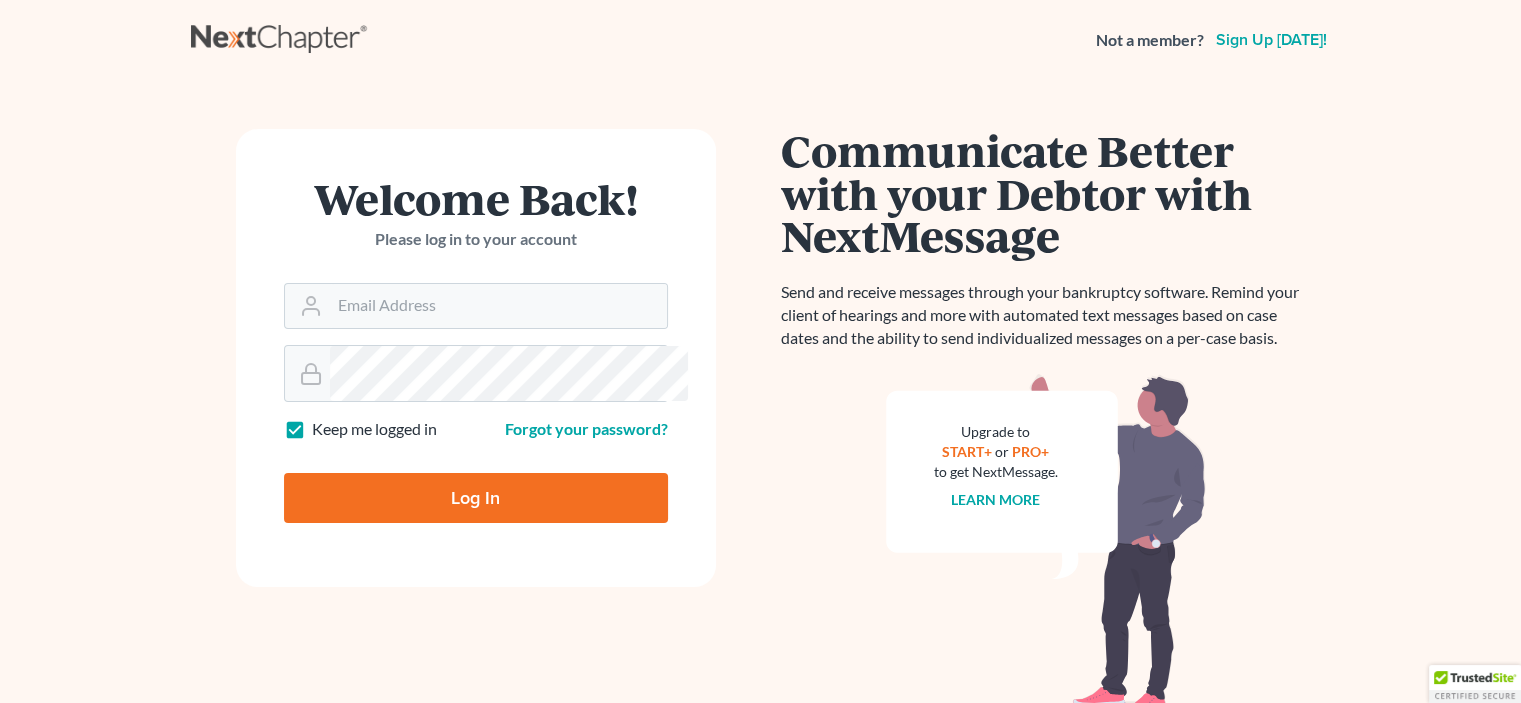 scroll, scrollTop: 233, scrollLeft: 0, axis: vertical 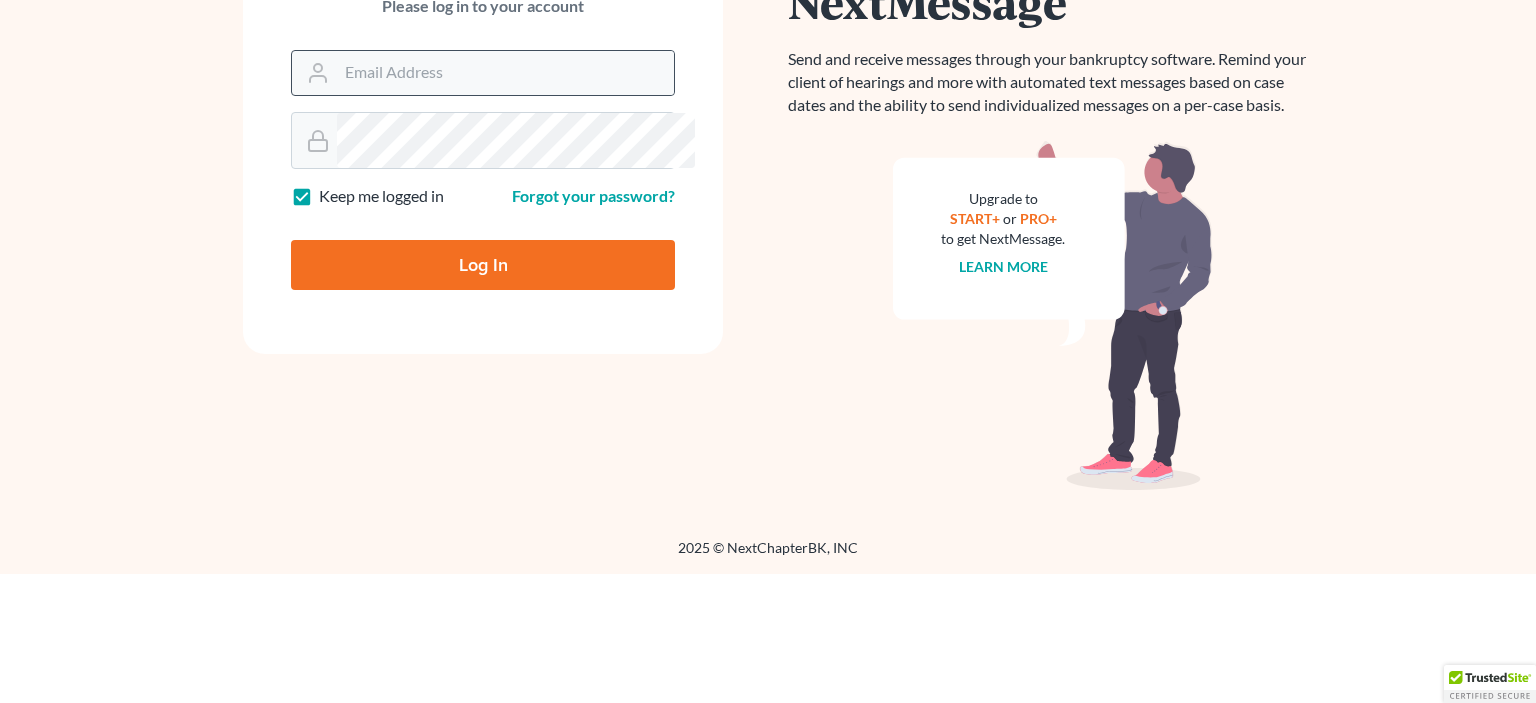 click at bounding box center [314, 73] 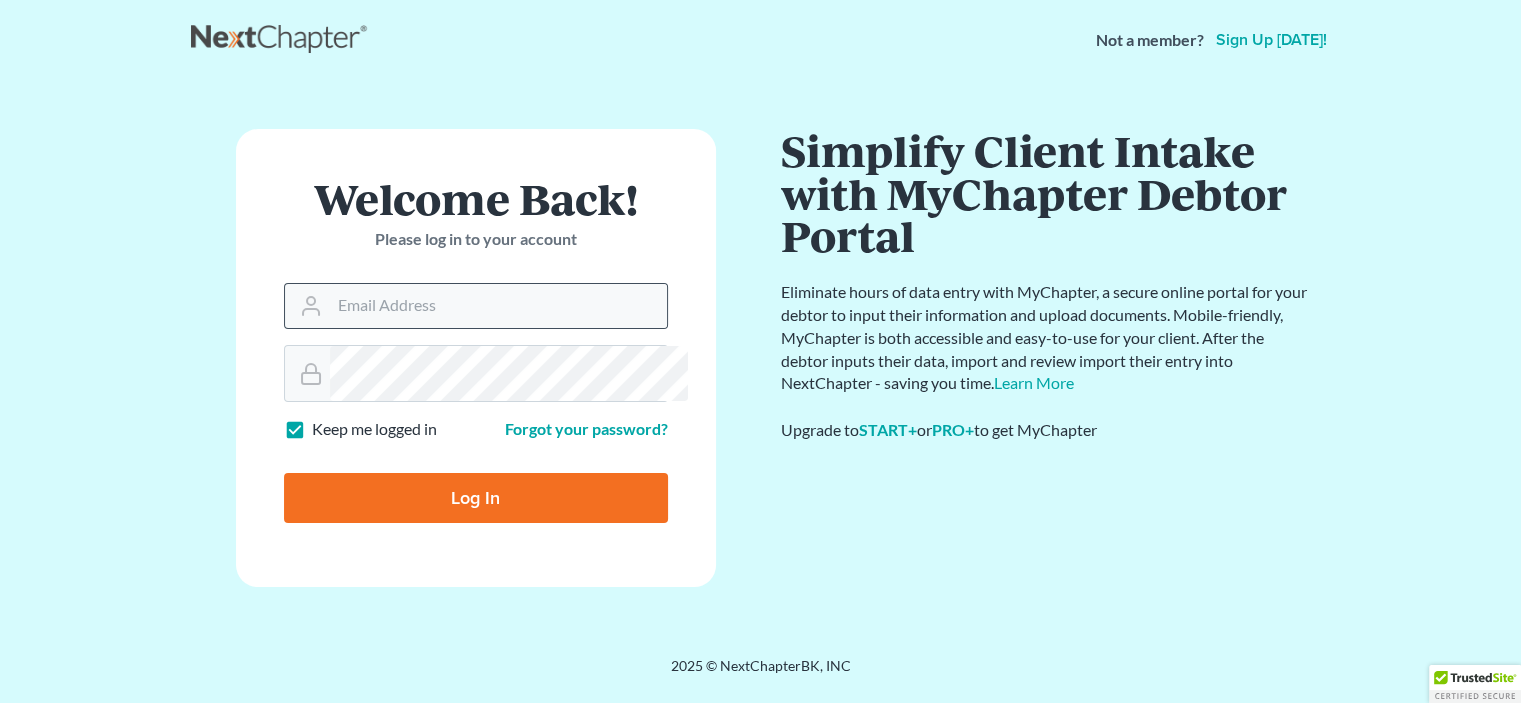 scroll, scrollTop: 148, scrollLeft: 0, axis: vertical 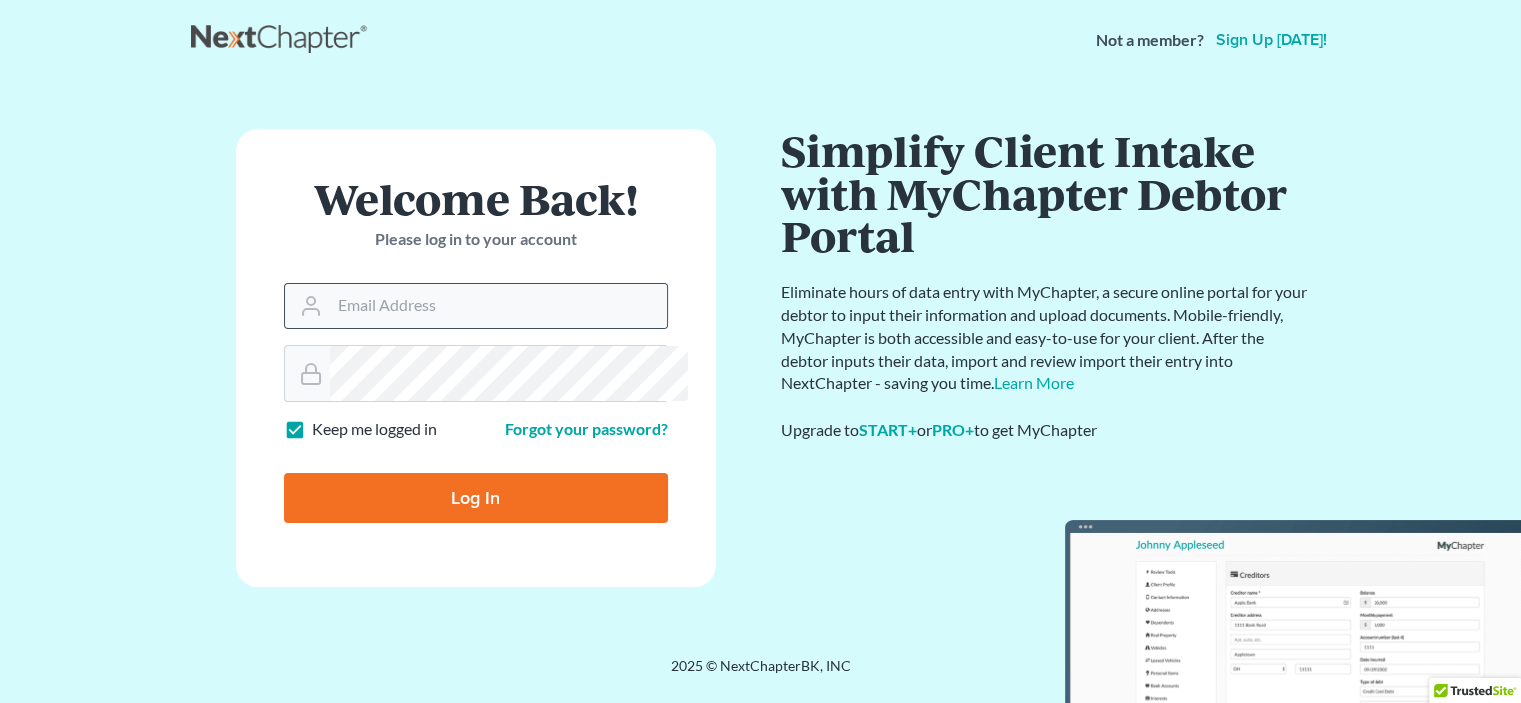 click at bounding box center (307, 306) 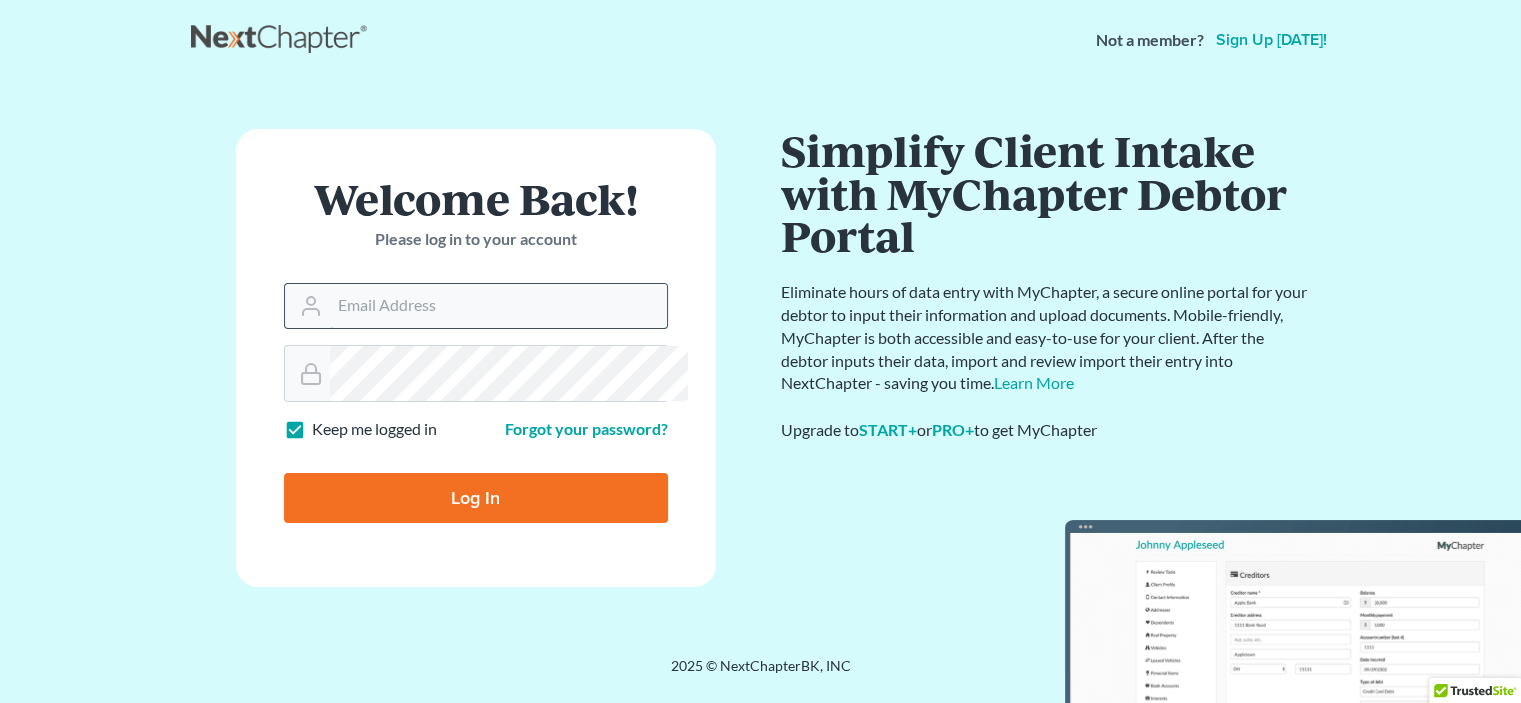 click on "Email Address" at bounding box center [498, 306] 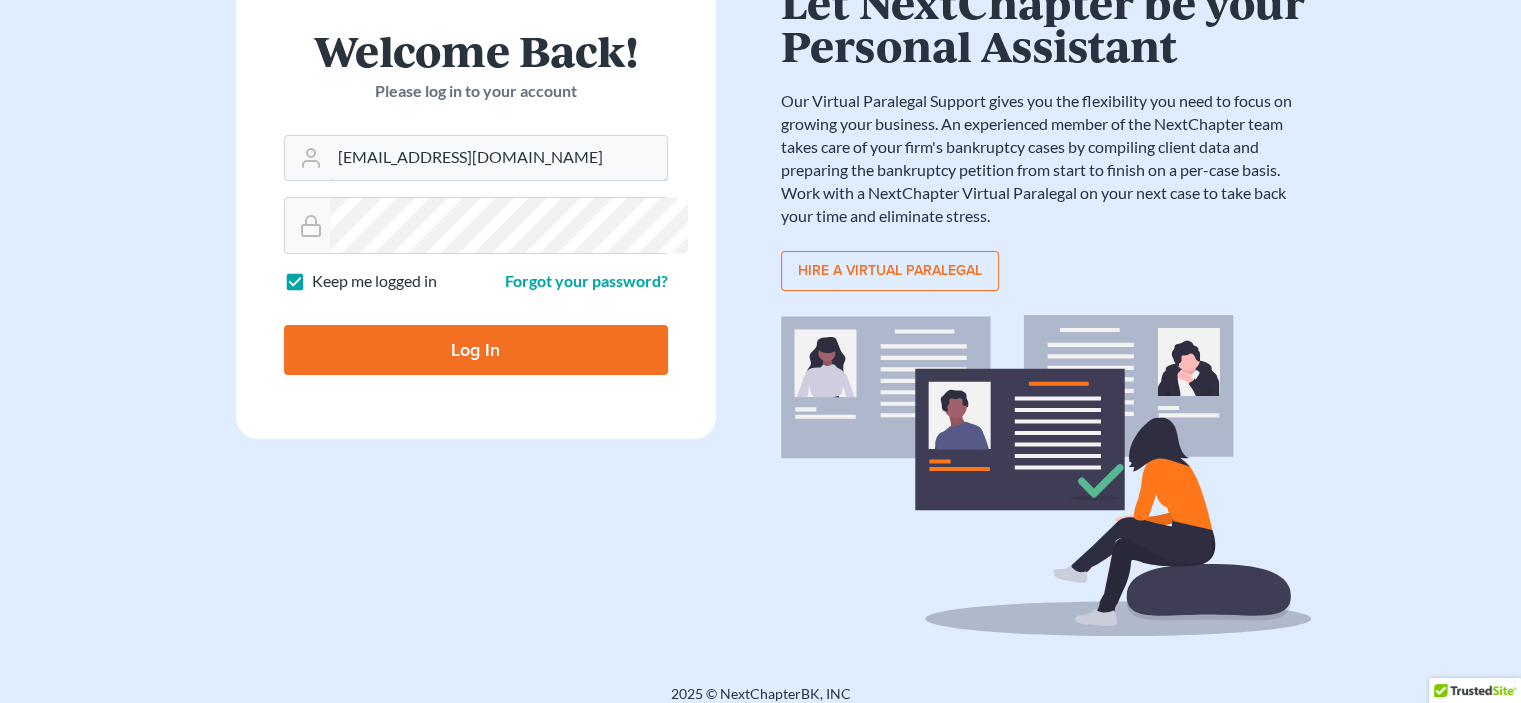 type on "WmEsq77@gmail.com" 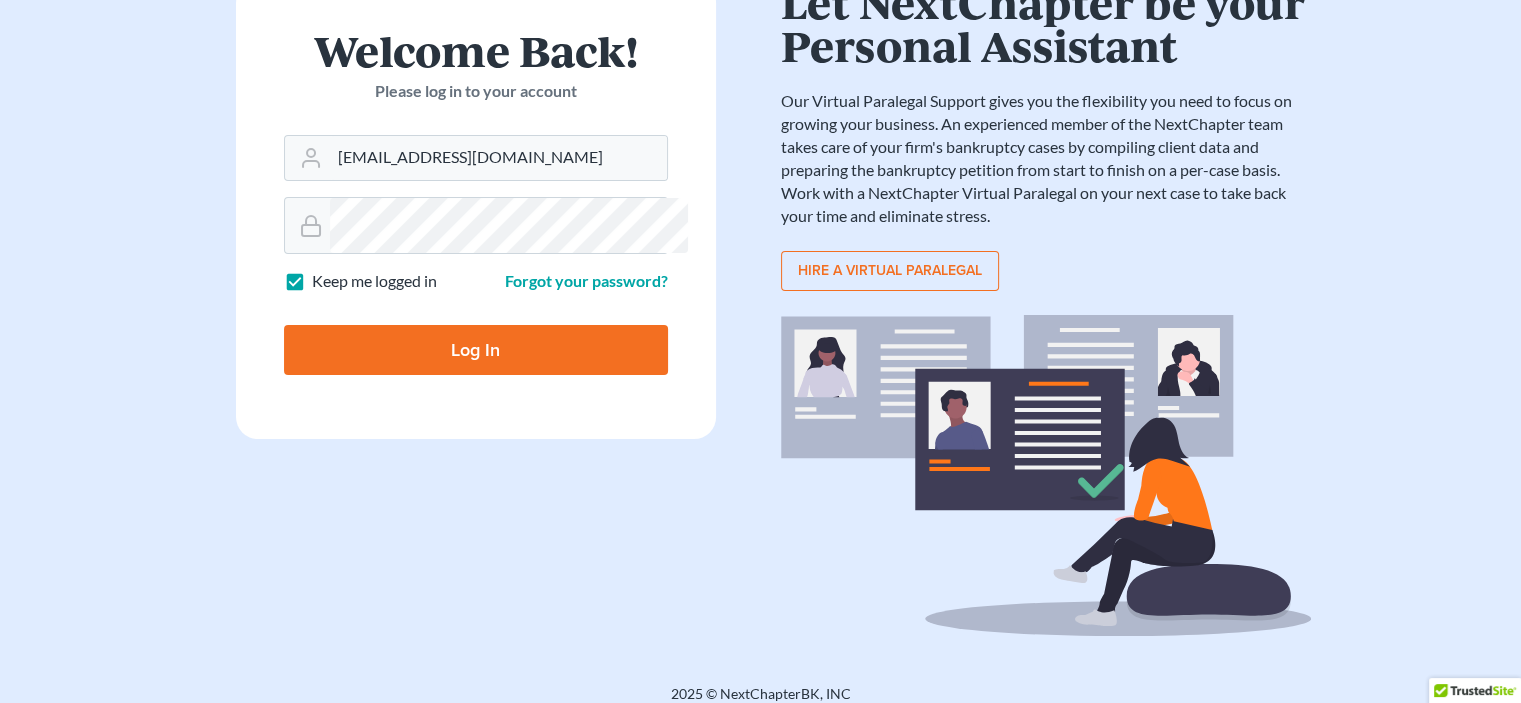 click at bounding box center (307, 226) 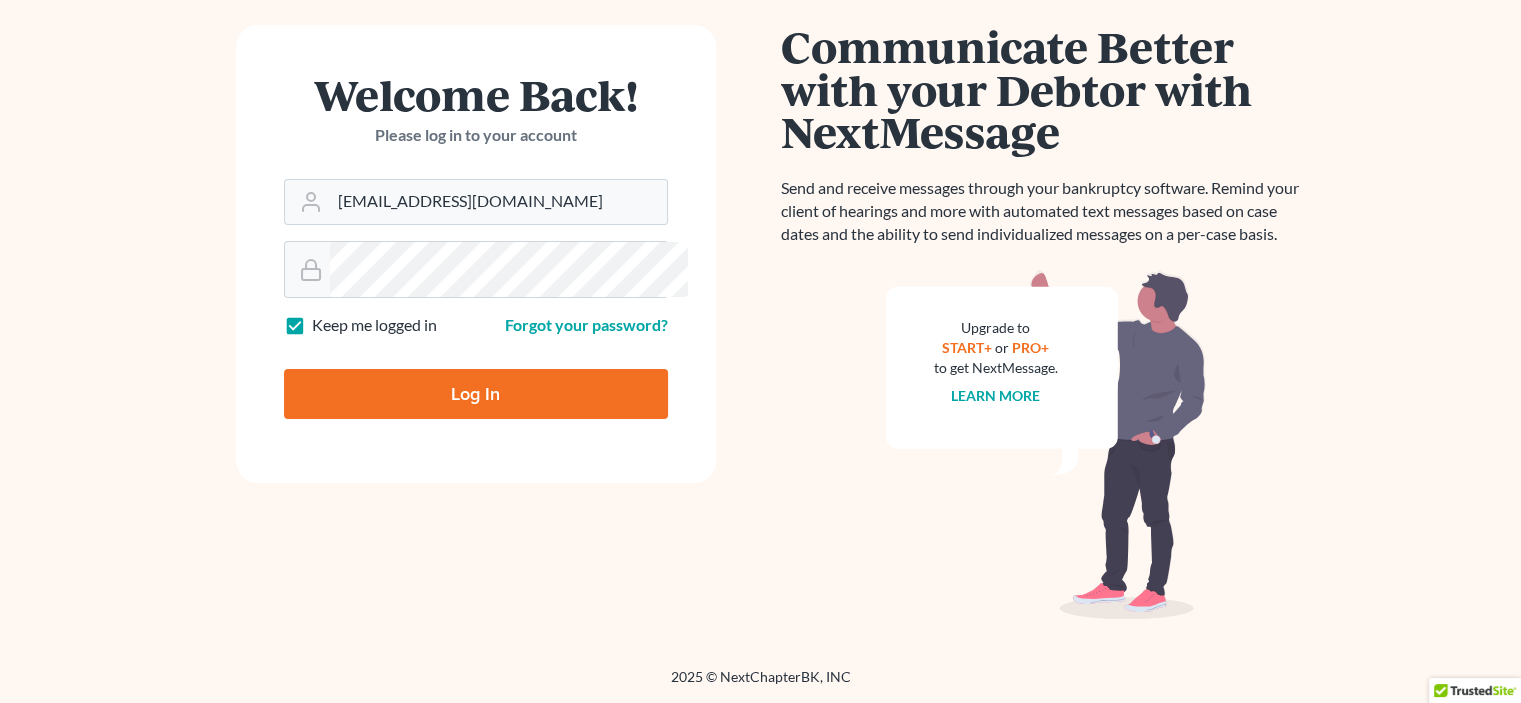 click on "Log In" at bounding box center [476, 394] 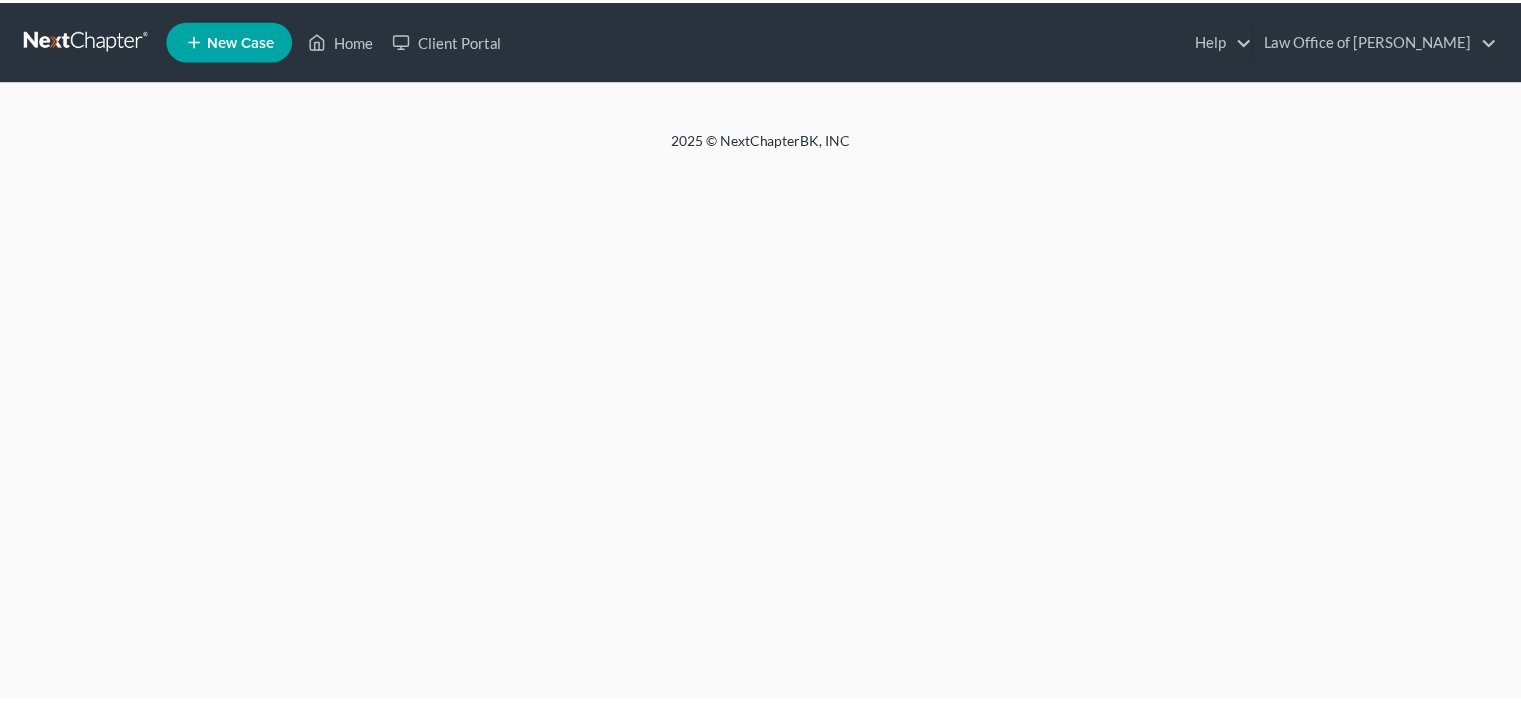 scroll, scrollTop: 0, scrollLeft: 0, axis: both 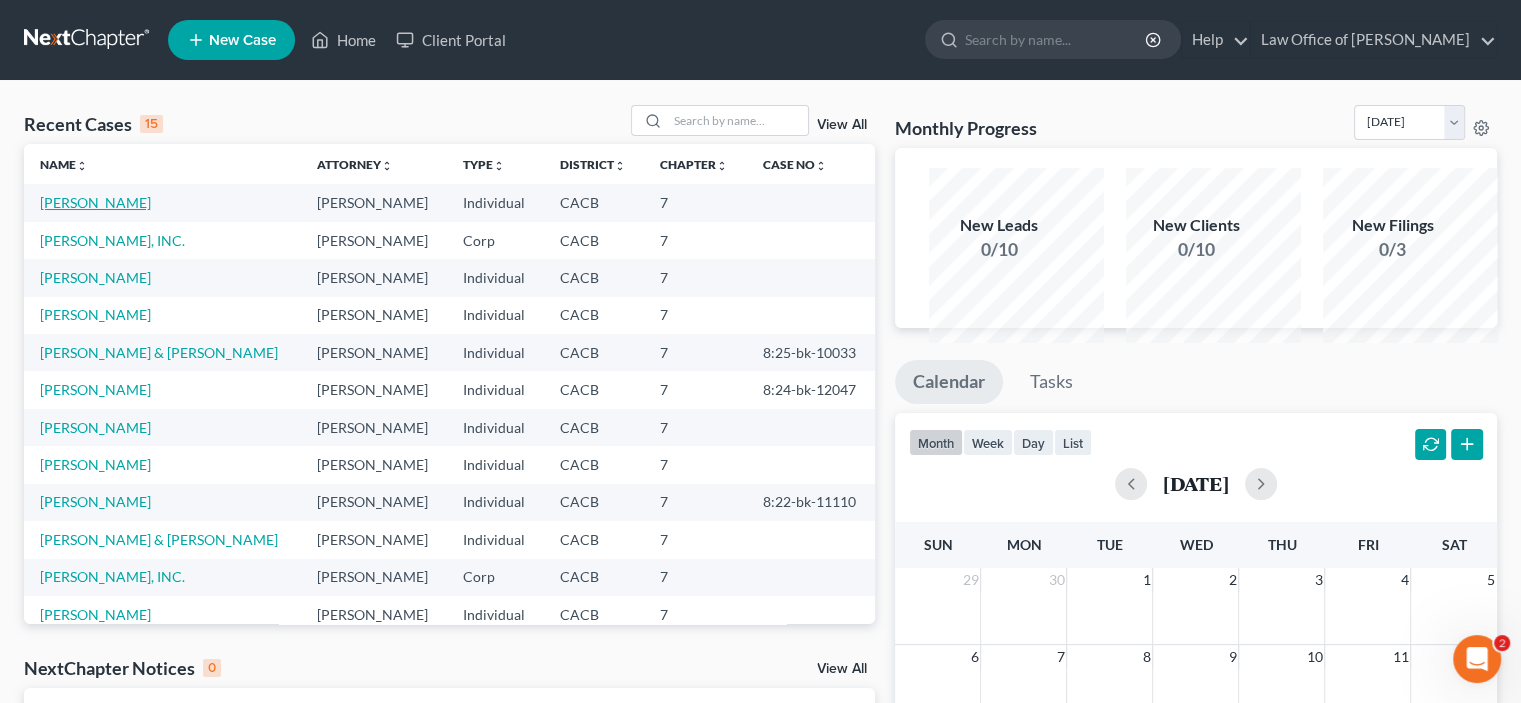 click on "[PERSON_NAME]" at bounding box center [95, 202] 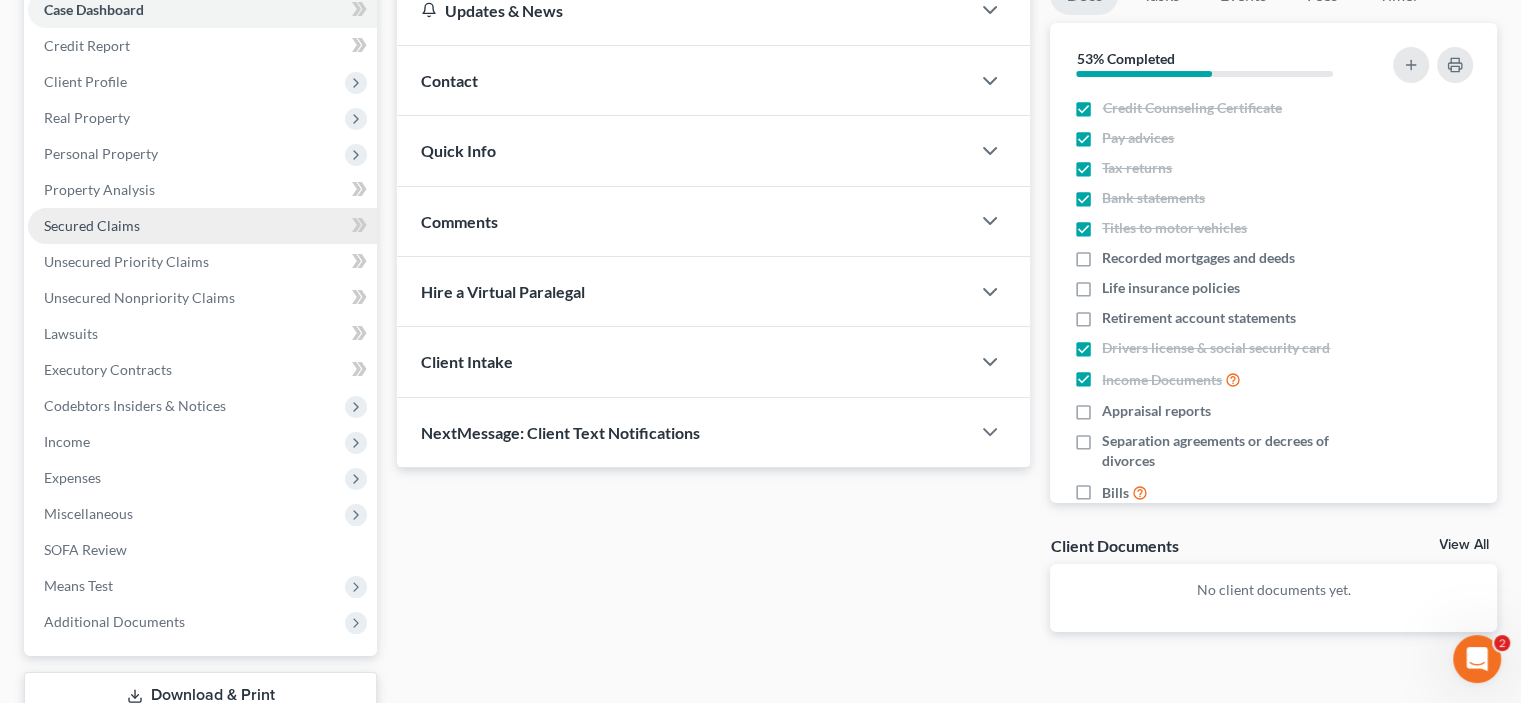 scroll, scrollTop: 0, scrollLeft: 0, axis: both 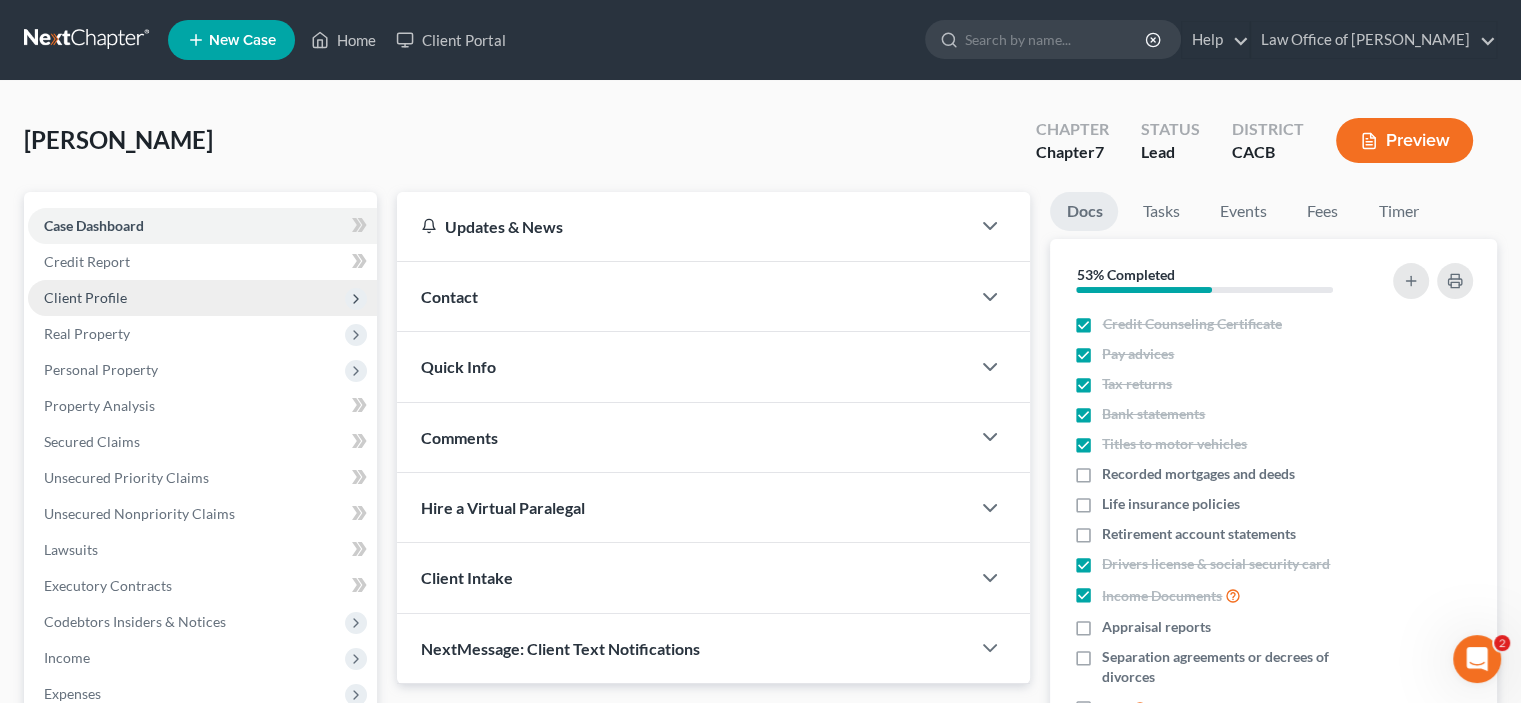 click on "Client Profile" at bounding box center (85, 297) 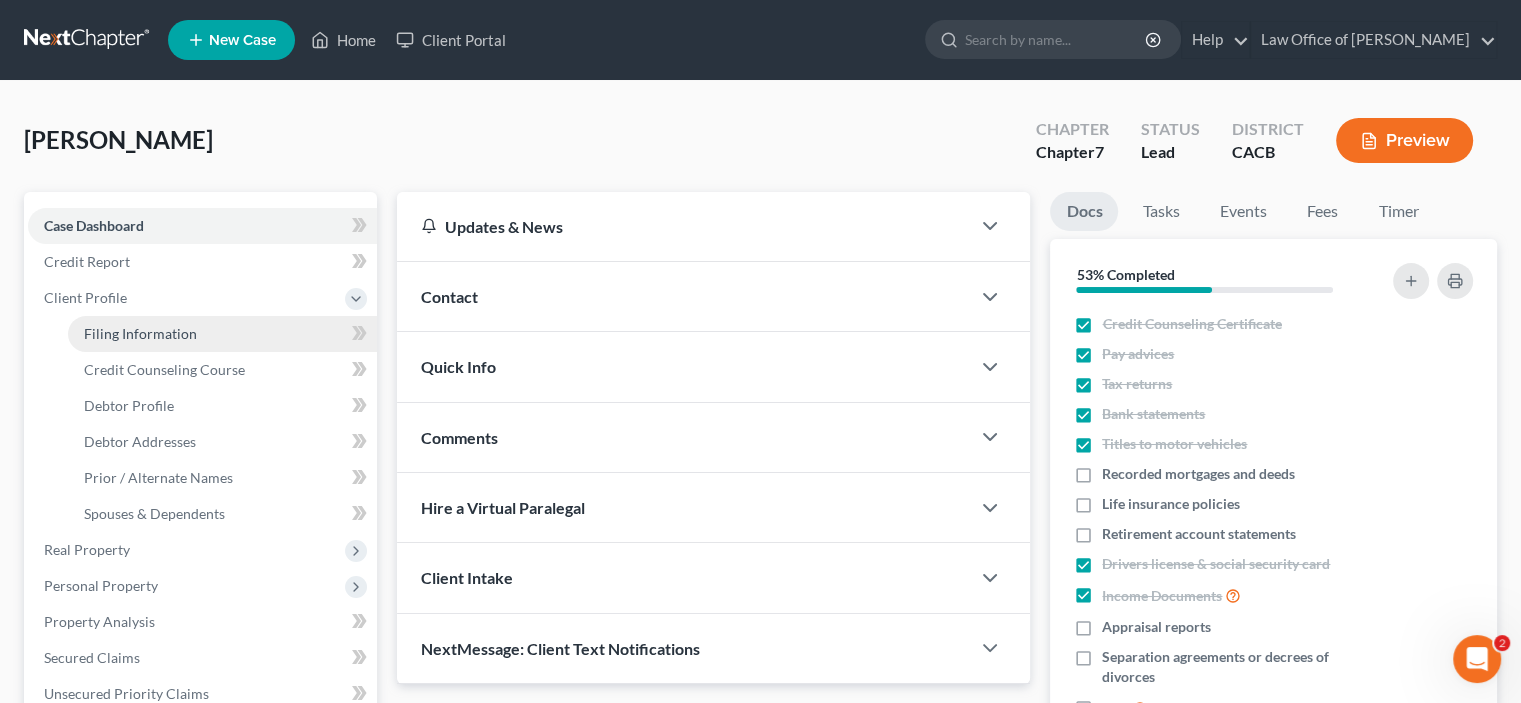 click on "Filing Information" at bounding box center (140, 333) 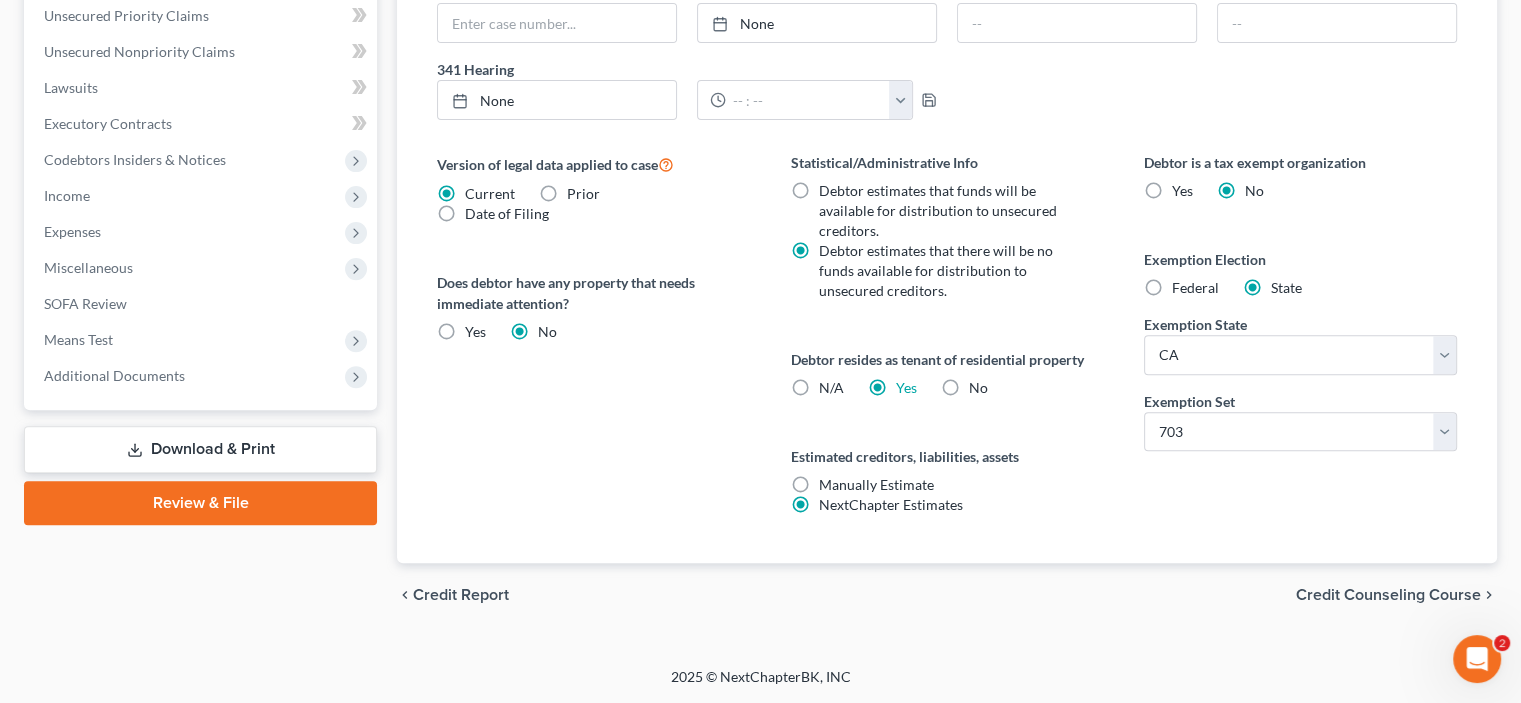scroll, scrollTop: 933, scrollLeft: 0, axis: vertical 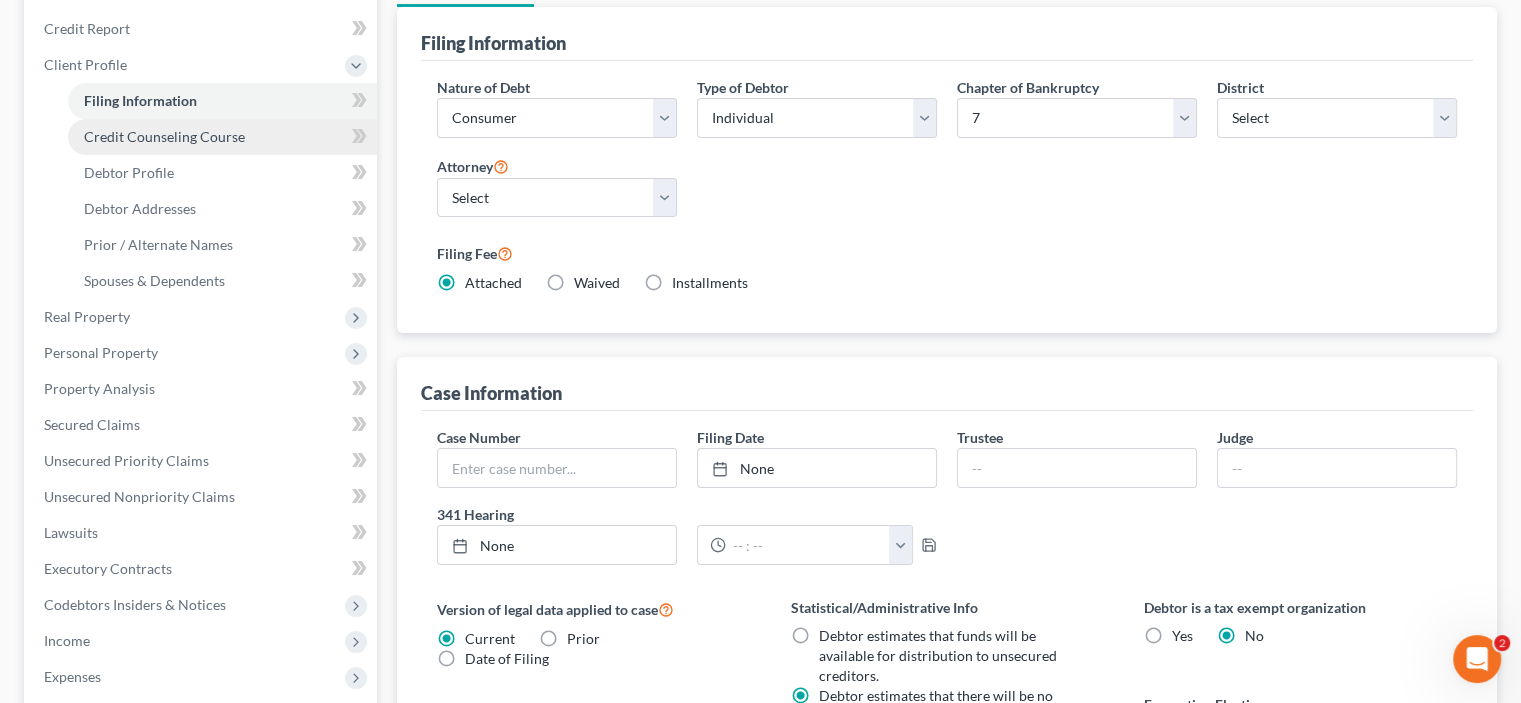 click on "Credit Counseling Course" at bounding box center (222, 137) 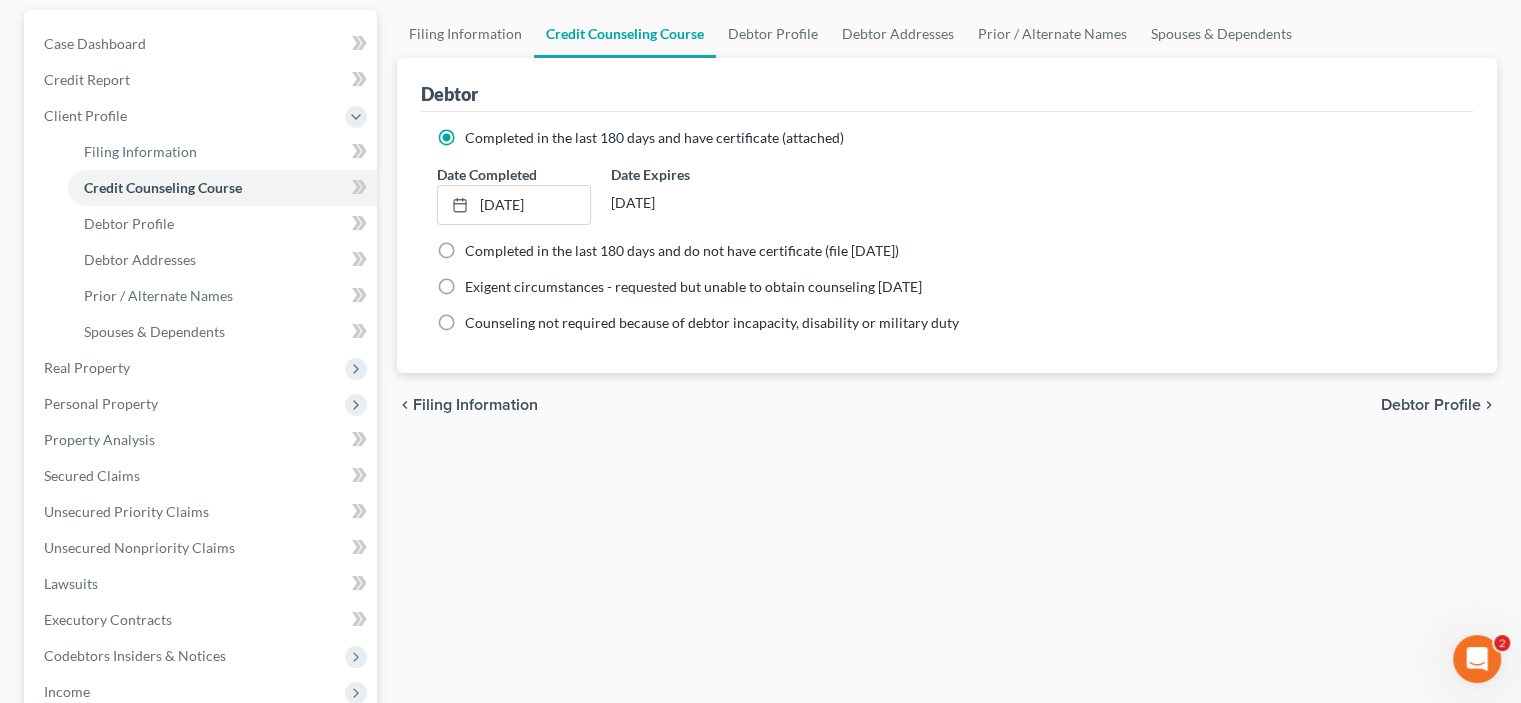 scroll, scrollTop: 233, scrollLeft: 0, axis: vertical 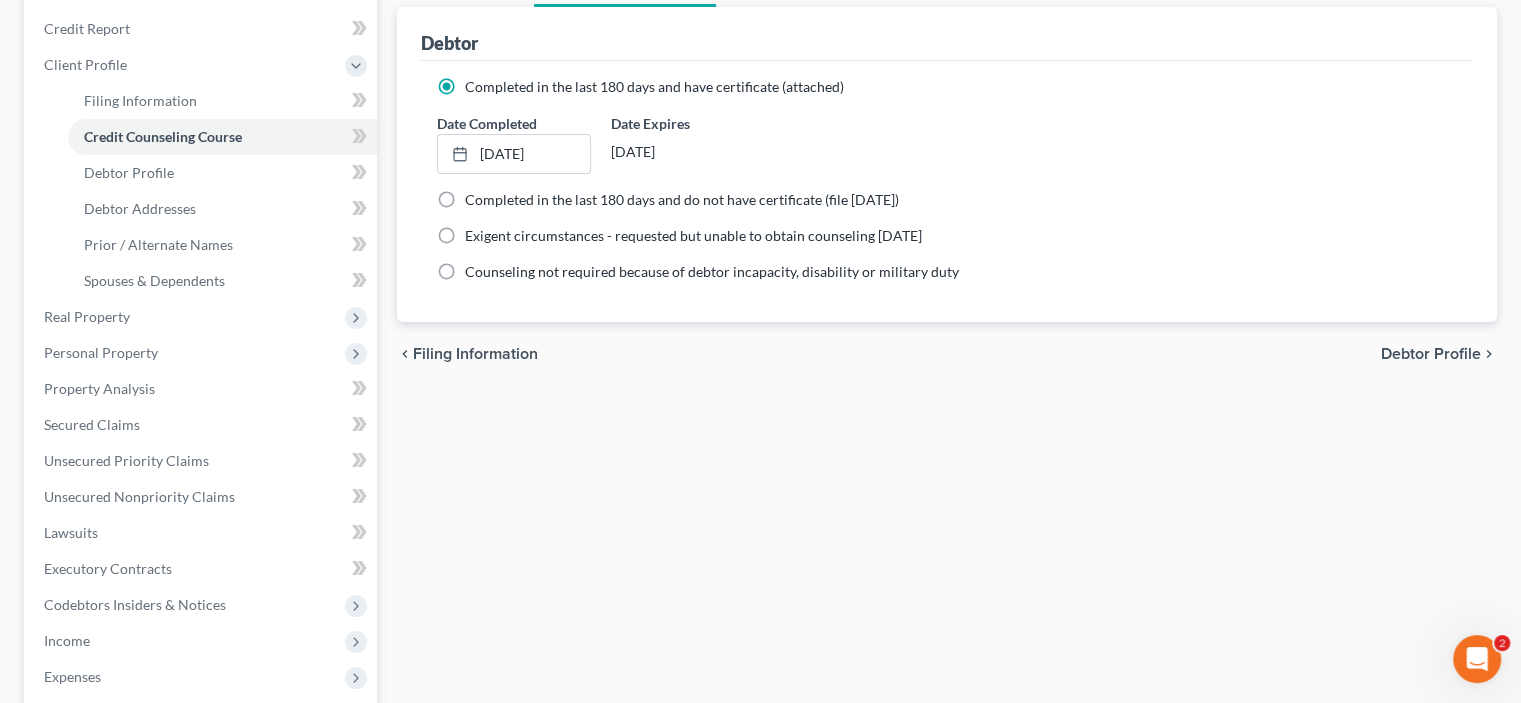 click on "Debtor Profile" at bounding box center [1431, 354] 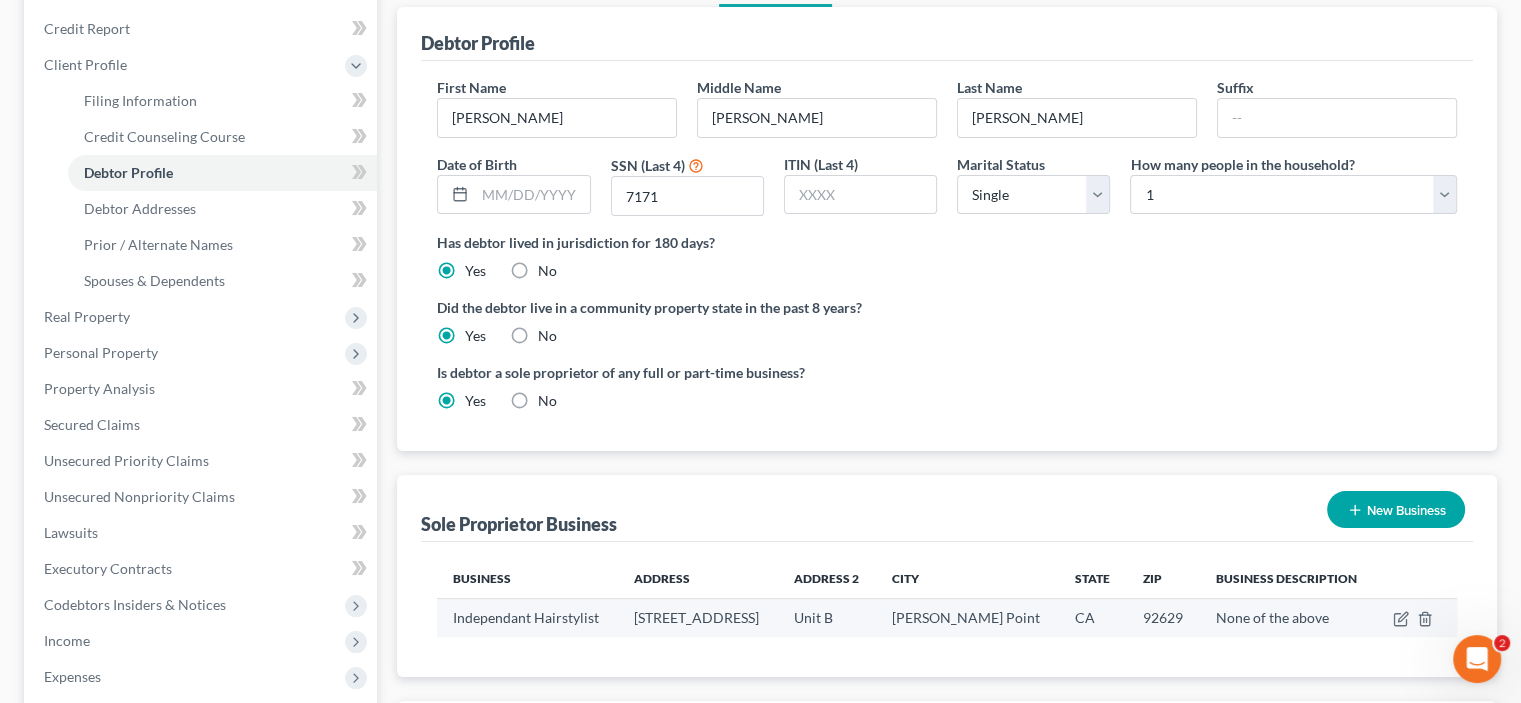 scroll, scrollTop: 700, scrollLeft: 0, axis: vertical 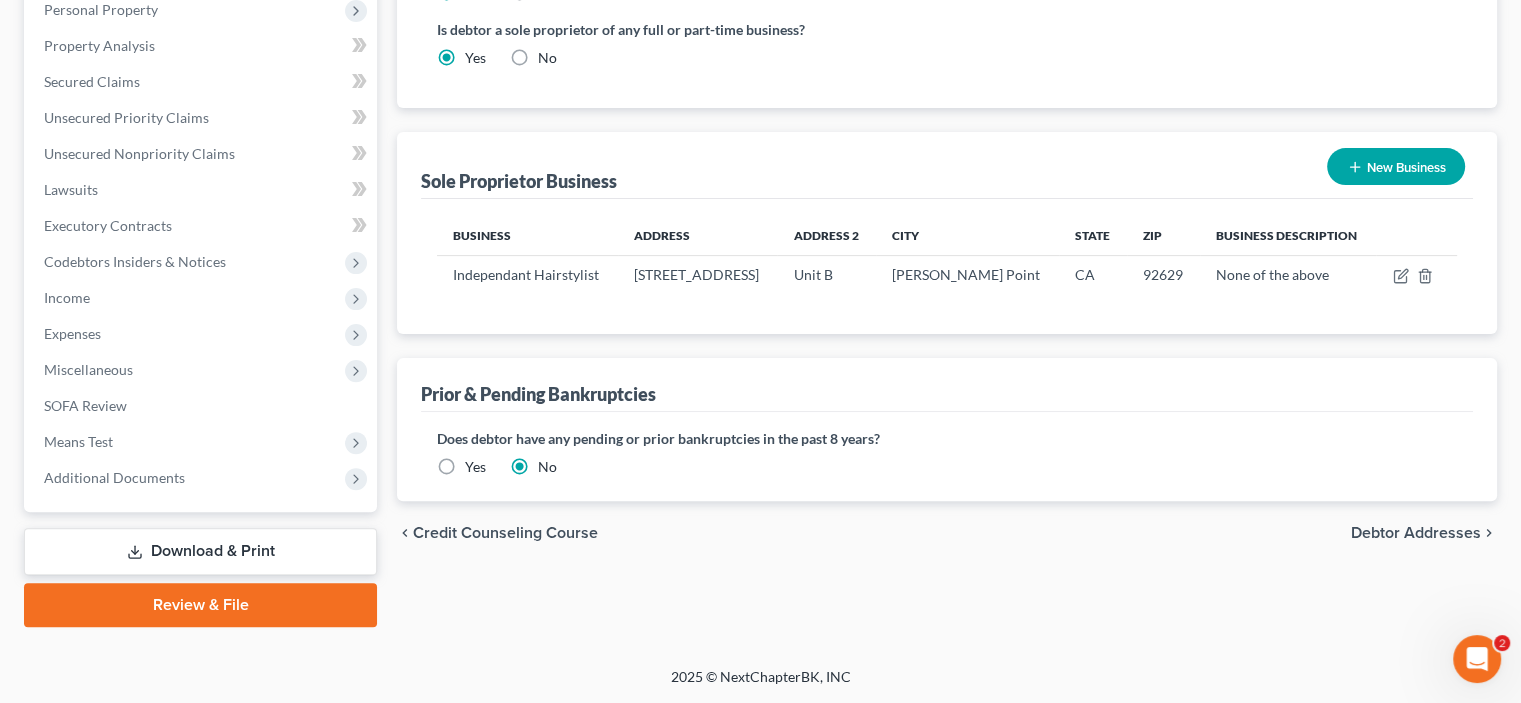 click on "New Business" at bounding box center (1396, 166) 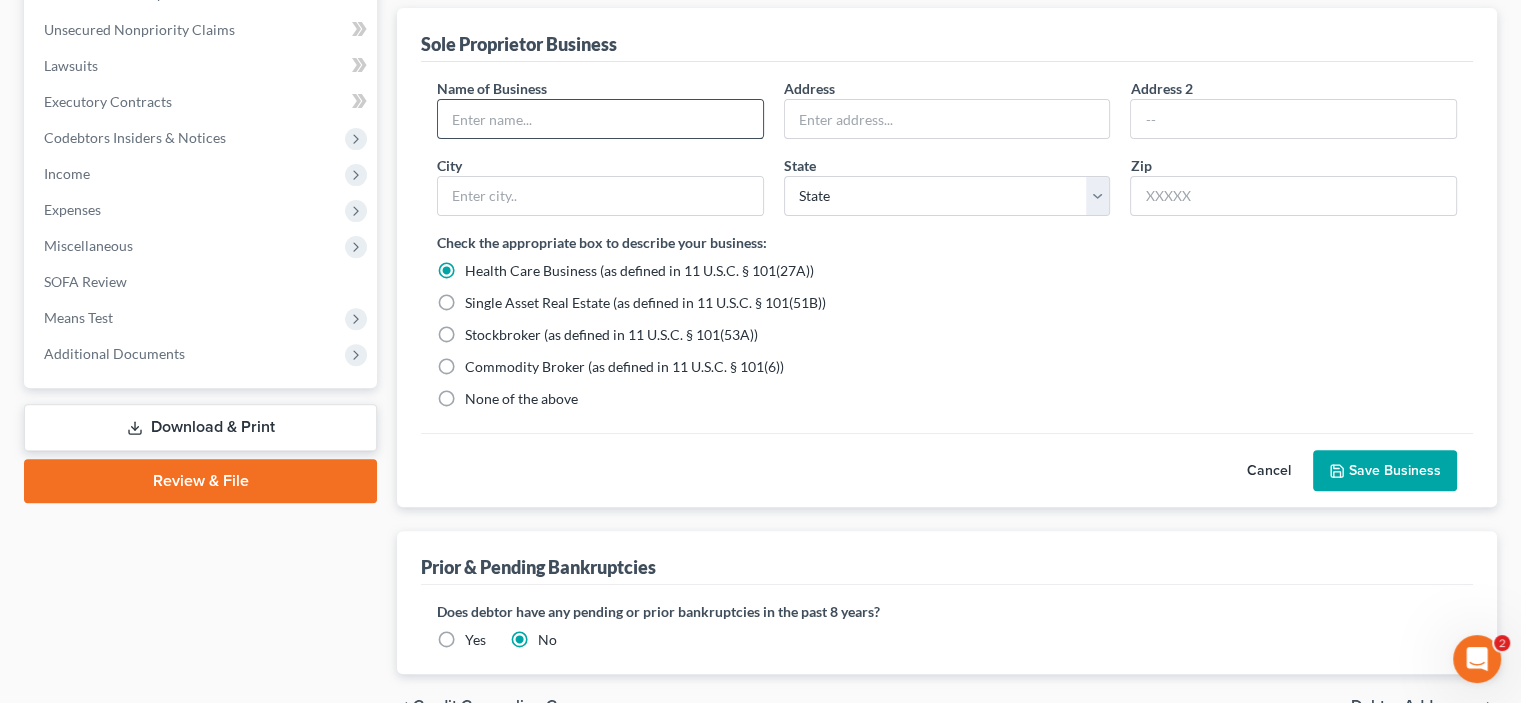click at bounding box center [600, 119] 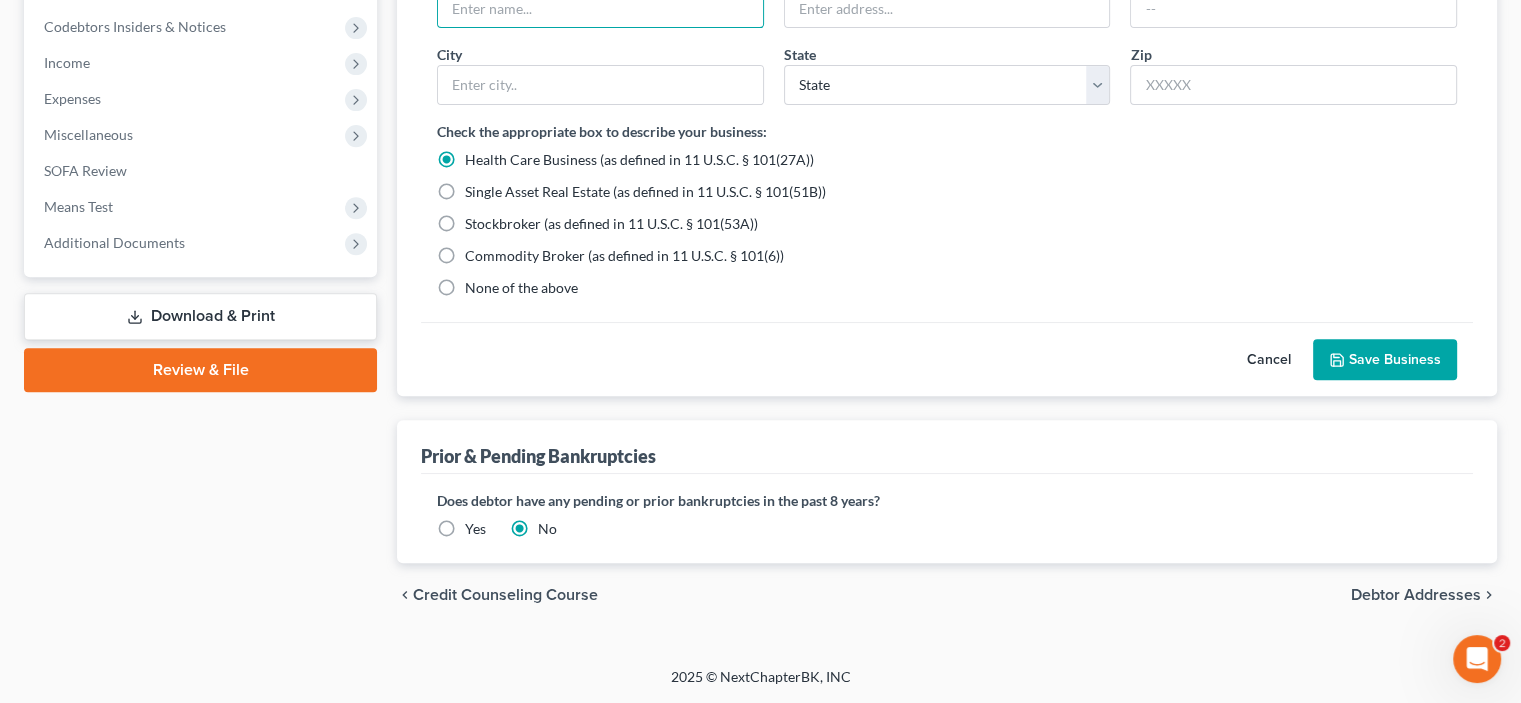 scroll, scrollTop: 933, scrollLeft: 0, axis: vertical 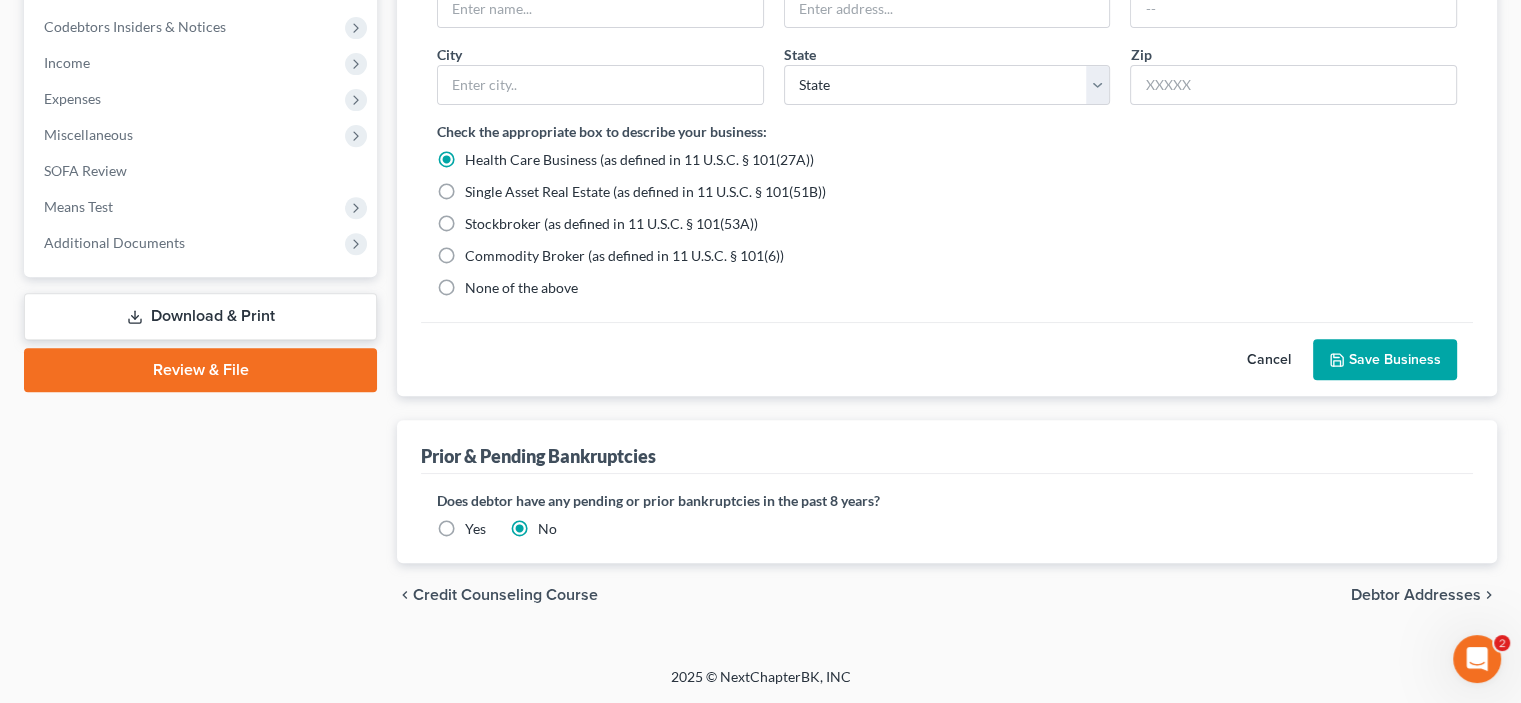click on "None of the above" at bounding box center (521, 288) 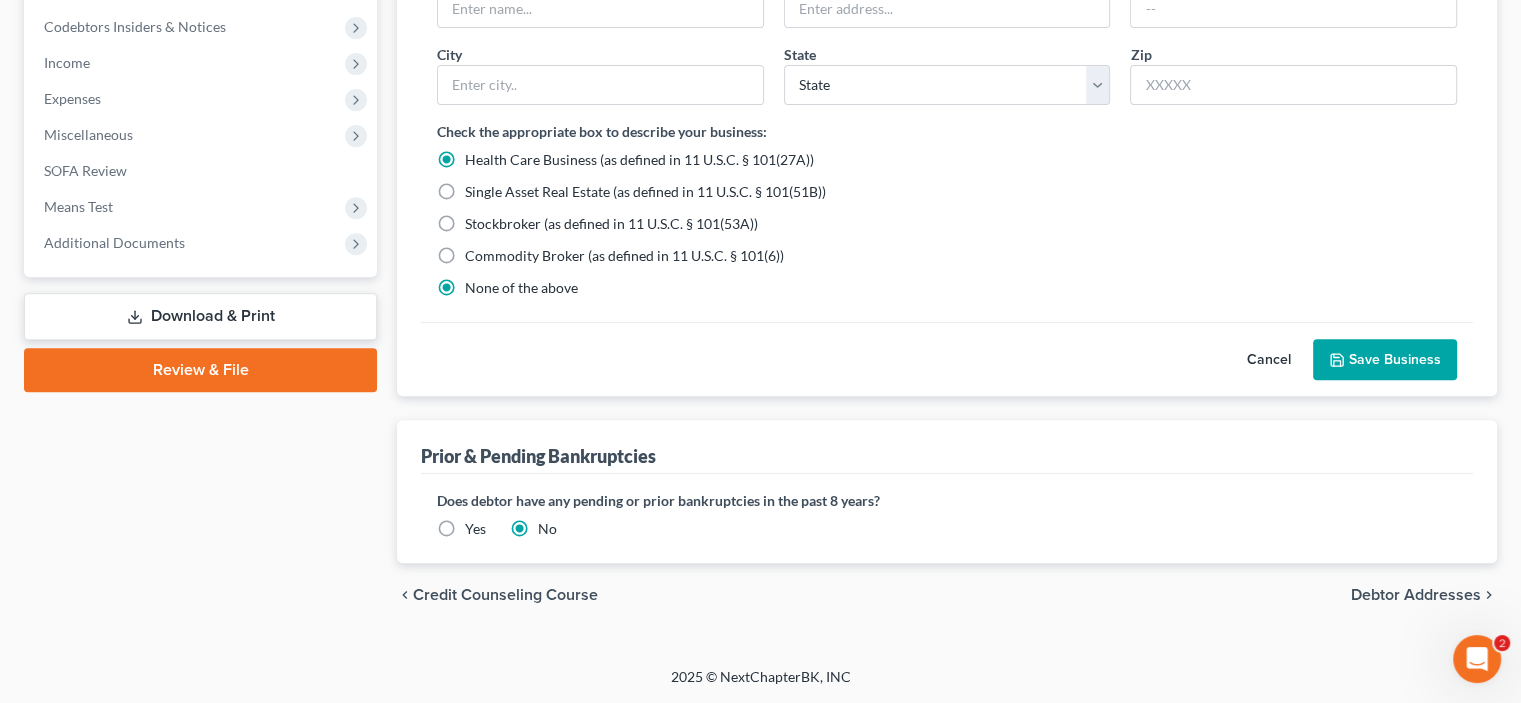 radio on "false" 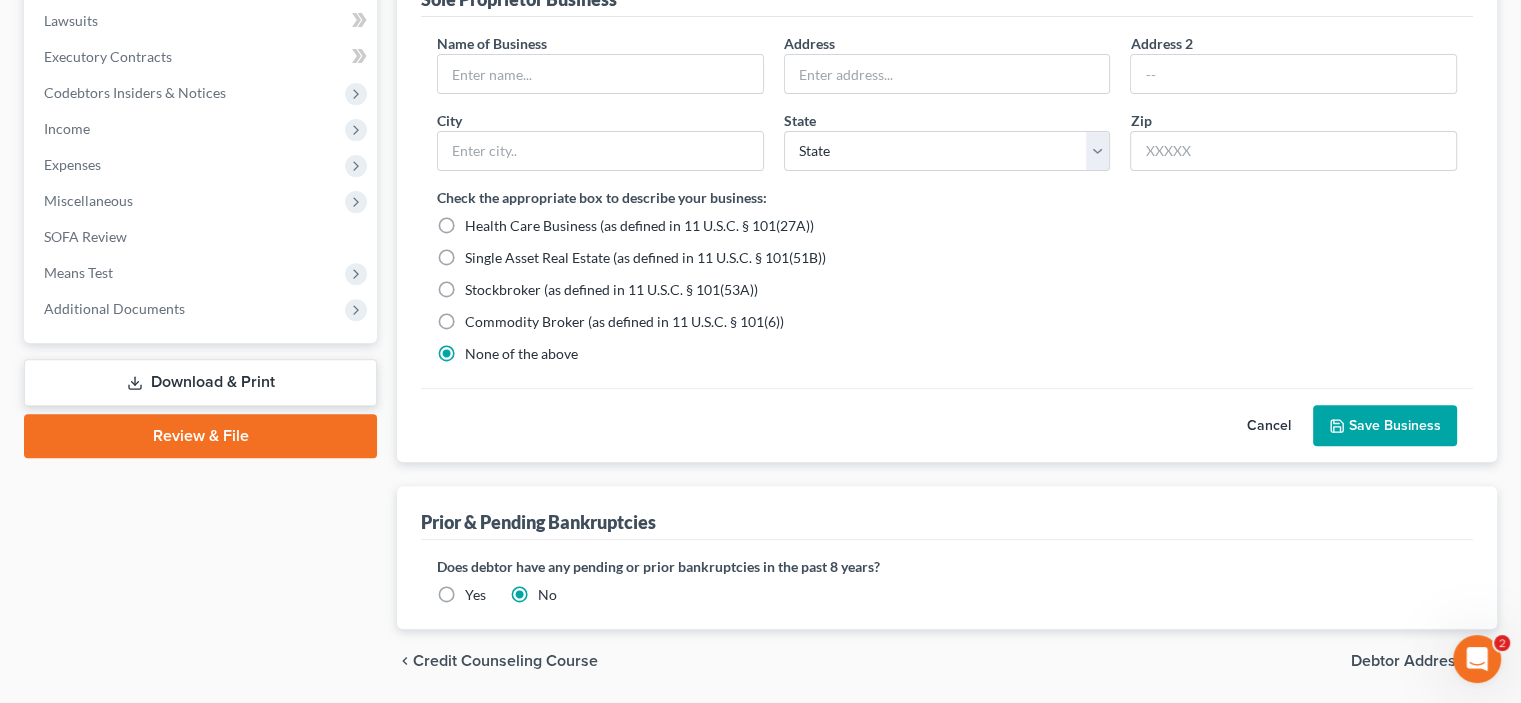 scroll, scrollTop: 700, scrollLeft: 0, axis: vertical 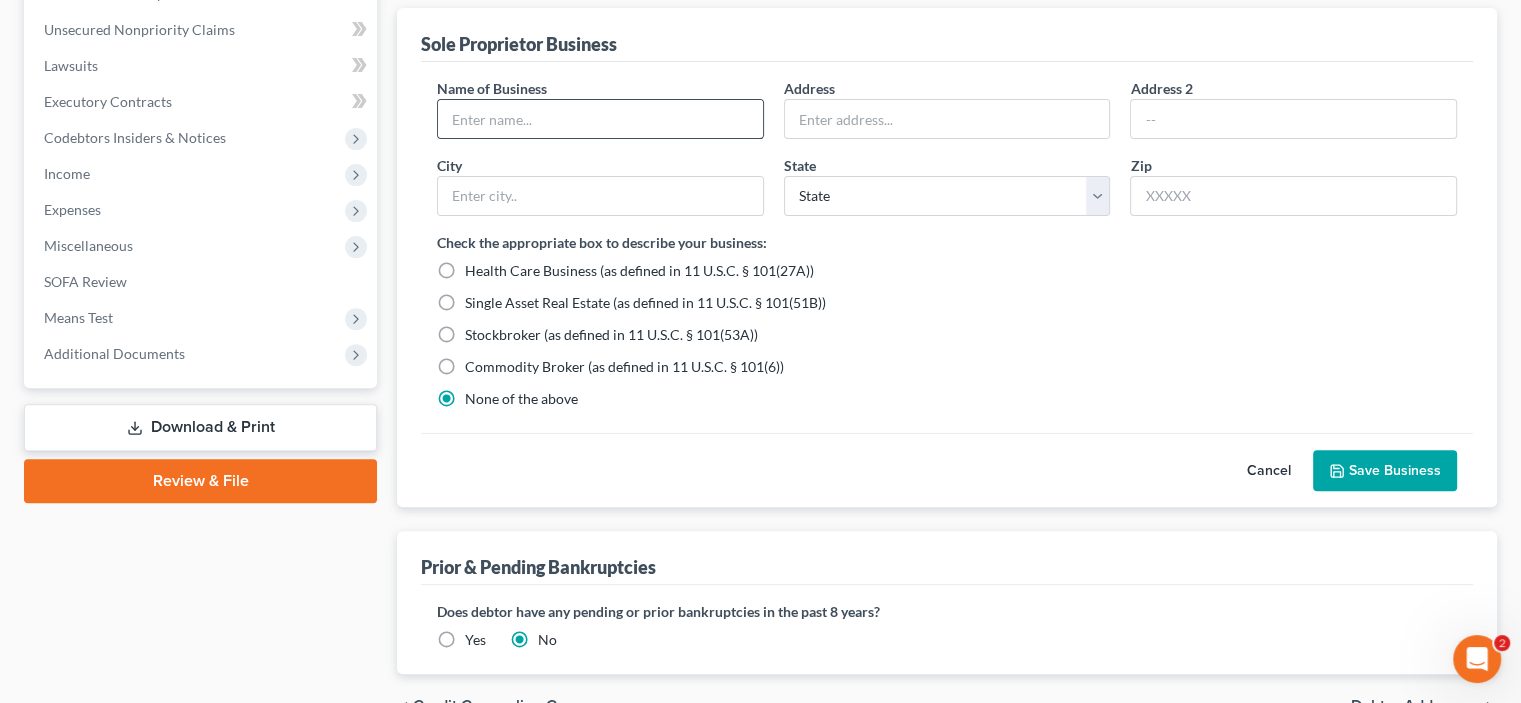 click at bounding box center (600, 119) 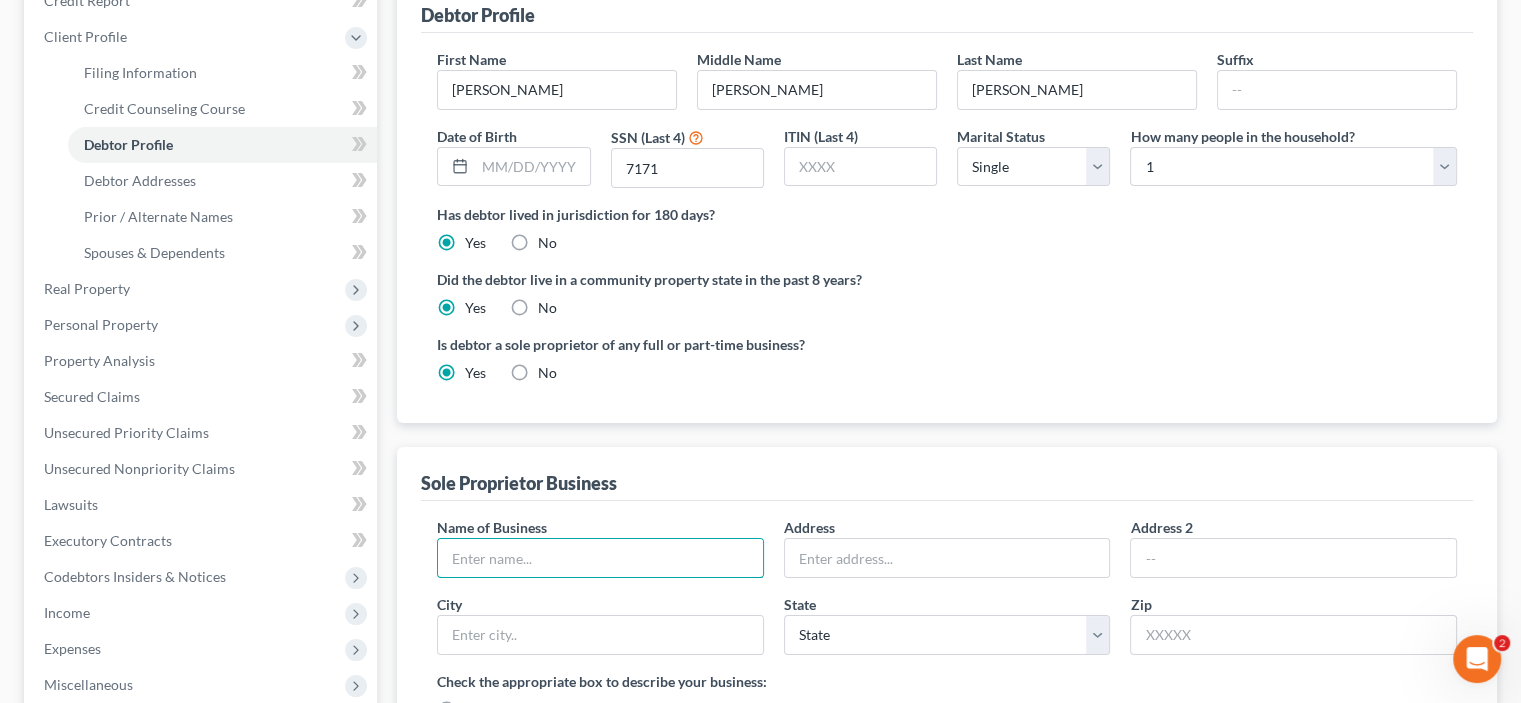 scroll, scrollTop: 0, scrollLeft: 0, axis: both 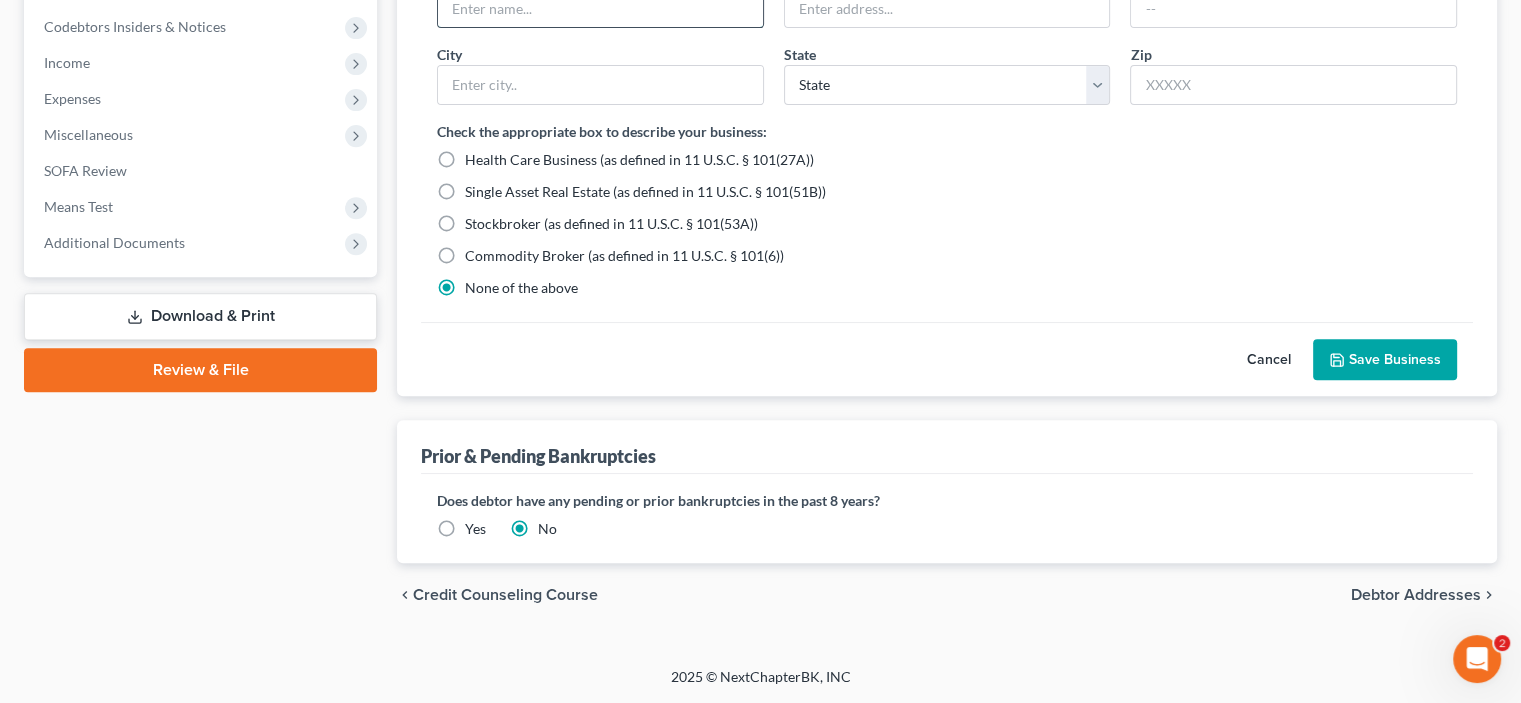 click at bounding box center [600, 8] 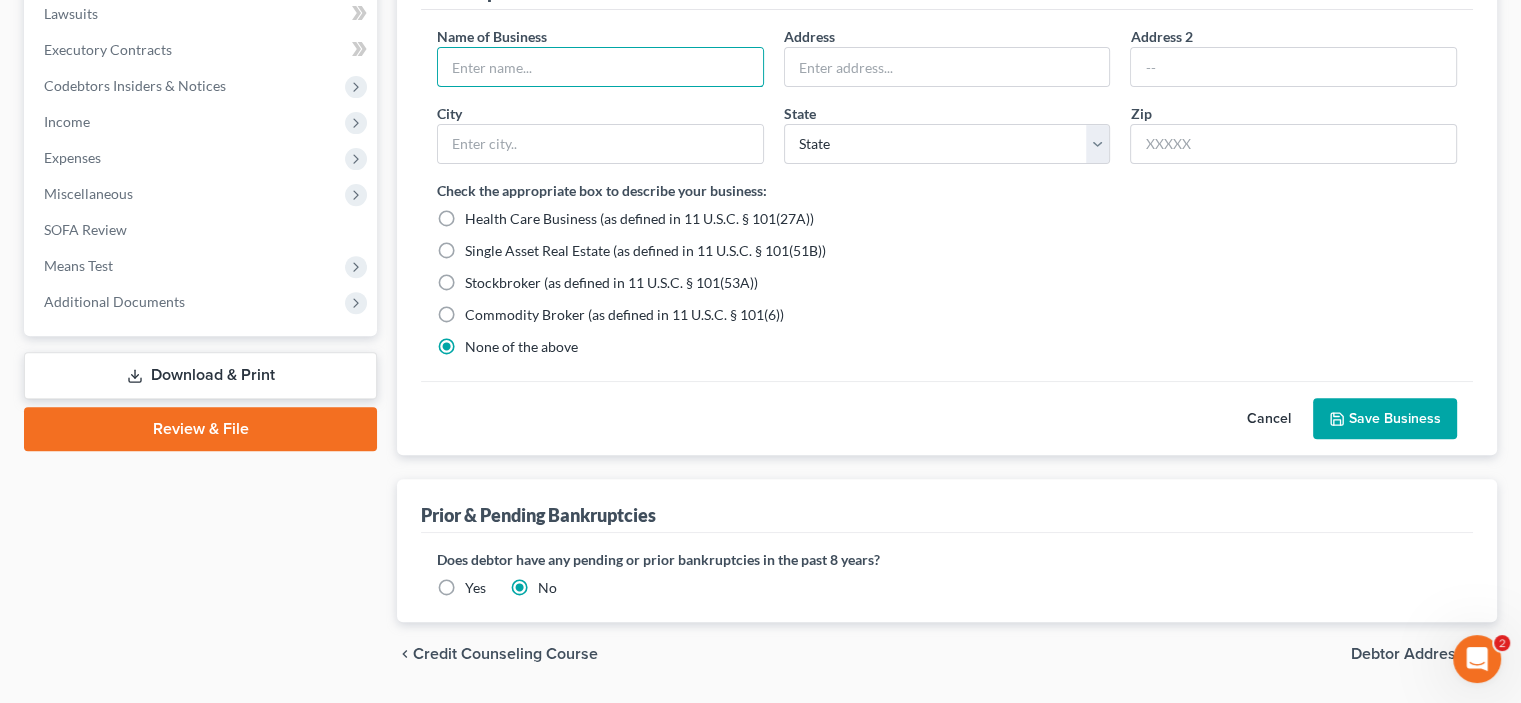scroll, scrollTop: 700, scrollLeft: 0, axis: vertical 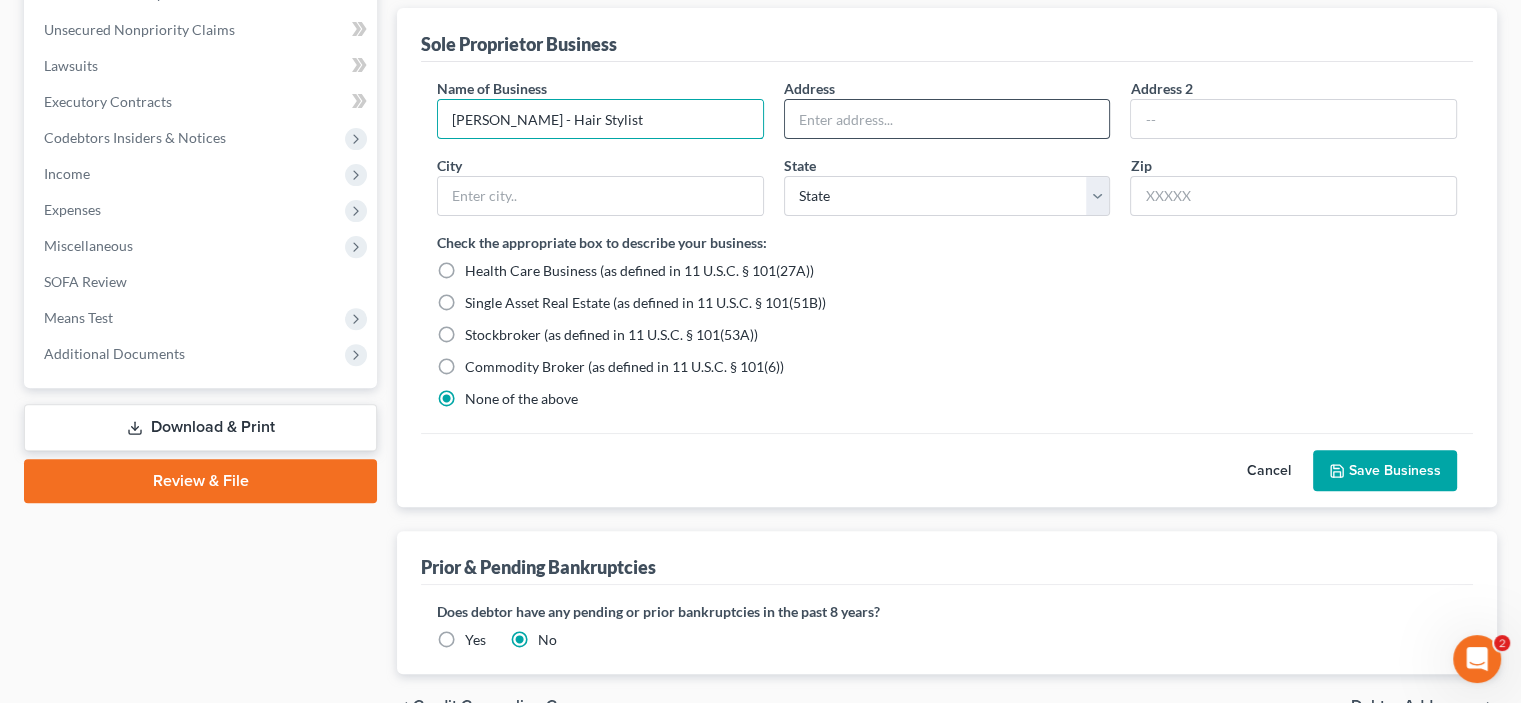 type on "[PERSON_NAME] - Hair Stylist" 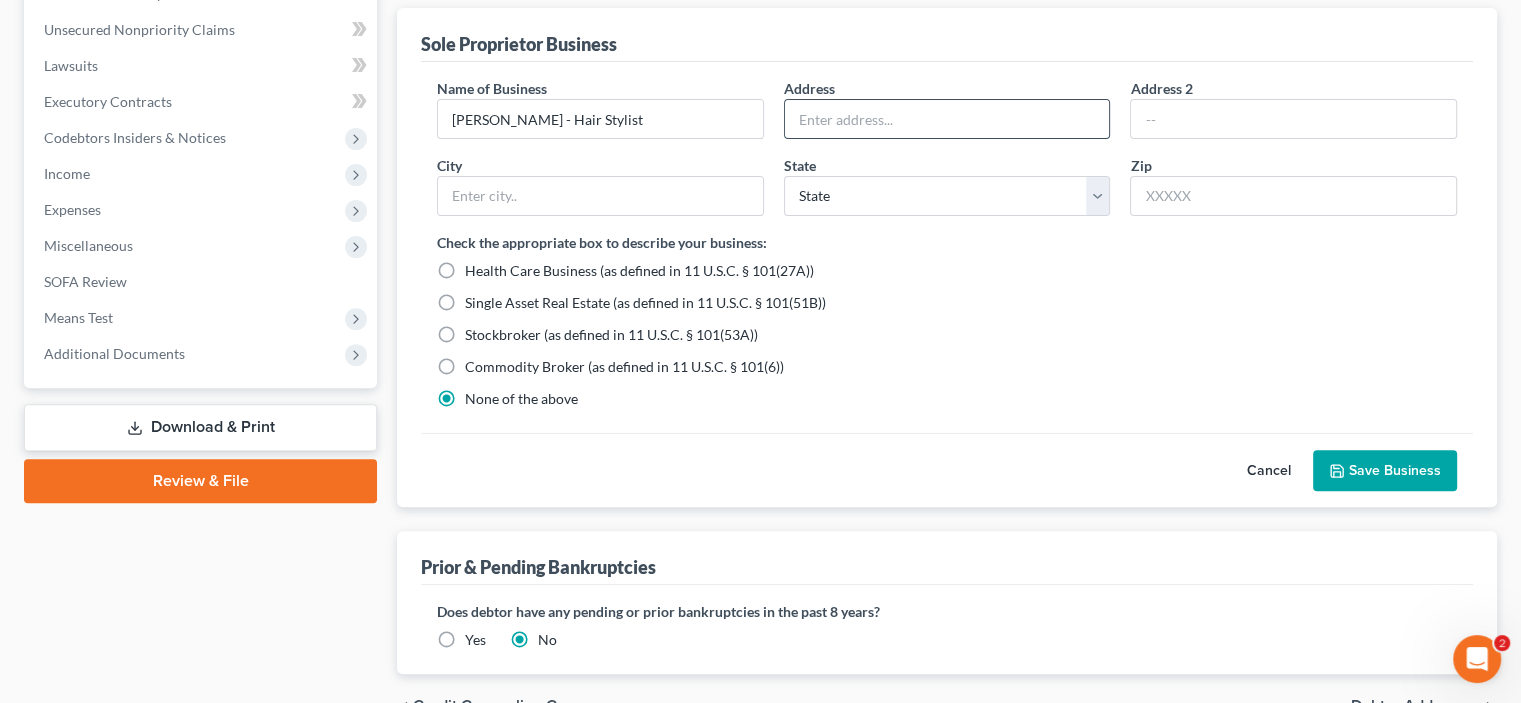 click at bounding box center [947, 119] 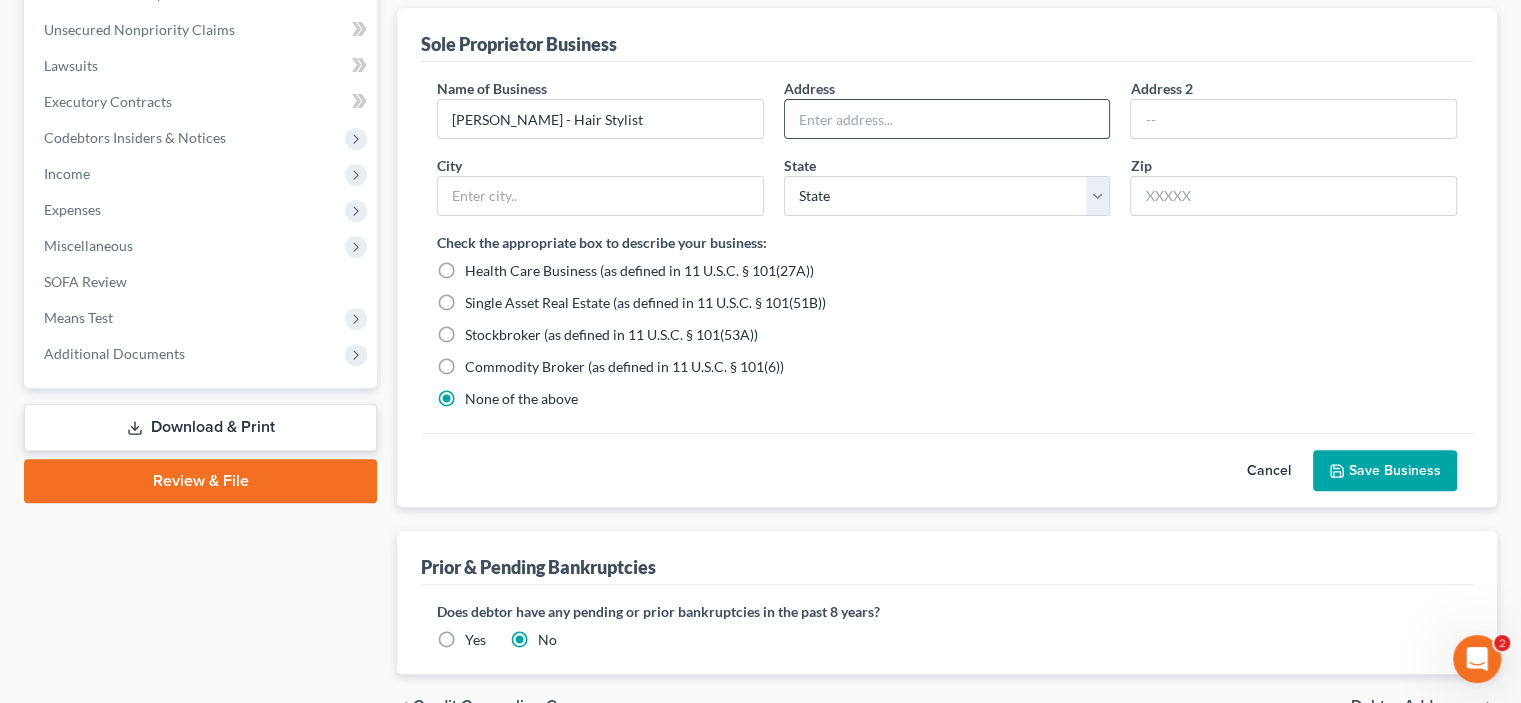 click at bounding box center (947, 119) 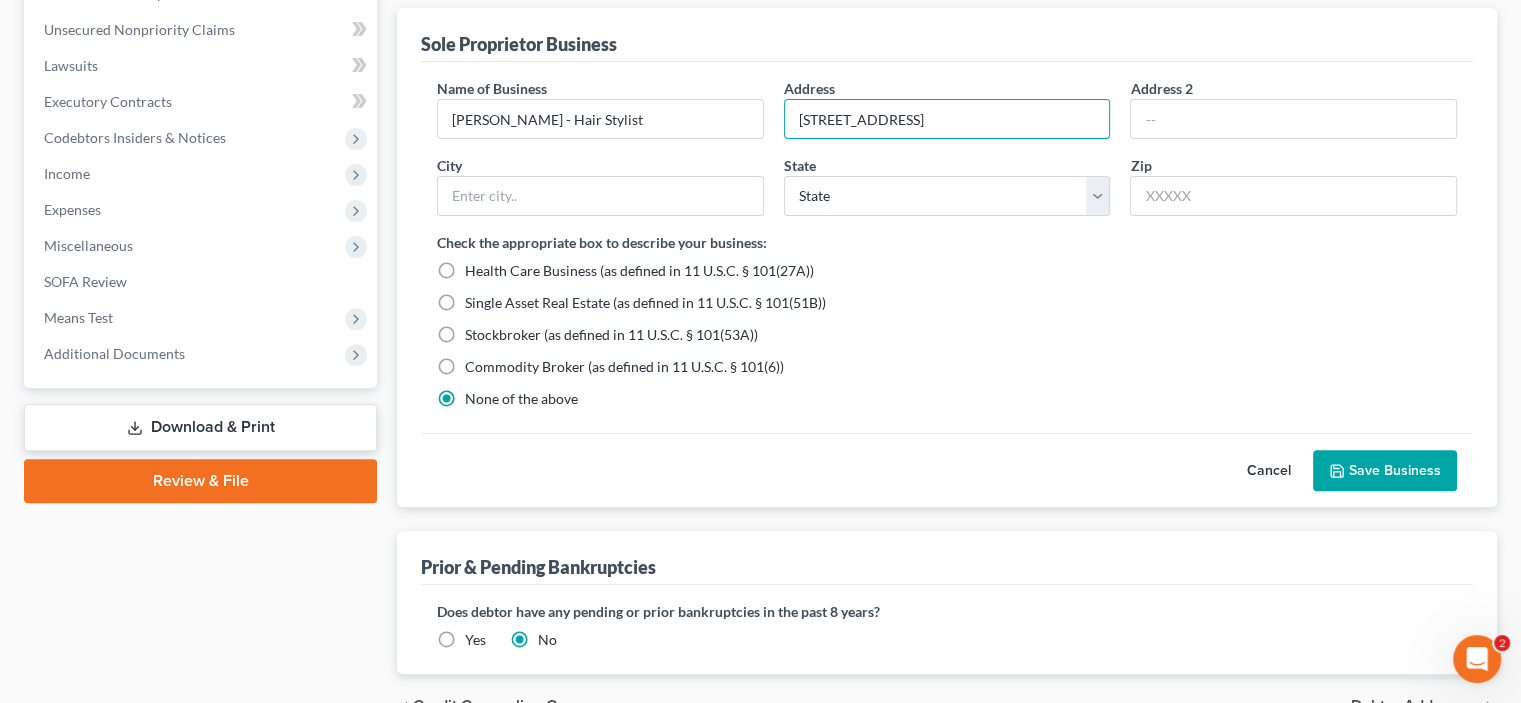 type on "[STREET_ADDRESS]" 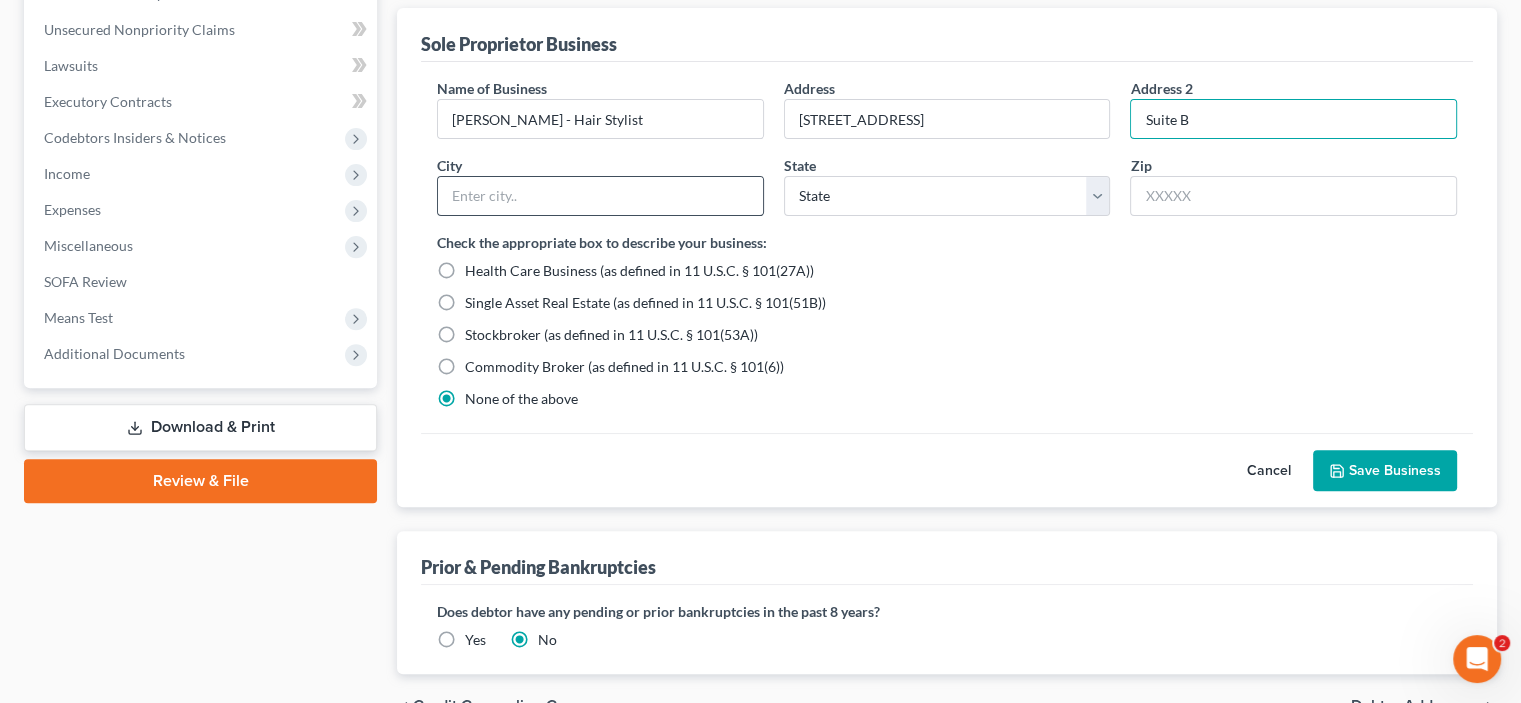 type on "Suite B" 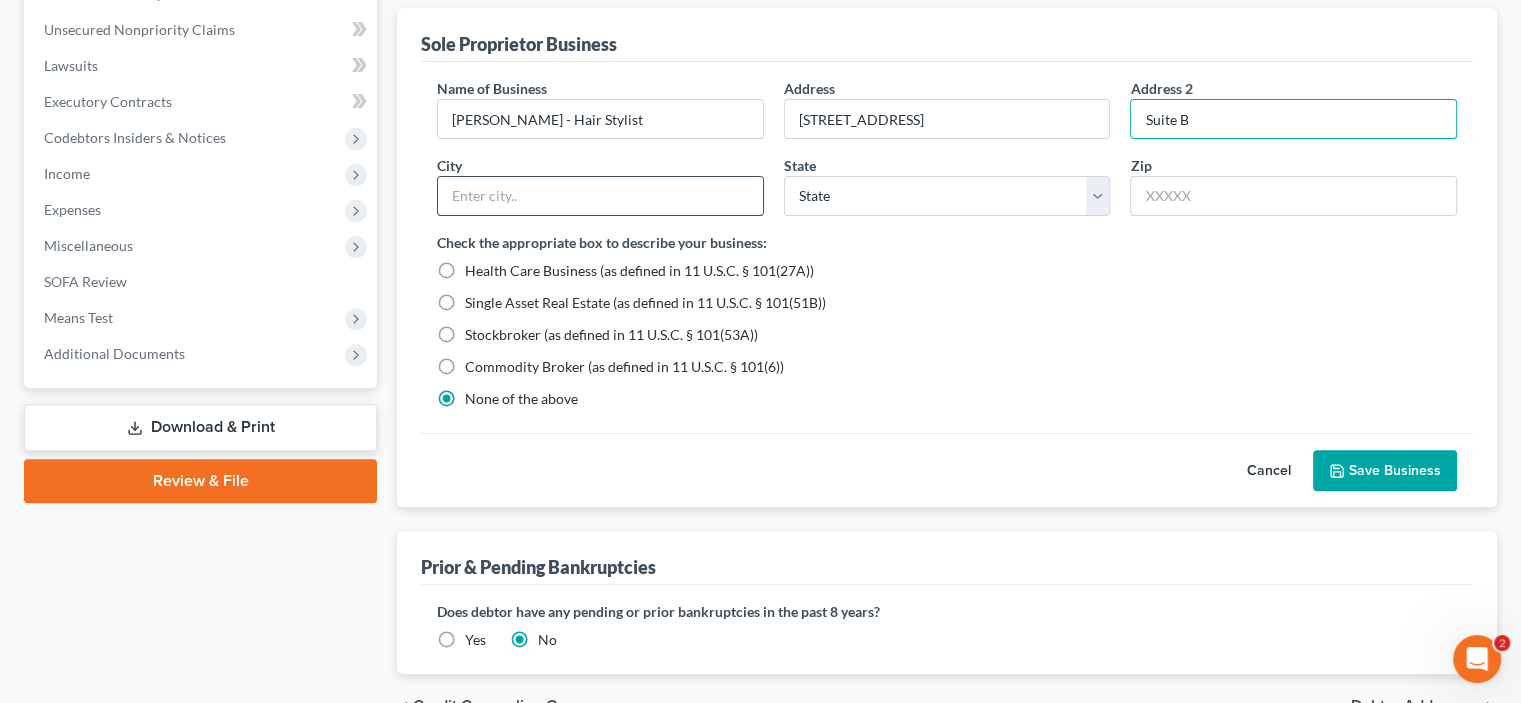 click at bounding box center [600, 196] 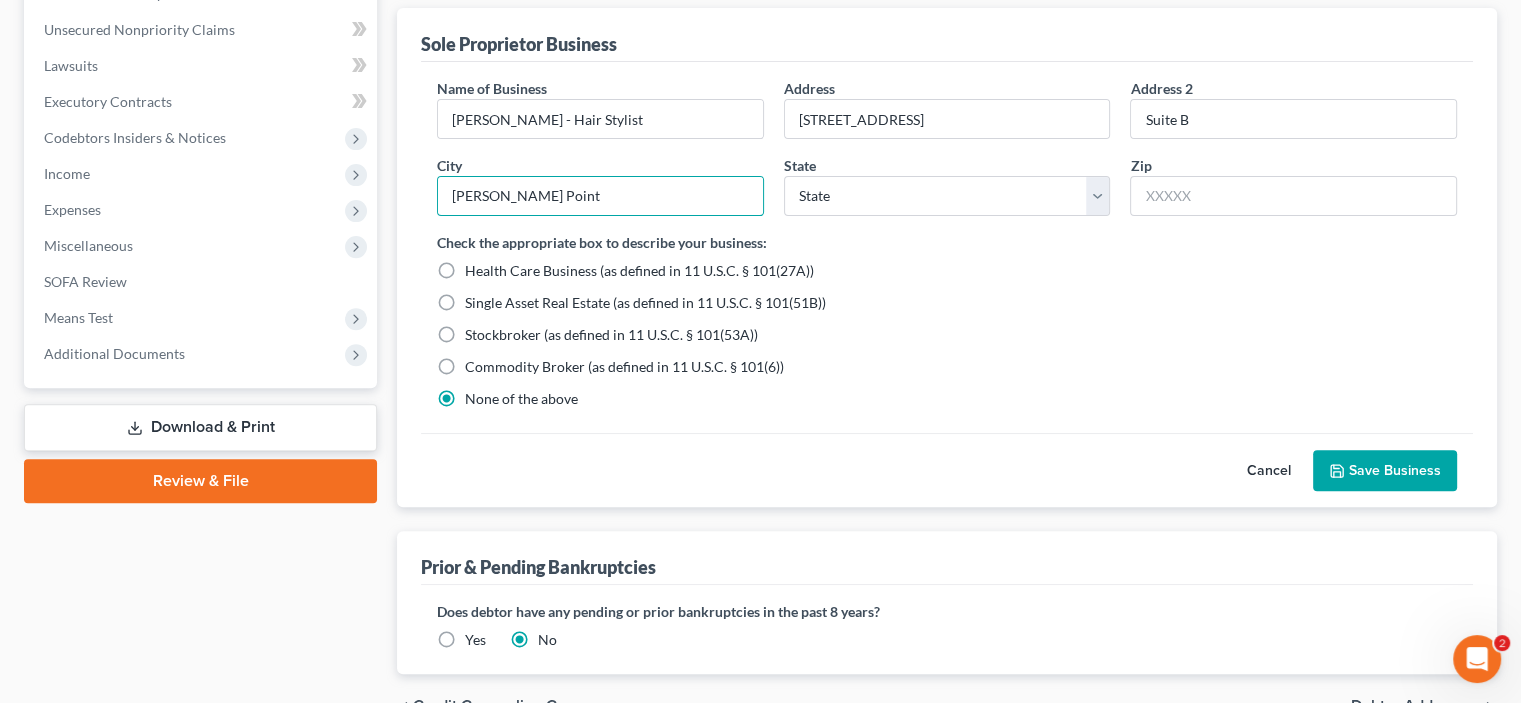 type on "[PERSON_NAME] Point" 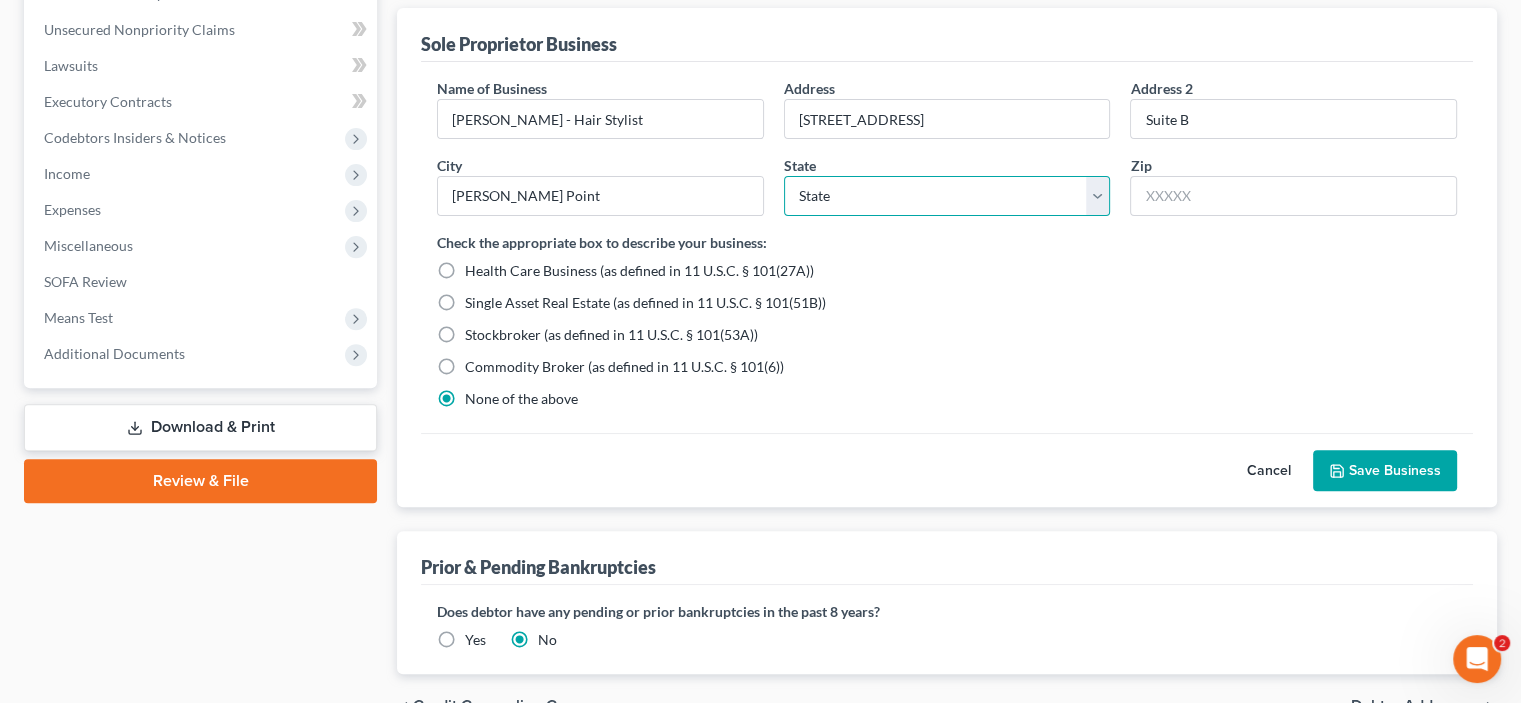 click on "State [US_STATE] AK AR AZ CA CO CT DE DC [GEOGRAPHIC_DATA] [GEOGRAPHIC_DATA] GU HI ID IL IN [GEOGRAPHIC_DATA] [GEOGRAPHIC_DATA] [GEOGRAPHIC_DATA] LA ME MD [GEOGRAPHIC_DATA] [GEOGRAPHIC_DATA] [GEOGRAPHIC_DATA] [GEOGRAPHIC_DATA] [GEOGRAPHIC_DATA] MT NC [GEOGRAPHIC_DATA] [GEOGRAPHIC_DATA] [GEOGRAPHIC_DATA] NH [GEOGRAPHIC_DATA] [GEOGRAPHIC_DATA] [GEOGRAPHIC_DATA] [GEOGRAPHIC_DATA] [GEOGRAPHIC_DATA] [GEOGRAPHIC_DATA] [GEOGRAPHIC_DATA] PR RI SC SD [GEOGRAPHIC_DATA] [GEOGRAPHIC_DATA] [GEOGRAPHIC_DATA] VI [GEOGRAPHIC_DATA] [GEOGRAPHIC_DATA] [GEOGRAPHIC_DATA] WV WI WY" at bounding box center [947, 196] 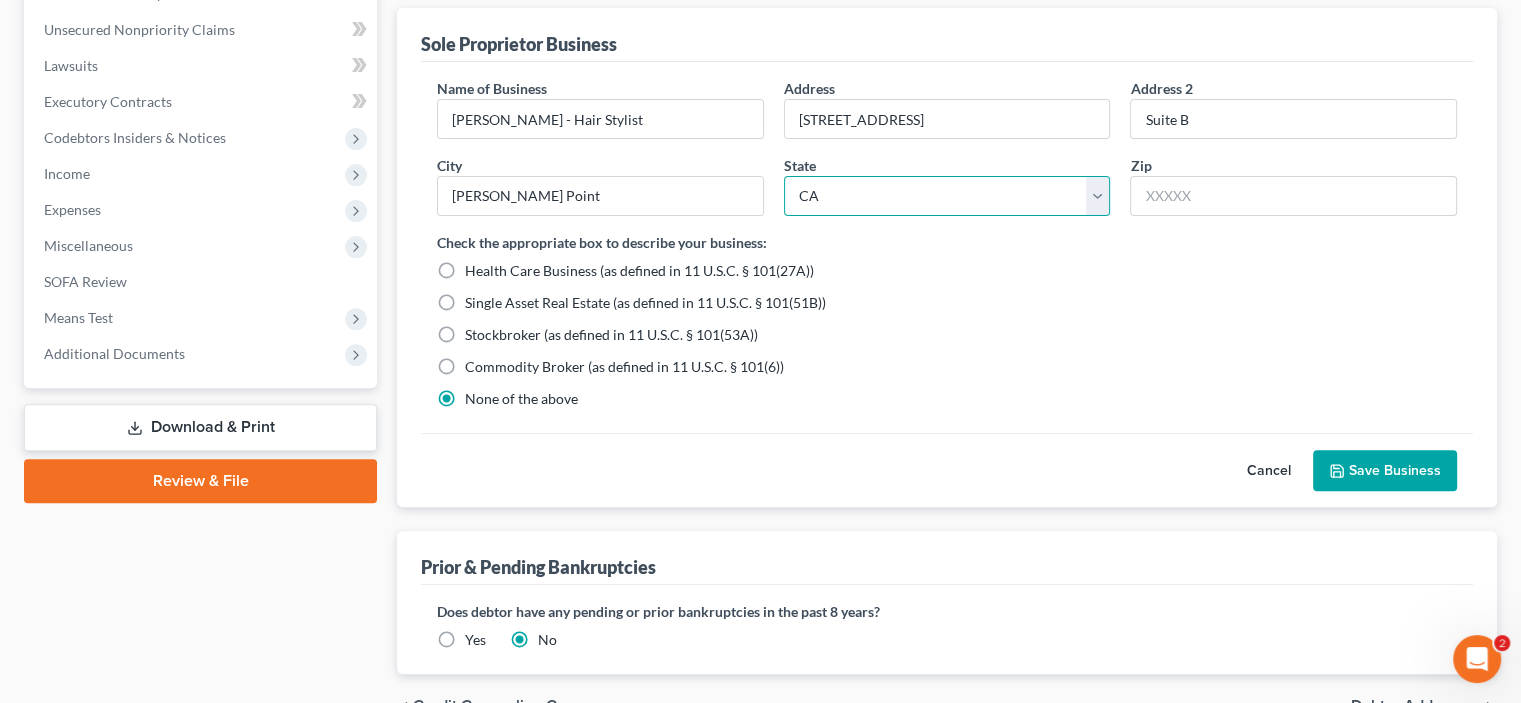 click on "State [US_STATE] AK AR AZ CA CO CT DE DC [GEOGRAPHIC_DATA] [GEOGRAPHIC_DATA] GU HI ID IL IN [GEOGRAPHIC_DATA] [GEOGRAPHIC_DATA] [GEOGRAPHIC_DATA] LA ME MD [GEOGRAPHIC_DATA] [GEOGRAPHIC_DATA] [GEOGRAPHIC_DATA] [GEOGRAPHIC_DATA] [GEOGRAPHIC_DATA] MT NC [GEOGRAPHIC_DATA] [GEOGRAPHIC_DATA] [GEOGRAPHIC_DATA] NH [GEOGRAPHIC_DATA] [GEOGRAPHIC_DATA] [GEOGRAPHIC_DATA] [GEOGRAPHIC_DATA] [GEOGRAPHIC_DATA] [GEOGRAPHIC_DATA] [GEOGRAPHIC_DATA] PR RI SC SD [GEOGRAPHIC_DATA] [GEOGRAPHIC_DATA] [GEOGRAPHIC_DATA] VI [GEOGRAPHIC_DATA] [GEOGRAPHIC_DATA] [GEOGRAPHIC_DATA] WV WI WY" at bounding box center (947, 196) 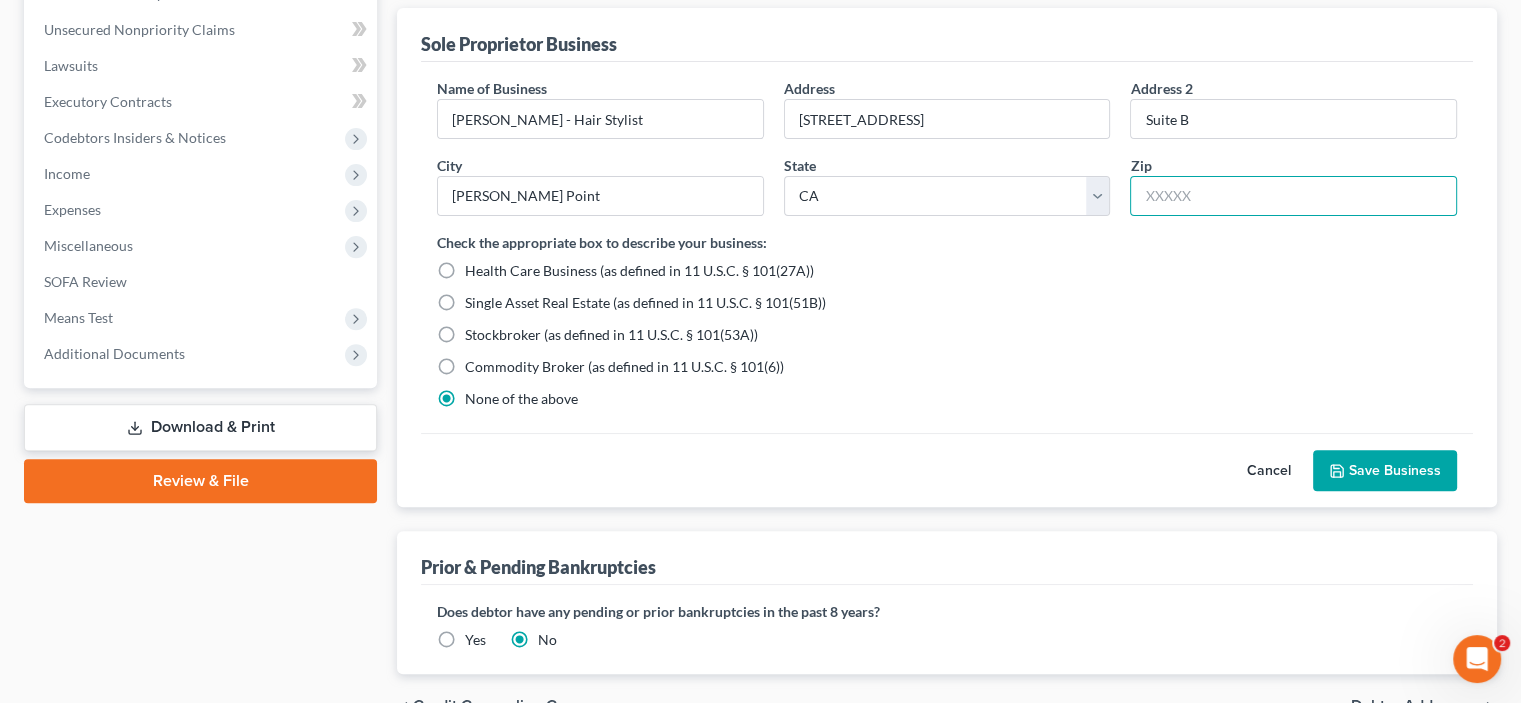 click at bounding box center [1293, 196] 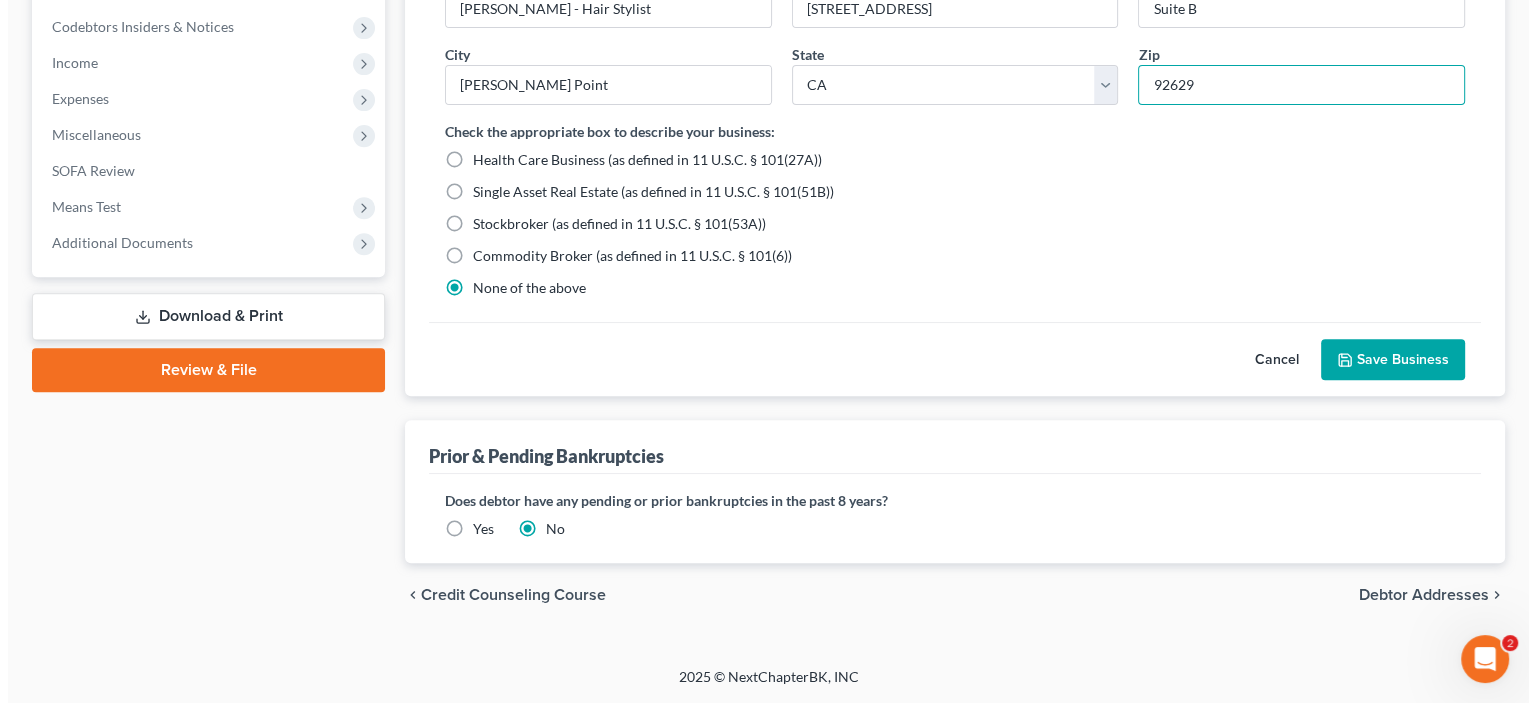scroll, scrollTop: 933, scrollLeft: 0, axis: vertical 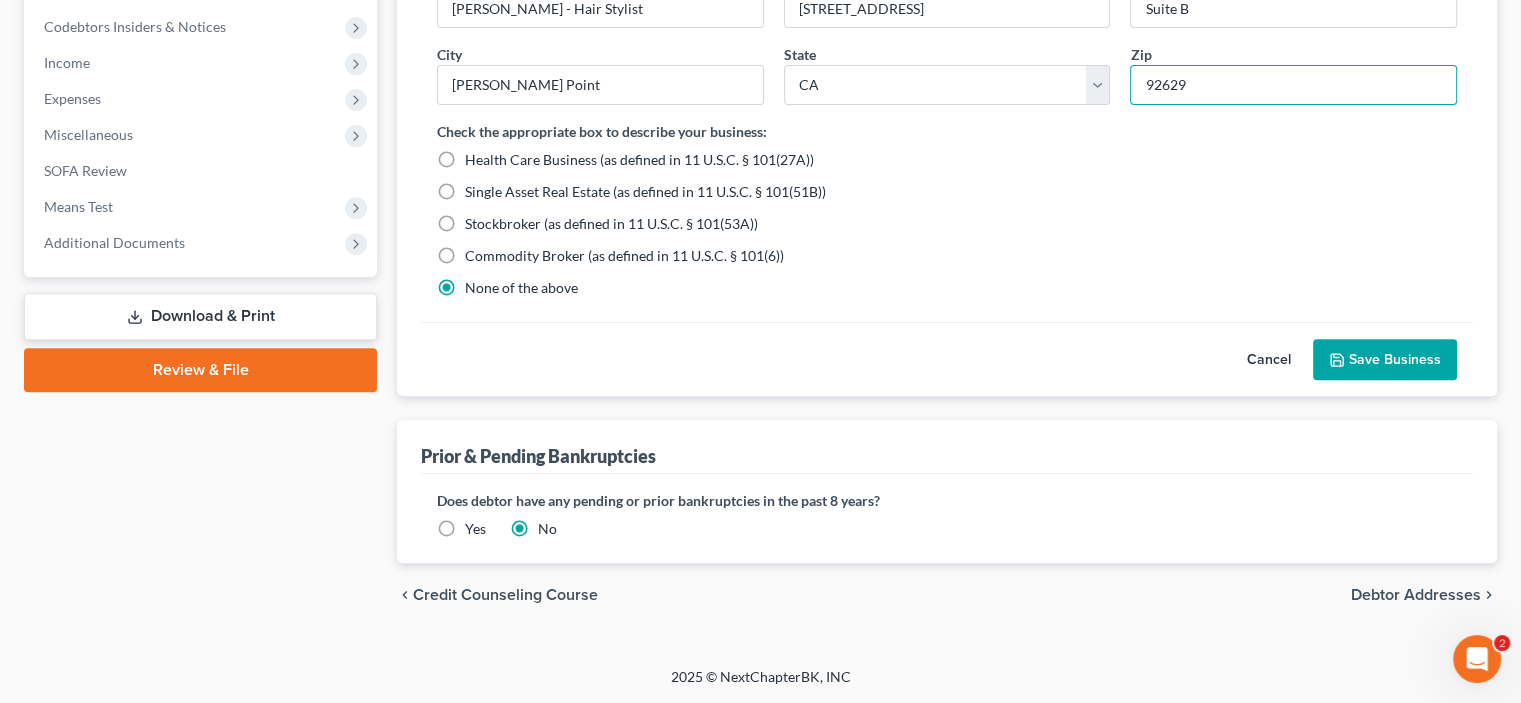 type on "92629" 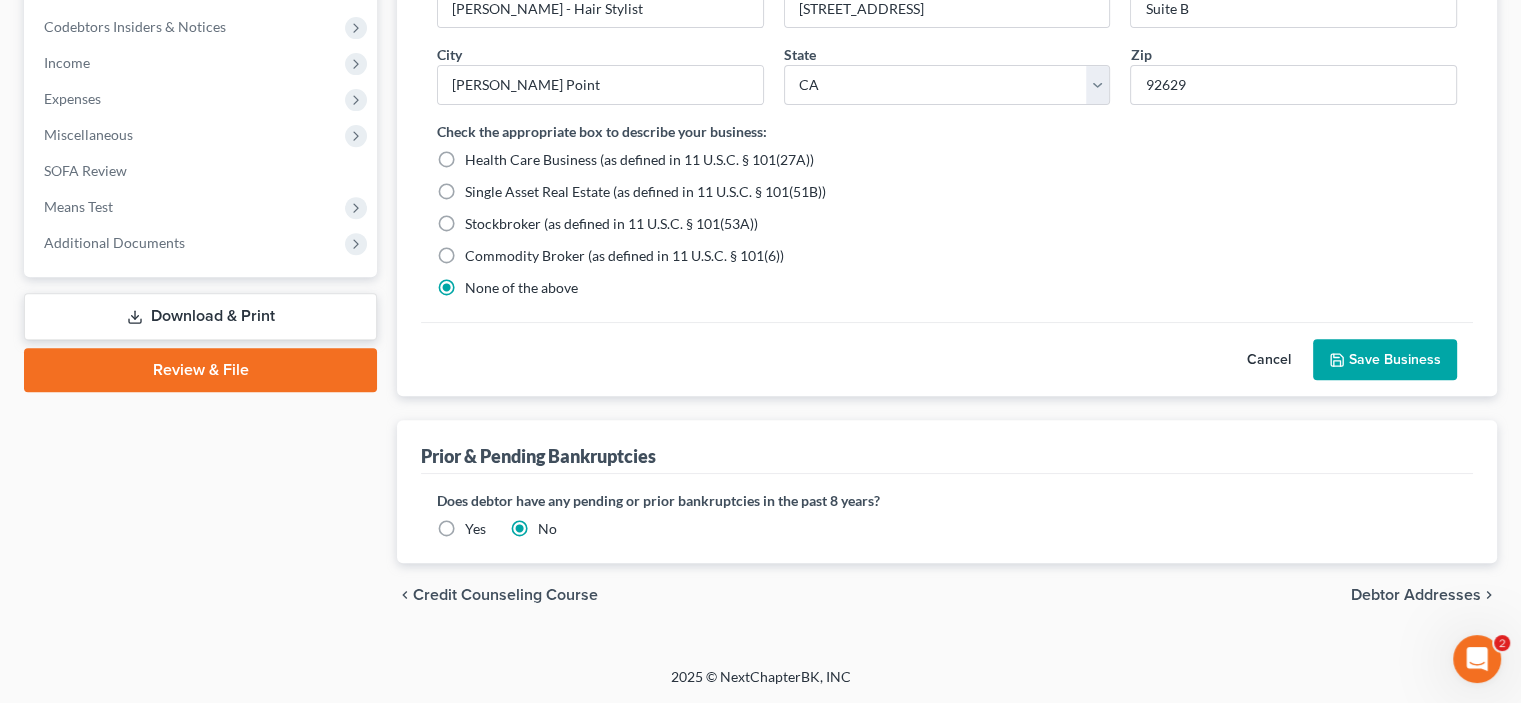 click on "Save Business" at bounding box center (1385, 360) 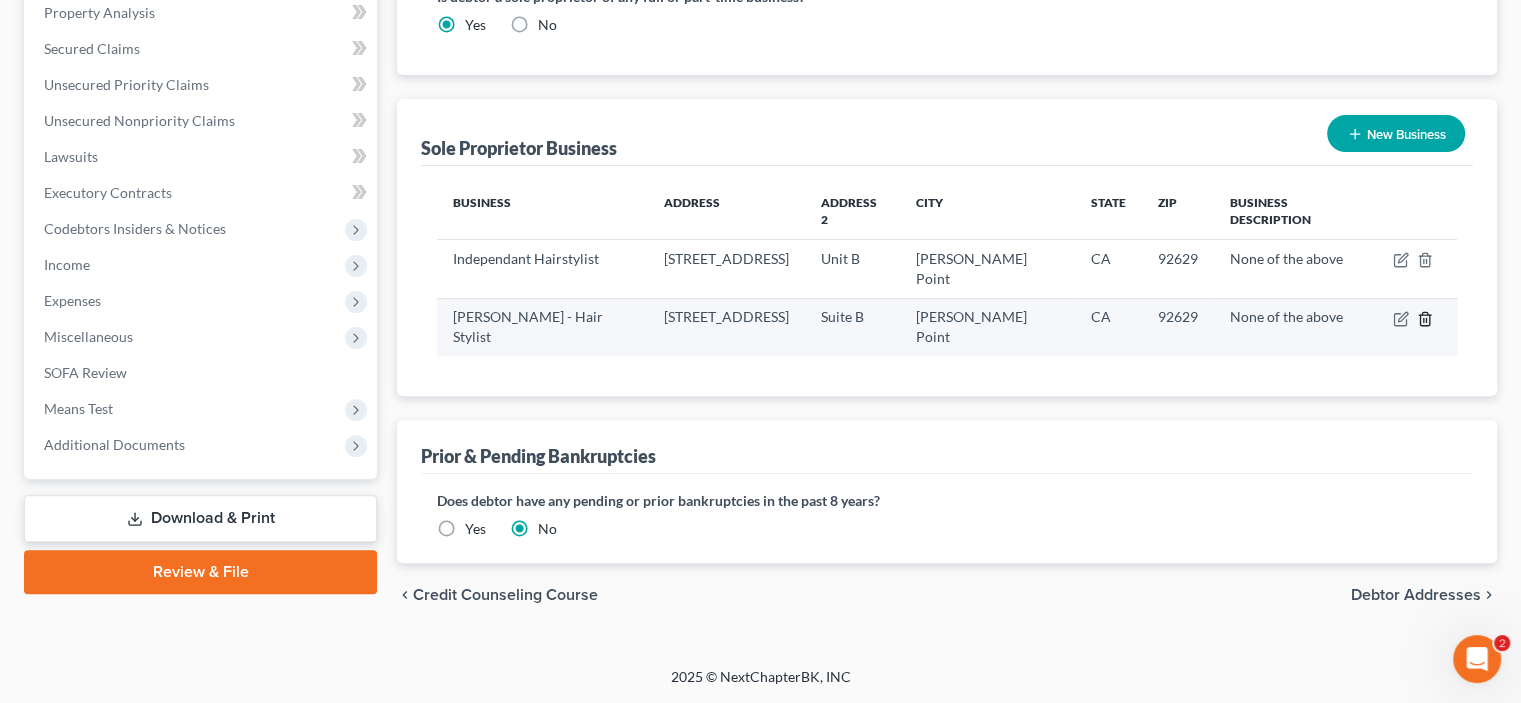 click 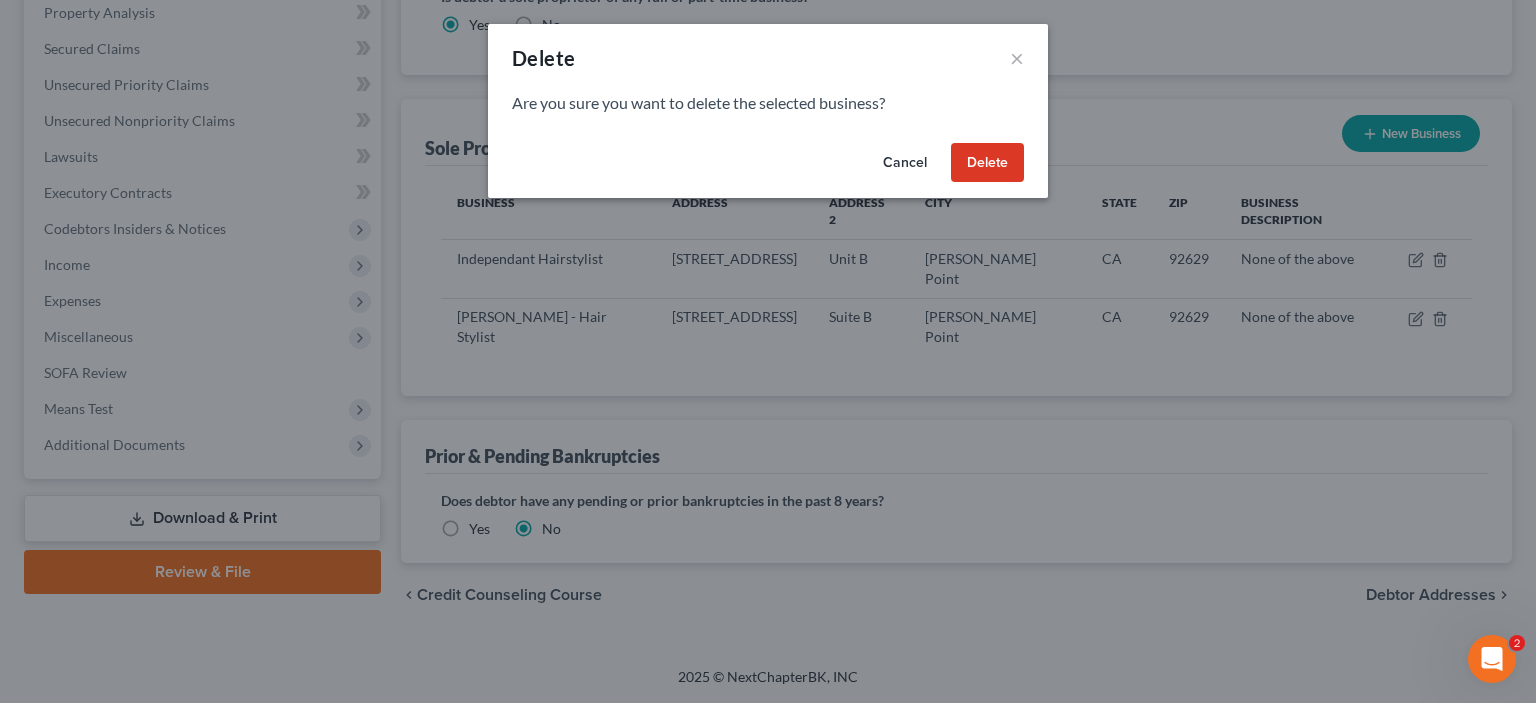 click on "Delete" at bounding box center [987, 163] 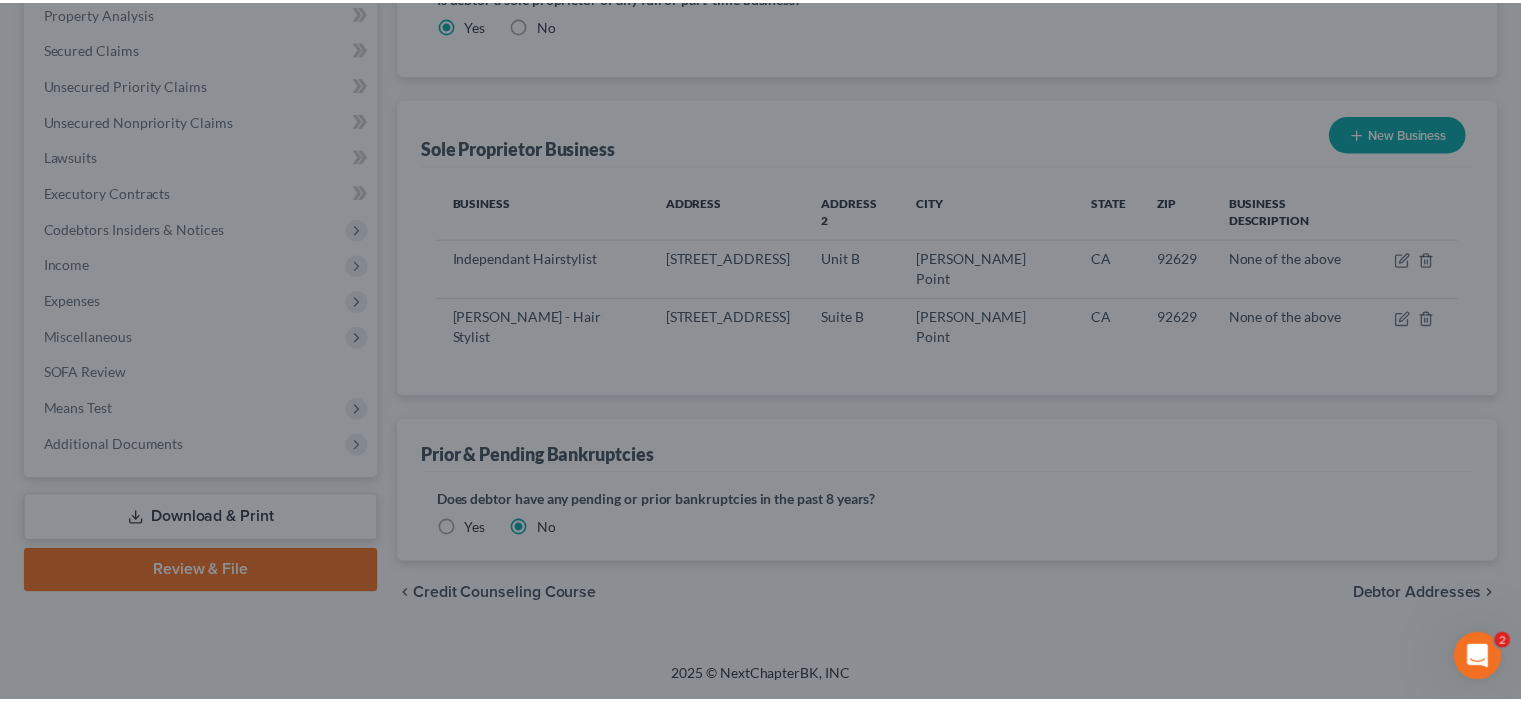 scroll, scrollTop: 910, scrollLeft: 0, axis: vertical 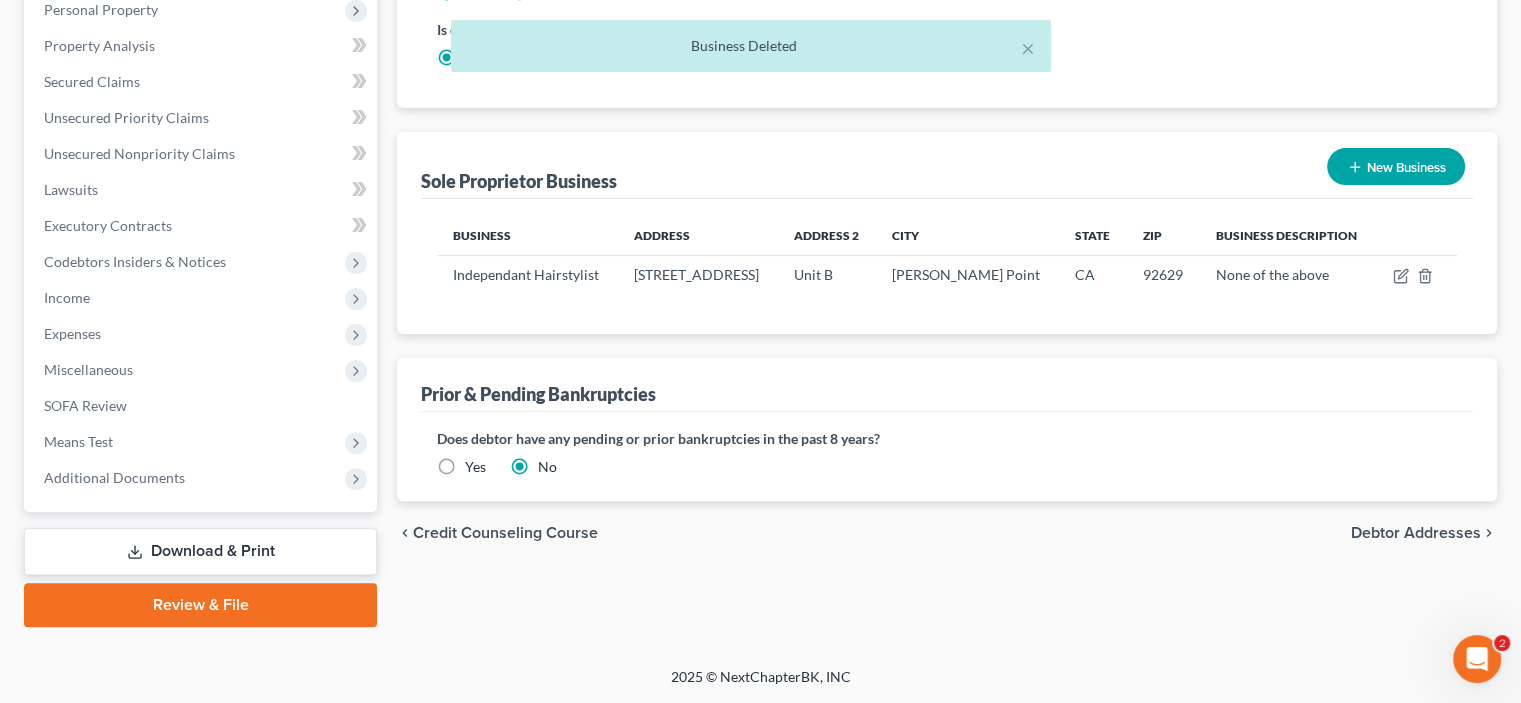 click on "×                     Business Deleted" at bounding box center (750, 51) 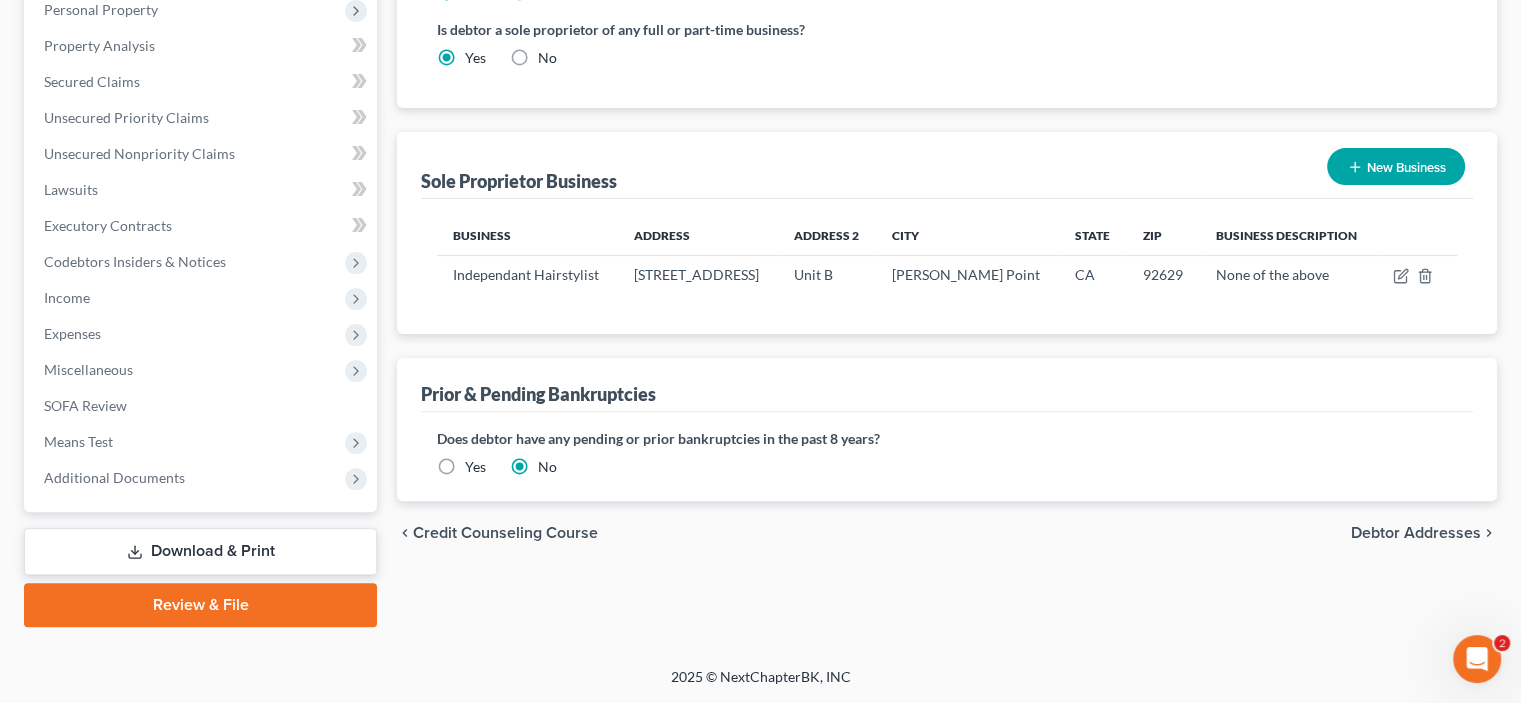 click on "New Business" at bounding box center [1396, 166] 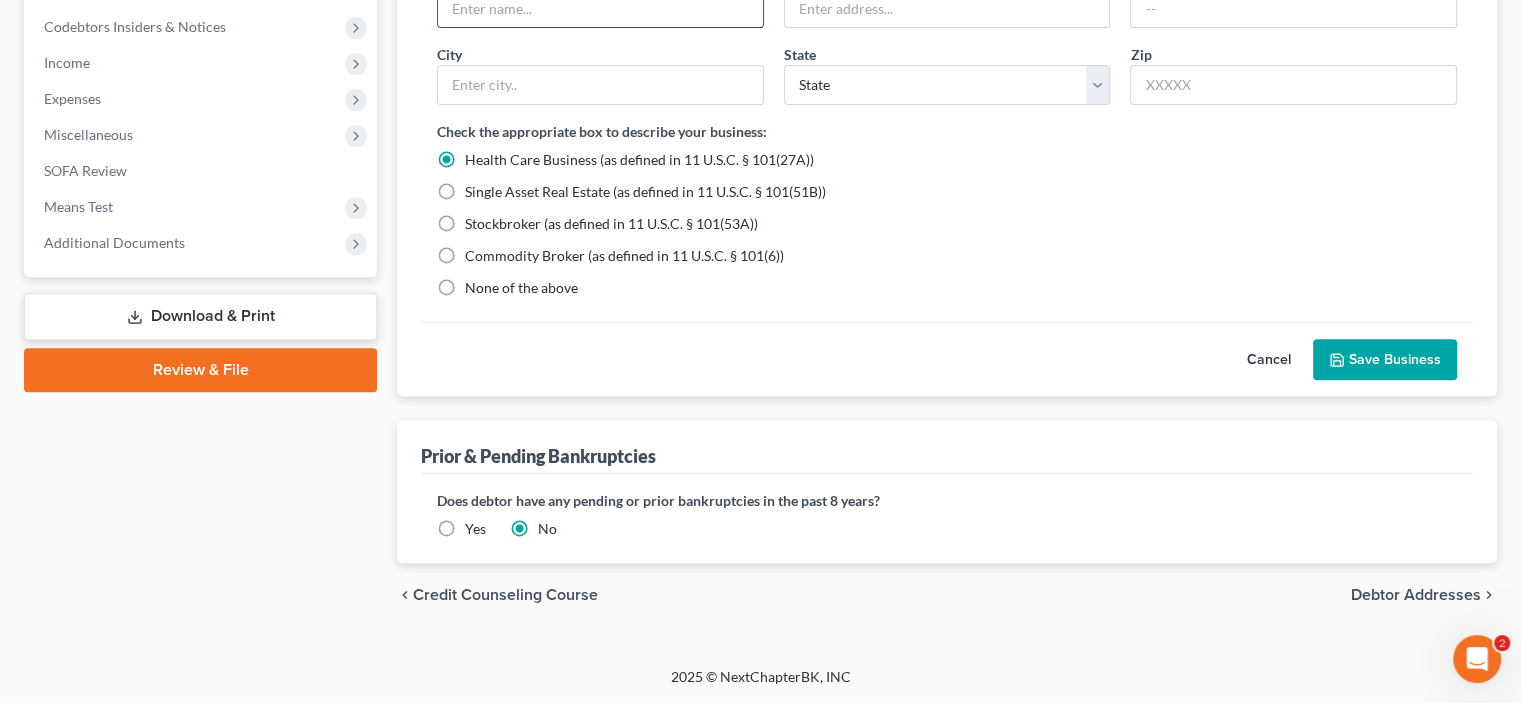 click at bounding box center (600, 8) 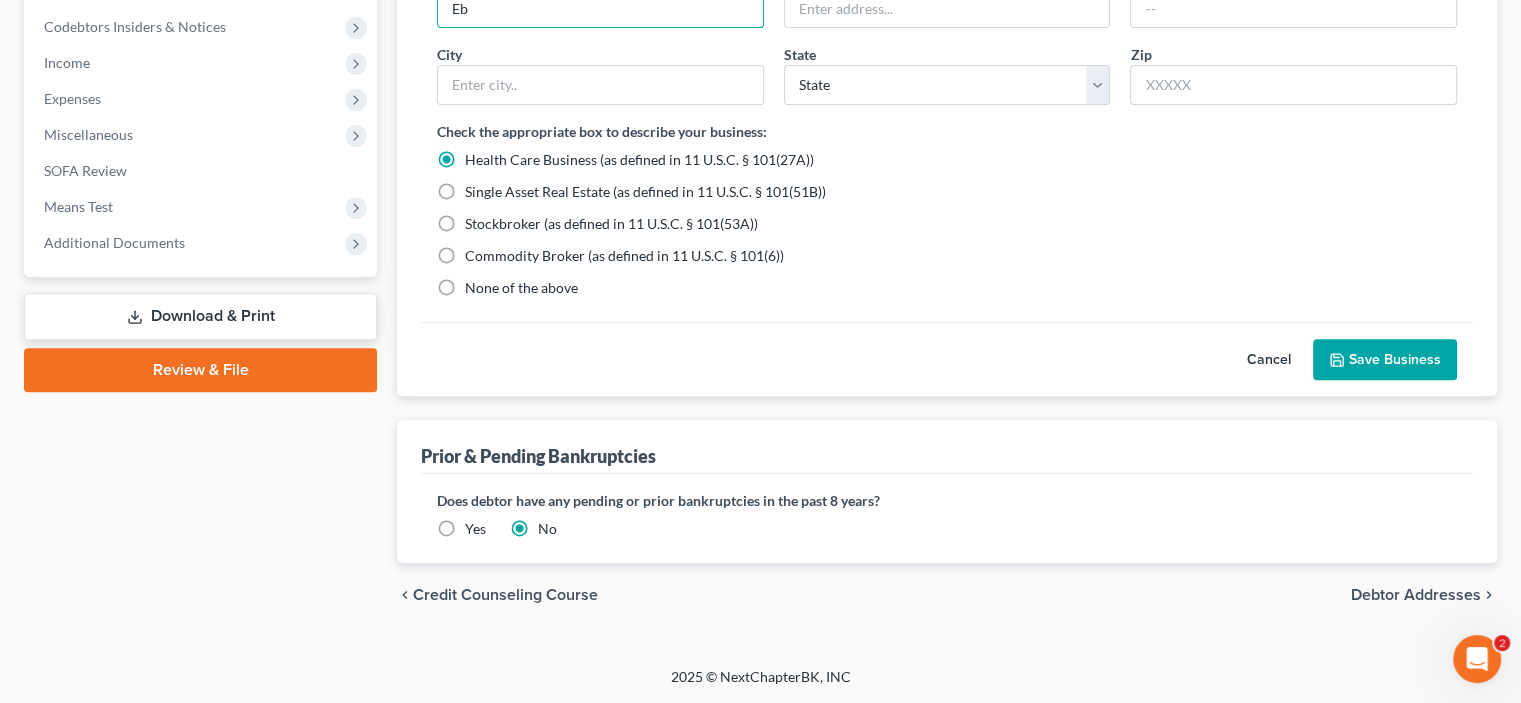 type on "E" 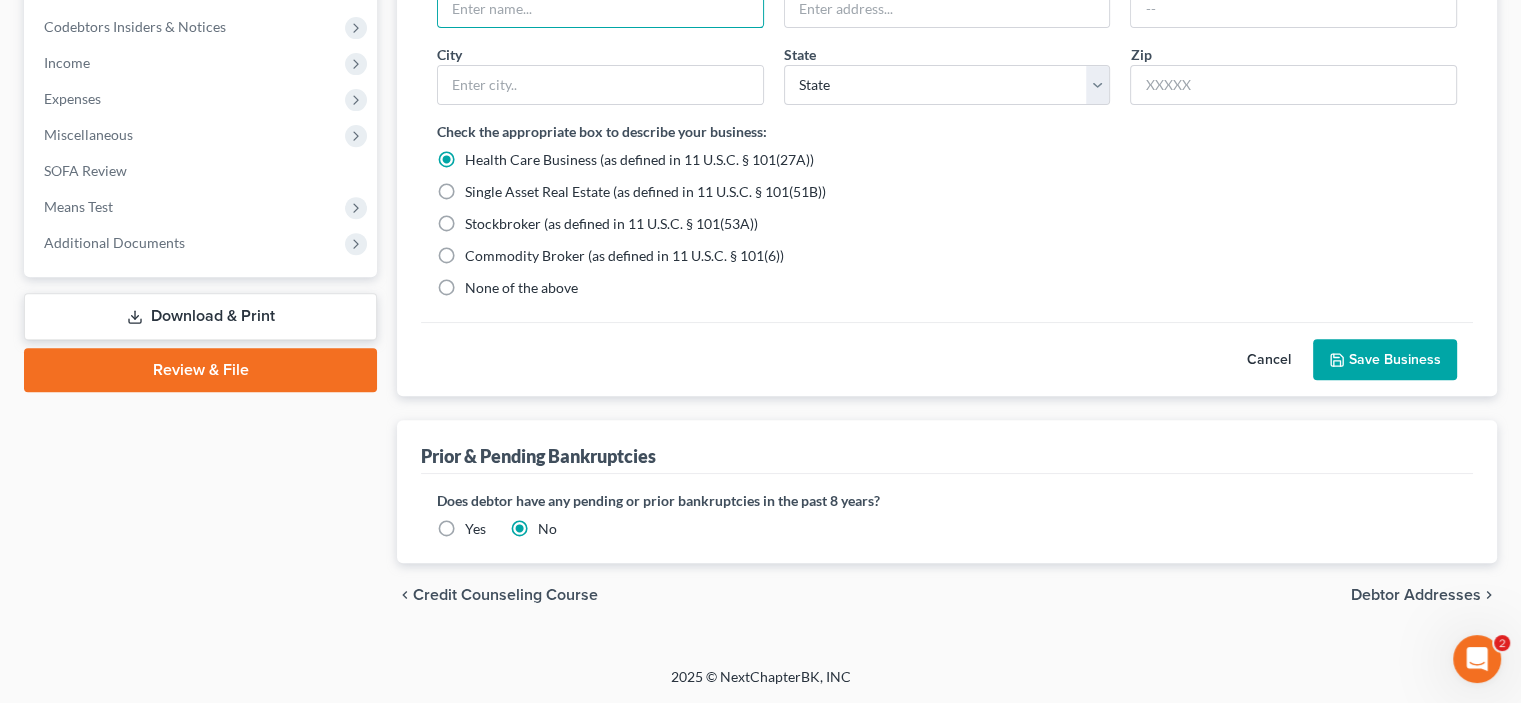 type on "j" 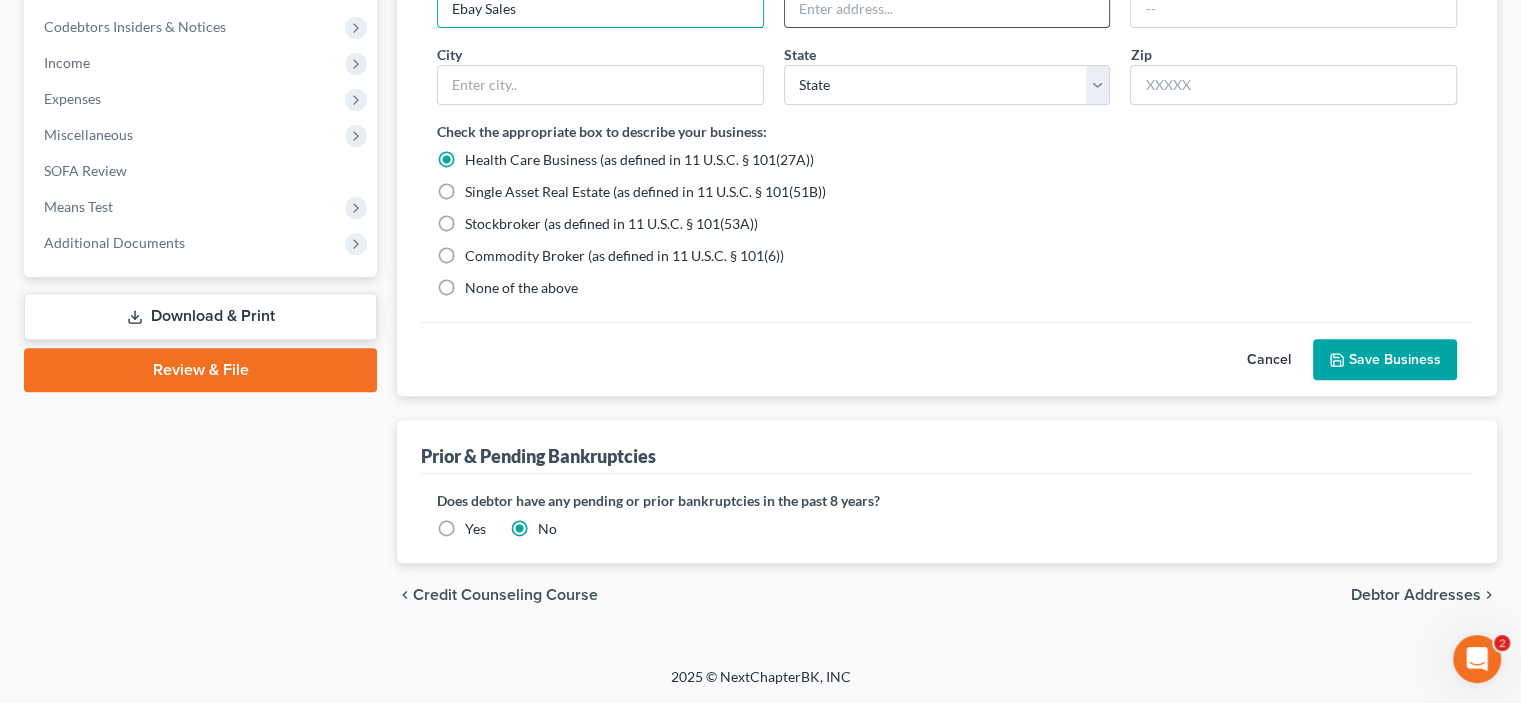 type on "Ebay Sales" 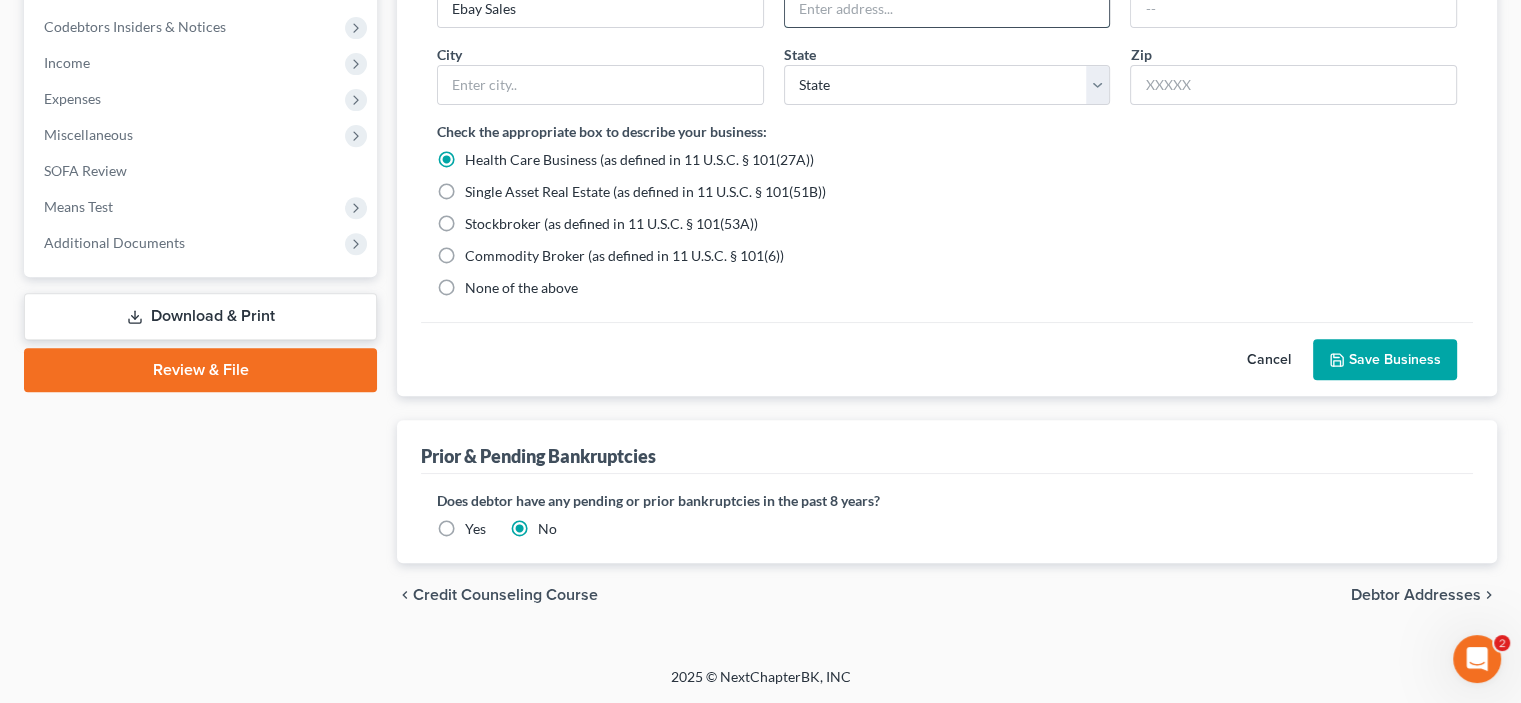 click at bounding box center (947, 8) 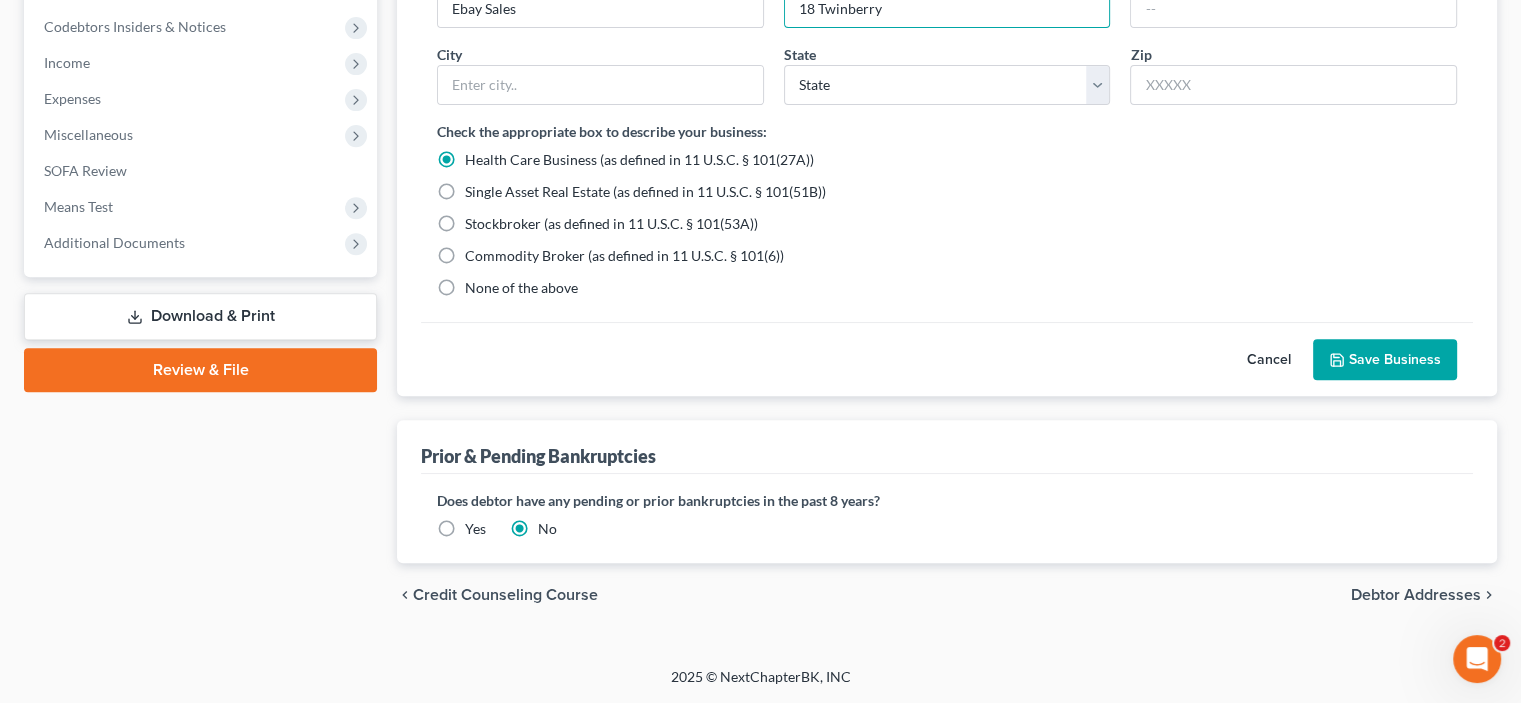type on "18 Twinberry" 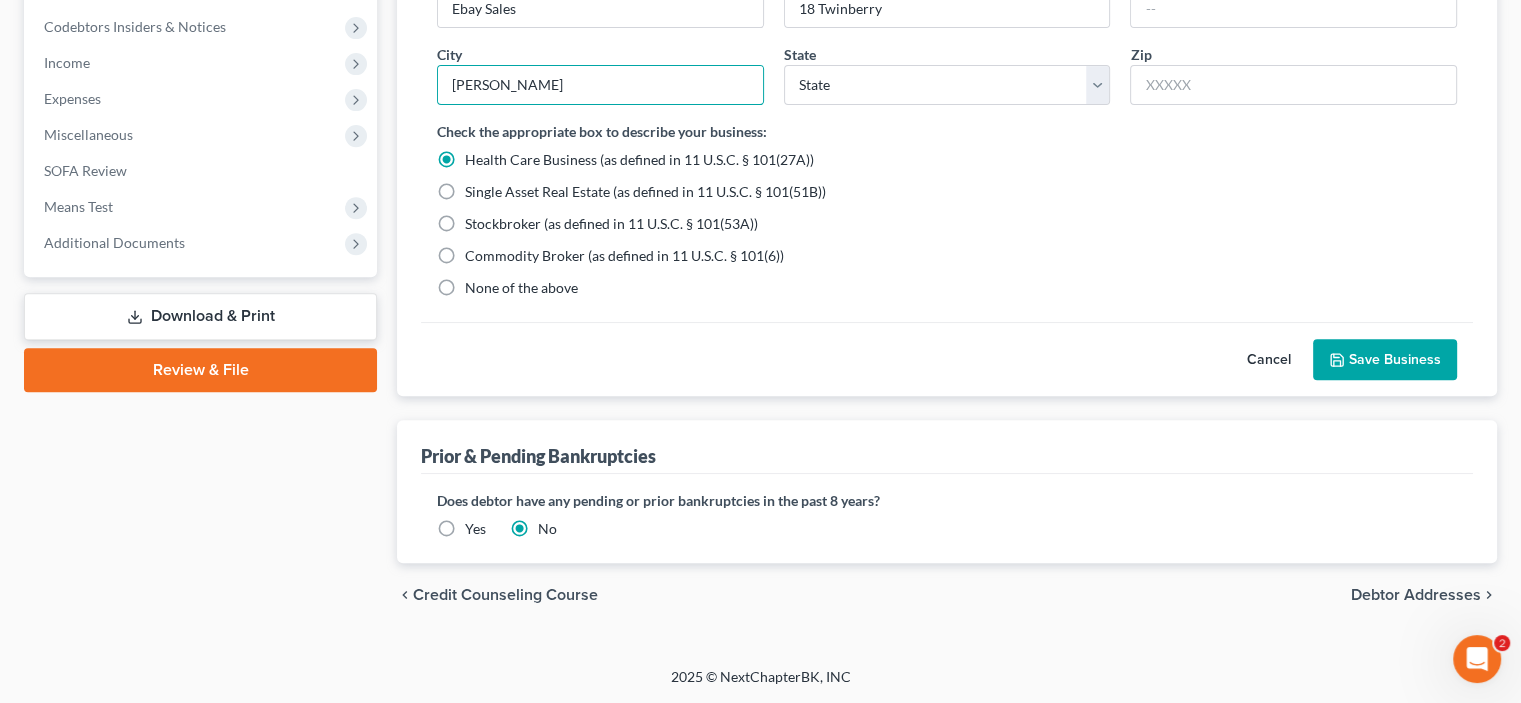 type on "[PERSON_NAME]" 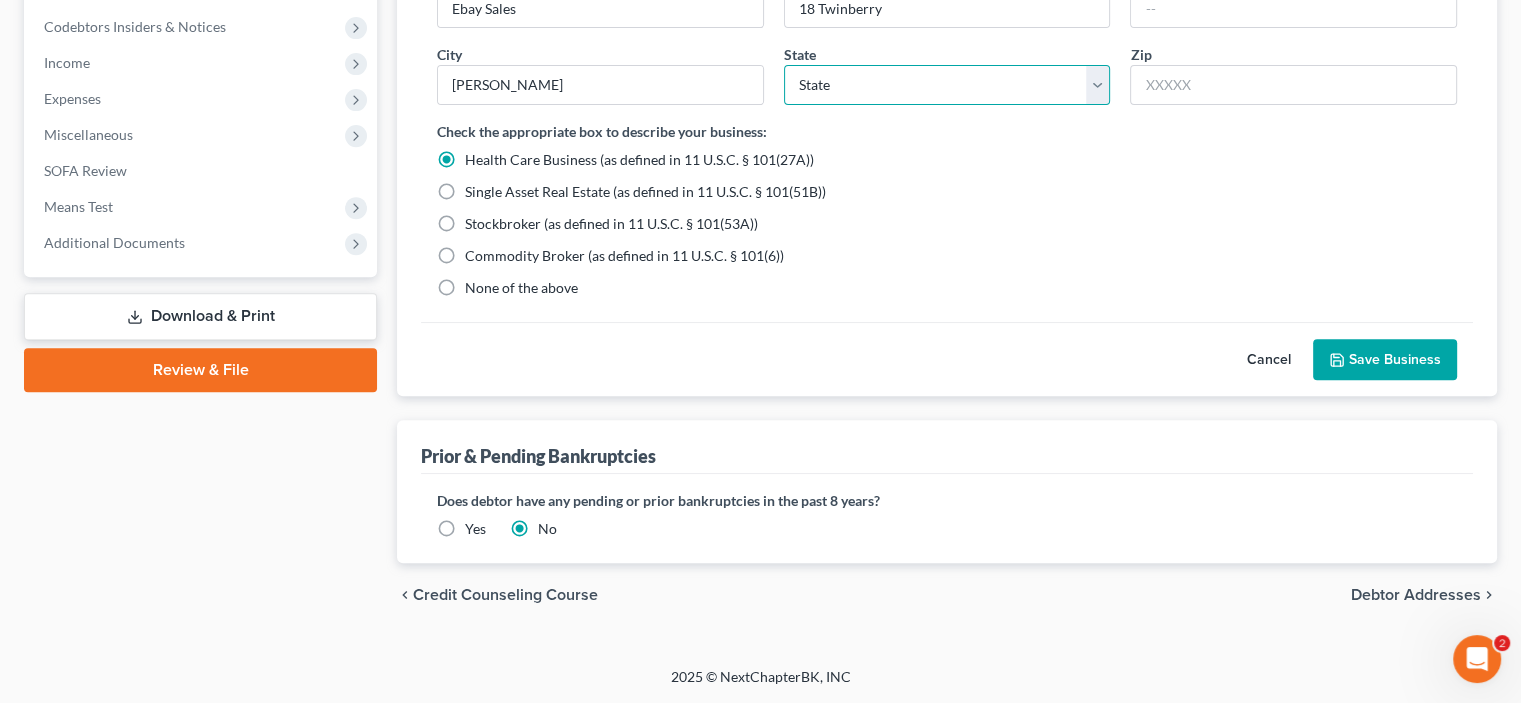 click on "State [US_STATE] AK AR AZ CA CO CT DE DC [GEOGRAPHIC_DATA] [GEOGRAPHIC_DATA] GU HI ID IL IN [GEOGRAPHIC_DATA] [GEOGRAPHIC_DATA] [GEOGRAPHIC_DATA] LA ME MD [GEOGRAPHIC_DATA] [GEOGRAPHIC_DATA] [GEOGRAPHIC_DATA] [GEOGRAPHIC_DATA] [GEOGRAPHIC_DATA] MT NC [GEOGRAPHIC_DATA] [GEOGRAPHIC_DATA] [GEOGRAPHIC_DATA] NH [GEOGRAPHIC_DATA] [GEOGRAPHIC_DATA] [GEOGRAPHIC_DATA] [GEOGRAPHIC_DATA] [GEOGRAPHIC_DATA] [GEOGRAPHIC_DATA] [GEOGRAPHIC_DATA] PR RI SC SD [GEOGRAPHIC_DATA] [GEOGRAPHIC_DATA] [GEOGRAPHIC_DATA] VI [GEOGRAPHIC_DATA] [GEOGRAPHIC_DATA] [GEOGRAPHIC_DATA] WV WI WY" at bounding box center [947, 85] 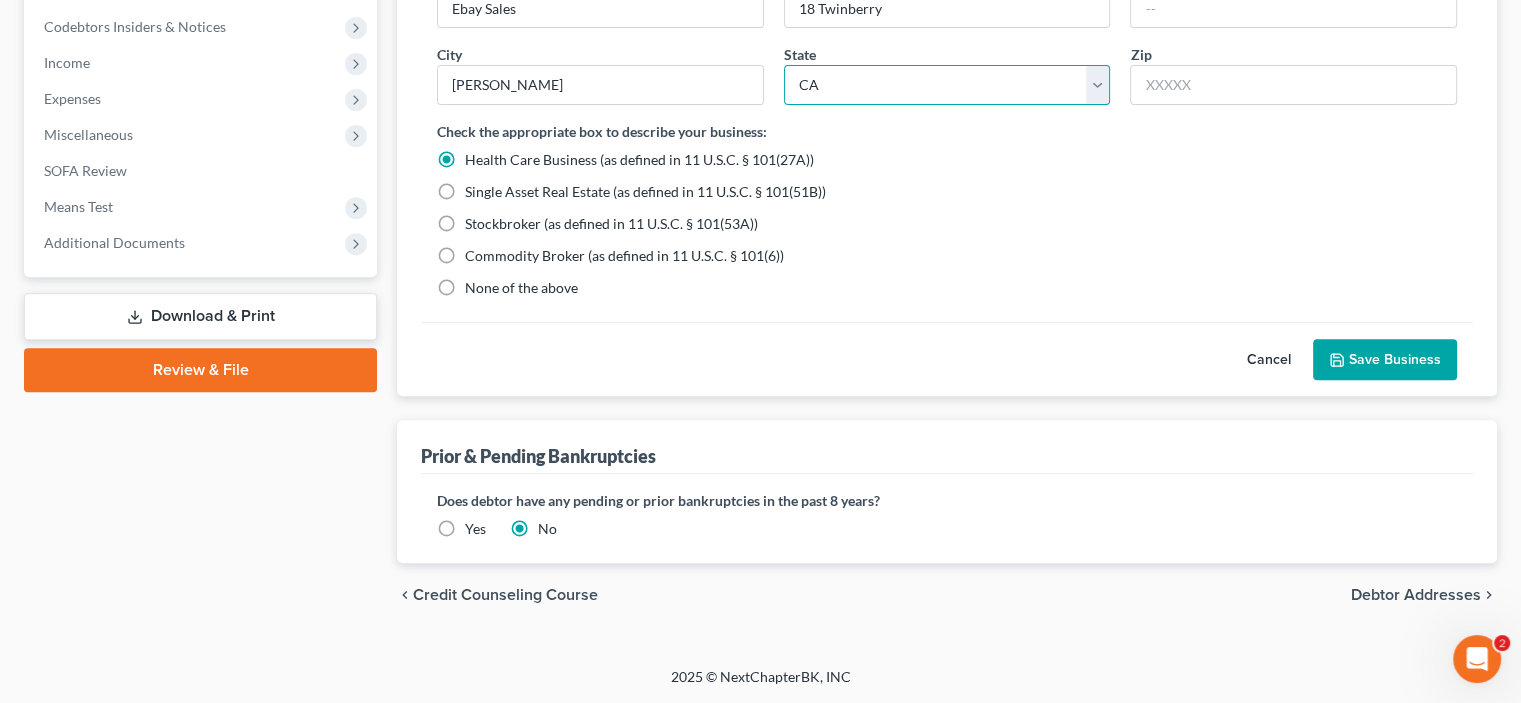 click on "State [US_STATE] AK AR AZ CA CO CT DE DC [GEOGRAPHIC_DATA] [GEOGRAPHIC_DATA] GU HI ID IL IN [GEOGRAPHIC_DATA] [GEOGRAPHIC_DATA] [GEOGRAPHIC_DATA] LA ME MD [GEOGRAPHIC_DATA] [GEOGRAPHIC_DATA] [GEOGRAPHIC_DATA] [GEOGRAPHIC_DATA] [GEOGRAPHIC_DATA] MT NC [GEOGRAPHIC_DATA] [GEOGRAPHIC_DATA] [GEOGRAPHIC_DATA] NH [GEOGRAPHIC_DATA] [GEOGRAPHIC_DATA] [GEOGRAPHIC_DATA] [GEOGRAPHIC_DATA] [GEOGRAPHIC_DATA] [GEOGRAPHIC_DATA] [GEOGRAPHIC_DATA] PR RI SC SD [GEOGRAPHIC_DATA] [GEOGRAPHIC_DATA] [GEOGRAPHIC_DATA] VI [GEOGRAPHIC_DATA] [GEOGRAPHIC_DATA] [GEOGRAPHIC_DATA] WV WI WY" at bounding box center (947, 85) 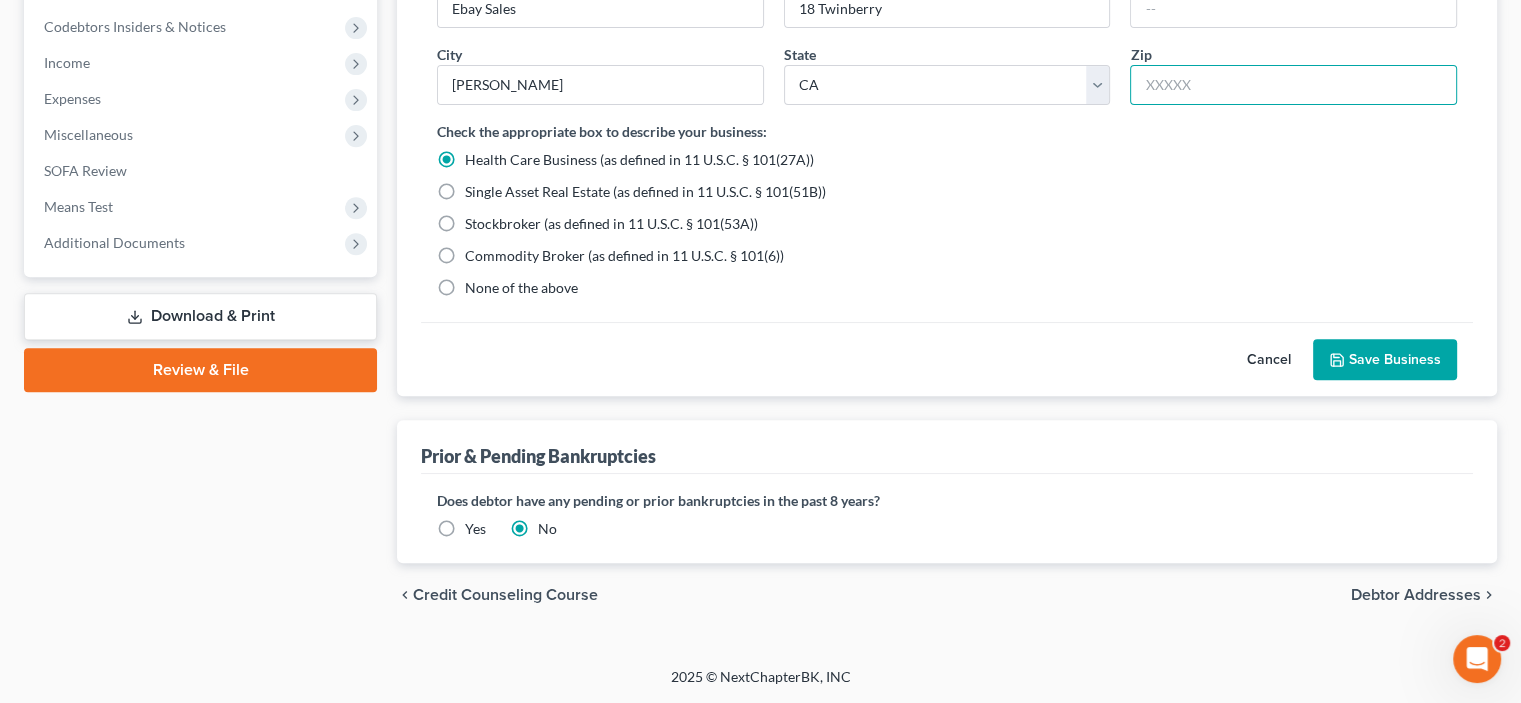 click at bounding box center [1293, 85] 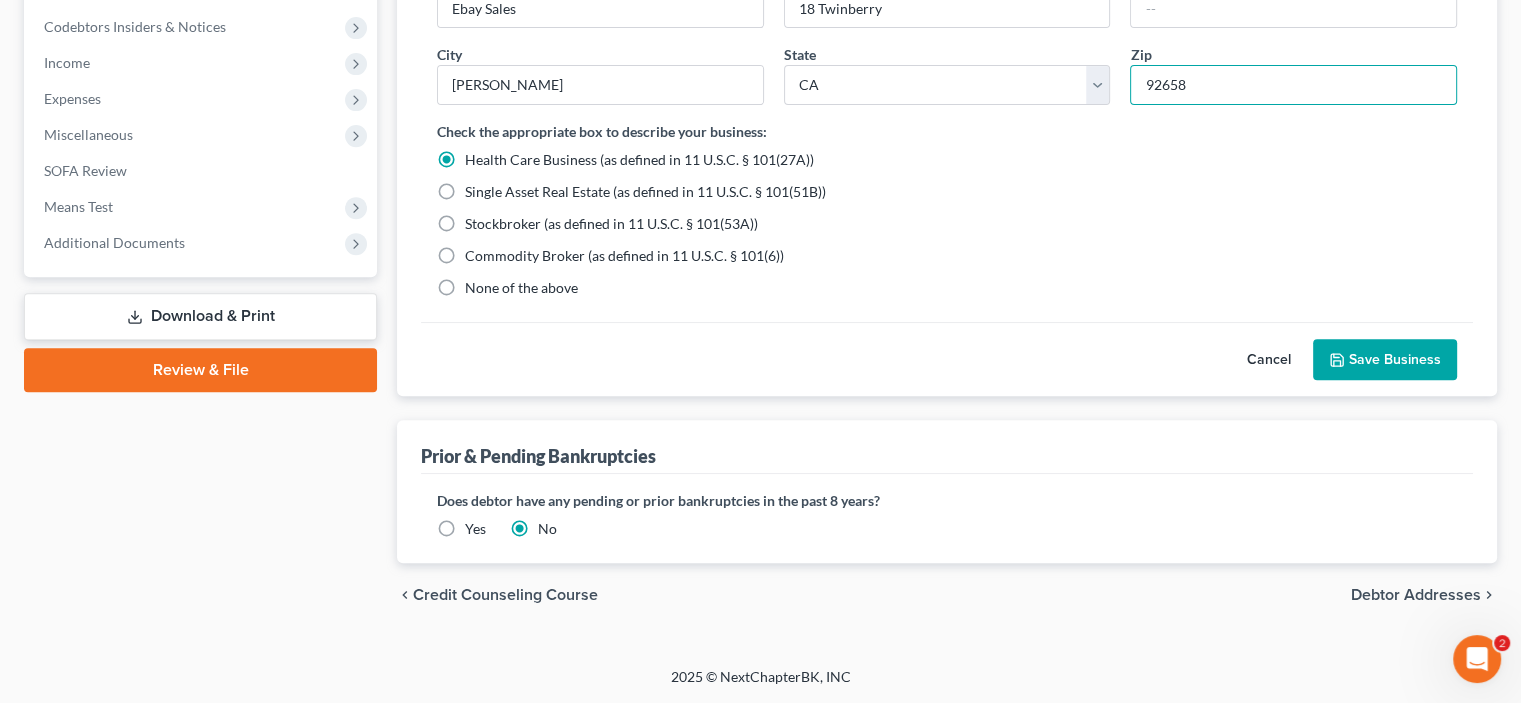 type on "92658" 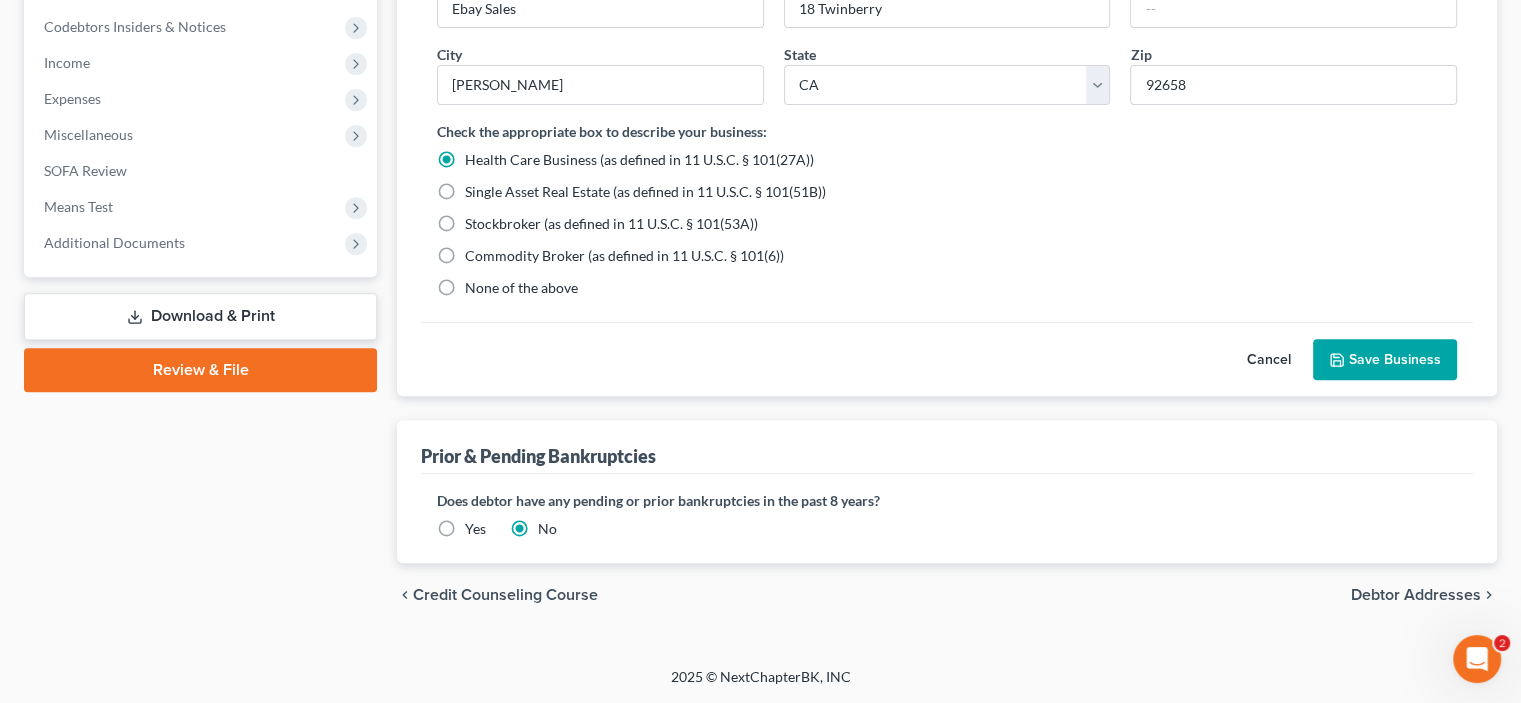 click on "None of the above" at bounding box center (521, 288) 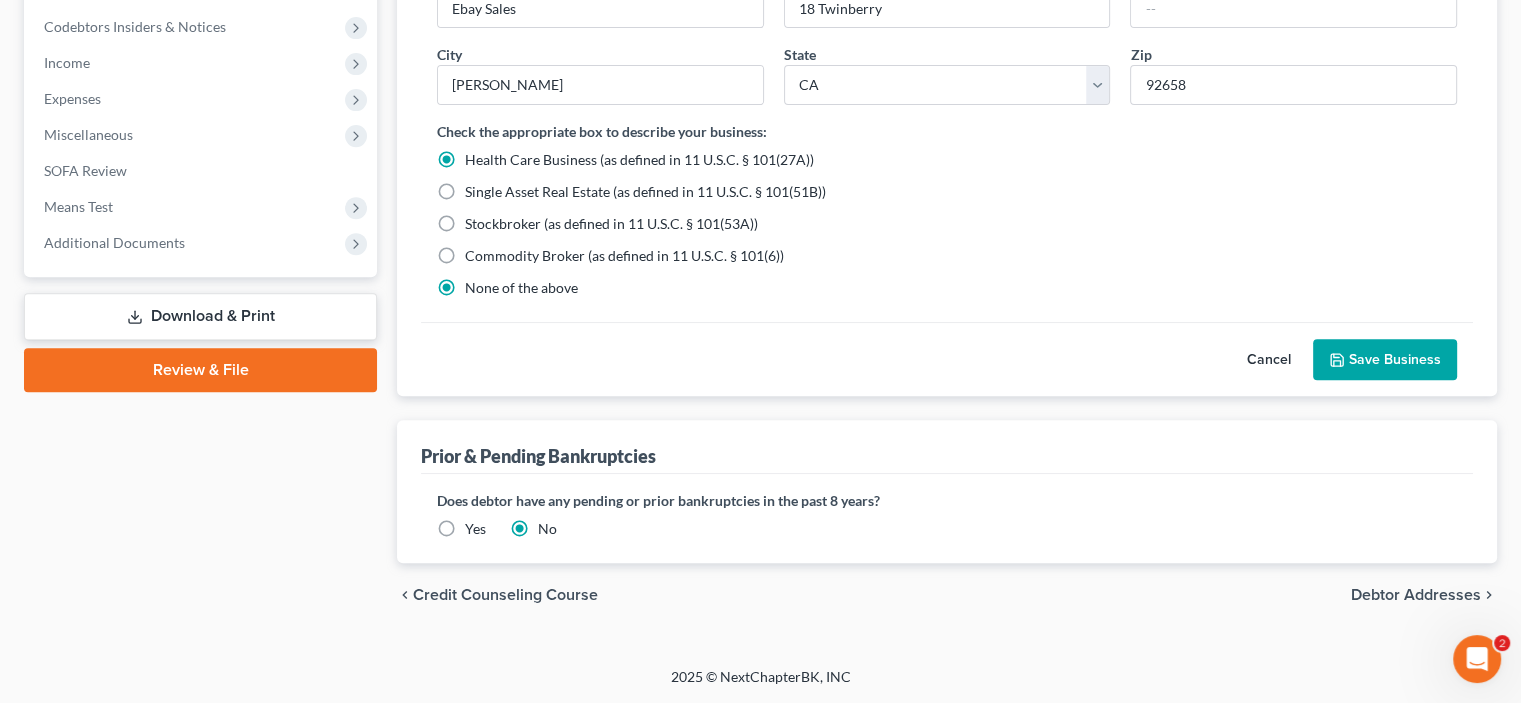 radio on "false" 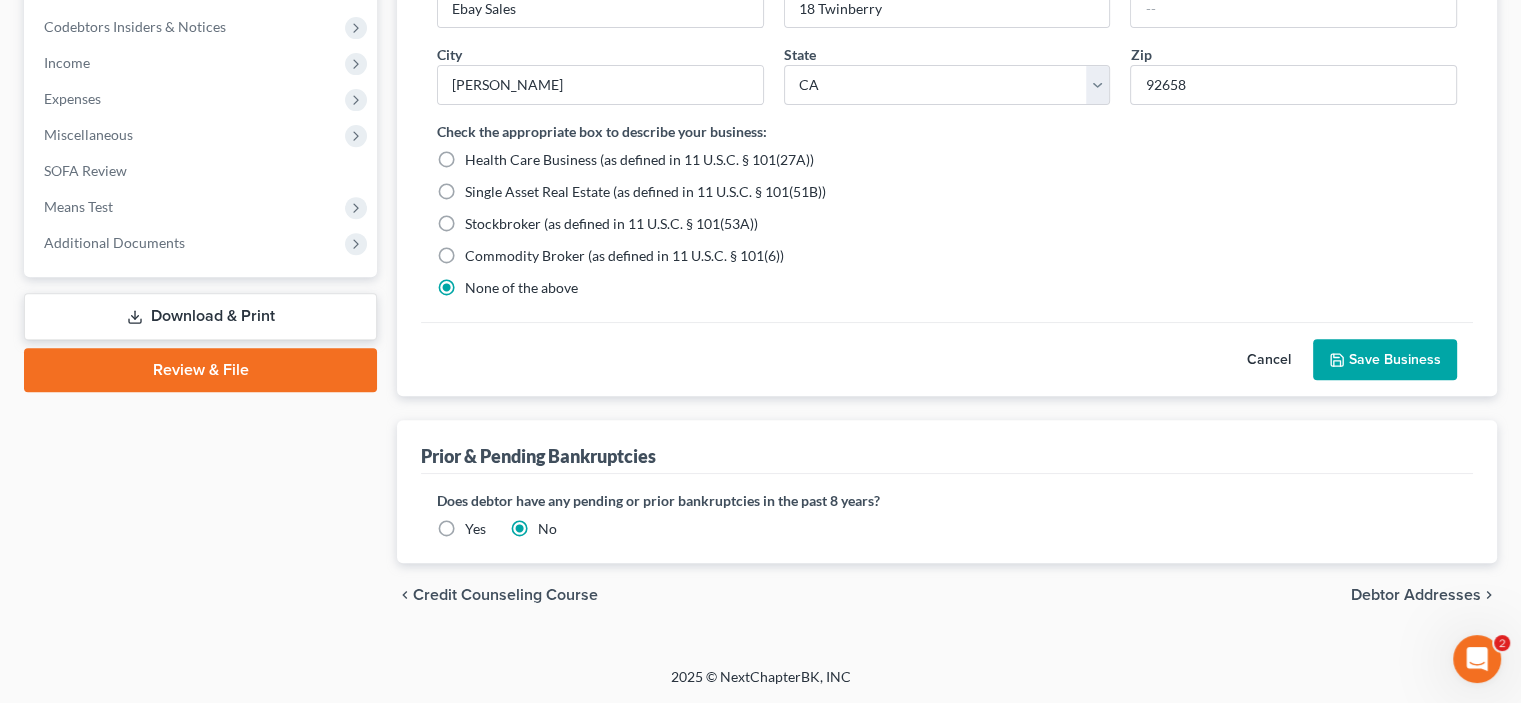 type on "[GEOGRAPHIC_DATA]" 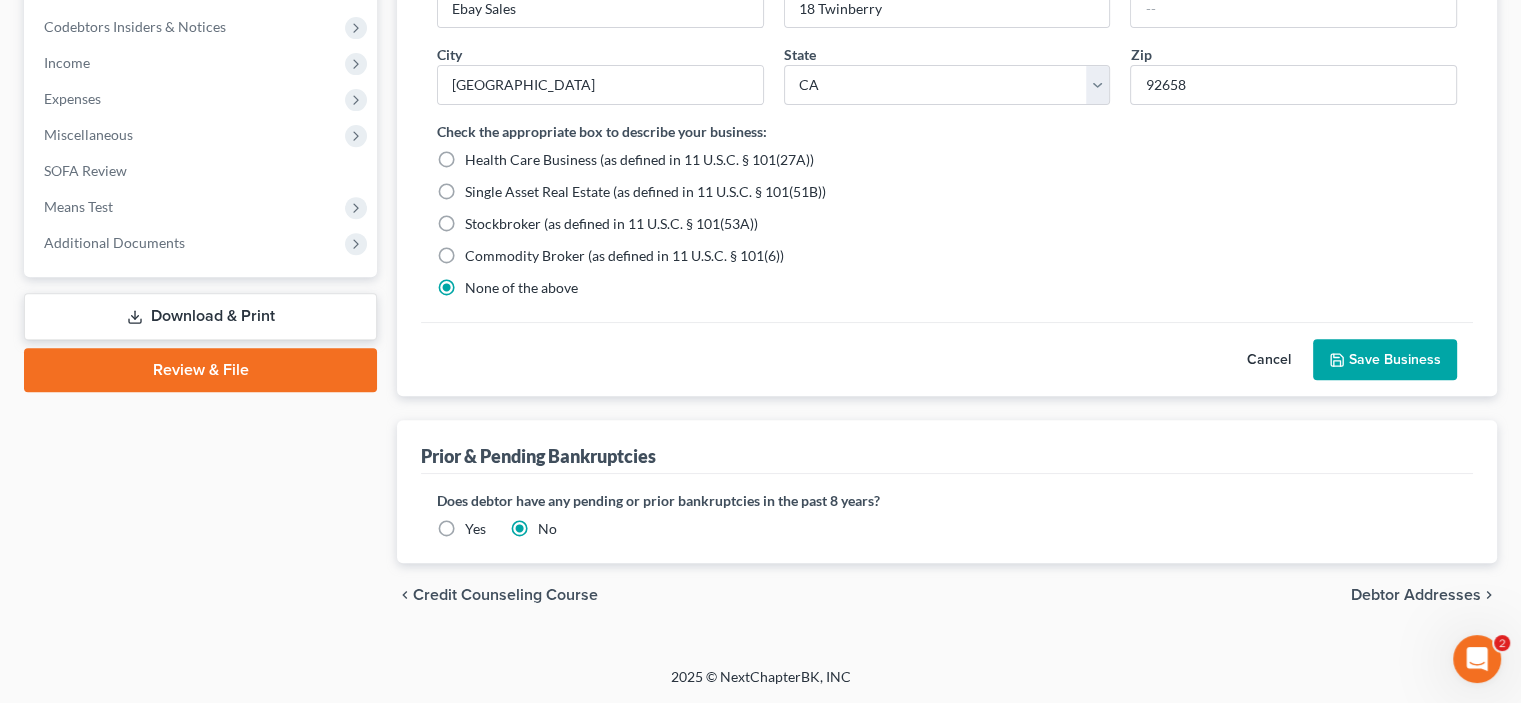 scroll, scrollTop: 910, scrollLeft: 0, axis: vertical 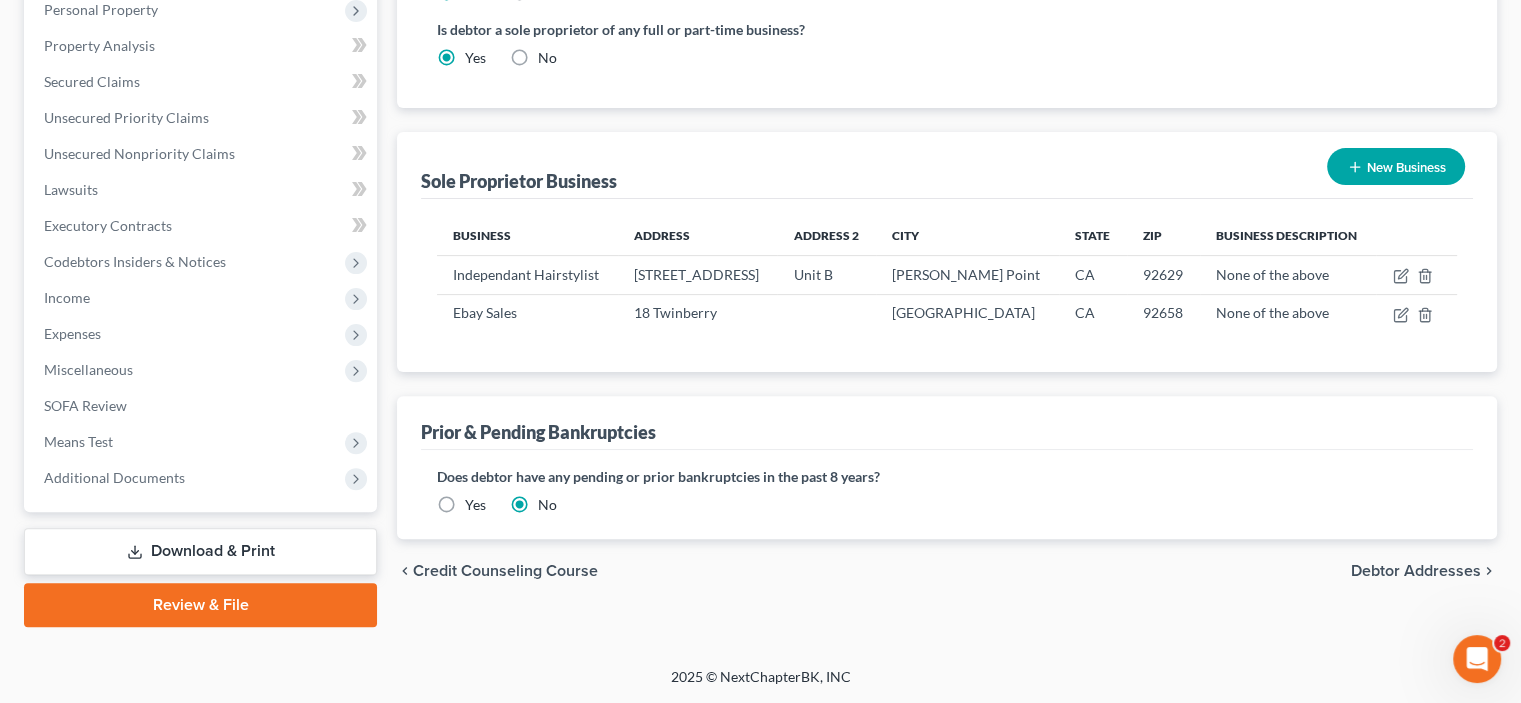 click on "Debtor Addresses" at bounding box center [1416, 571] 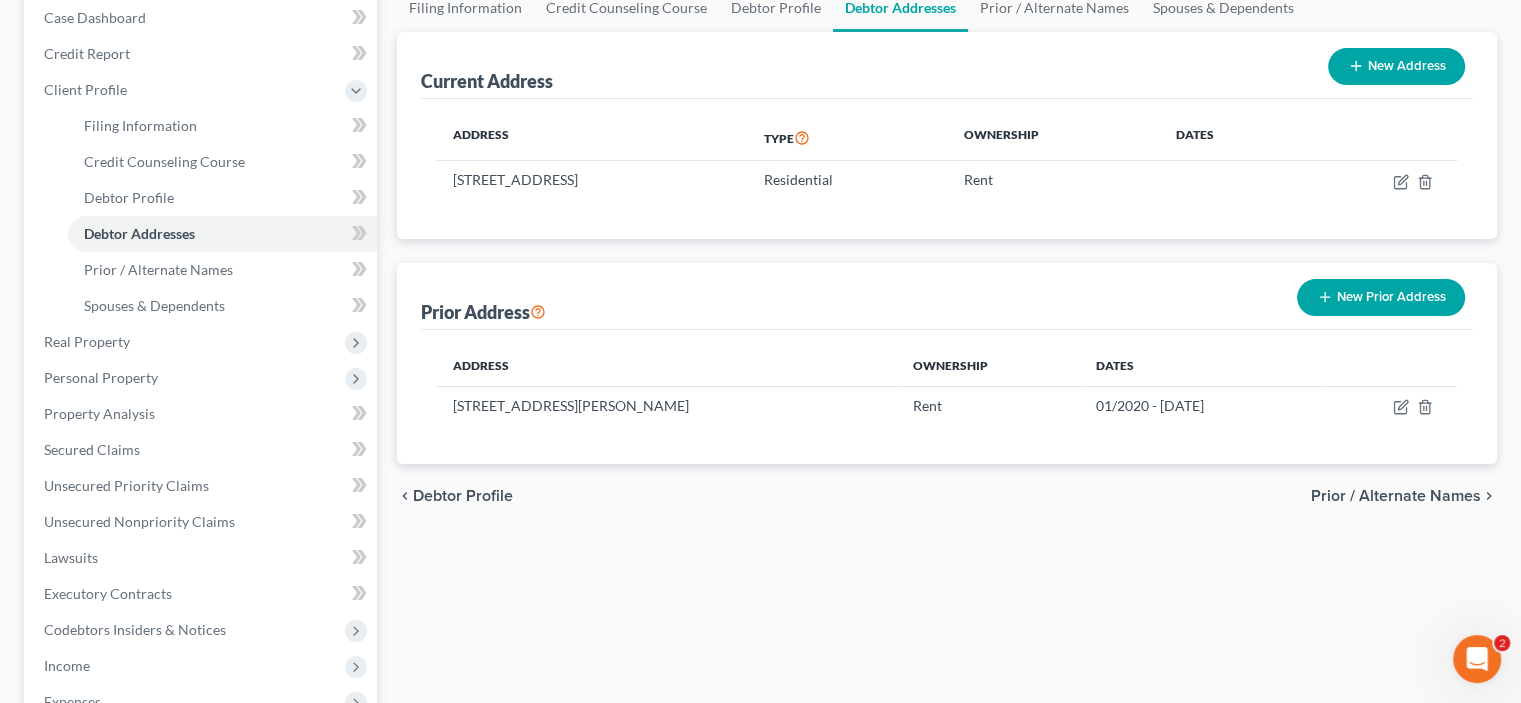 scroll, scrollTop: 233, scrollLeft: 0, axis: vertical 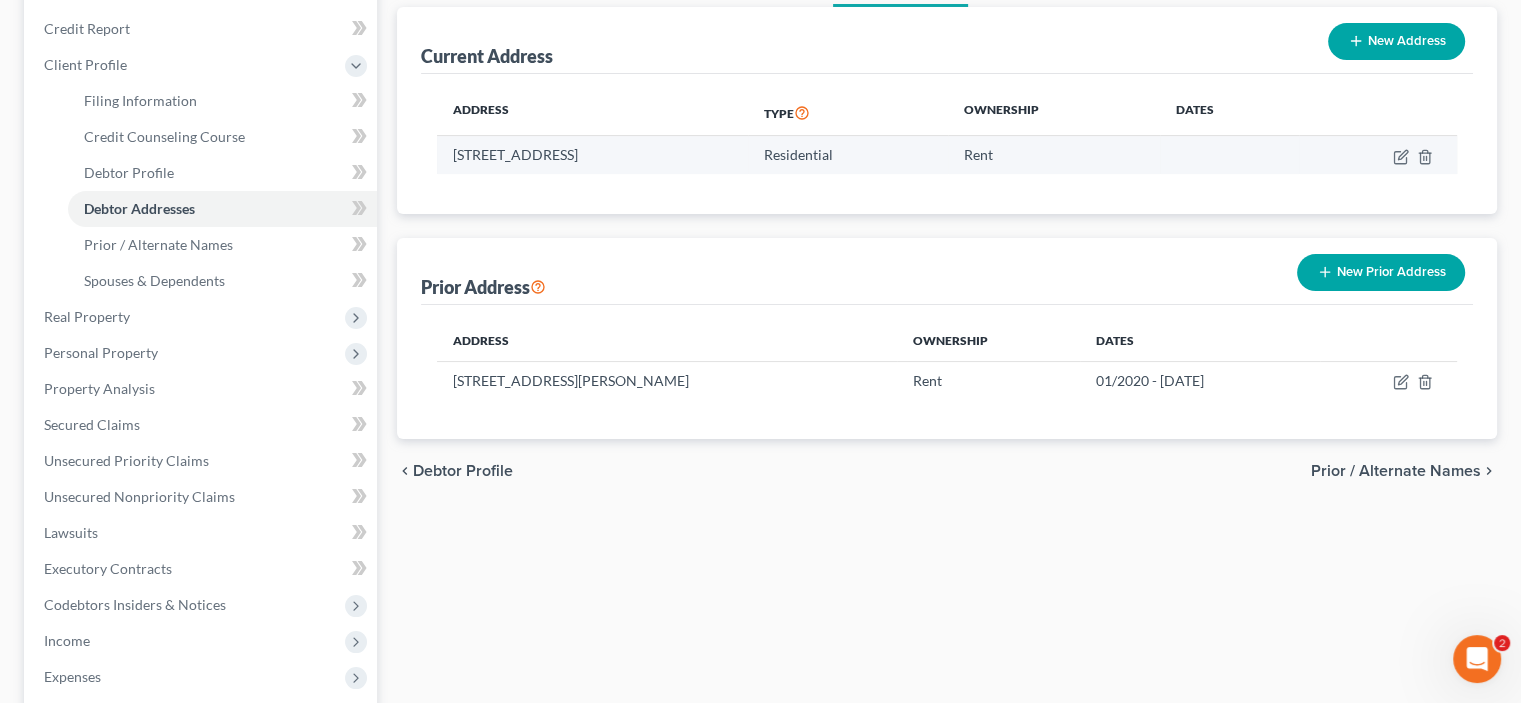 click on "[STREET_ADDRESS]" at bounding box center [592, 155] 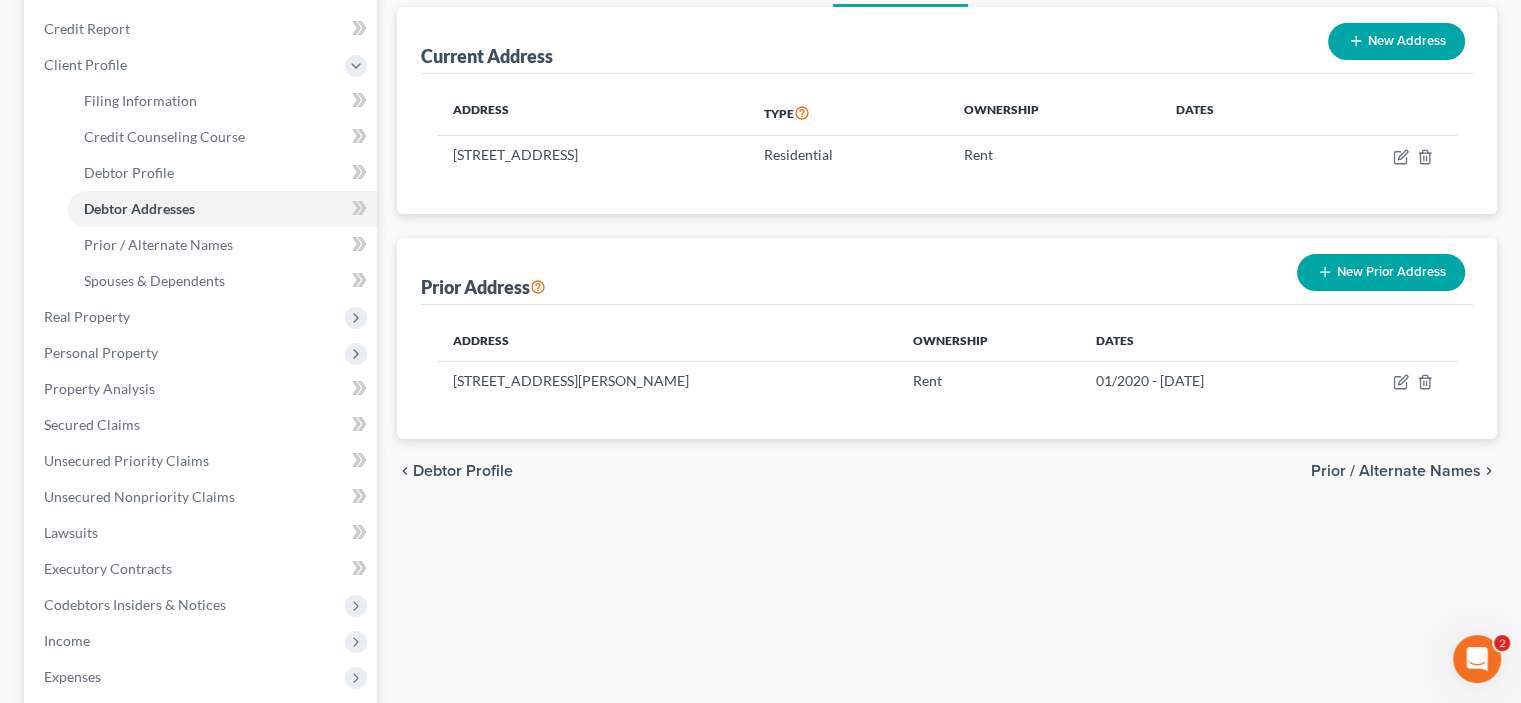 drag, startPoint x: 888, startPoint y: 305, endPoint x: 416, endPoint y: 299, distance: 472.03815 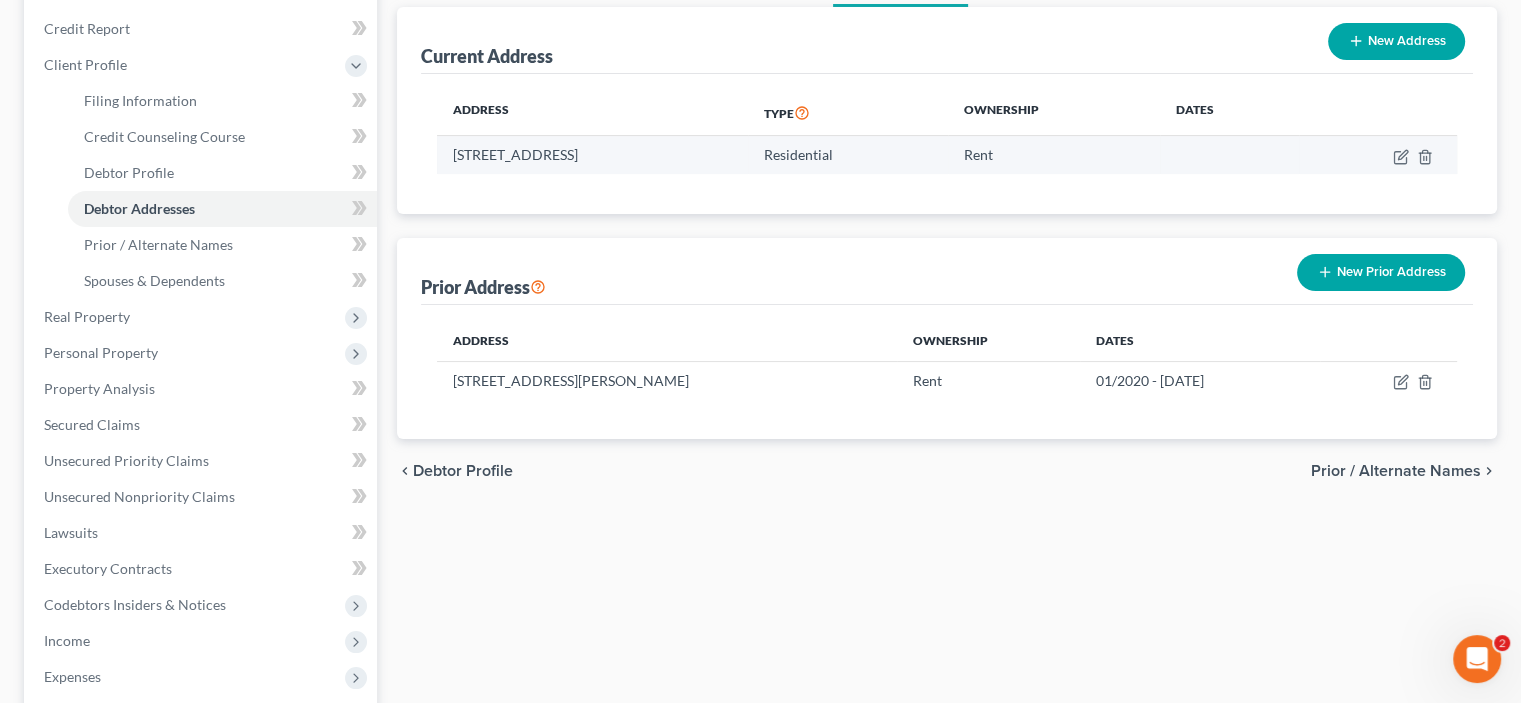 click on "[STREET_ADDRESS]" at bounding box center [592, 155] 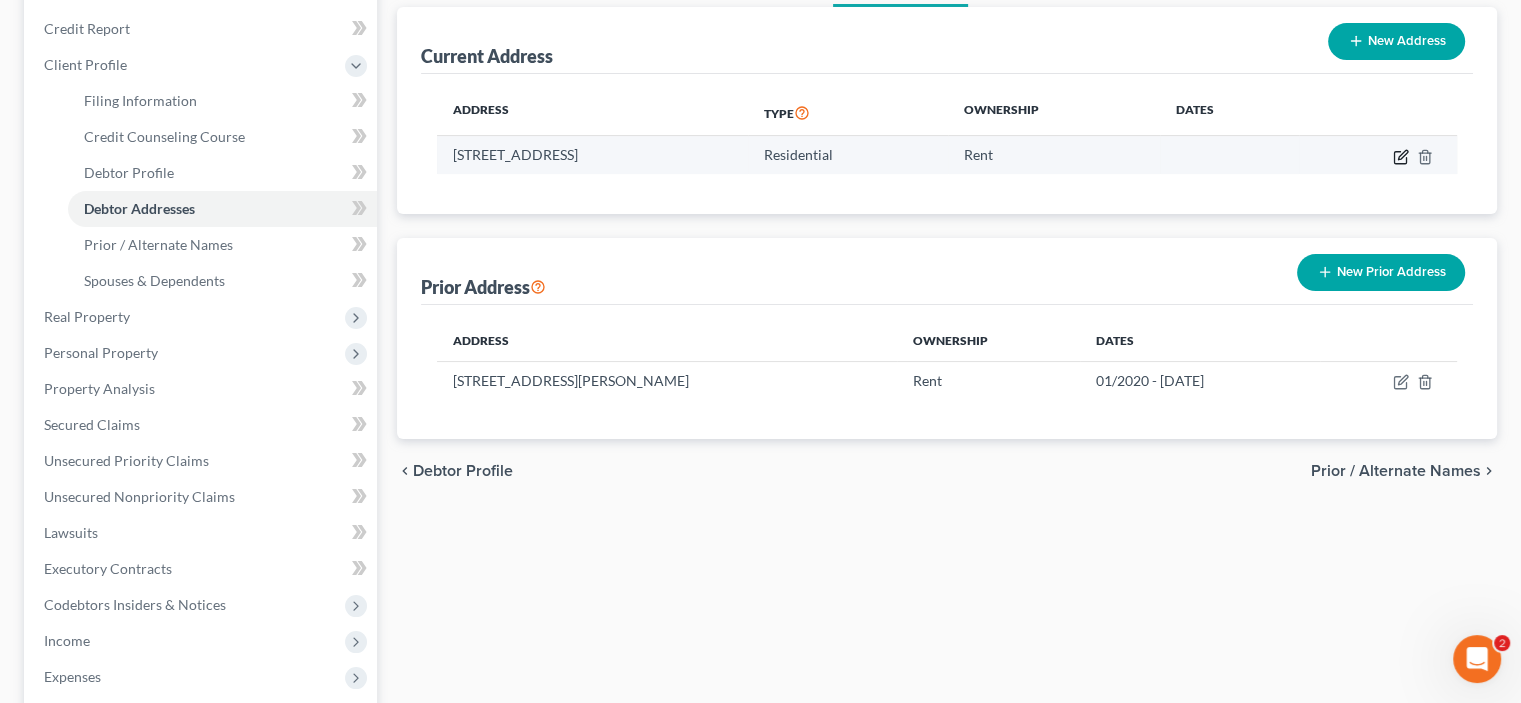 click 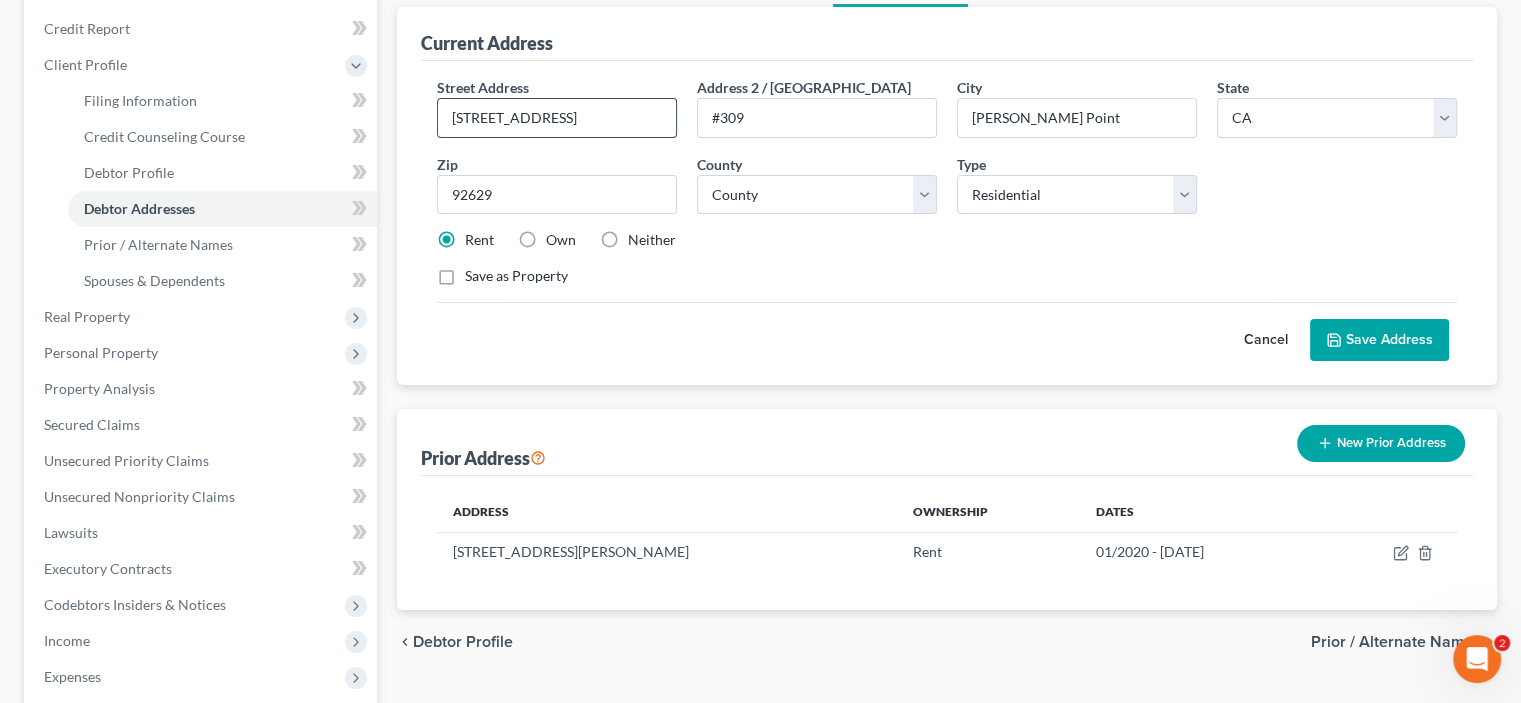 click on "[STREET_ADDRESS]" at bounding box center [557, 118] 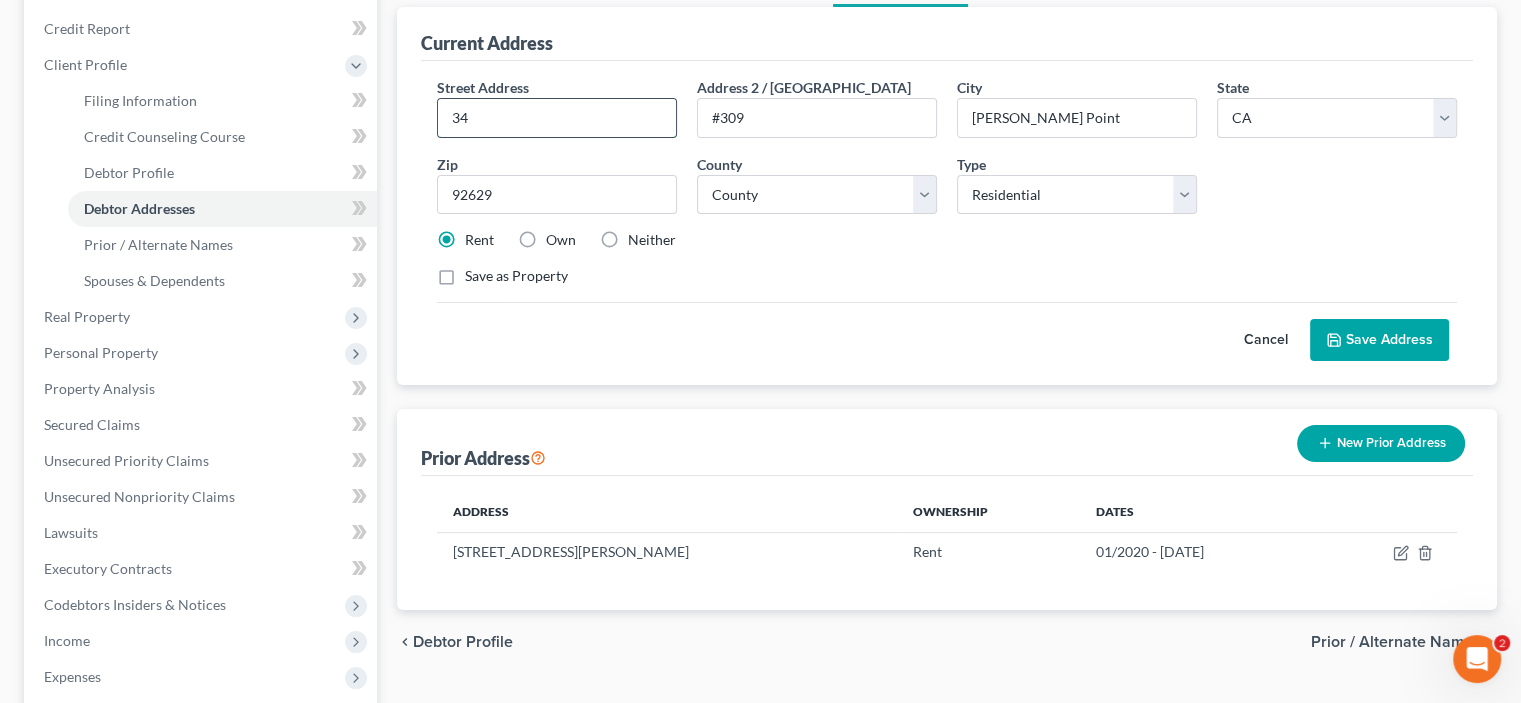 type on "3" 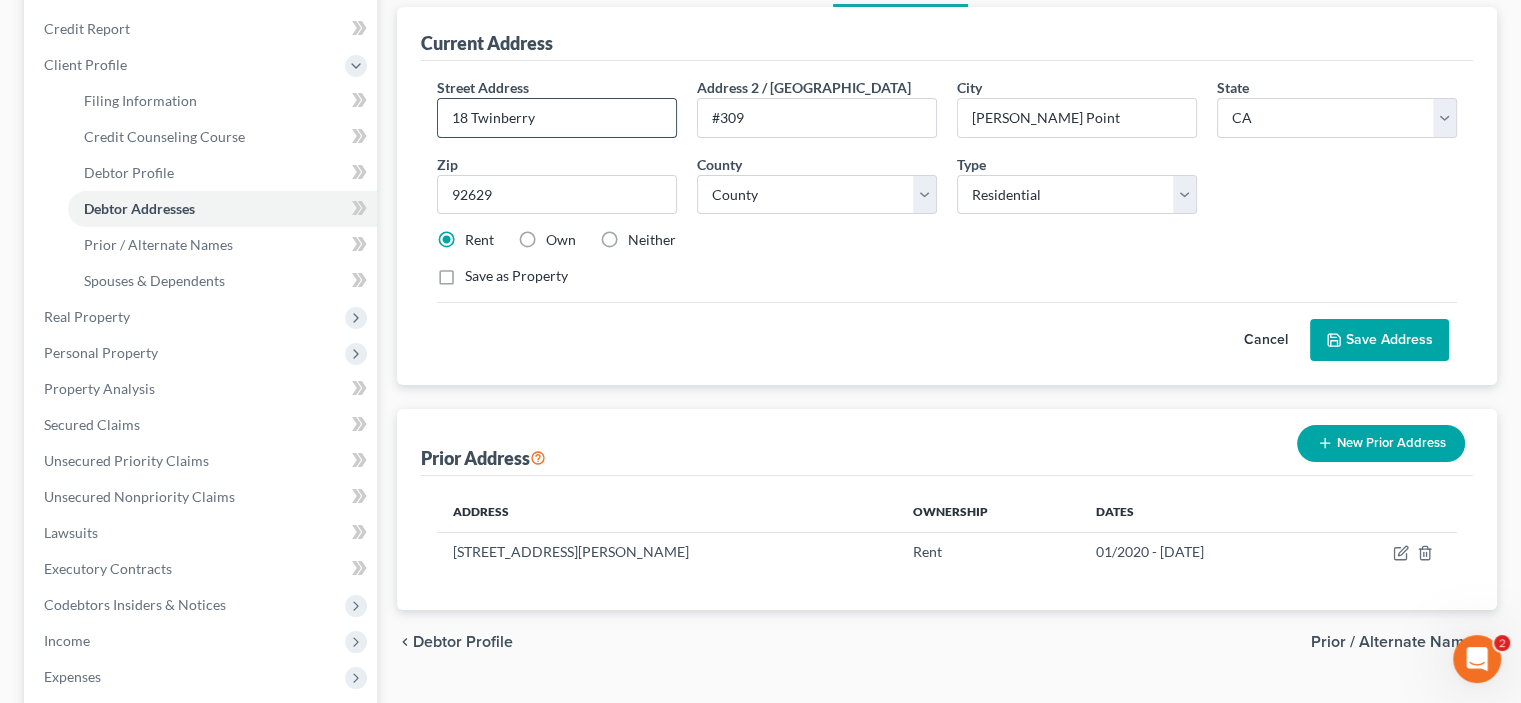 type on "18 Twinberry" 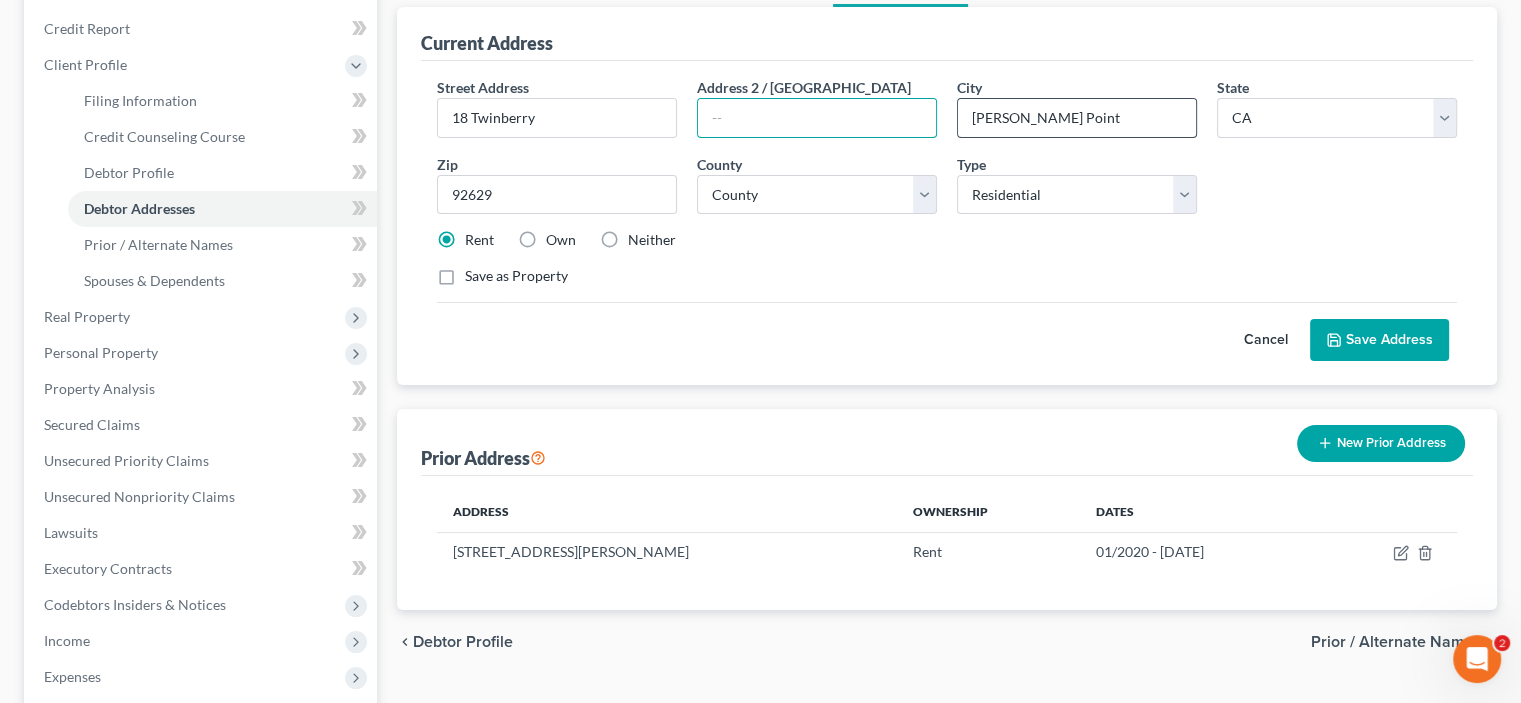 type 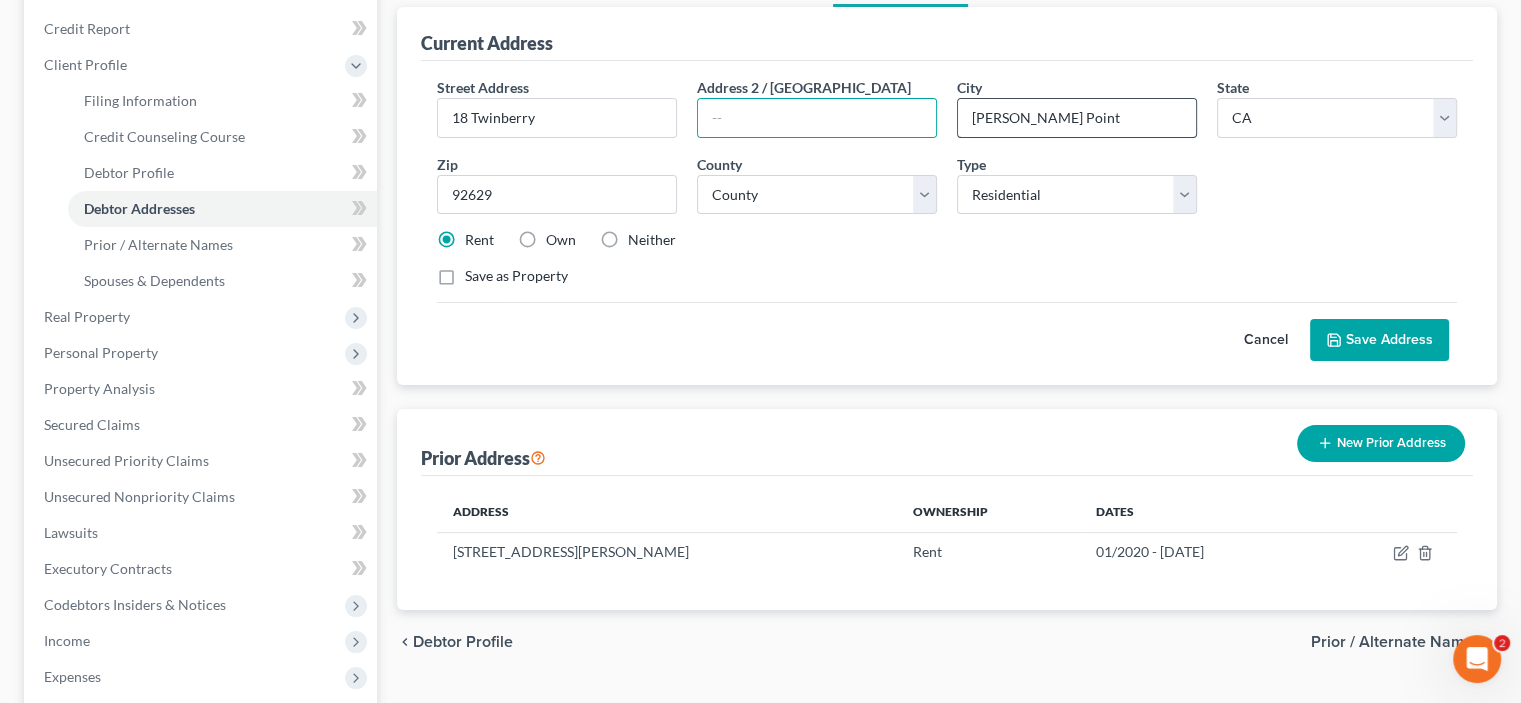 click on "[PERSON_NAME] Point" at bounding box center [1077, 118] 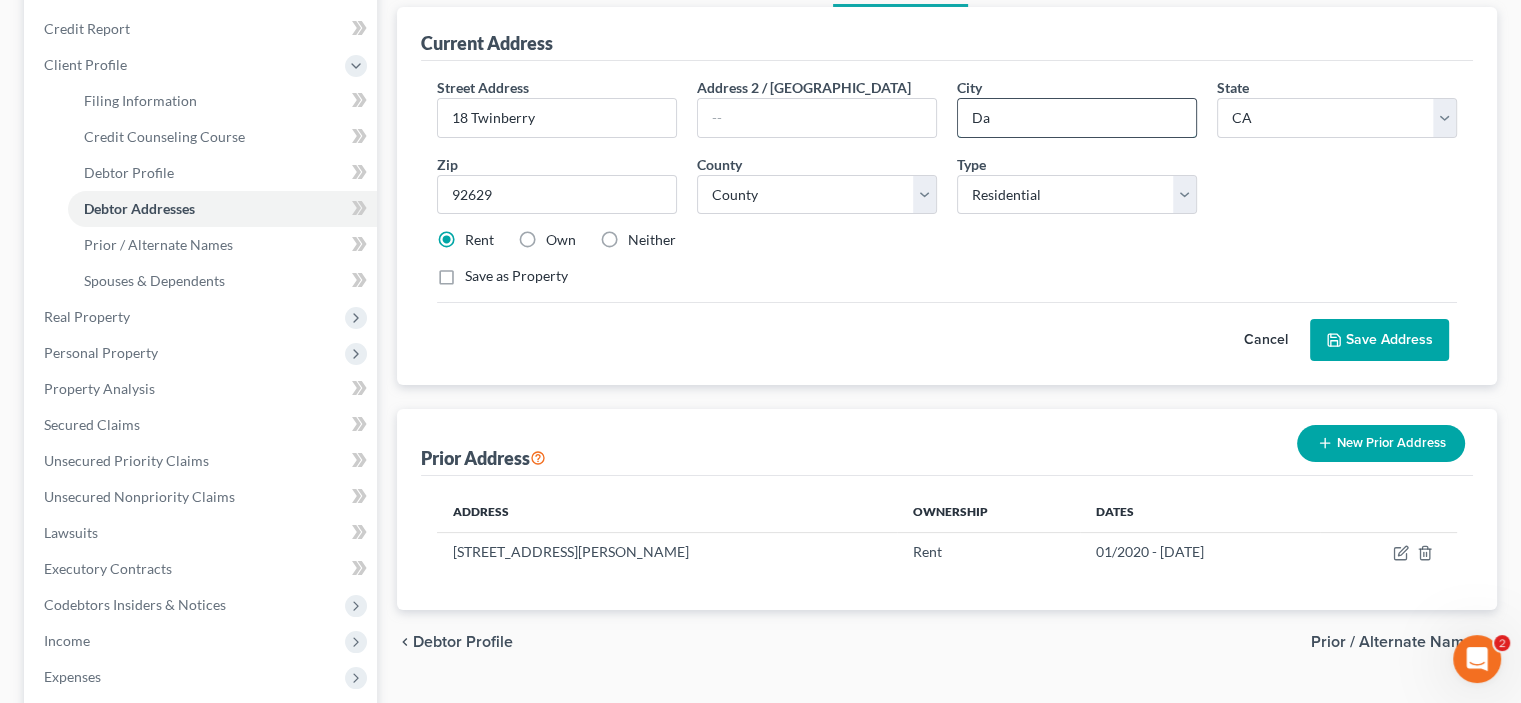 type on "D" 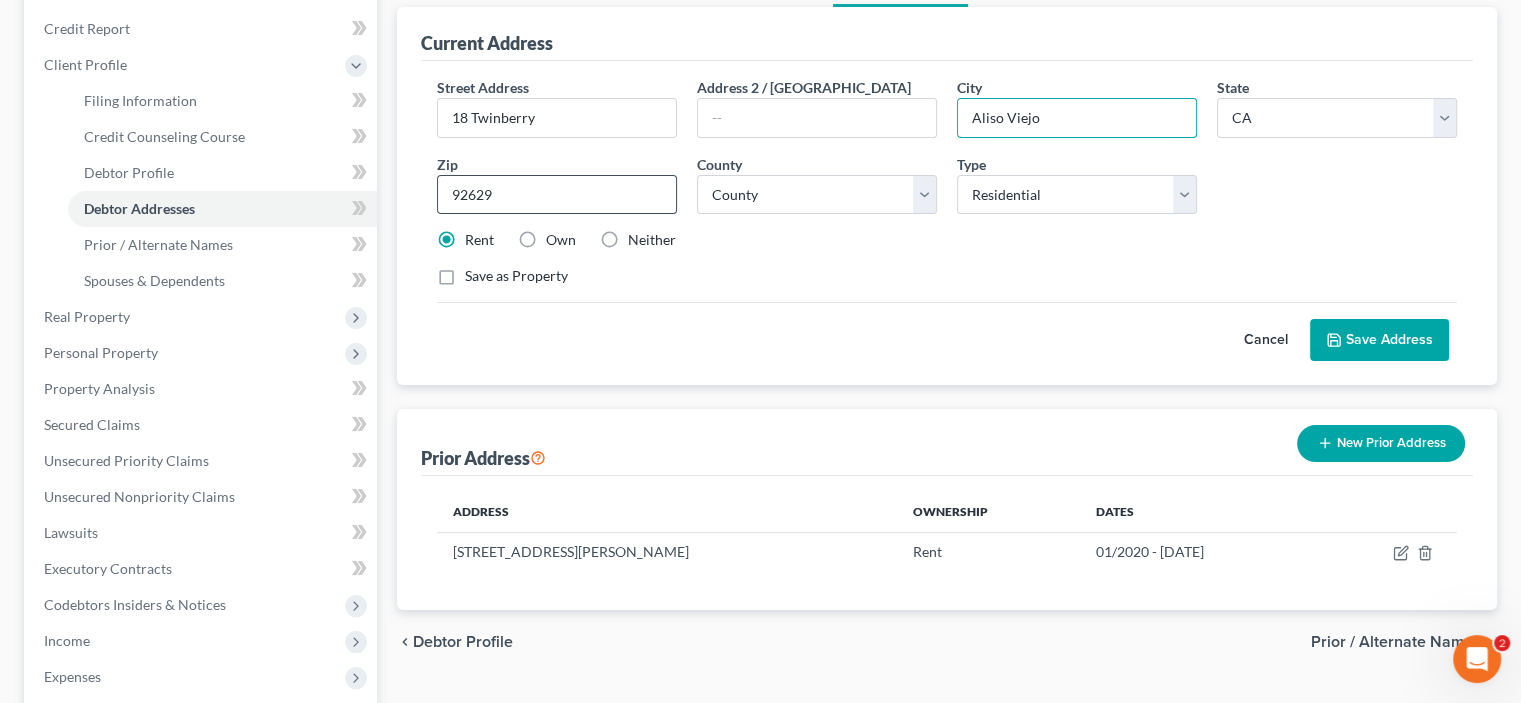 type on "Aliso Viejo" 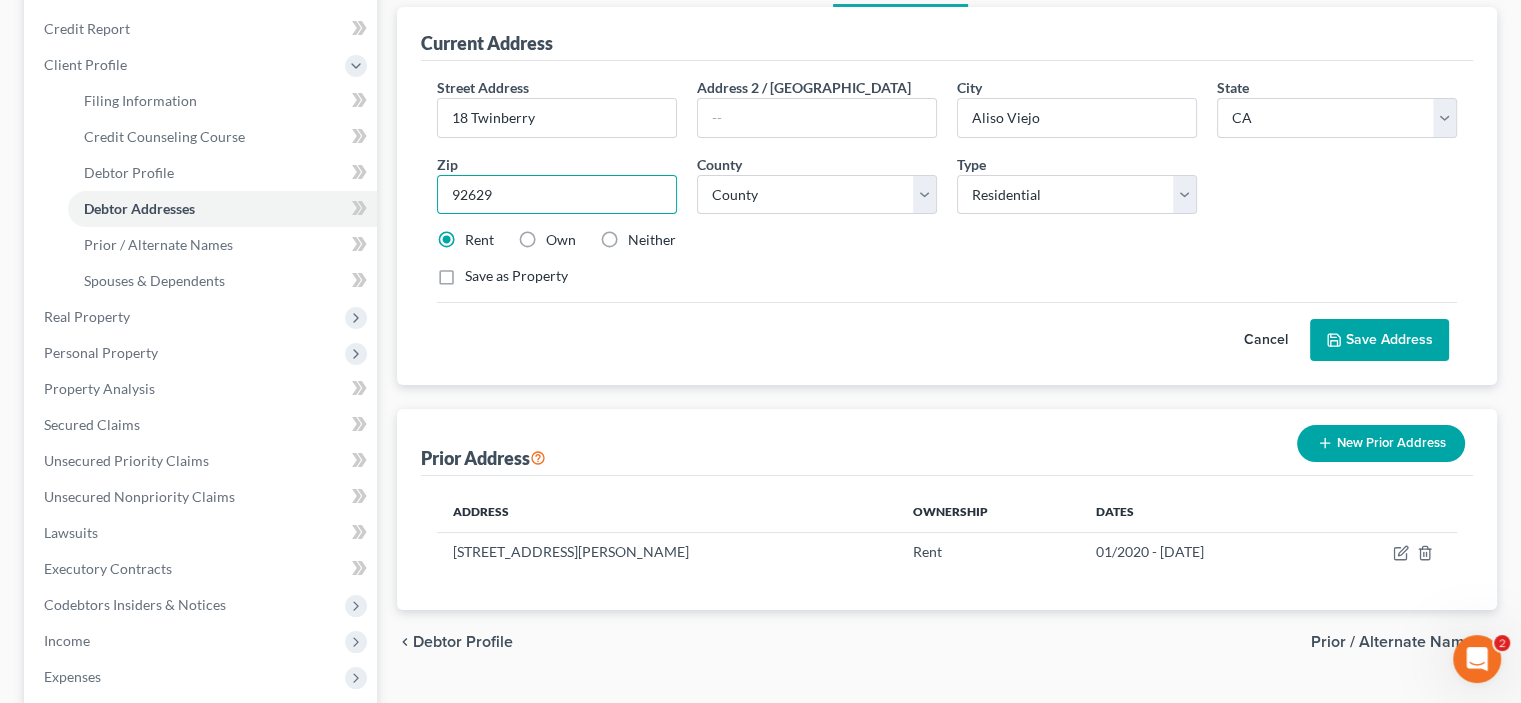 click on "92629" at bounding box center [557, 195] 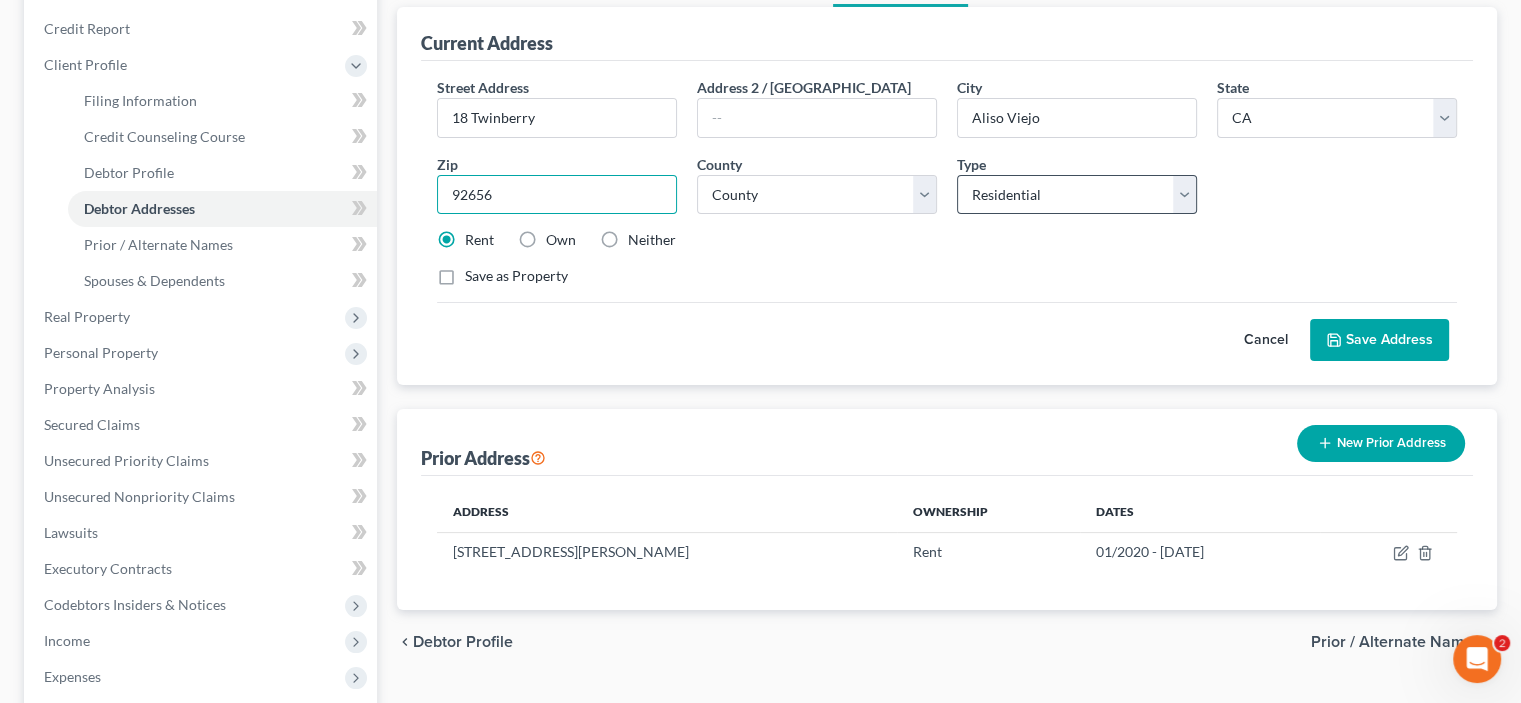 type on "92656" 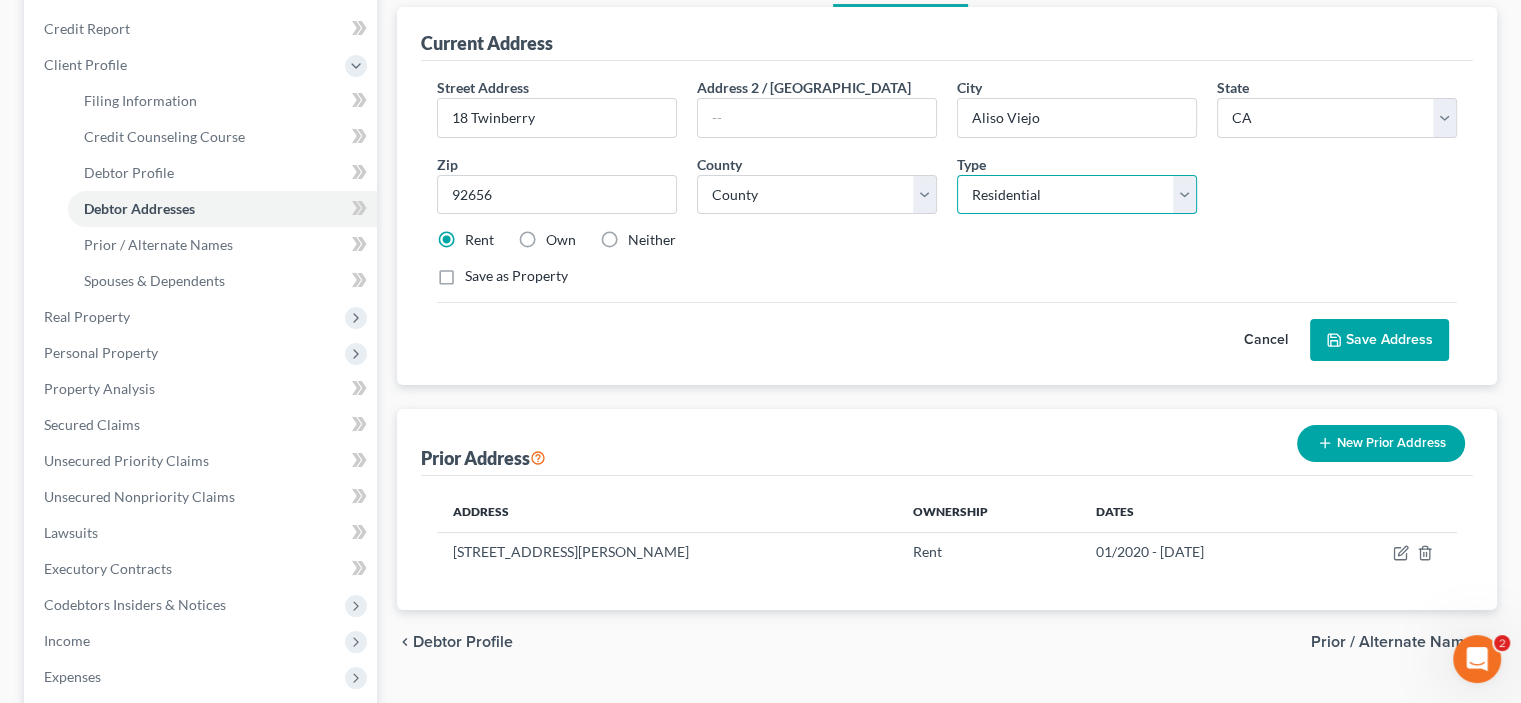 click on "Select Residential Mailing Rental Business" at bounding box center (1077, 195) 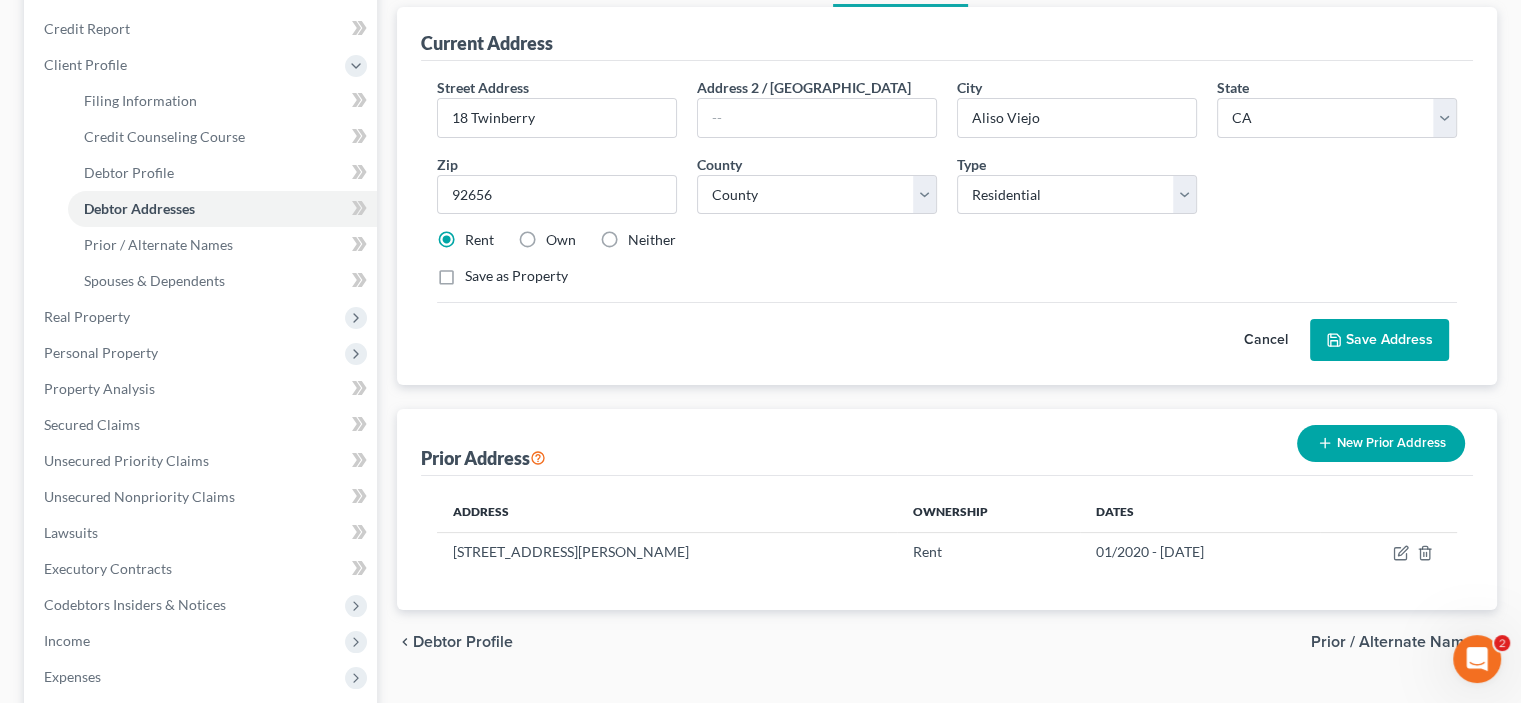 click on "Street Address
*
18 Twinberry Address 2 / [GEOGRAPHIC_DATA]
*
[GEOGRAPHIC_DATA]
*
State [US_STATE] AK AR AZ CA CO CT DE DC [GEOGRAPHIC_DATA] [GEOGRAPHIC_DATA] GU HI ID IL IN IA [GEOGRAPHIC_DATA] [GEOGRAPHIC_DATA] LA ME MD [GEOGRAPHIC_DATA] [GEOGRAPHIC_DATA] [GEOGRAPHIC_DATA] [GEOGRAPHIC_DATA] [GEOGRAPHIC_DATA] MT [GEOGRAPHIC_DATA] [GEOGRAPHIC_DATA] [GEOGRAPHIC_DATA] [GEOGRAPHIC_DATA] NH [GEOGRAPHIC_DATA] [GEOGRAPHIC_DATA] [GEOGRAPHIC_DATA] [GEOGRAPHIC_DATA] [GEOGRAPHIC_DATA] OR [GEOGRAPHIC_DATA] PR RI SC SD [GEOGRAPHIC_DATA] [GEOGRAPHIC_DATA] [GEOGRAPHIC_DATA] VI [GEOGRAPHIC_DATA] [GEOGRAPHIC_DATA] [GEOGRAPHIC_DATA] WV [GEOGRAPHIC_DATA] WY
Zip
*
92656
County
*
County [GEOGRAPHIC_DATA] [GEOGRAPHIC_DATA] [GEOGRAPHIC_DATA] [GEOGRAPHIC_DATA] [GEOGRAPHIC_DATA] [GEOGRAPHIC_DATA] [GEOGRAPHIC_DATA] [GEOGRAPHIC_DATA] [GEOGRAPHIC_DATA] [GEOGRAPHIC_DATA] [GEOGRAPHIC_DATA] [GEOGRAPHIC_DATA] [GEOGRAPHIC_DATA] [GEOGRAPHIC_DATA] [GEOGRAPHIC_DATA] [GEOGRAPHIC_DATA] [GEOGRAPHIC_DATA] [GEOGRAPHIC_DATA] [GEOGRAPHIC_DATA] [GEOGRAPHIC_DATA] [GEOGRAPHIC_DATA] [GEOGRAPHIC_DATA] [GEOGRAPHIC_DATA] [GEOGRAPHIC_DATA] [GEOGRAPHIC_DATA] [GEOGRAPHIC_DATA] [GEOGRAPHIC_DATA] [GEOGRAPHIC_DATA] [US_STATE][GEOGRAPHIC_DATA] [GEOGRAPHIC_DATA] [GEOGRAPHIC_DATA] [GEOGRAPHIC_DATA] [GEOGRAPHIC_DATA] [GEOGRAPHIC_DATA] [GEOGRAPHIC_DATA] [GEOGRAPHIC_DATA] [GEOGRAPHIC_DATA] [GEOGRAPHIC_DATA] [GEOGRAPHIC_DATA] [GEOGRAPHIC_DATA][PERSON_NAME] [GEOGRAPHIC_DATA] [GEOGRAPHIC_DATA] [GEOGRAPHIC_DATA] Type" at bounding box center (947, 190) 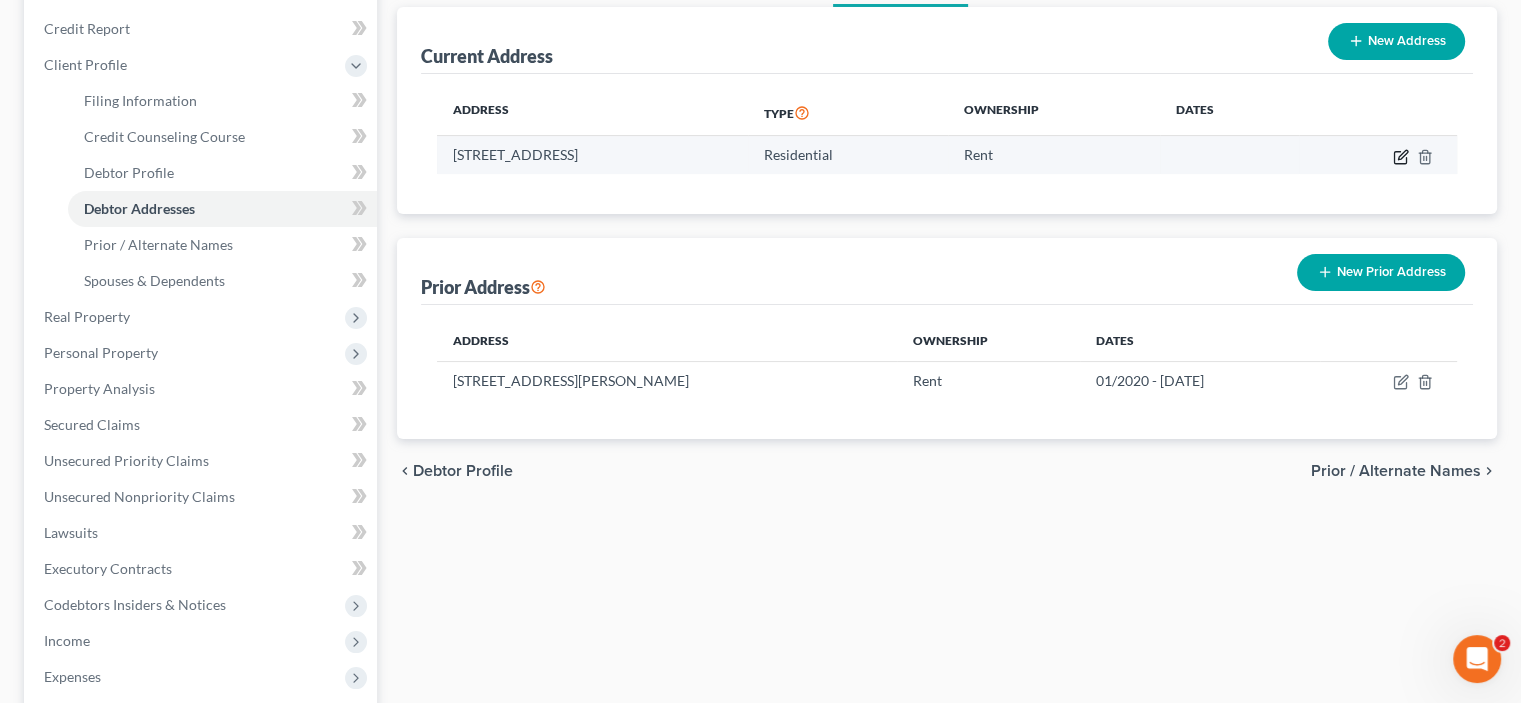 click 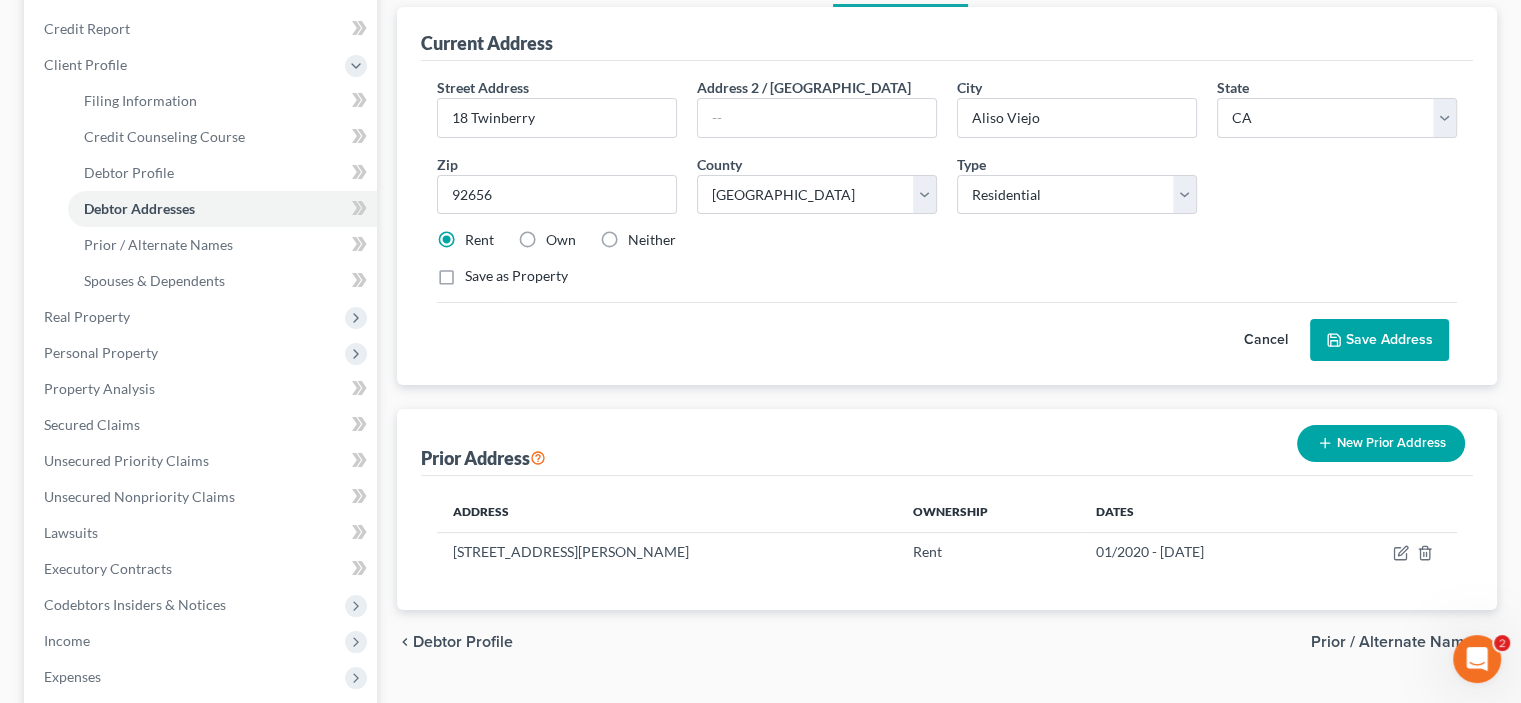 click on "Street Address
*
18 Twinberry Address 2 / [GEOGRAPHIC_DATA]
*
[GEOGRAPHIC_DATA]
*
State [US_STATE] AK AR AZ CA CO CT DE DC [GEOGRAPHIC_DATA] [GEOGRAPHIC_DATA] GU HI ID IL IN IA [GEOGRAPHIC_DATA] [GEOGRAPHIC_DATA] LA ME MD [GEOGRAPHIC_DATA] [GEOGRAPHIC_DATA] [GEOGRAPHIC_DATA] [GEOGRAPHIC_DATA] [GEOGRAPHIC_DATA] MT [GEOGRAPHIC_DATA] [GEOGRAPHIC_DATA] [GEOGRAPHIC_DATA] [GEOGRAPHIC_DATA] NH [GEOGRAPHIC_DATA] [GEOGRAPHIC_DATA] [GEOGRAPHIC_DATA] [GEOGRAPHIC_DATA] [GEOGRAPHIC_DATA] OR [GEOGRAPHIC_DATA] PR RI SC SD [GEOGRAPHIC_DATA] [GEOGRAPHIC_DATA] [GEOGRAPHIC_DATA] VI [GEOGRAPHIC_DATA] [GEOGRAPHIC_DATA] [GEOGRAPHIC_DATA] WV [GEOGRAPHIC_DATA] WY
Zip
*
92656
County
*
County [GEOGRAPHIC_DATA] [GEOGRAPHIC_DATA] [GEOGRAPHIC_DATA] [GEOGRAPHIC_DATA] [GEOGRAPHIC_DATA] [GEOGRAPHIC_DATA] [GEOGRAPHIC_DATA] [GEOGRAPHIC_DATA] [GEOGRAPHIC_DATA] [GEOGRAPHIC_DATA] [GEOGRAPHIC_DATA] [GEOGRAPHIC_DATA] [GEOGRAPHIC_DATA] [GEOGRAPHIC_DATA] [GEOGRAPHIC_DATA] [GEOGRAPHIC_DATA] [GEOGRAPHIC_DATA] [GEOGRAPHIC_DATA] [GEOGRAPHIC_DATA] [GEOGRAPHIC_DATA] [GEOGRAPHIC_DATA] [GEOGRAPHIC_DATA] [GEOGRAPHIC_DATA] [GEOGRAPHIC_DATA] [GEOGRAPHIC_DATA] [GEOGRAPHIC_DATA] [GEOGRAPHIC_DATA] [GEOGRAPHIC_DATA] [US_STATE][GEOGRAPHIC_DATA] [GEOGRAPHIC_DATA] [GEOGRAPHIC_DATA] [GEOGRAPHIC_DATA] [GEOGRAPHIC_DATA] [GEOGRAPHIC_DATA] [GEOGRAPHIC_DATA] [GEOGRAPHIC_DATA] [GEOGRAPHIC_DATA] [GEOGRAPHIC_DATA] [GEOGRAPHIC_DATA] [GEOGRAPHIC_DATA][PERSON_NAME] [GEOGRAPHIC_DATA] [GEOGRAPHIC_DATA] [GEOGRAPHIC_DATA] Type" at bounding box center [947, 190] 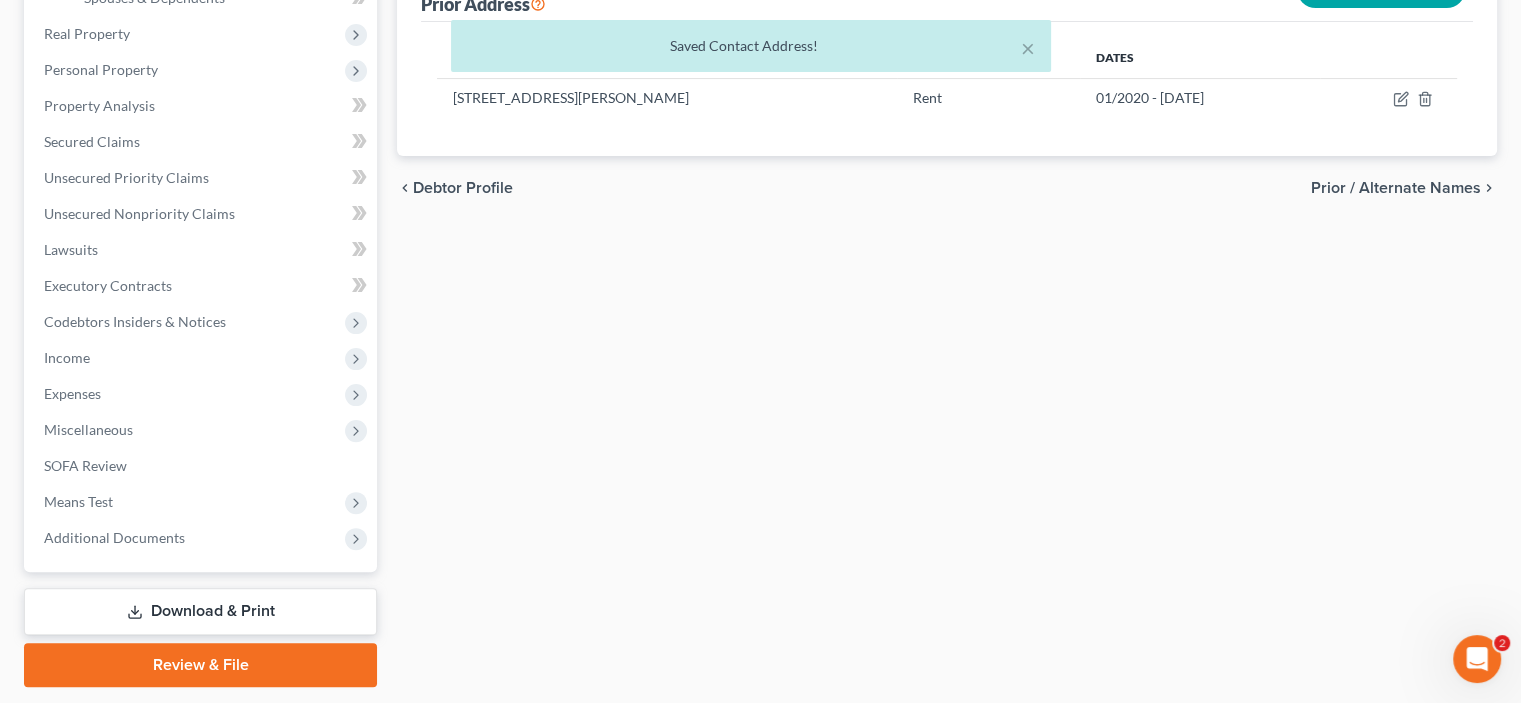 scroll, scrollTop: 466, scrollLeft: 0, axis: vertical 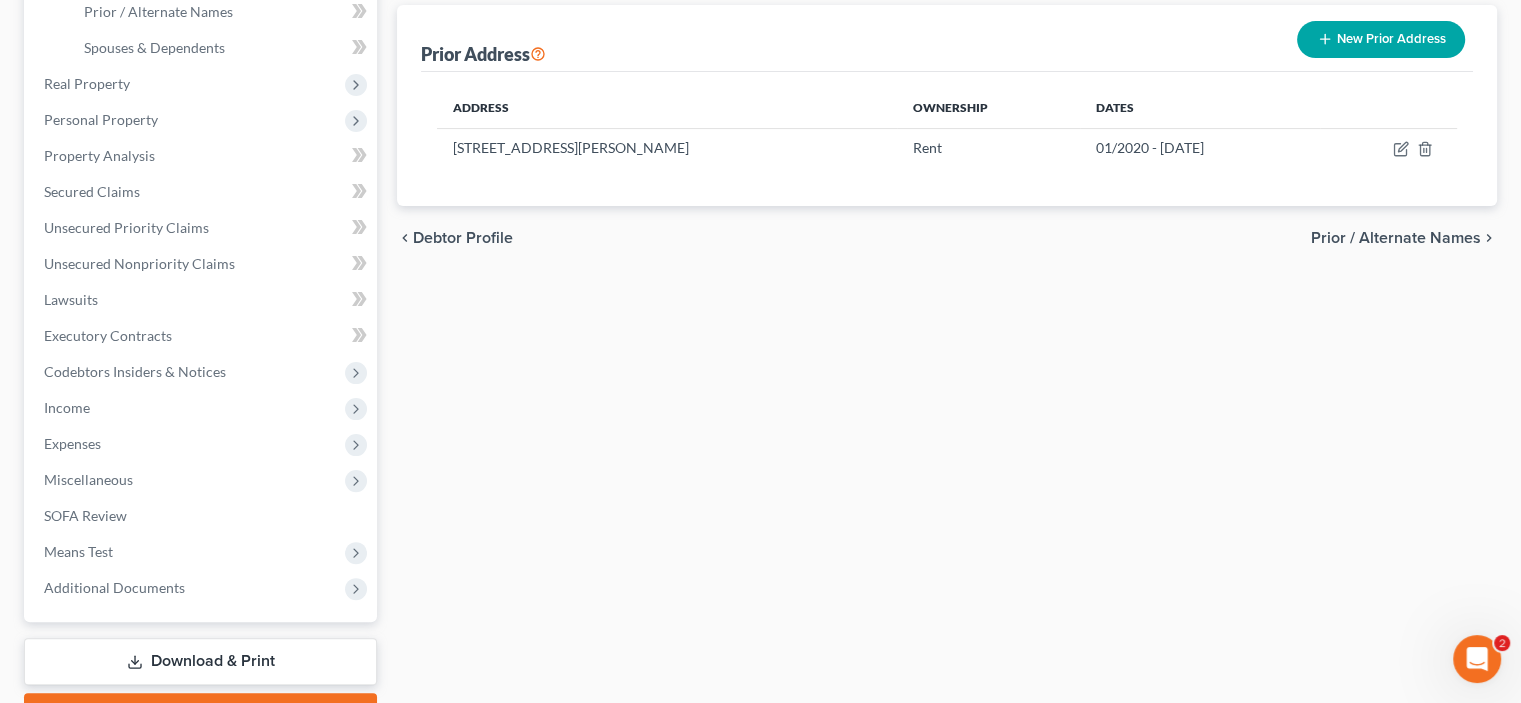 click on "Prior / Alternate Names" at bounding box center (1396, 238) 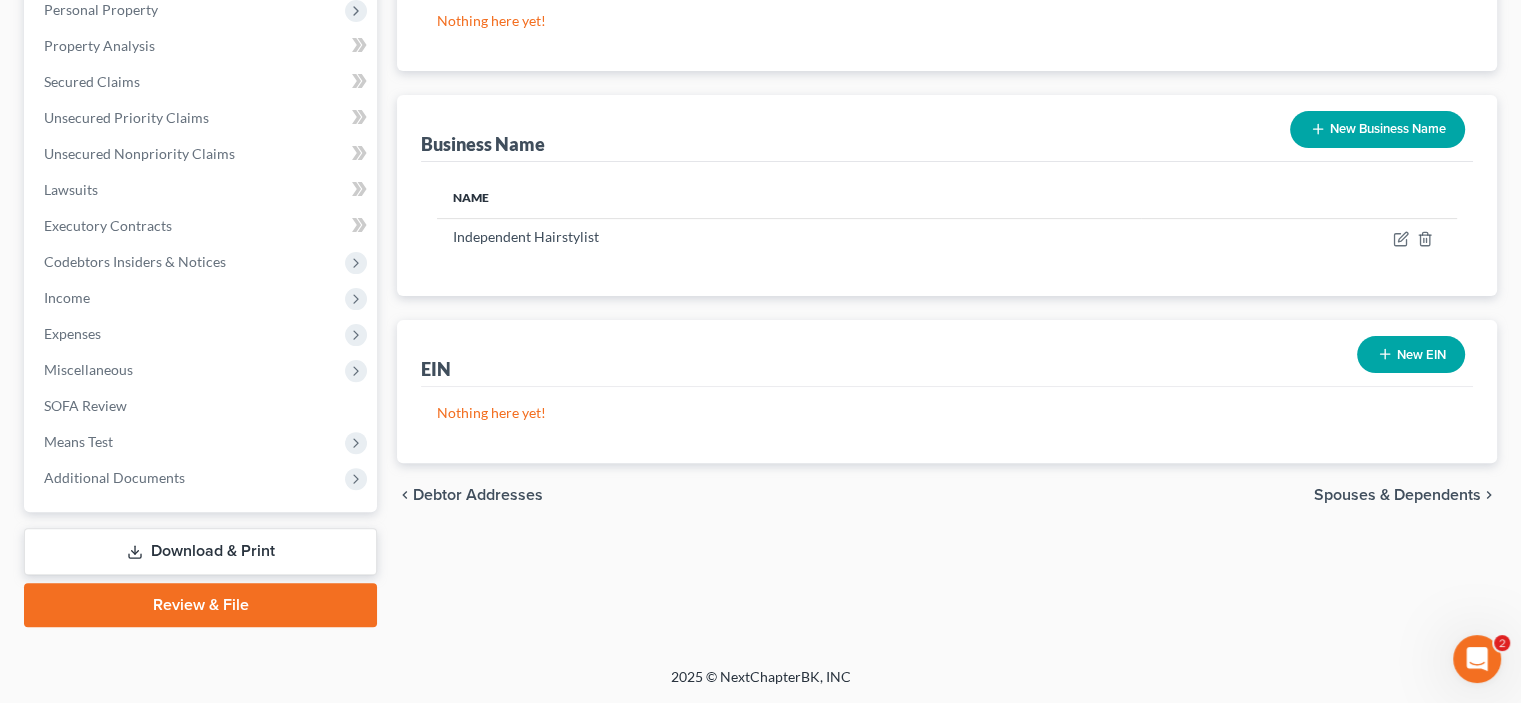 scroll, scrollTop: 700, scrollLeft: 0, axis: vertical 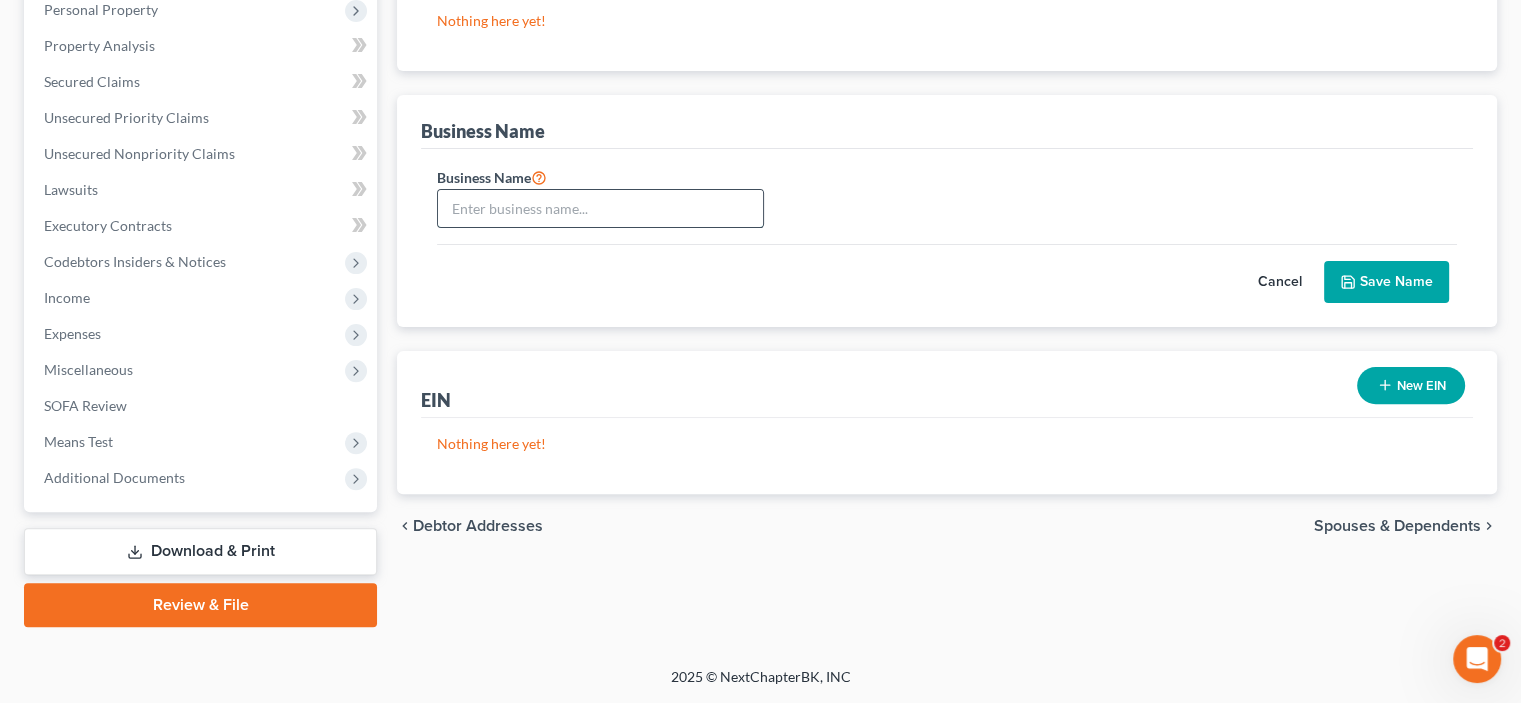 click at bounding box center [600, 209] 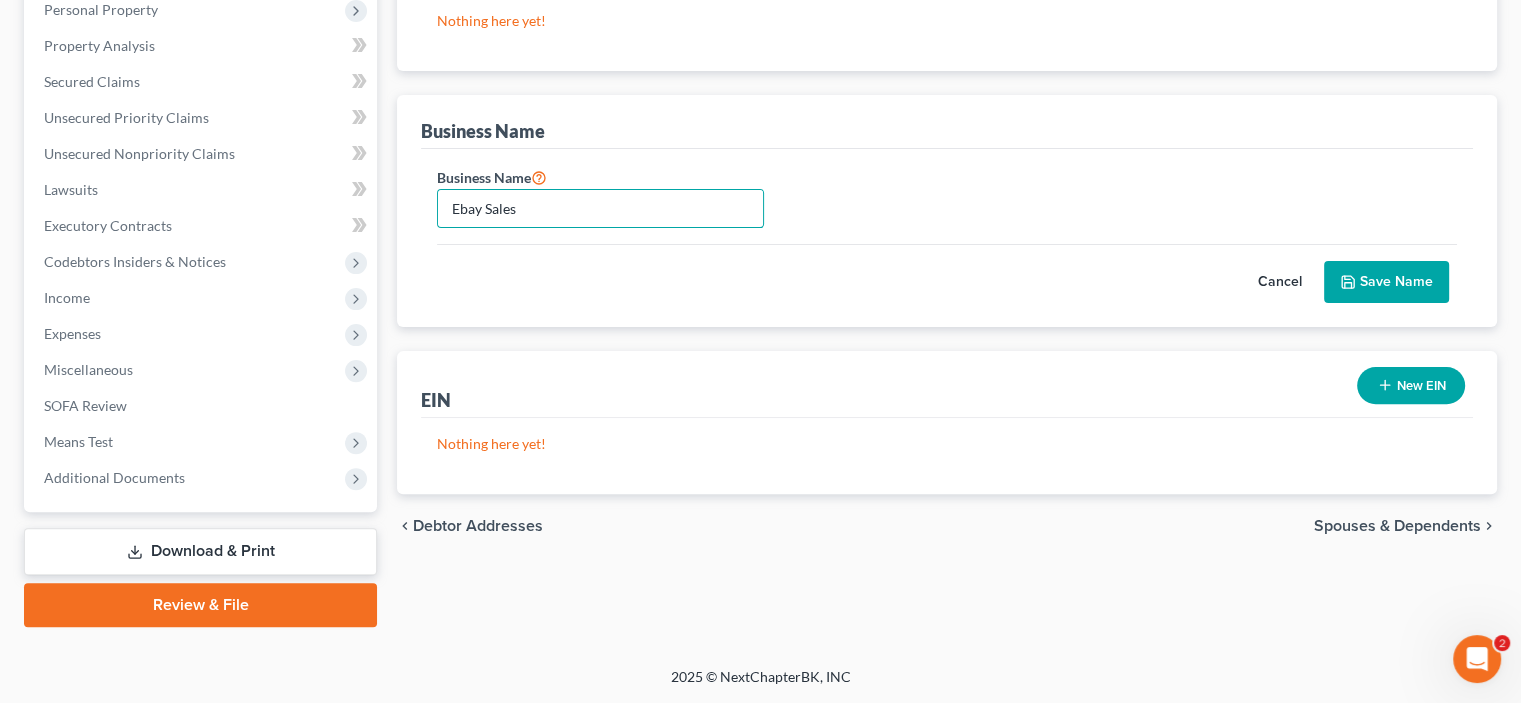 type on "Ebay Sales" 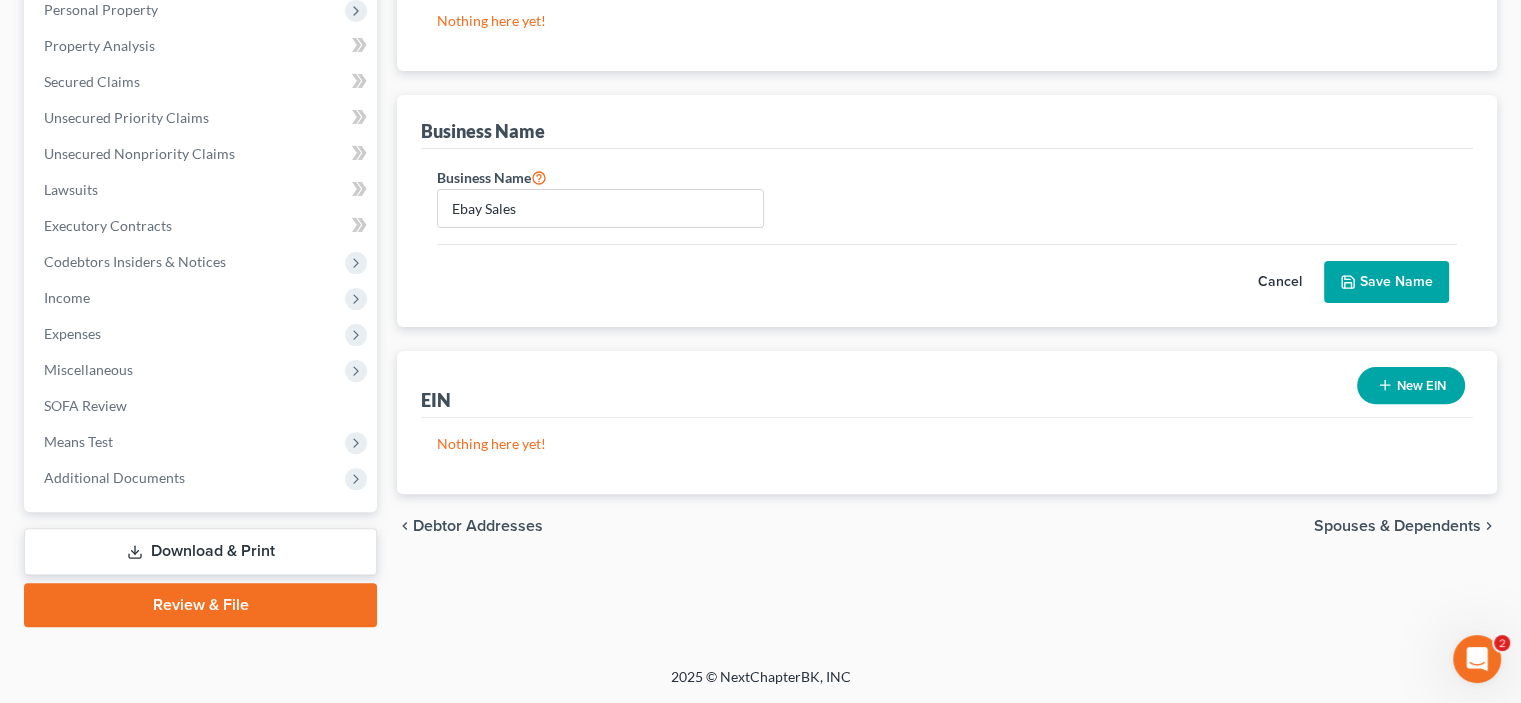 click on "Save Name" at bounding box center (1386, 282) 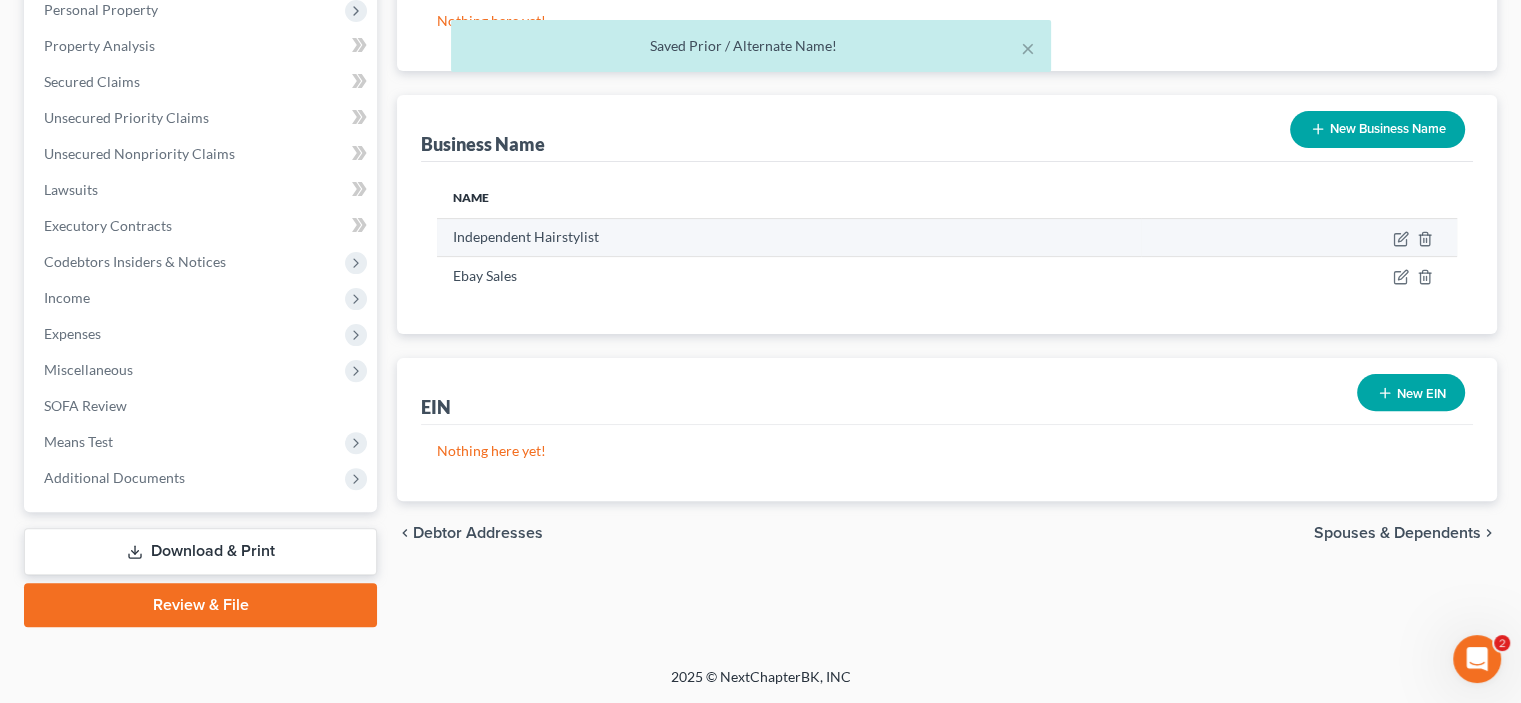 scroll, scrollTop: 890, scrollLeft: 0, axis: vertical 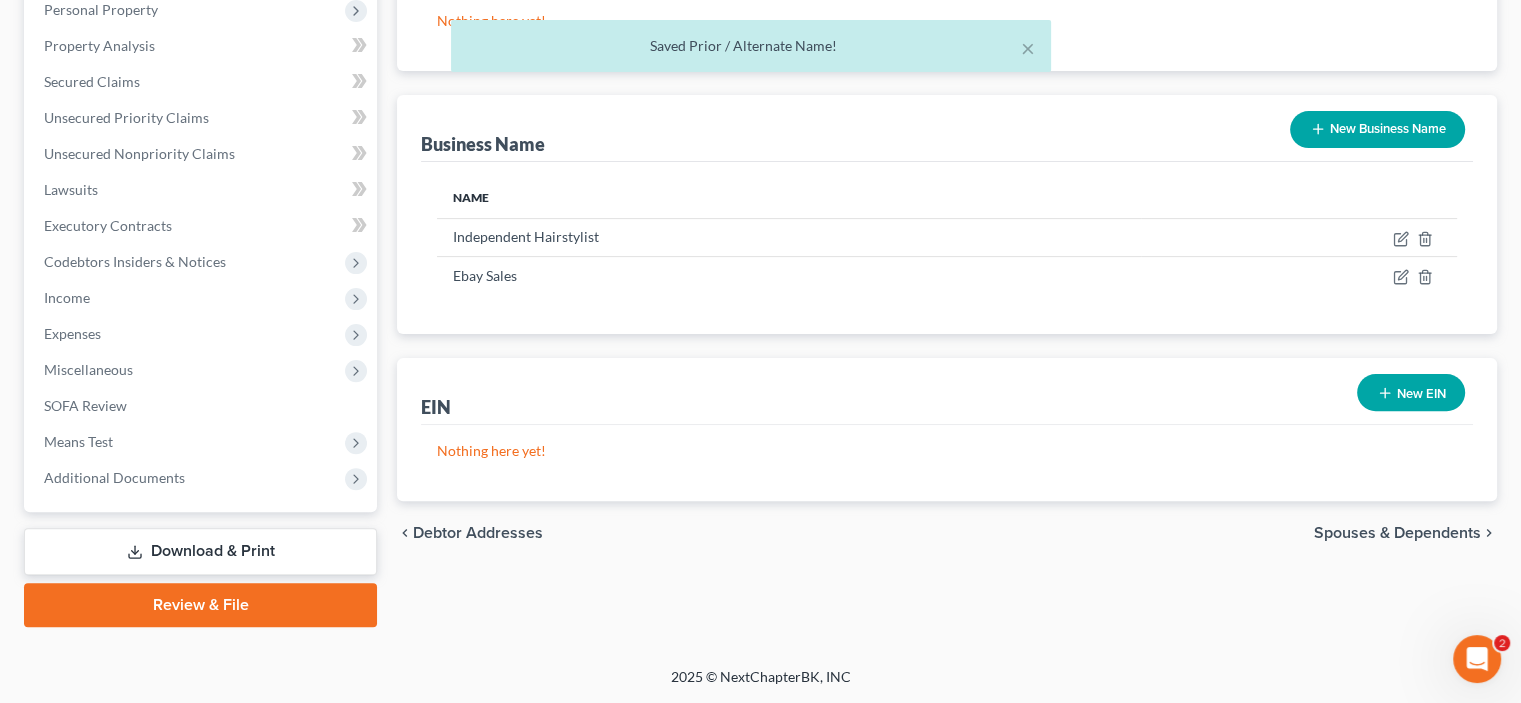 click on "Spouses & Dependents" at bounding box center [1397, 533] 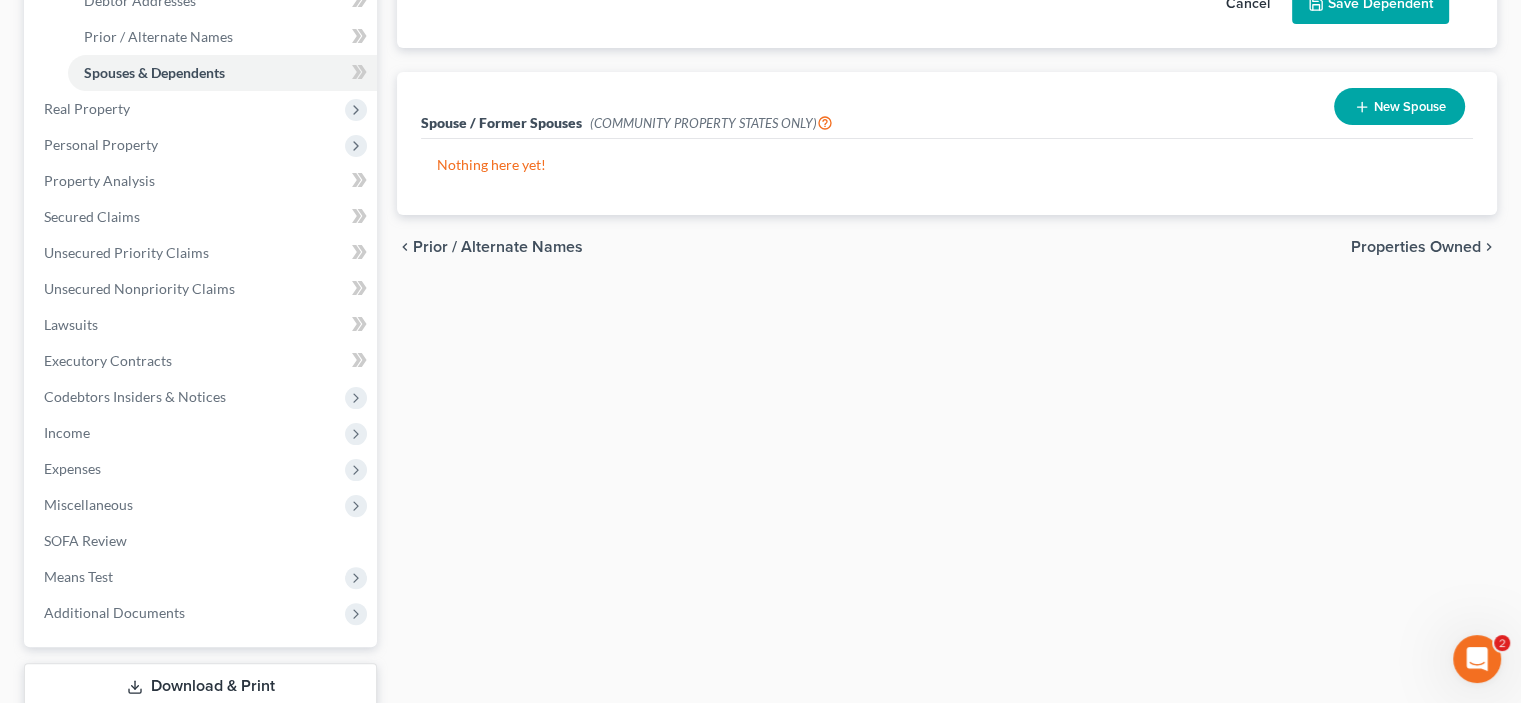 scroll, scrollTop: 466, scrollLeft: 0, axis: vertical 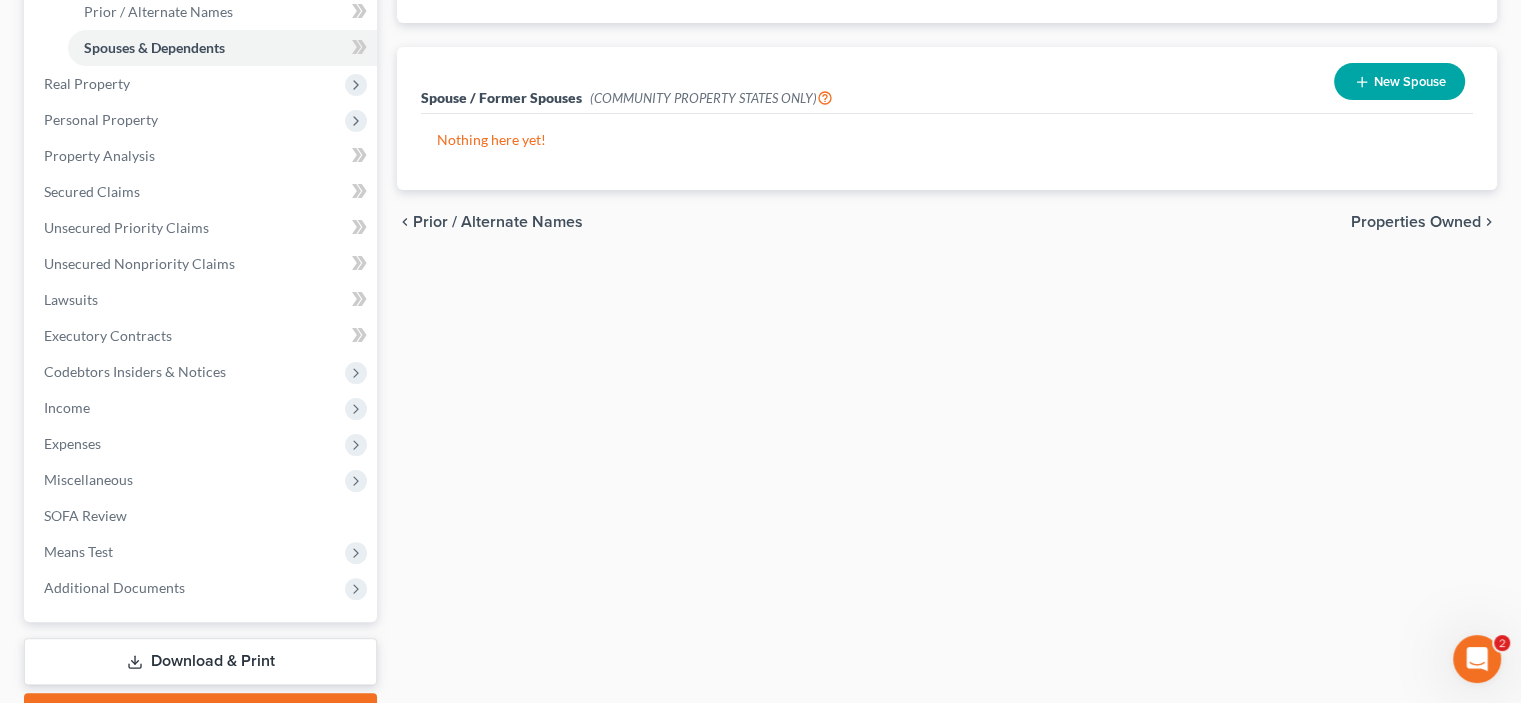 click on "Properties Owned" at bounding box center [1416, 222] 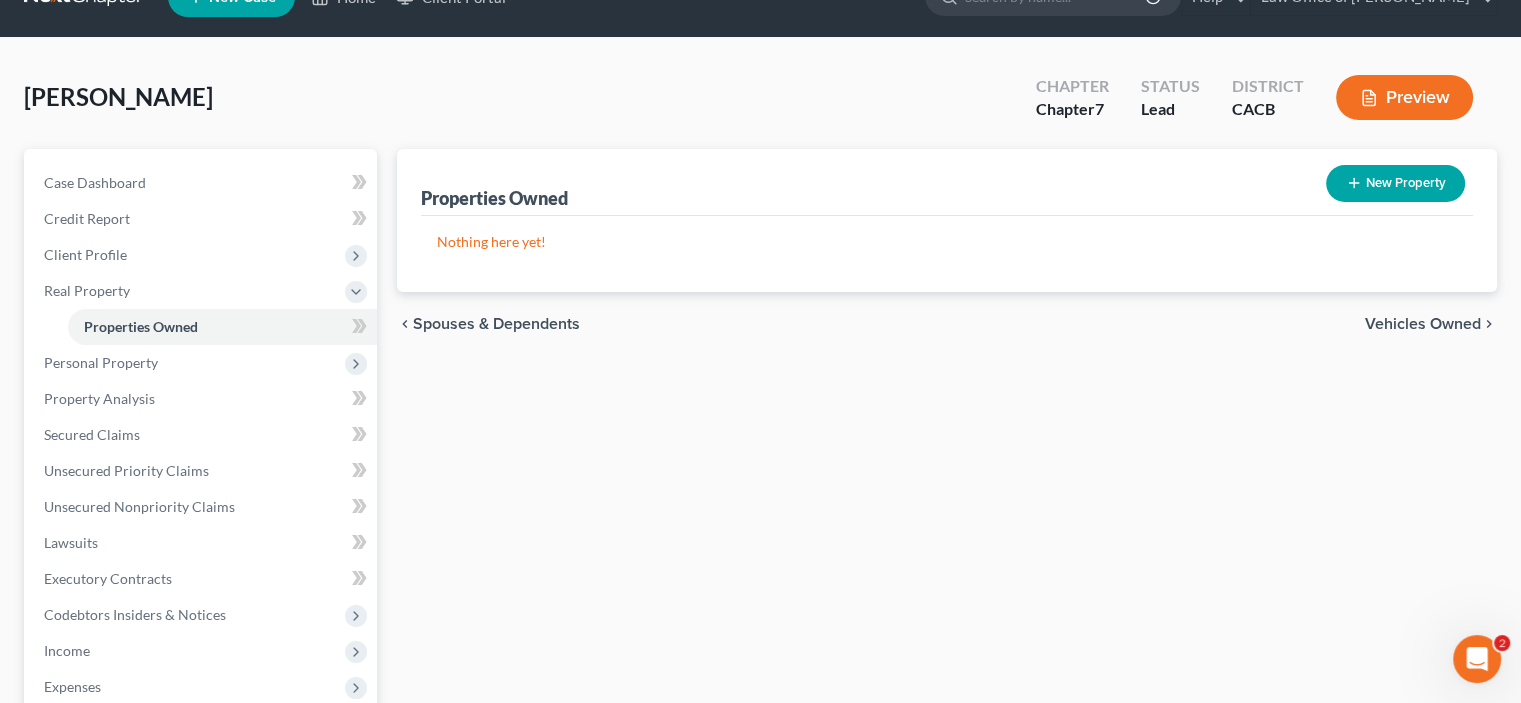 scroll, scrollTop: 0, scrollLeft: 0, axis: both 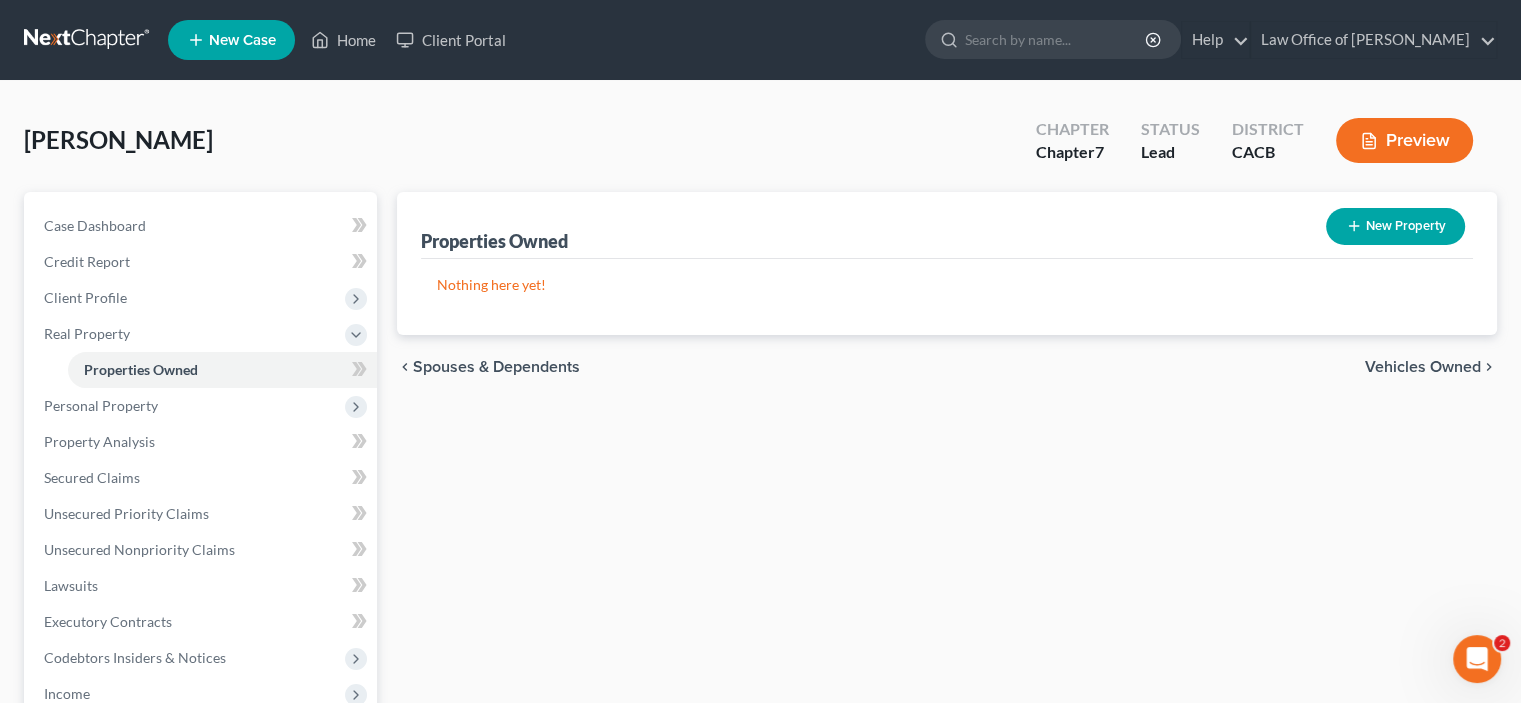 click on "Vehicles Owned" at bounding box center [1423, 367] 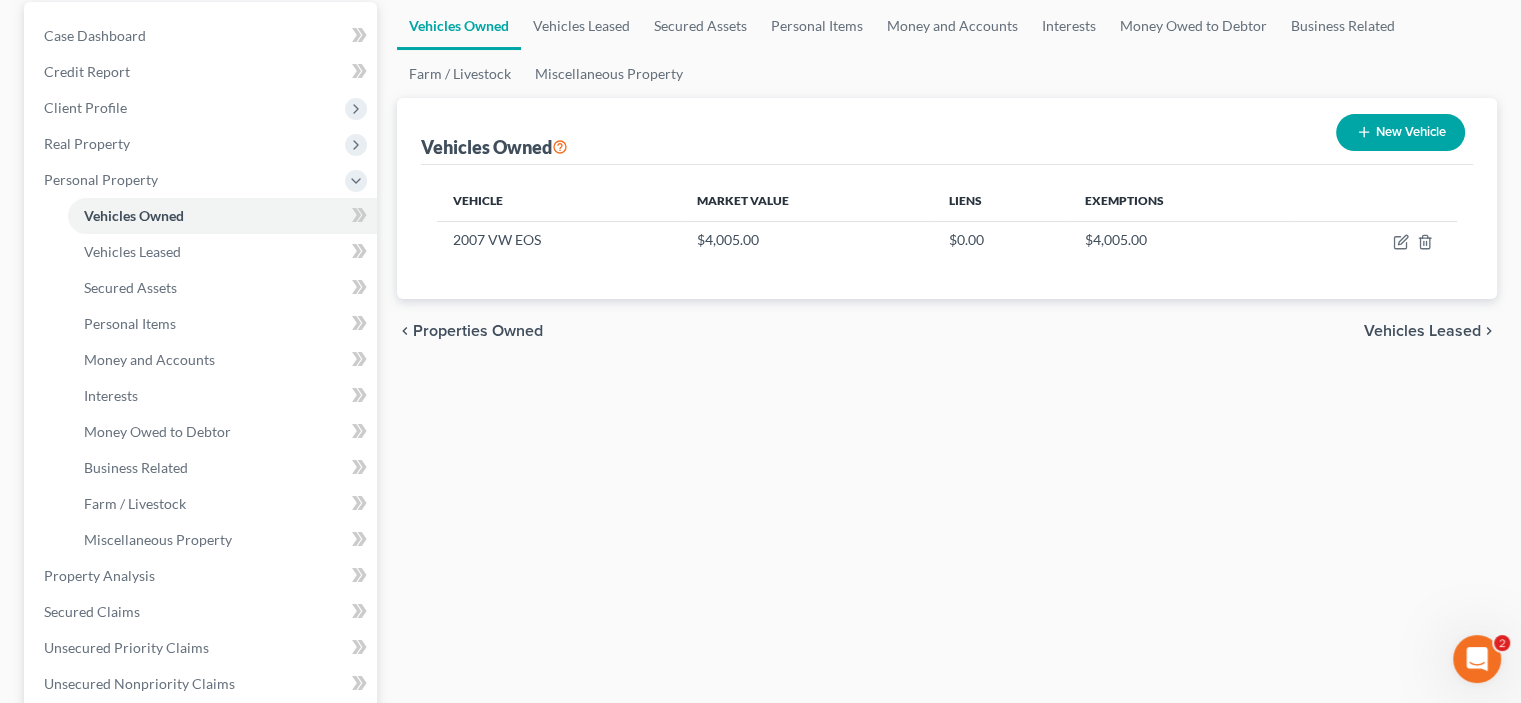 scroll, scrollTop: 233, scrollLeft: 0, axis: vertical 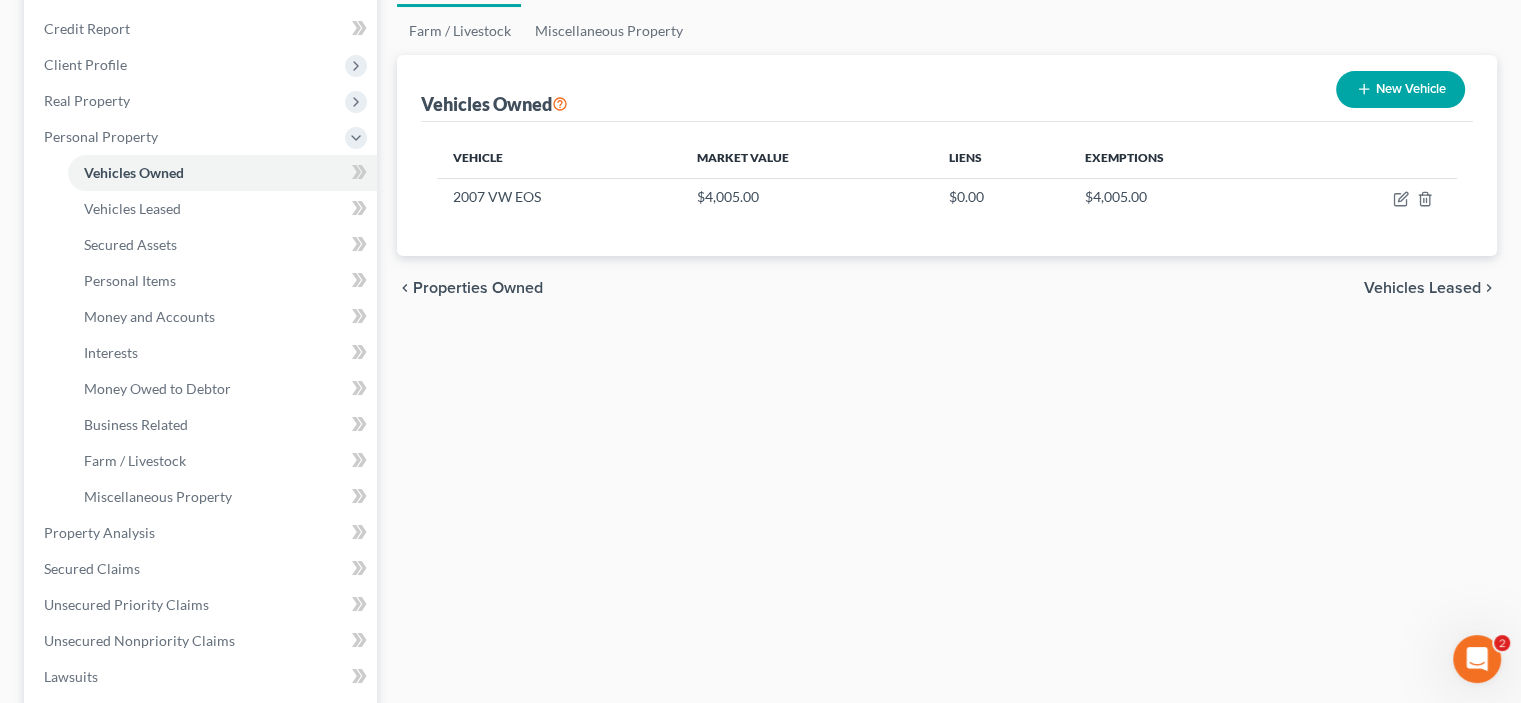 click on "Vehicles Leased" at bounding box center (1422, 288) 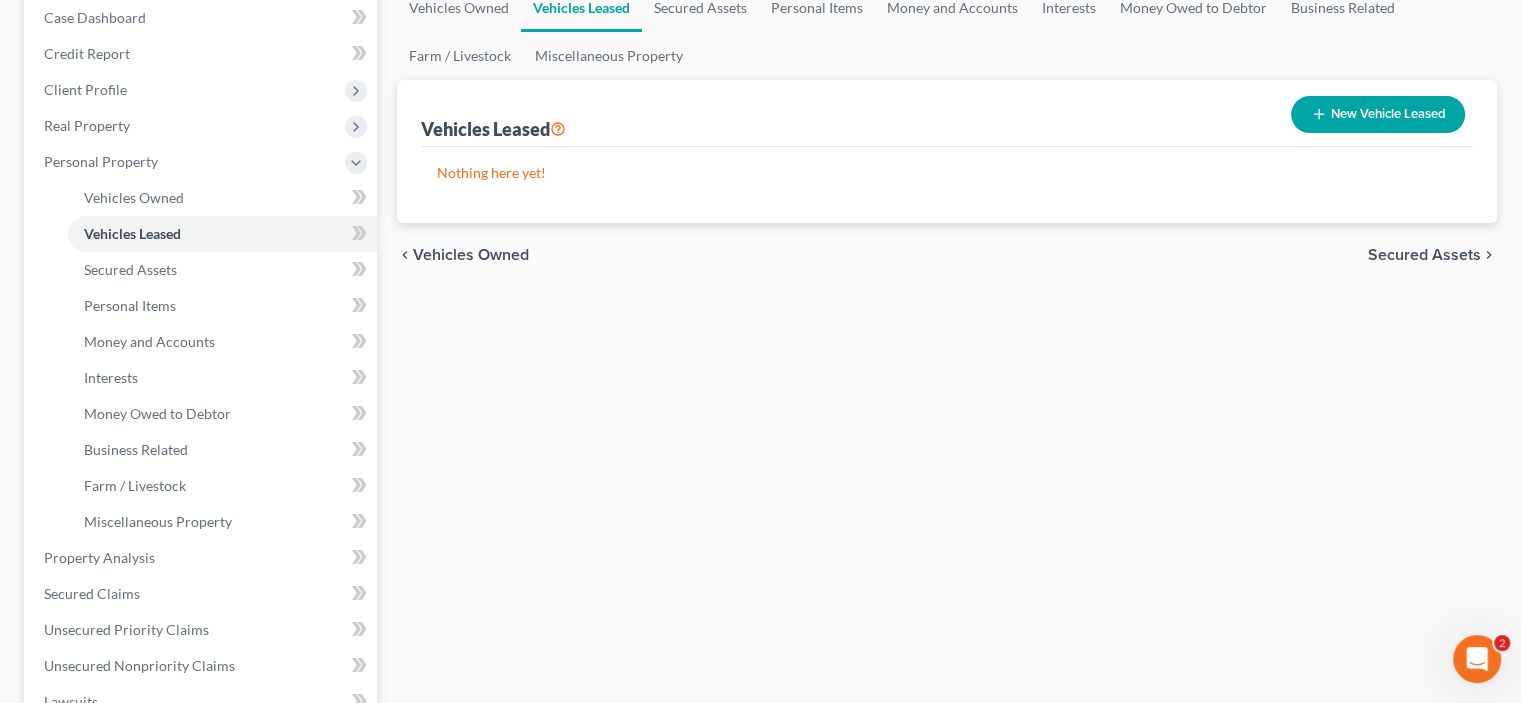 scroll, scrollTop: 233, scrollLeft: 0, axis: vertical 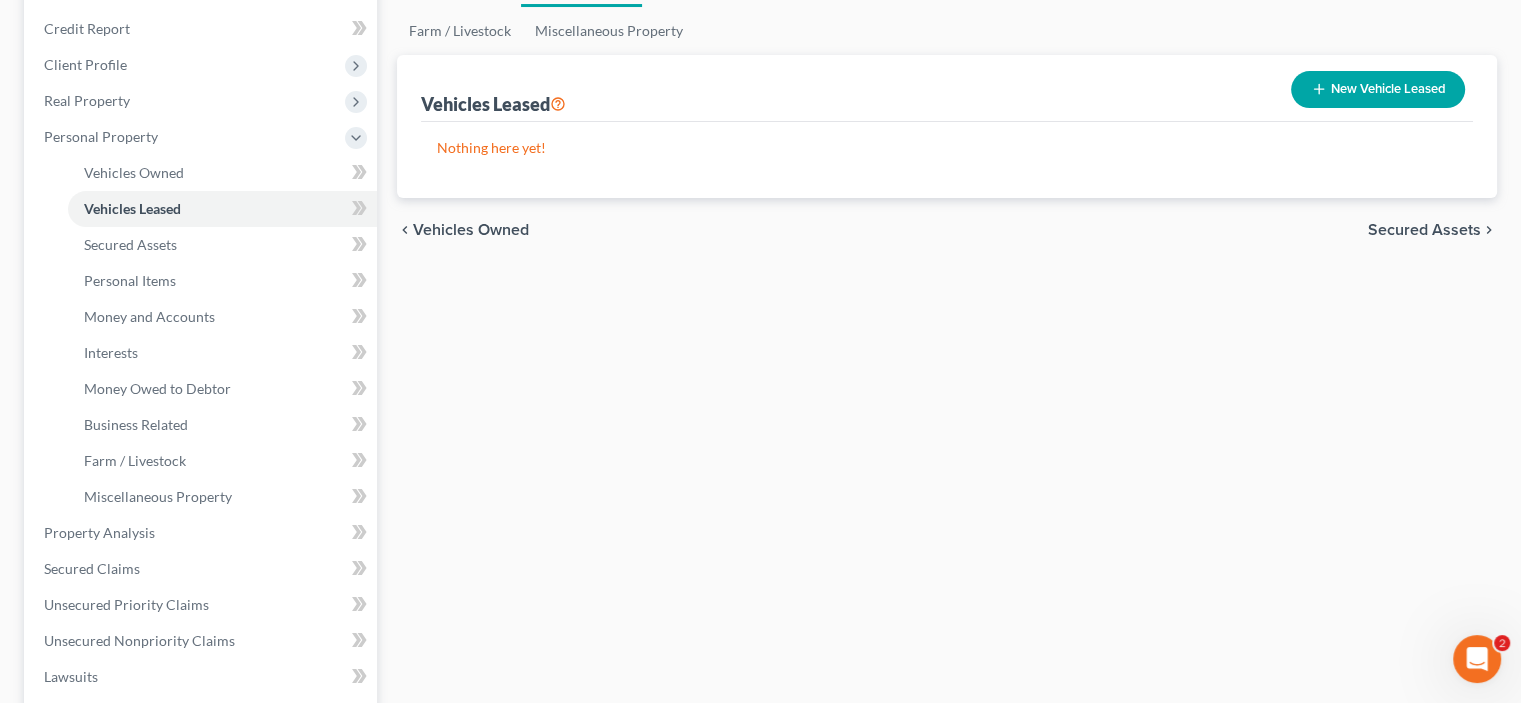 click on "Secured Assets" at bounding box center (1424, 230) 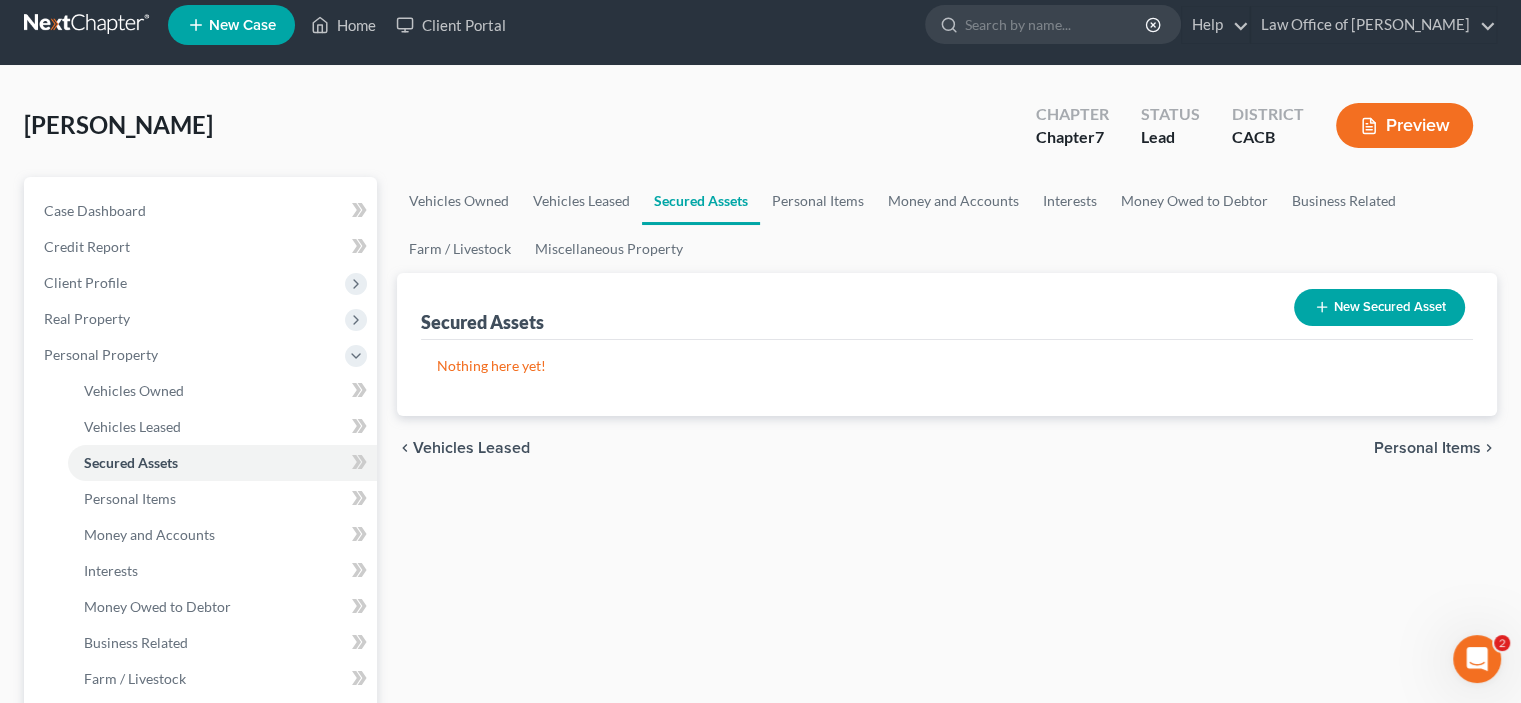 scroll, scrollTop: 0, scrollLeft: 0, axis: both 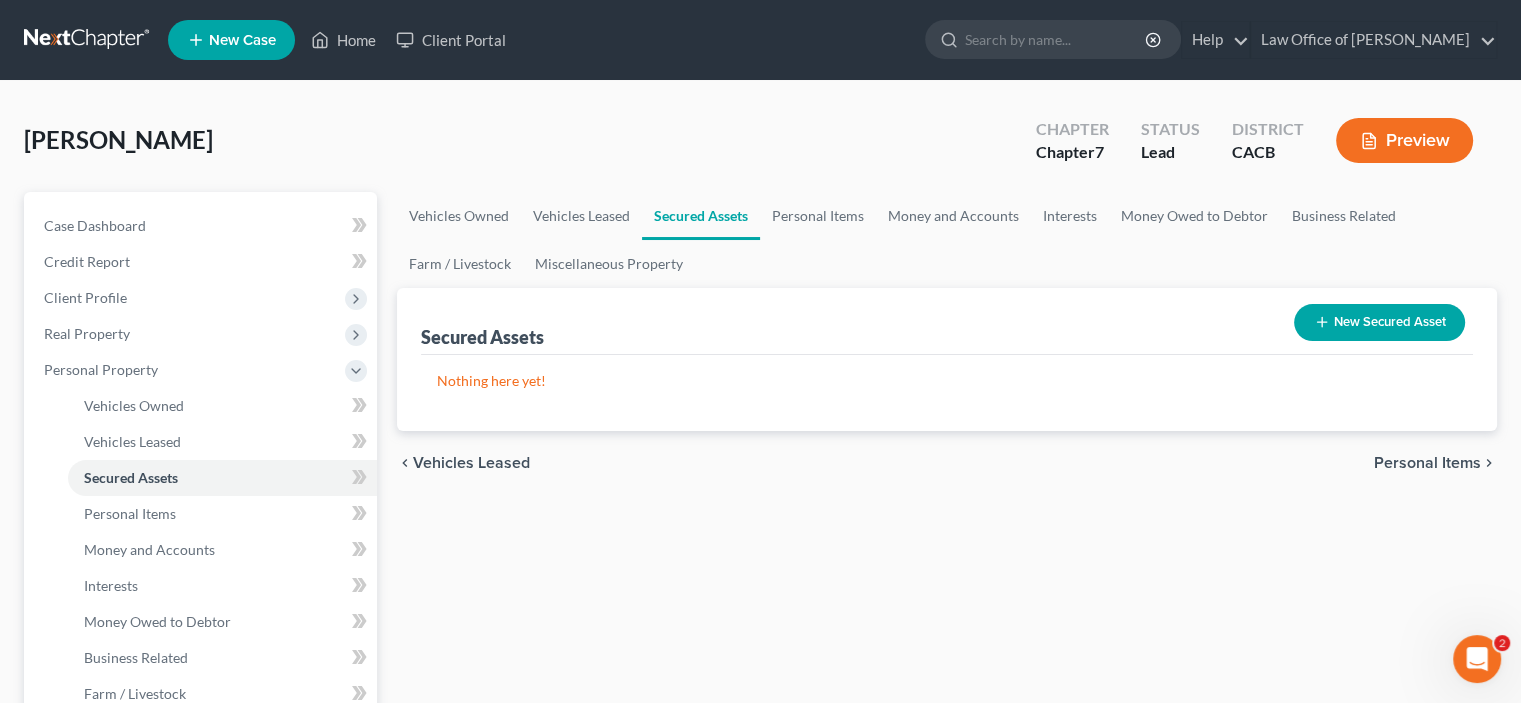 click on "Personal Items" at bounding box center [1427, 463] 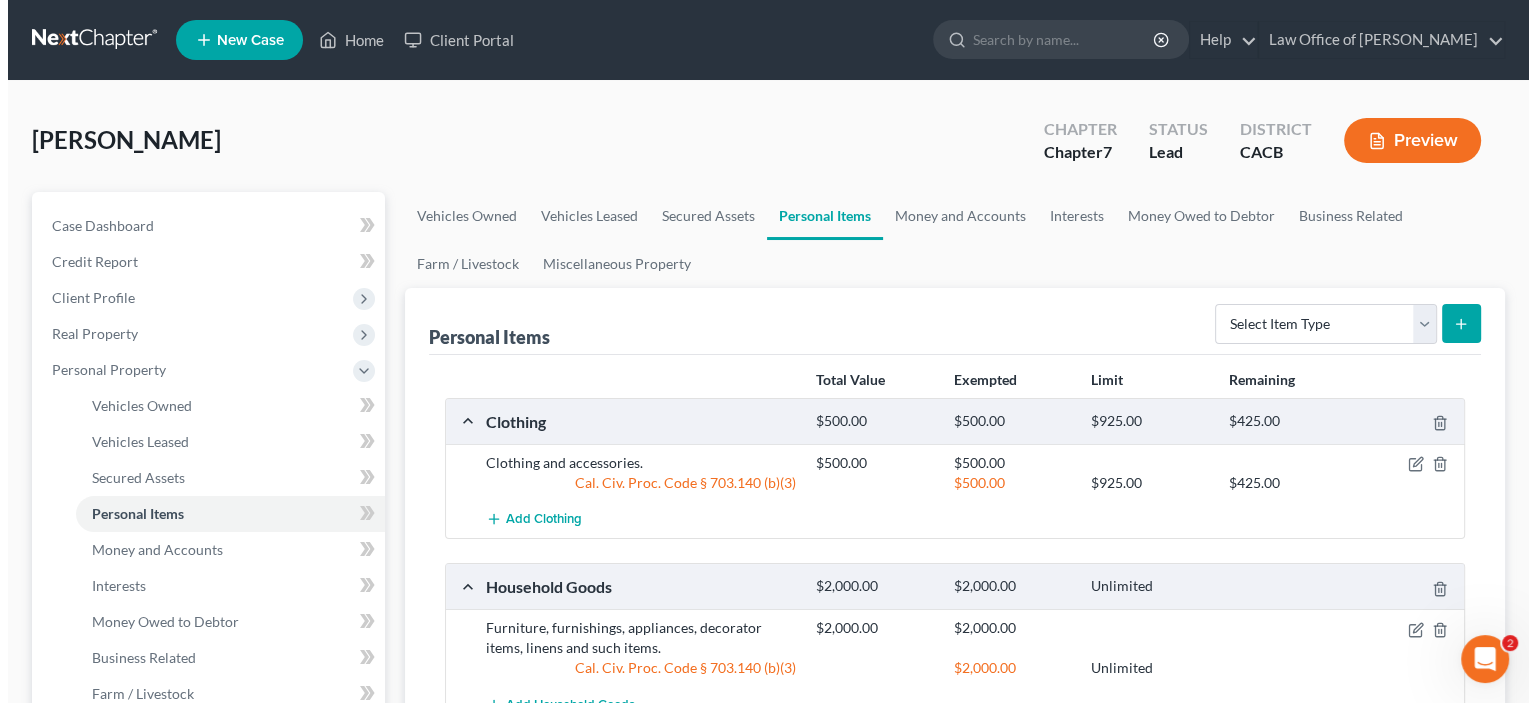 scroll, scrollTop: 233, scrollLeft: 0, axis: vertical 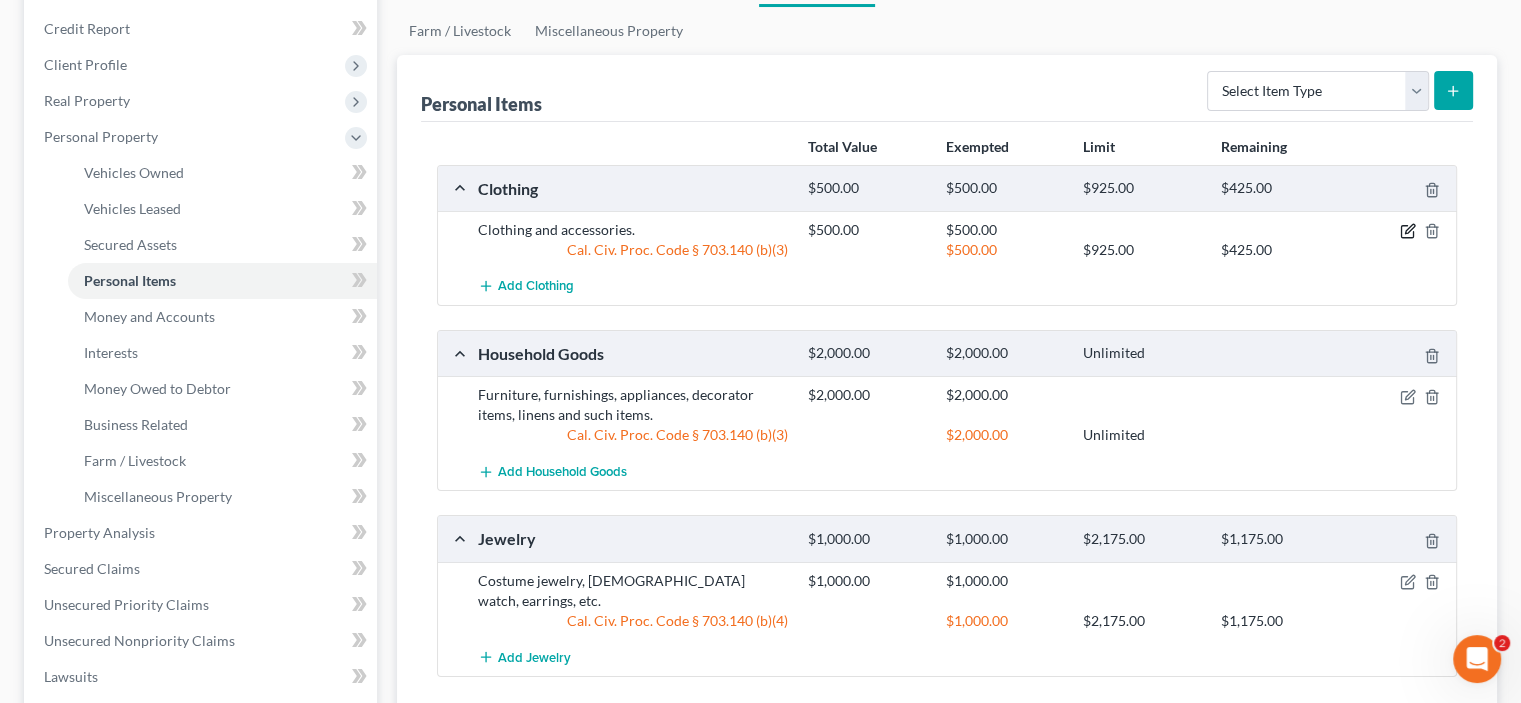 click 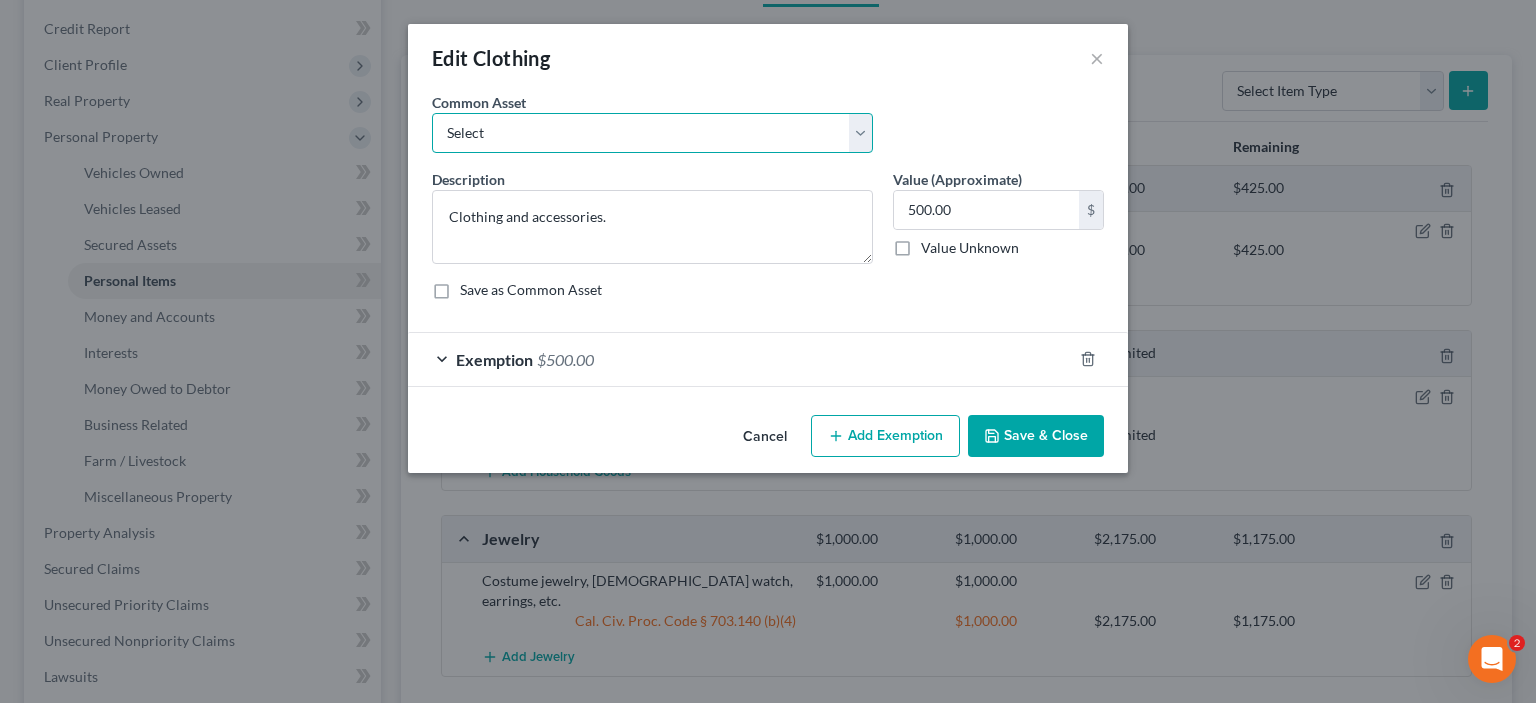 click on "Select Clothing and accessories." at bounding box center (652, 133) 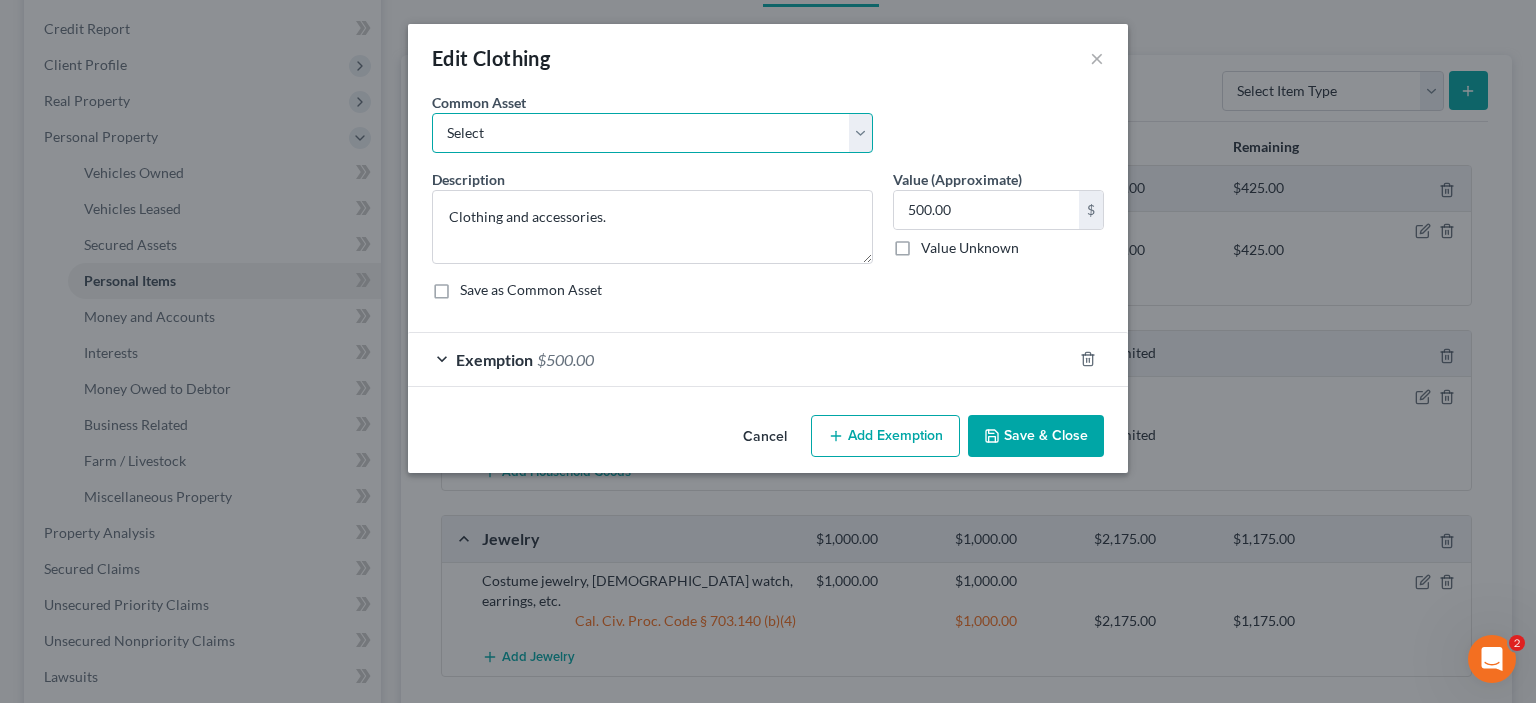 select on "0" 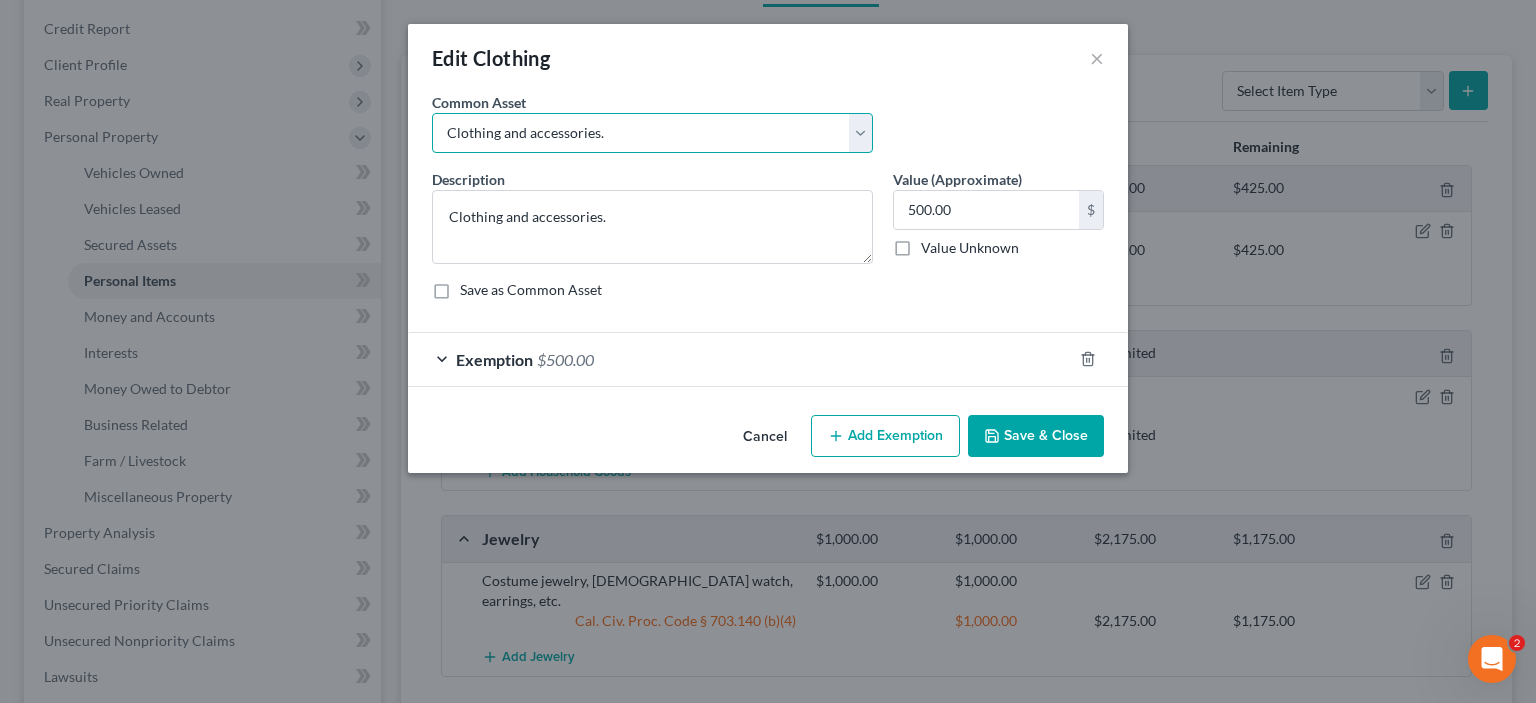 click on "Select Clothing and accessories." at bounding box center (652, 133) 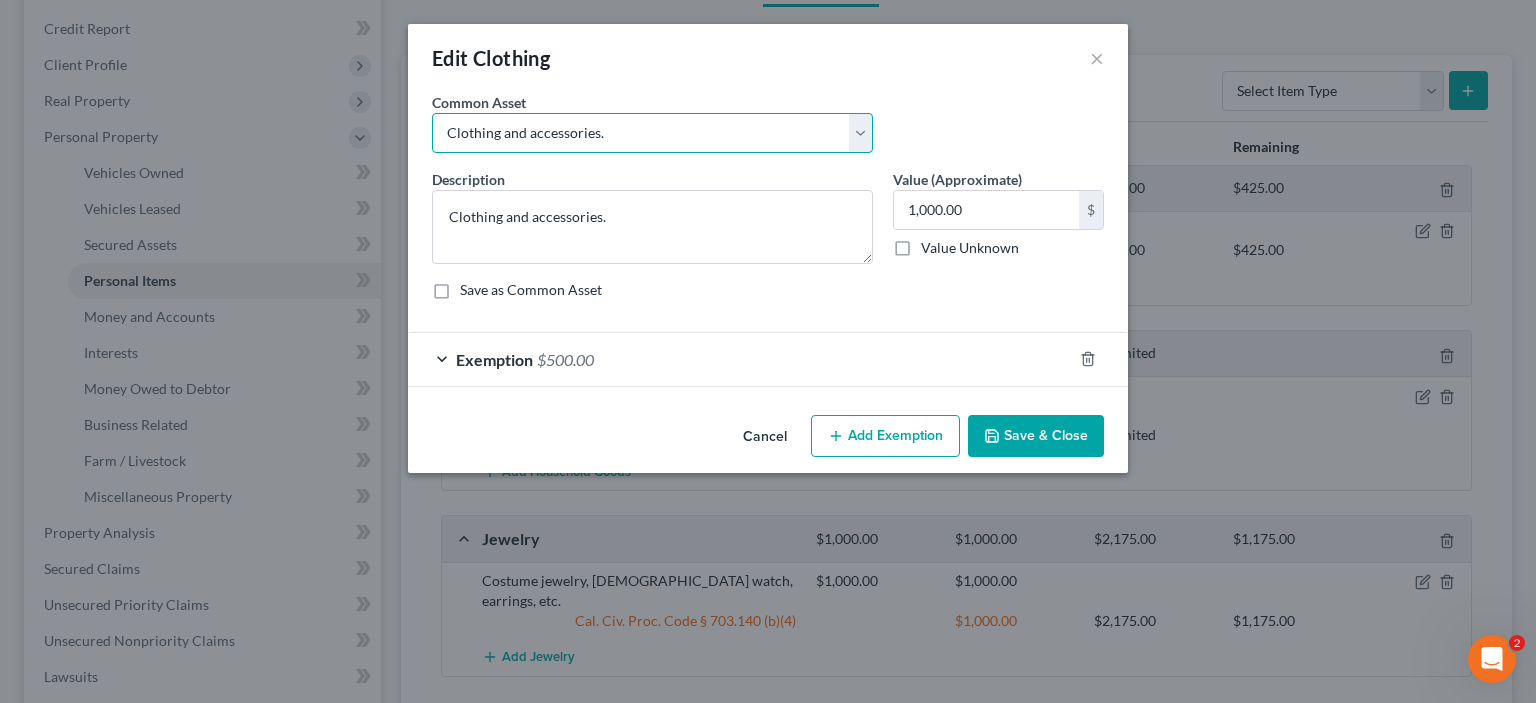 click on "Select Clothing and accessories." at bounding box center [652, 133] 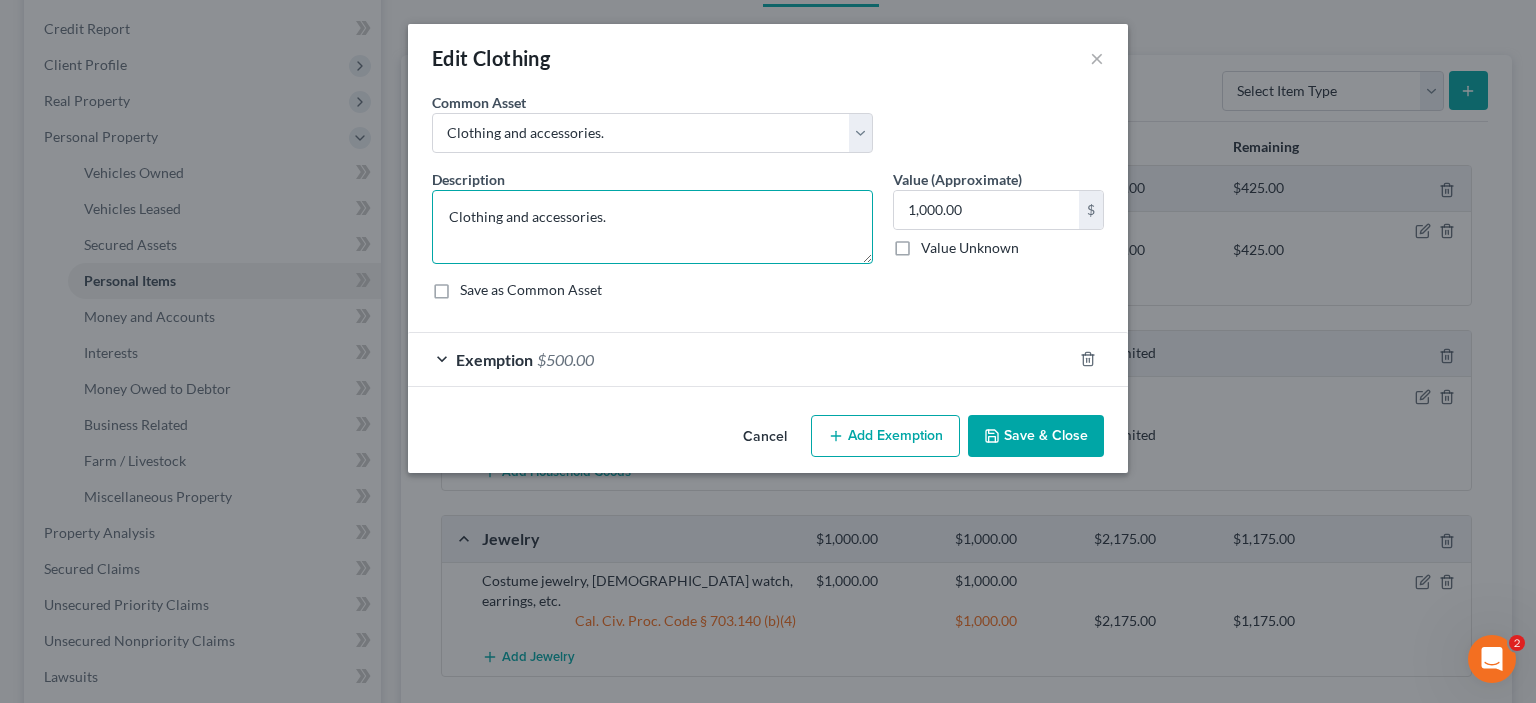 drag, startPoint x: 560, startPoint y: 279, endPoint x: 560, endPoint y: 268, distance: 11 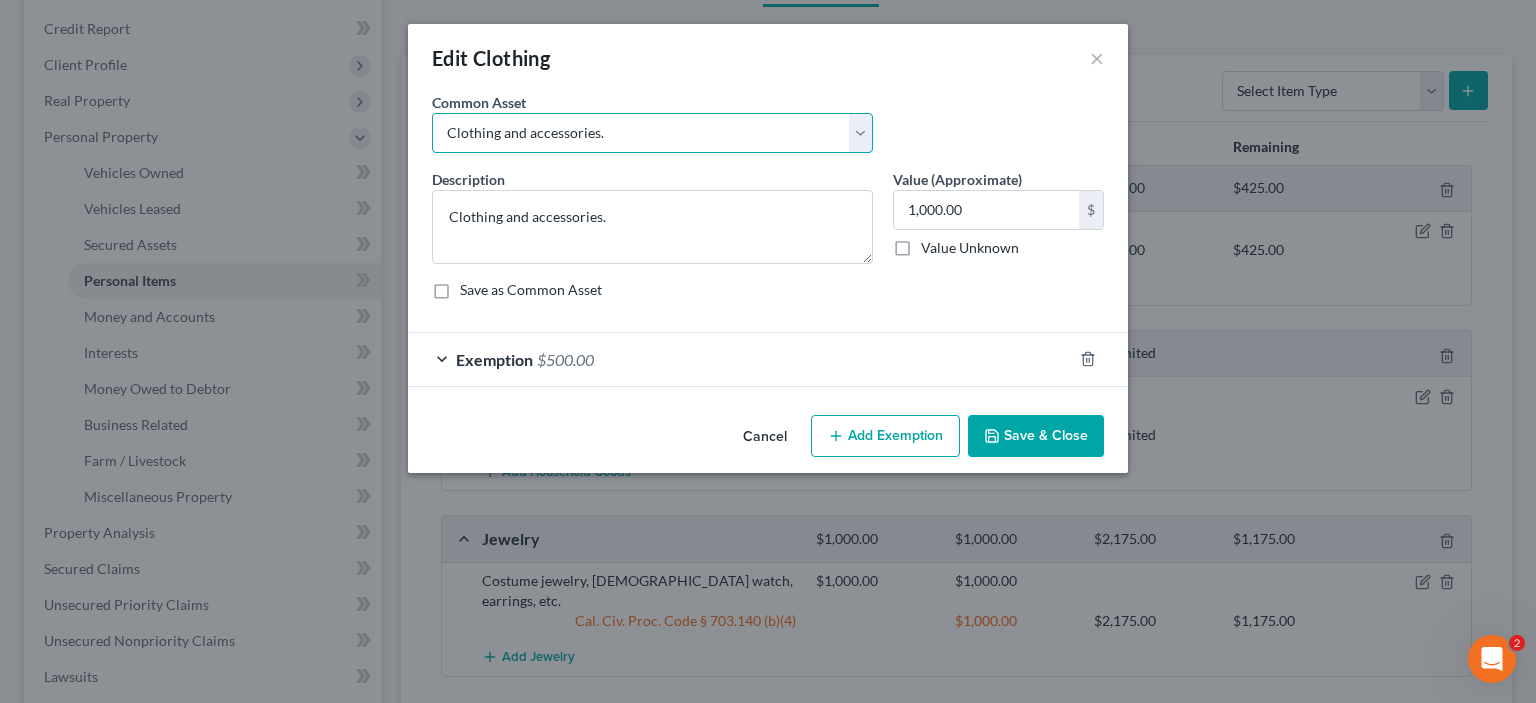 click on "Select Clothing and accessories." at bounding box center (652, 133) 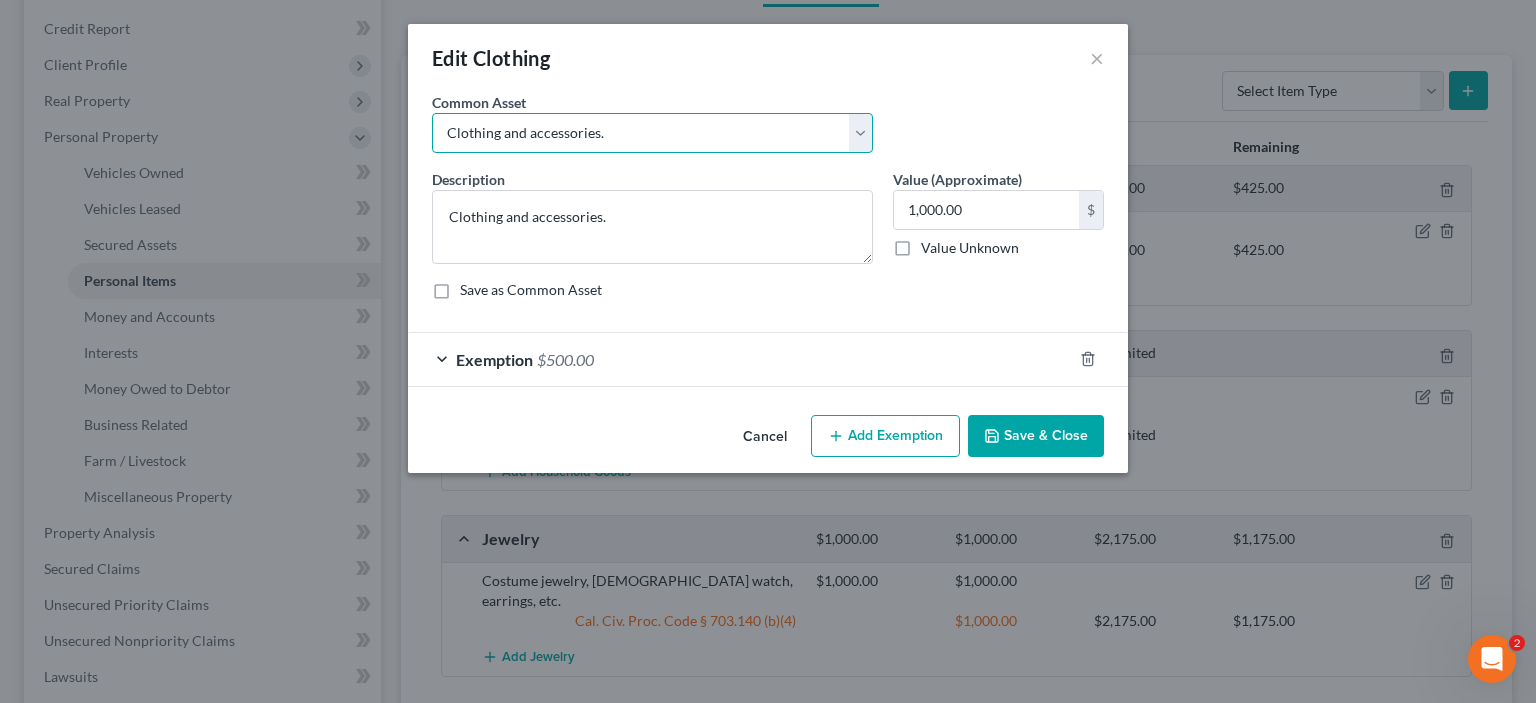 click on "Select Clothing and accessories." at bounding box center (652, 133) 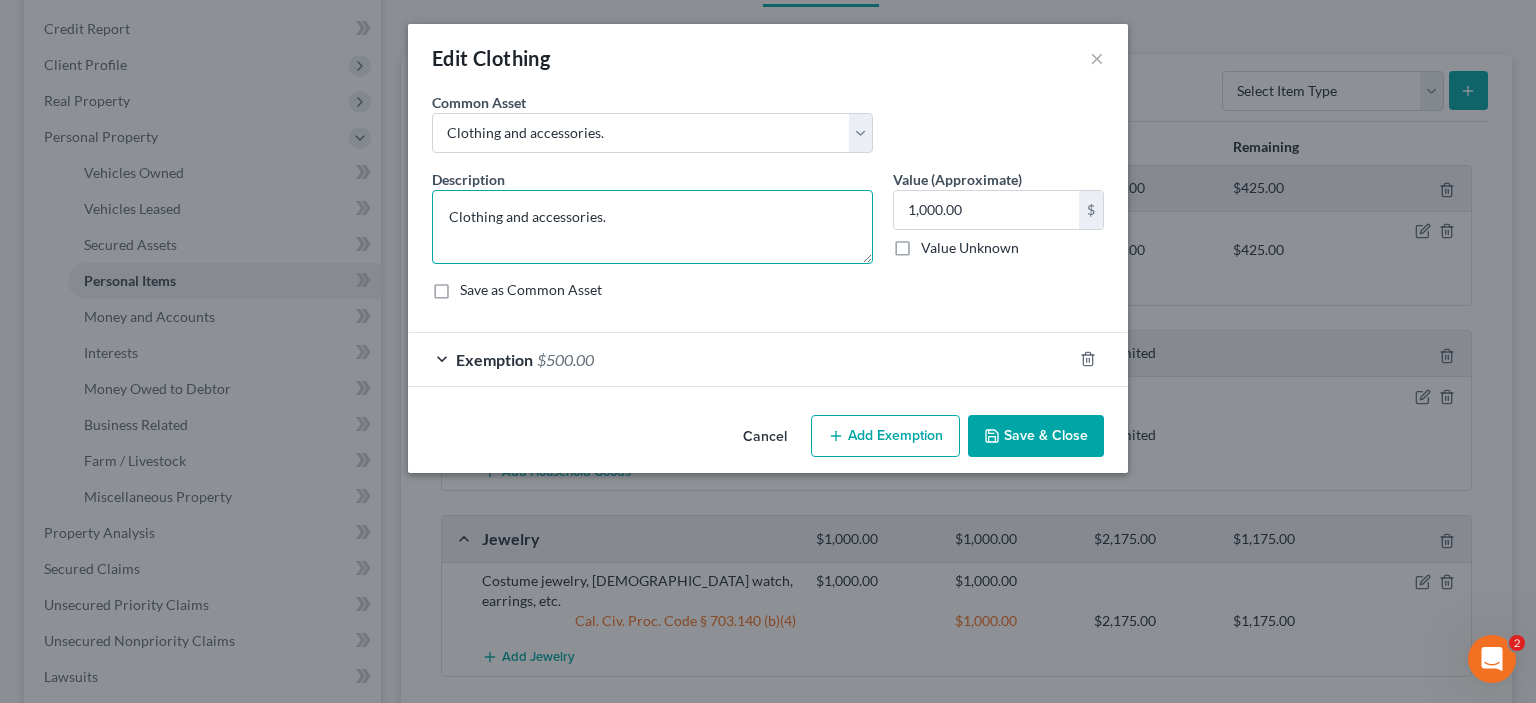 click on "Clothing and accessories." at bounding box center (652, 227) 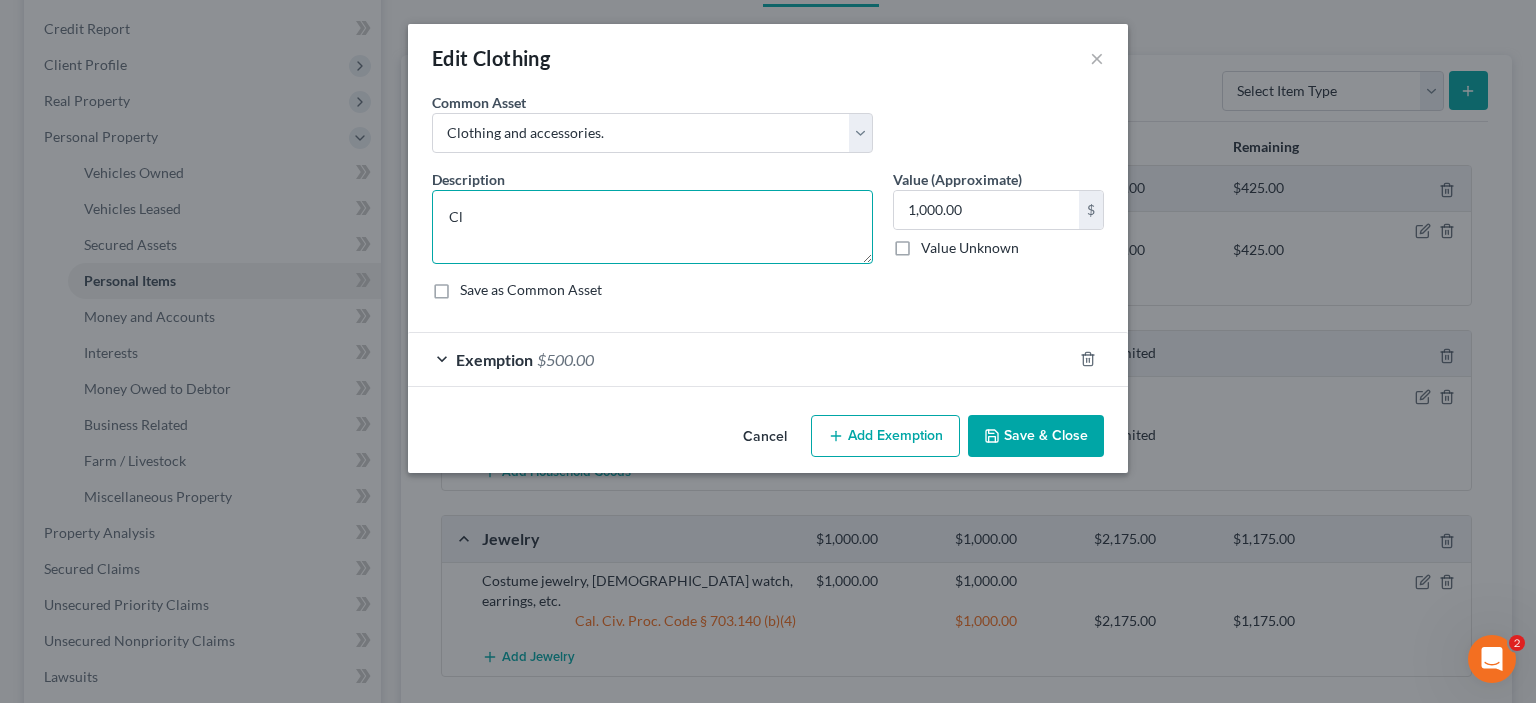 type on "C" 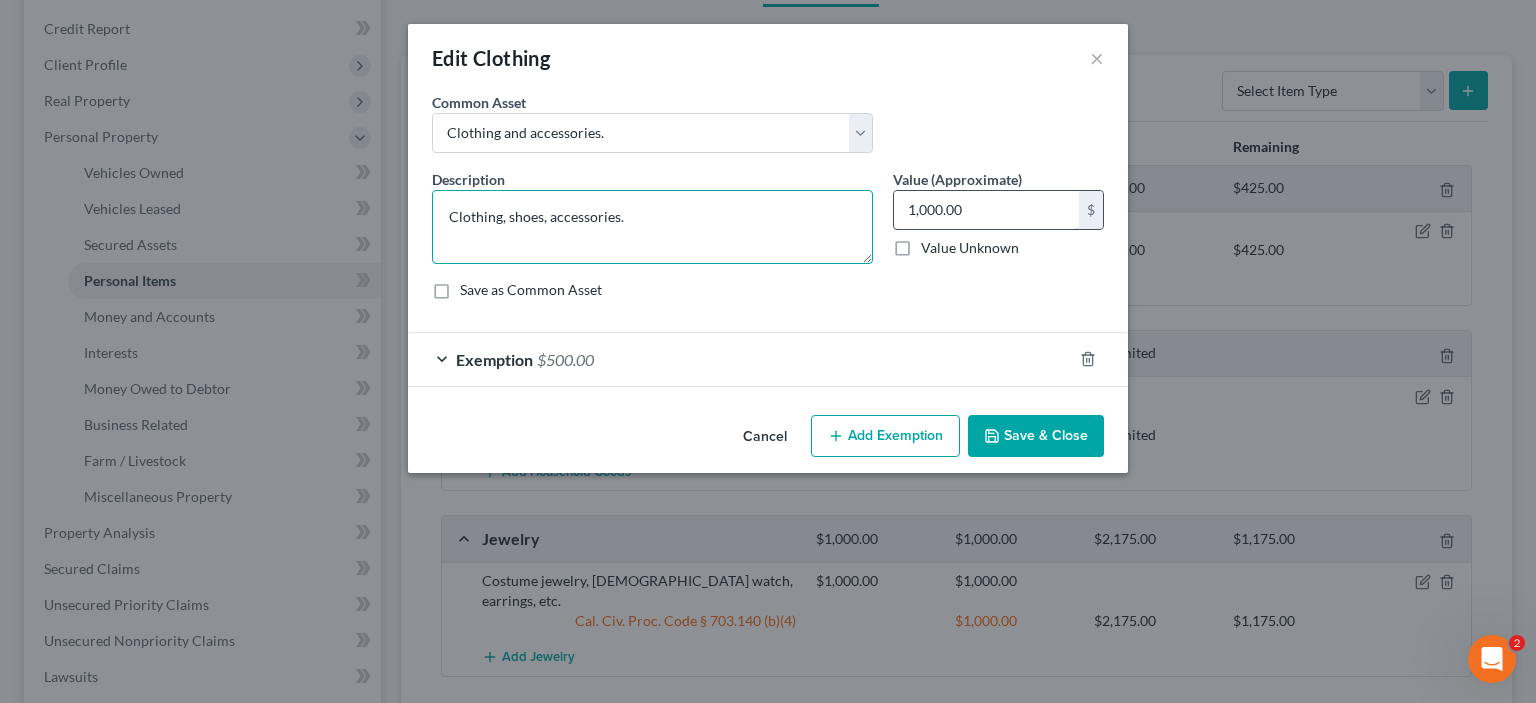 type on "Clothing, shoes, accessories." 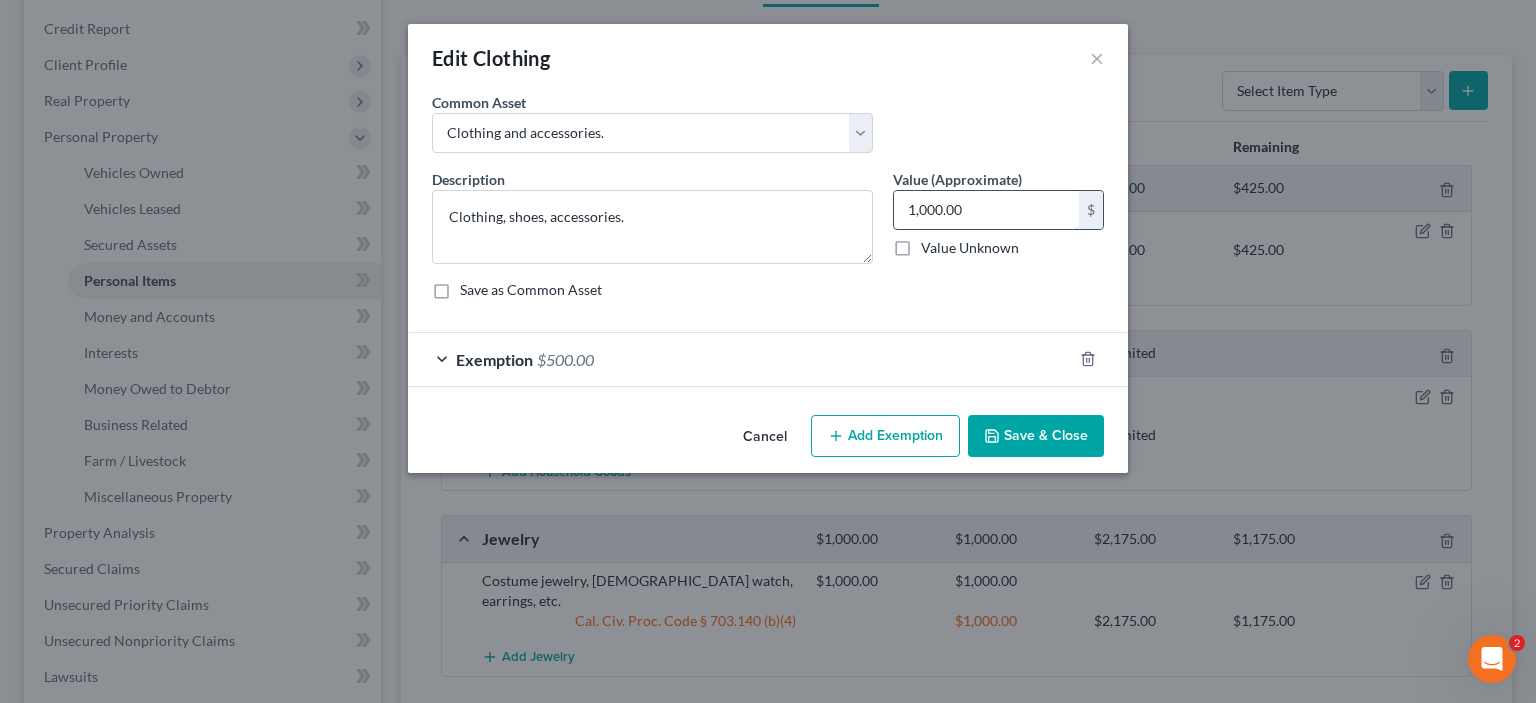 click on "1,000.00" at bounding box center [986, 210] 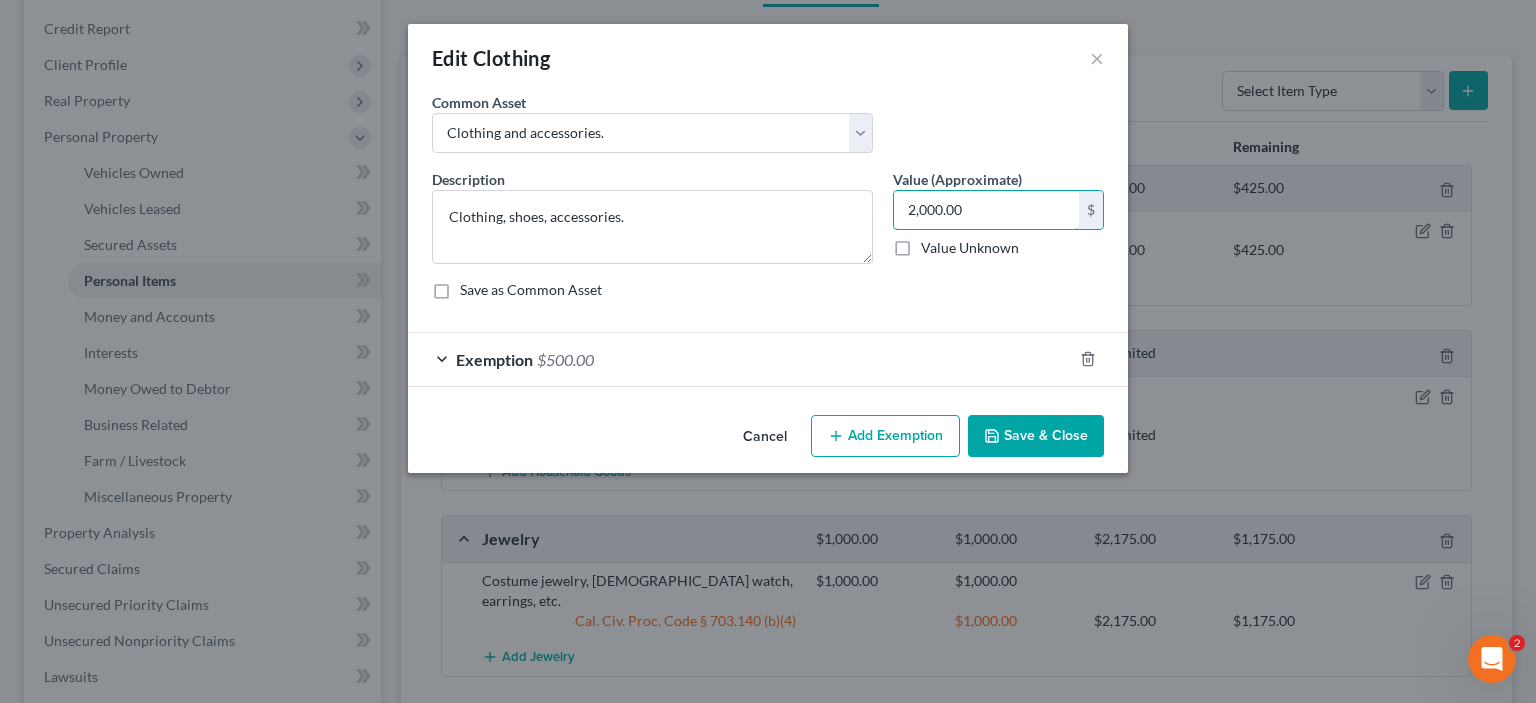 type on "2,000.00" 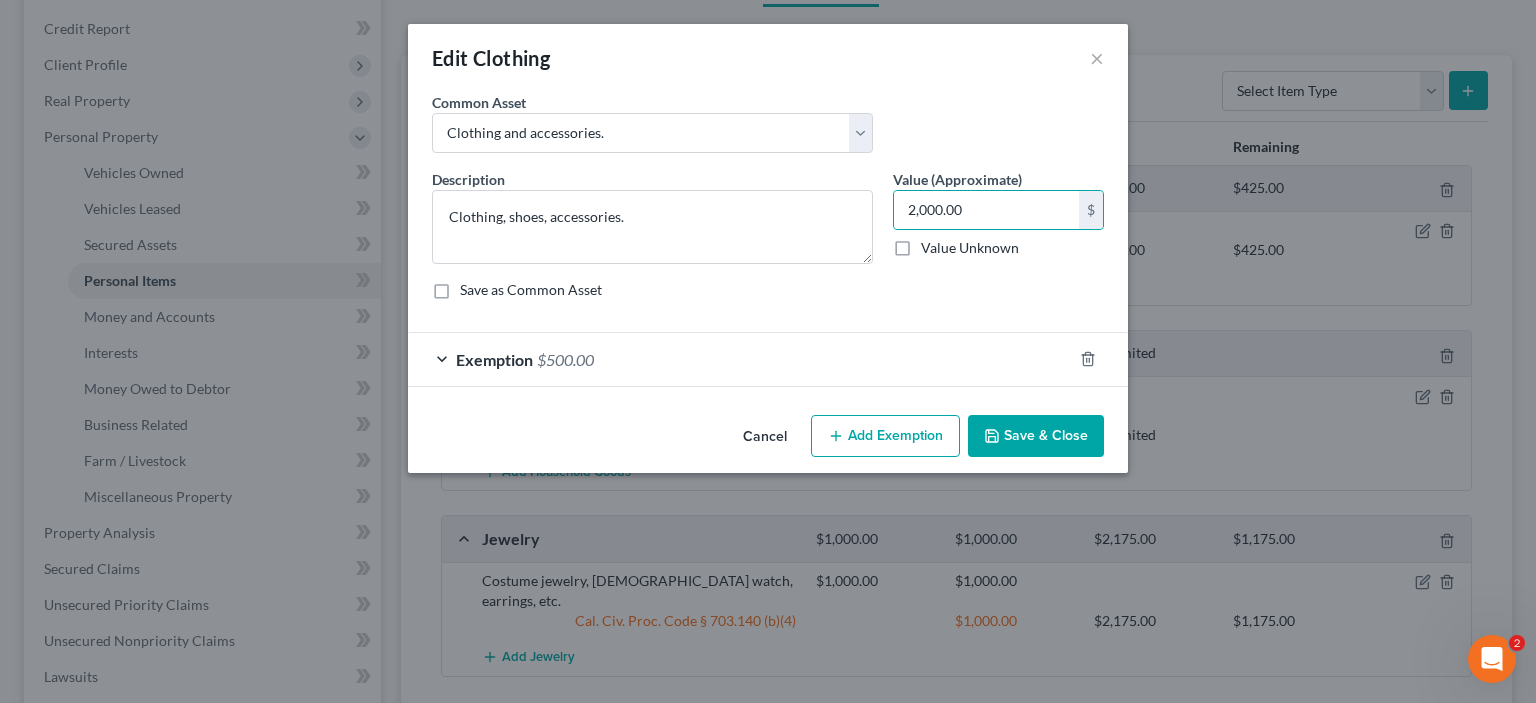 click on "Description
*
Clothing, shoes, accessories. Value (Approximate)
2,000.00 $
Value Unknown
Balance Undetermined
2,000.00 $
Value Unknown
Save as Common Asset" at bounding box center (768, 242) 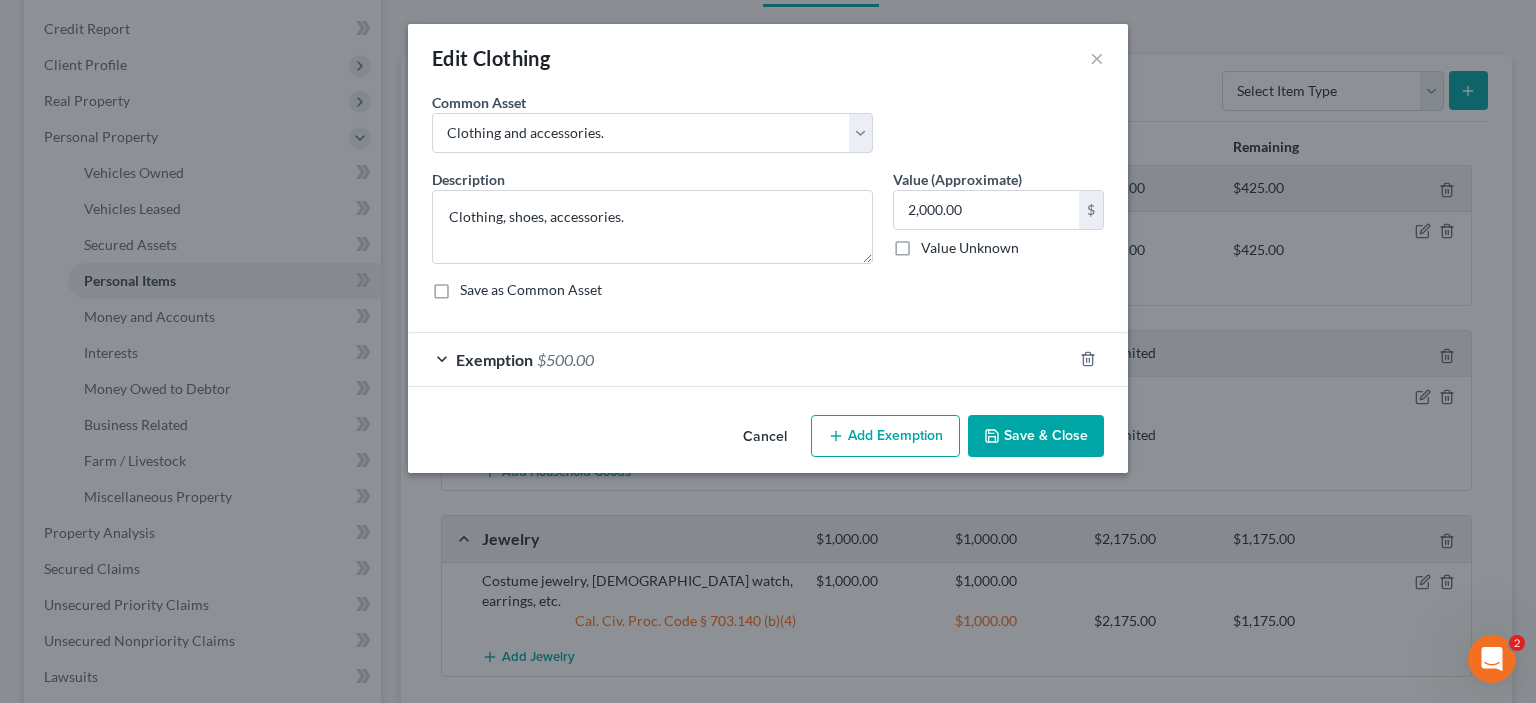 click on "Add Exemption" at bounding box center (885, 436) 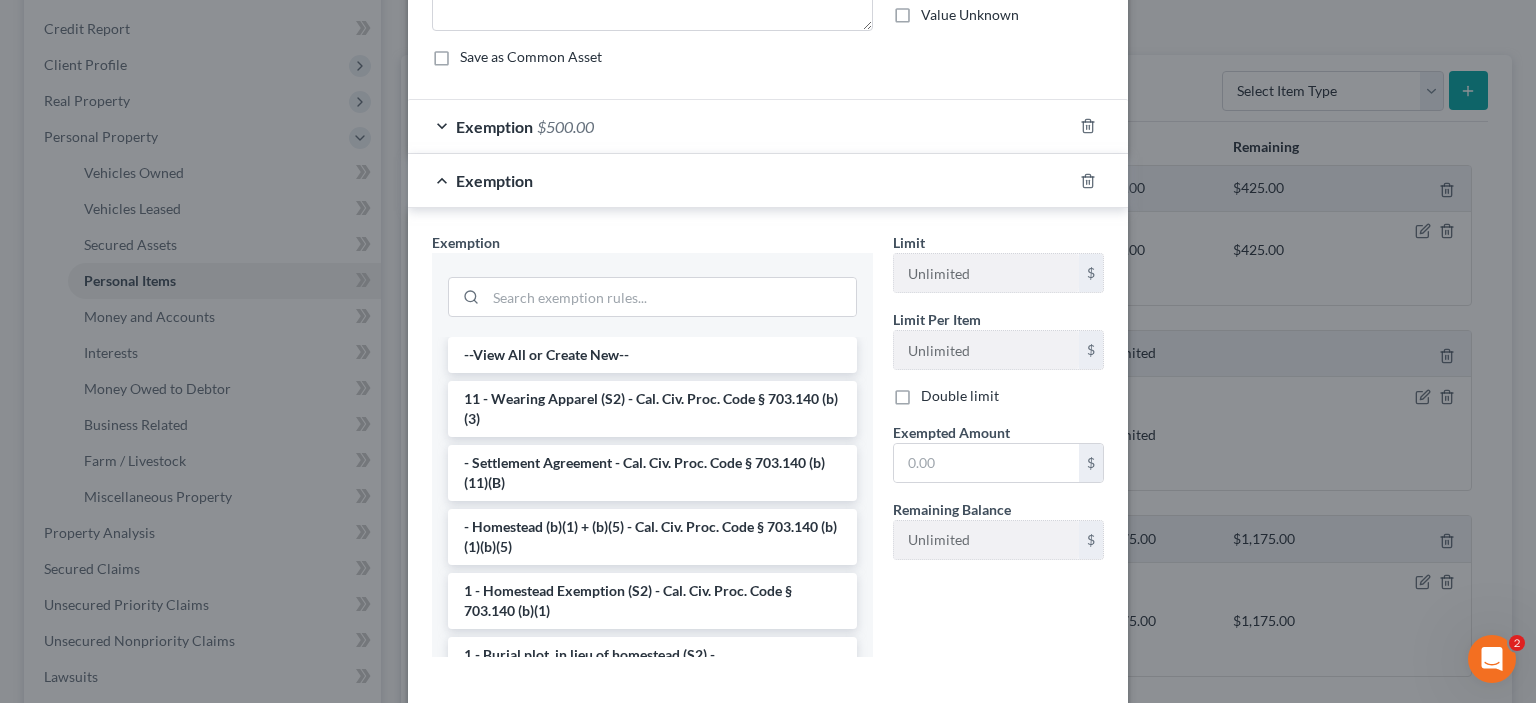 scroll, scrollTop: 466, scrollLeft: 0, axis: vertical 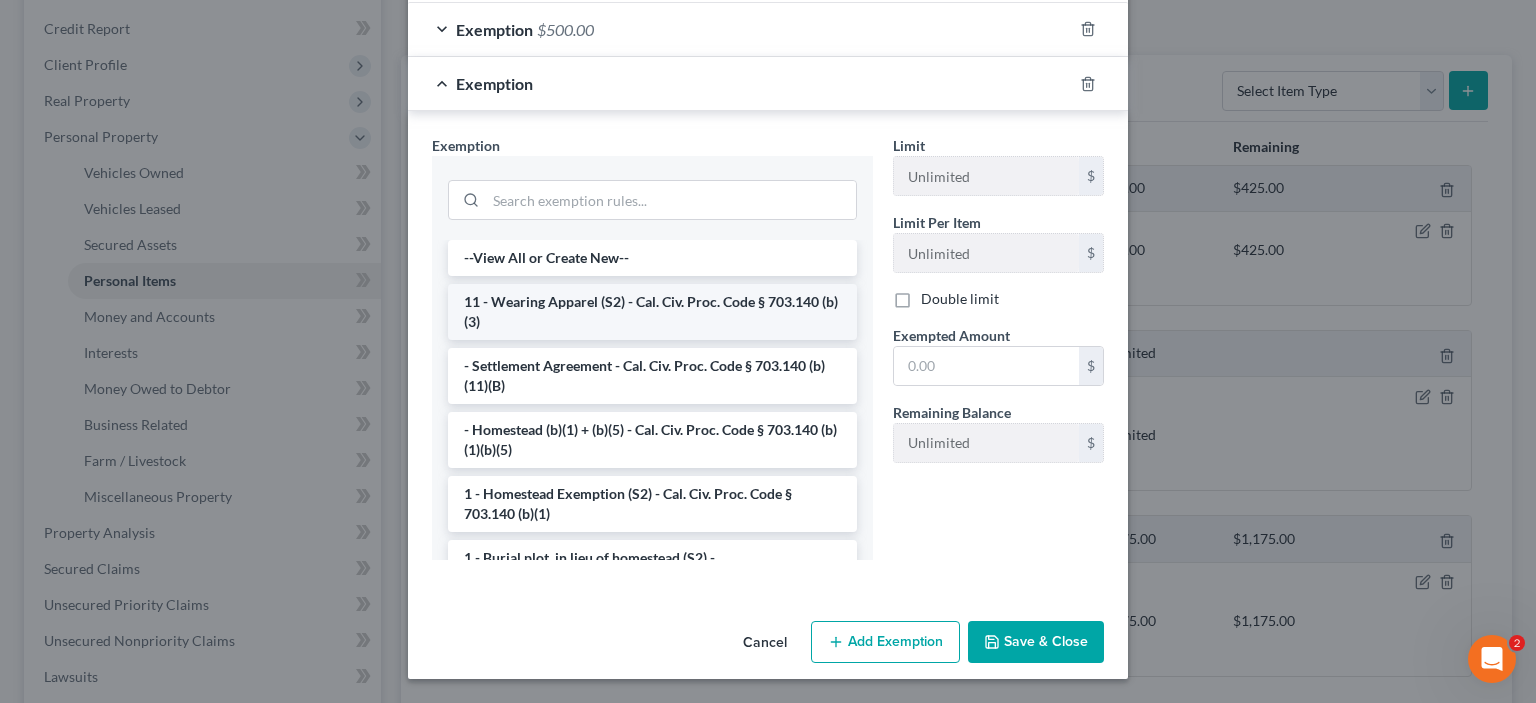click on "11 - Wearing Apparel (S2)  - Cal. Civ. Proc. Code § 703.140 (b)(3)" at bounding box center [652, 312] 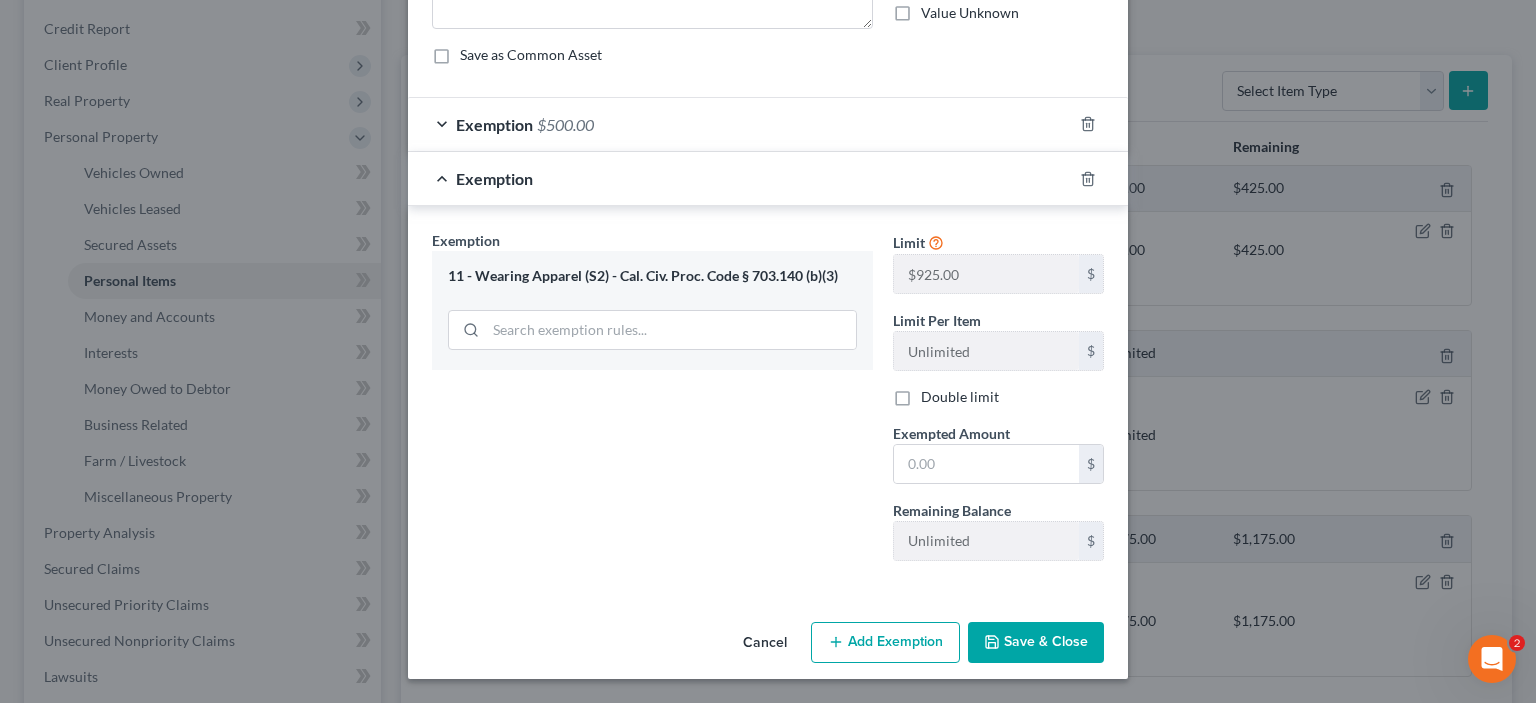 scroll, scrollTop: 460, scrollLeft: 0, axis: vertical 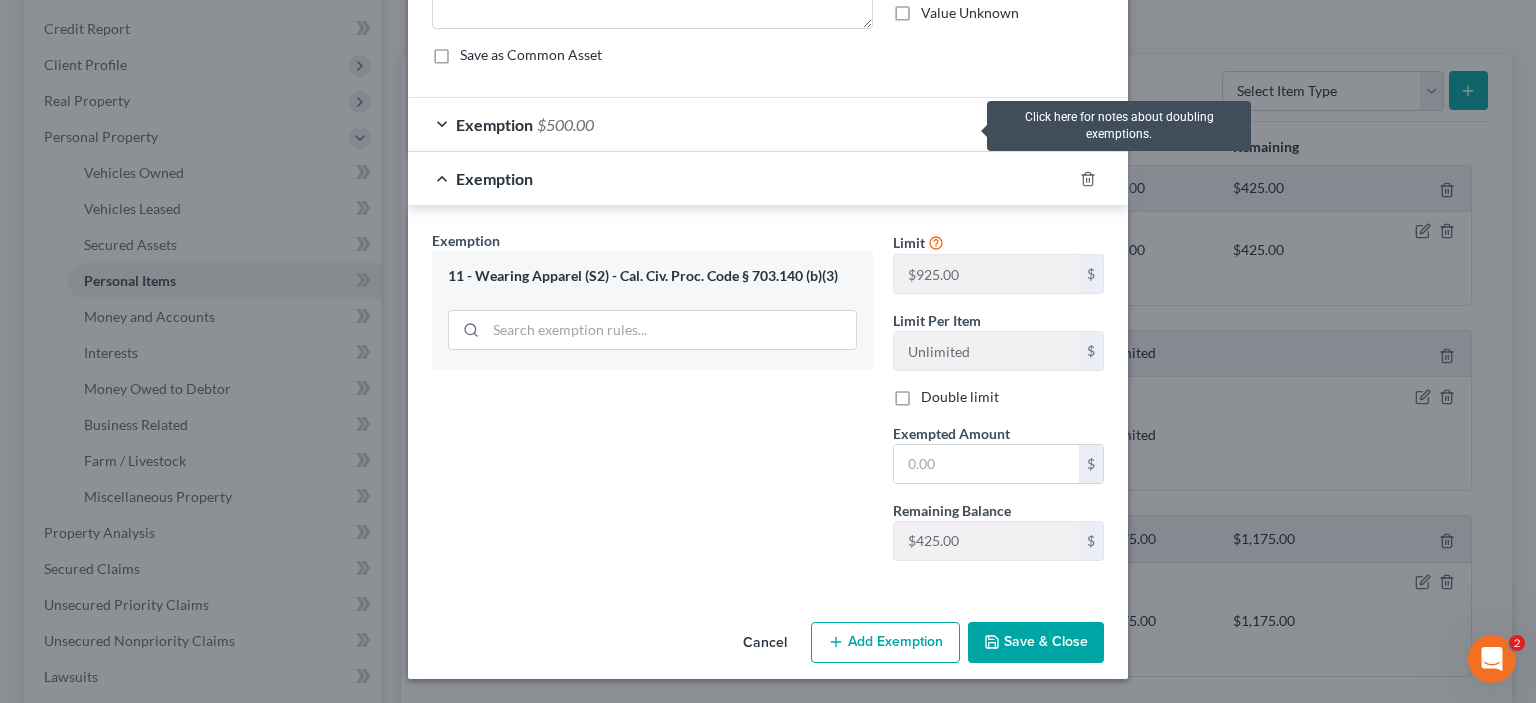 click at bounding box center [936, 241] 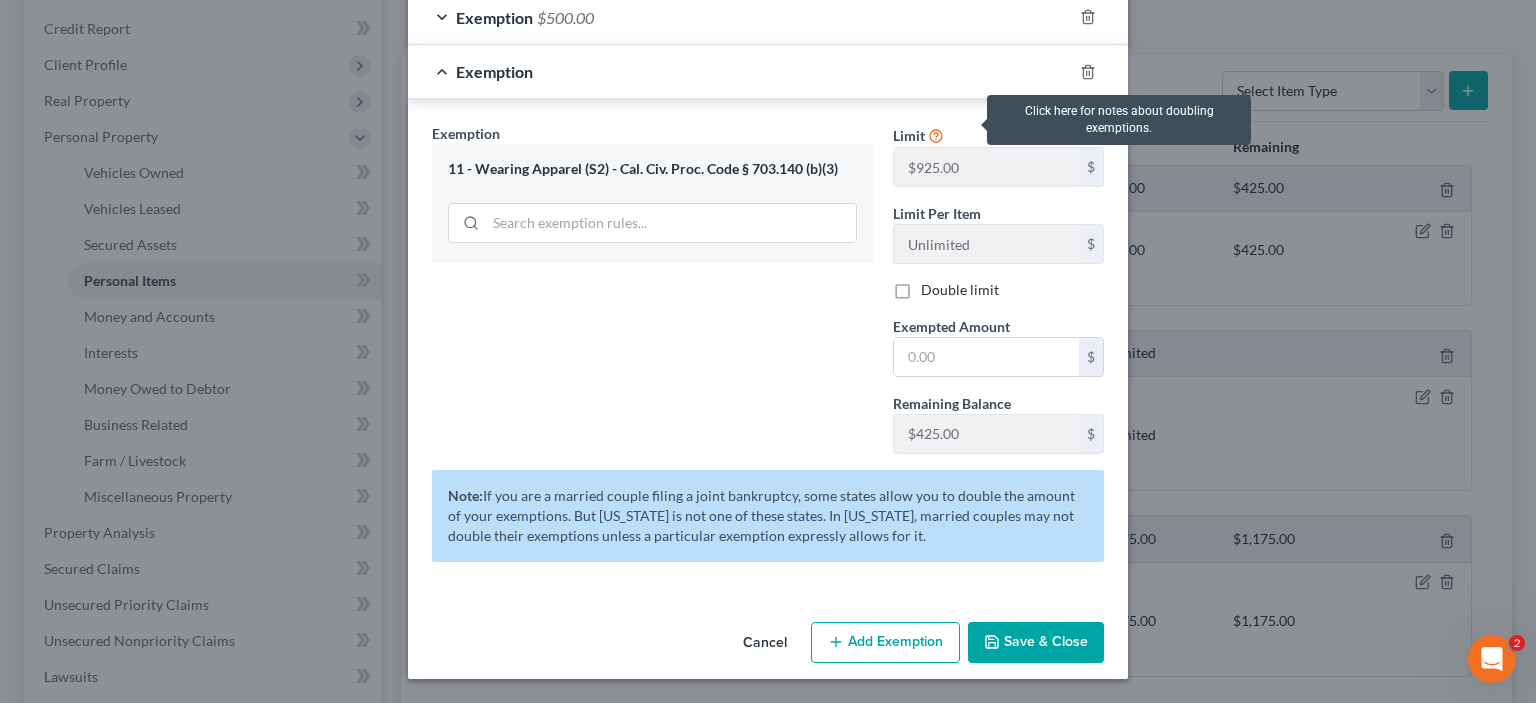 scroll, scrollTop: 466, scrollLeft: 0, axis: vertical 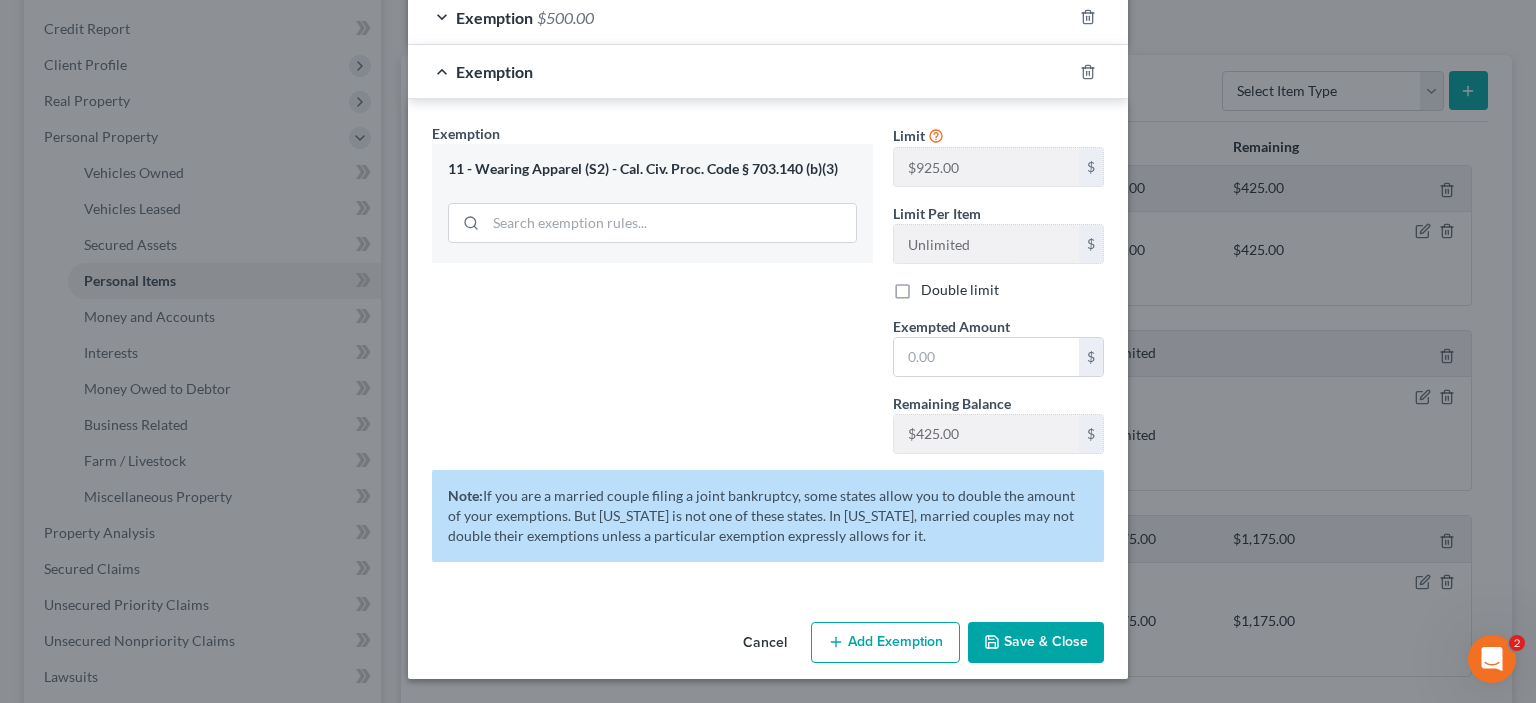 click on "Exemption Set must be selected for CA.
Exemption
*
11 - Wearing Apparel (S2)  - Cal. Civ. Proc. Code § 703.140 (b)(3)" at bounding box center (652, 296) 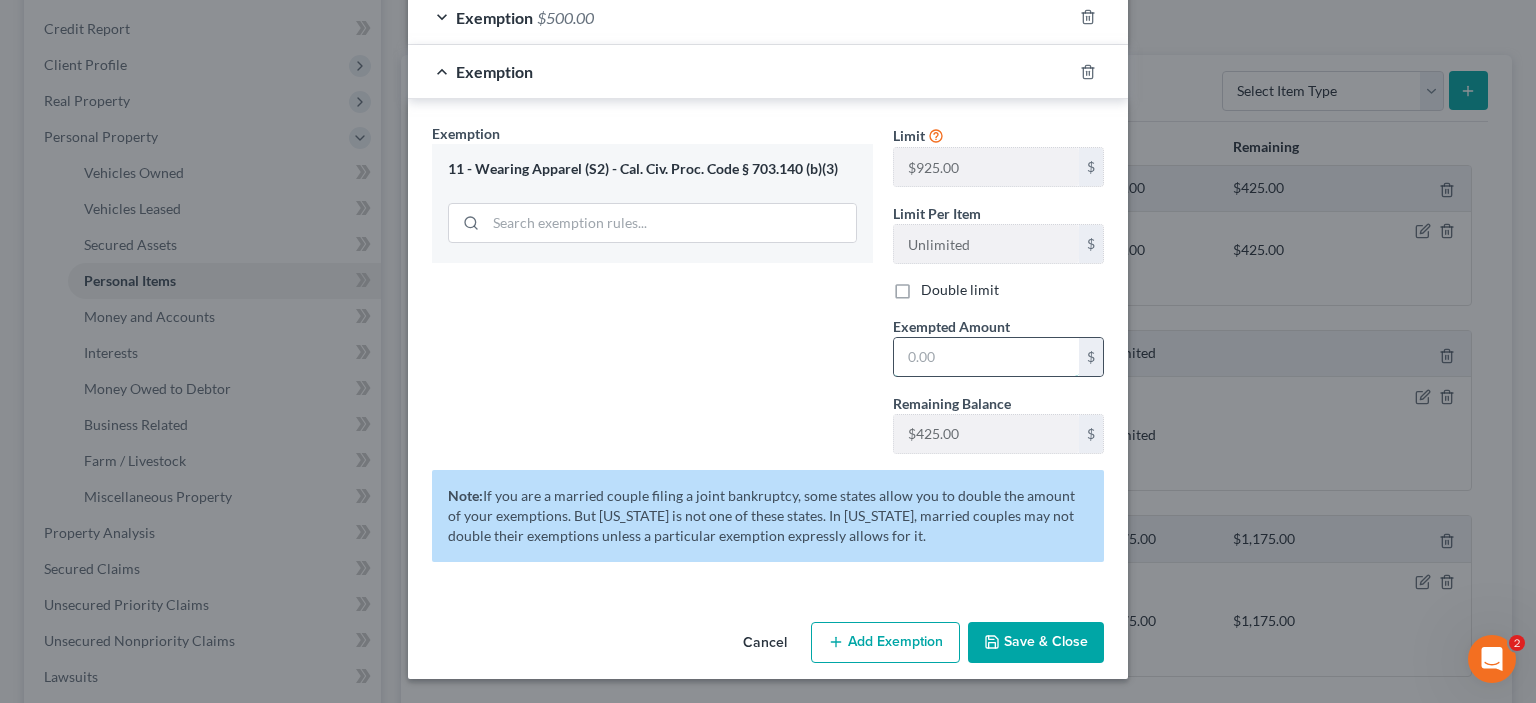 click at bounding box center [986, 357] 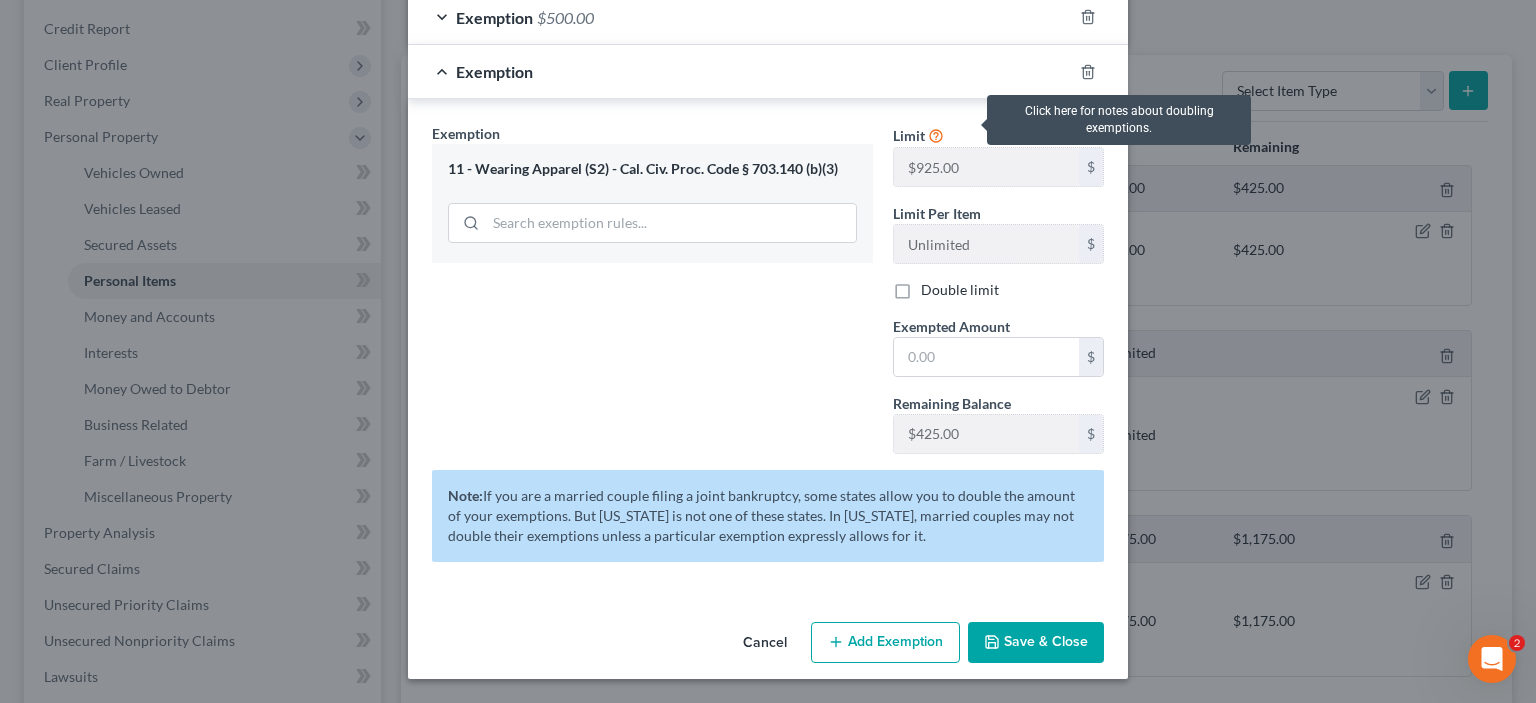 click at bounding box center [936, 134] 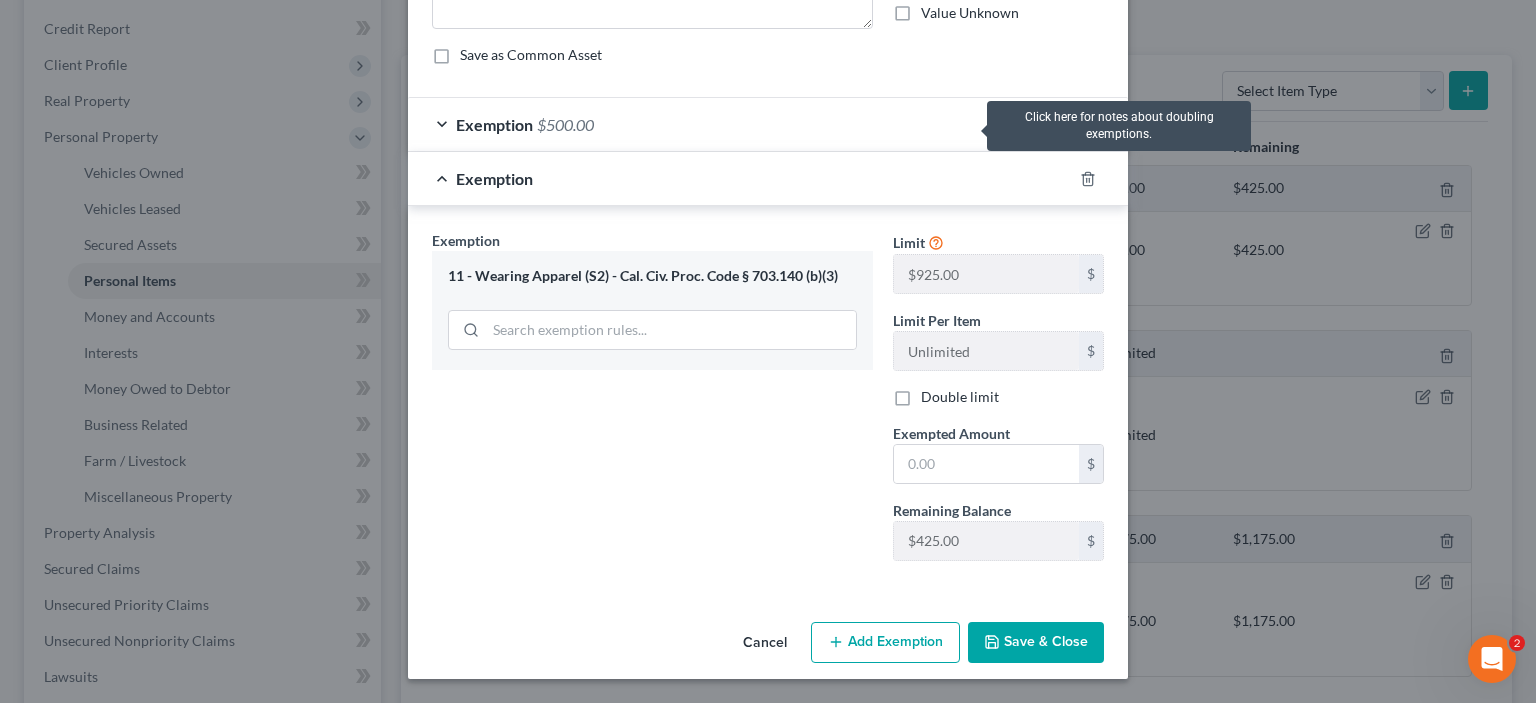 click at bounding box center (936, 241) 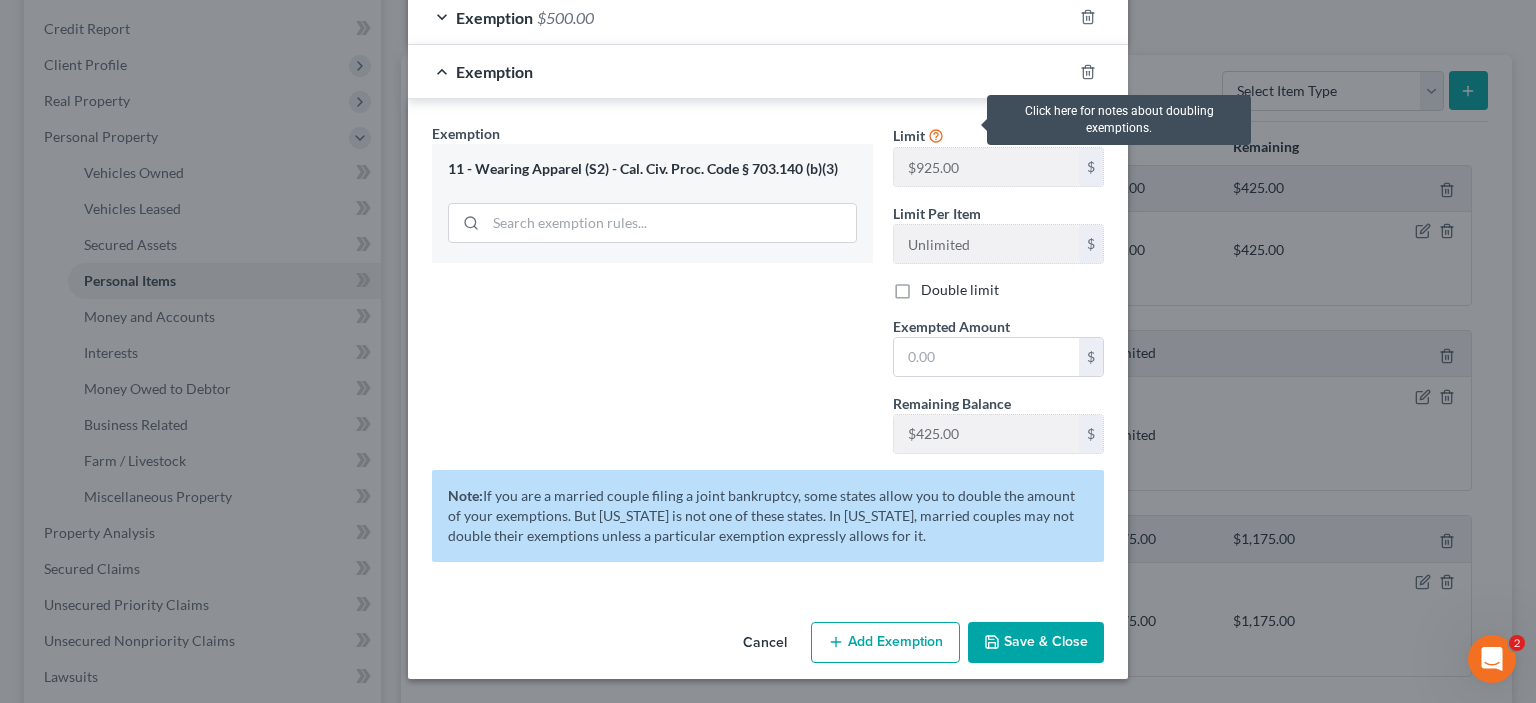 scroll, scrollTop: 466, scrollLeft: 0, axis: vertical 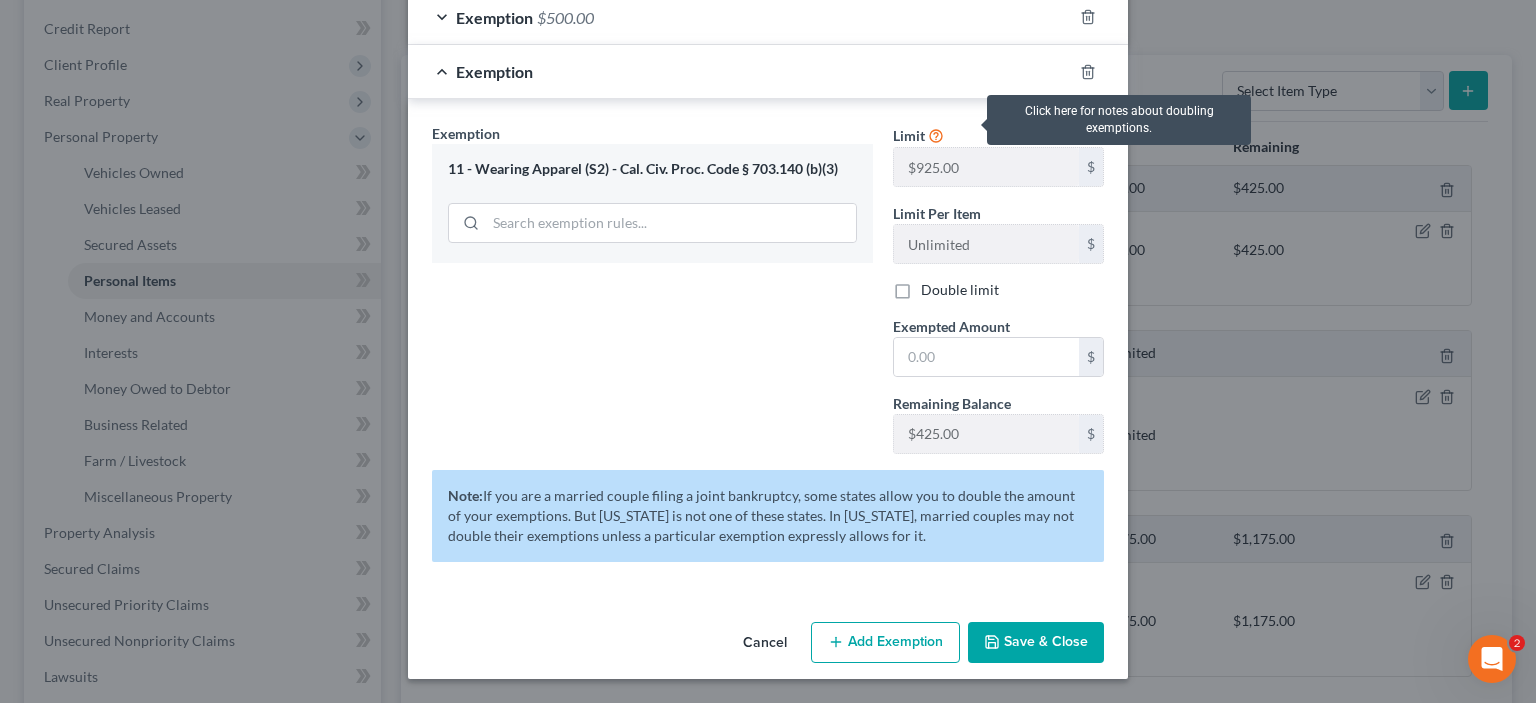 click at bounding box center [936, 134] 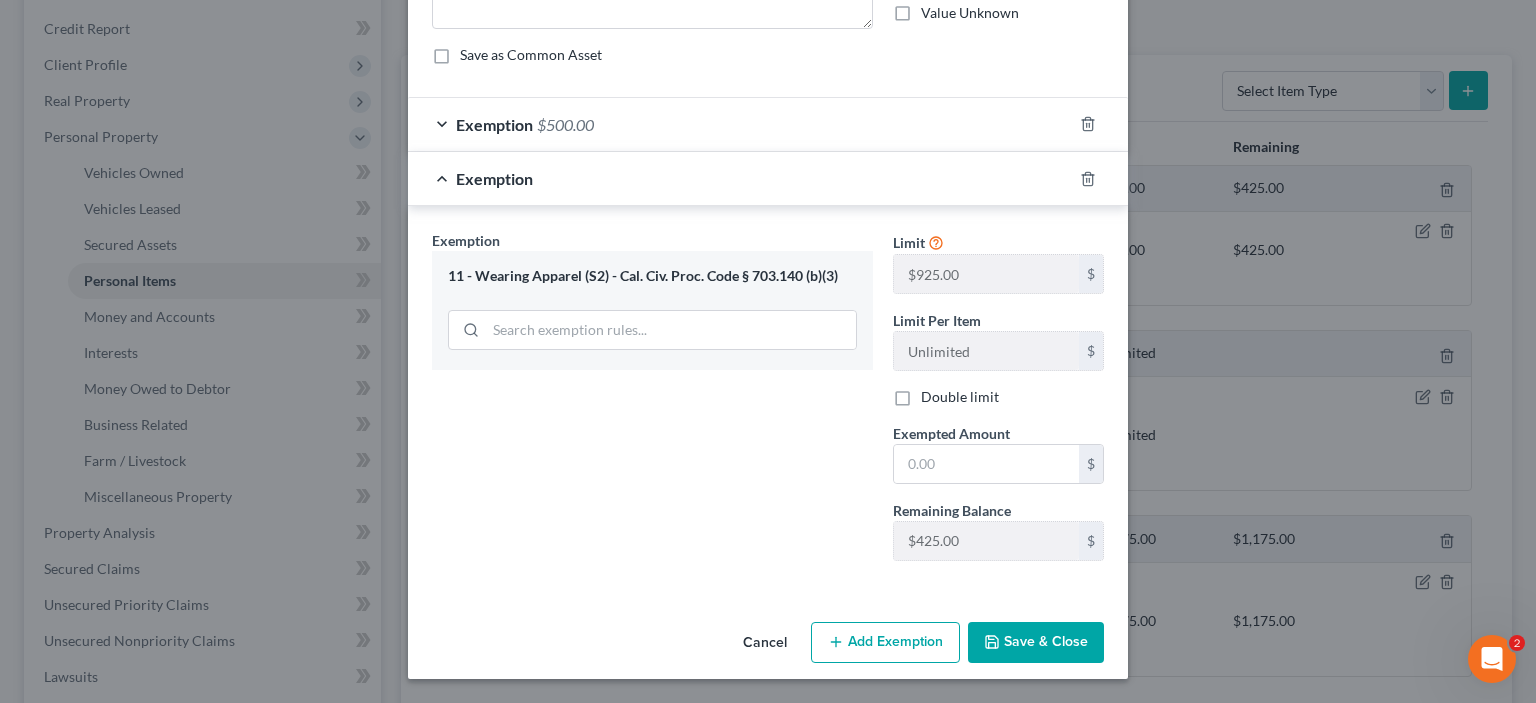 click on "Exemption Set must be selected for CA.
Exemption
*
11 - Wearing Apparel (S2)  - Cal. Civ. Proc. Code § 703.140 (b)(3)" at bounding box center [652, 403] 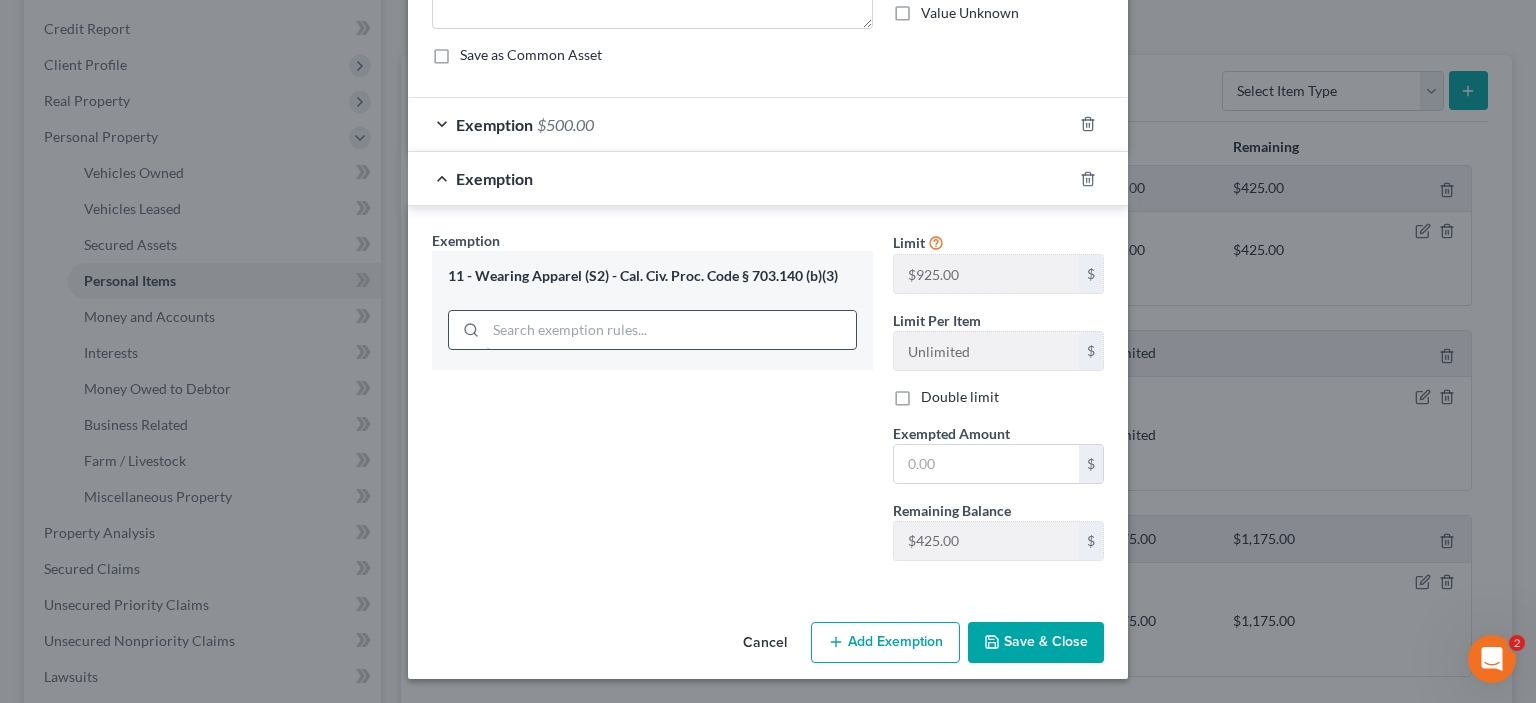 scroll, scrollTop: 466, scrollLeft: 0, axis: vertical 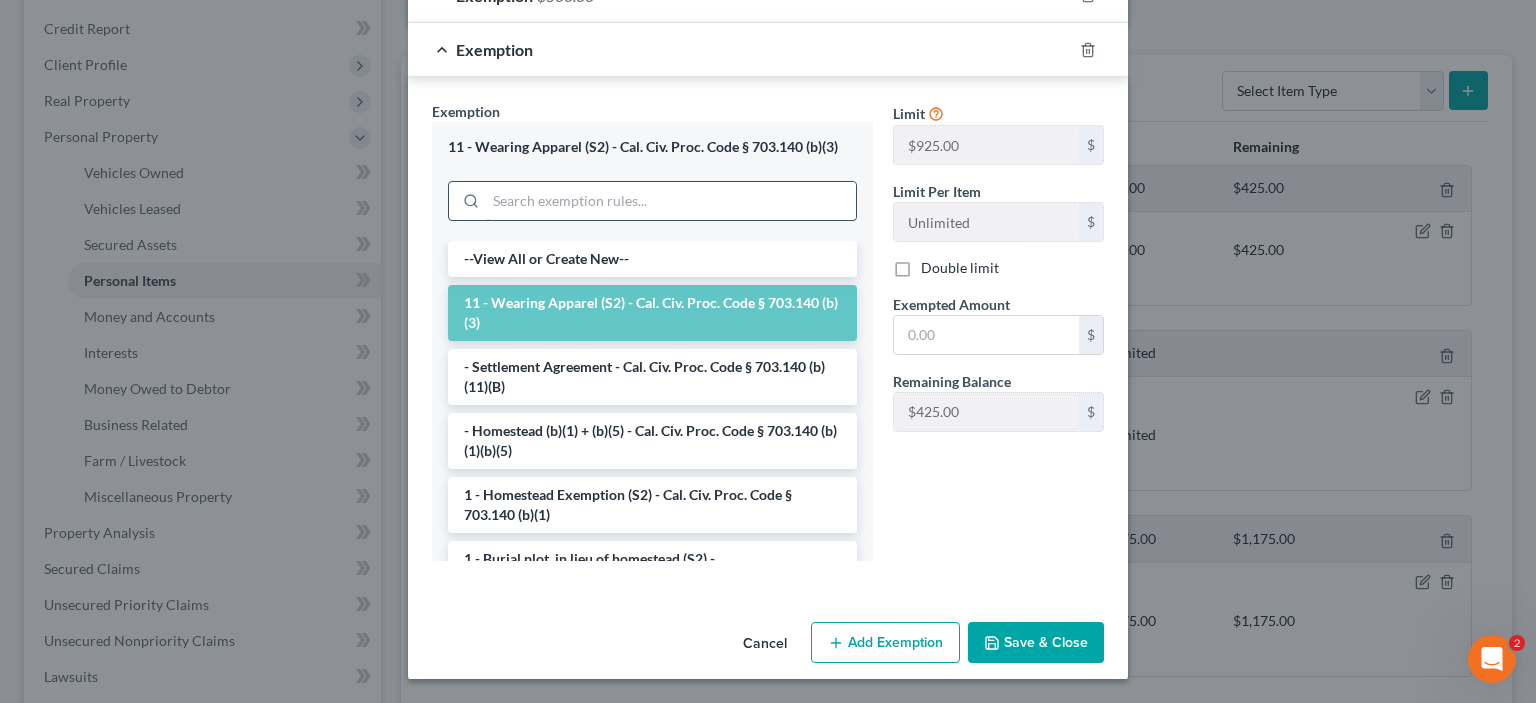 click at bounding box center (671, 201) 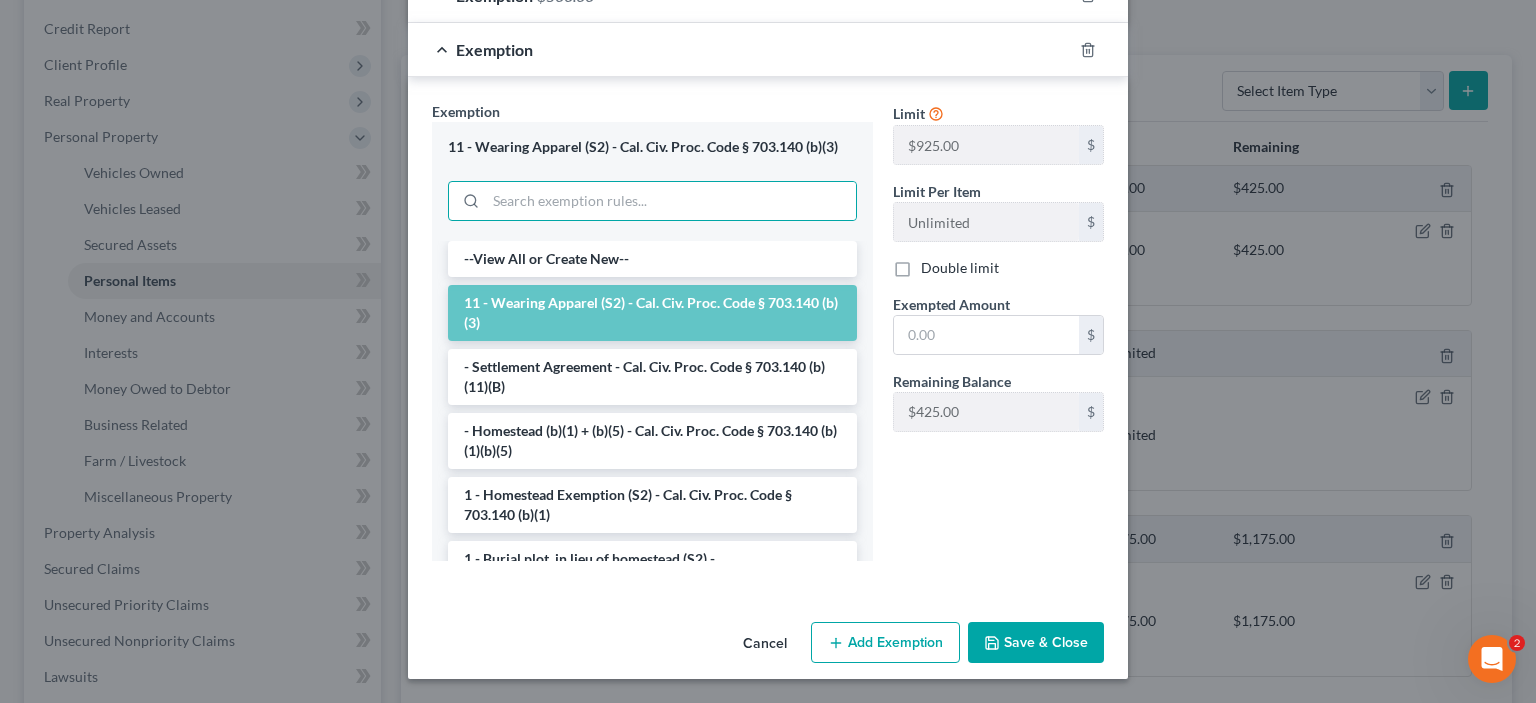 click on "11 - Wearing Apparel (S2)  - Cal. Civ. Proc. Code § 703.140 (b)(3)" at bounding box center [652, 313] 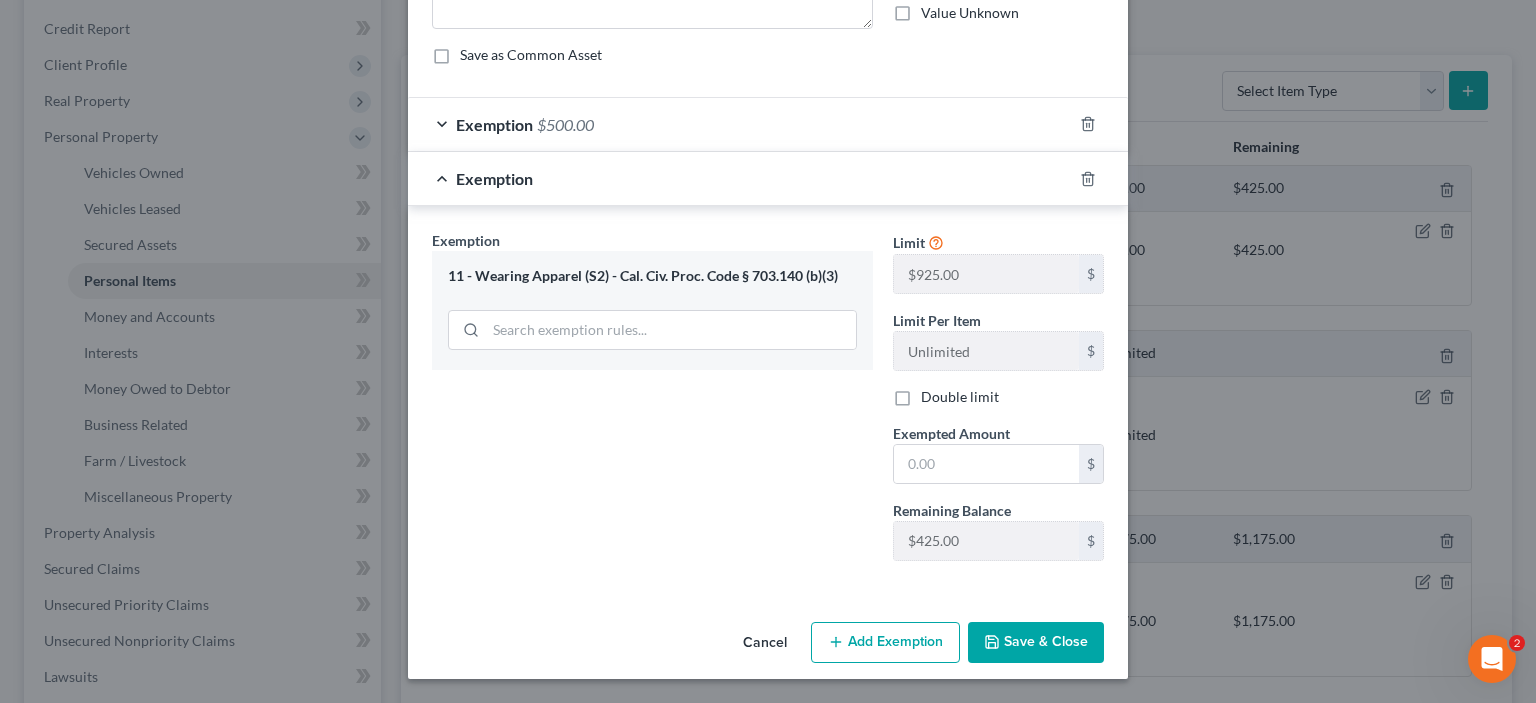 scroll, scrollTop: 460, scrollLeft: 0, axis: vertical 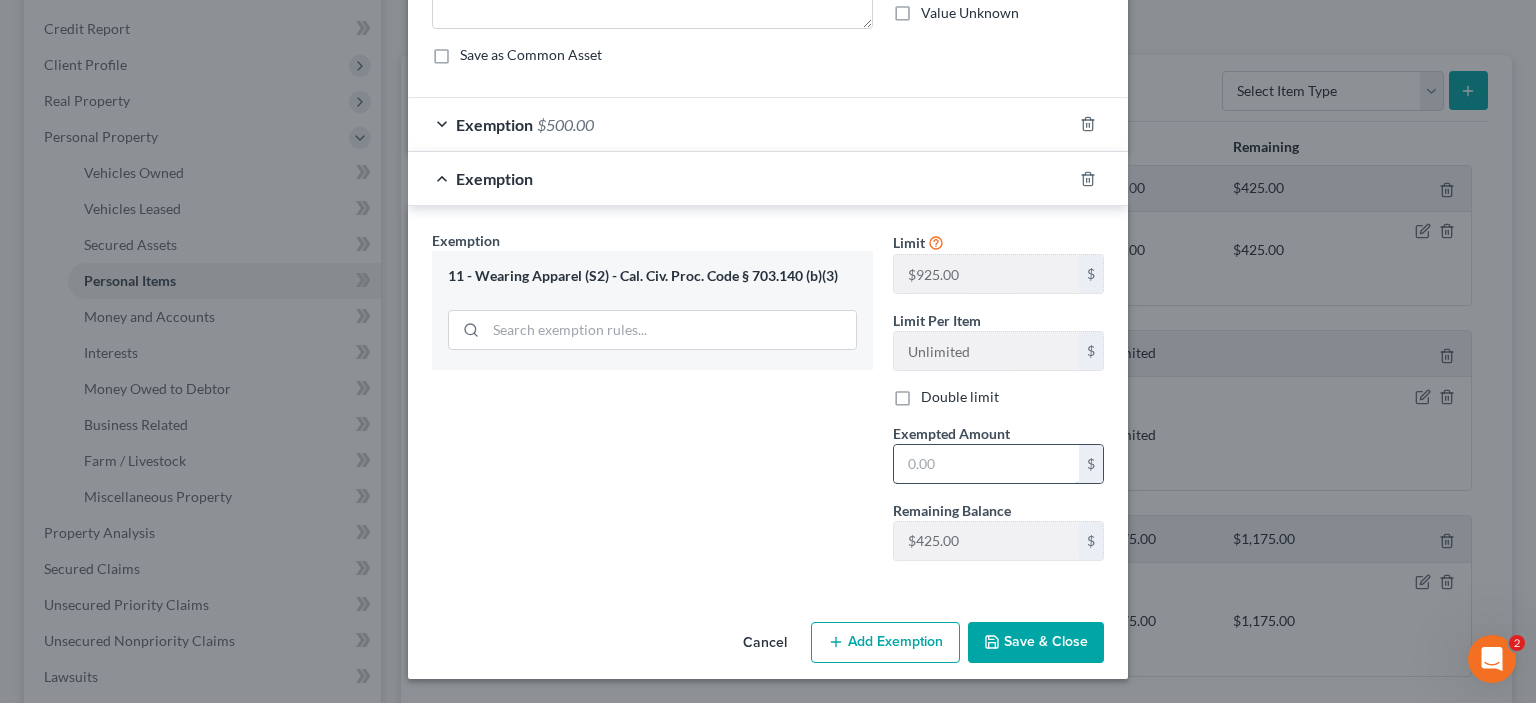 click at bounding box center (986, 464) 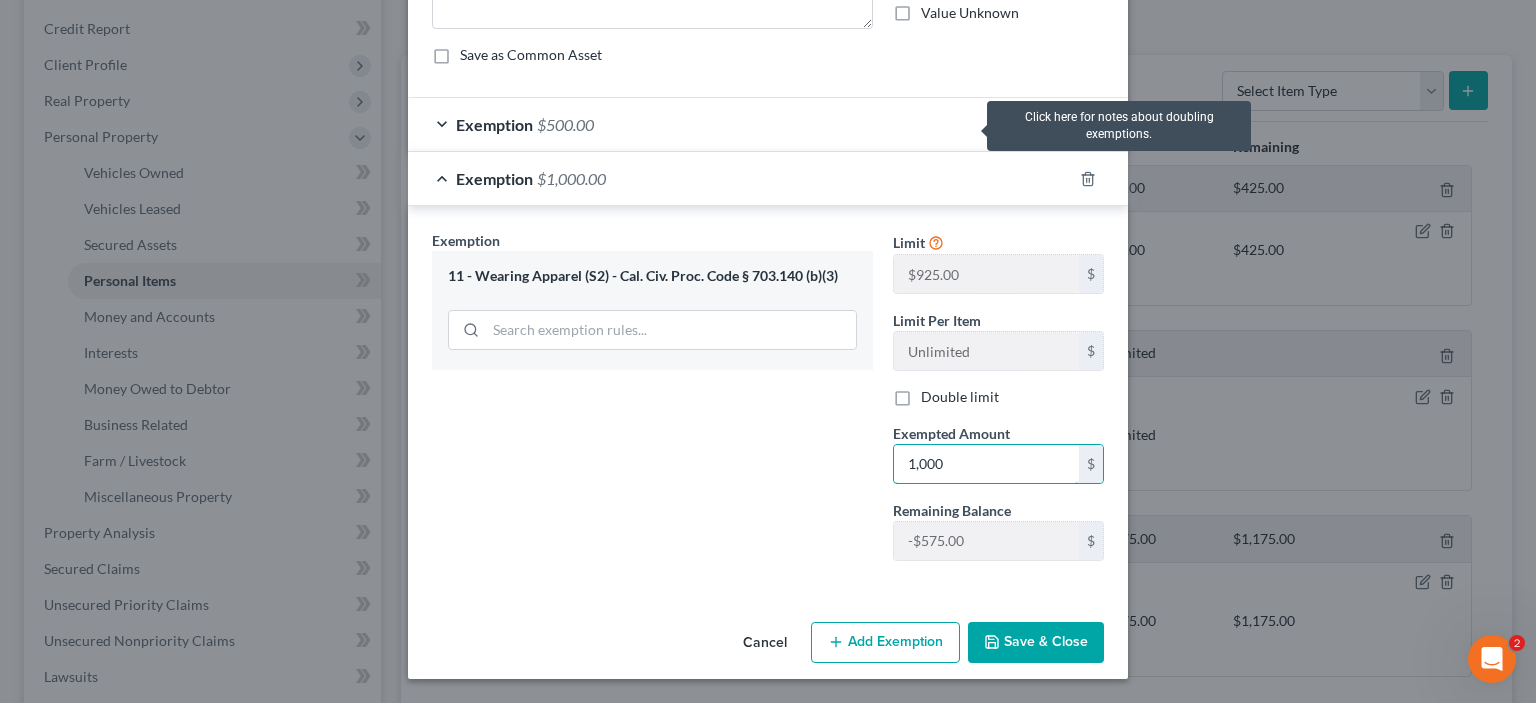 type on "1,000" 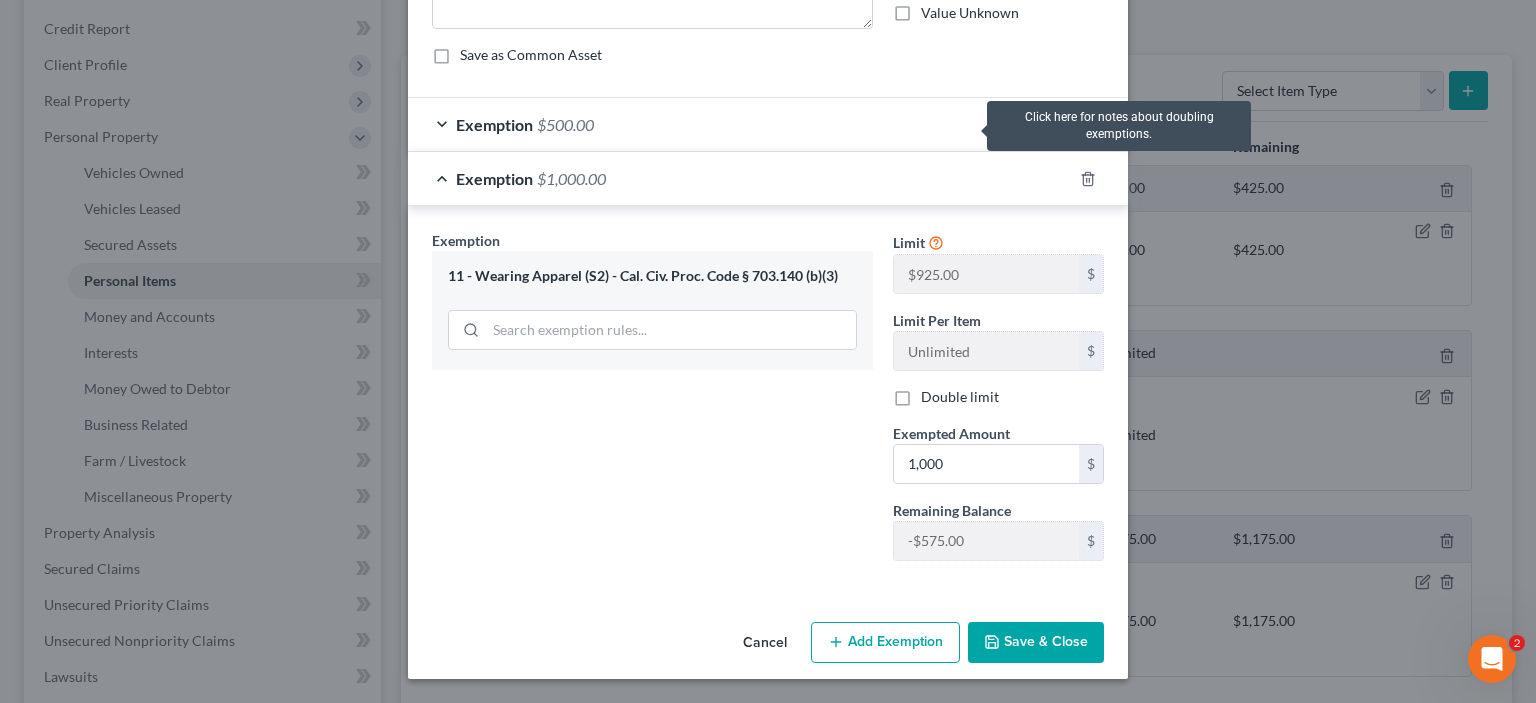 click at bounding box center [936, 241] 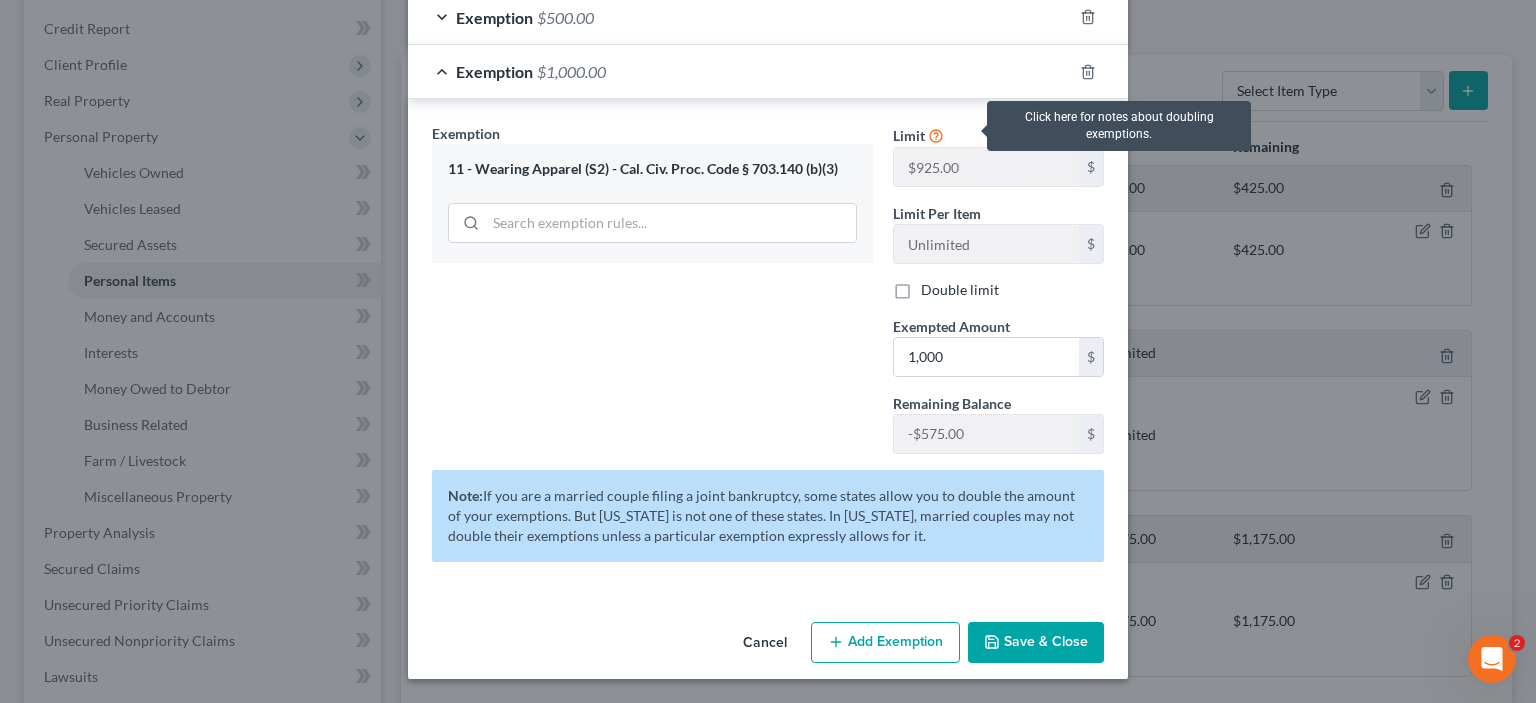 click at bounding box center [936, 134] 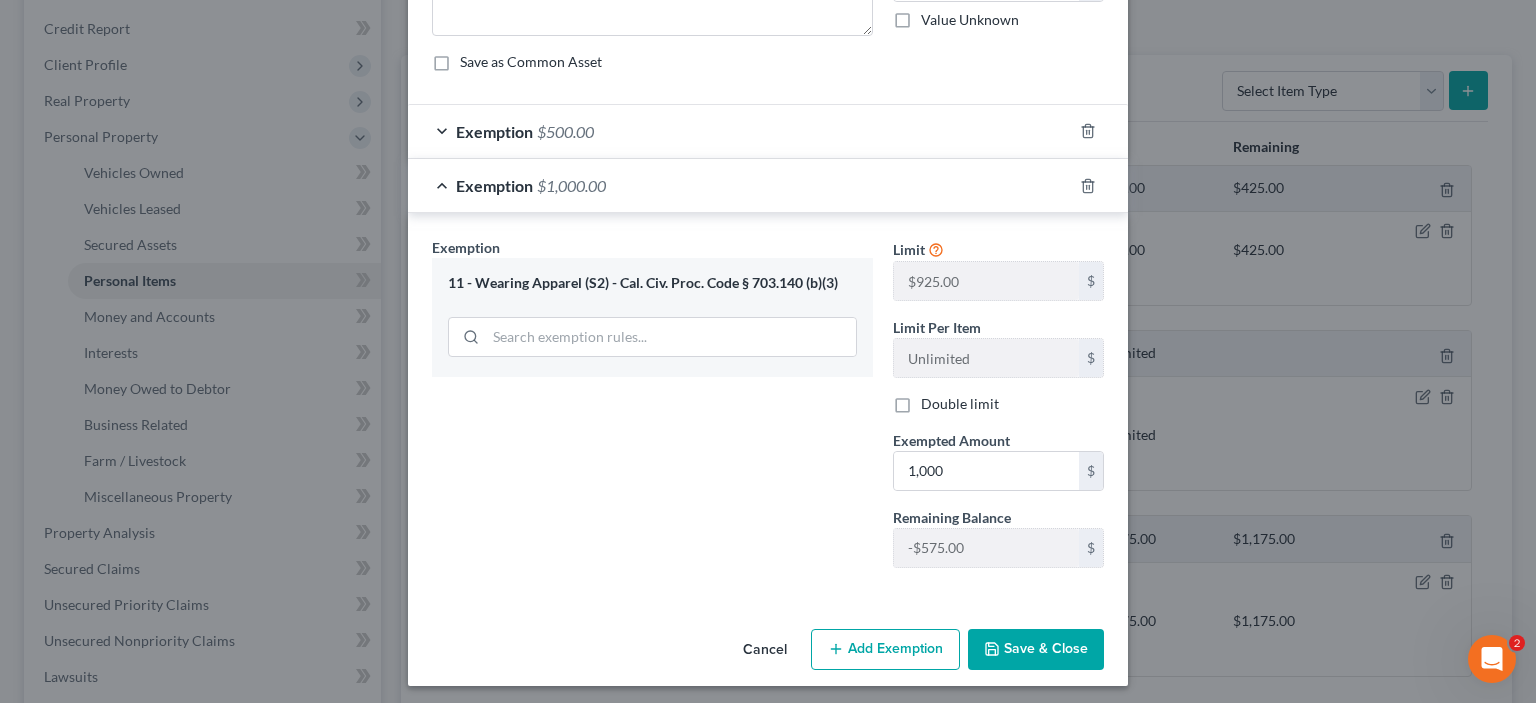 scroll, scrollTop: 0, scrollLeft: 0, axis: both 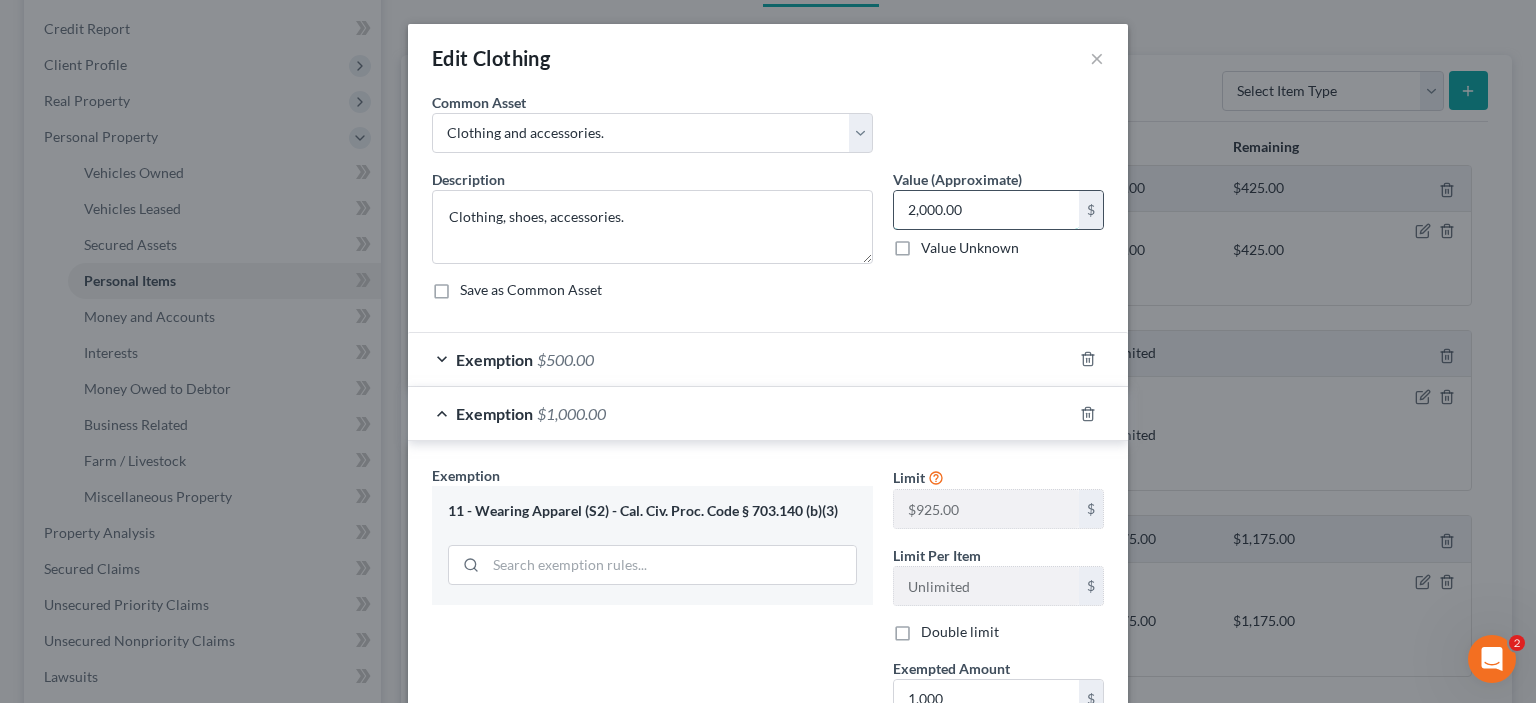 click on "2,000.00" at bounding box center (986, 210) 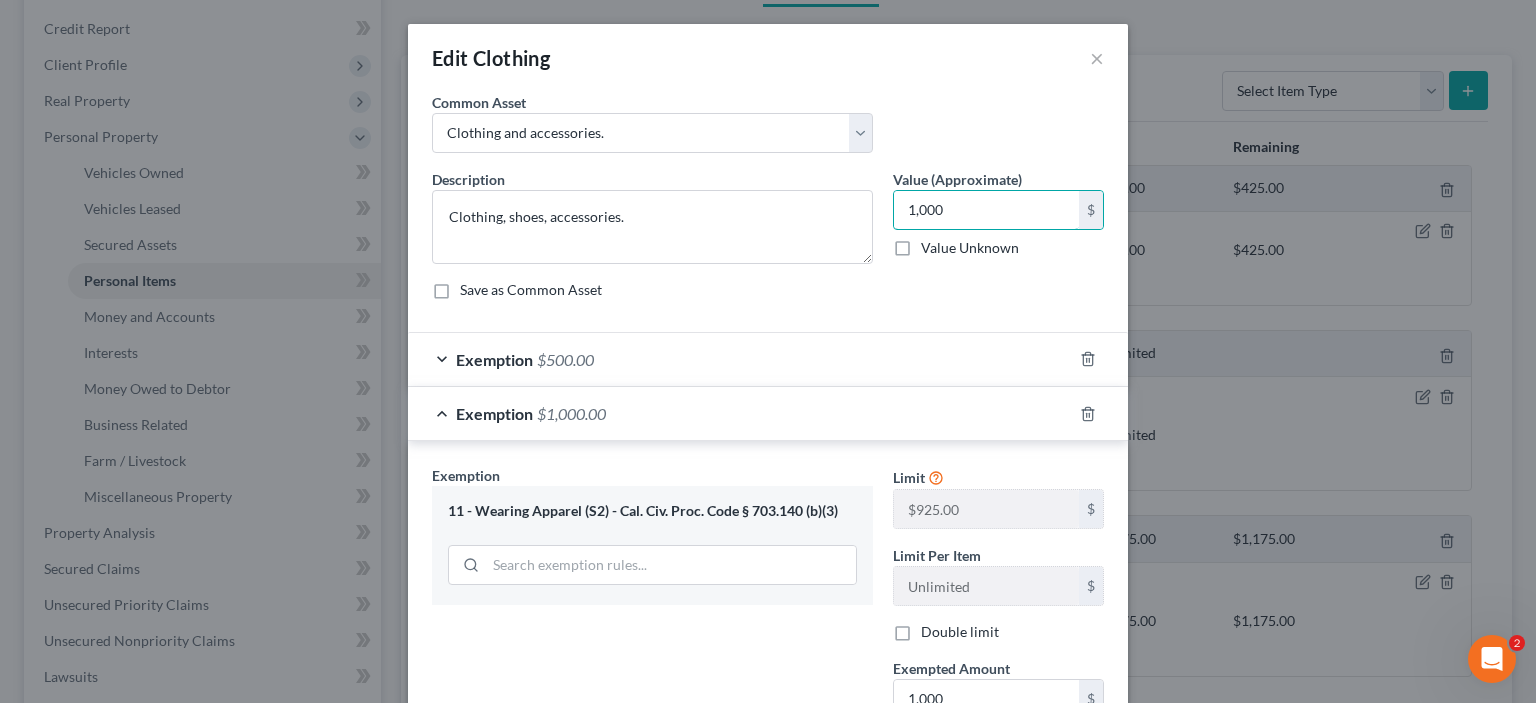 scroll, scrollTop: 233, scrollLeft: 0, axis: vertical 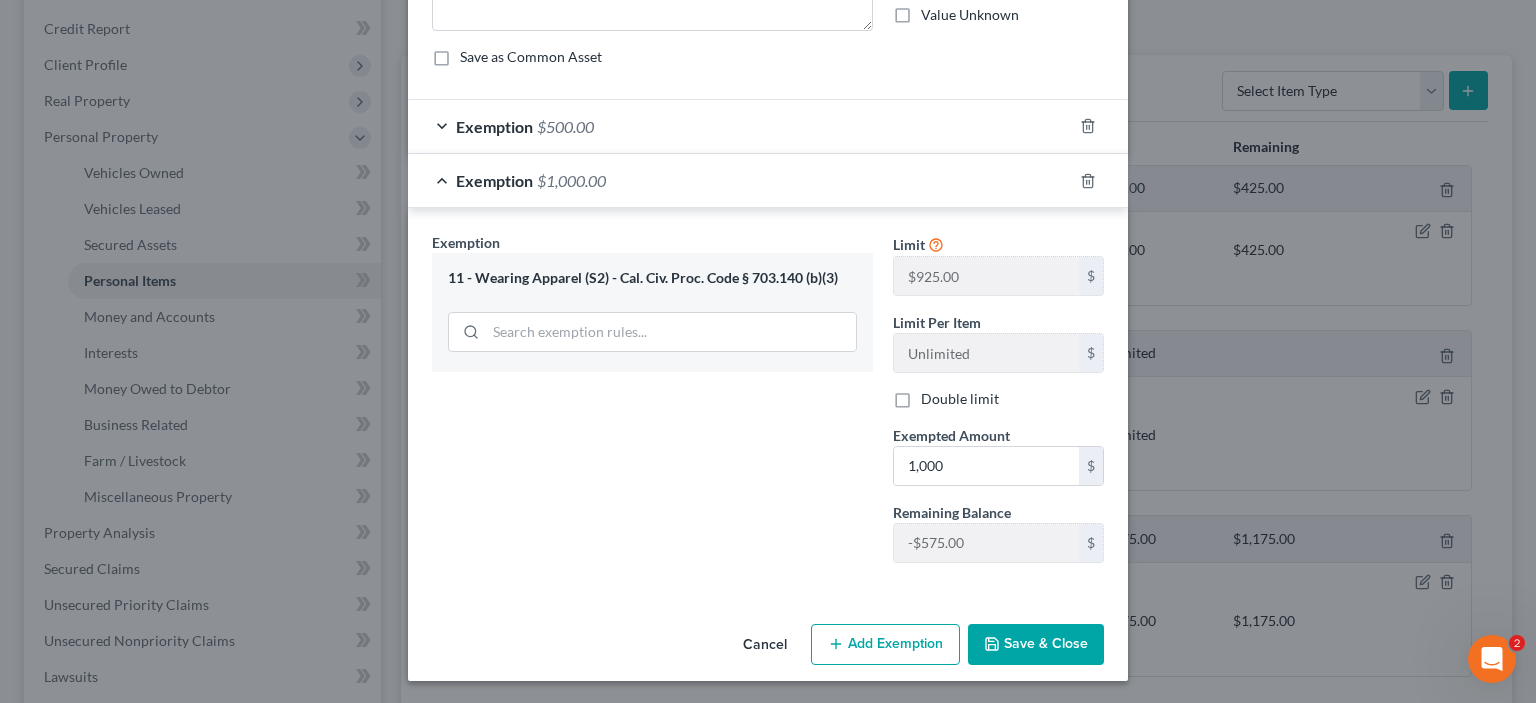 type on "1,000.00" 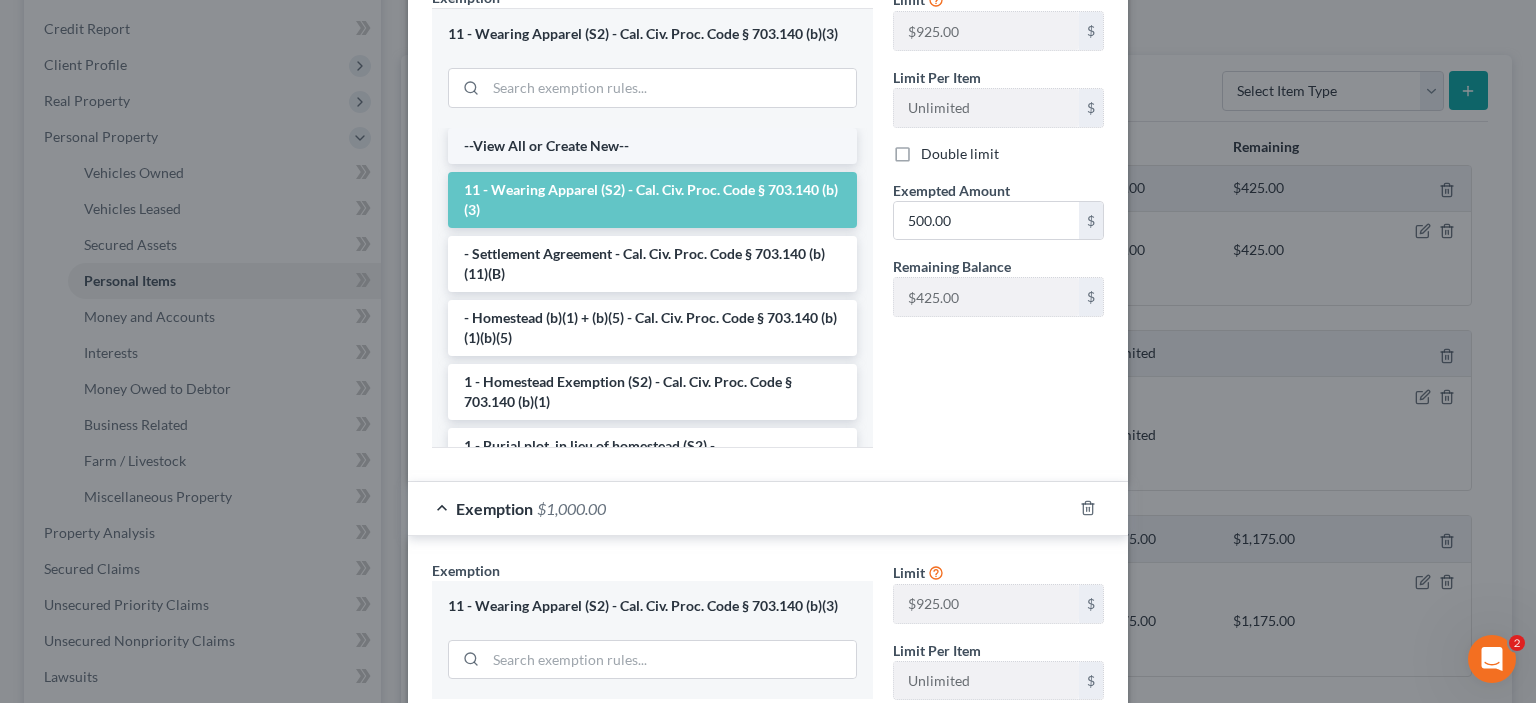 scroll, scrollTop: 466, scrollLeft: 0, axis: vertical 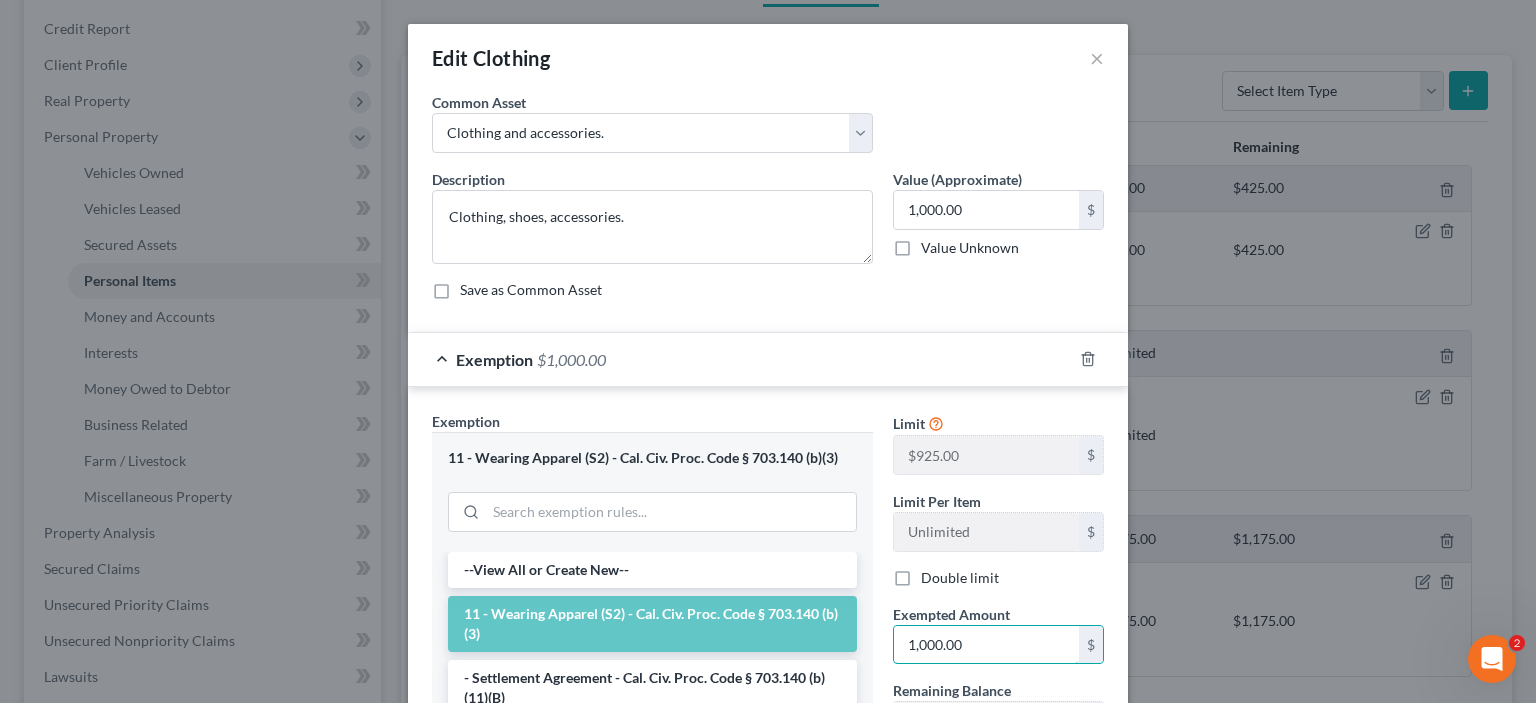 type on "1,000.00" 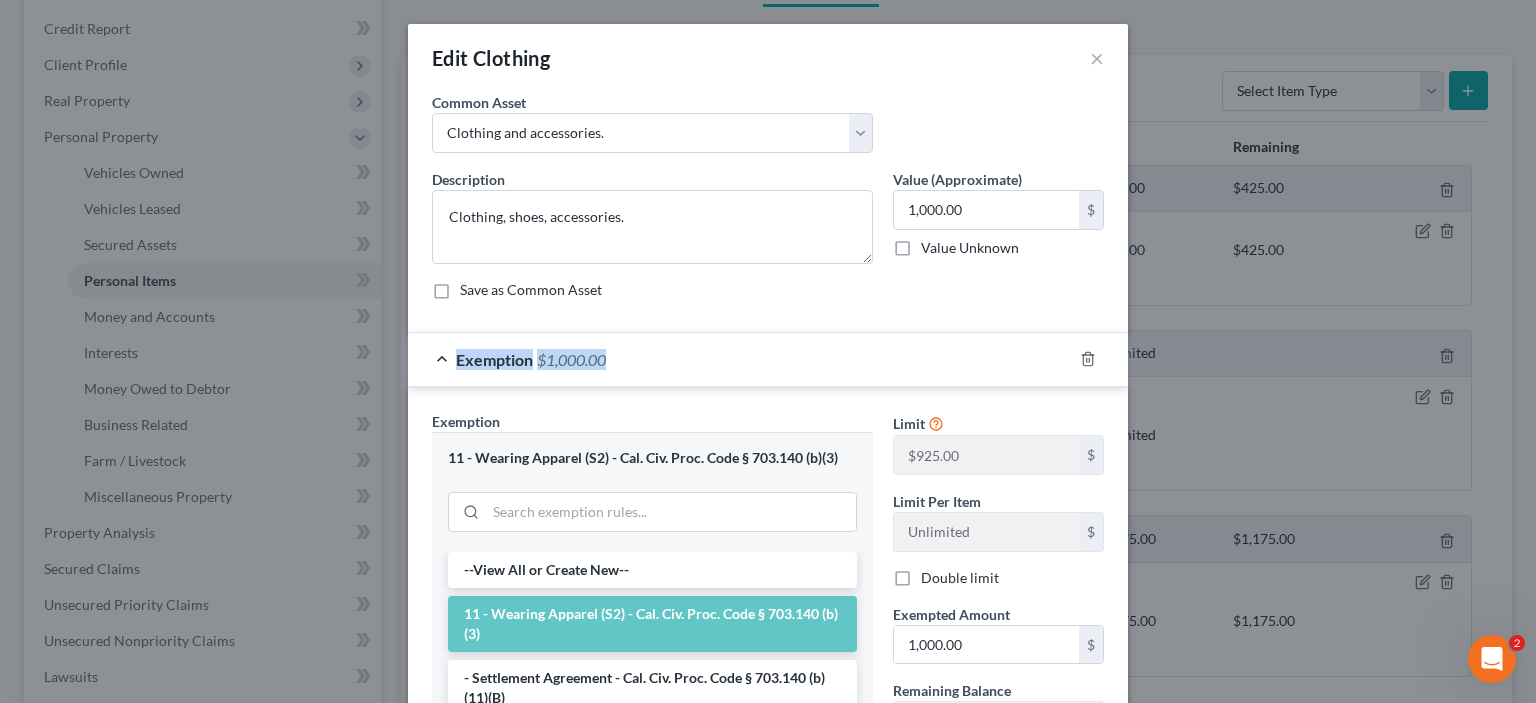 drag, startPoint x: 1088, startPoint y: 382, endPoint x: 1079, endPoint y: 399, distance: 19.235384 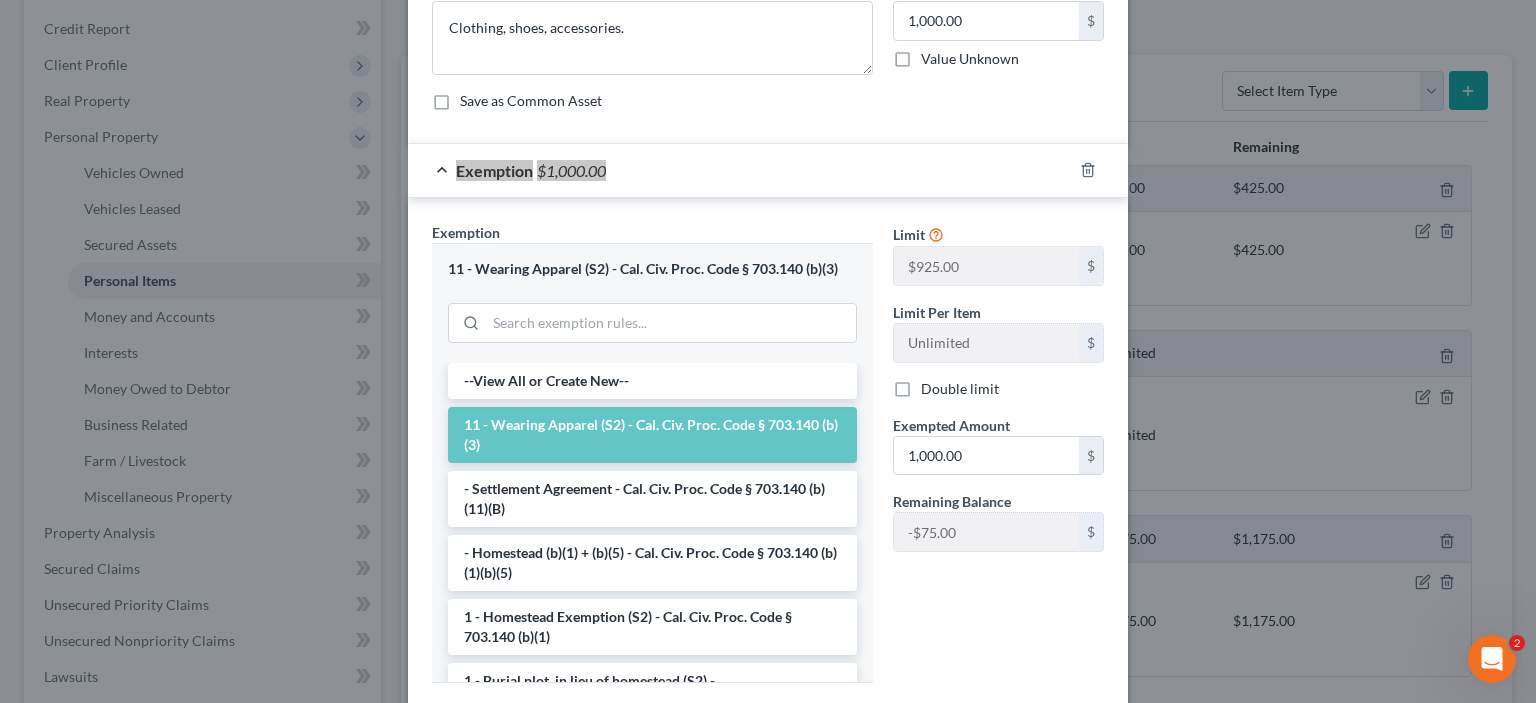 scroll, scrollTop: 233, scrollLeft: 0, axis: vertical 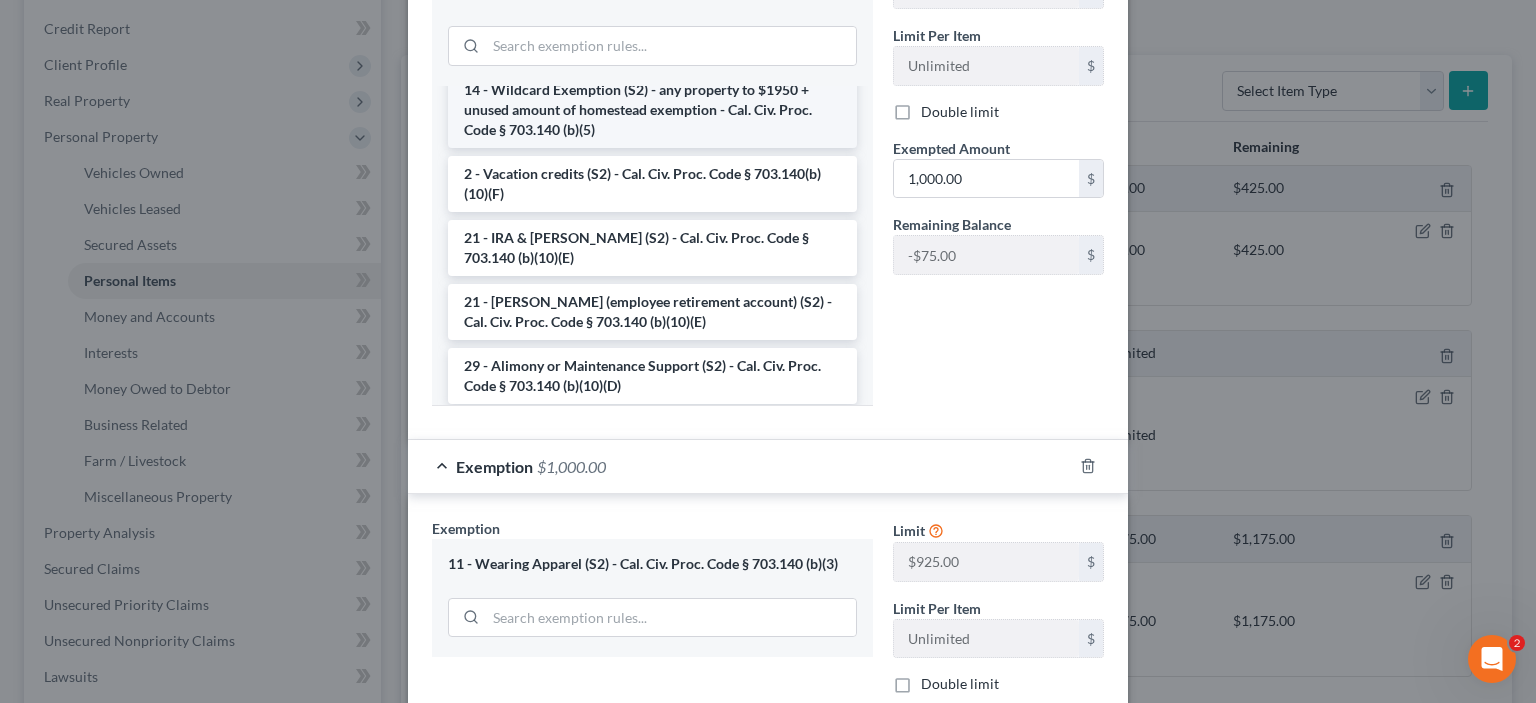 click on "14 - Wildcard Exemption (S2) - any property to $1950 + unused amount of homestead exemption  - Cal. Civ. Proc. Code § 703.140 (b)(5)" at bounding box center [652, 110] 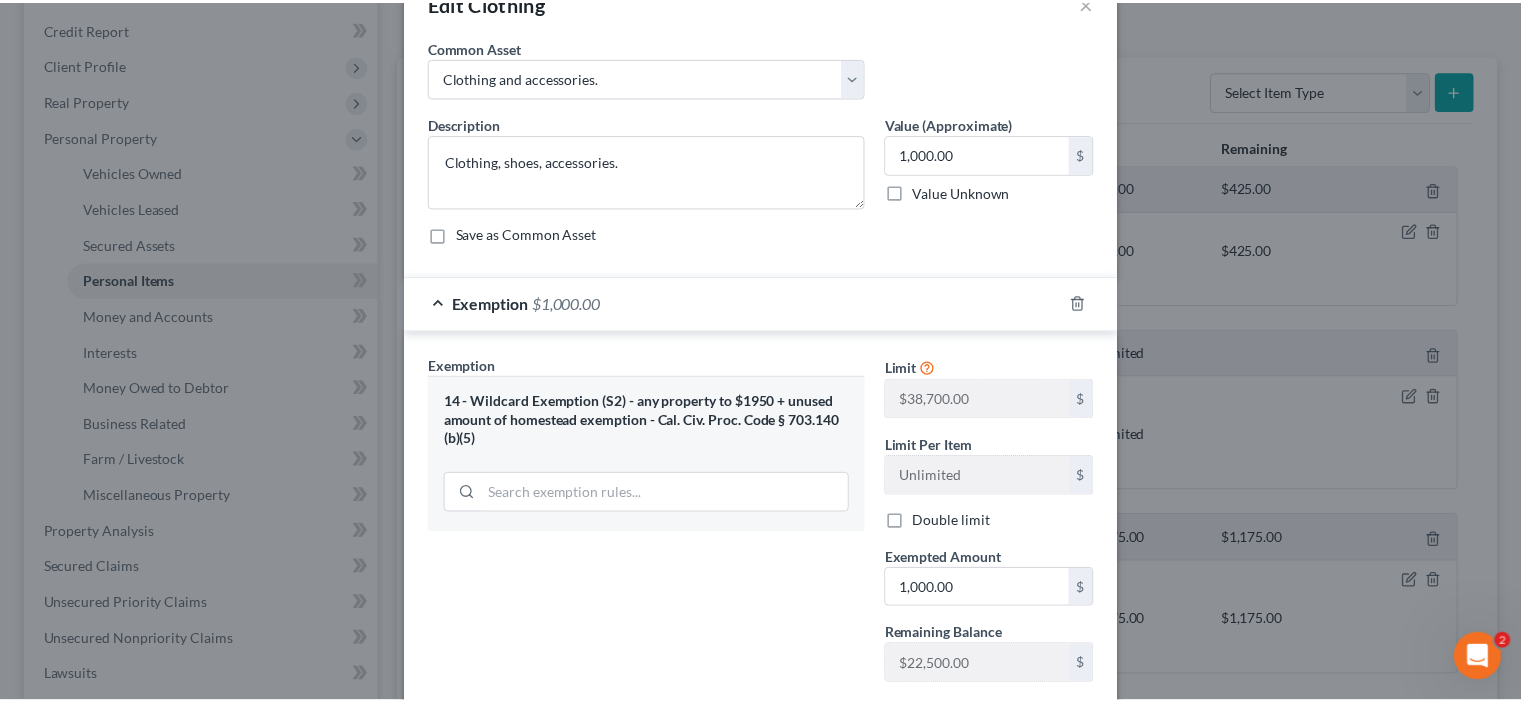 scroll, scrollTop: 0, scrollLeft: 0, axis: both 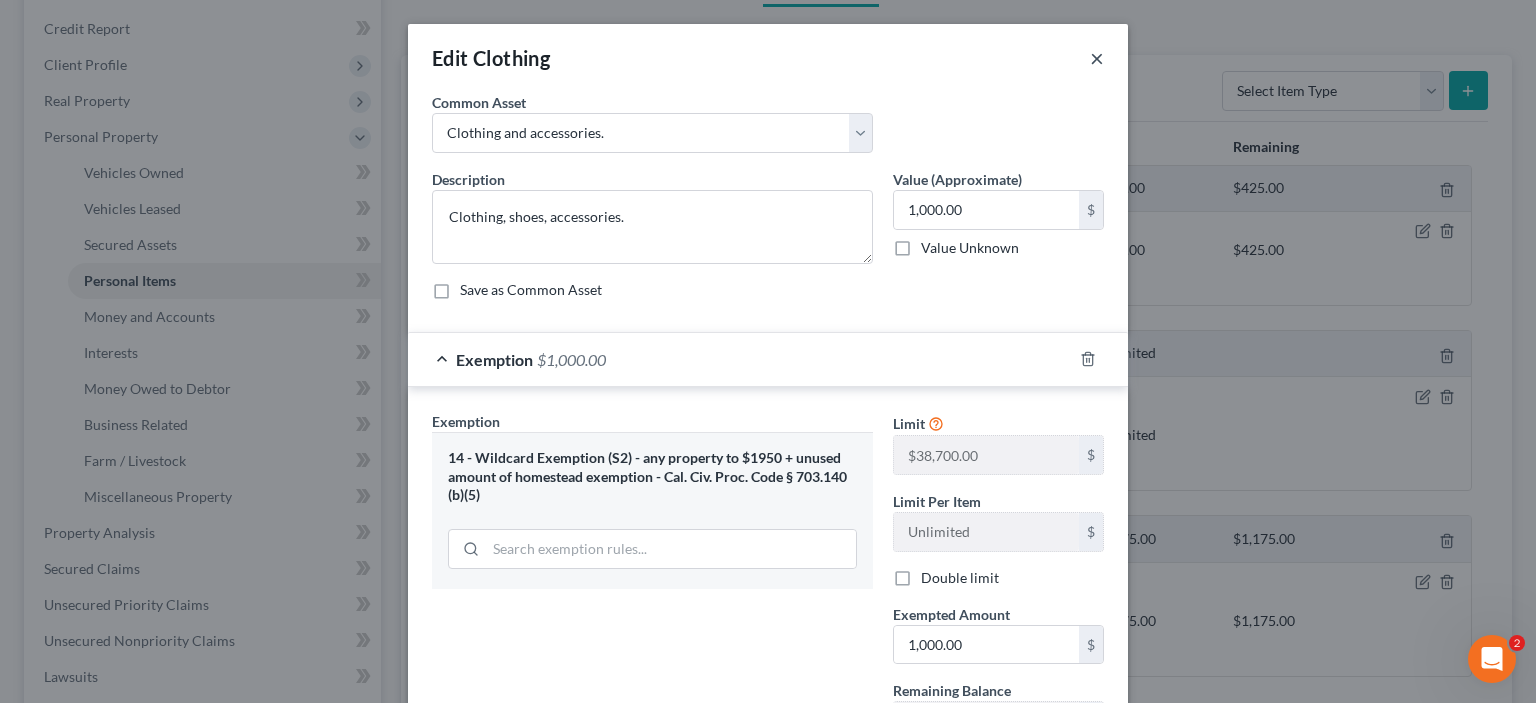 click on "×" at bounding box center [1097, 58] 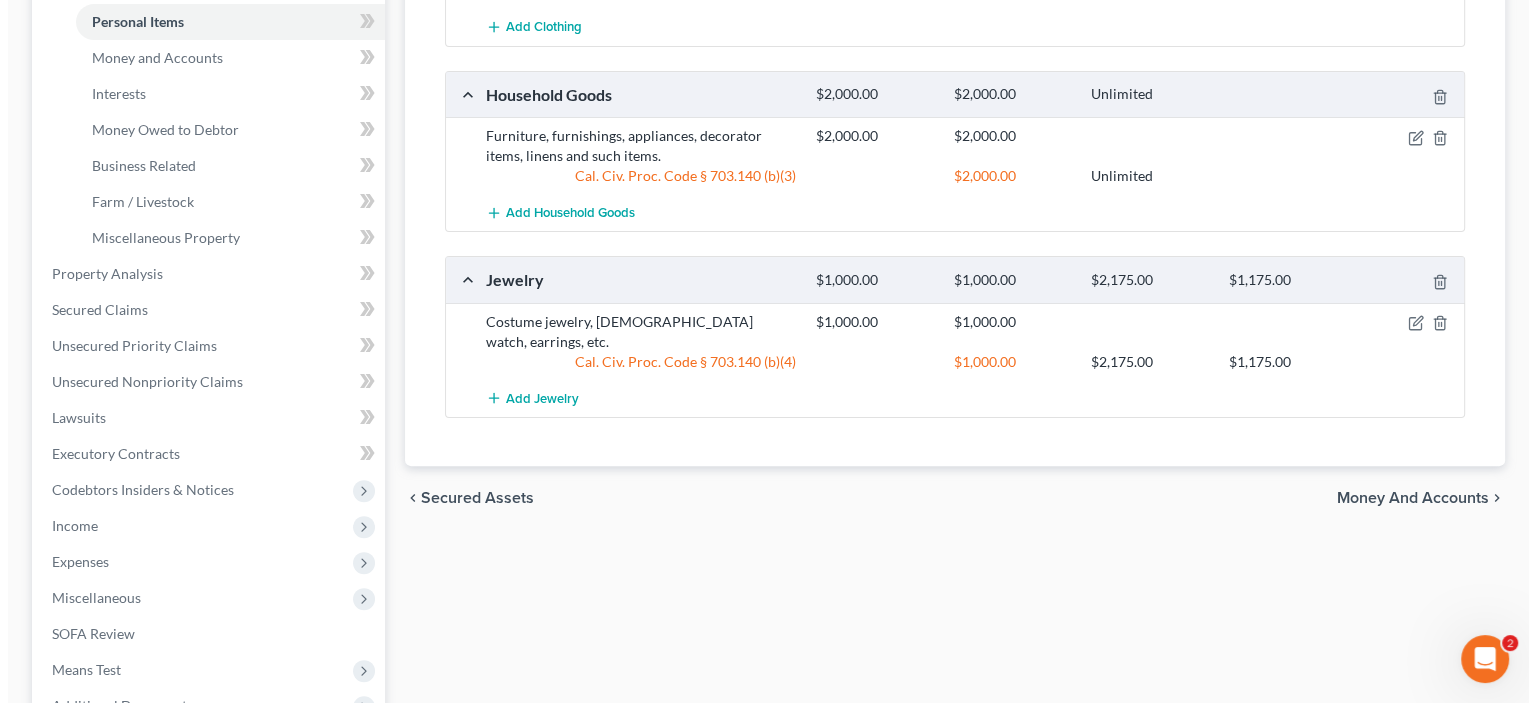 scroll, scrollTop: 700, scrollLeft: 0, axis: vertical 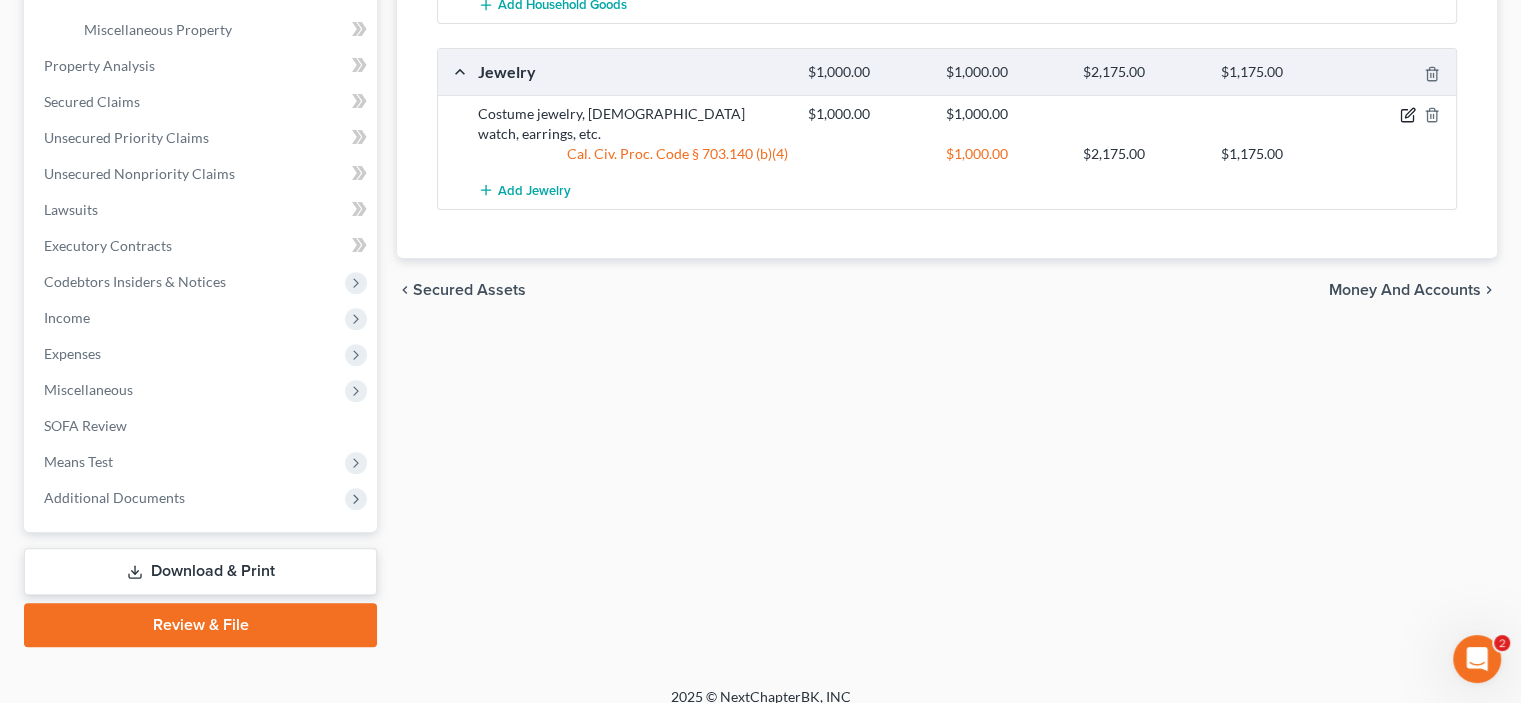 click 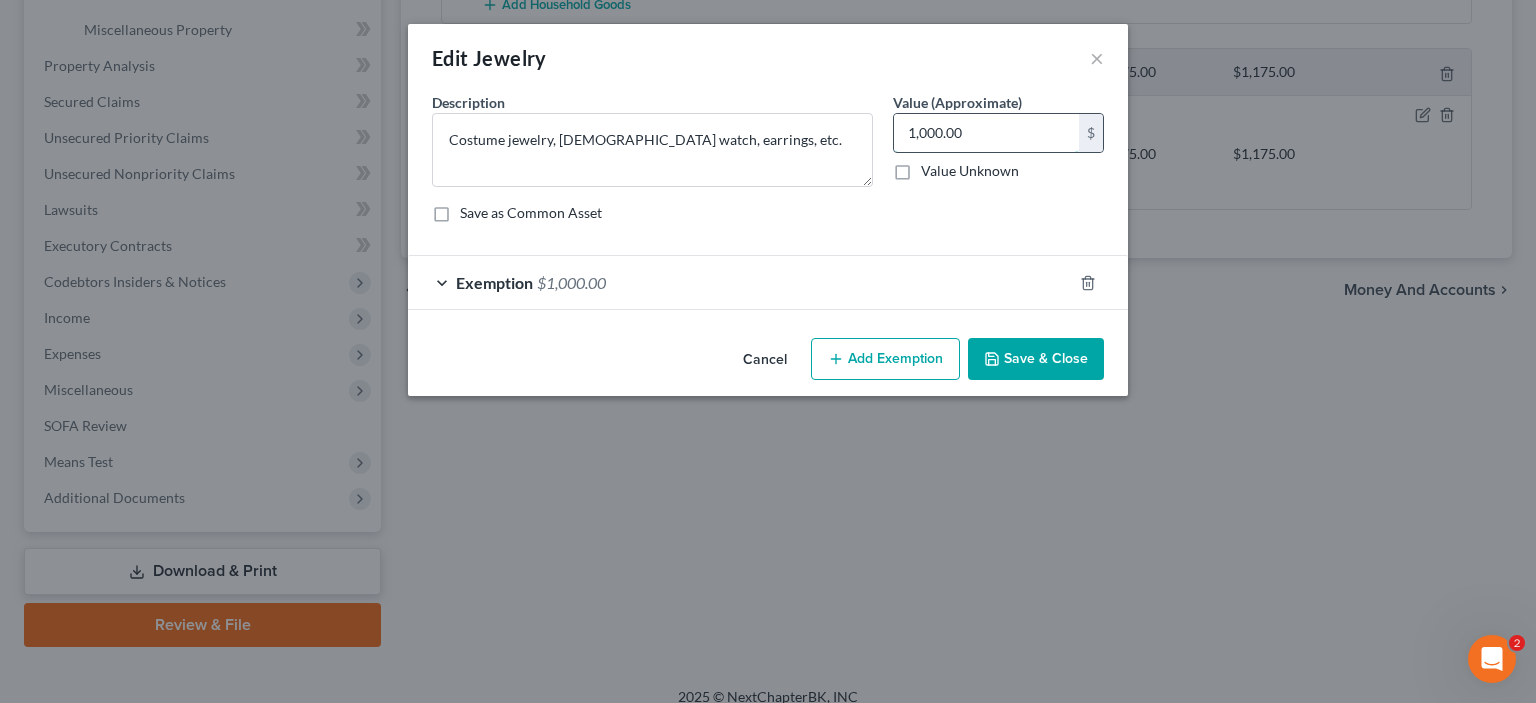 drag, startPoint x: 948, startPoint y: 163, endPoint x: 938, endPoint y: 162, distance: 10.049875 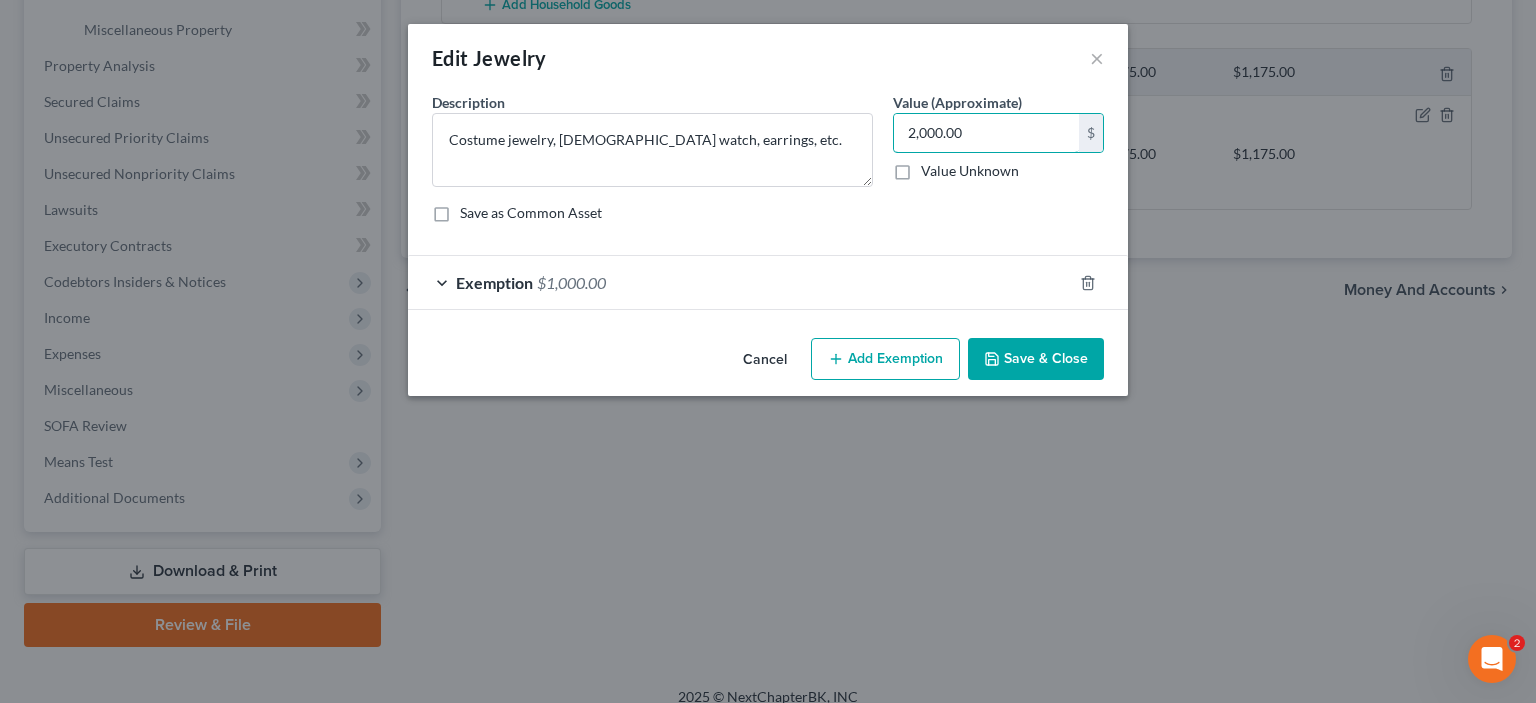 type on "2,000.00" 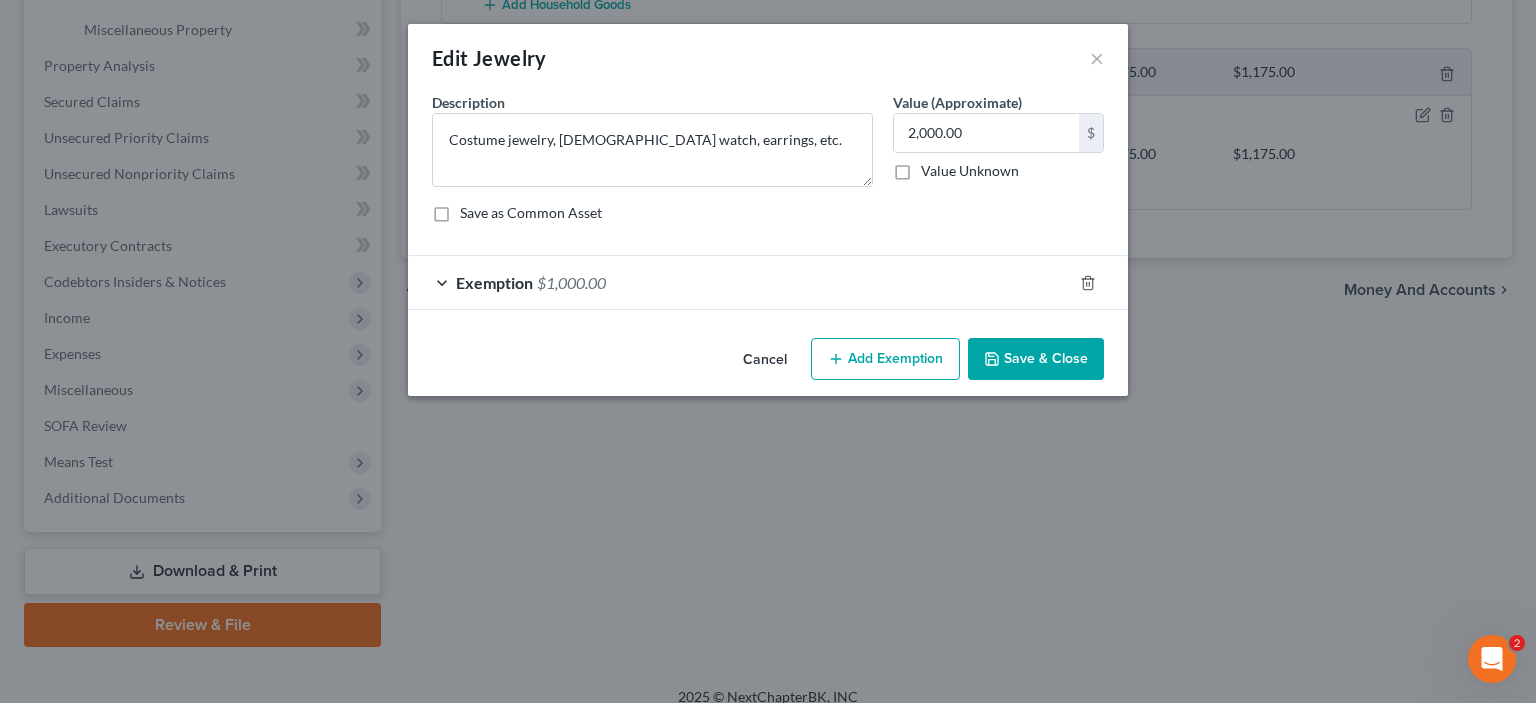 click on "Add Exemption" at bounding box center [885, 359] 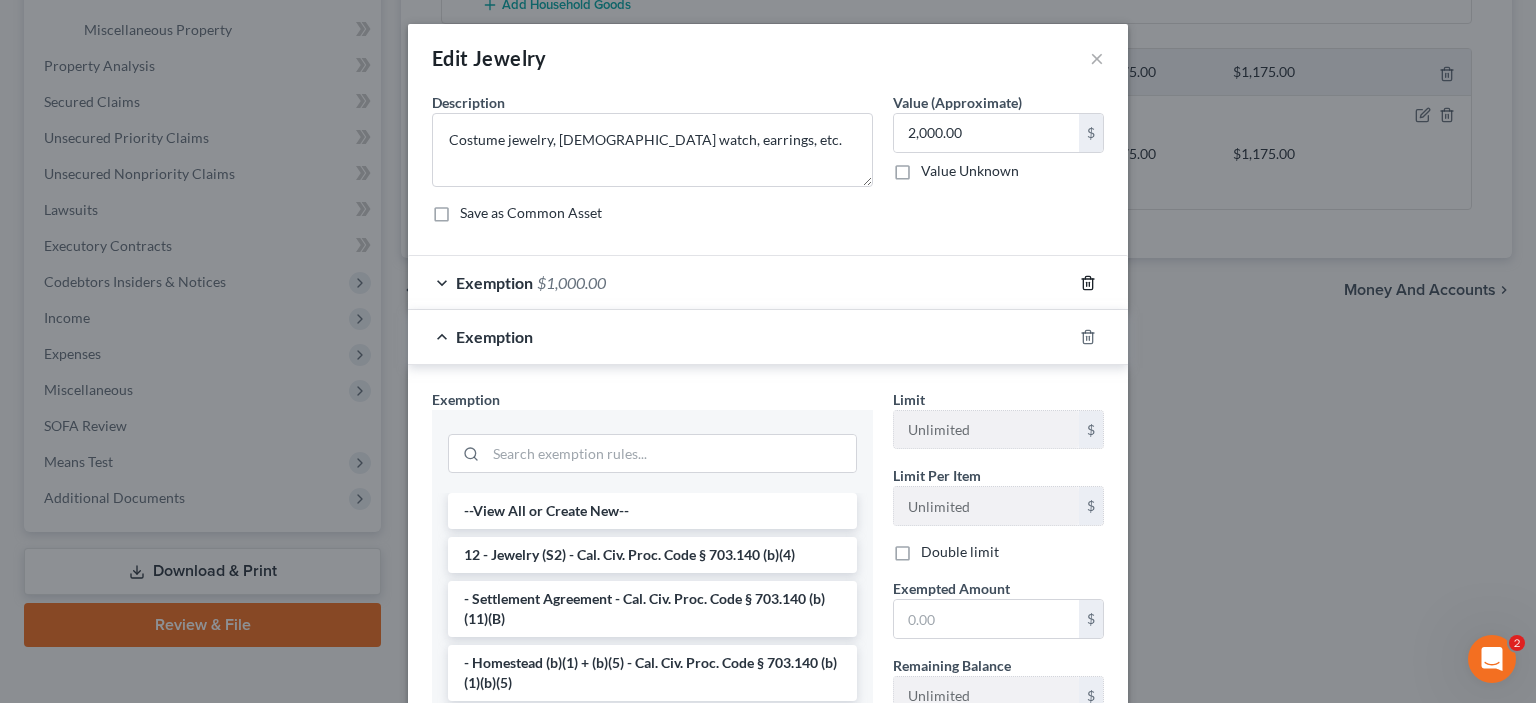 click 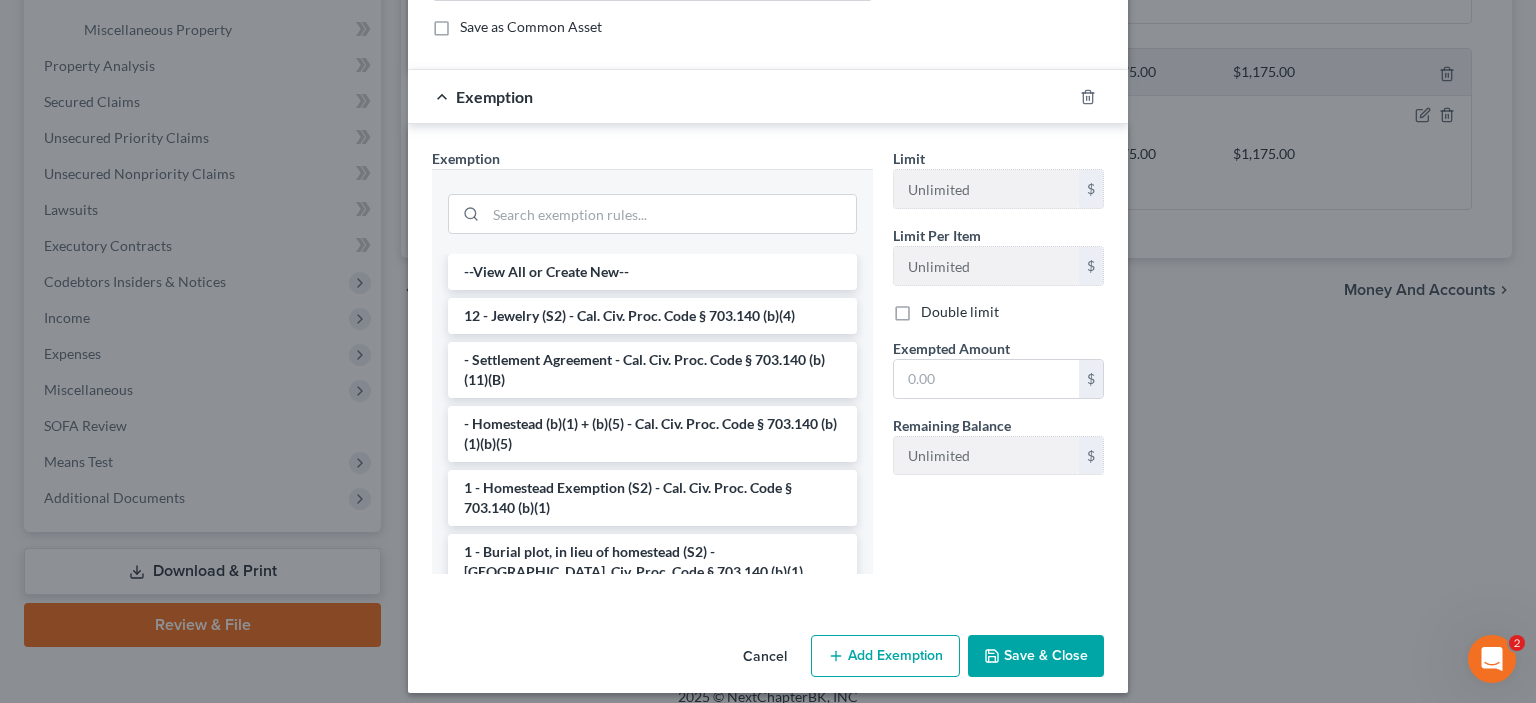 scroll, scrollTop: 233, scrollLeft: 0, axis: vertical 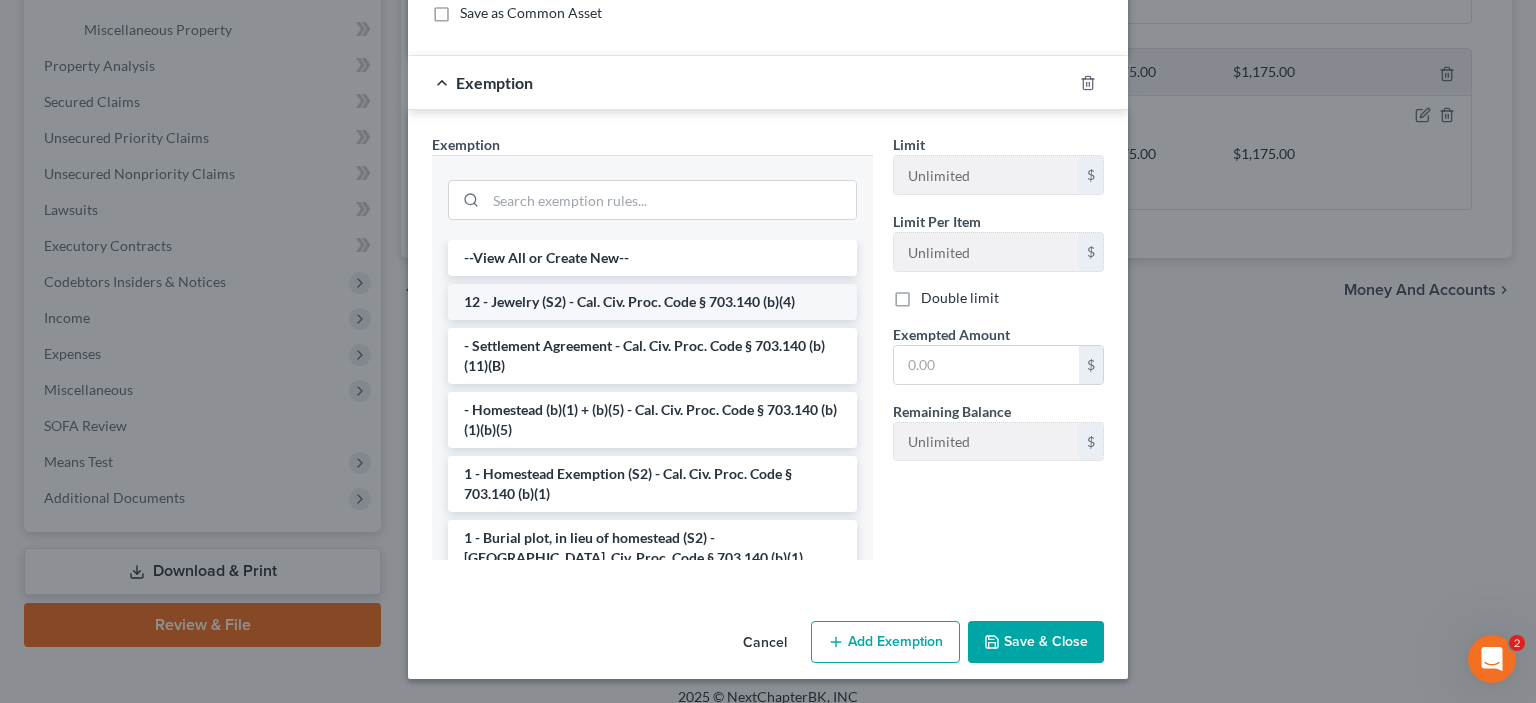 click on "12 - Jewelry (S2) - Cal. Civ. Proc. Code § 703.140 (b)(4)" at bounding box center [652, 302] 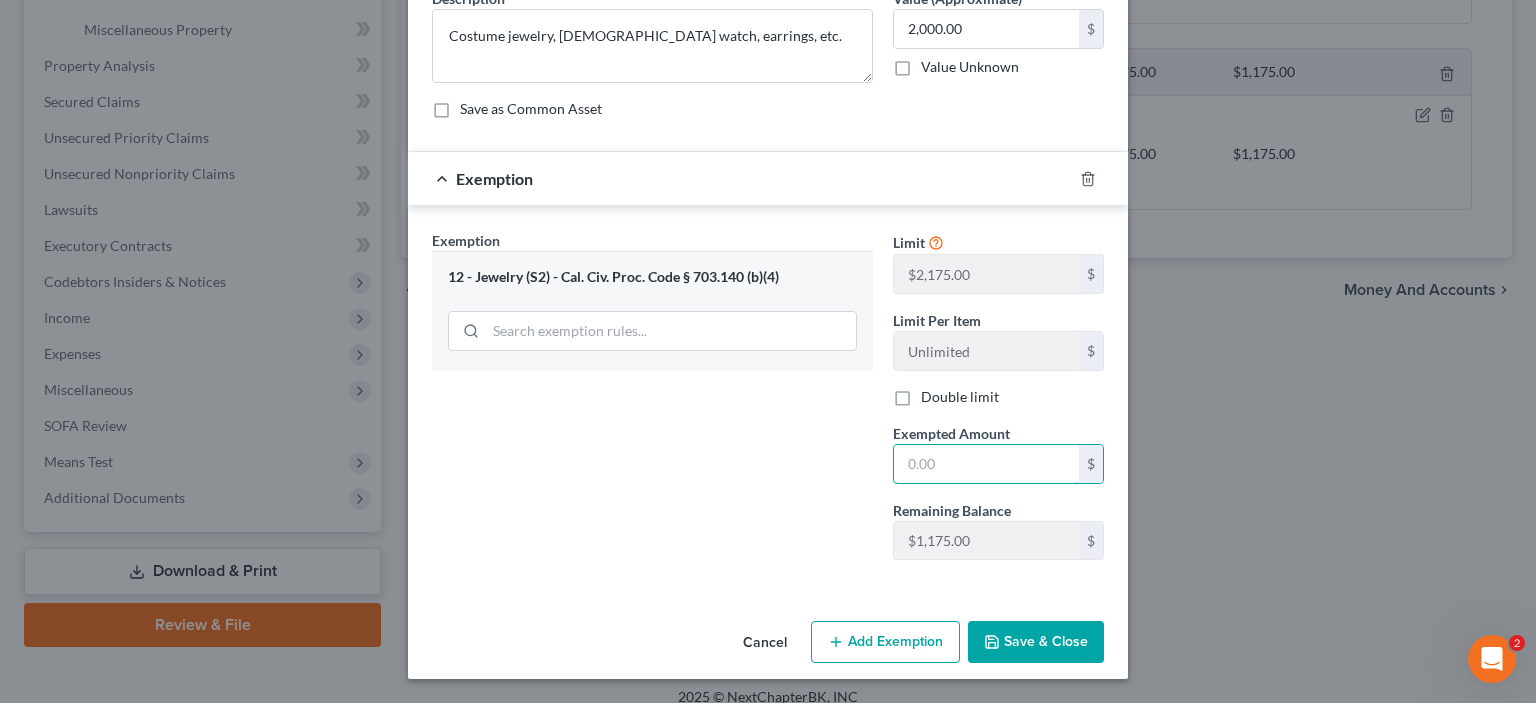 drag, startPoint x: 926, startPoint y: 466, endPoint x: 724, endPoint y: 454, distance: 202.35612 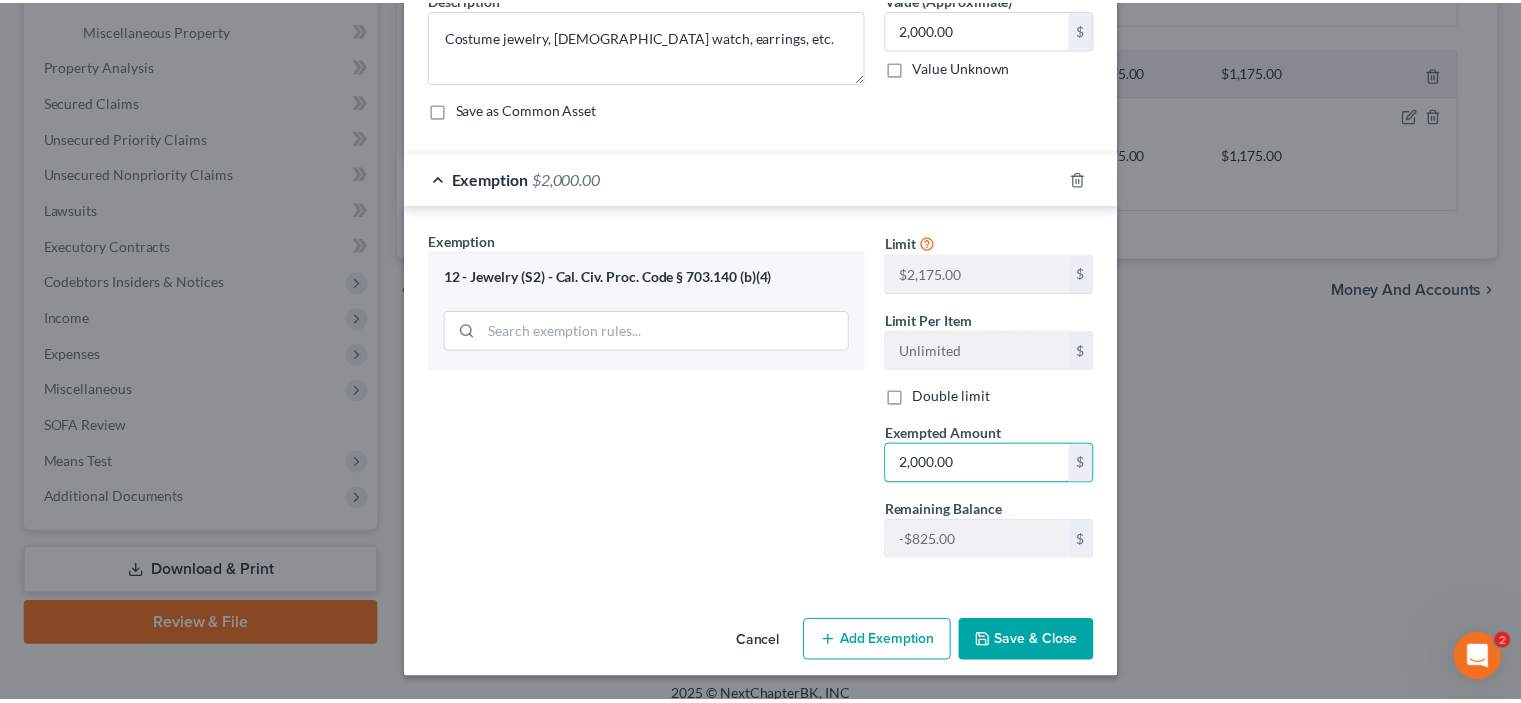 scroll, scrollTop: 298, scrollLeft: 0, axis: vertical 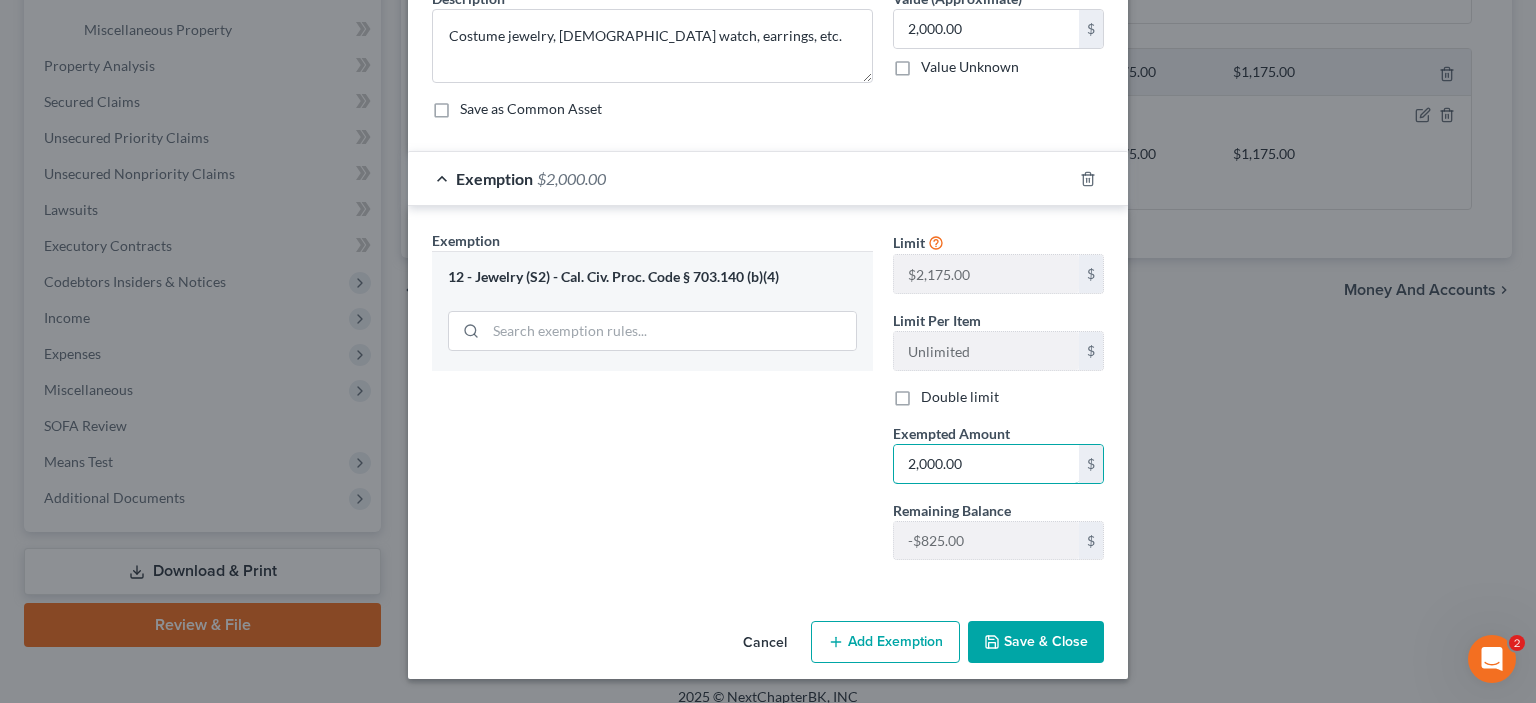 type on "2,000.00" 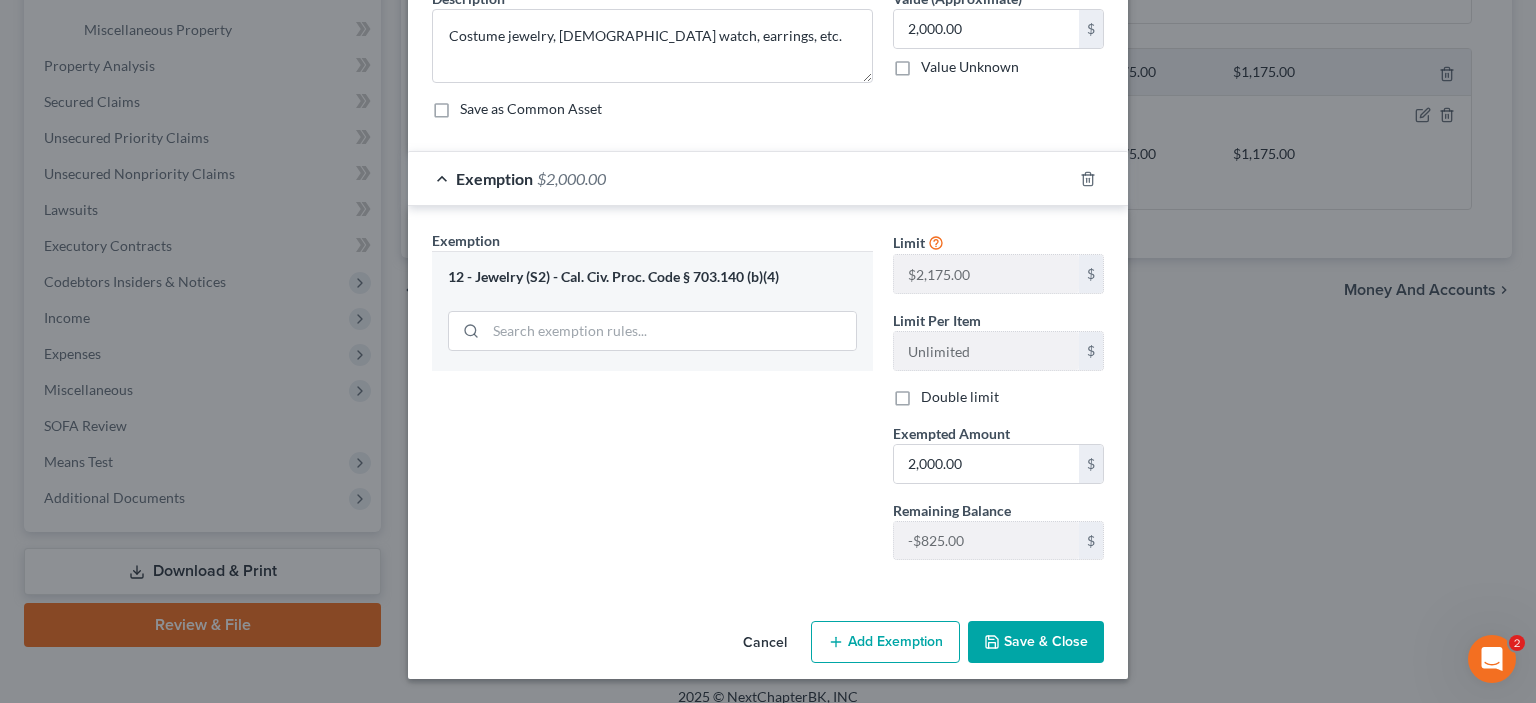 click on "Save & Close" at bounding box center (1036, 642) 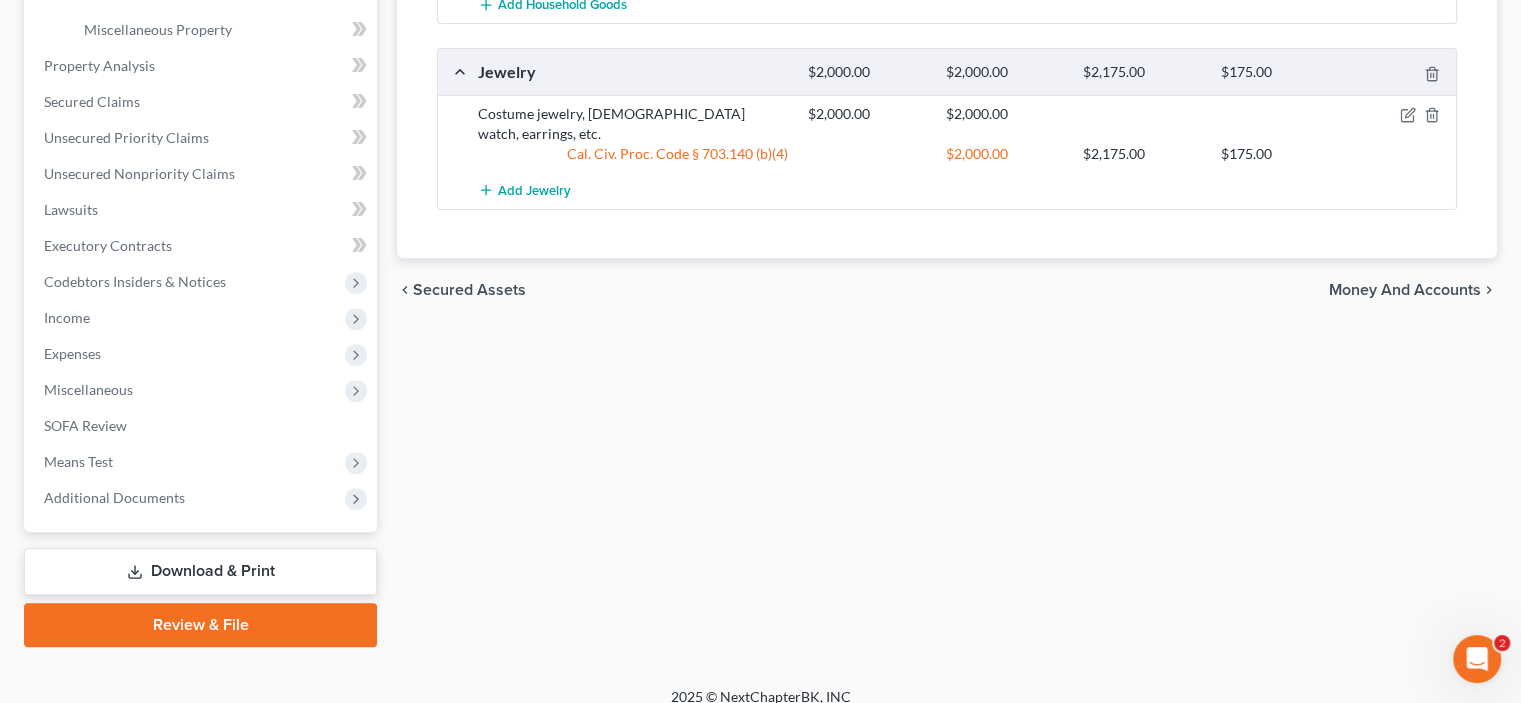 click on "Money and Accounts" at bounding box center [1405, 290] 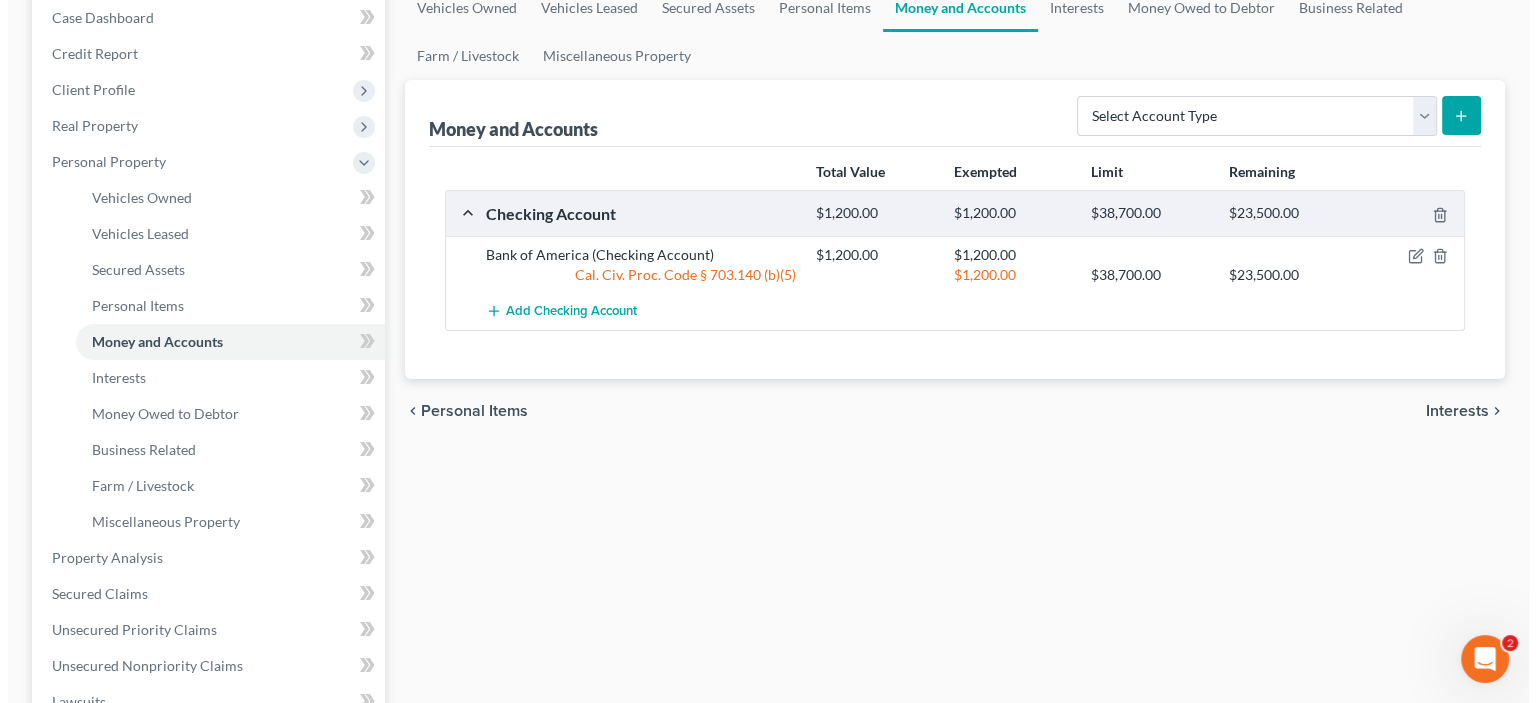 scroll, scrollTop: 233, scrollLeft: 0, axis: vertical 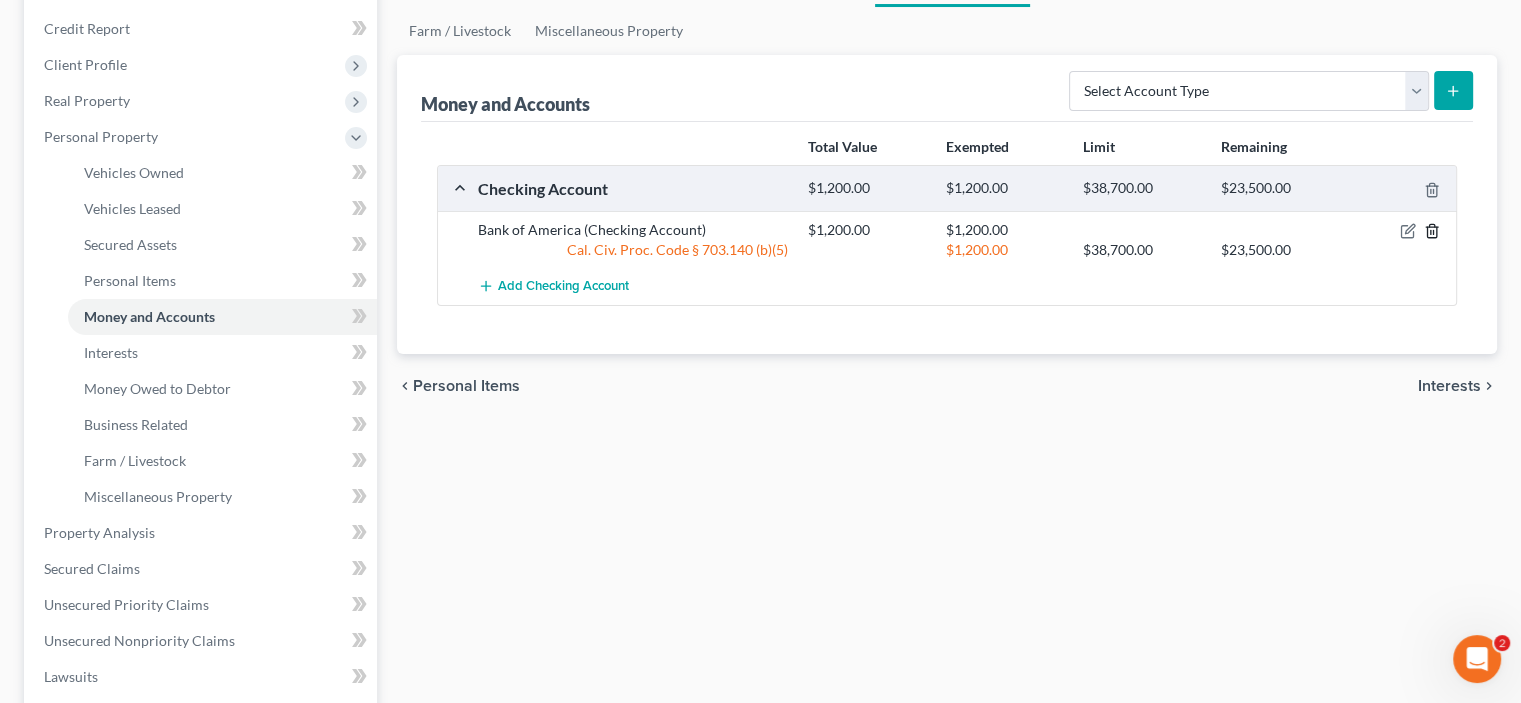 click 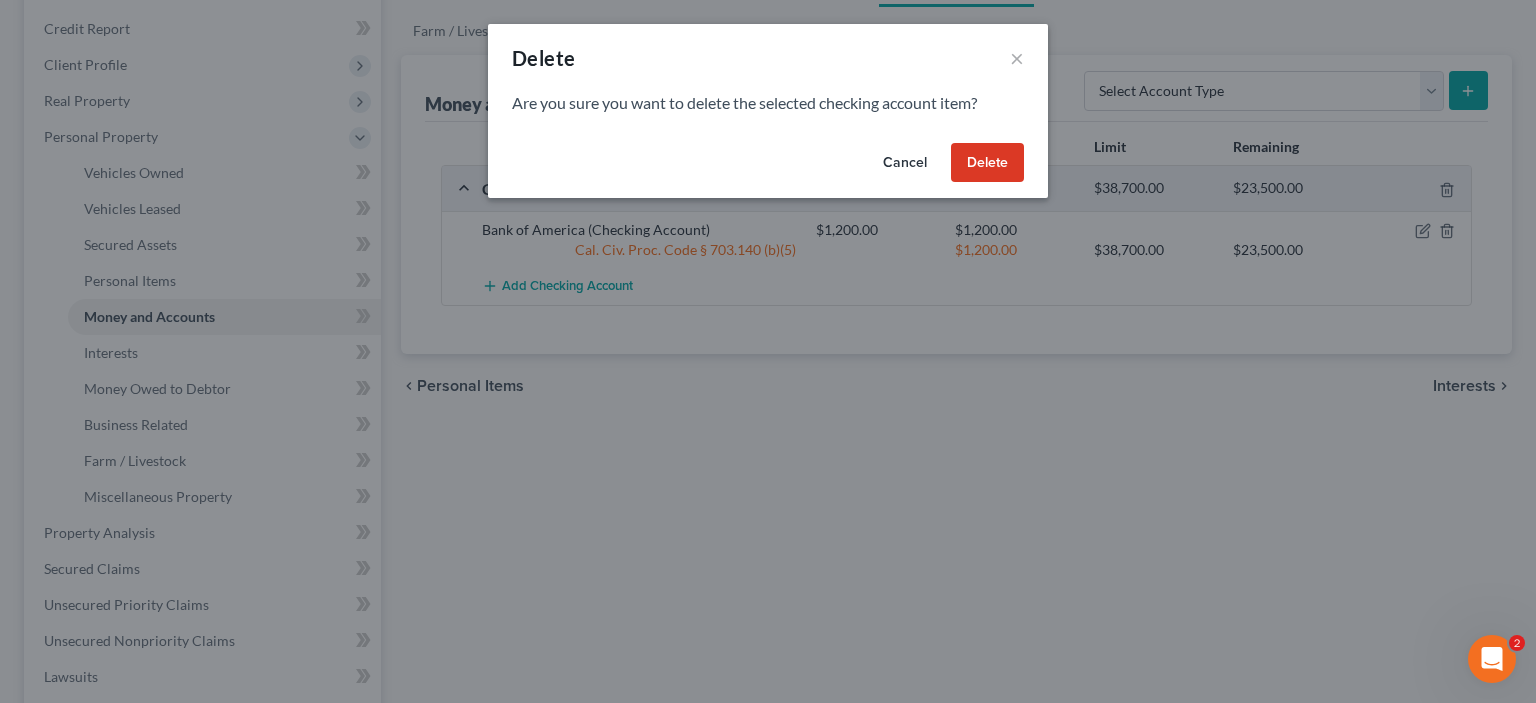 click on "Delete" at bounding box center (987, 163) 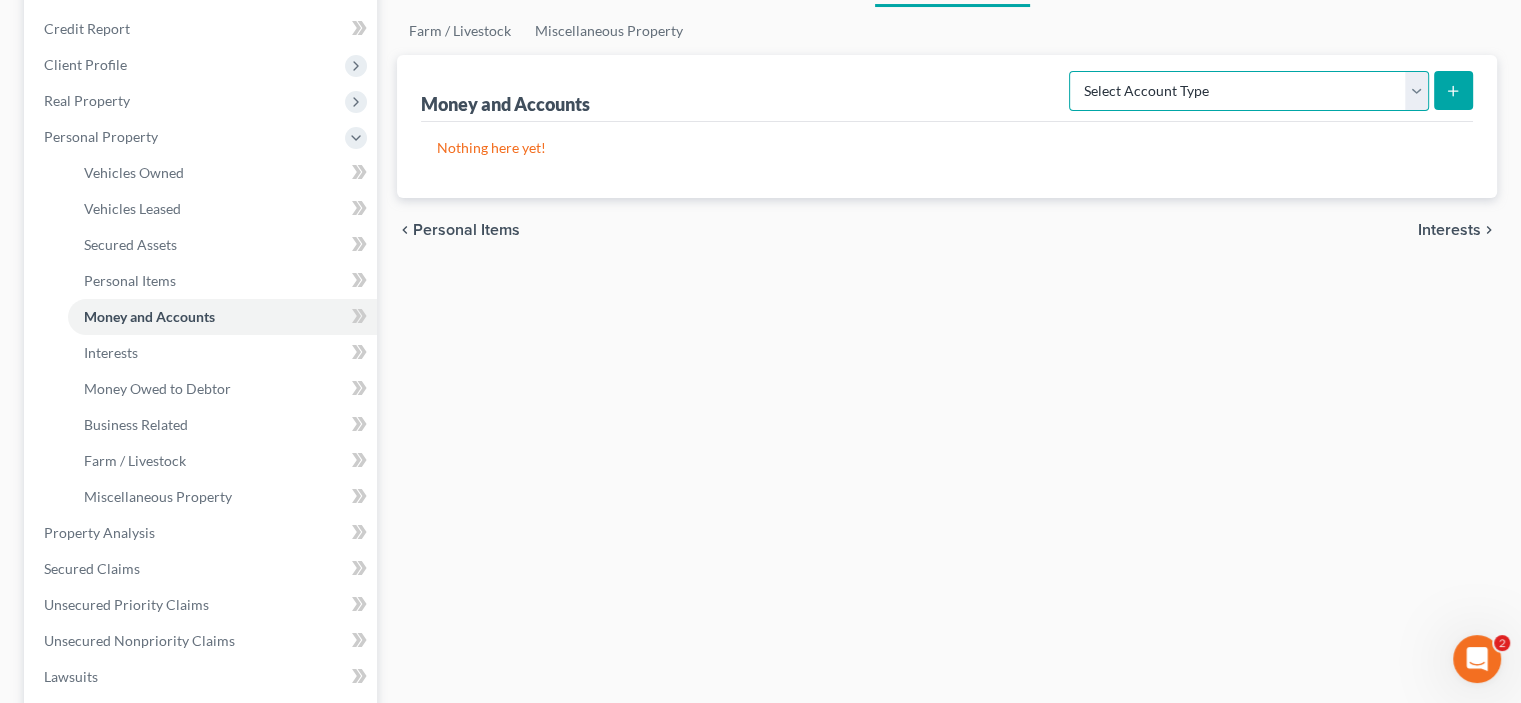click on "Select Account Type Brokerage Cash on Hand Certificates of Deposit Checking Account Money Market Other (Credit Union, Health Savings Account, etc) Safe Deposit Box Savings Account Security Deposits or Prepayments" at bounding box center (1249, 91) 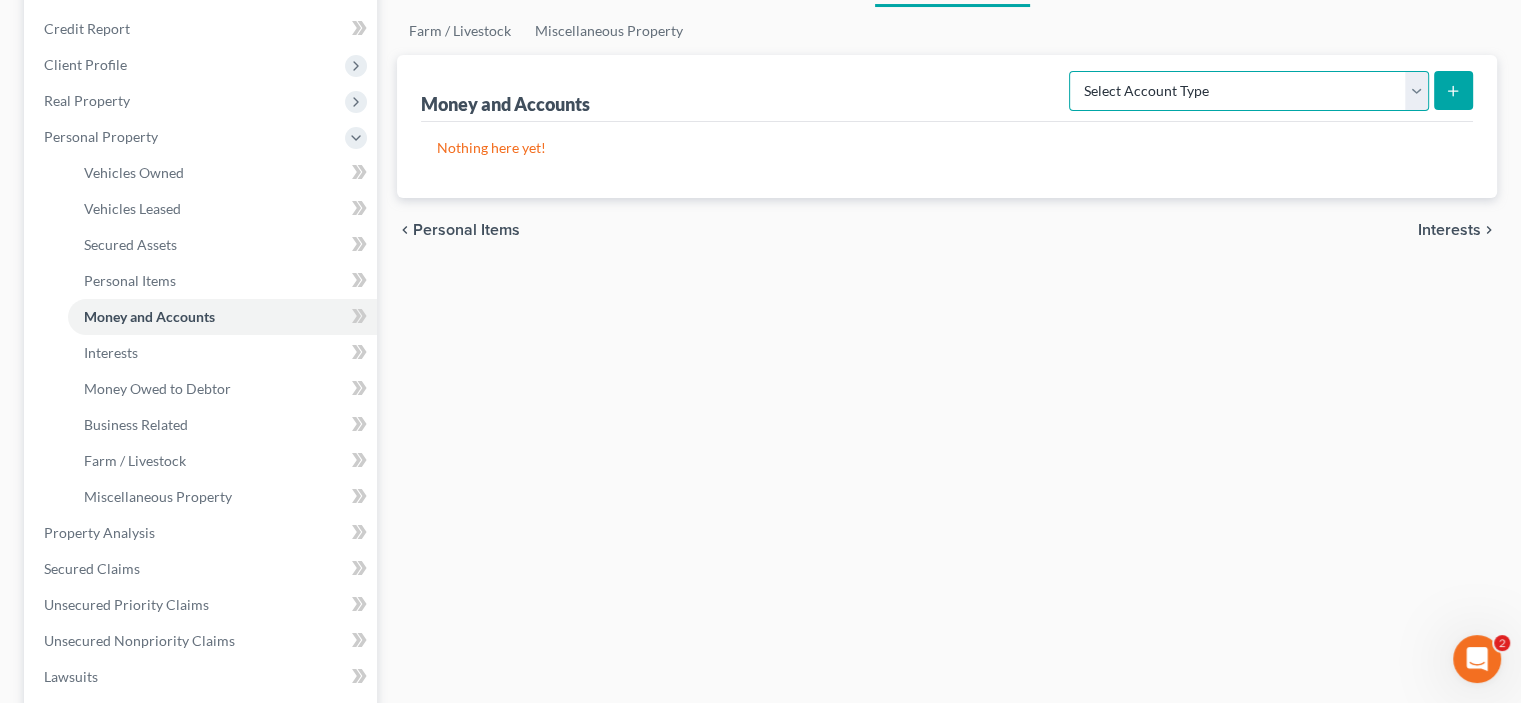 select on "checking" 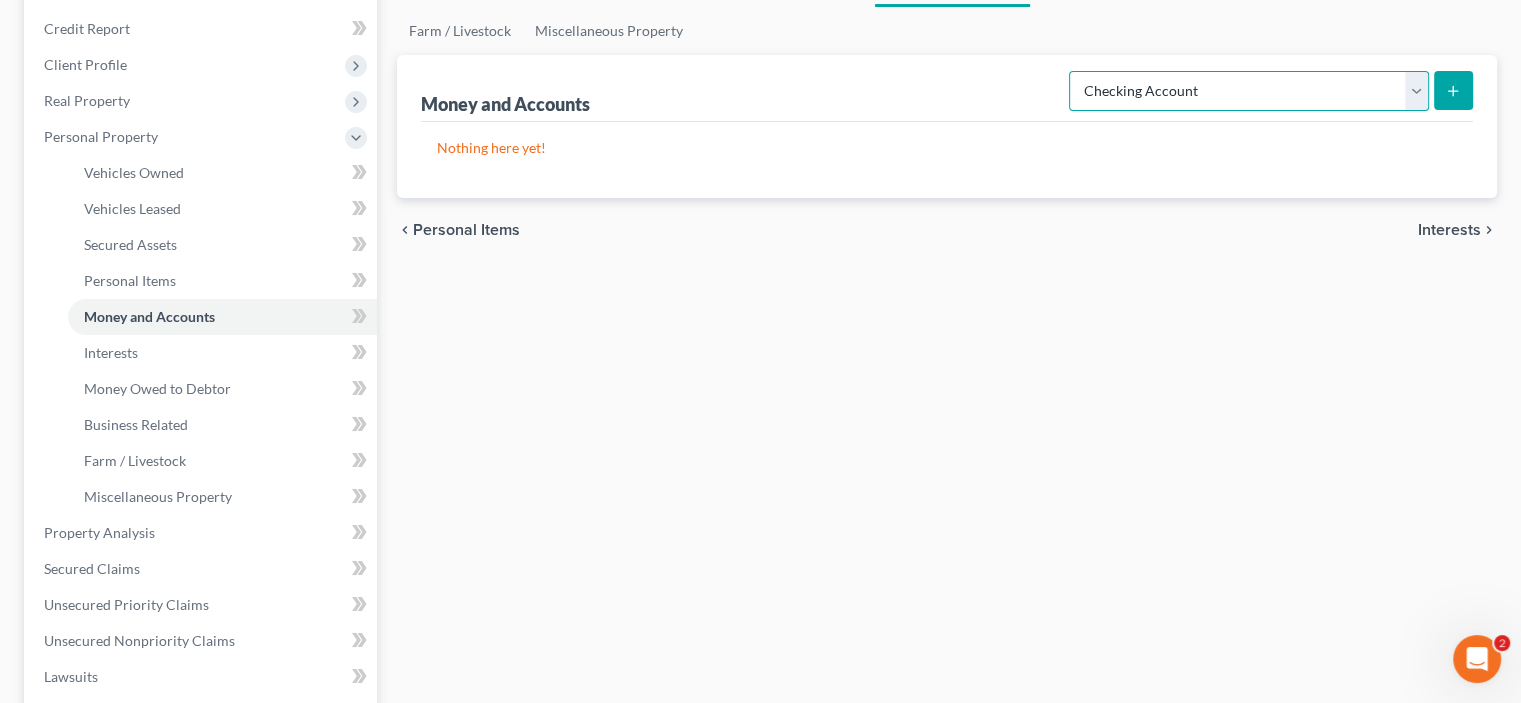 click on "Select Account Type Brokerage Cash on Hand Certificates of Deposit Checking Account Money Market Other (Credit Union, Health Savings Account, etc) Safe Deposit Box Savings Account Security Deposits or Prepayments" at bounding box center (1249, 91) 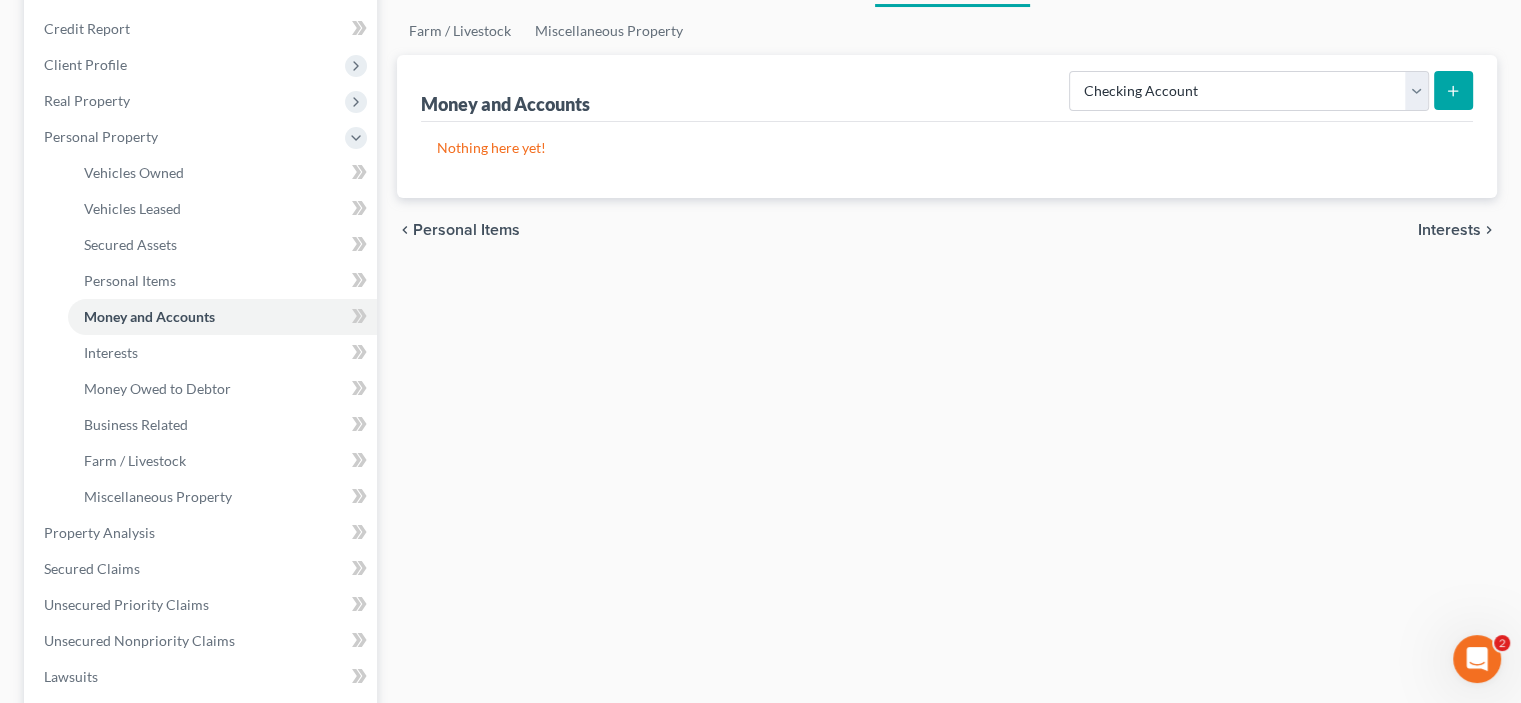 click at bounding box center [1453, 90] 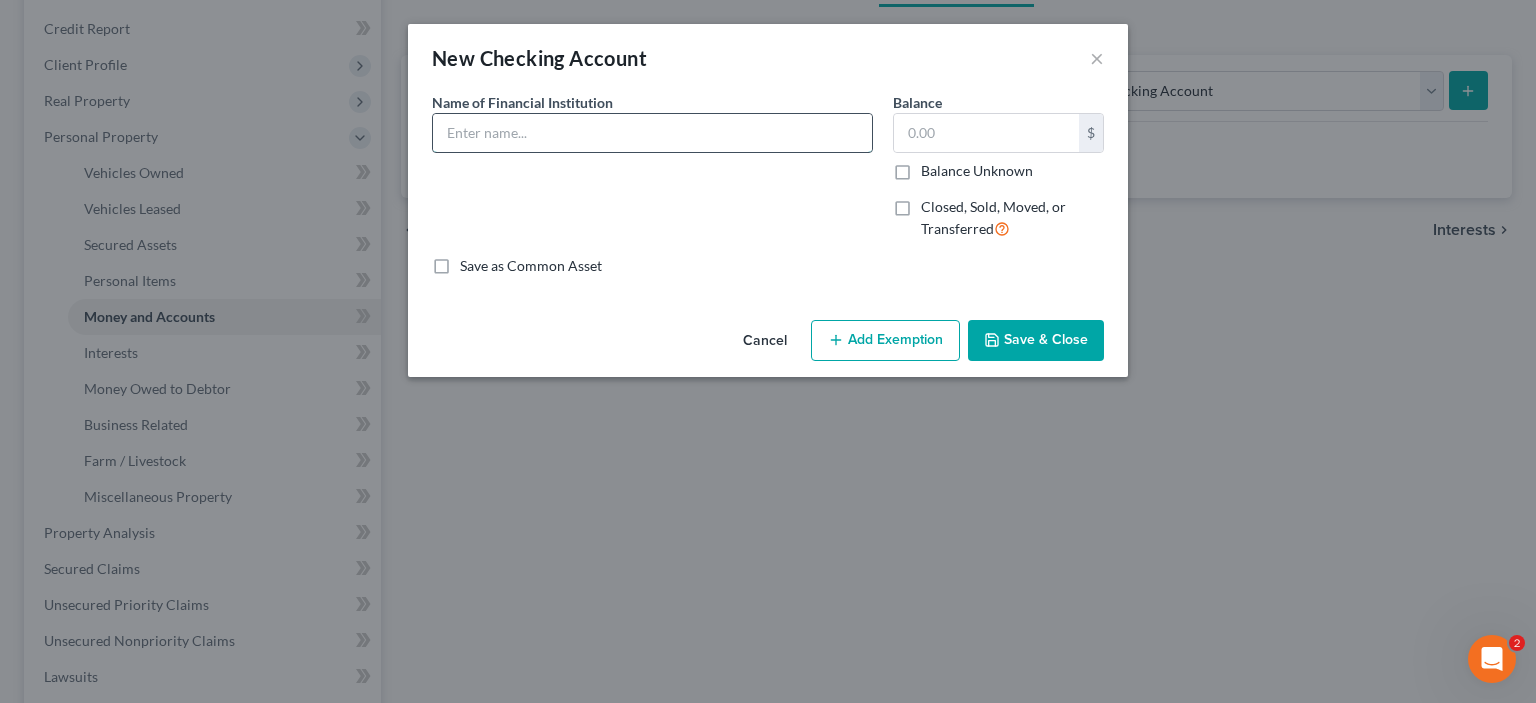 click at bounding box center (652, 133) 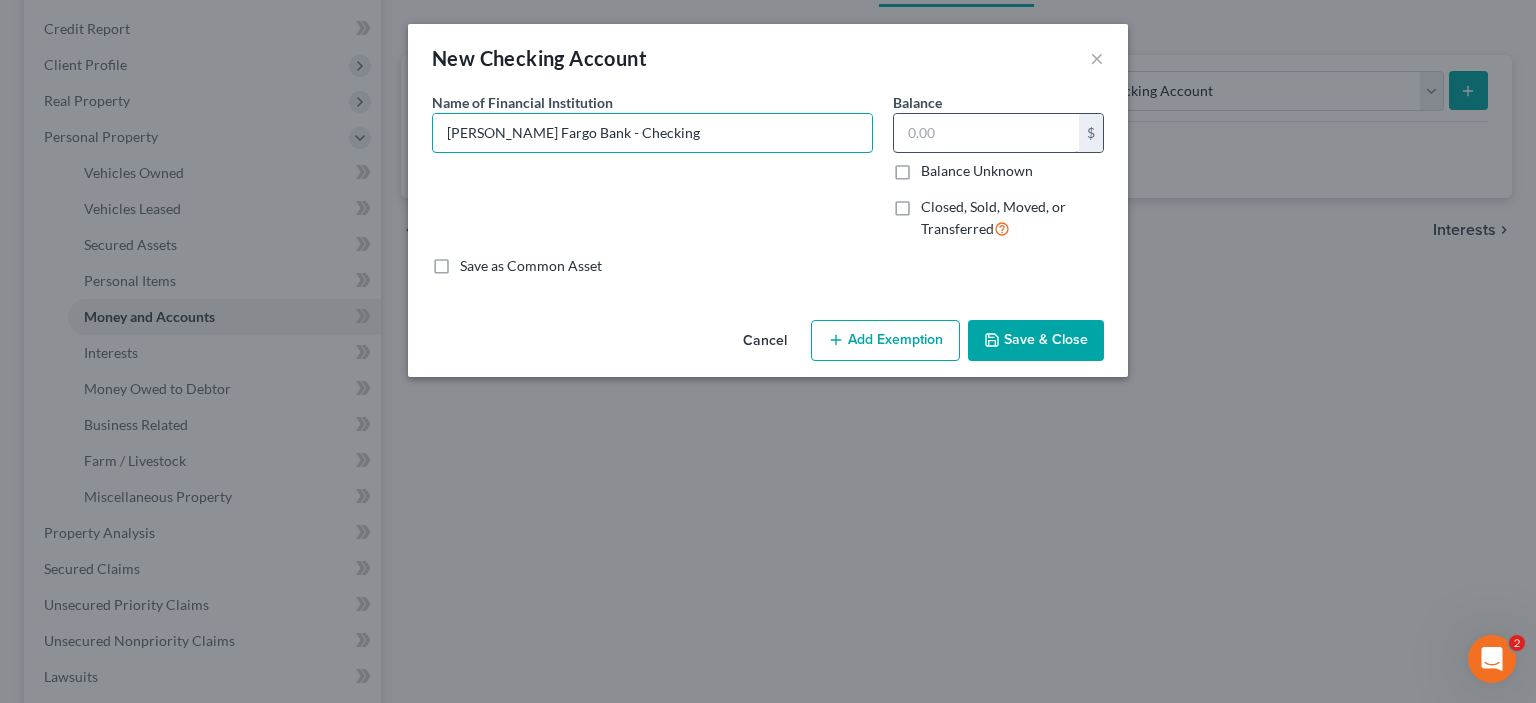 type on "[PERSON_NAME] Fargo Bank - Checking" 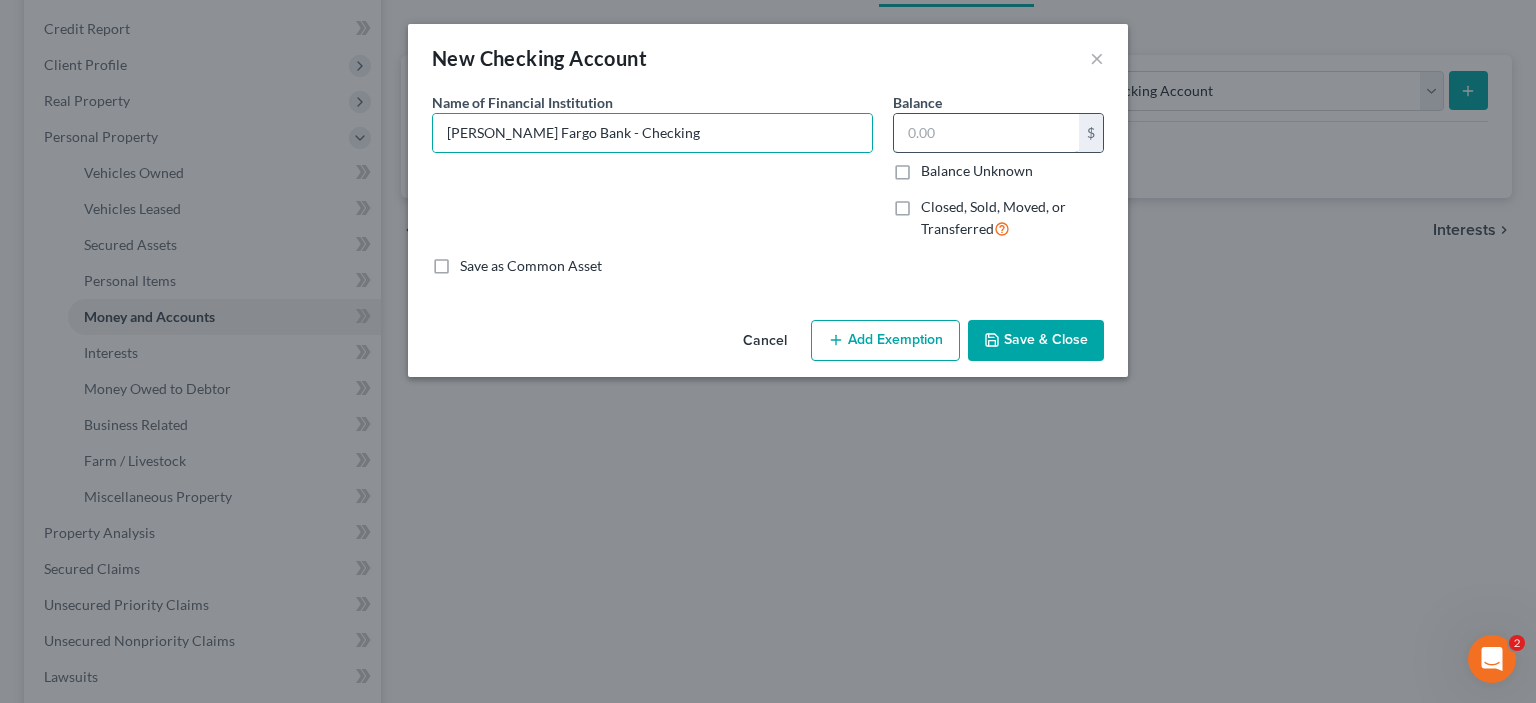 click at bounding box center (986, 133) 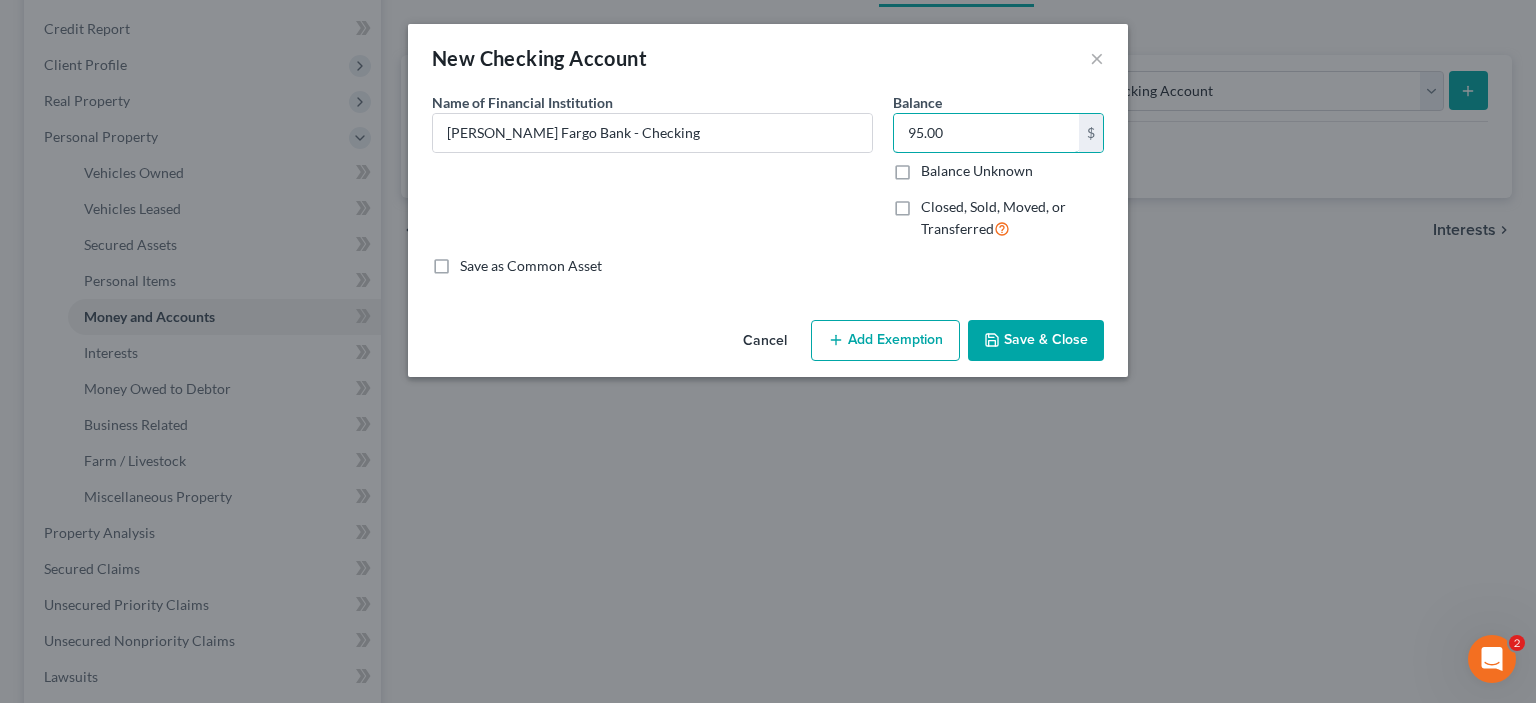 type on "95.00" 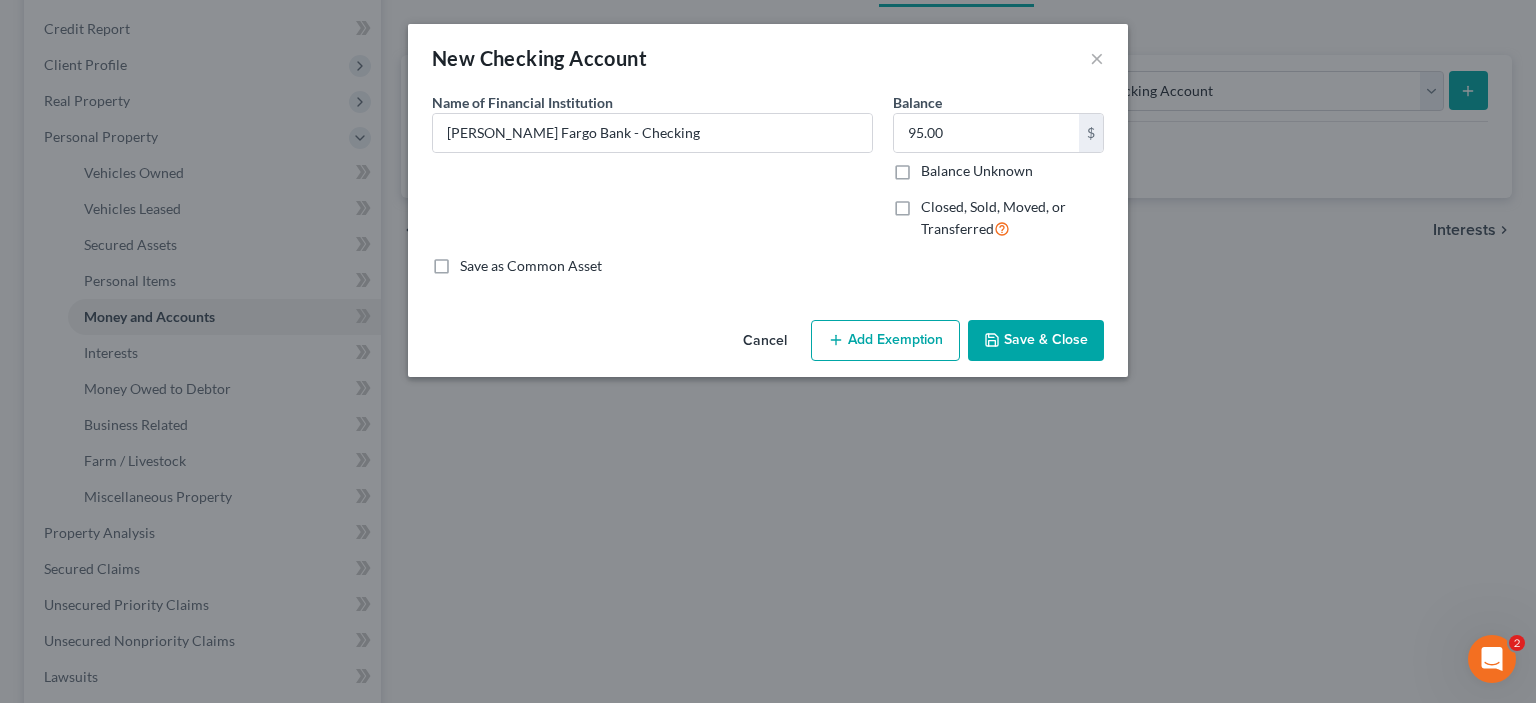 click on "Add Exemption" at bounding box center [885, 341] 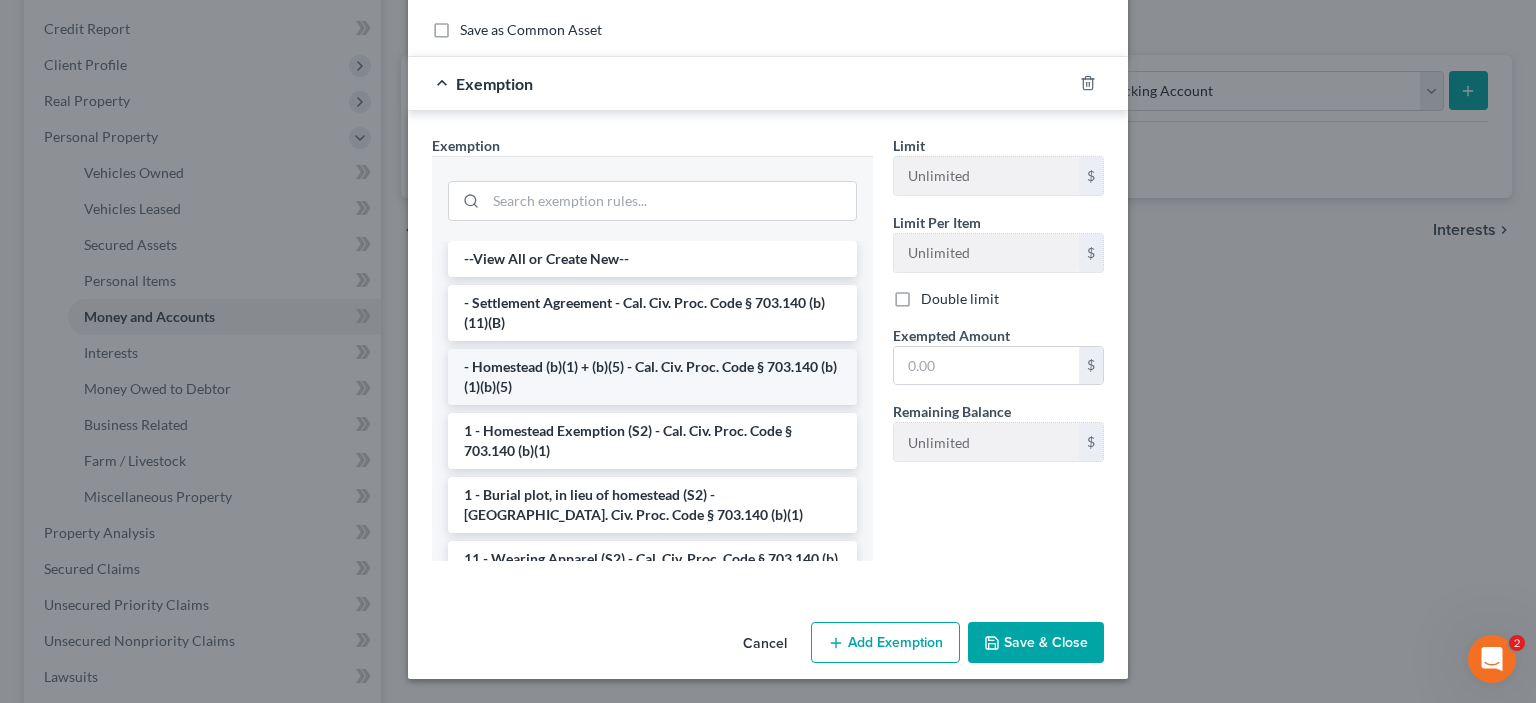 scroll, scrollTop: 465, scrollLeft: 0, axis: vertical 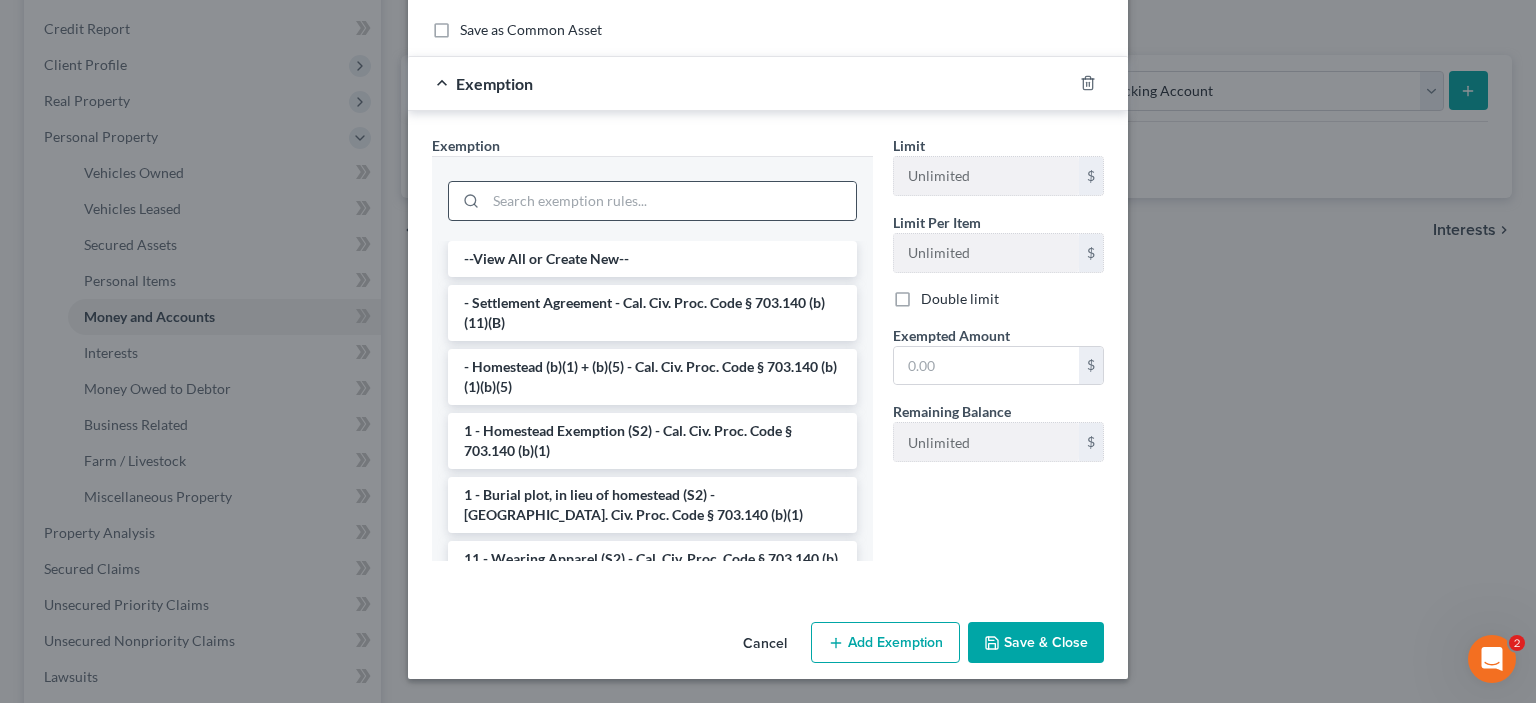 click on "- Homestead (b)(1) + (b)(5) - Cal. Civ. Proc. Code § 703.140 (b)(1)(b)(5)" at bounding box center [652, 377] 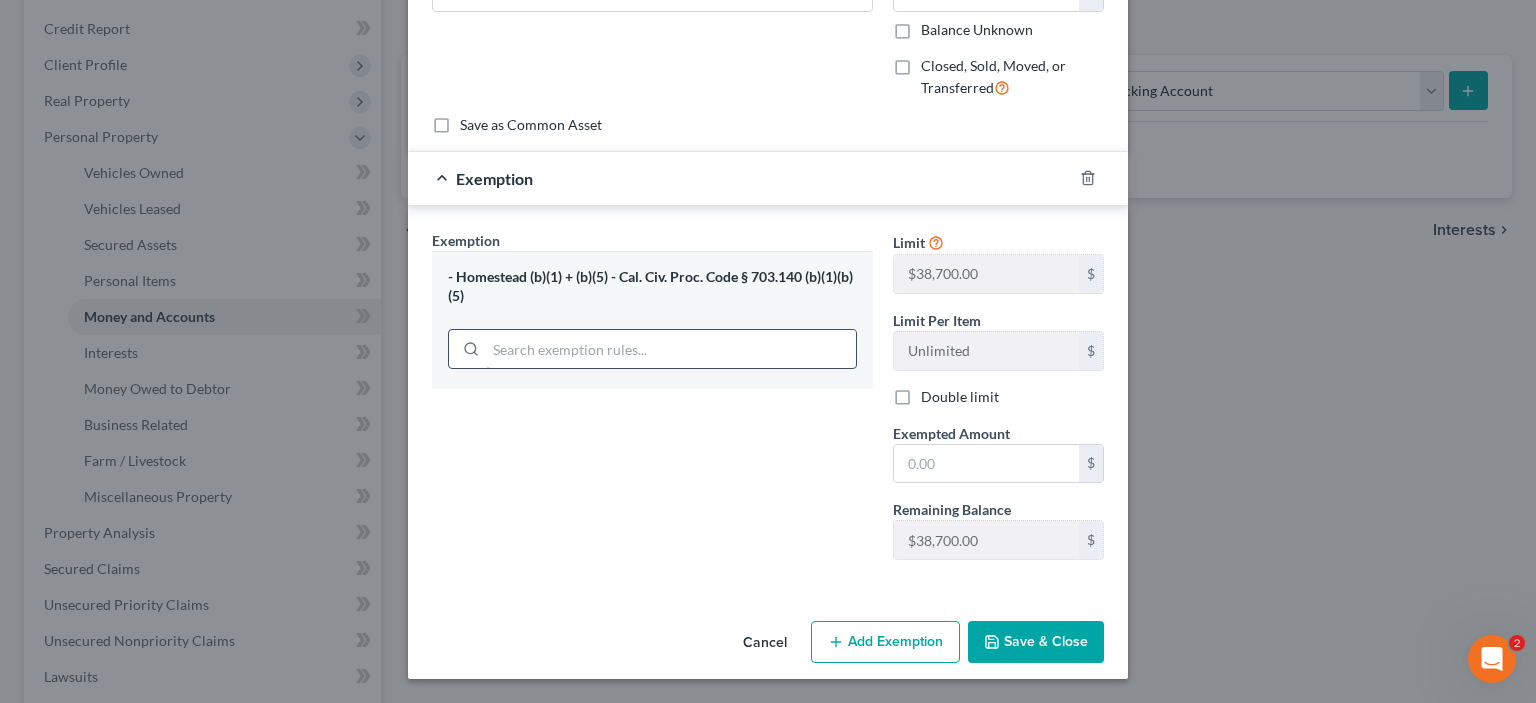 scroll, scrollTop: 344, scrollLeft: 0, axis: vertical 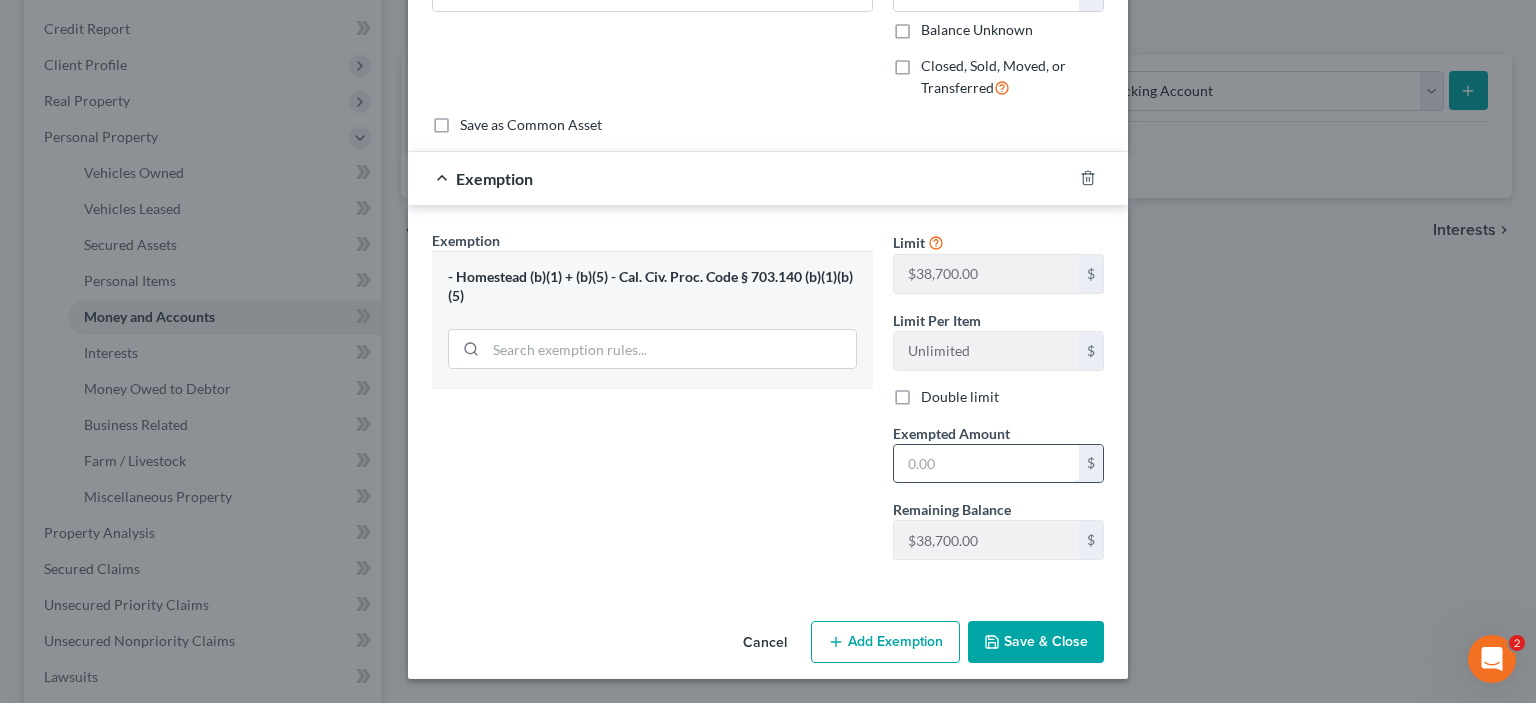 drag, startPoint x: 933, startPoint y: 407, endPoint x: 878, endPoint y: 403, distance: 55.145264 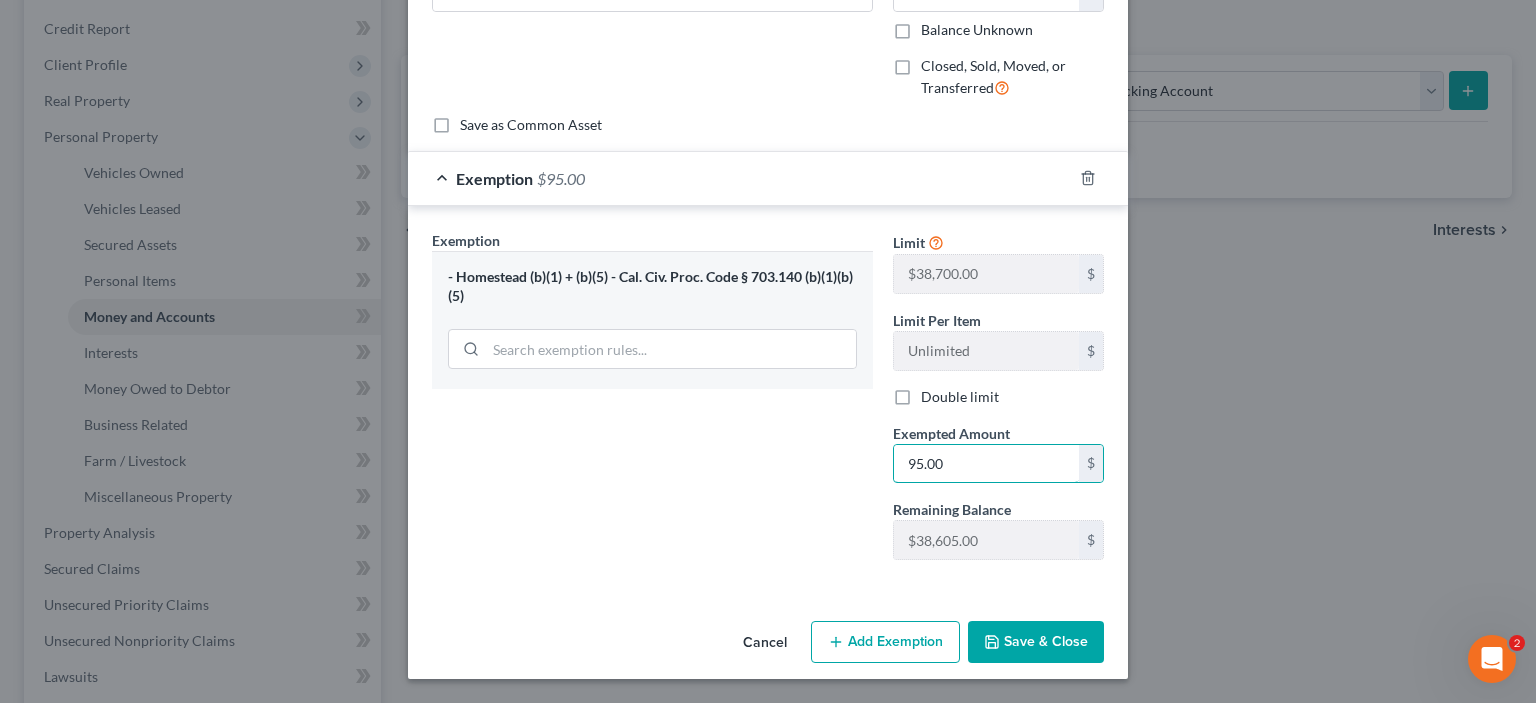 type on "95.00" 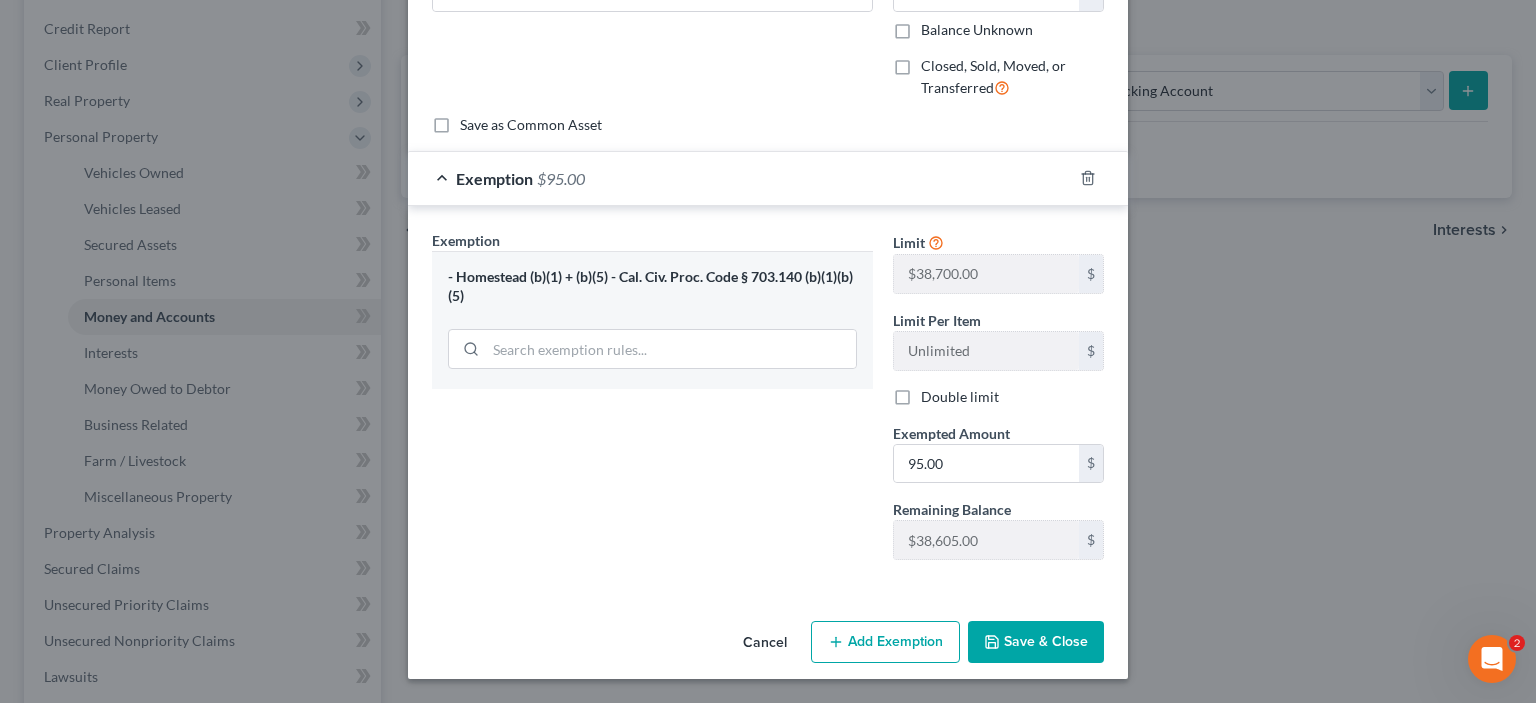 click on "Save & Close" at bounding box center (1036, 642) 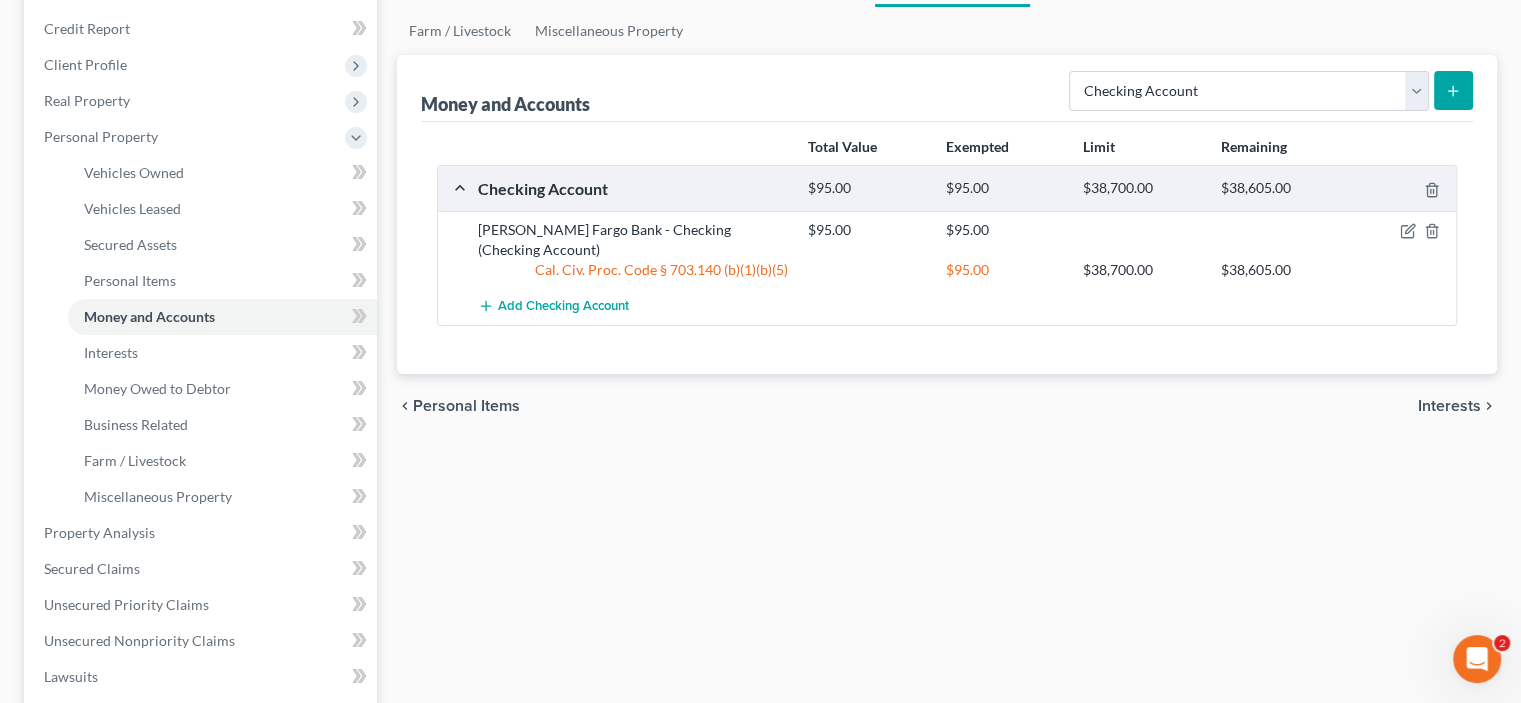 click at bounding box center [1453, 90] 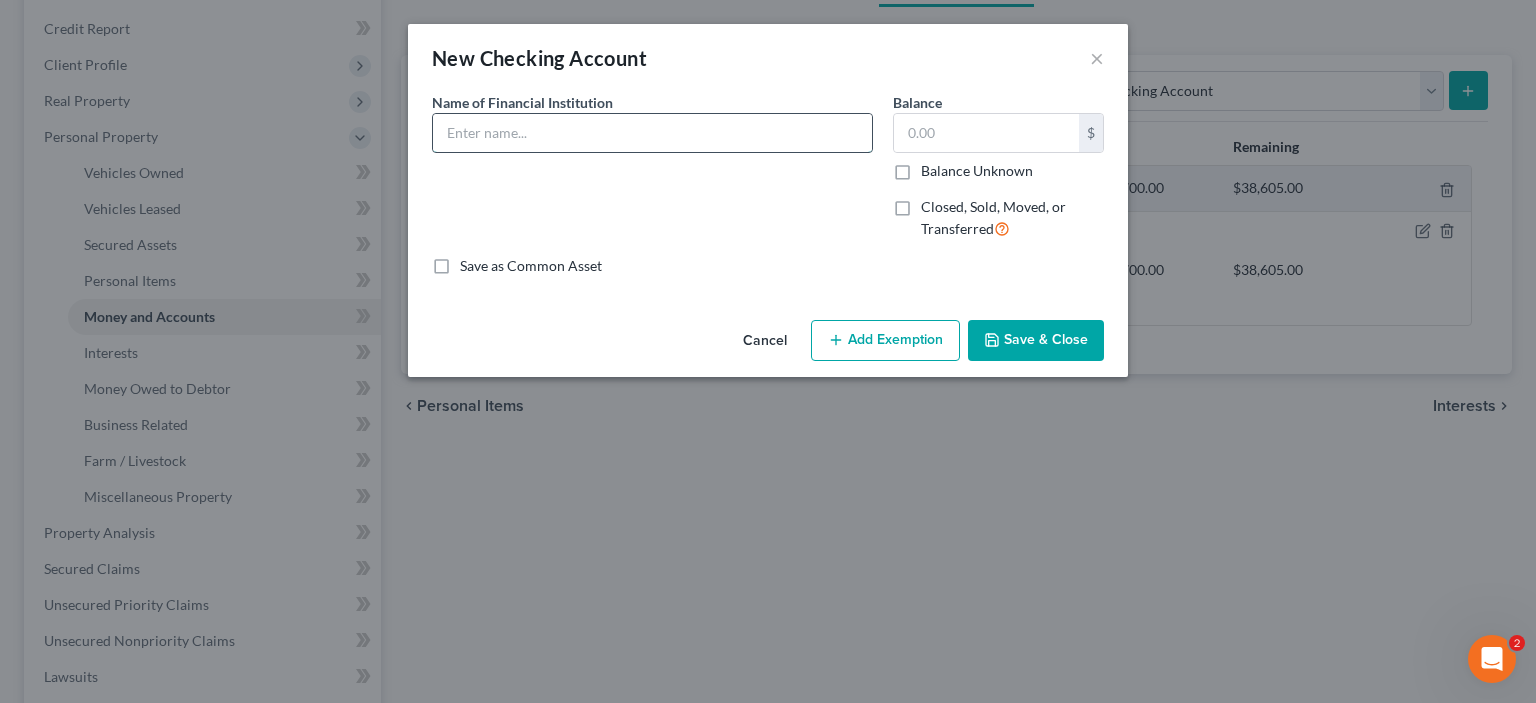 click at bounding box center (652, 133) 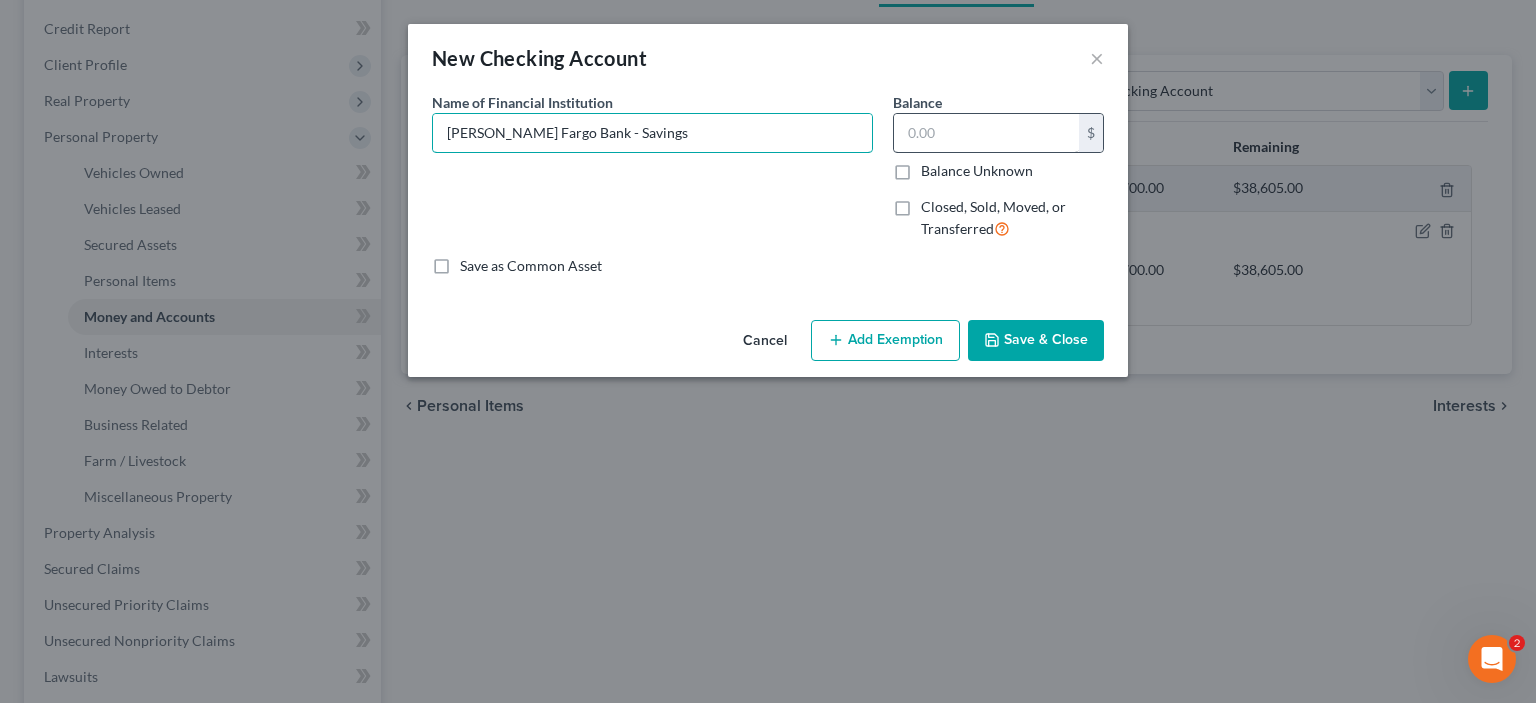 type on "[PERSON_NAME] Fargo Bank - Savings" 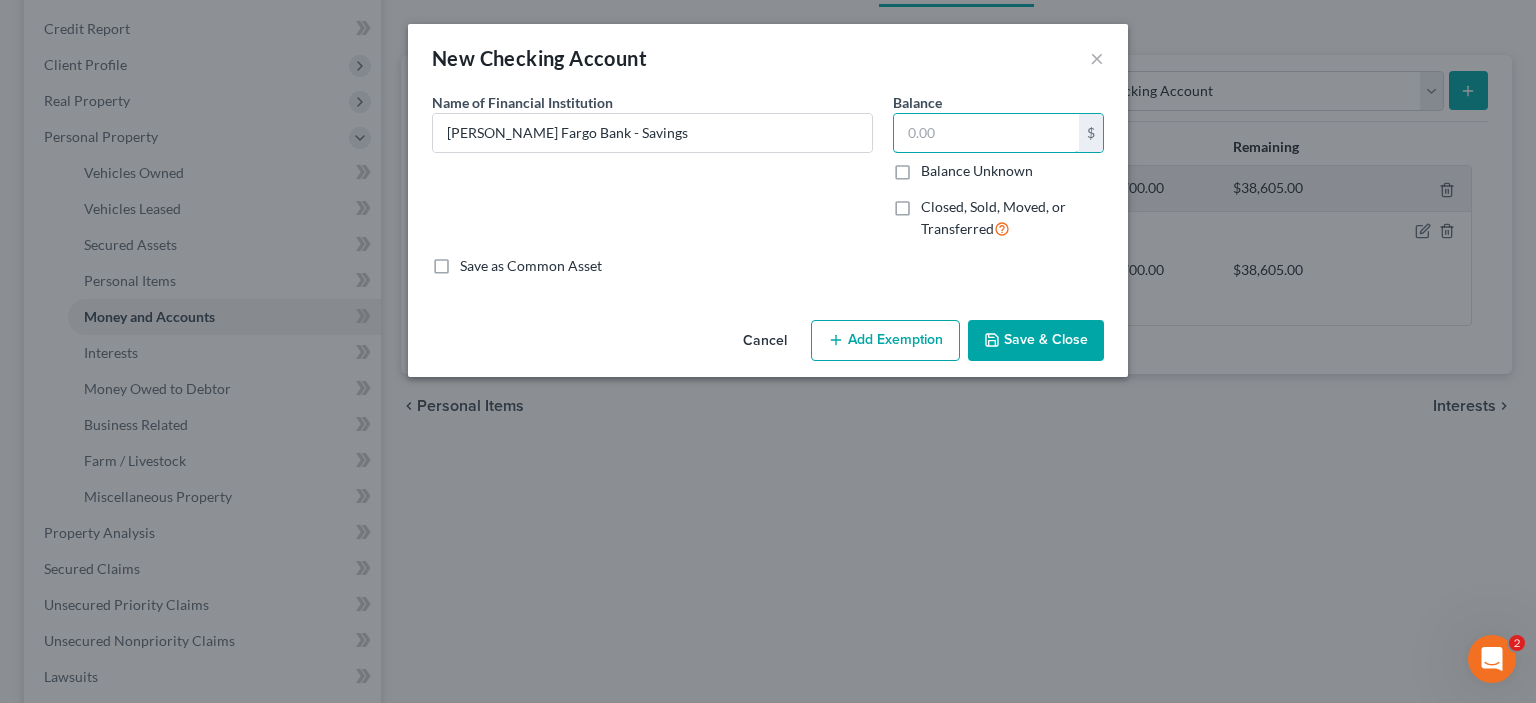 drag, startPoint x: 937, startPoint y: 158, endPoint x: 916, endPoint y: 184, distance: 33.42155 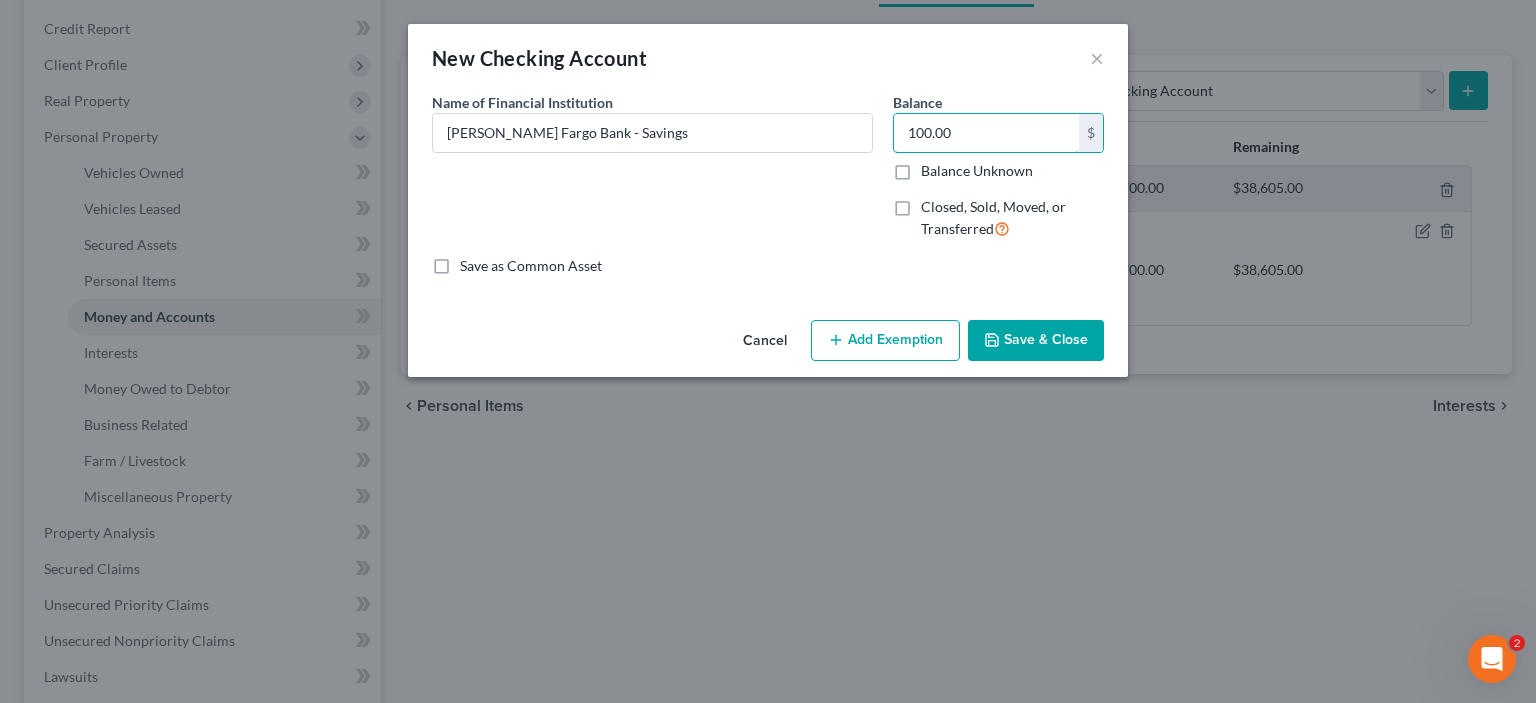 type on "100.00" 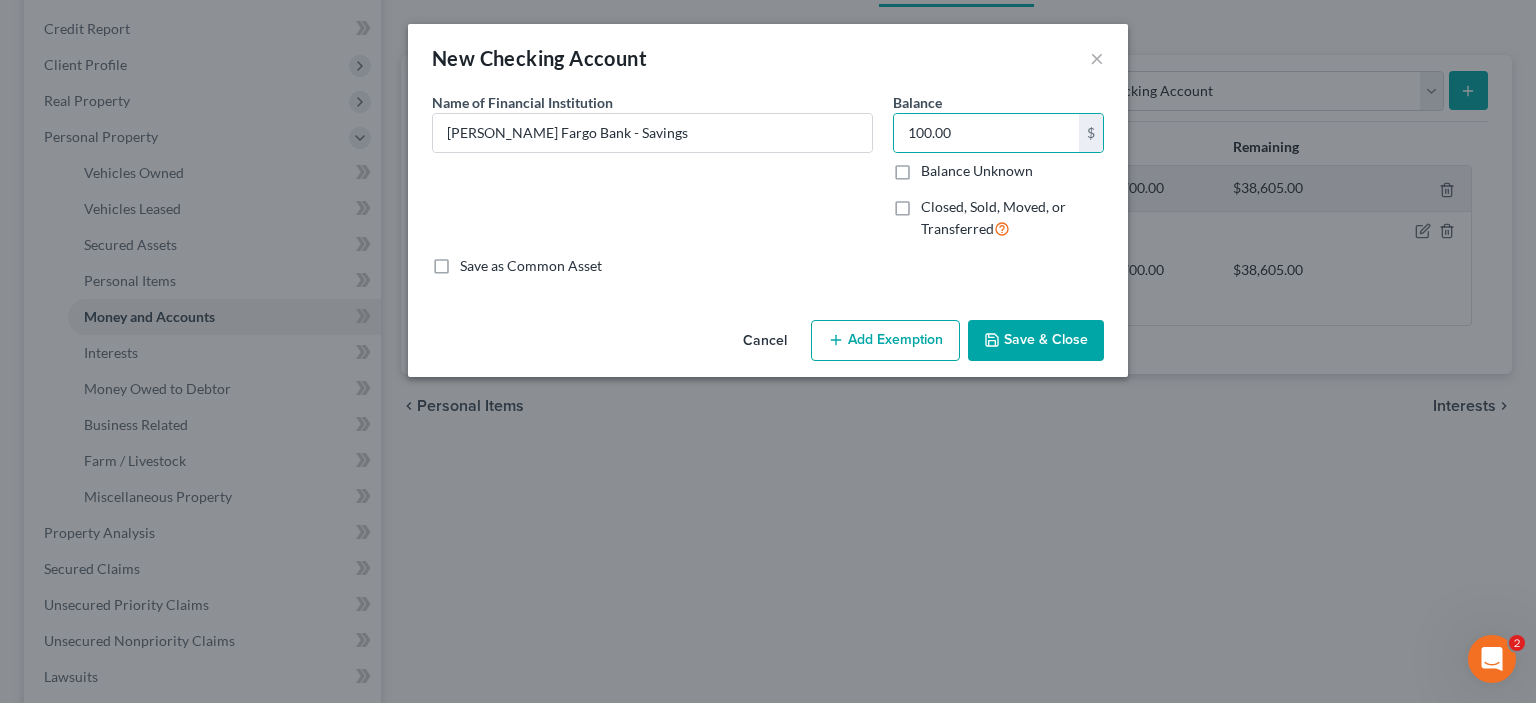 click on "Add Exemption" at bounding box center [885, 341] 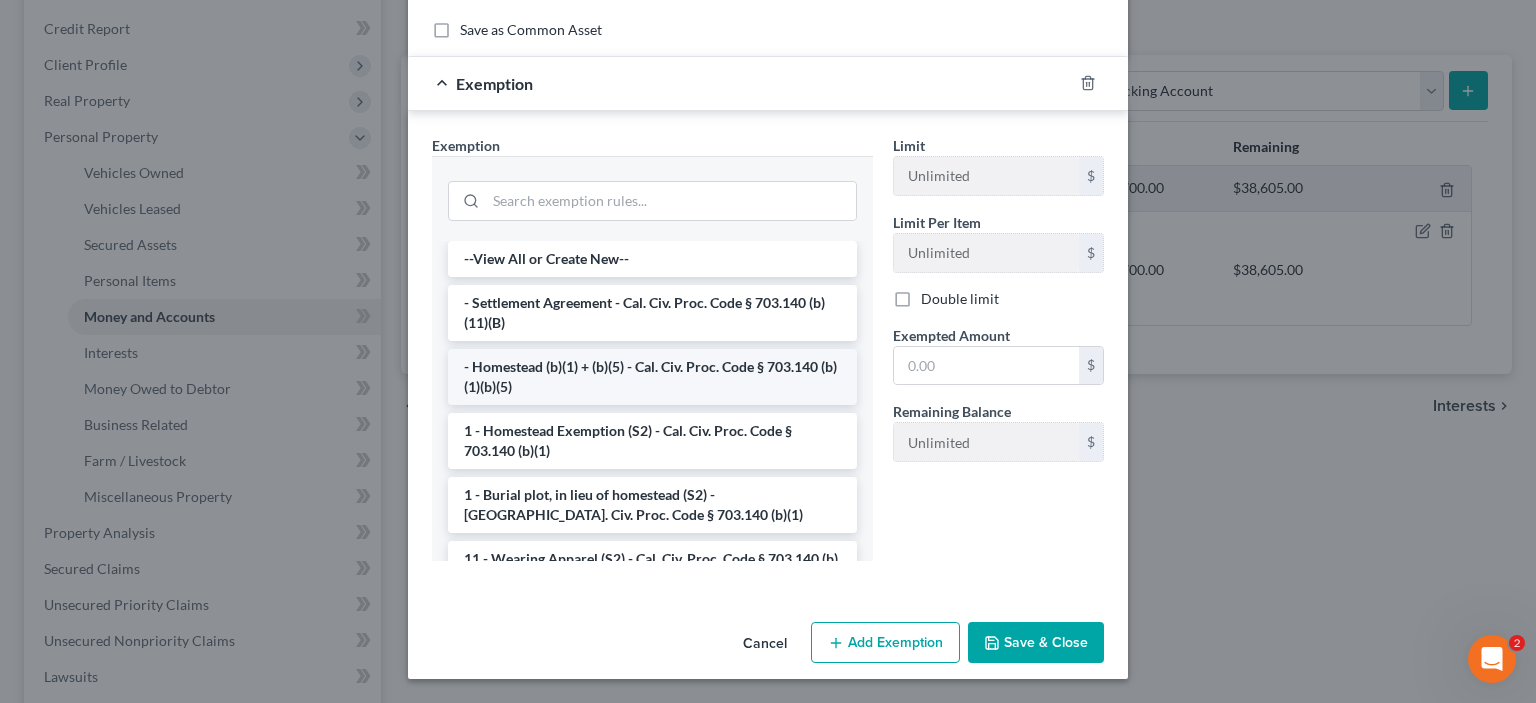 scroll, scrollTop: 465, scrollLeft: 0, axis: vertical 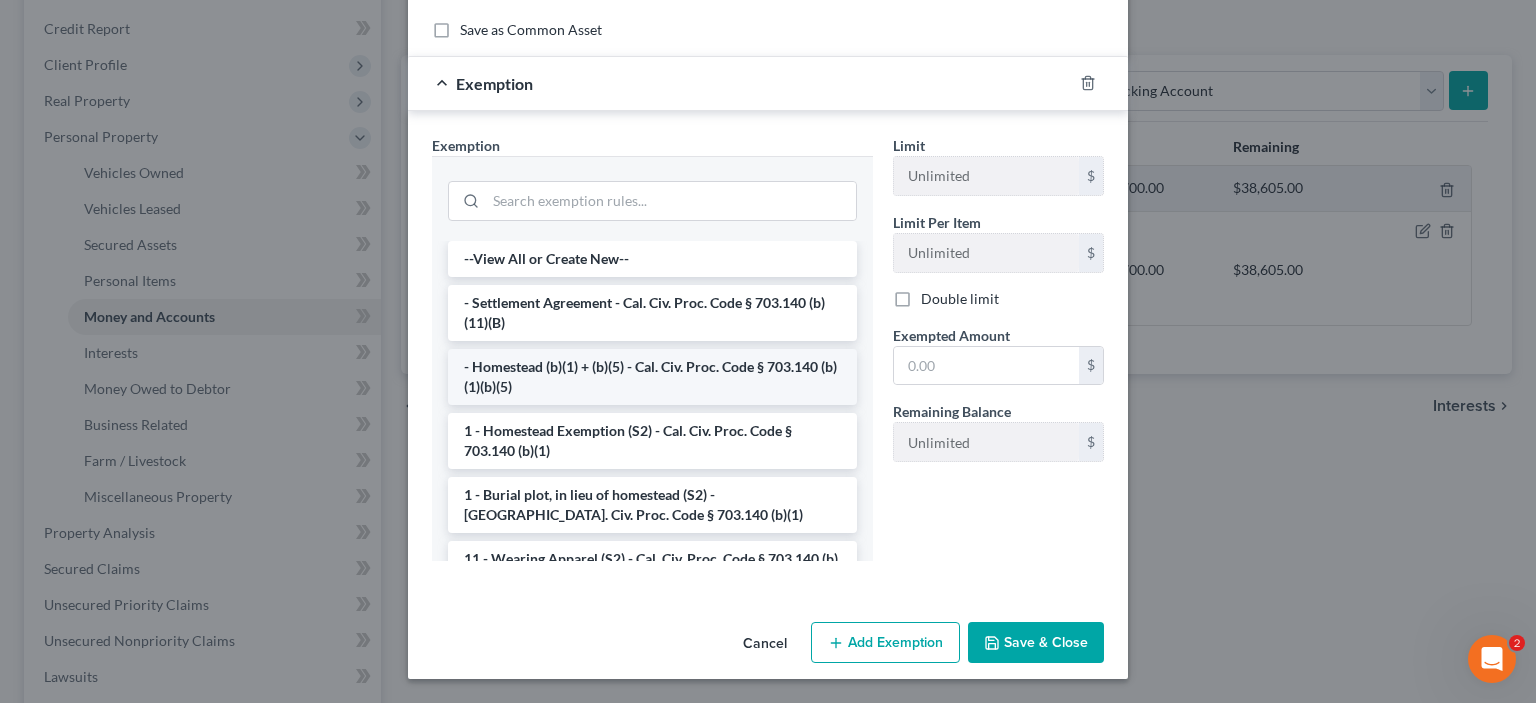click on "- Homestead (b)(1) + (b)(5) - Cal. Civ. Proc. Code § 703.140 (b)(1)(b)(5)" at bounding box center [652, 377] 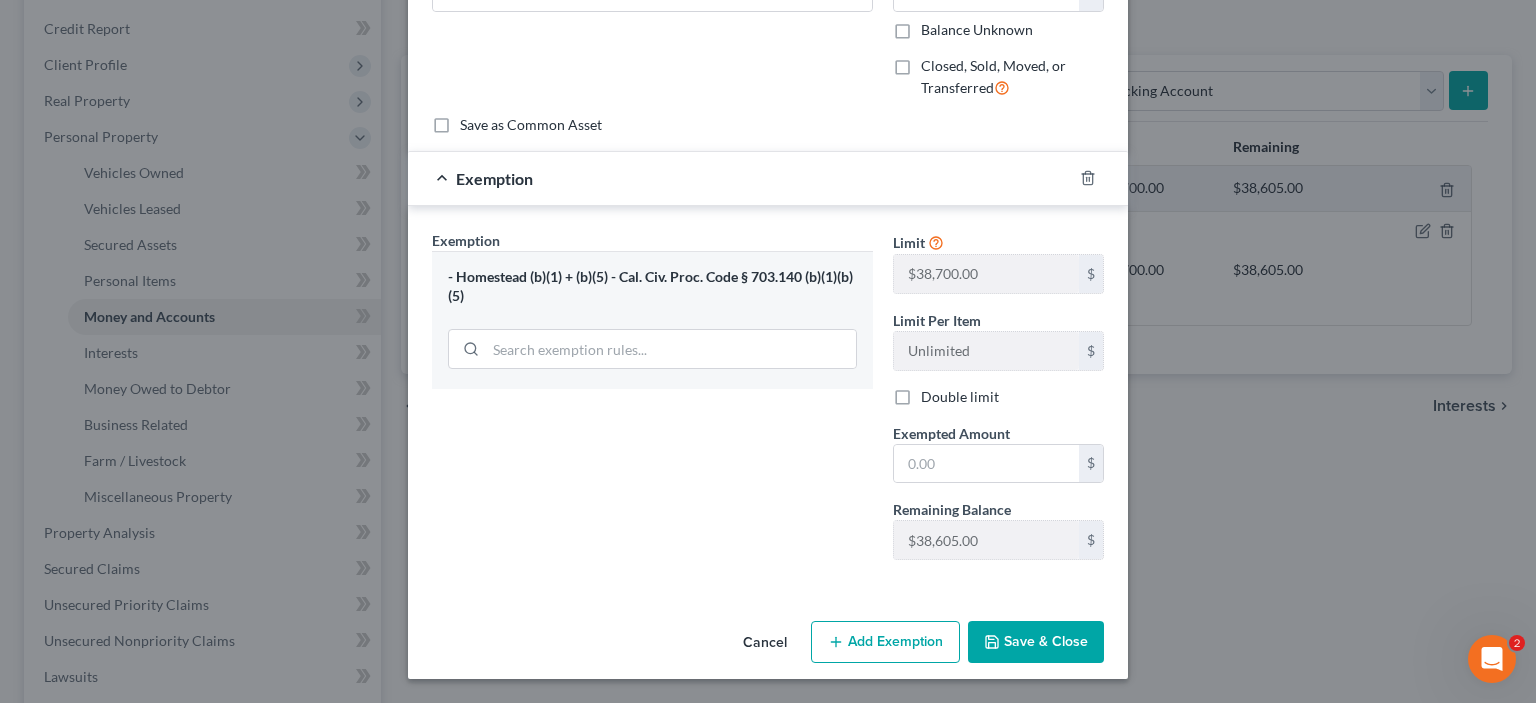 scroll, scrollTop: 344, scrollLeft: 0, axis: vertical 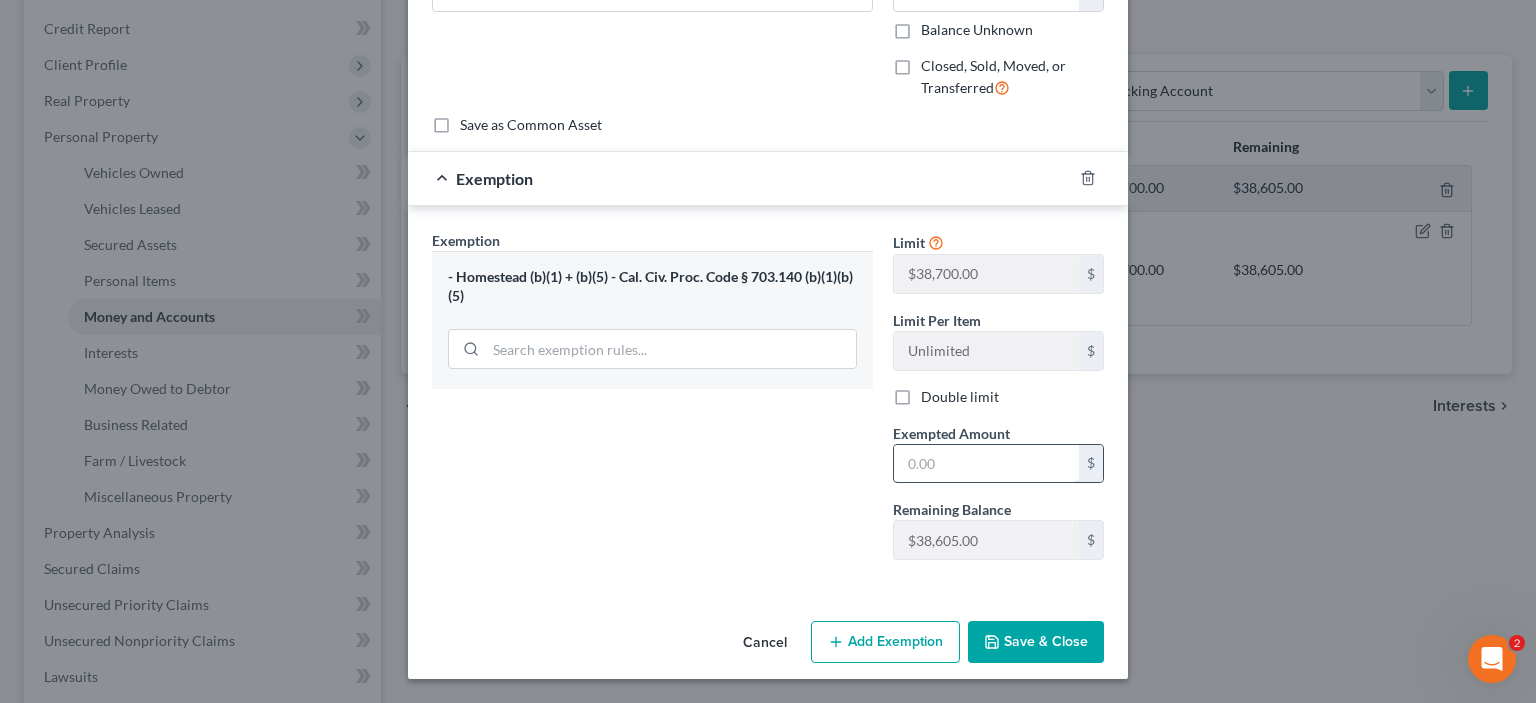 click at bounding box center (986, 464) 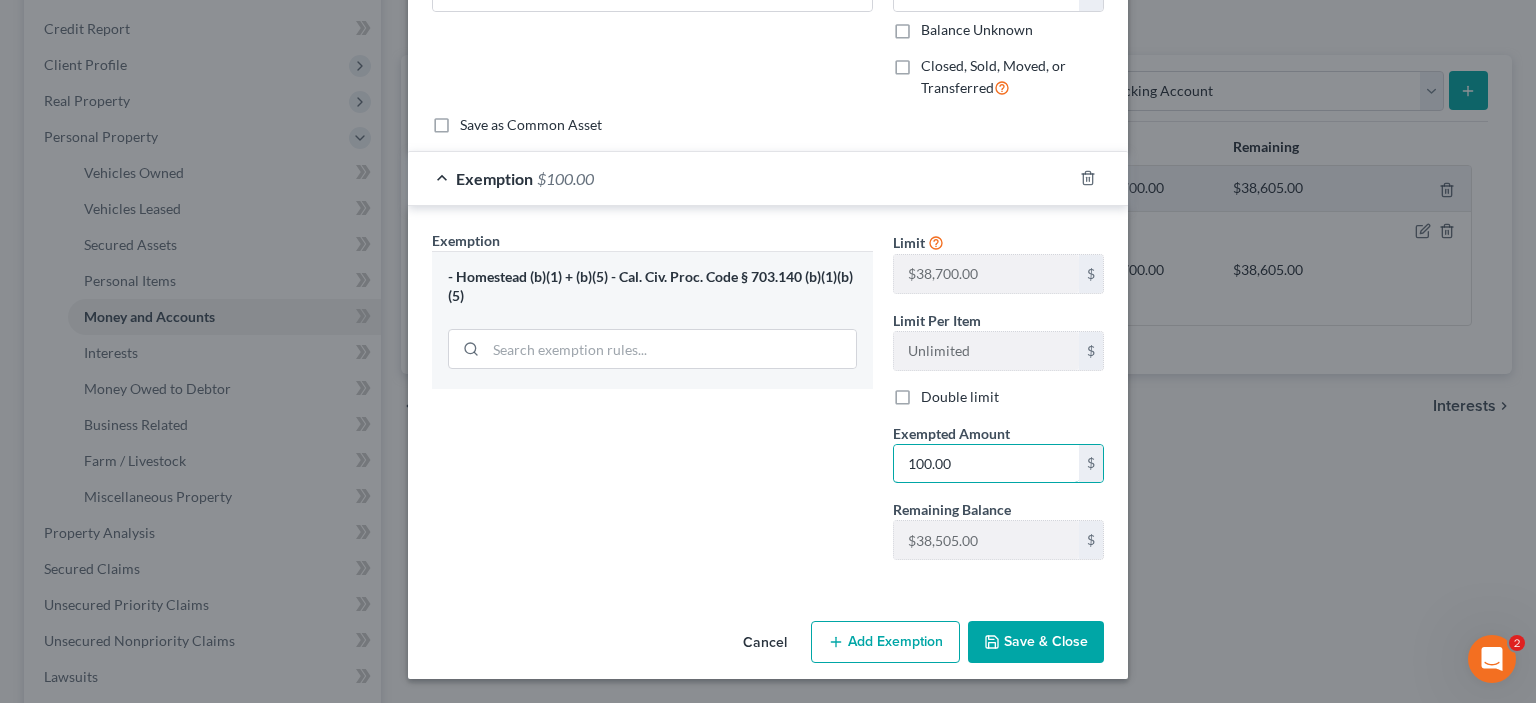 type on "100.00" 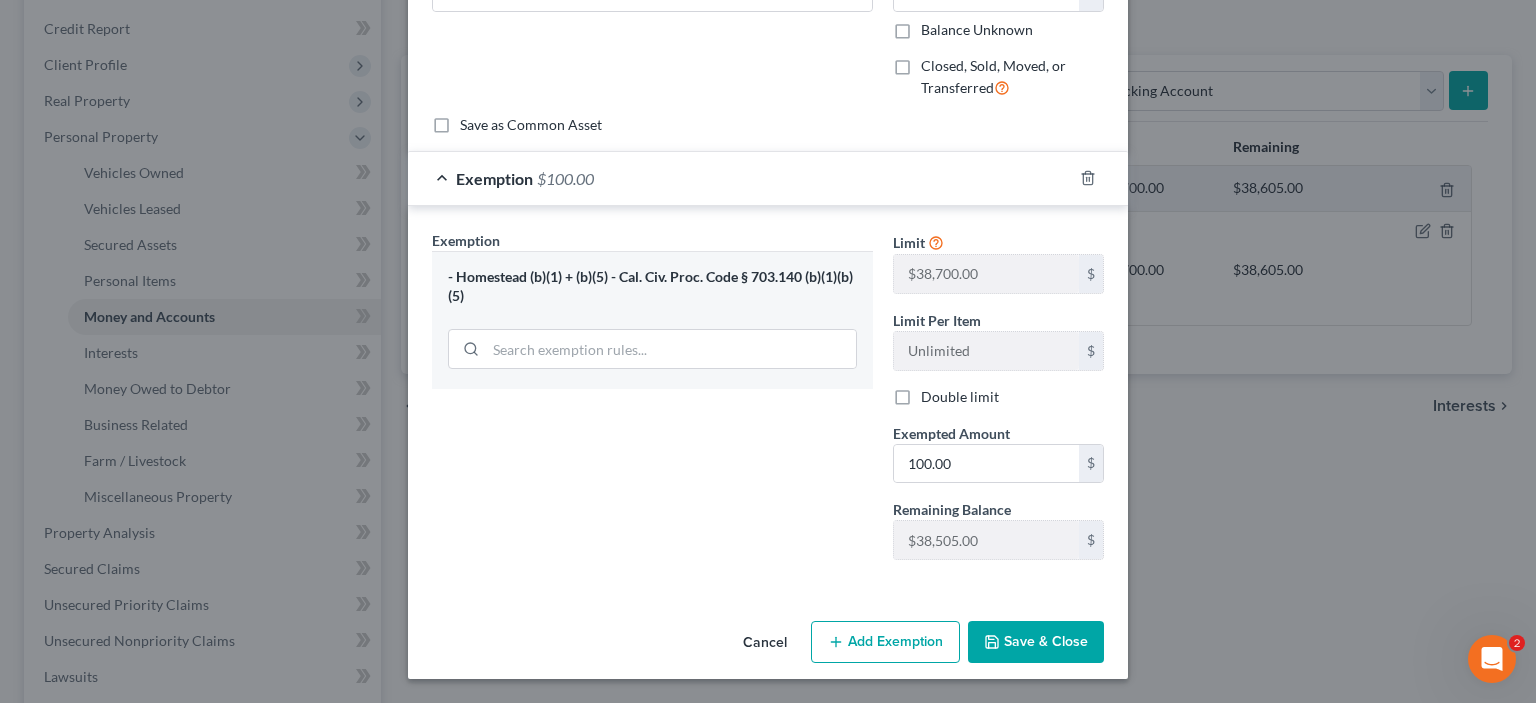 click on "Save & Close" at bounding box center [1036, 642] 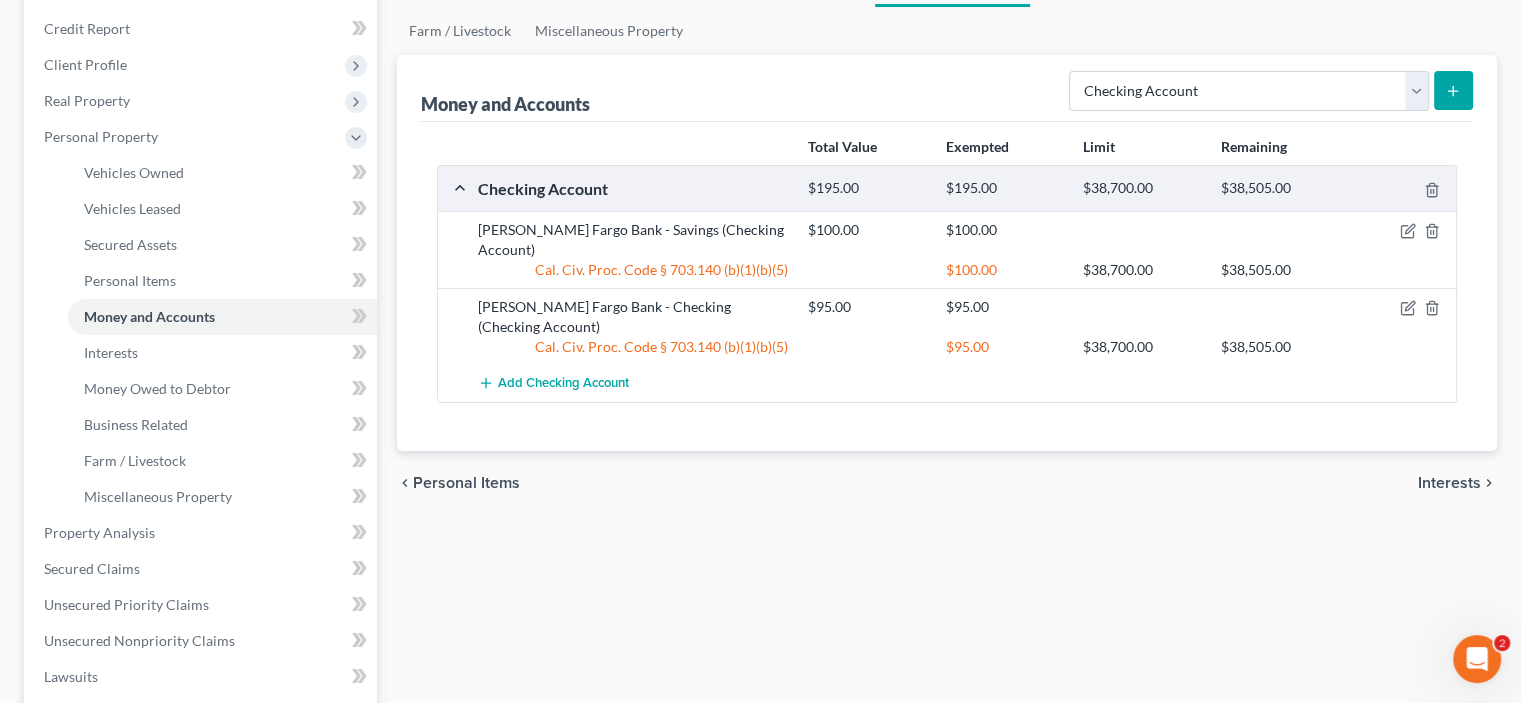 click 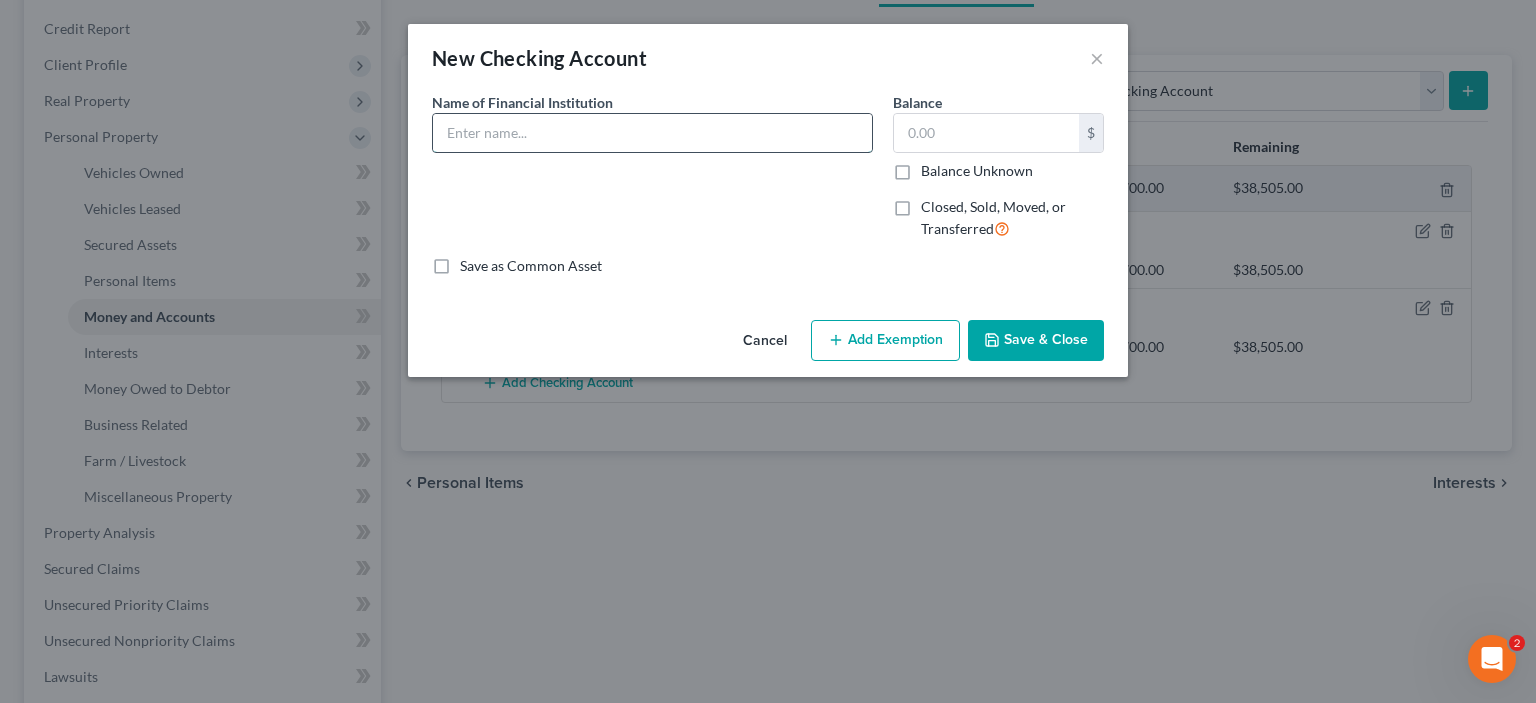 click at bounding box center [652, 133] 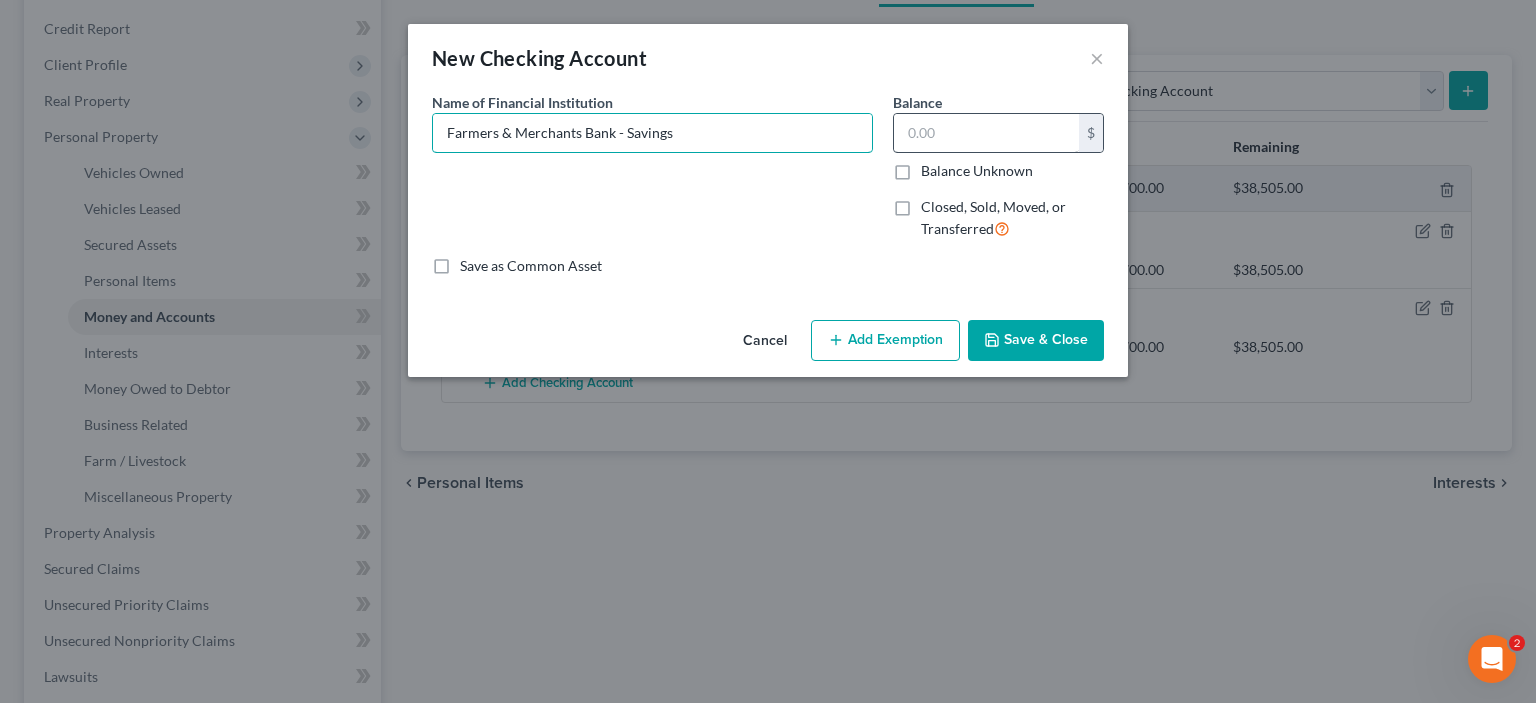 type on "Farmers & Merchants Bank - Savings" 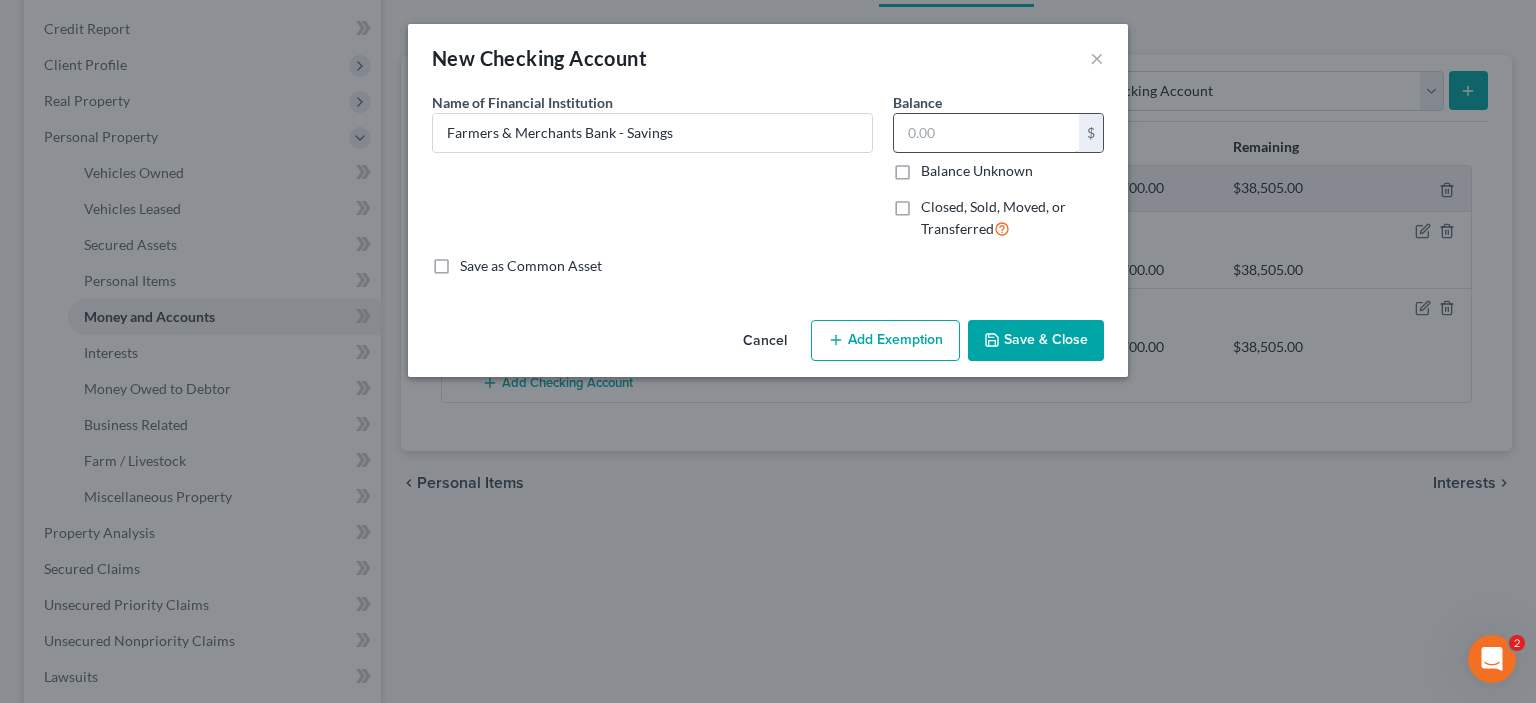 click at bounding box center [986, 133] 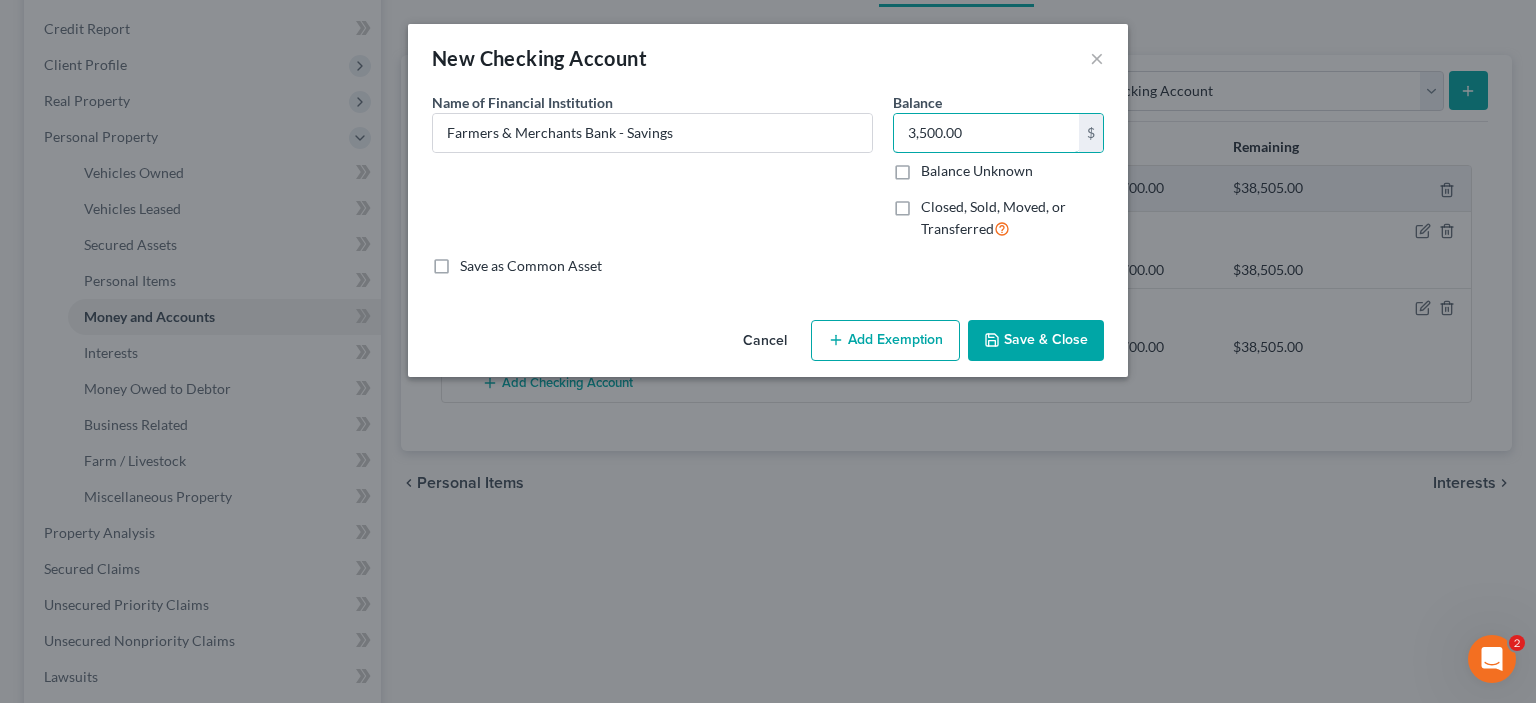 type on "3,500.00" 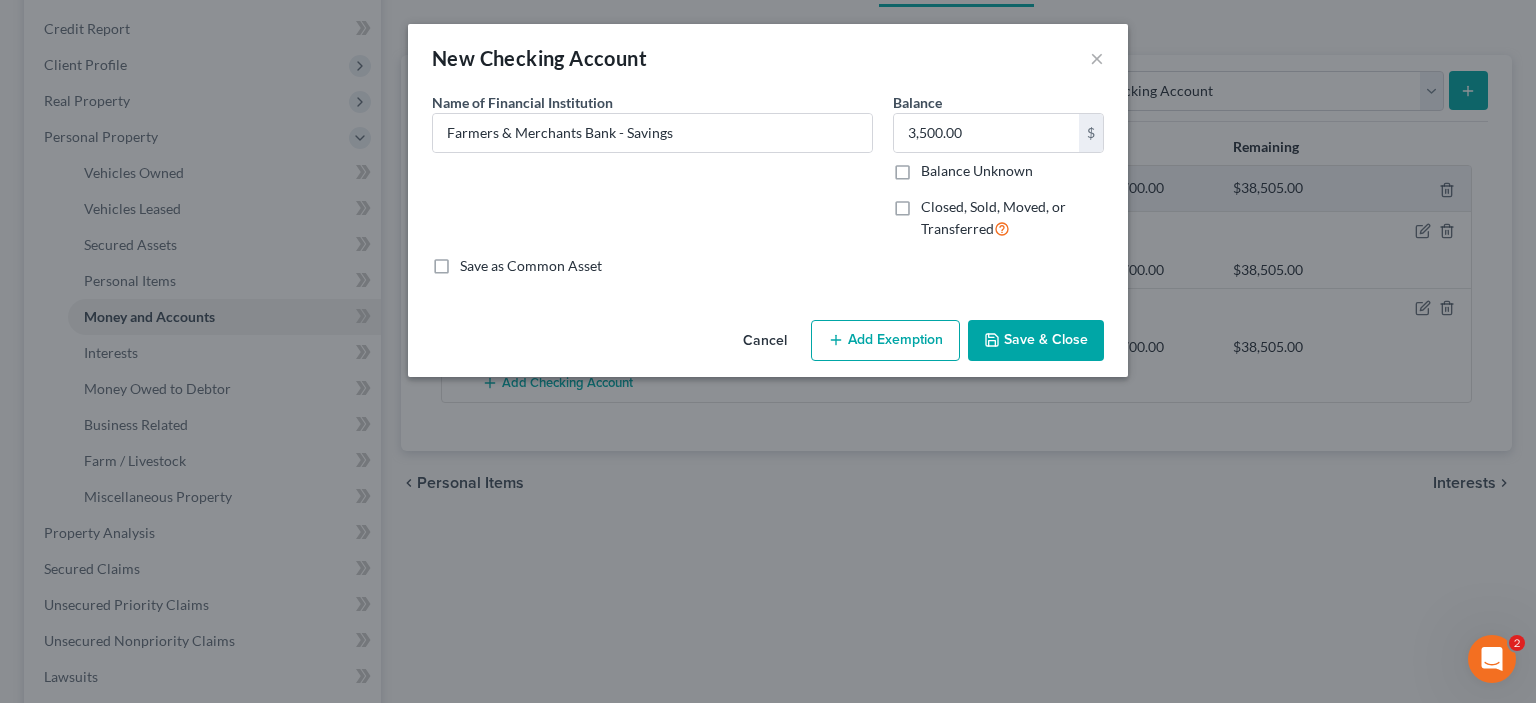 click on "Add Exemption" at bounding box center (885, 341) 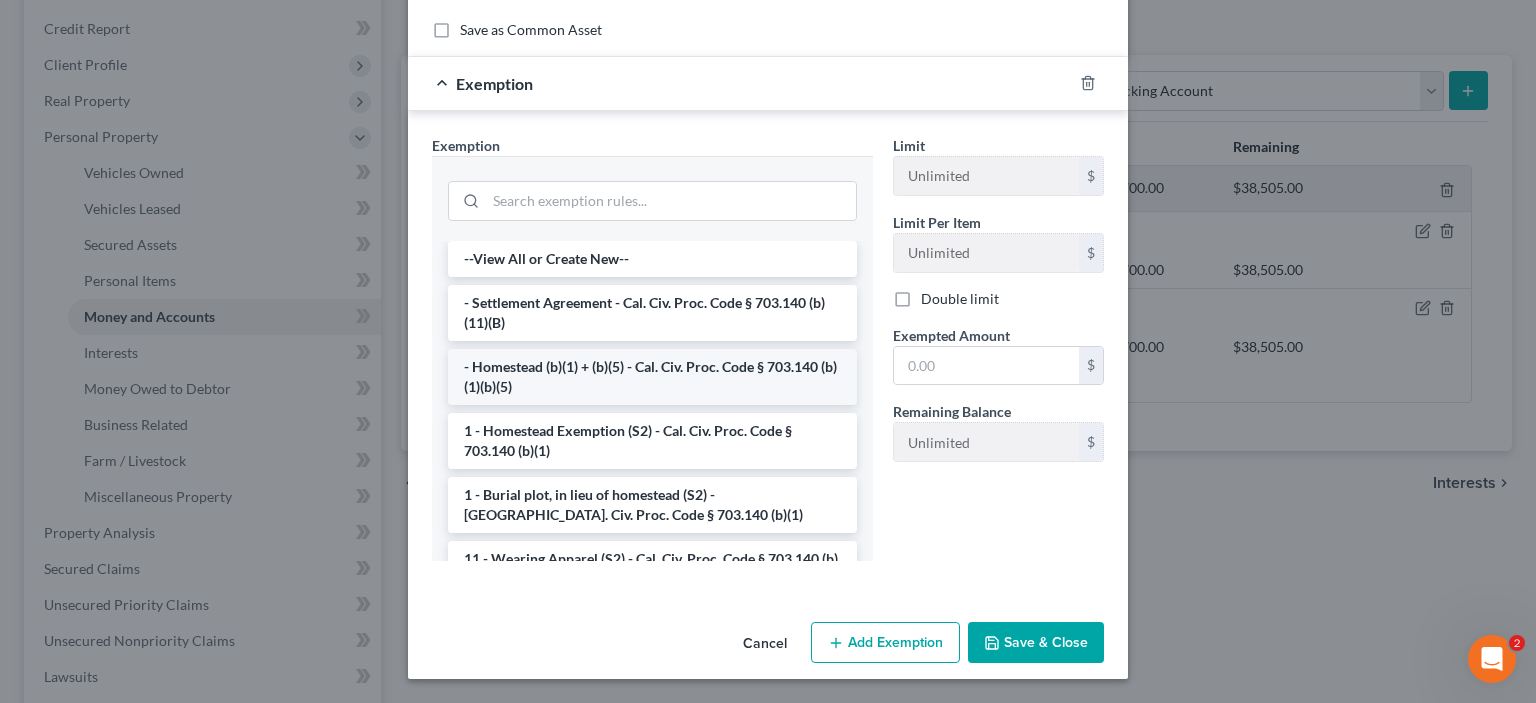 scroll, scrollTop: 465, scrollLeft: 0, axis: vertical 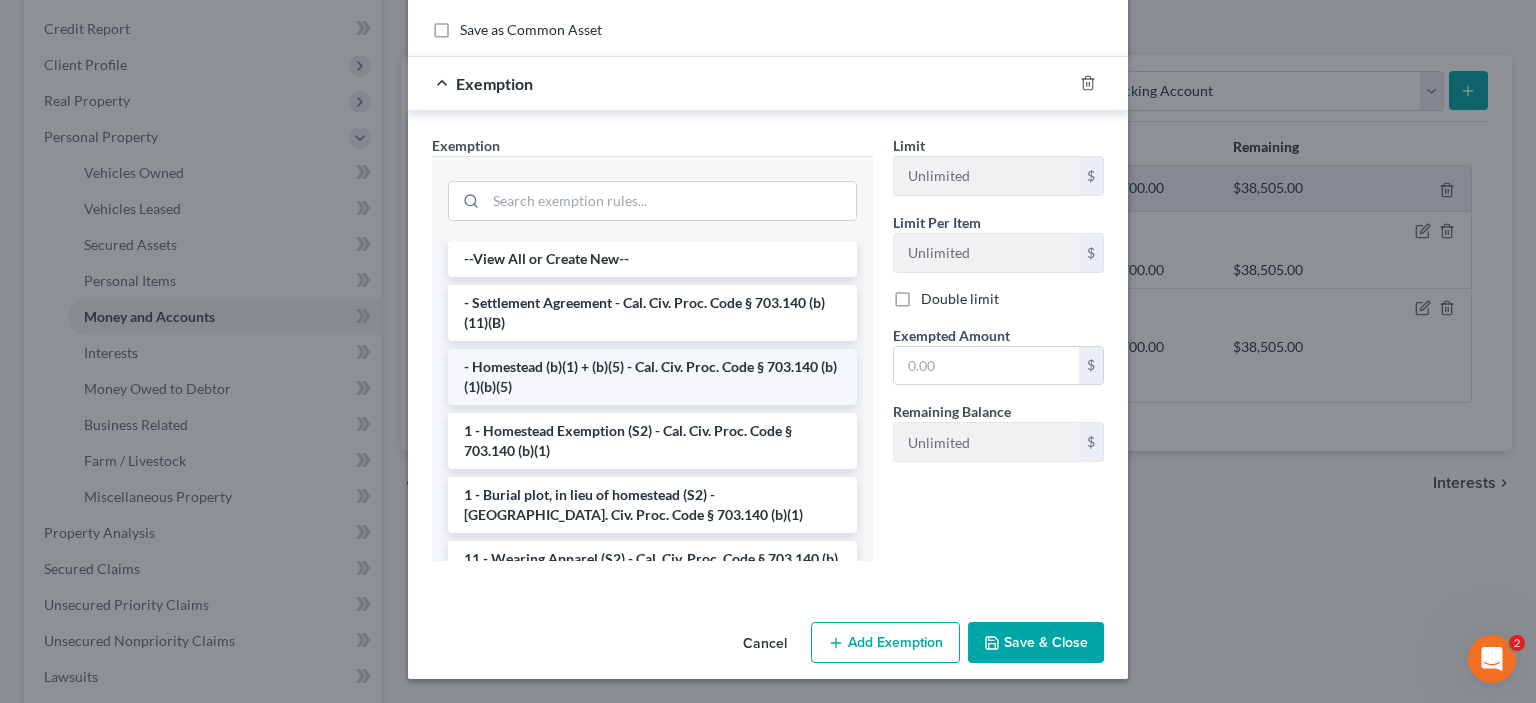click on "- Homestead (b)(1) + (b)(5) - Cal. Civ. Proc. Code § 703.140 (b)(1)(b)(5)" at bounding box center (652, 377) 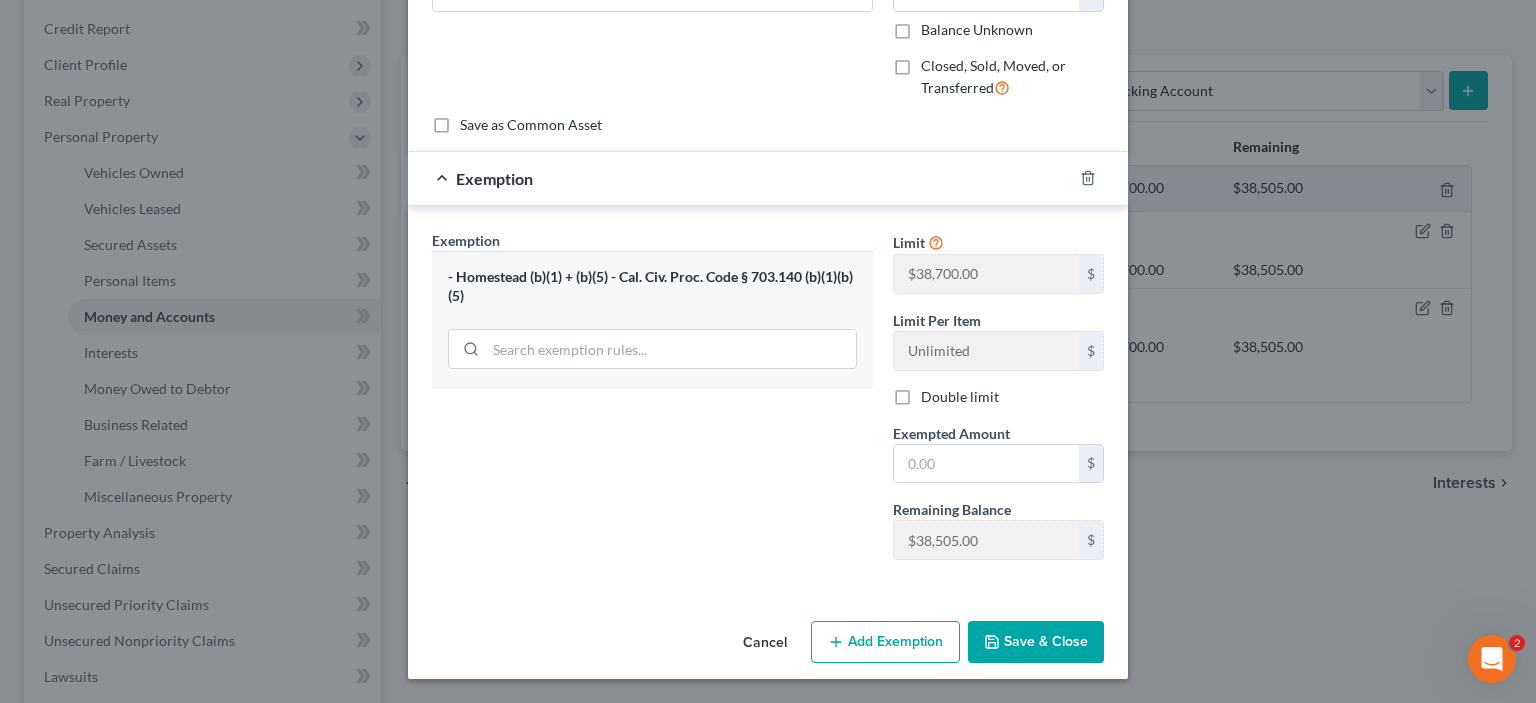 scroll, scrollTop: 344, scrollLeft: 0, axis: vertical 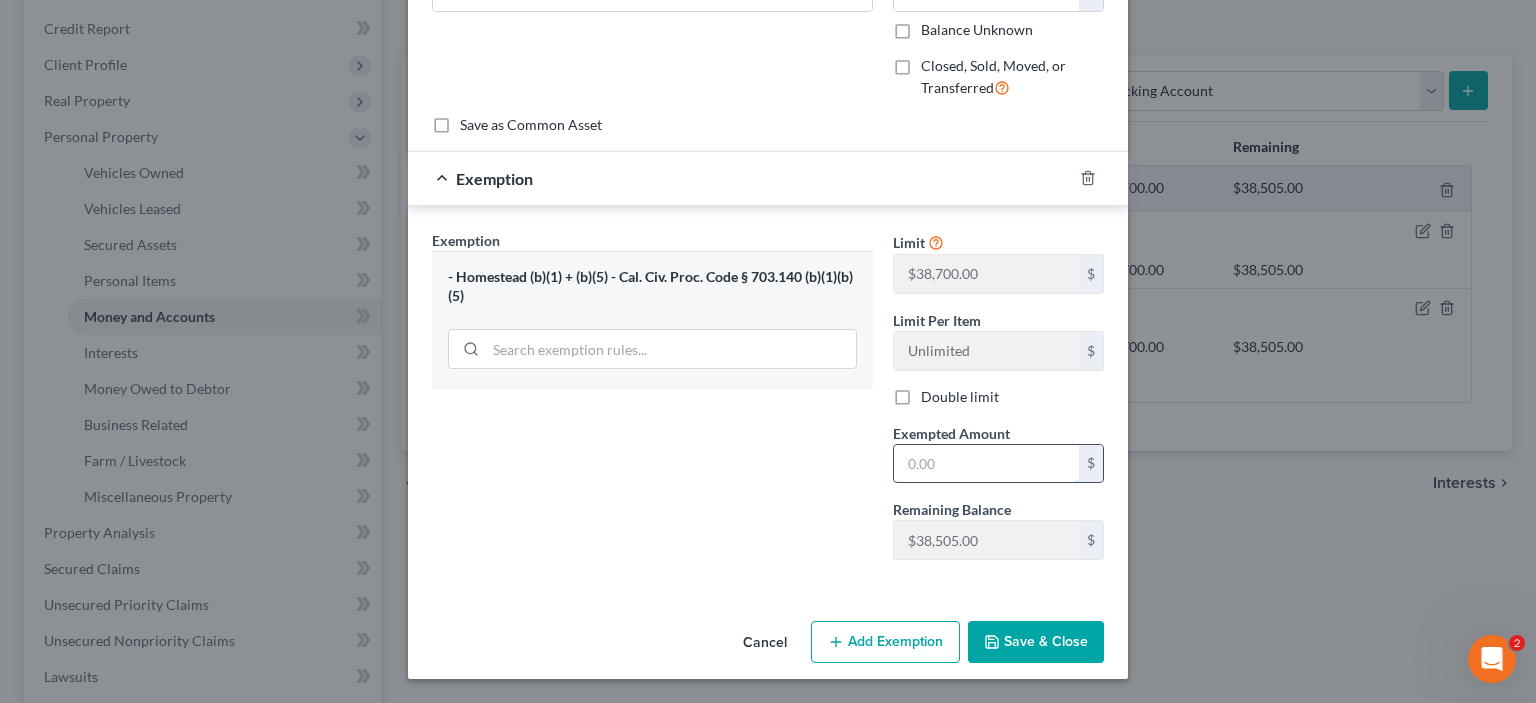 click at bounding box center (986, 464) 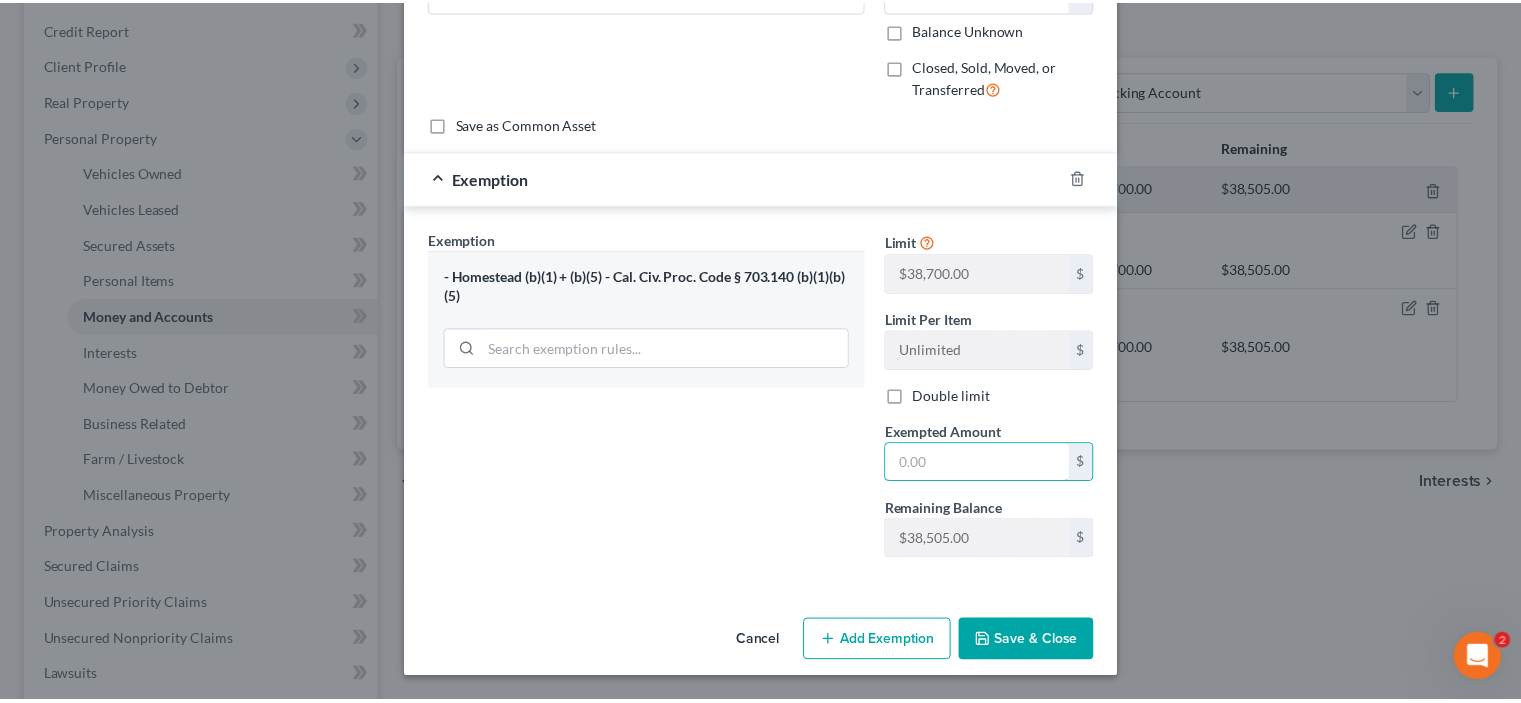 scroll, scrollTop: 344, scrollLeft: 0, axis: vertical 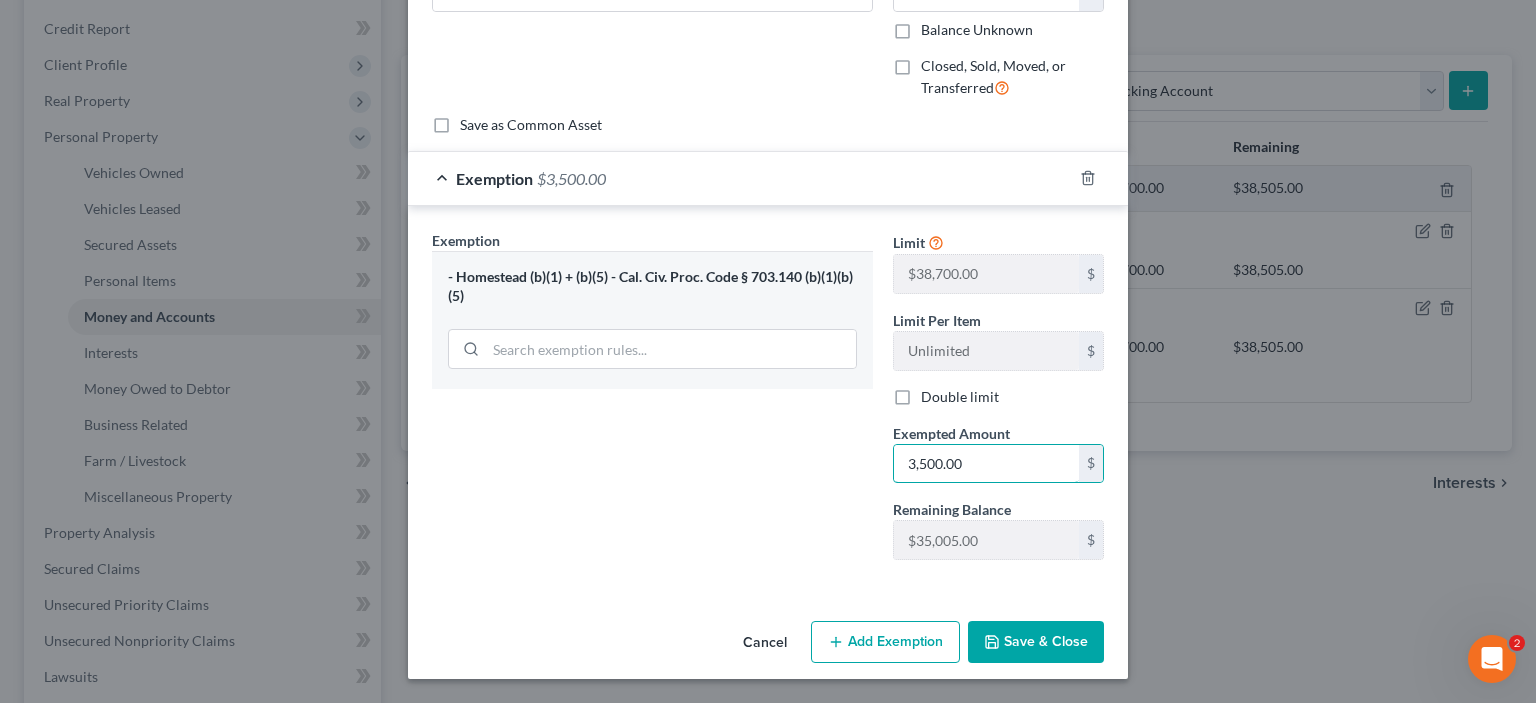 type on "3,500.00" 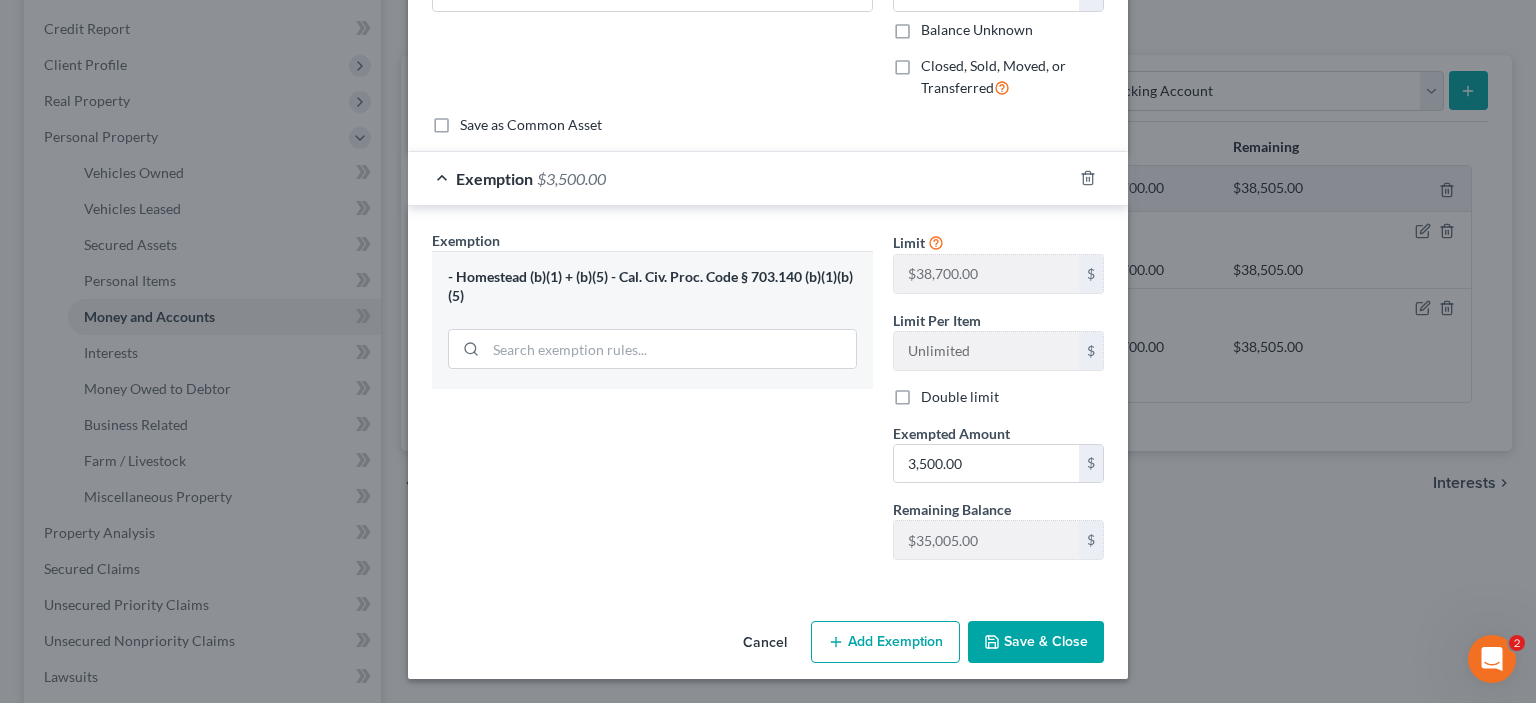 click on "Save & Close" at bounding box center (1036, 642) 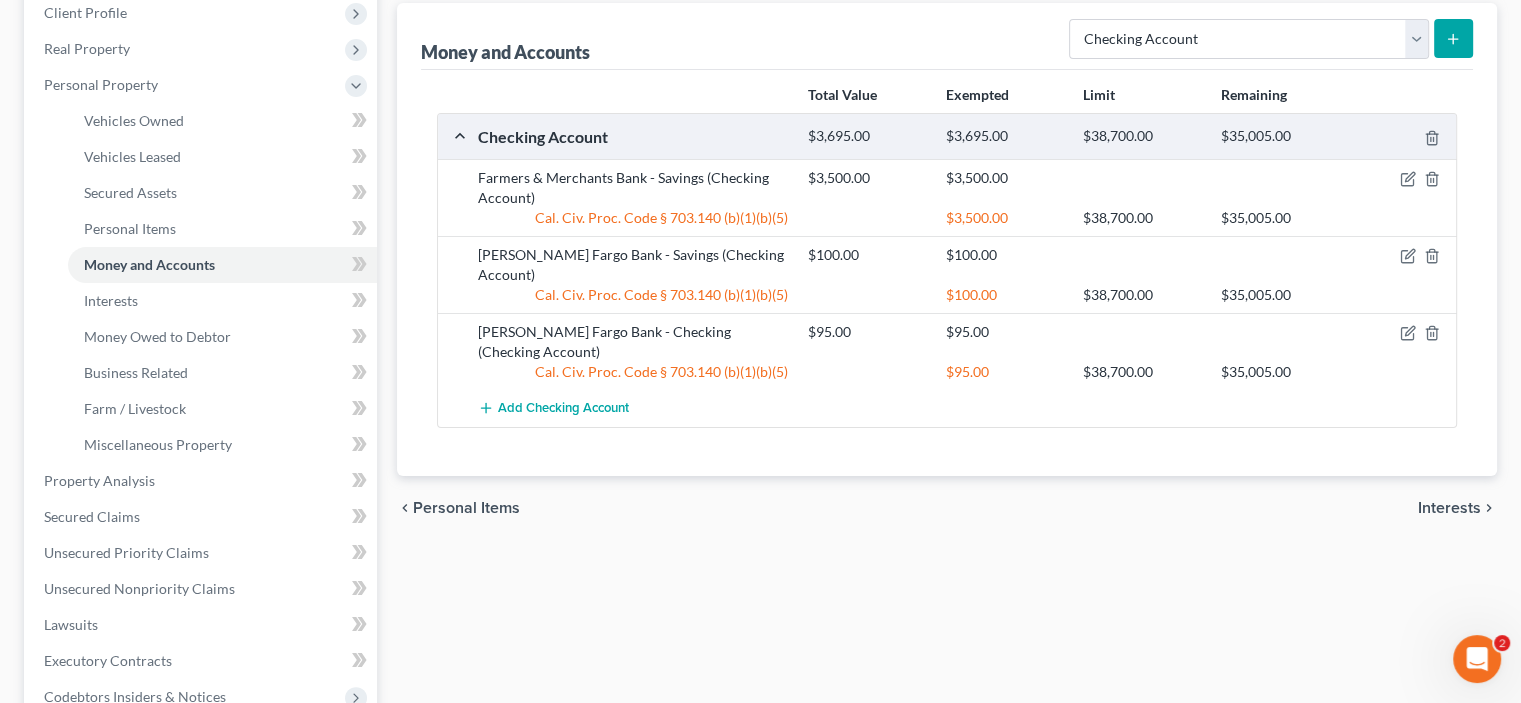 scroll, scrollTop: 233, scrollLeft: 0, axis: vertical 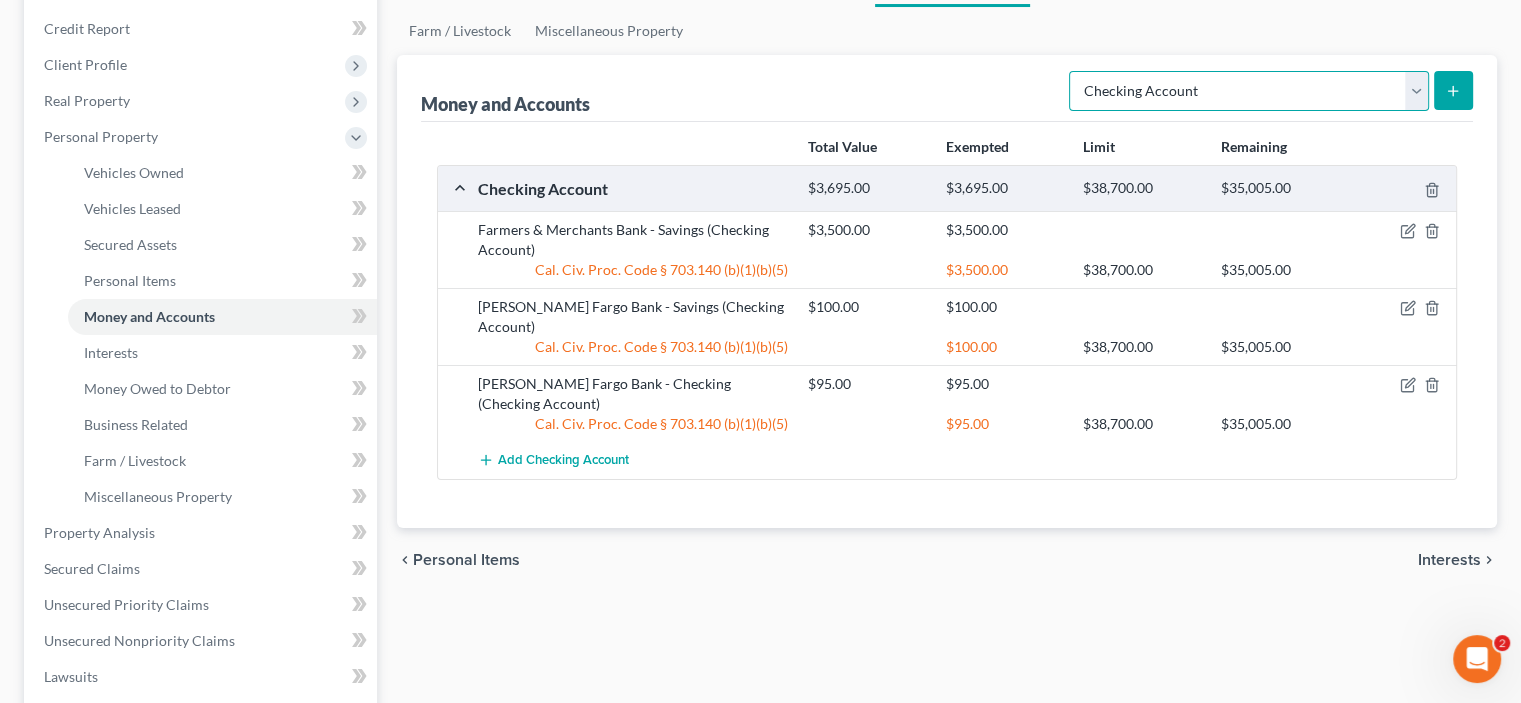 click on "Select Account Type Brokerage Cash on Hand Certificates of Deposit Checking Account Money Market Other (Credit Union, Health Savings Account, etc) Safe Deposit Box Savings Account Security Deposits or Prepayments" at bounding box center [1249, 91] 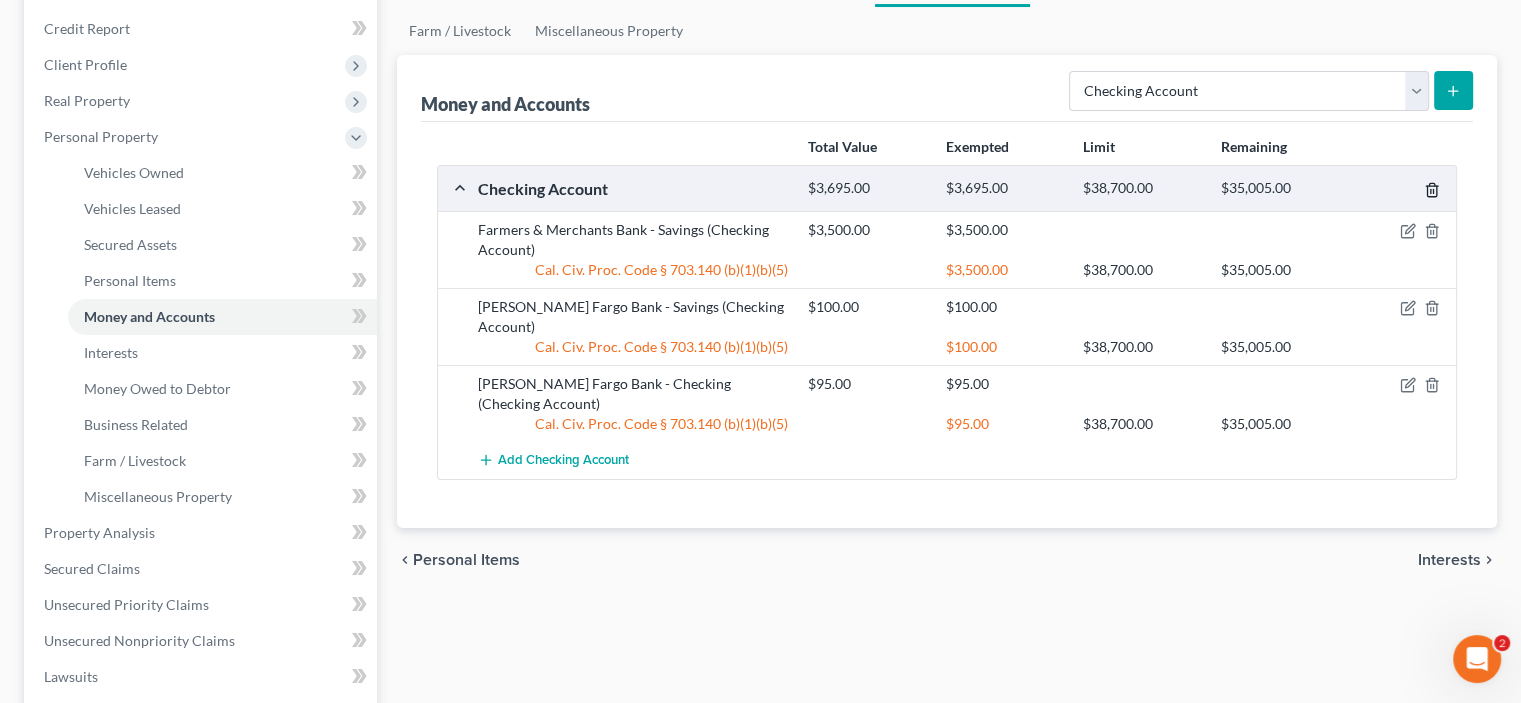 click 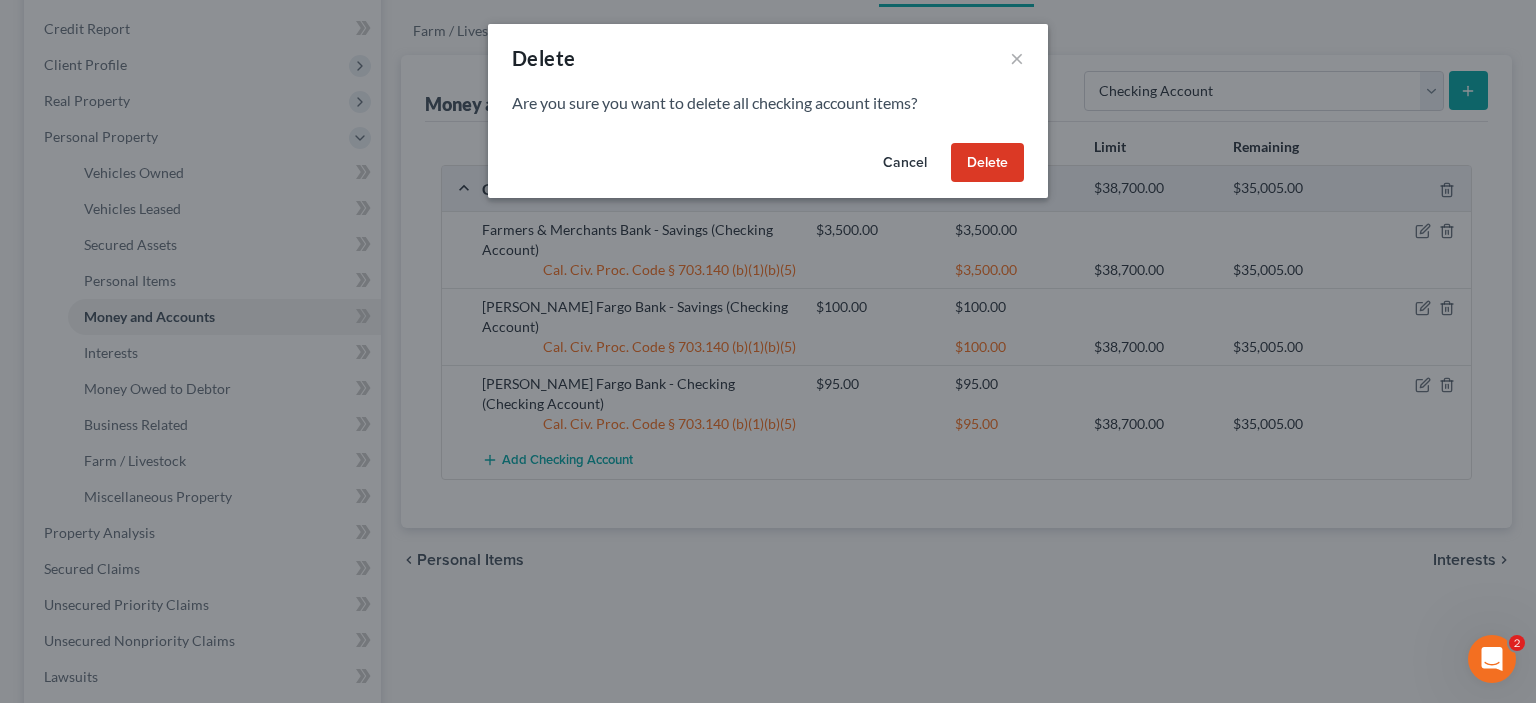 click on "Delete" at bounding box center (987, 163) 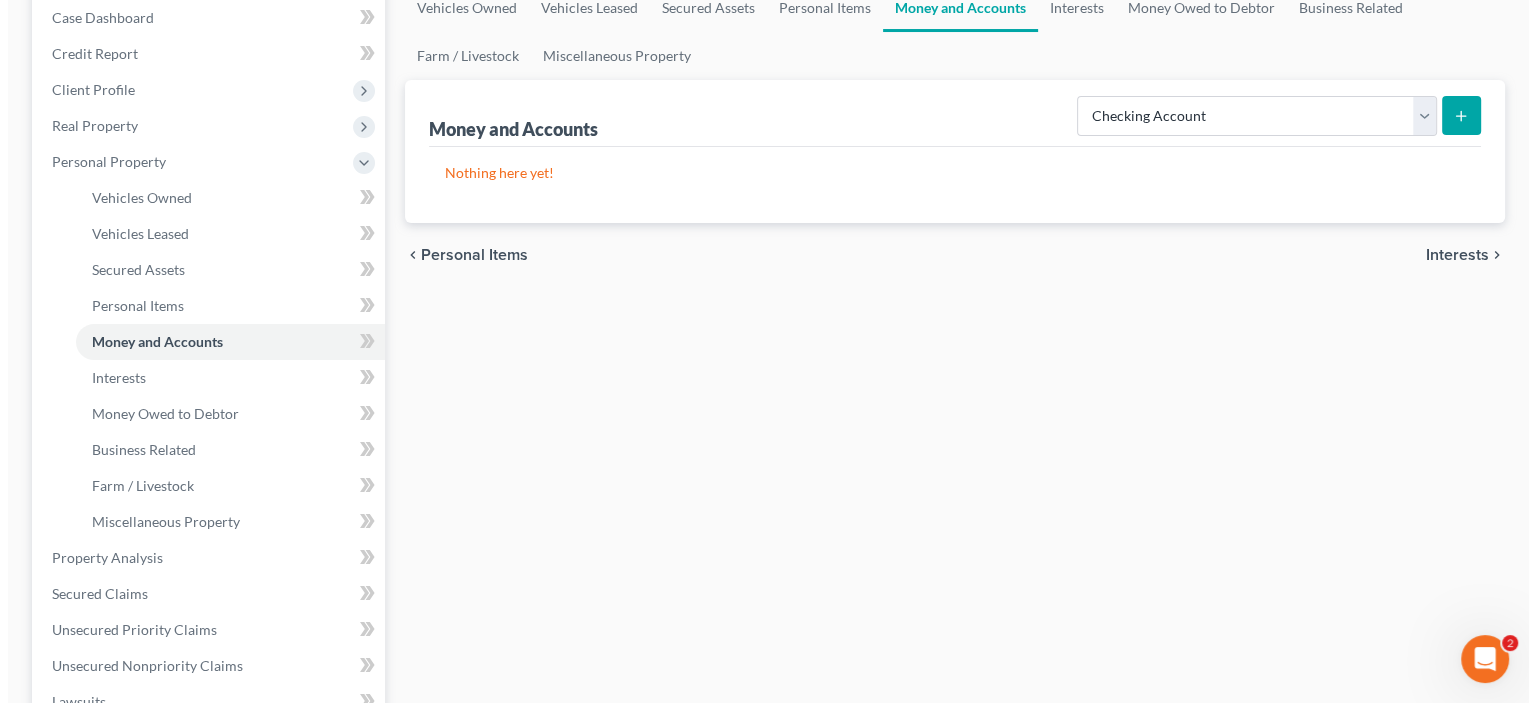 scroll, scrollTop: 233, scrollLeft: 0, axis: vertical 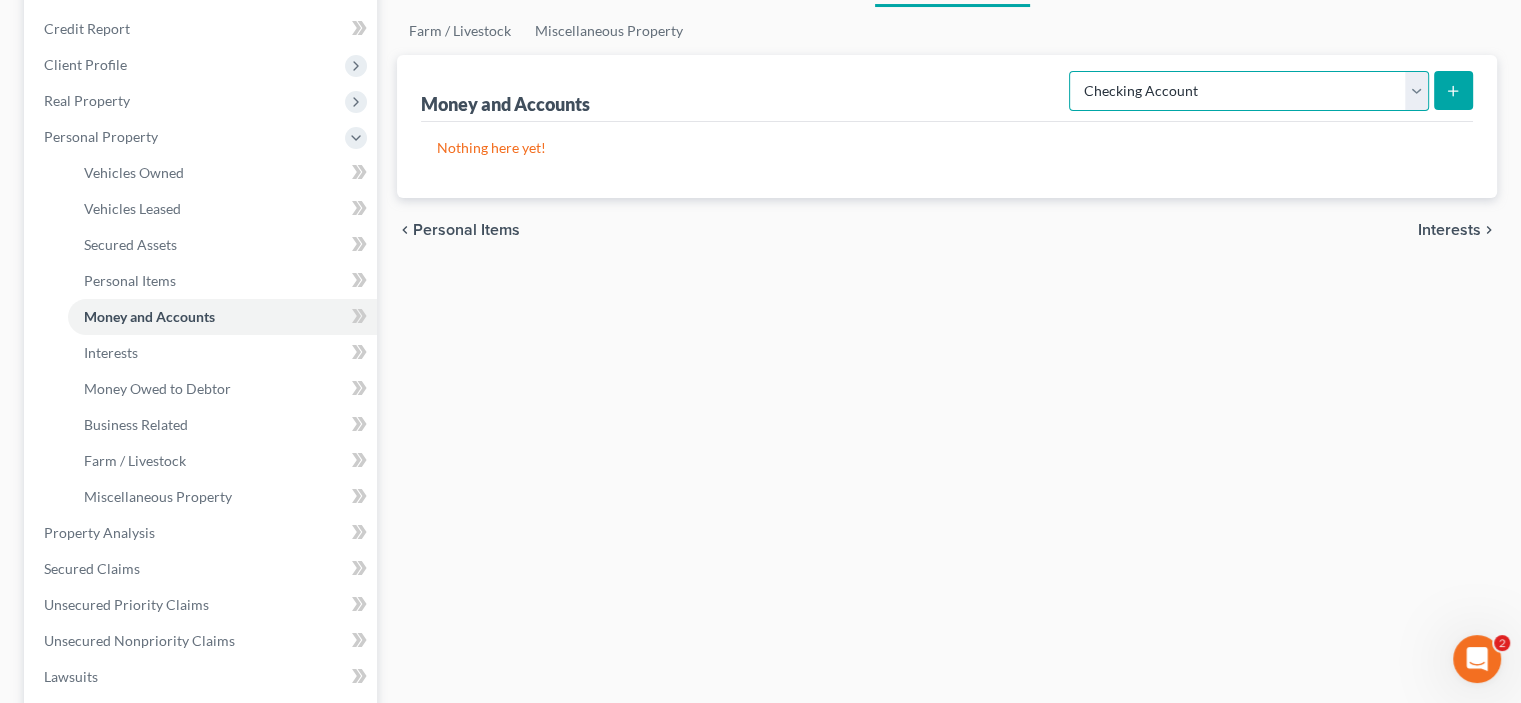 click on "Select Account Type Brokerage Cash on Hand Certificates of Deposit Checking Account Money Market Other (Credit Union, Health Savings Account, etc) Safe Deposit Box Savings Account Security Deposits or Prepayments" at bounding box center (1249, 91) 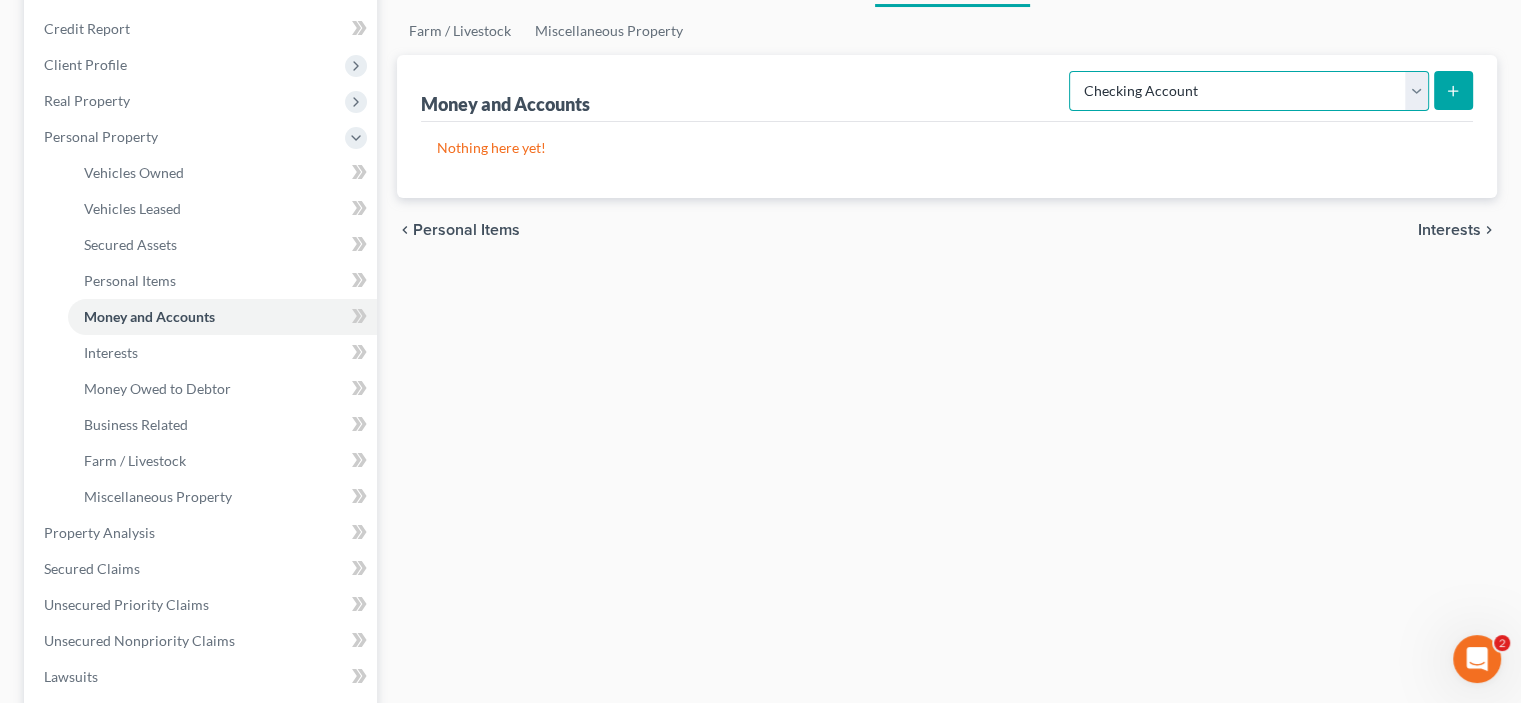 click on "Select Account Type Brokerage Cash on Hand Certificates of Deposit Checking Account Money Market Other (Credit Union, Health Savings Account, etc) Safe Deposit Box Savings Account Security Deposits or Prepayments" at bounding box center [1249, 91] 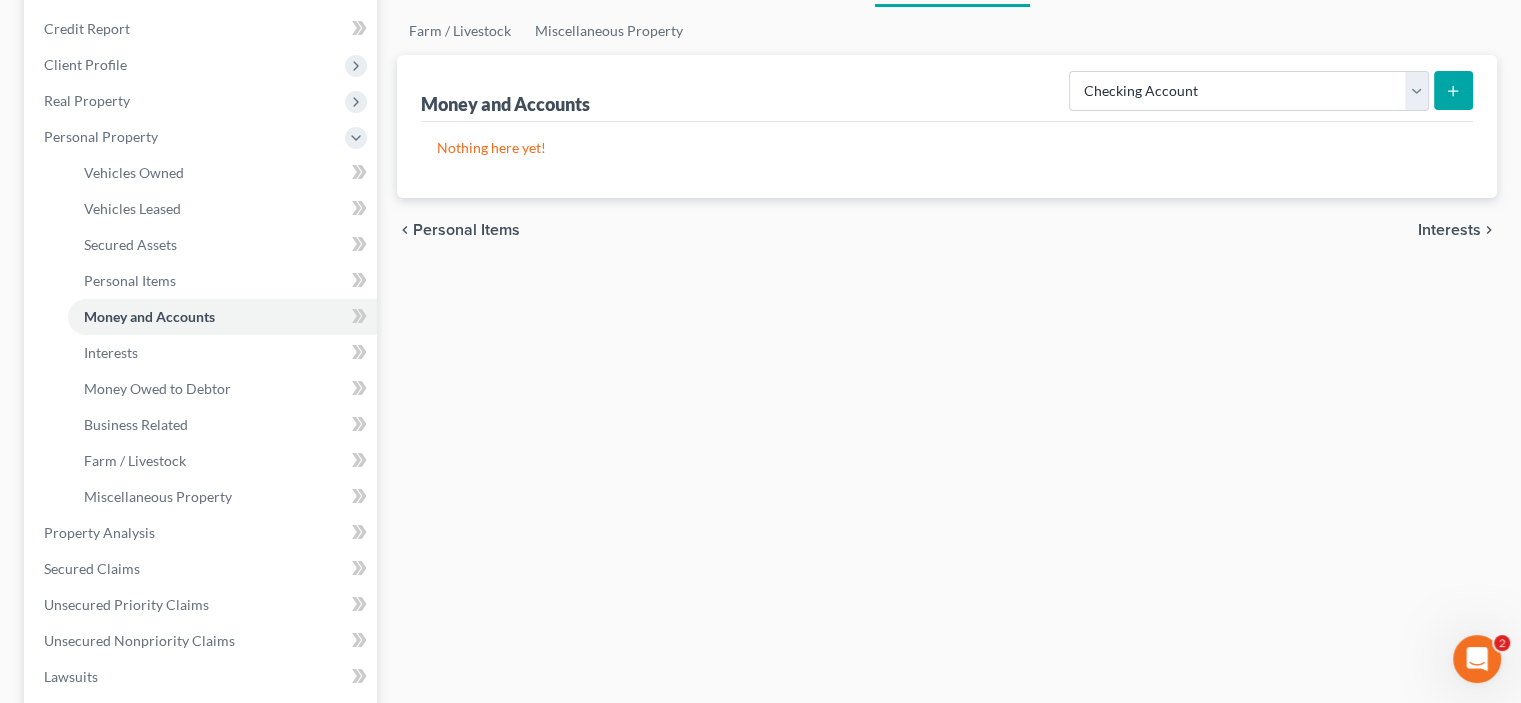 click 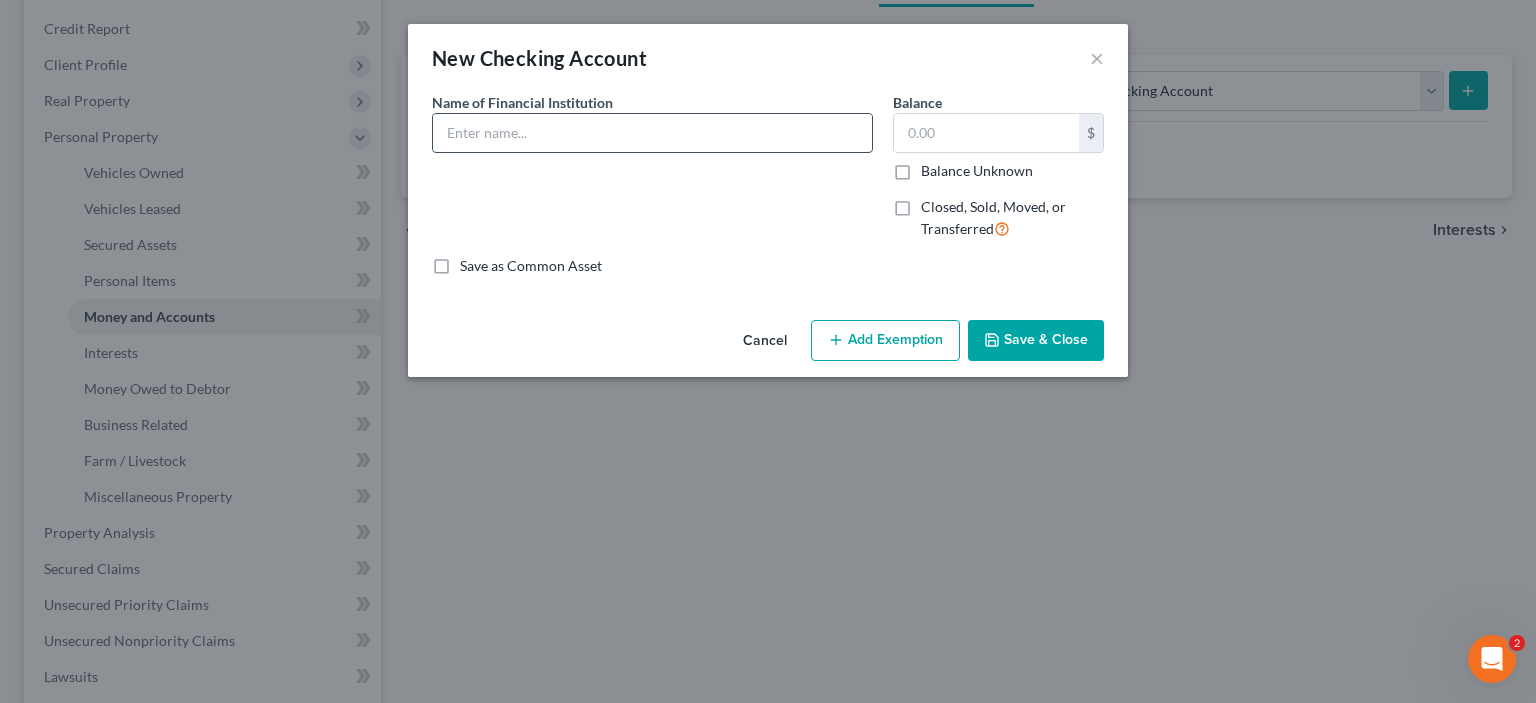 click at bounding box center [652, 133] 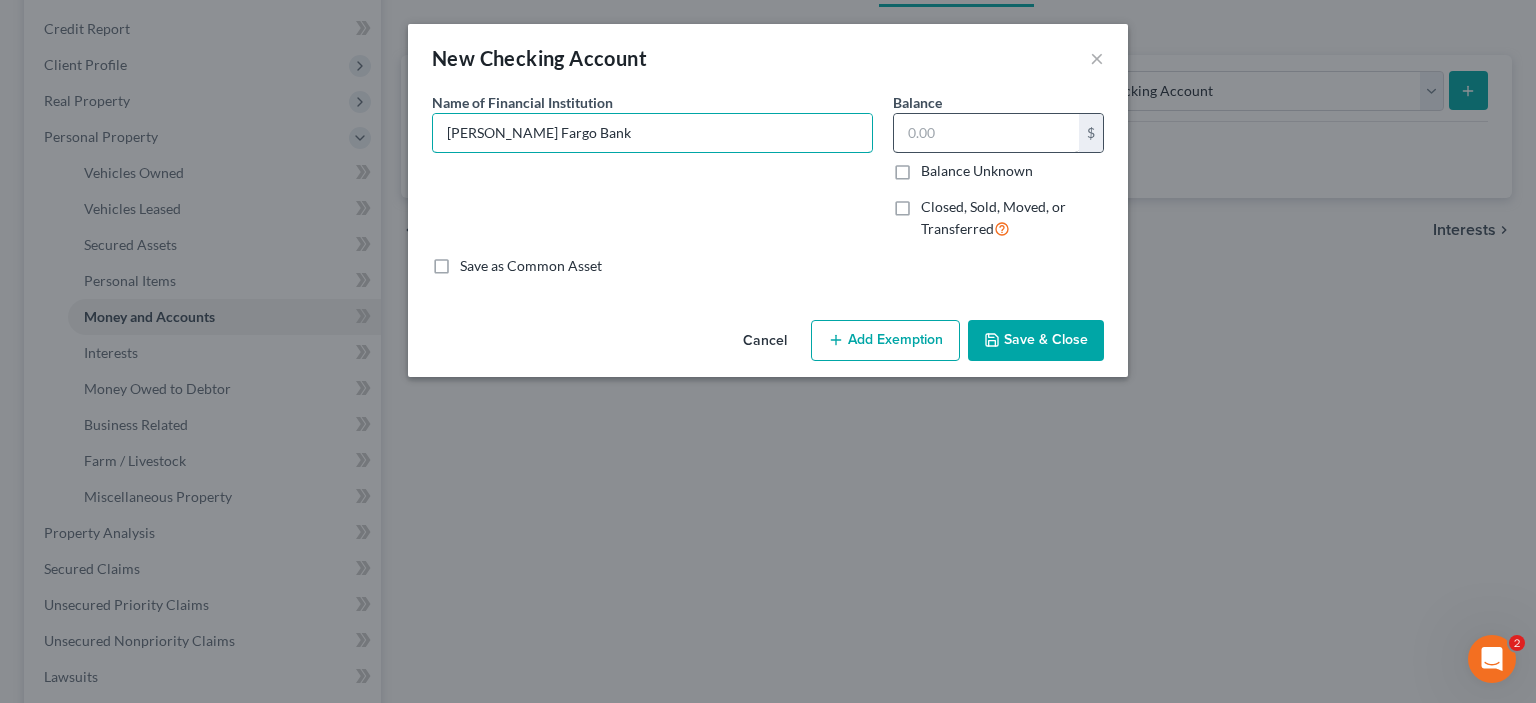 type on "[PERSON_NAME] Fargo Bank" 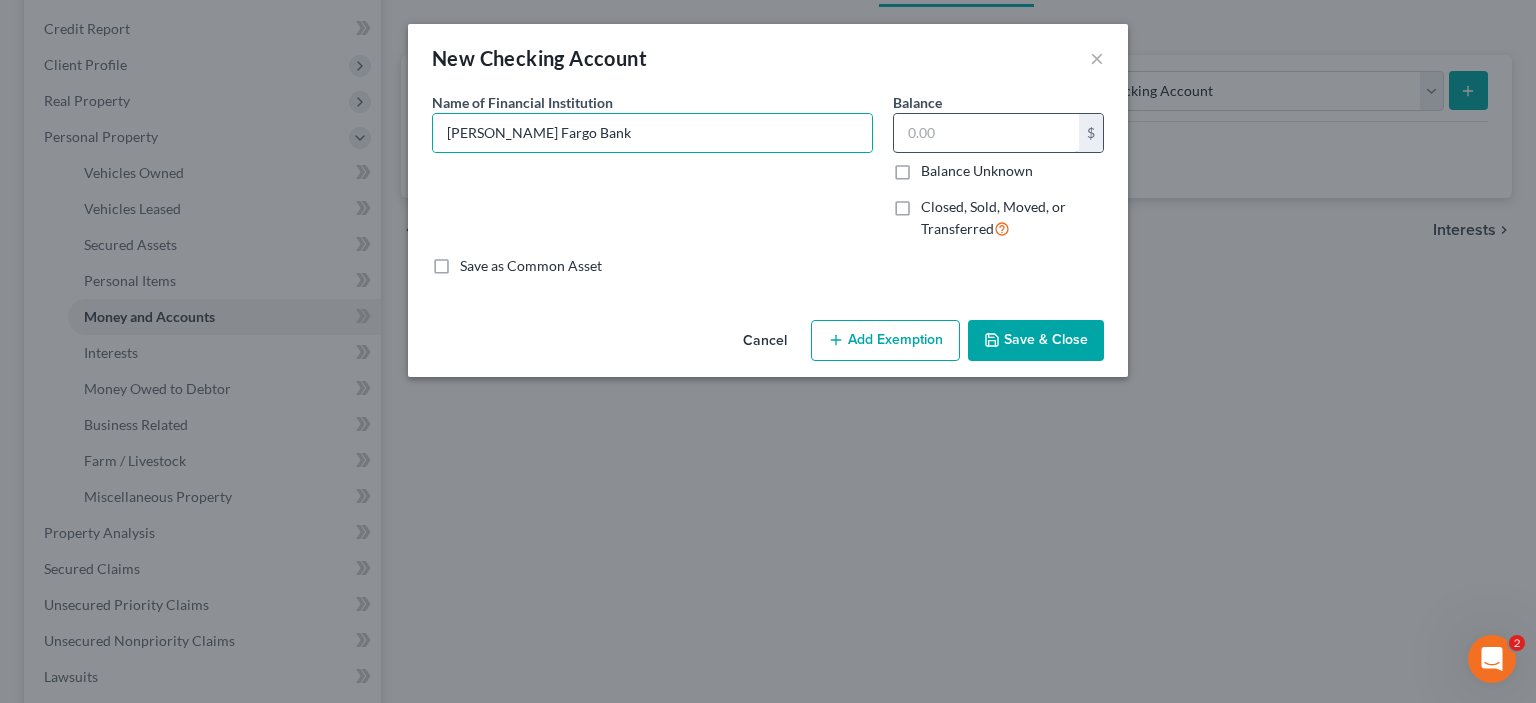 click at bounding box center [986, 133] 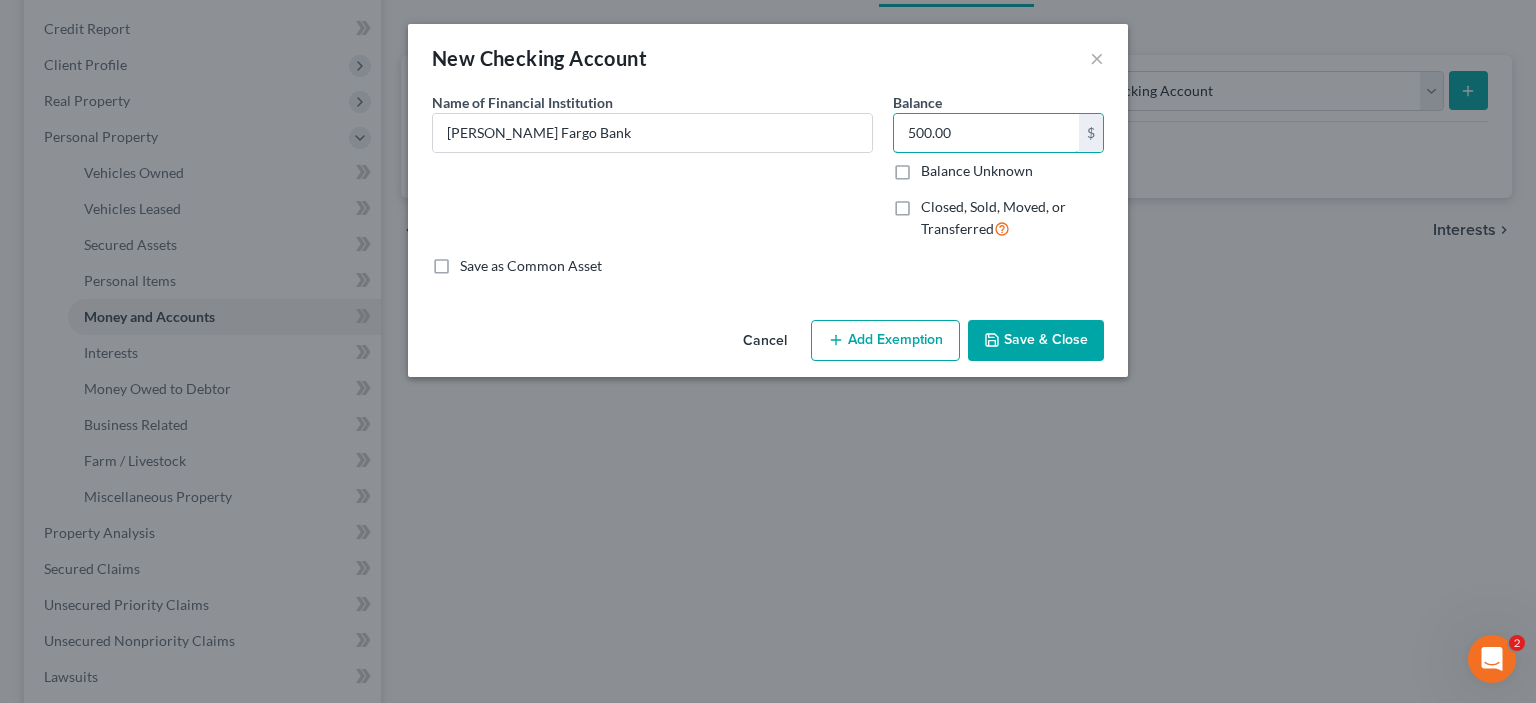 type on "500.00" 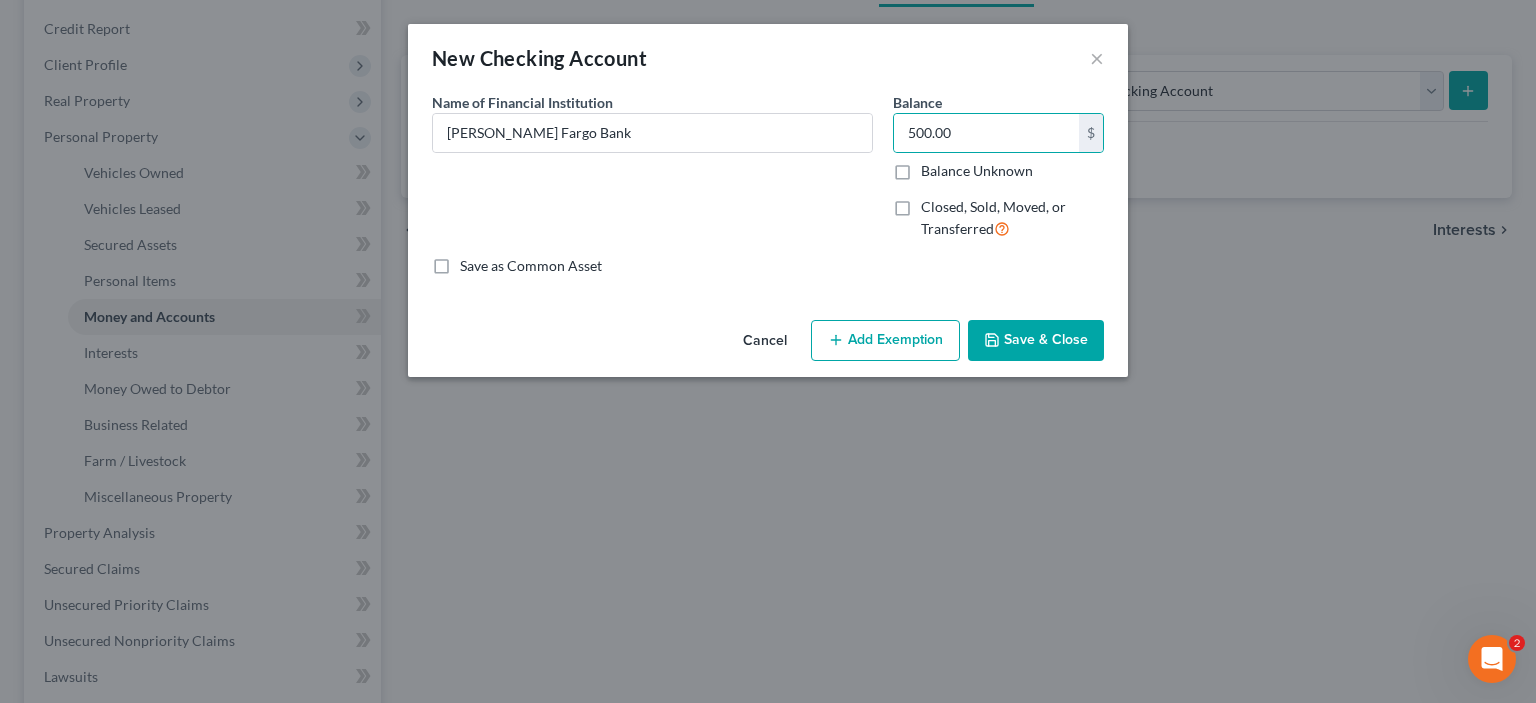 click on "Add Exemption" at bounding box center [885, 341] 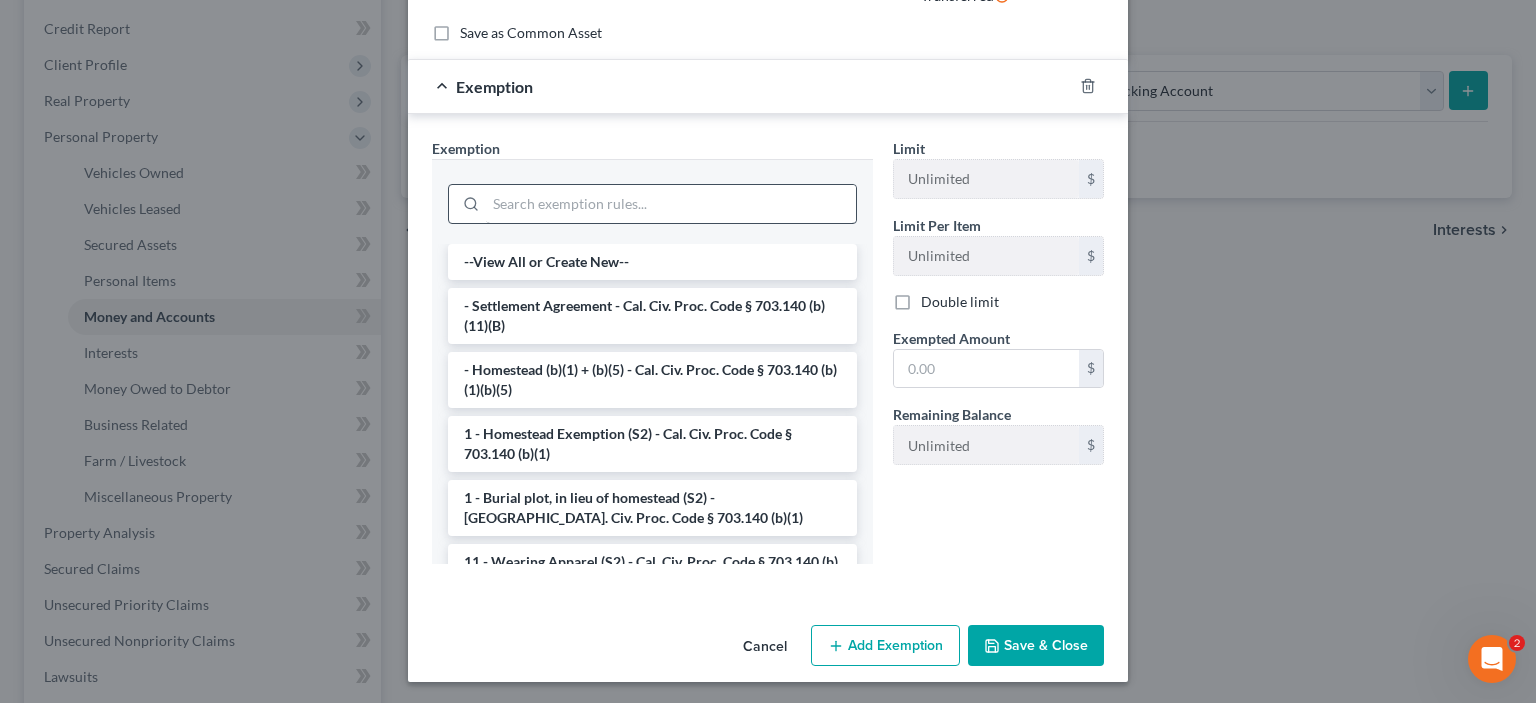 scroll, scrollTop: 465, scrollLeft: 0, axis: vertical 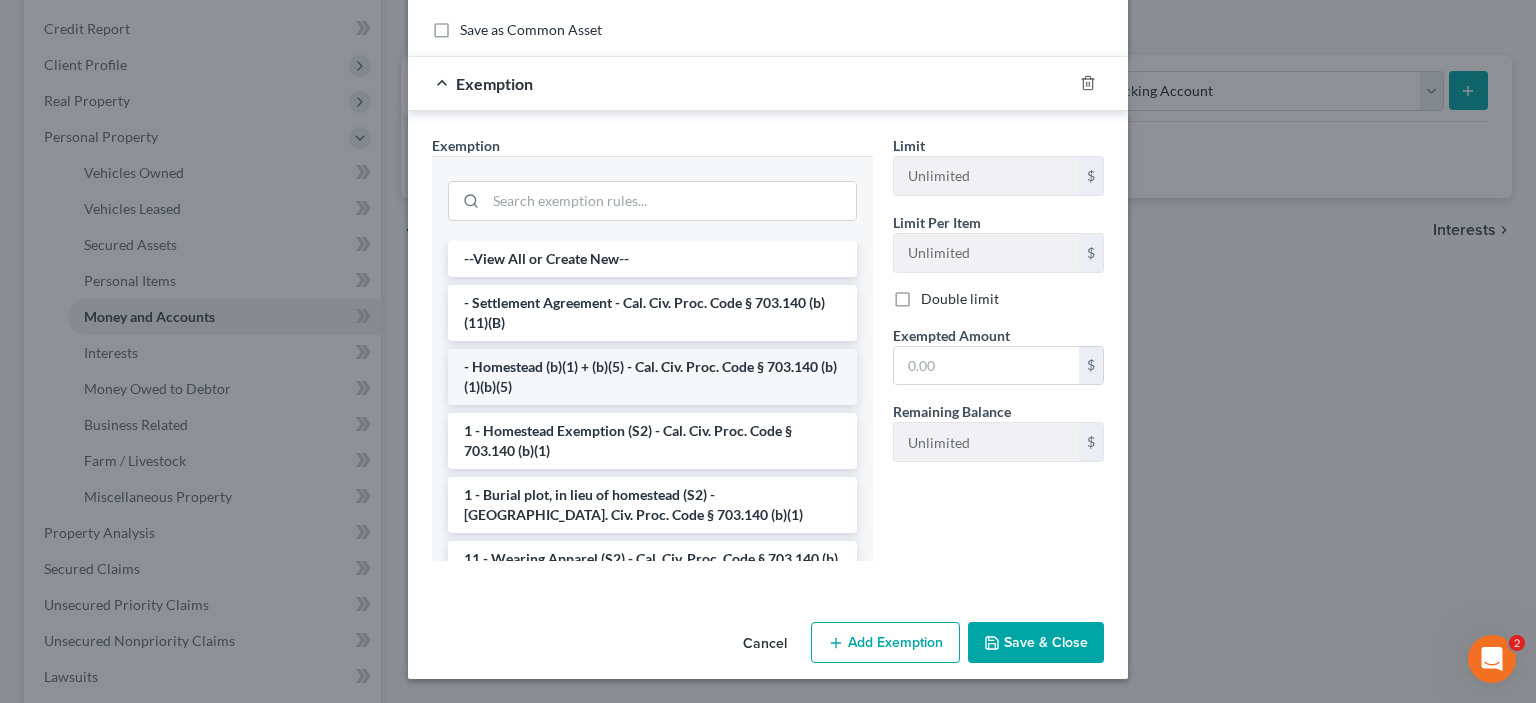 click on "- Homestead (b)(1) + (b)(5) - Cal. Civ. Proc. Code § 703.140 (b)(1)(b)(5)" at bounding box center (652, 377) 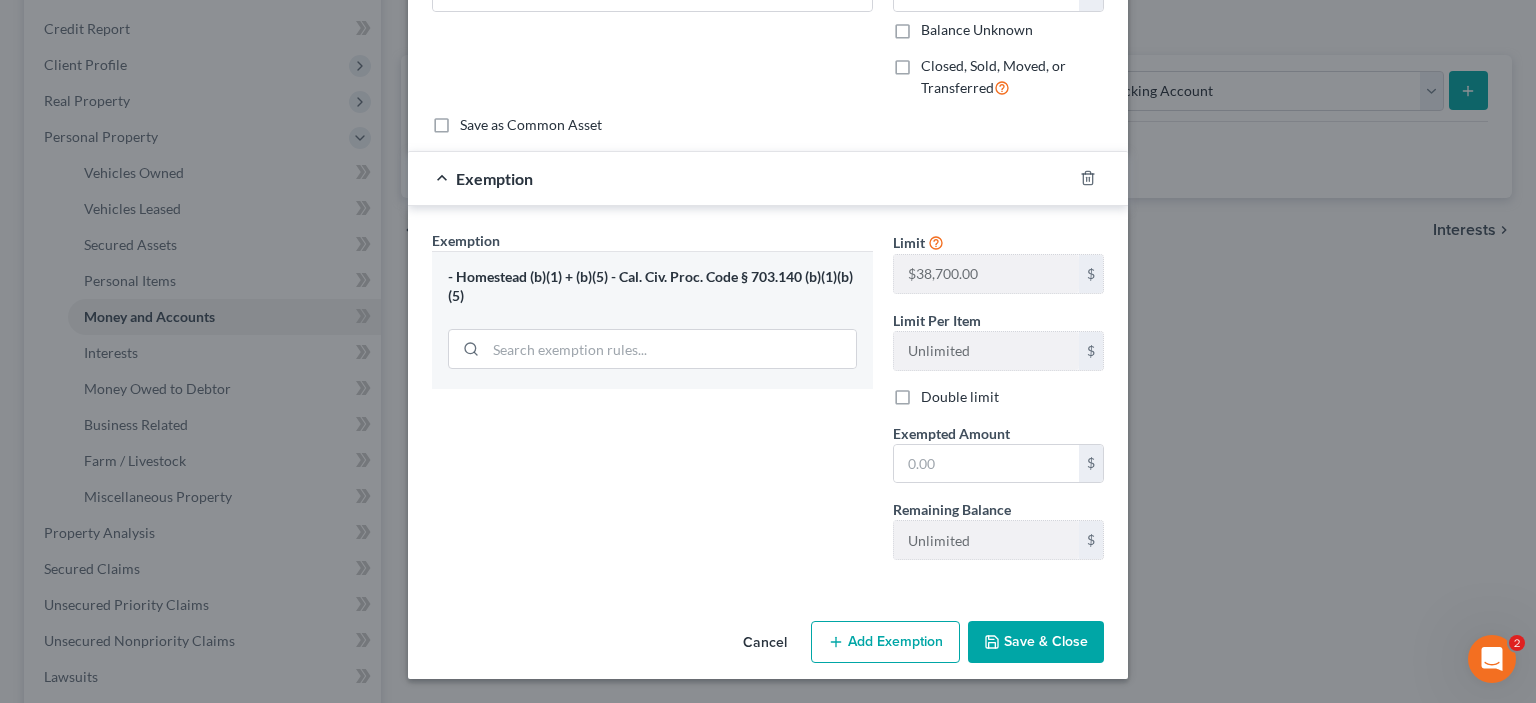 scroll, scrollTop: 344, scrollLeft: 0, axis: vertical 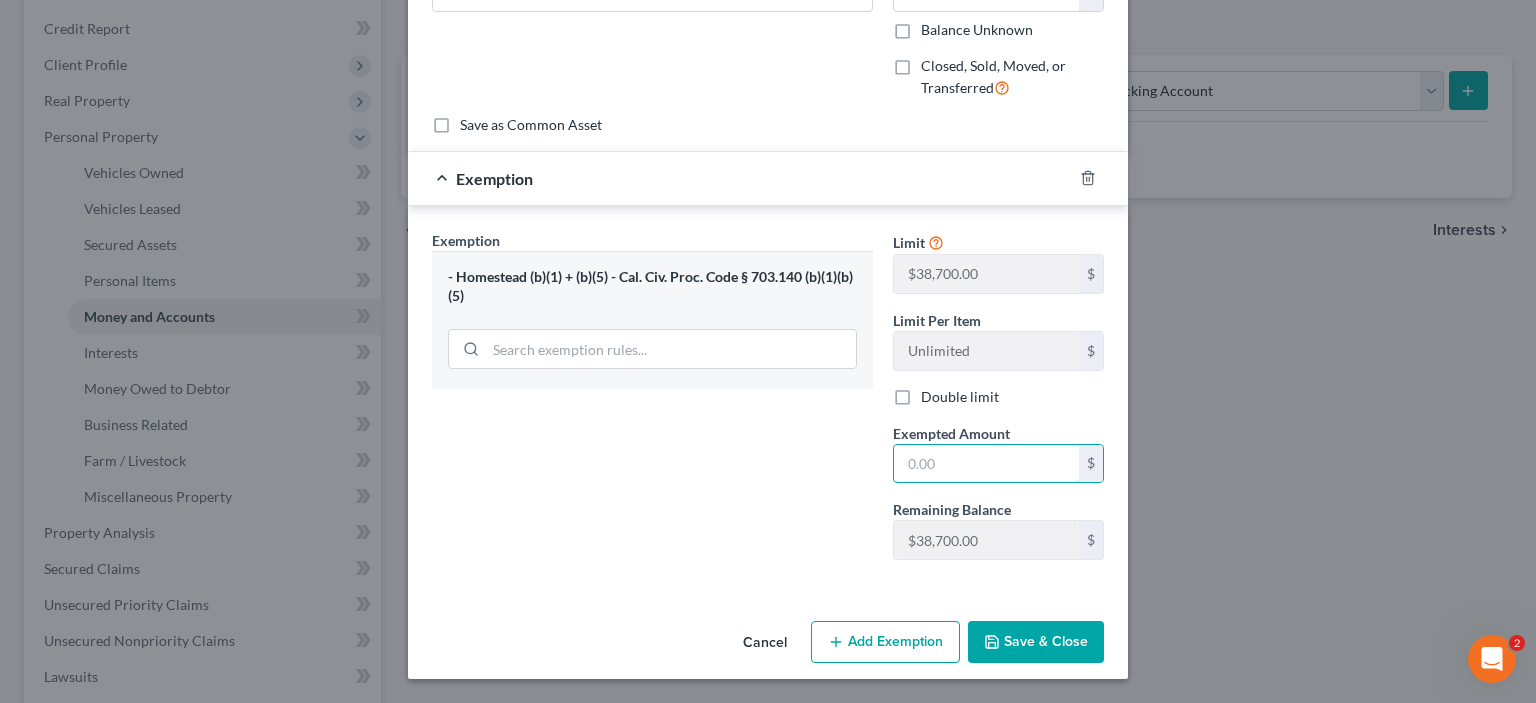 drag, startPoint x: 927, startPoint y: 400, endPoint x: 882, endPoint y: 377, distance: 50.537113 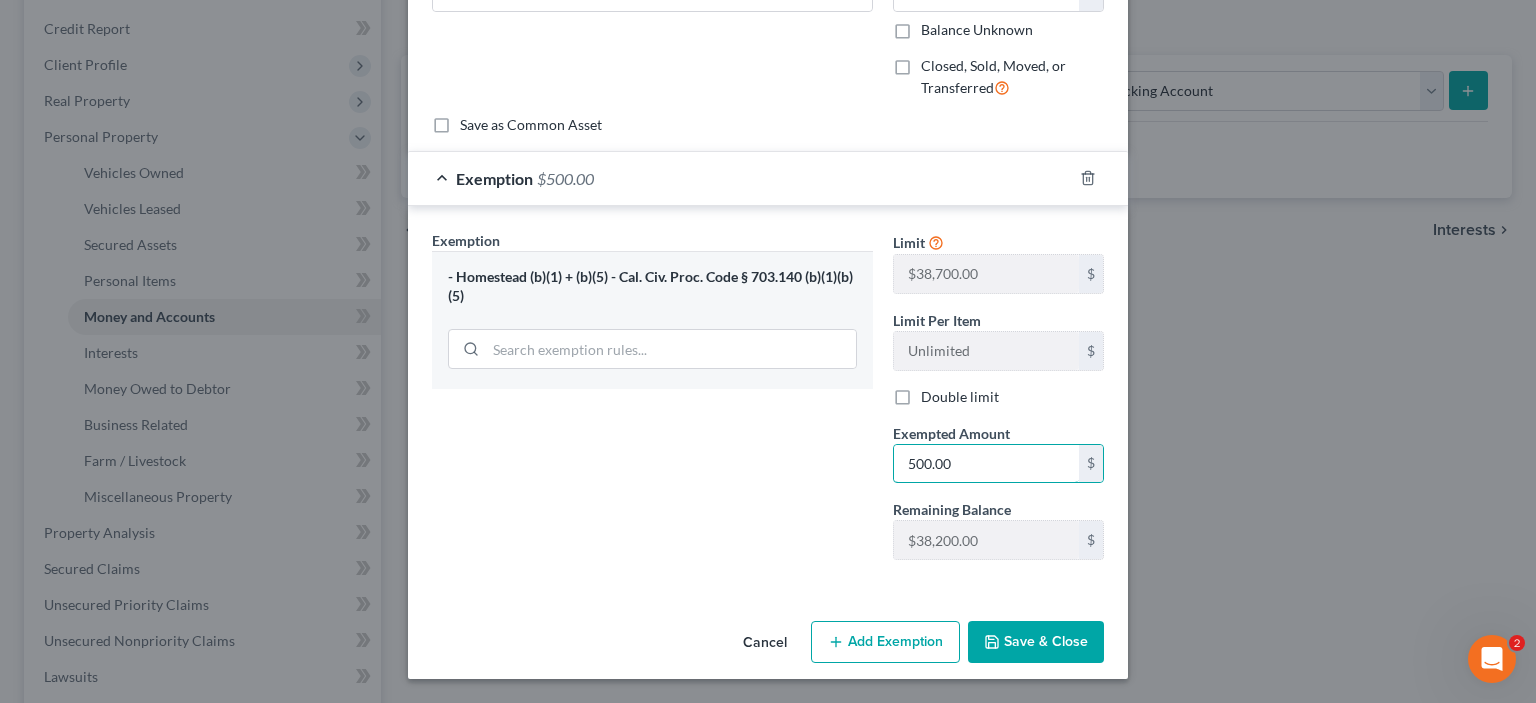 type on "500.00" 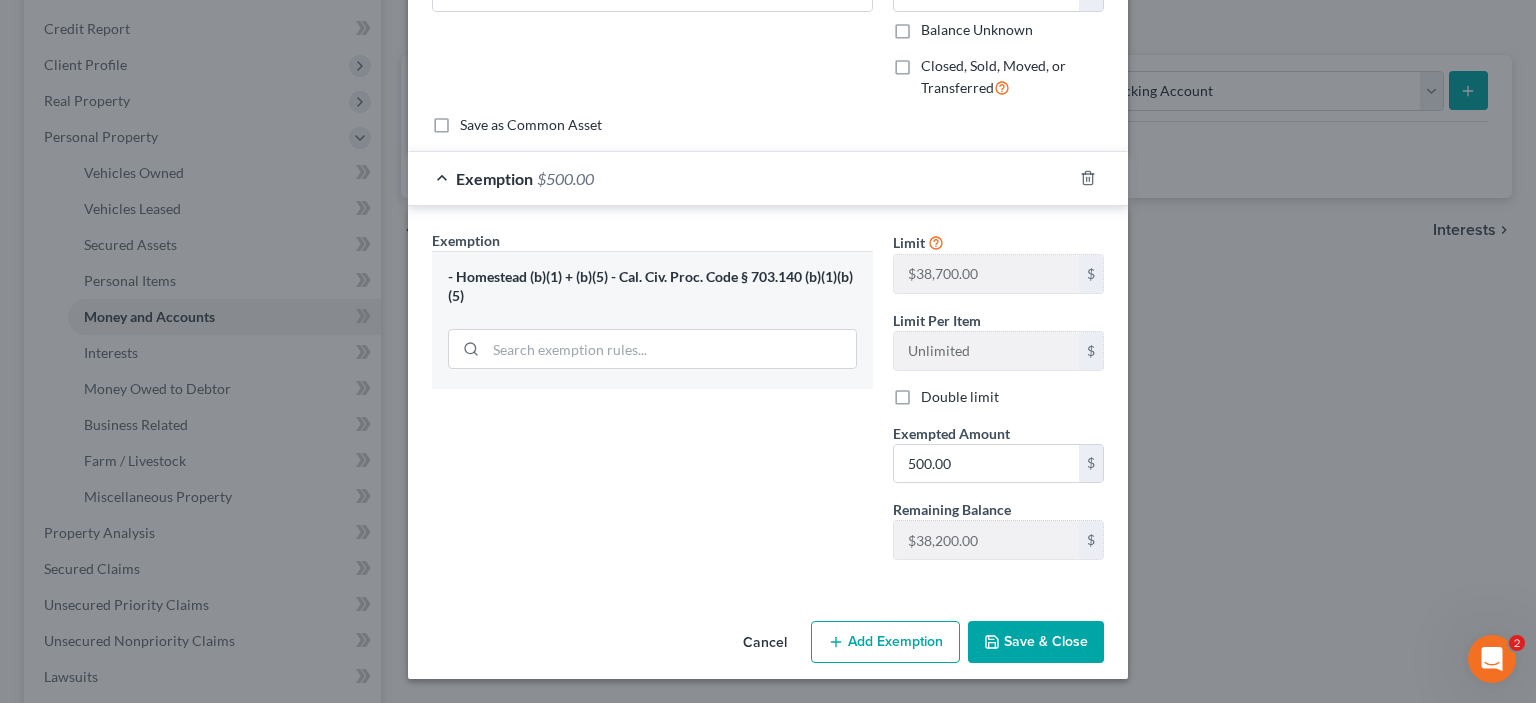 click on "Save & Close" at bounding box center [1036, 642] 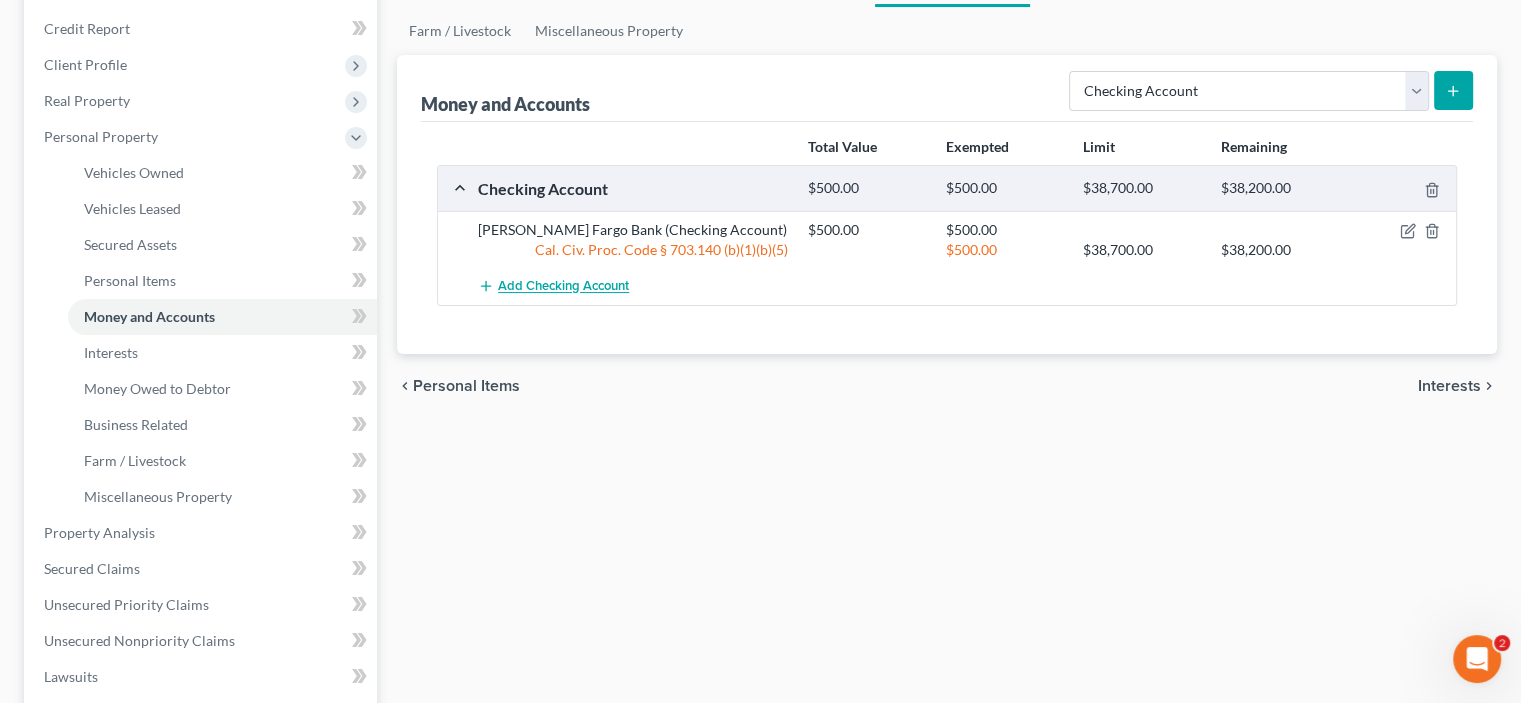 click on "Add Checking Account" at bounding box center [563, 287] 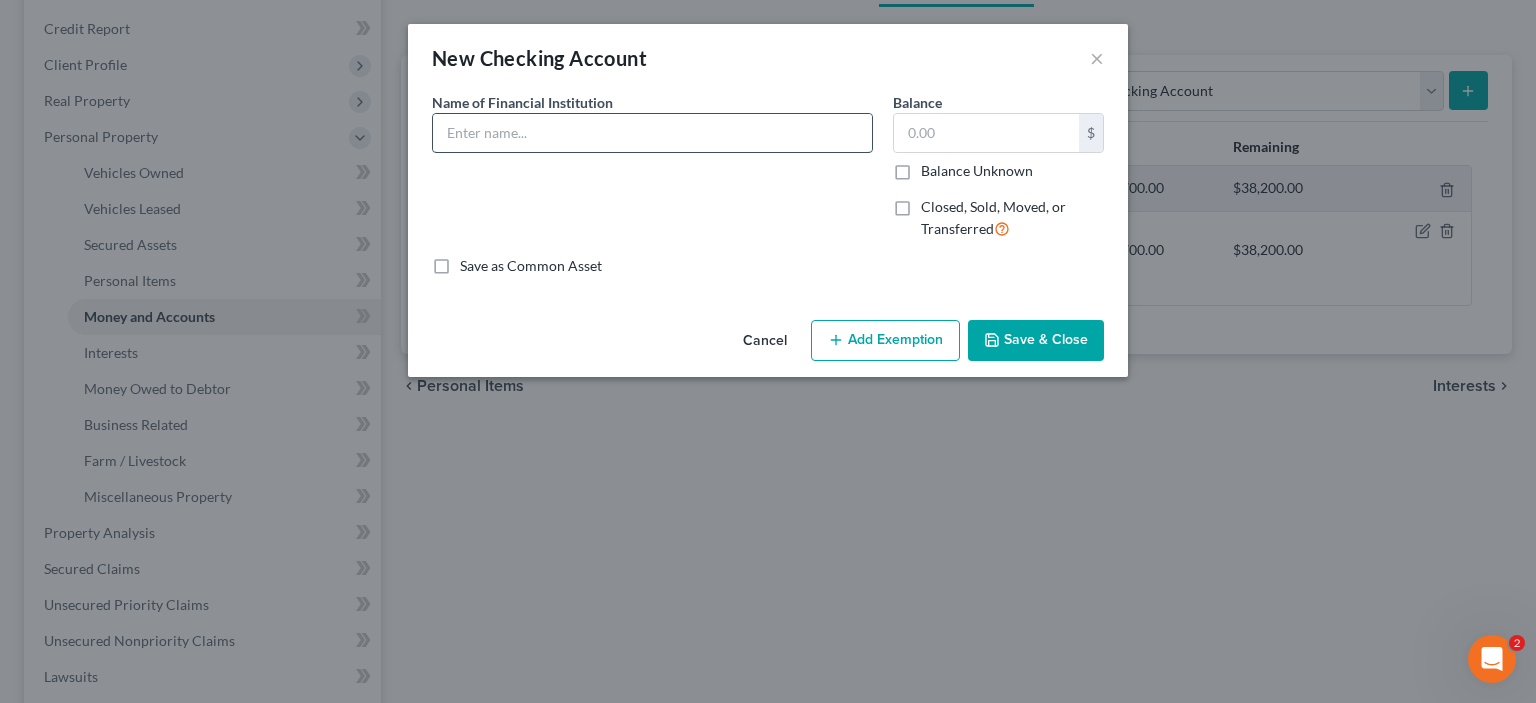 click at bounding box center (652, 133) 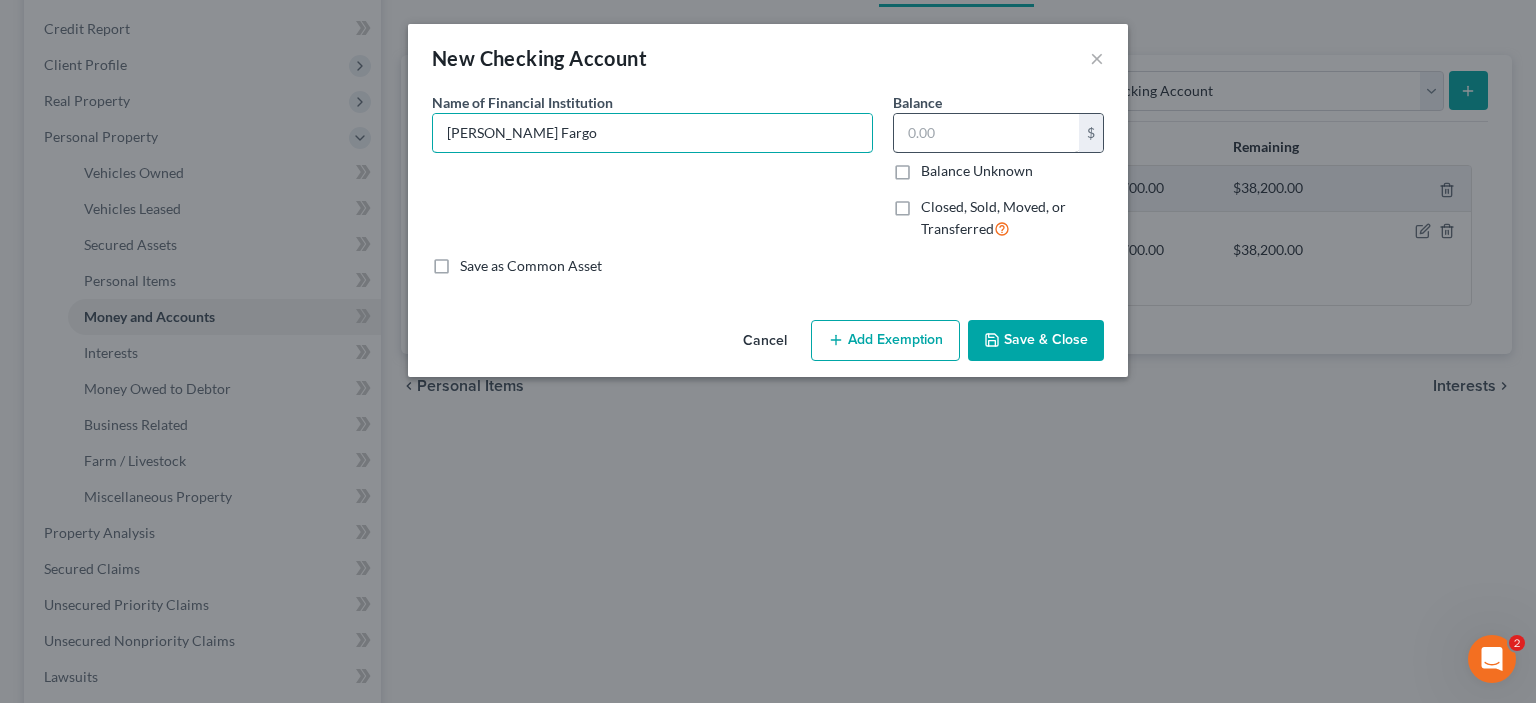 type on "[PERSON_NAME] Fargo" 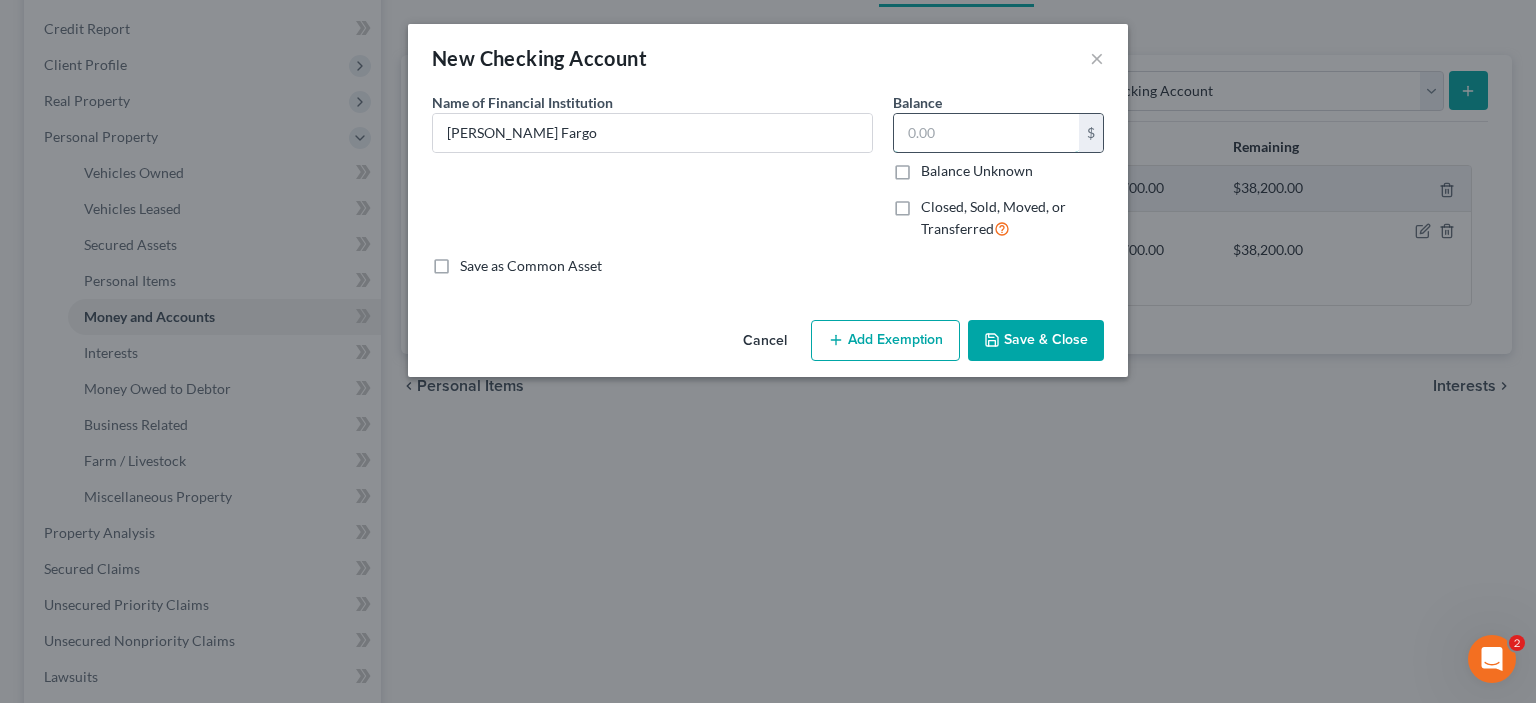 click at bounding box center [986, 133] 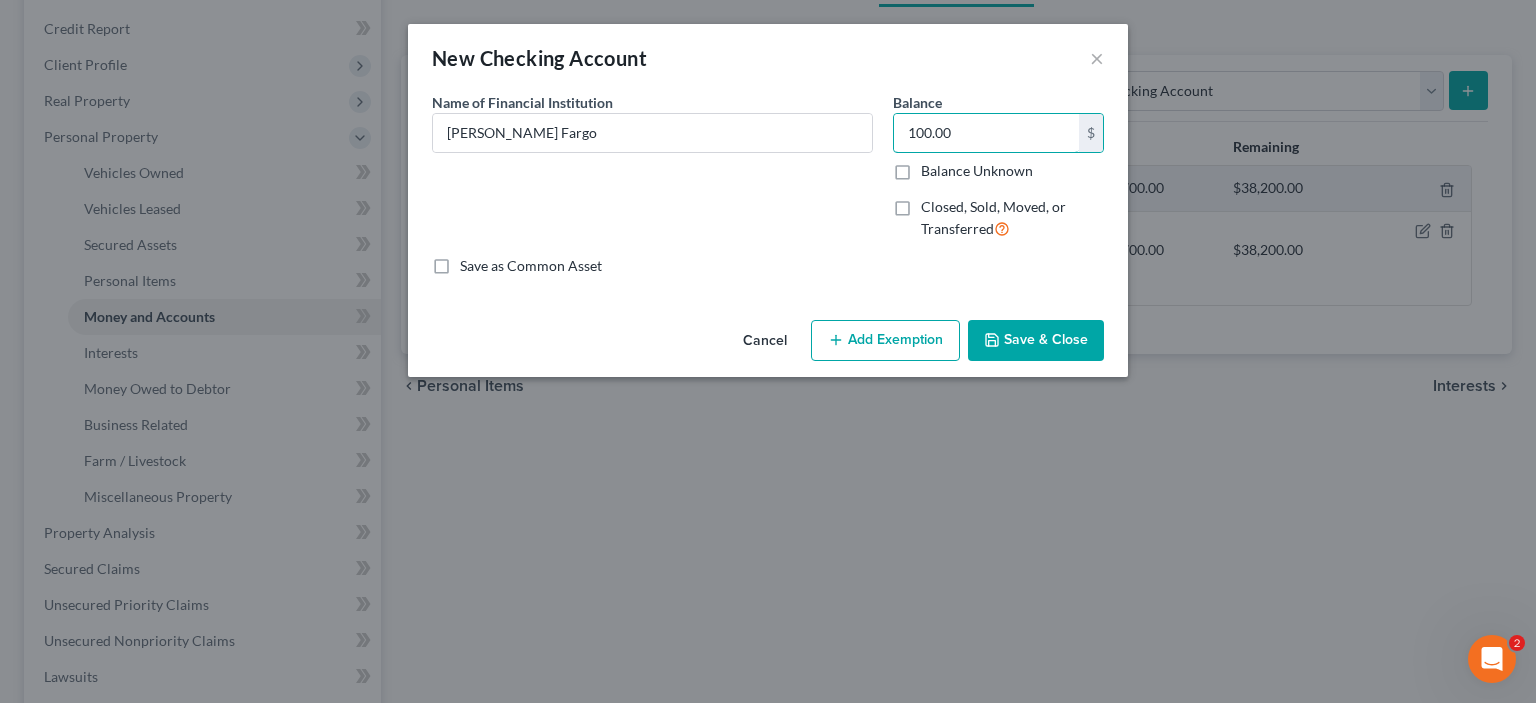 type on "100.00" 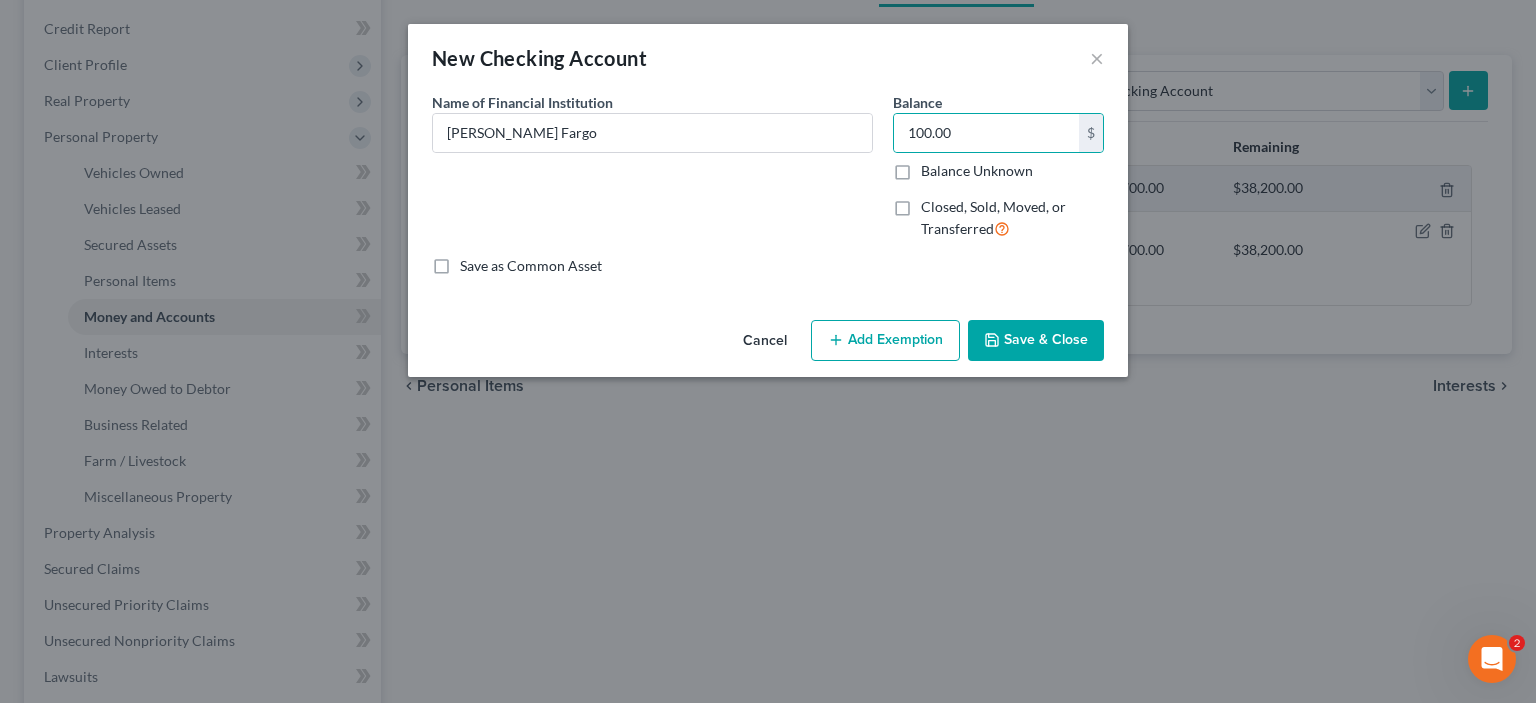 click on "Add Exemption" at bounding box center (885, 341) 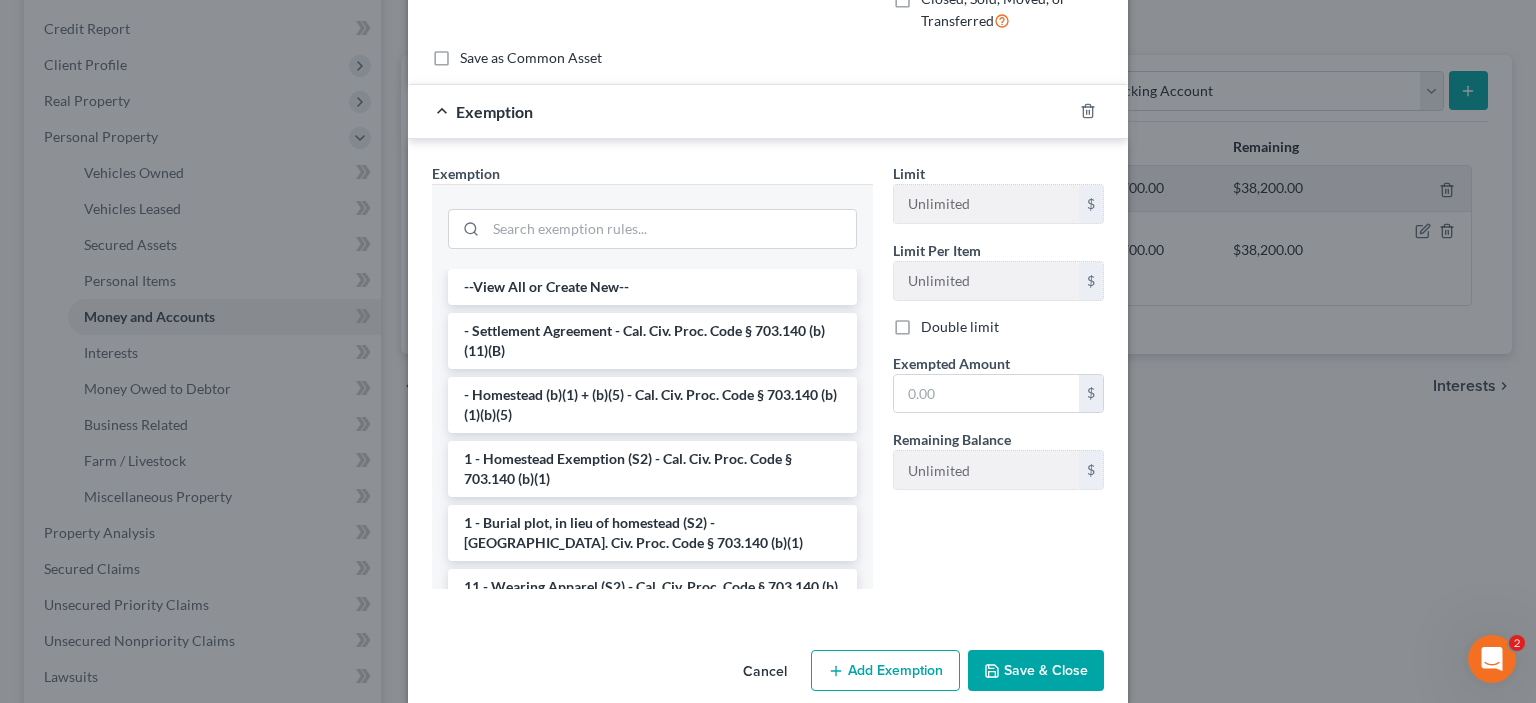 scroll, scrollTop: 233, scrollLeft: 0, axis: vertical 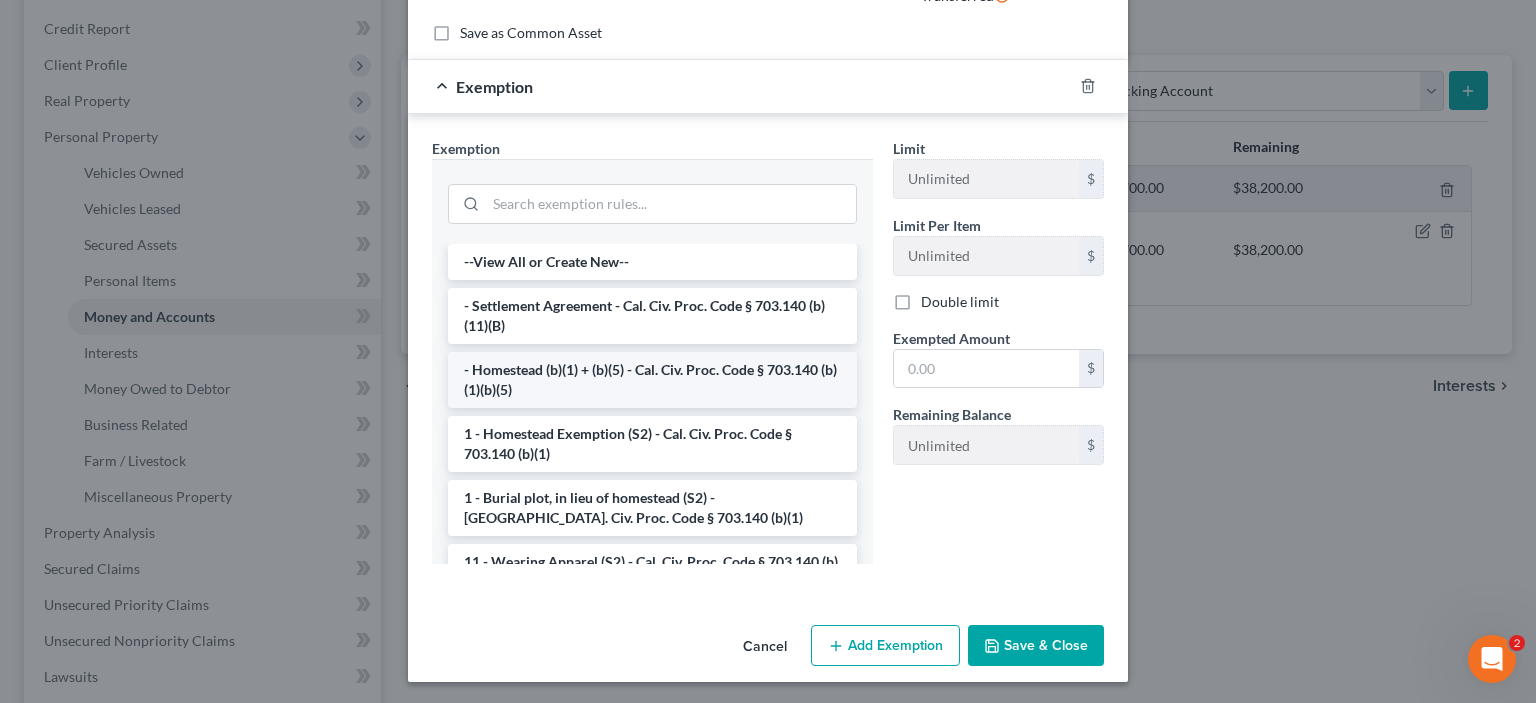 click on "- Homestead (b)(1) + (b)(5) - Cal. Civ. Proc. Code § 703.140 (b)(1)(b)(5)" at bounding box center (652, 380) 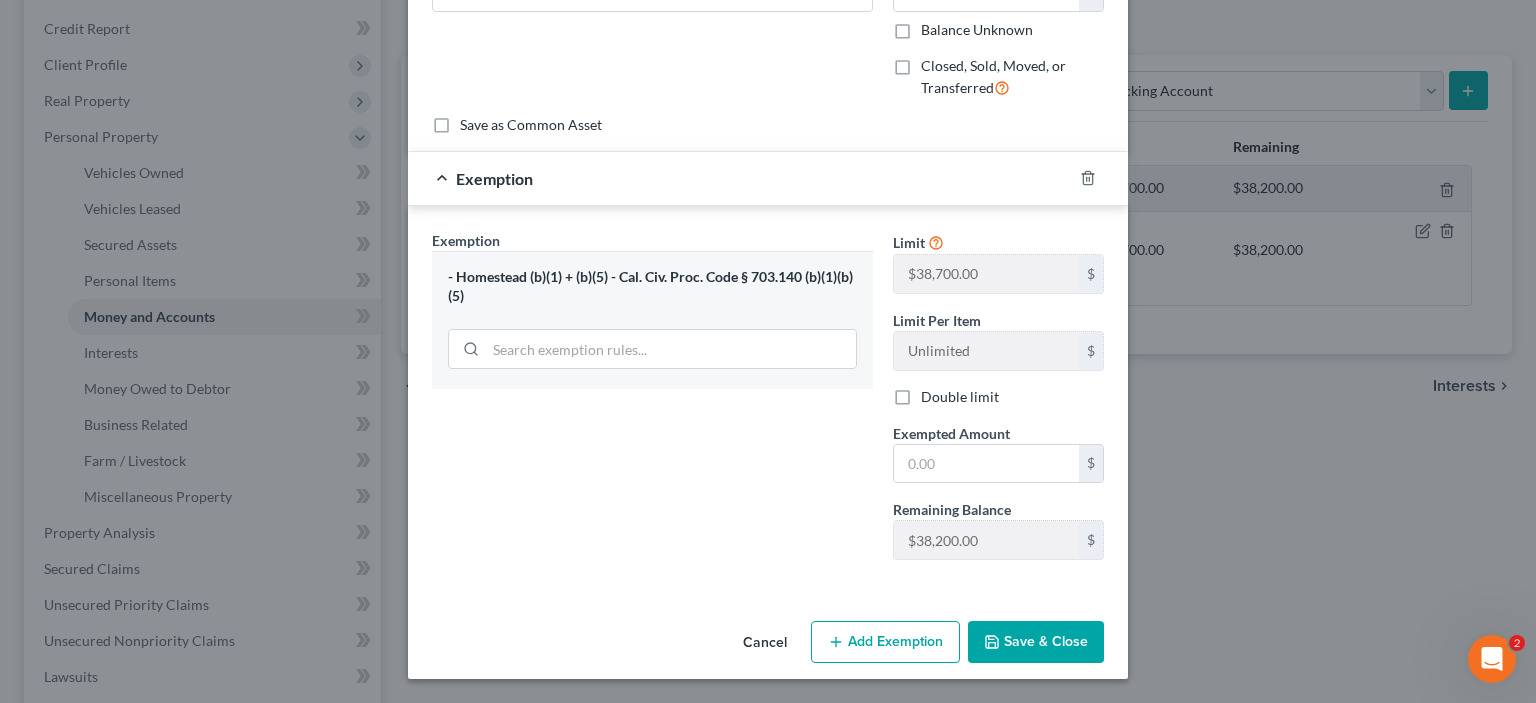 scroll, scrollTop: 344, scrollLeft: 0, axis: vertical 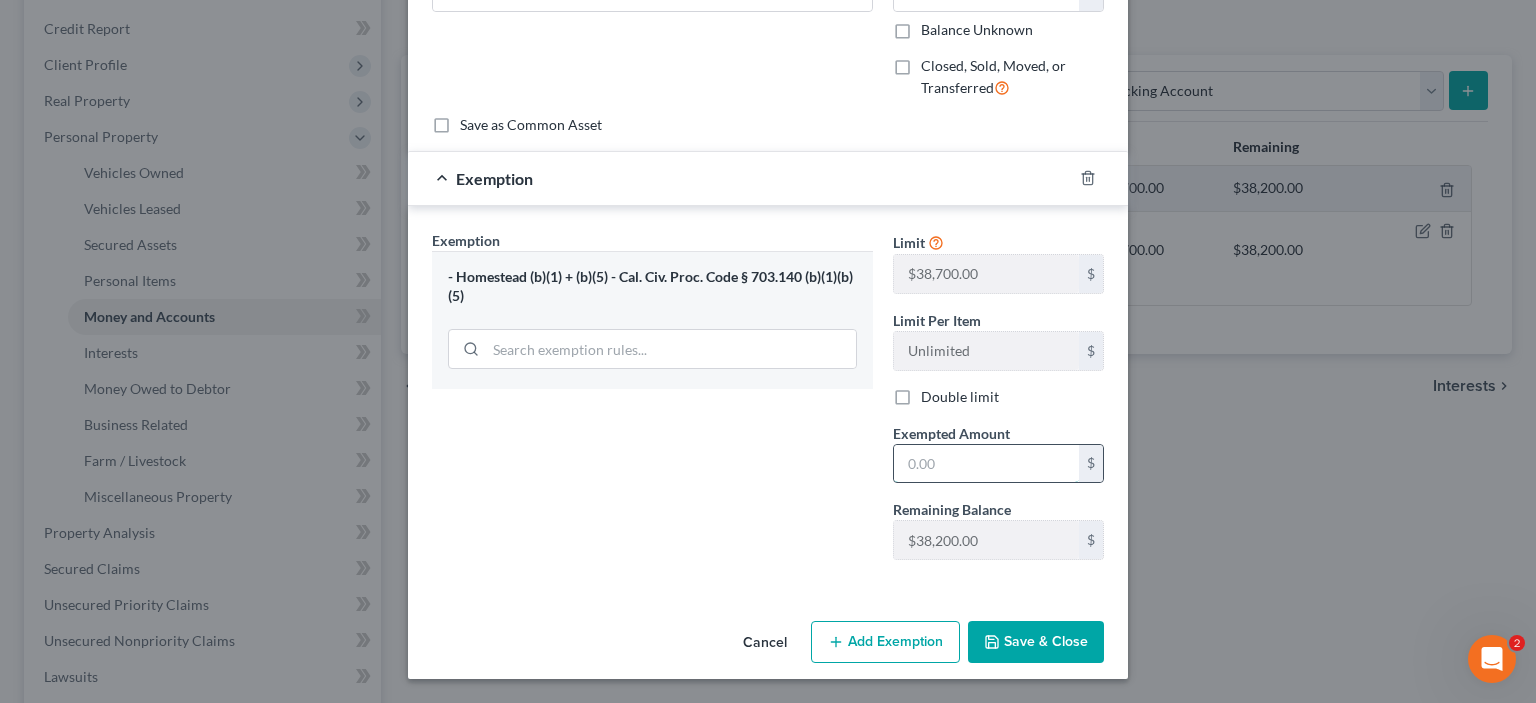 drag, startPoint x: 928, startPoint y: 414, endPoint x: 810, endPoint y: 399, distance: 118.94957 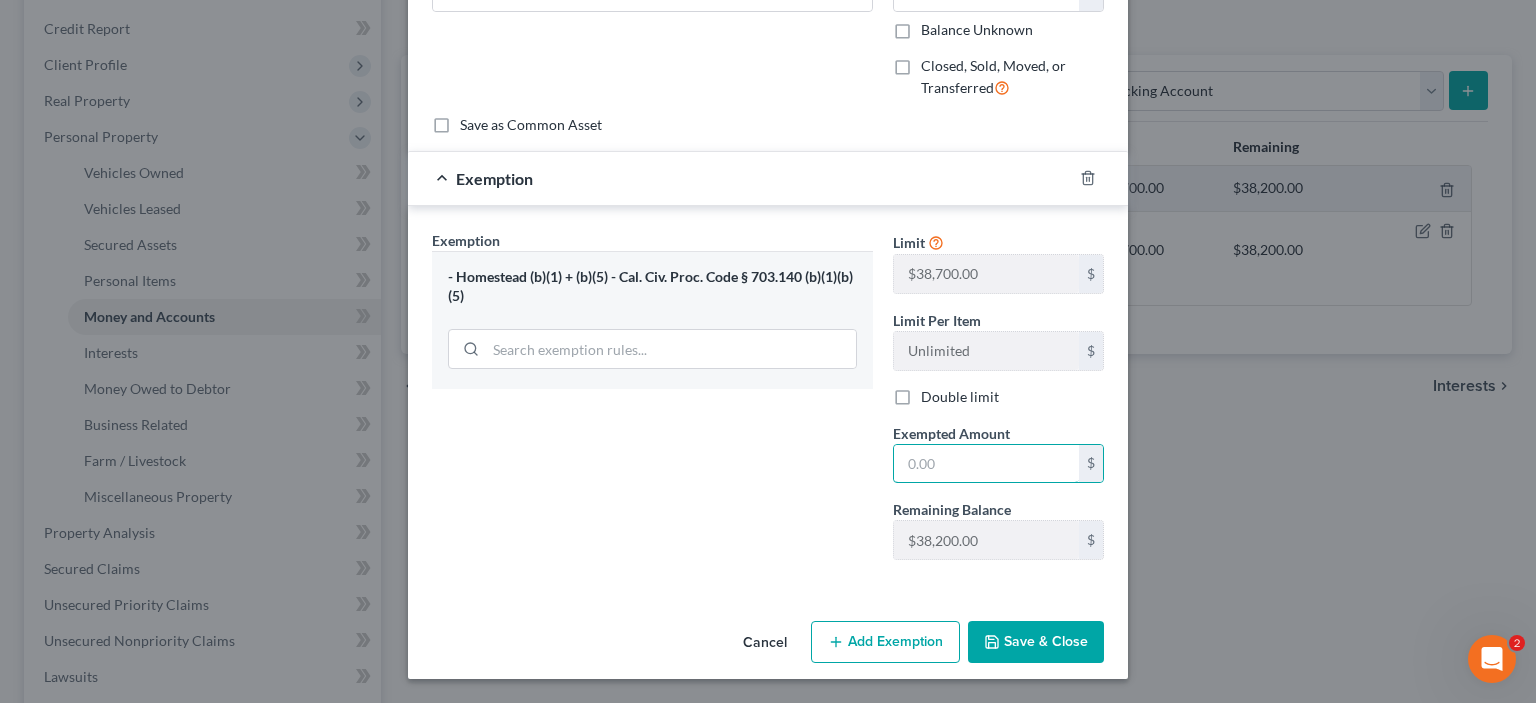 click at bounding box center [986, 464] 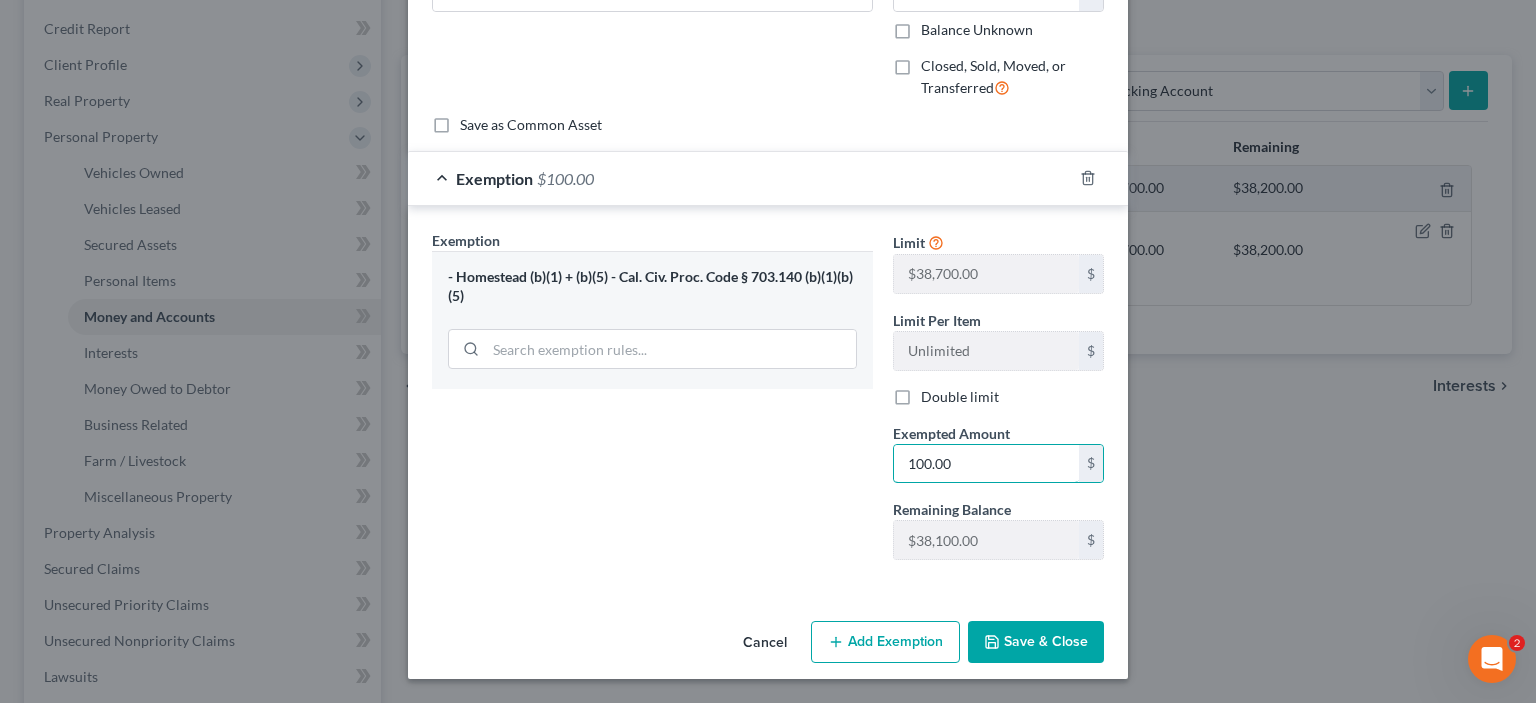 type on "100.00" 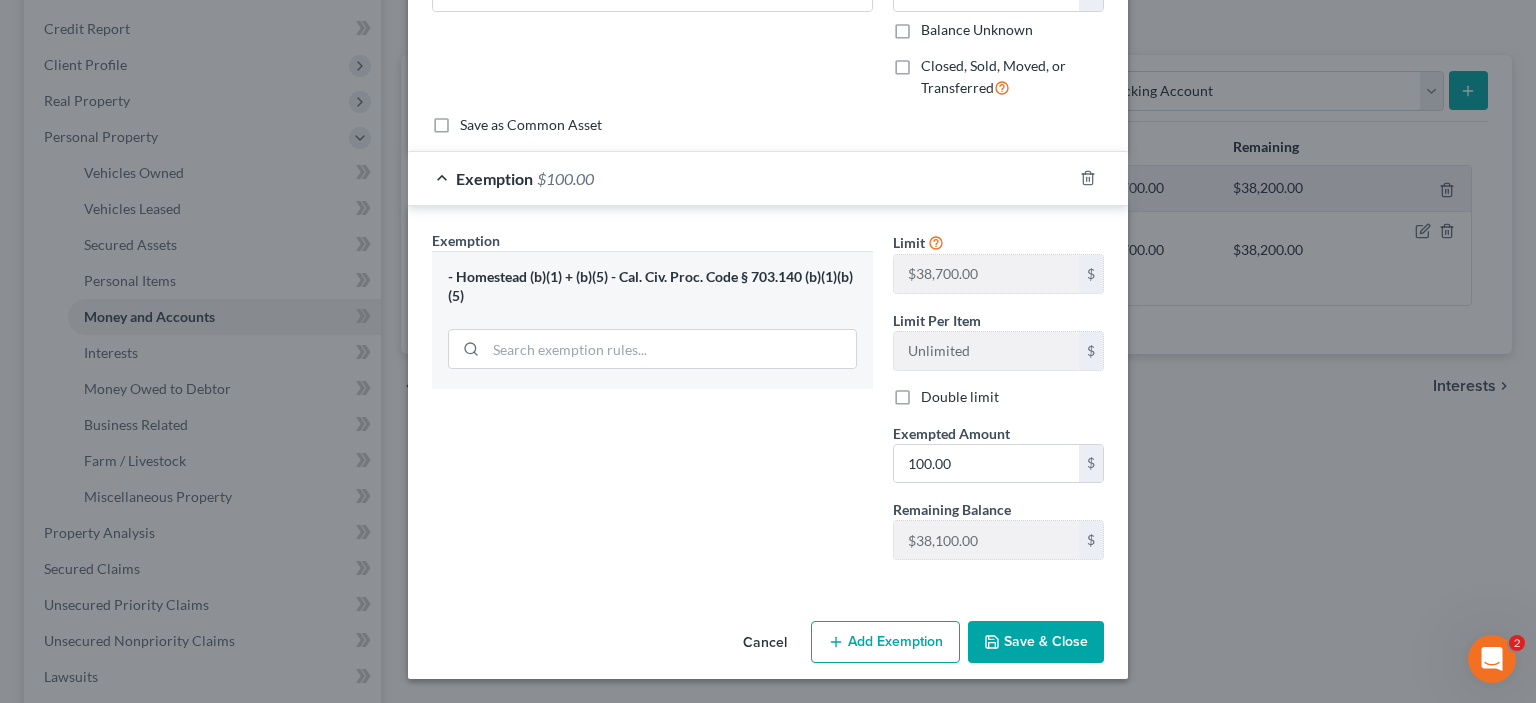 click on "Save & Close" at bounding box center [1036, 642] 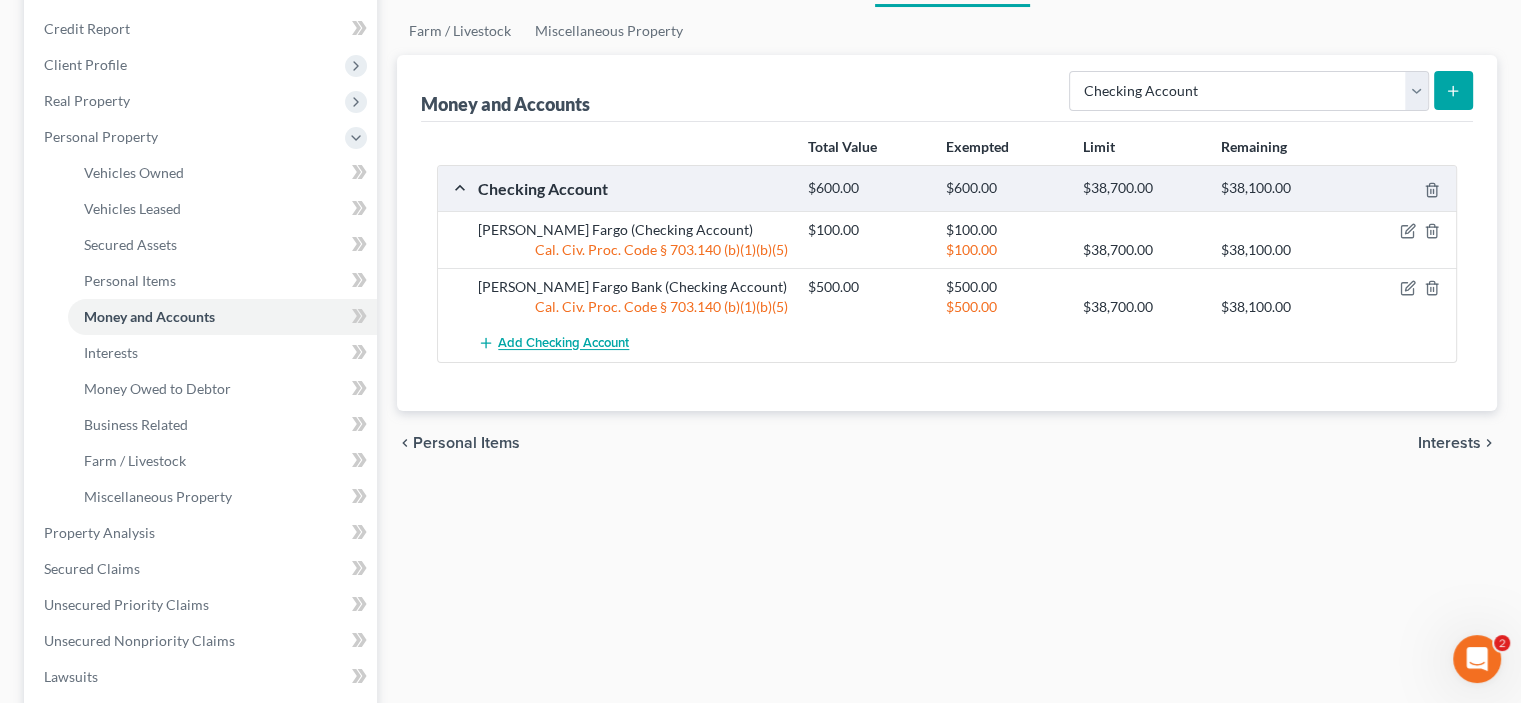 click on "Add Checking Account" at bounding box center (563, 344) 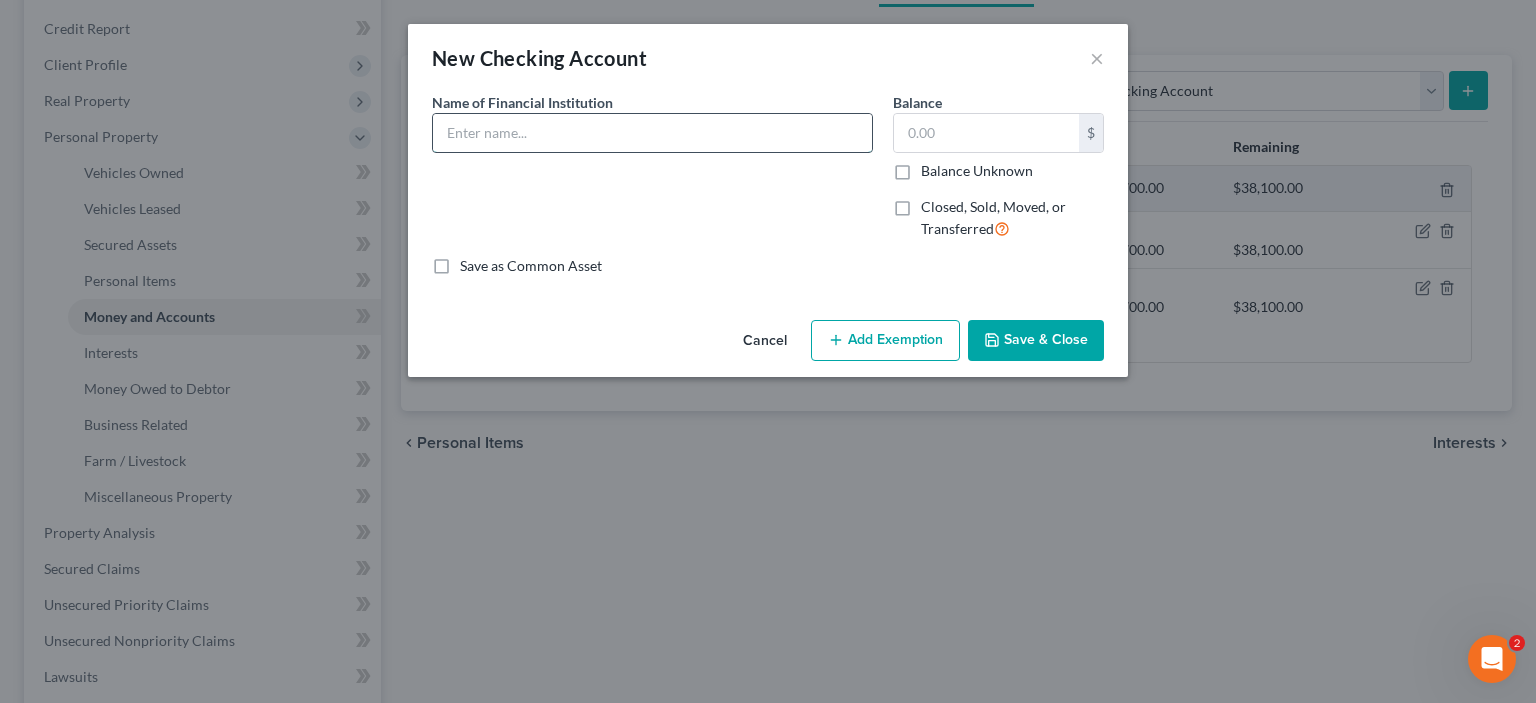 click at bounding box center (652, 133) 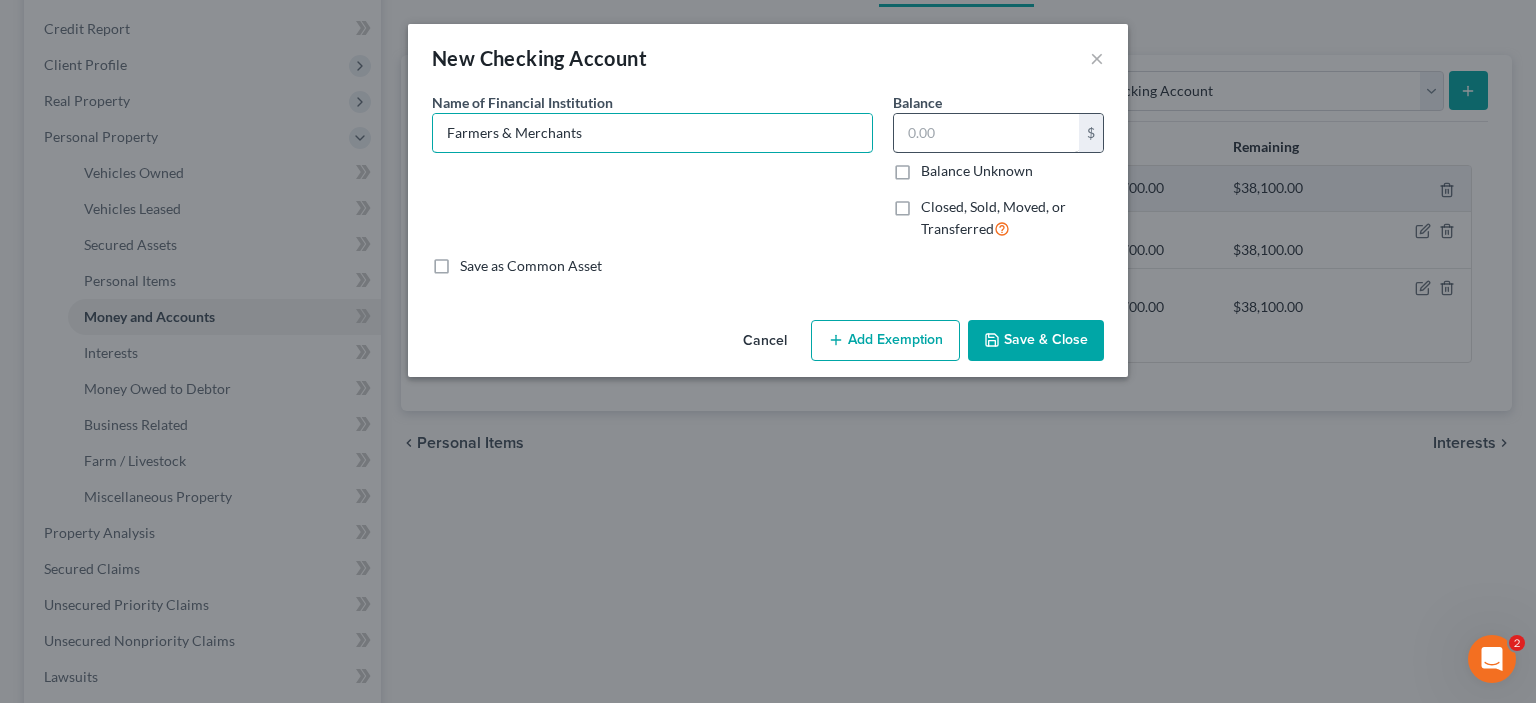 type on "Farmers & Merchants" 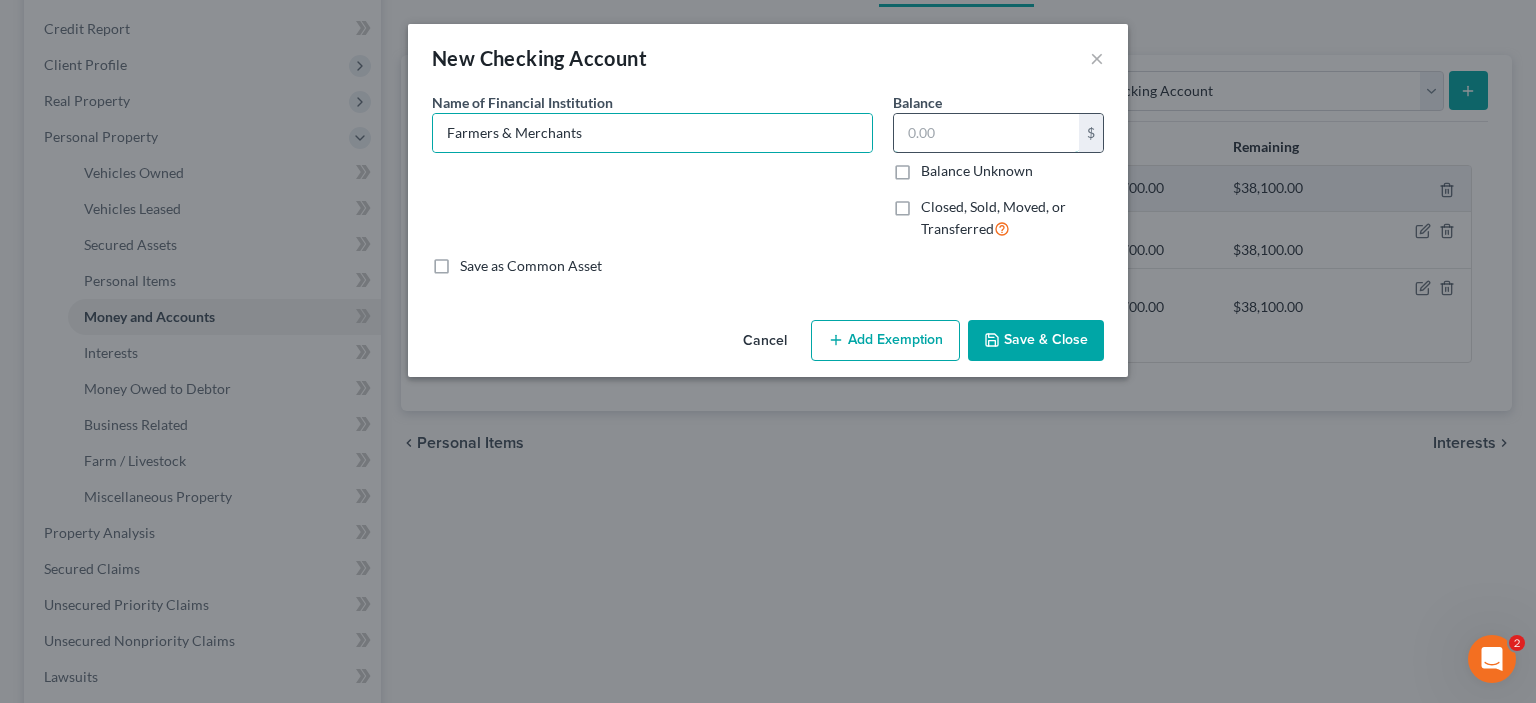 click at bounding box center (986, 133) 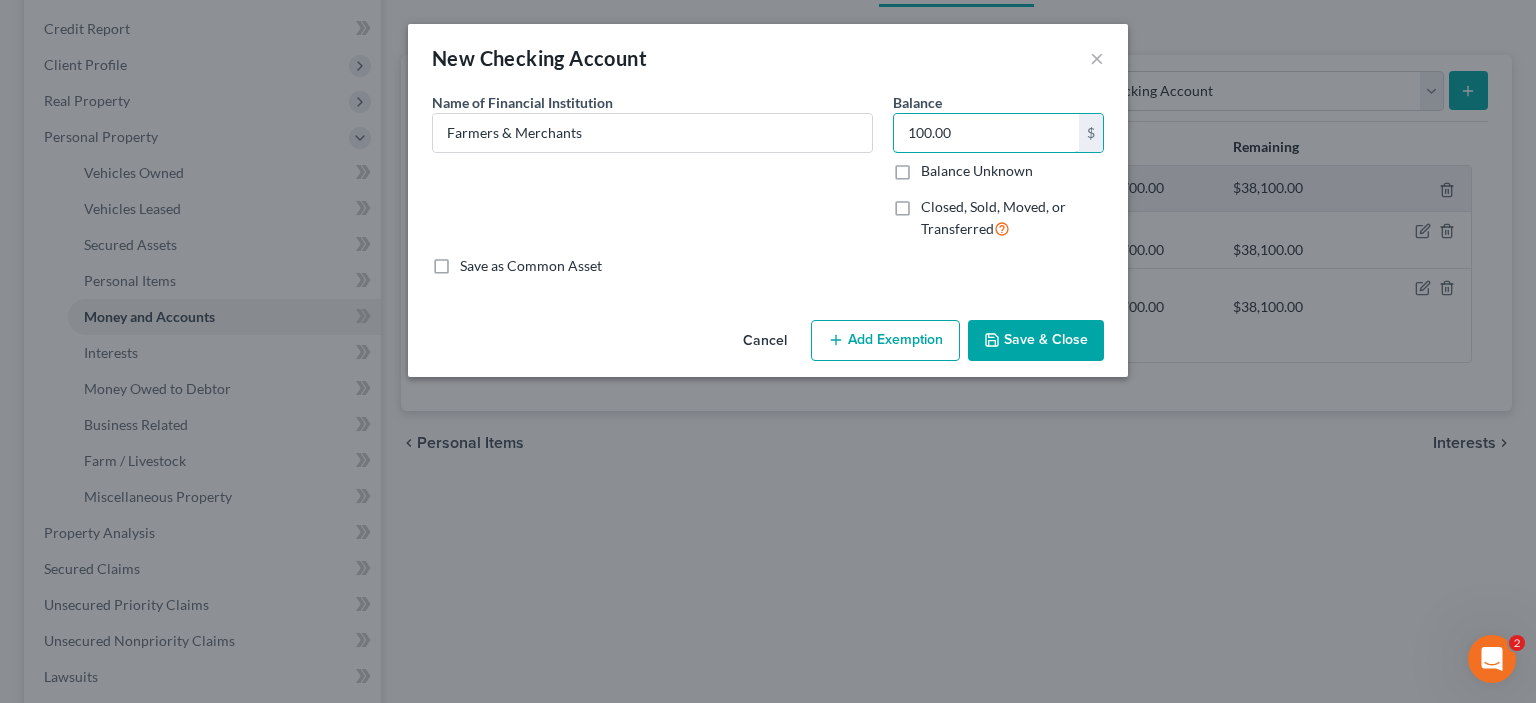type on "100.00" 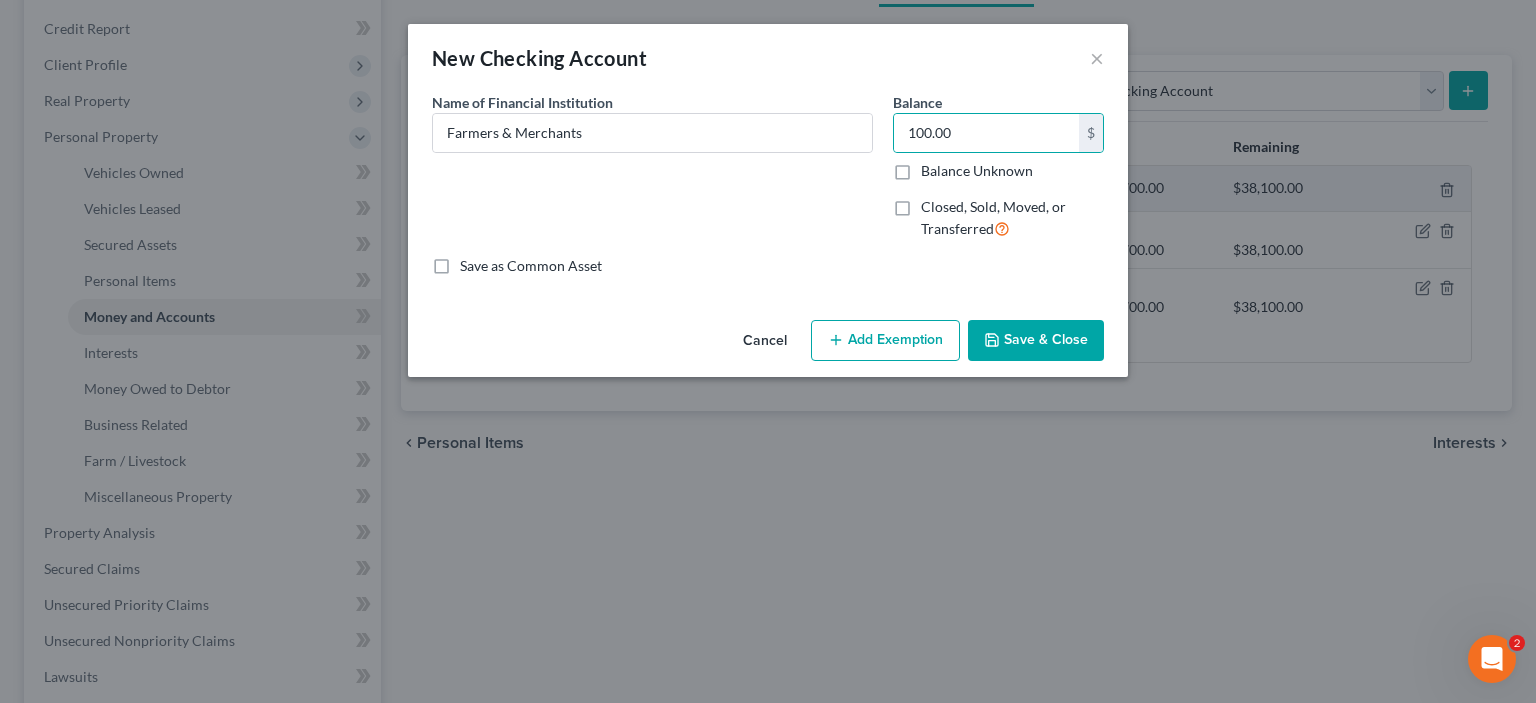 click on "Add Exemption" at bounding box center [885, 341] 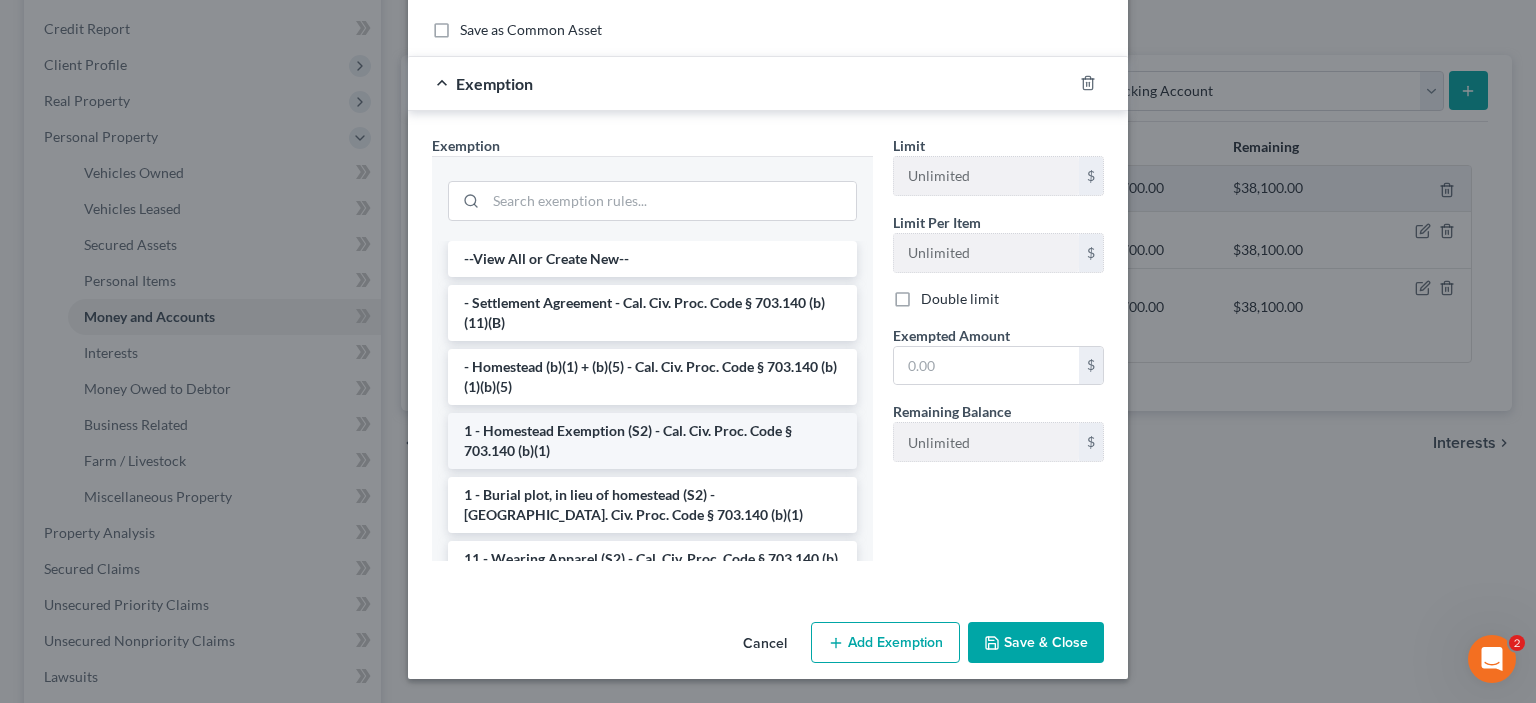 scroll, scrollTop: 465, scrollLeft: 0, axis: vertical 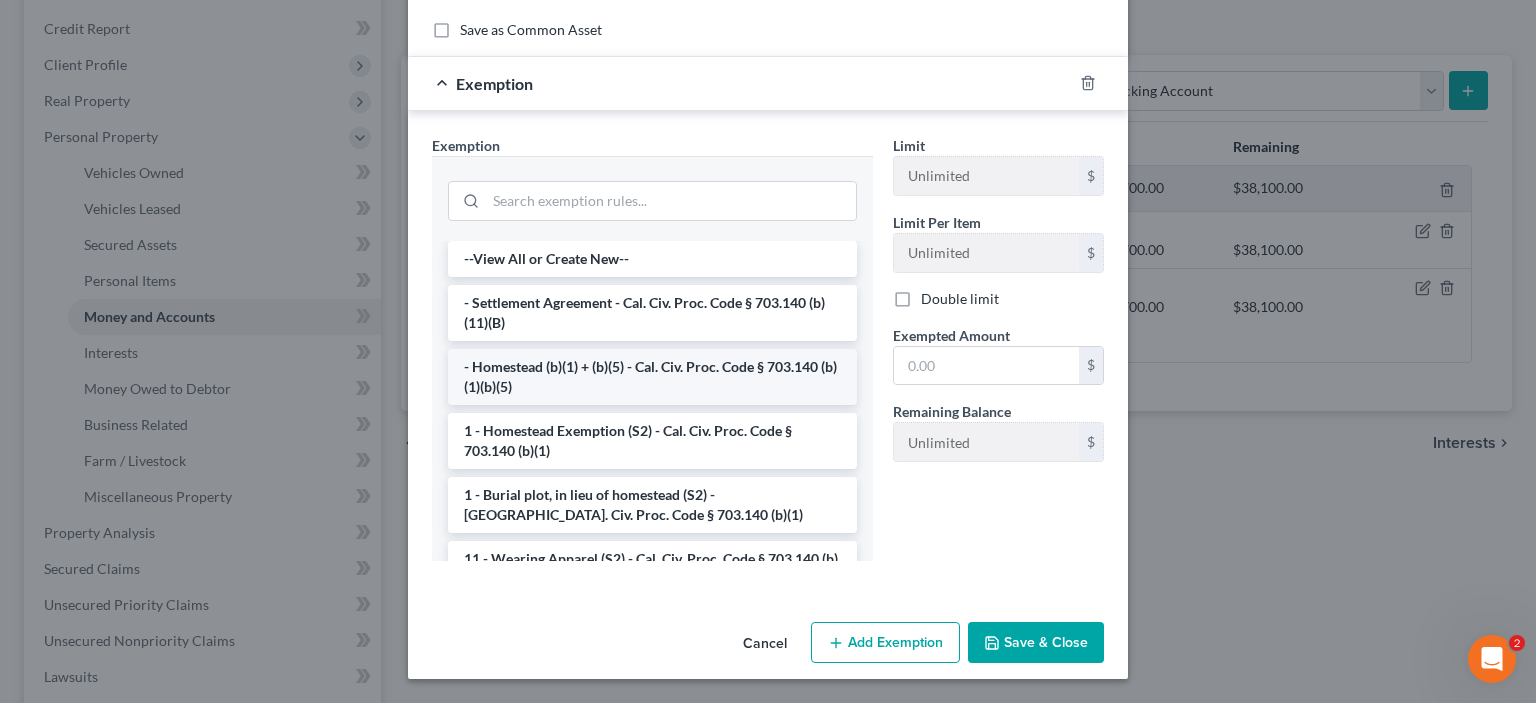click on "- Homestead (b)(1) + (b)(5) - Cal. Civ. Proc. Code § 703.140 (b)(1)(b)(5)" at bounding box center (652, 377) 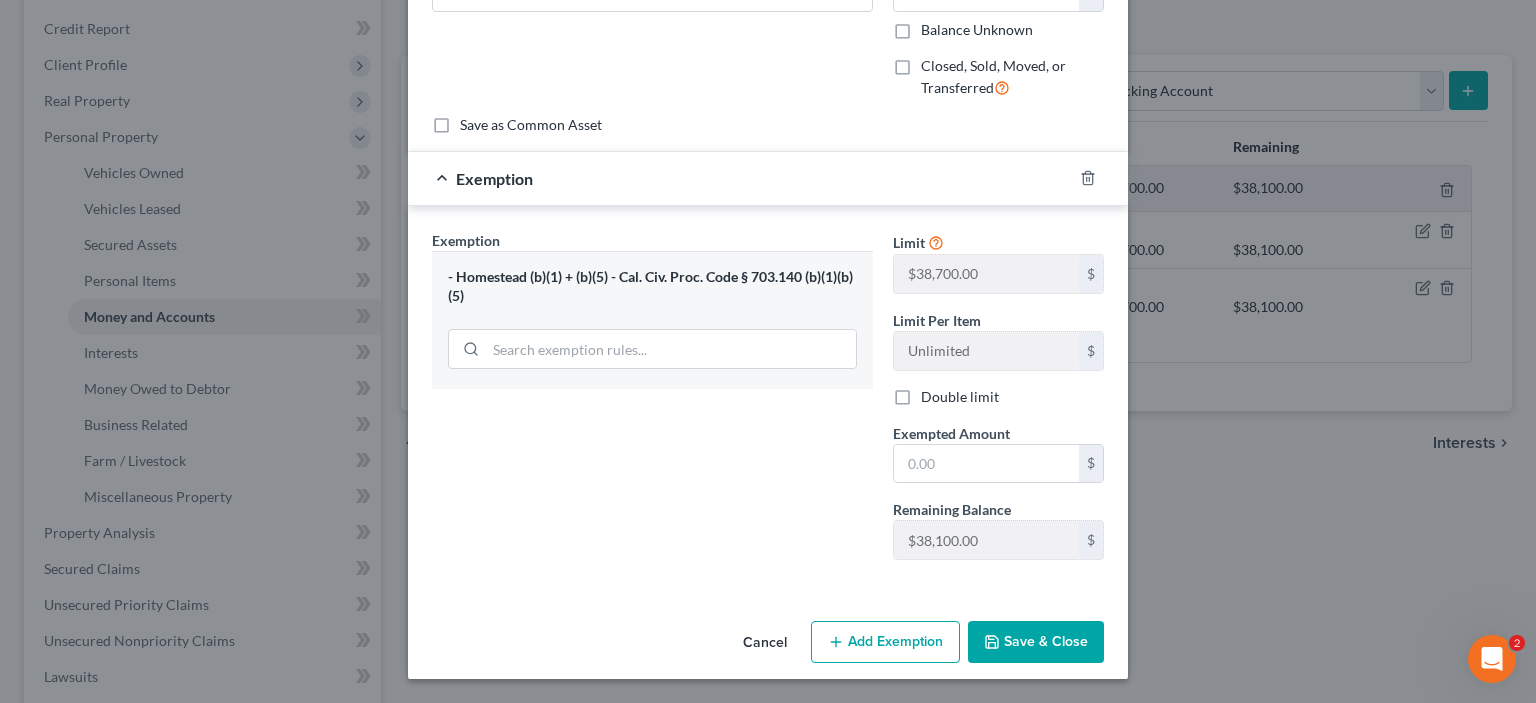 scroll, scrollTop: 344, scrollLeft: 0, axis: vertical 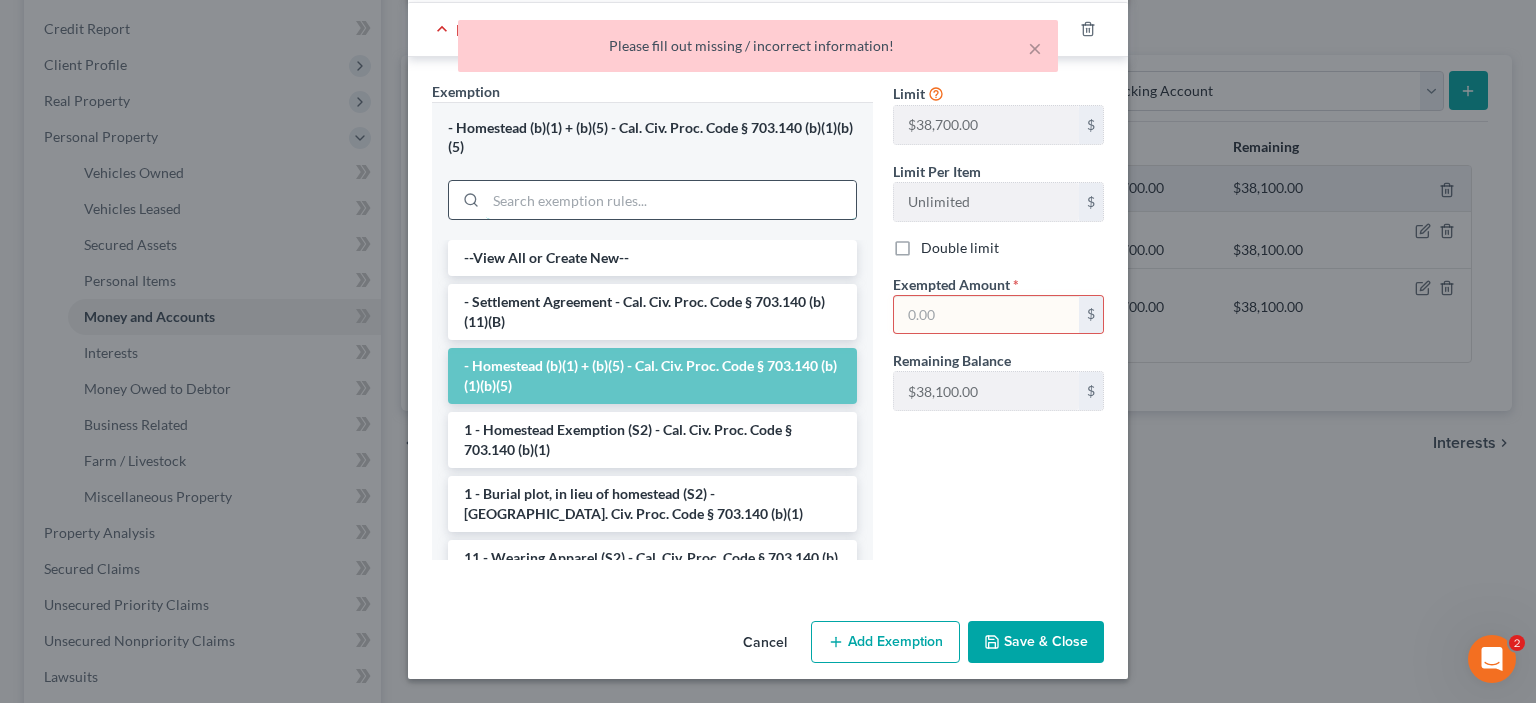 click at bounding box center (671, 200) 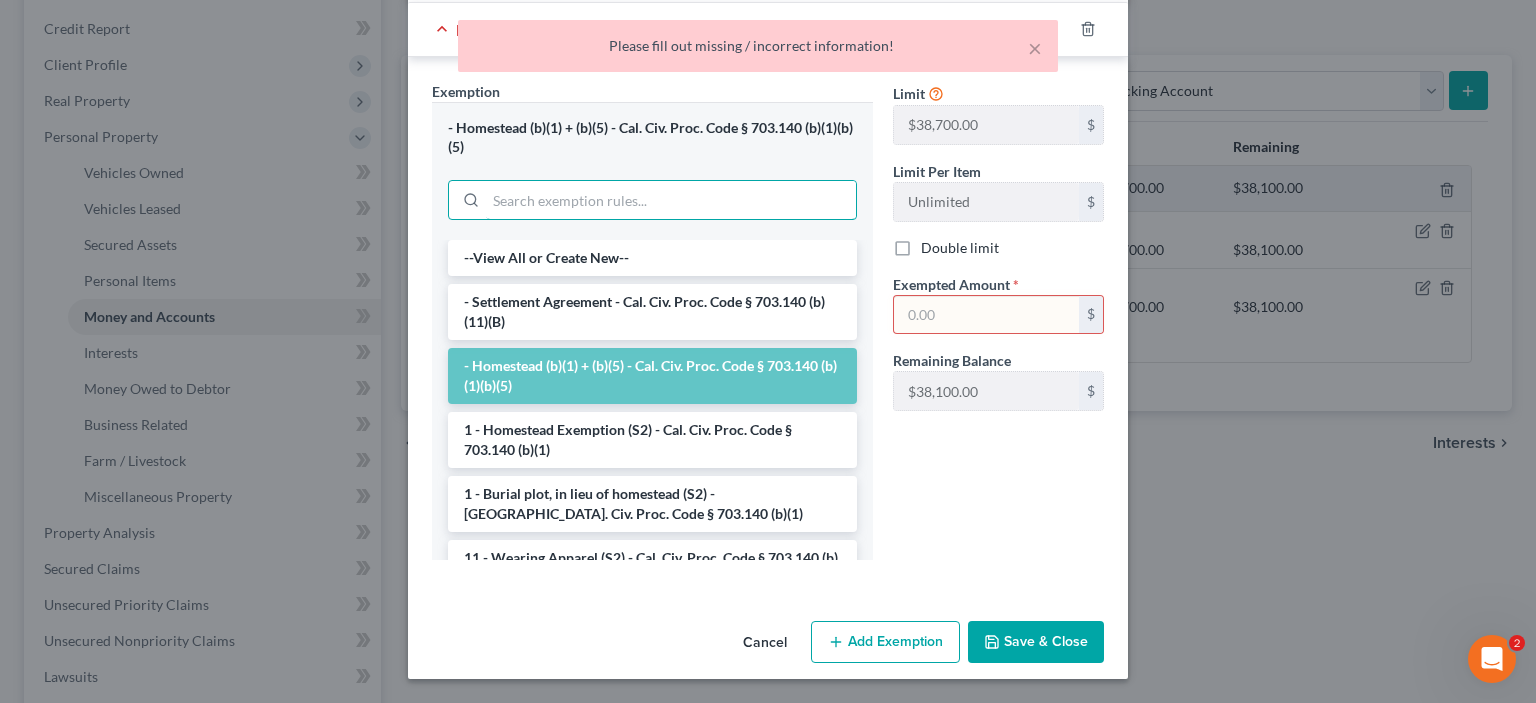 scroll, scrollTop: 466, scrollLeft: 0, axis: vertical 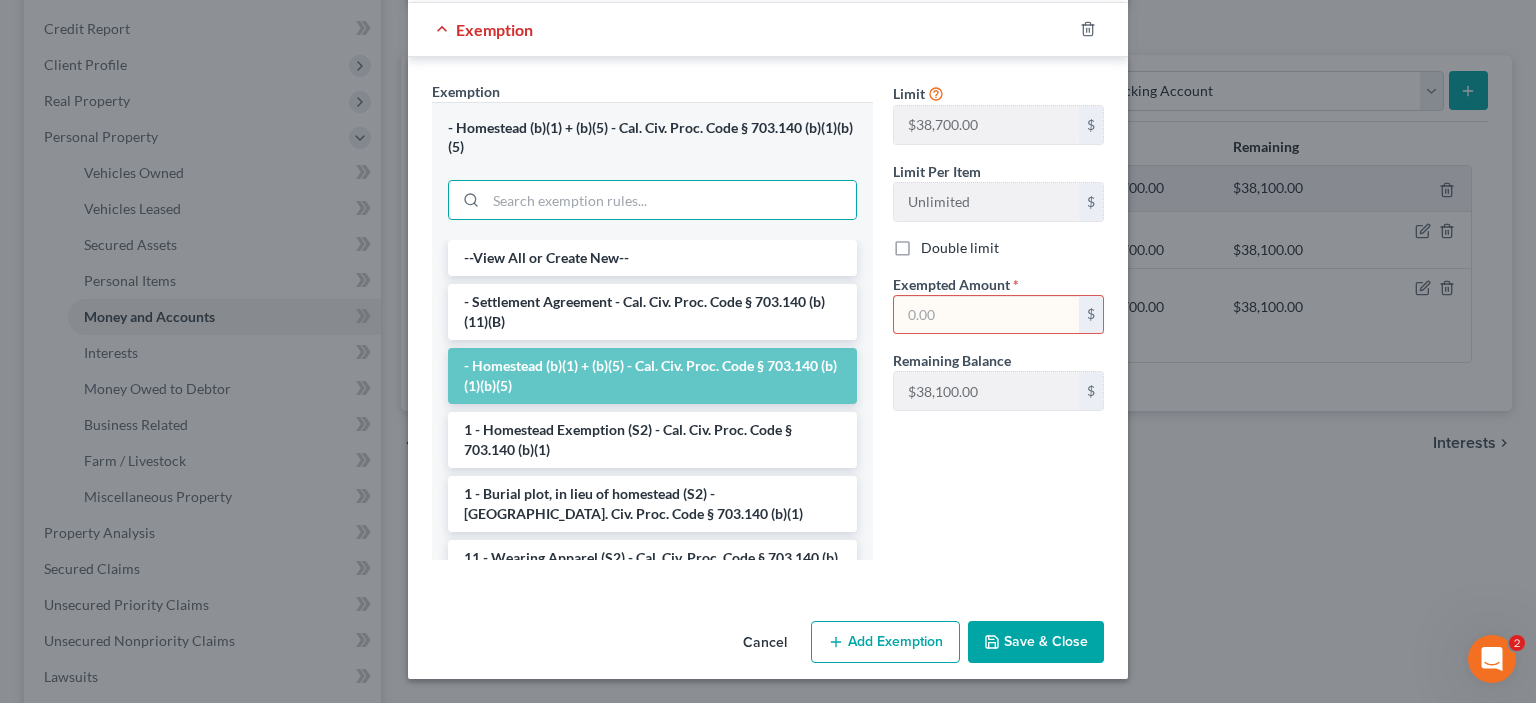 click at bounding box center [986, 315] 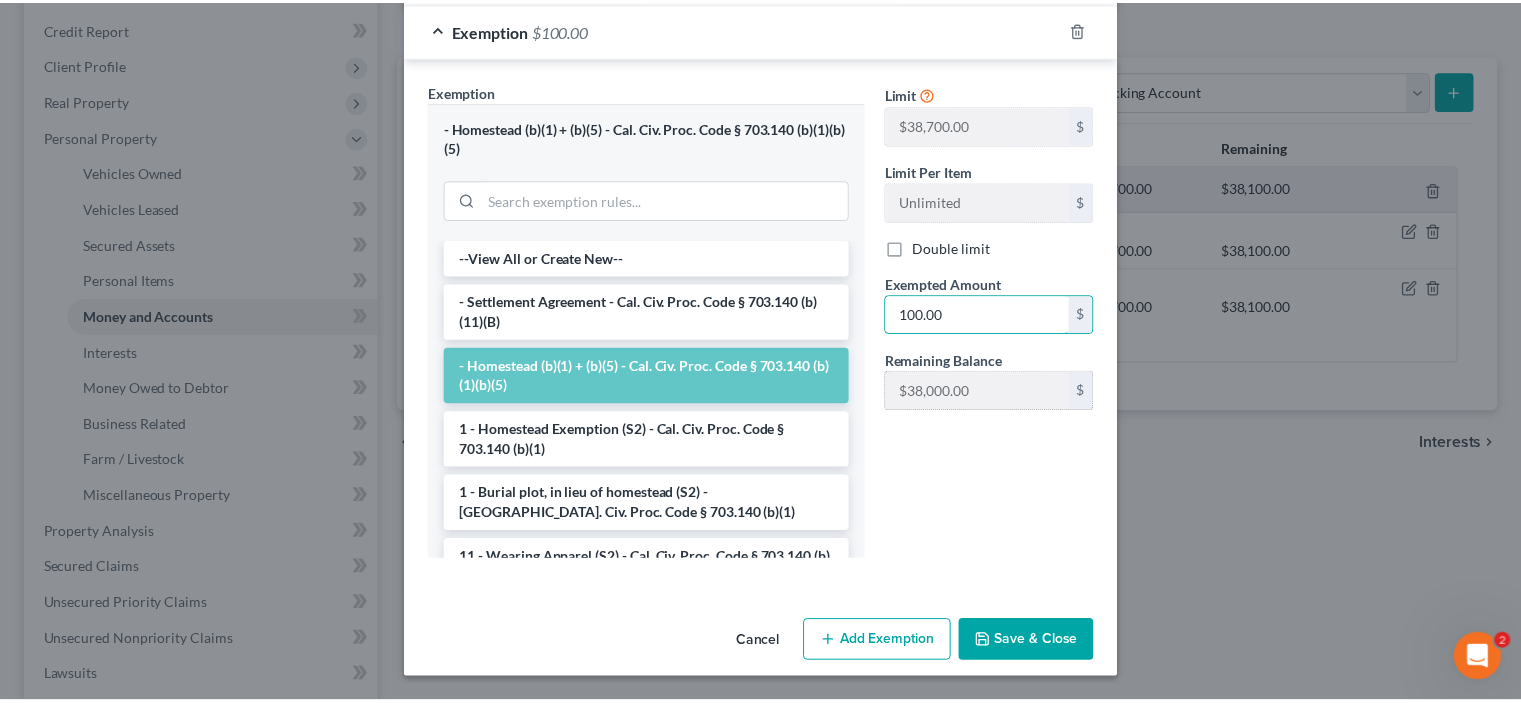 scroll, scrollTop: 532, scrollLeft: 0, axis: vertical 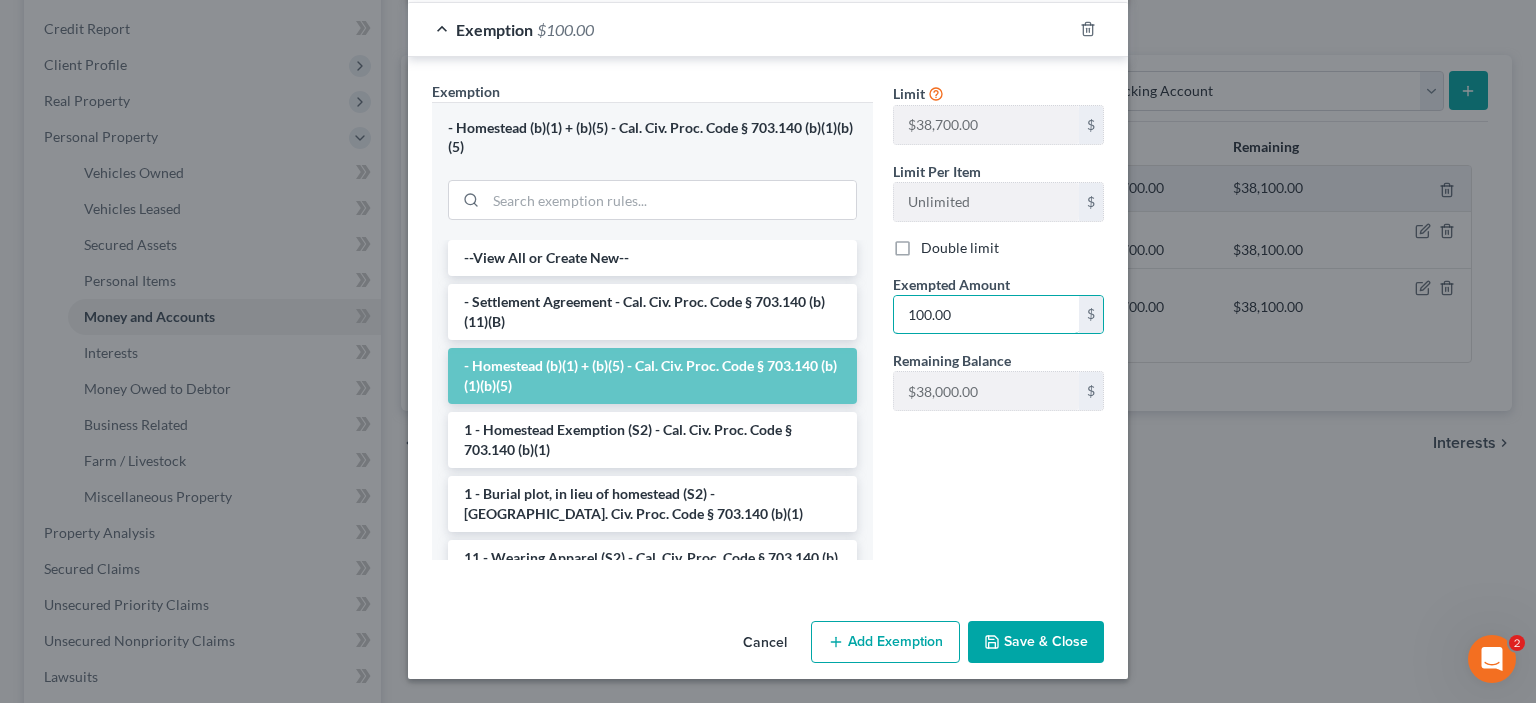 type on "100.00" 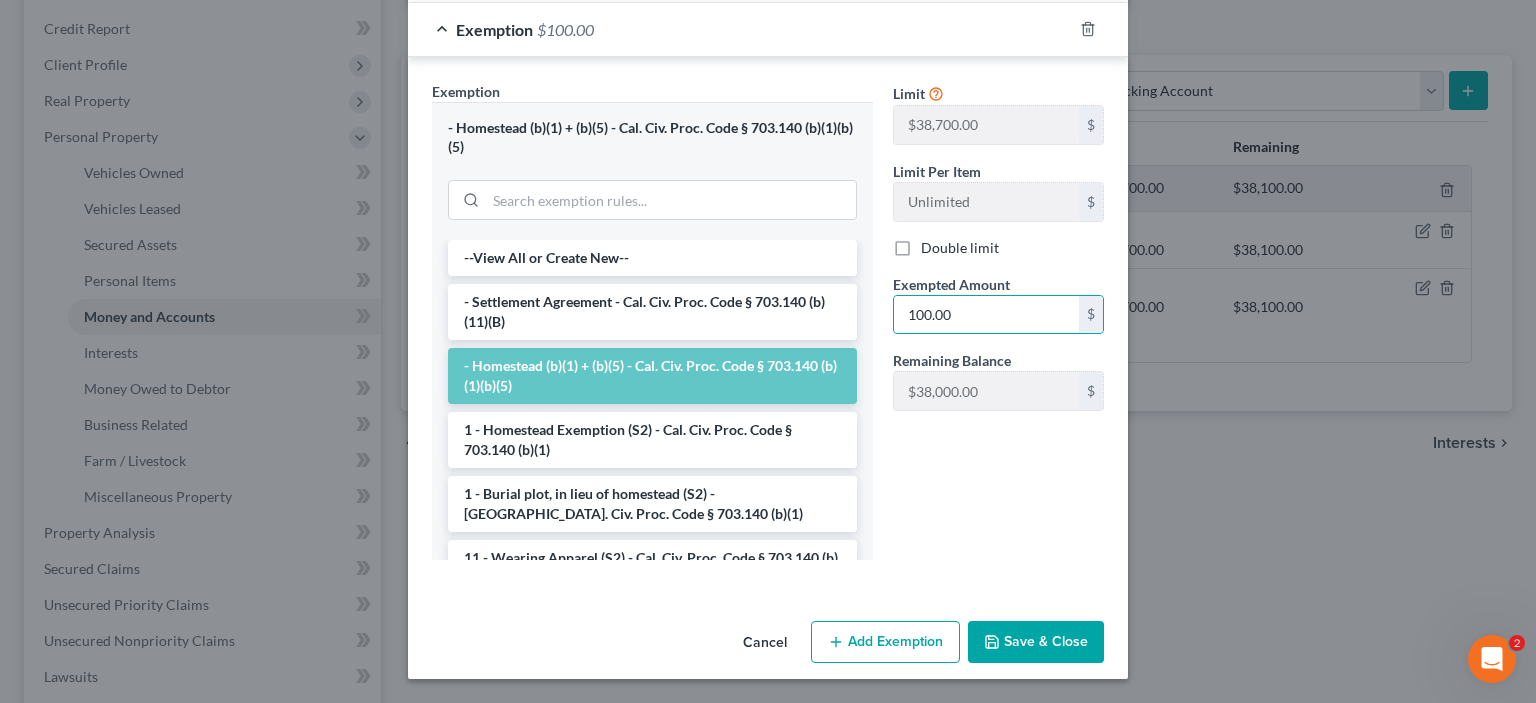 click on "Save & Close" at bounding box center [1036, 642] 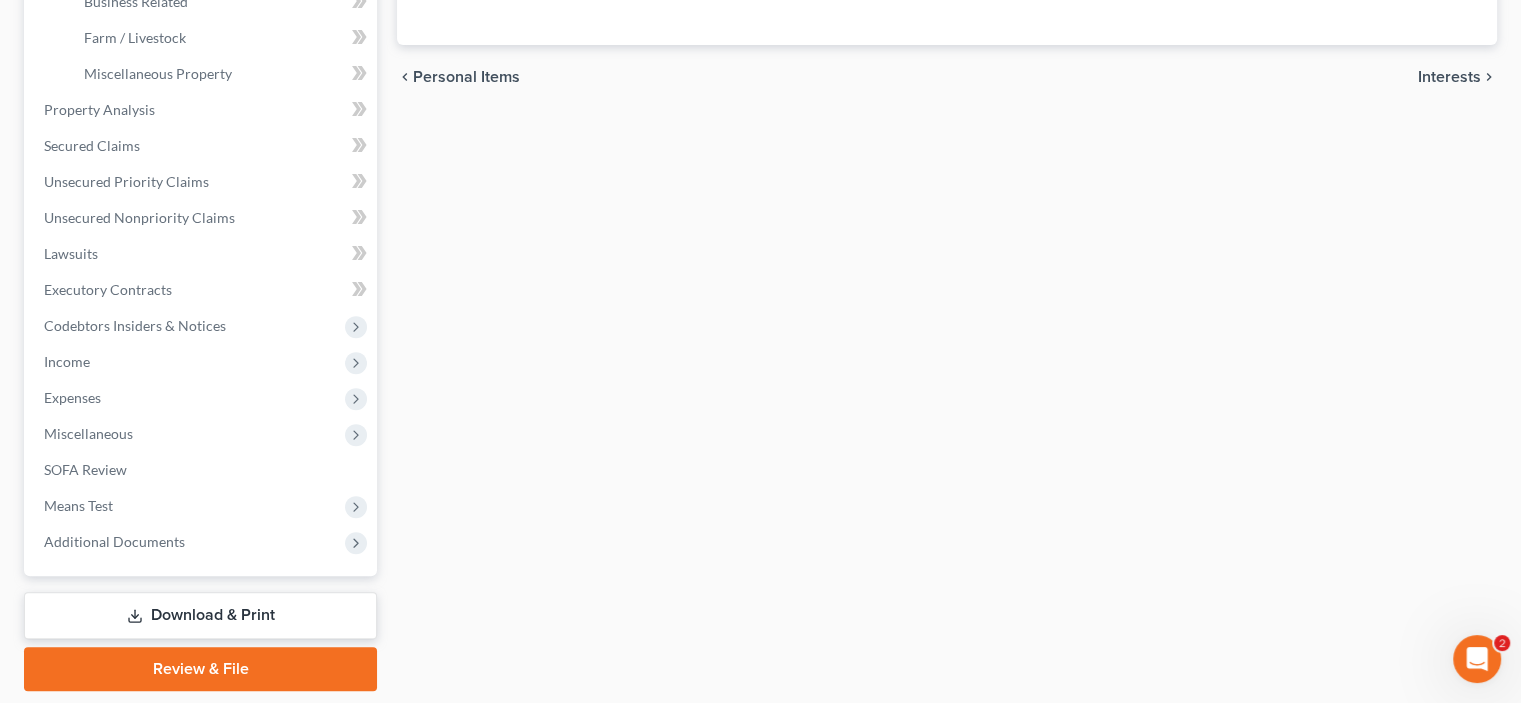 scroll, scrollTop: 700, scrollLeft: 0, axis: vertical 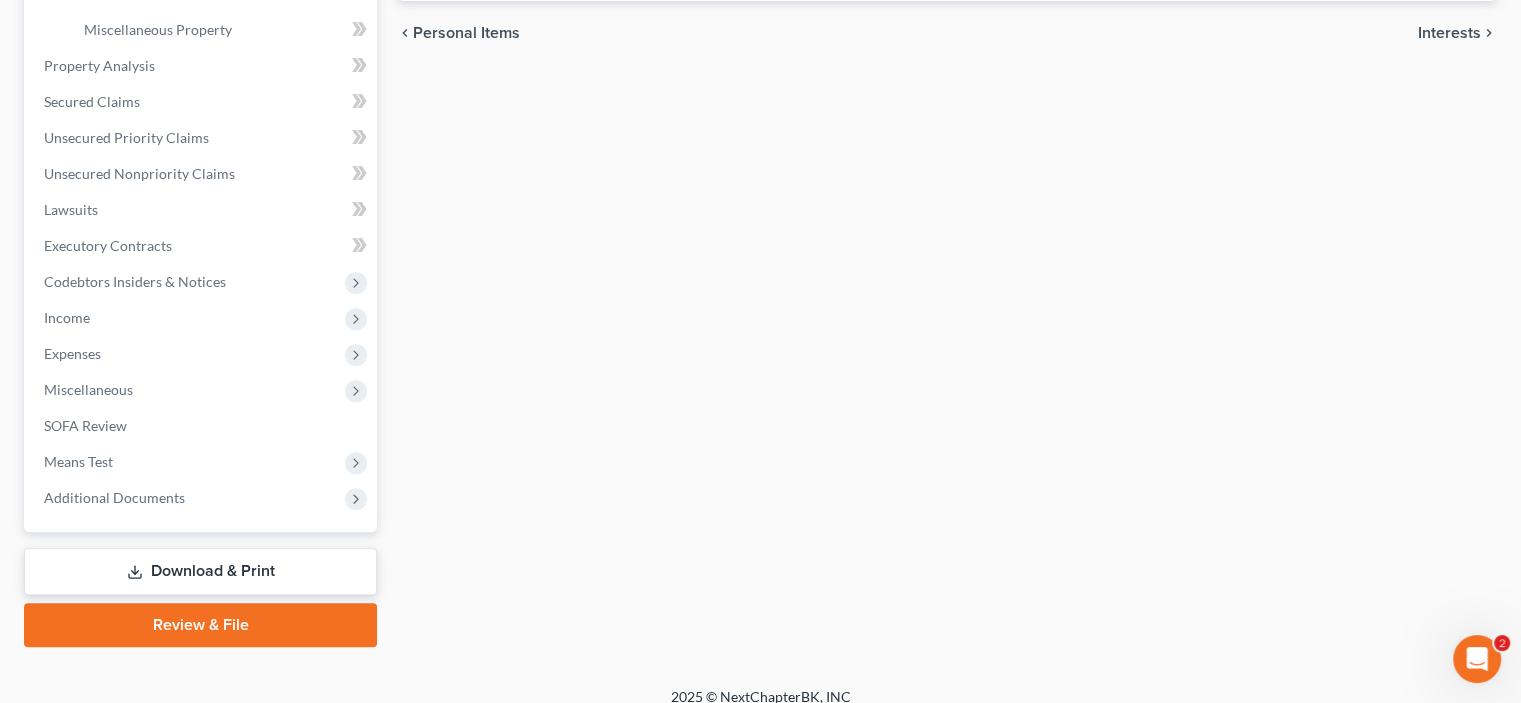 click on "Interests" at bounding box center (1449, 33) 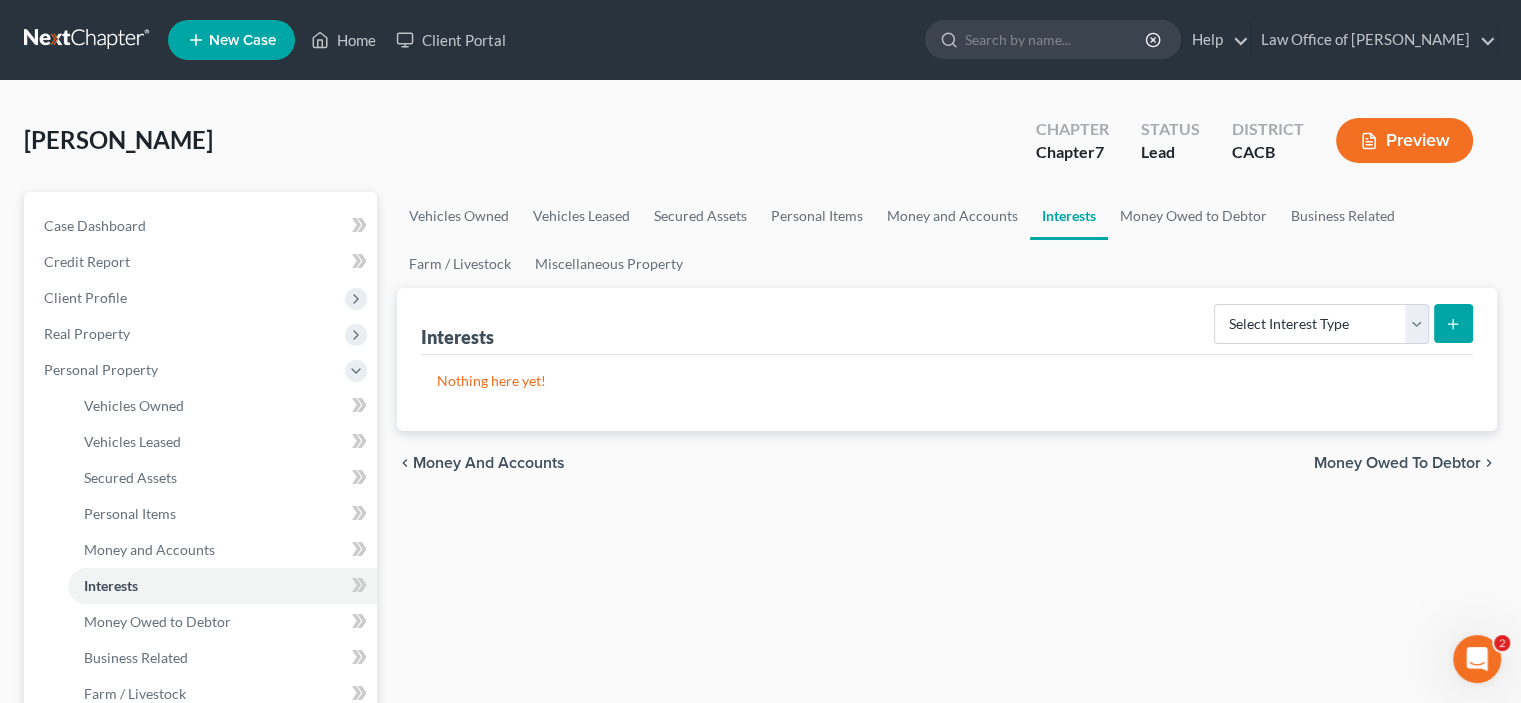 scroll, scrollTop: 0, scrollLeft: 0, axis: both 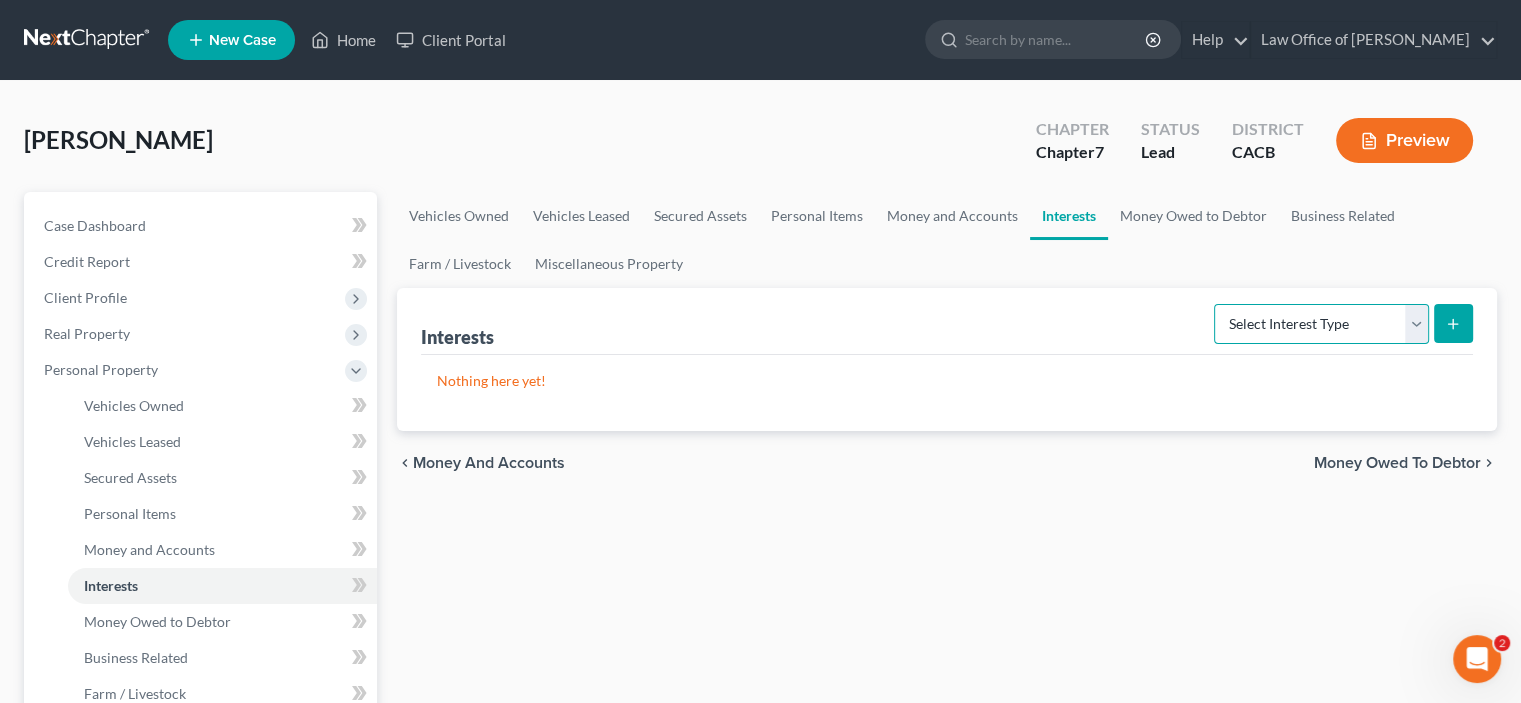 click on "Select Interest Type 401K Annuity Bond Education IRA Government Bond Government Pension Plan Incorporated Business IRA Joint Venture (Active) Joint Venture (Inactive) [PERSON_NAME] Mutual Fund Other Retirement Plan Partnership (Active) Partnership (Inactive) Pension Plan Stock Term Life Insurance Unincorporated Business Whole Life Insurance" at bounding box center [1321, 324] 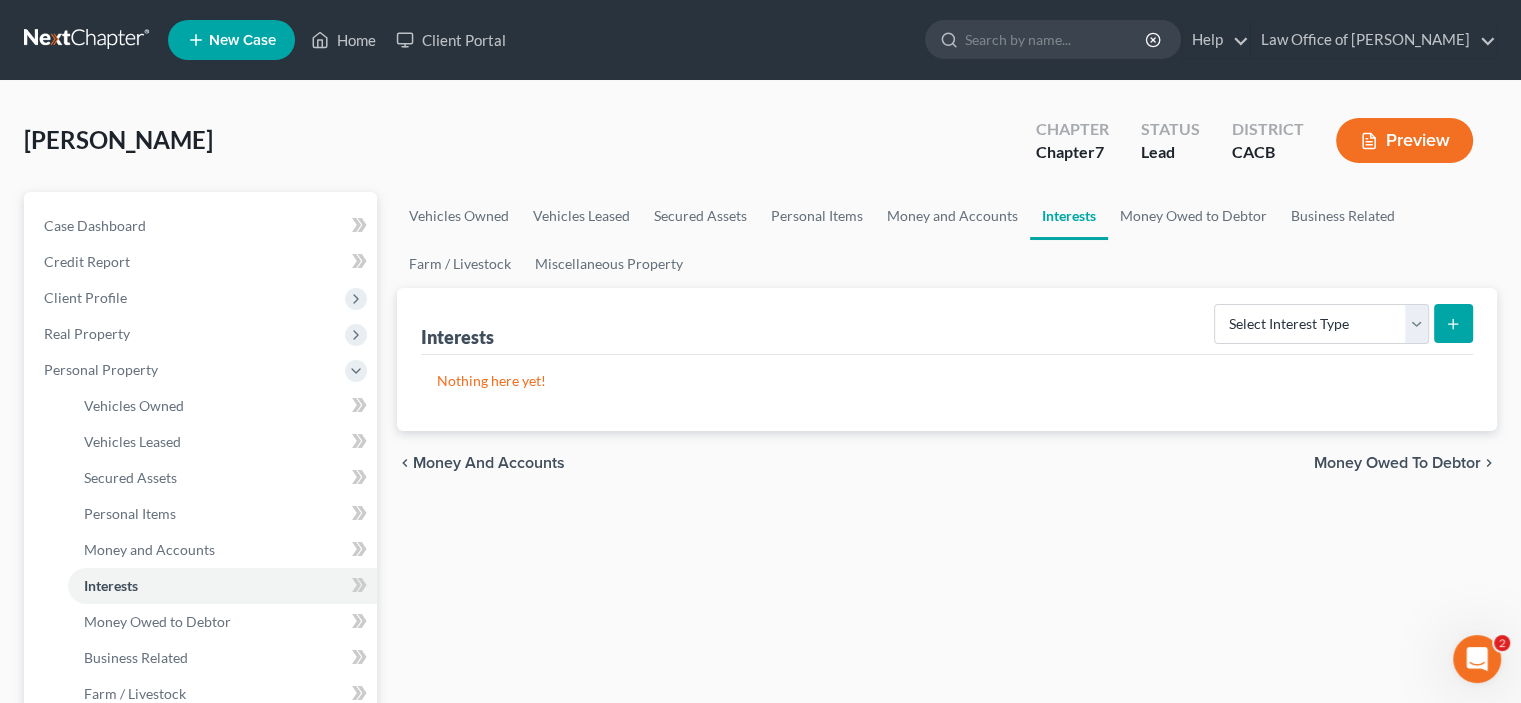 click on "Interests Select Interest Type 401K Annuity Bond Education IRA Government Bond Government Pension Plan Incorporated Business IRA Joint Venture (Active) Joint Venture (Inactive) [PERSON_NAME] Mutual Fund Other Retirement Plan Partnership (Active) Partnership (Inactive) Pension Plan Stock Term Life Insurance Unincorporated Business Whole Life Insurance" at bounding box center [947, 321] 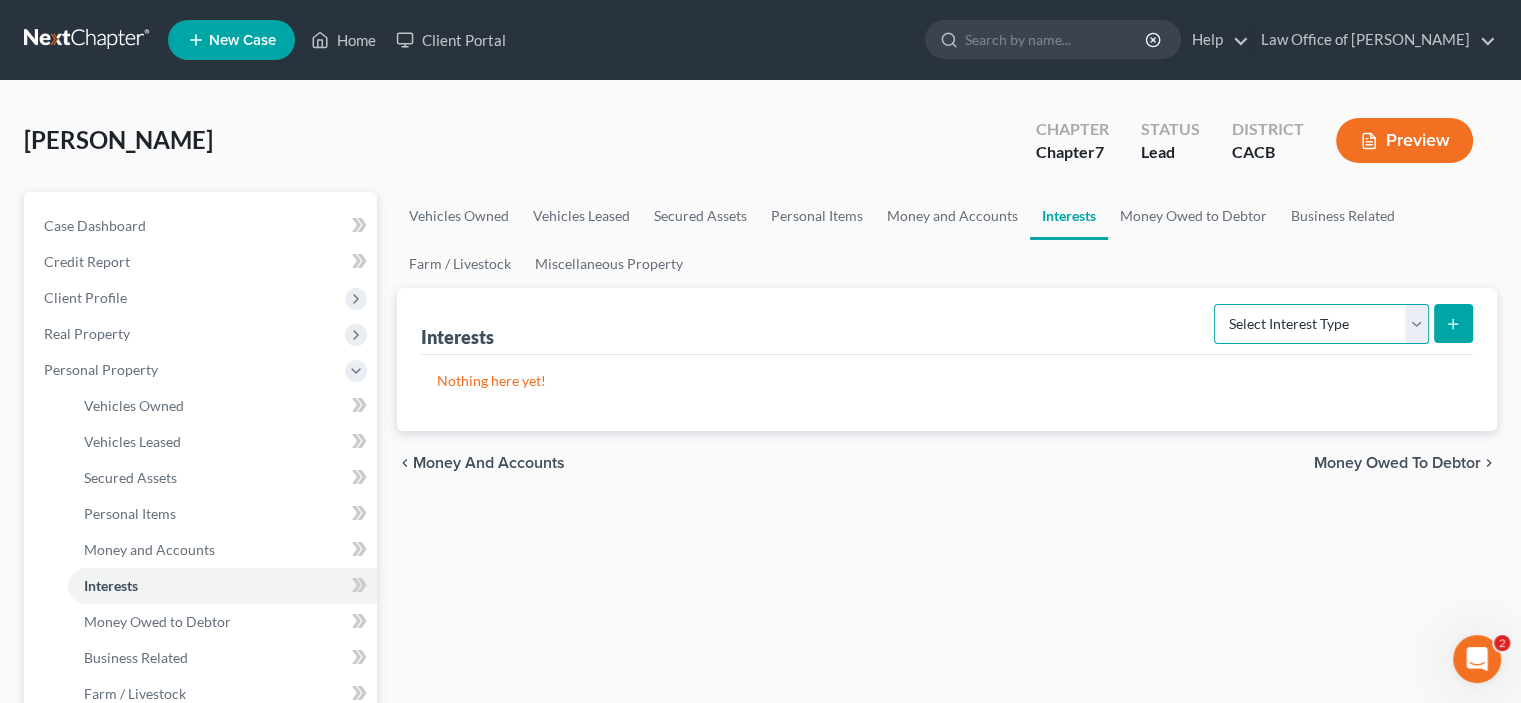 click on "Select Interest Type 401K Annuity Bond Education IRA Government Bond Government Pension Plan Incorporated Business IRA Joint Venture (Active) Joint Venture (Inactive) [PERSON_NAME] Mutual Fund Other Retirement Plan Partnership (Active) Partnership (Inactive) Pension Plan Stock Term Life Insurance Unincorporated Business Whole Life Insurance" at bounding box center (1321, 324) 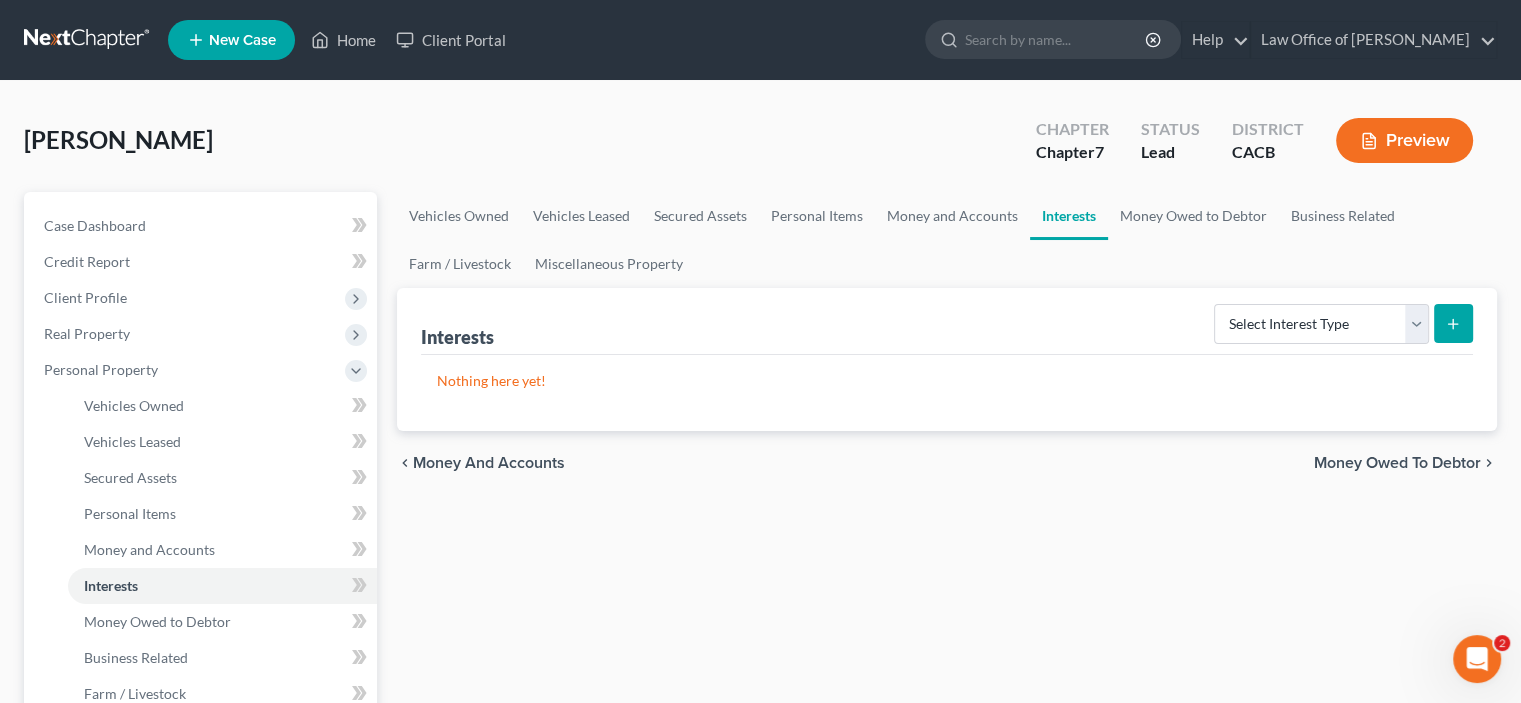 drag, startPoint x: 1050, startPoint y: 479, endPoint x: 1041, endPoint y: 467, distance: 15 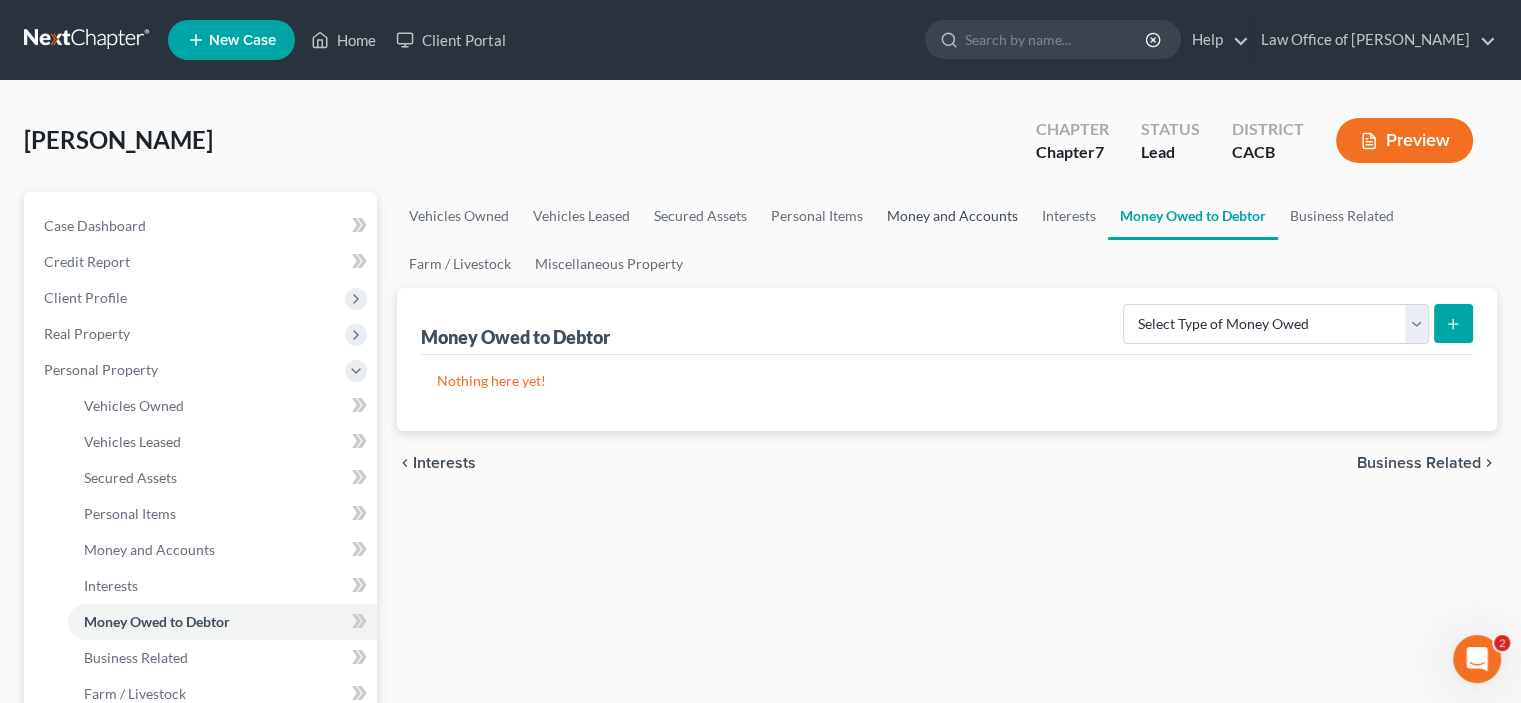 click on "Money and Accounts" at bounding box center (952, 216) 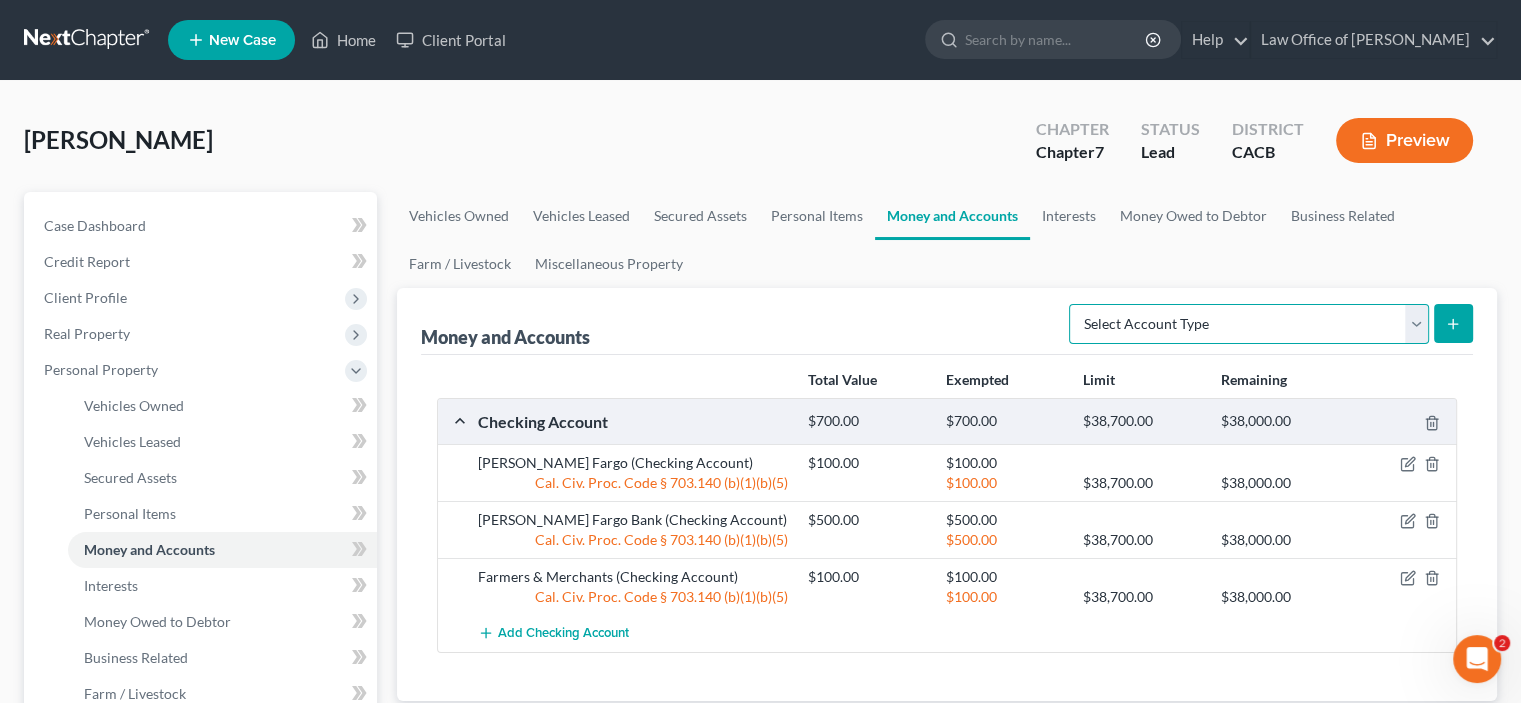 click on "Select Account Type Brokerage Cash on Hand Certificates of Deposit Checking Account Money Market Other (Credit Union, Health Savings Account, etc) Safe Deposit Box Savings Account Security Deposits or Prepayments" at bounding box center [1249, 324] 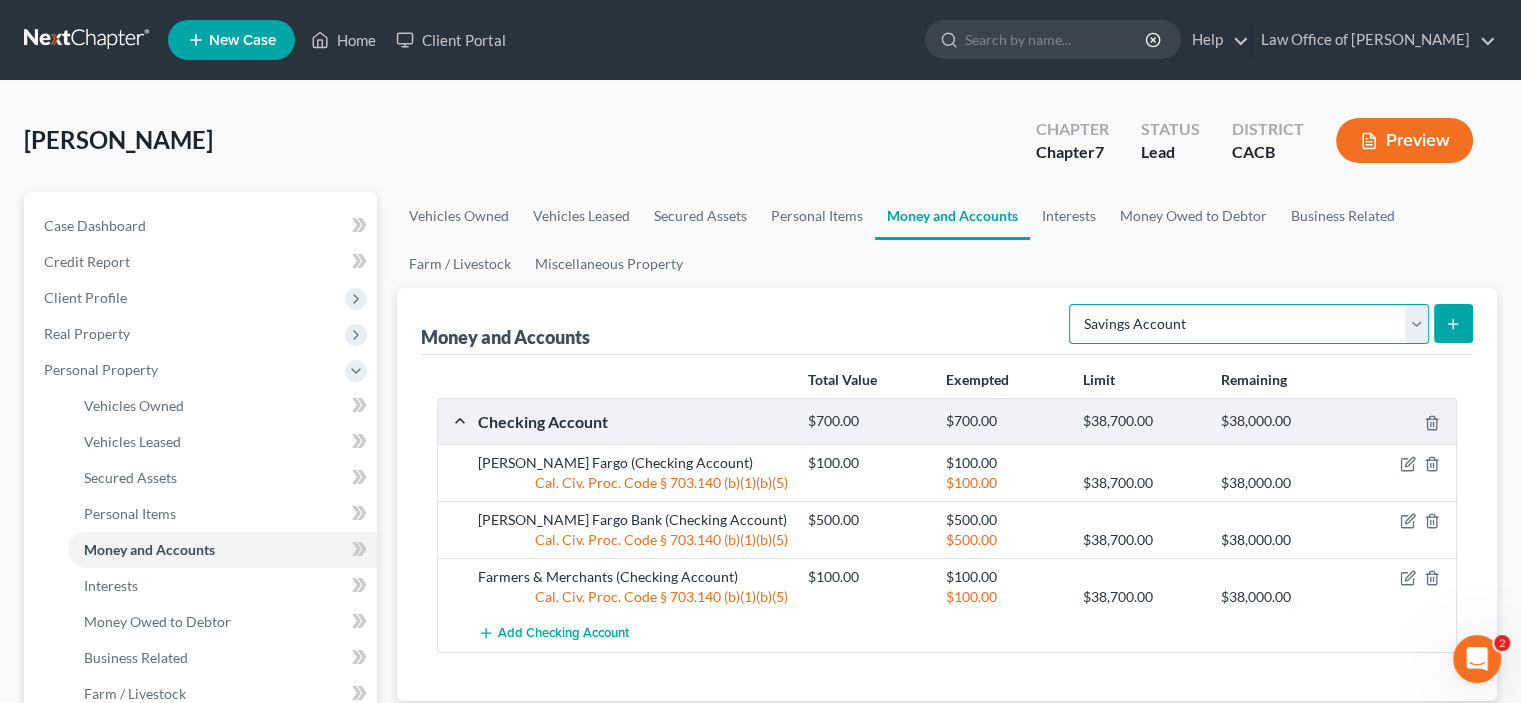 click on "Select Account Type Brokerage Cash on Hand Certificates of Deposit Checking Account Money Market Other (Credit Union, Health Savings Account, etc) Safe Deposit Box Savings Account Security Deposits or Prepayments" at bounding box center [1249, 324] 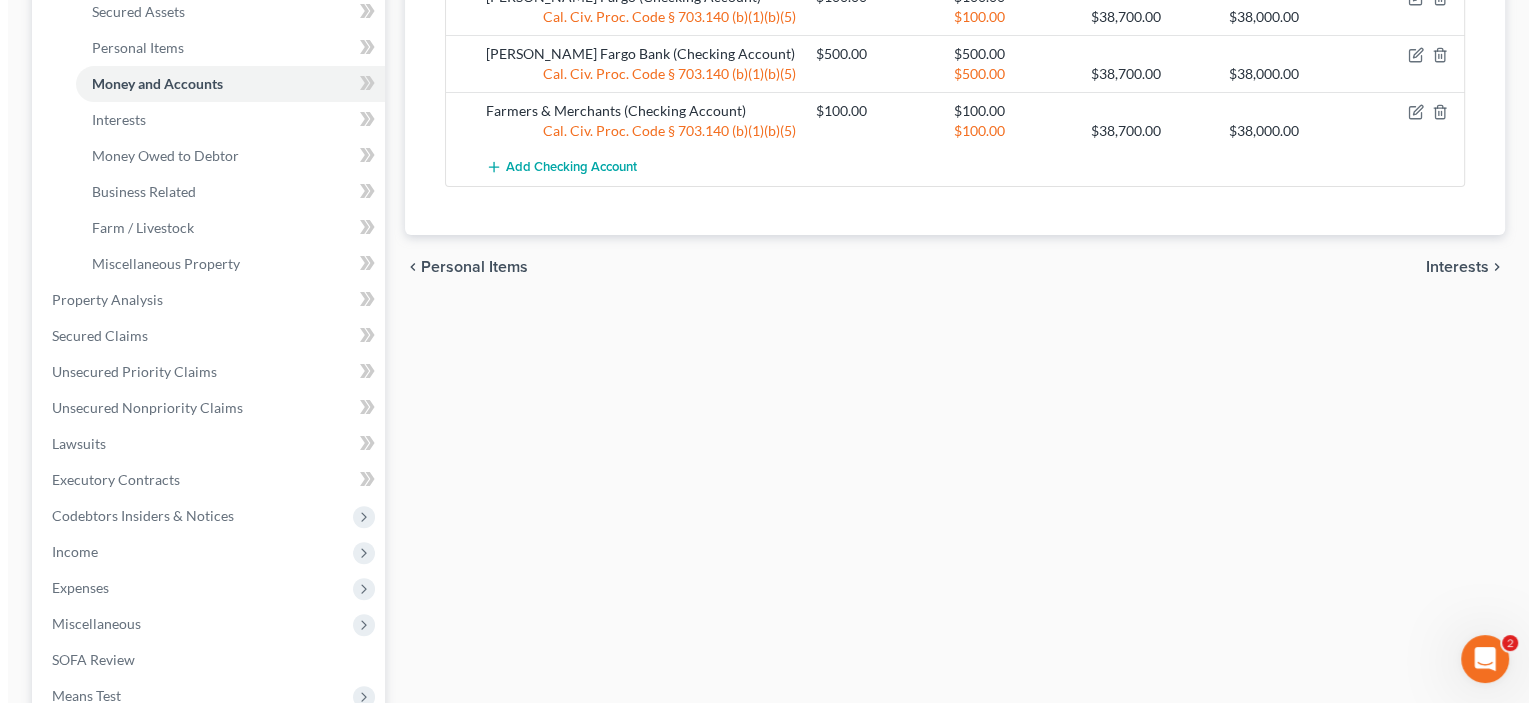 scroll, scrollTop: 233, scrollLeft: 0, axis: vertical 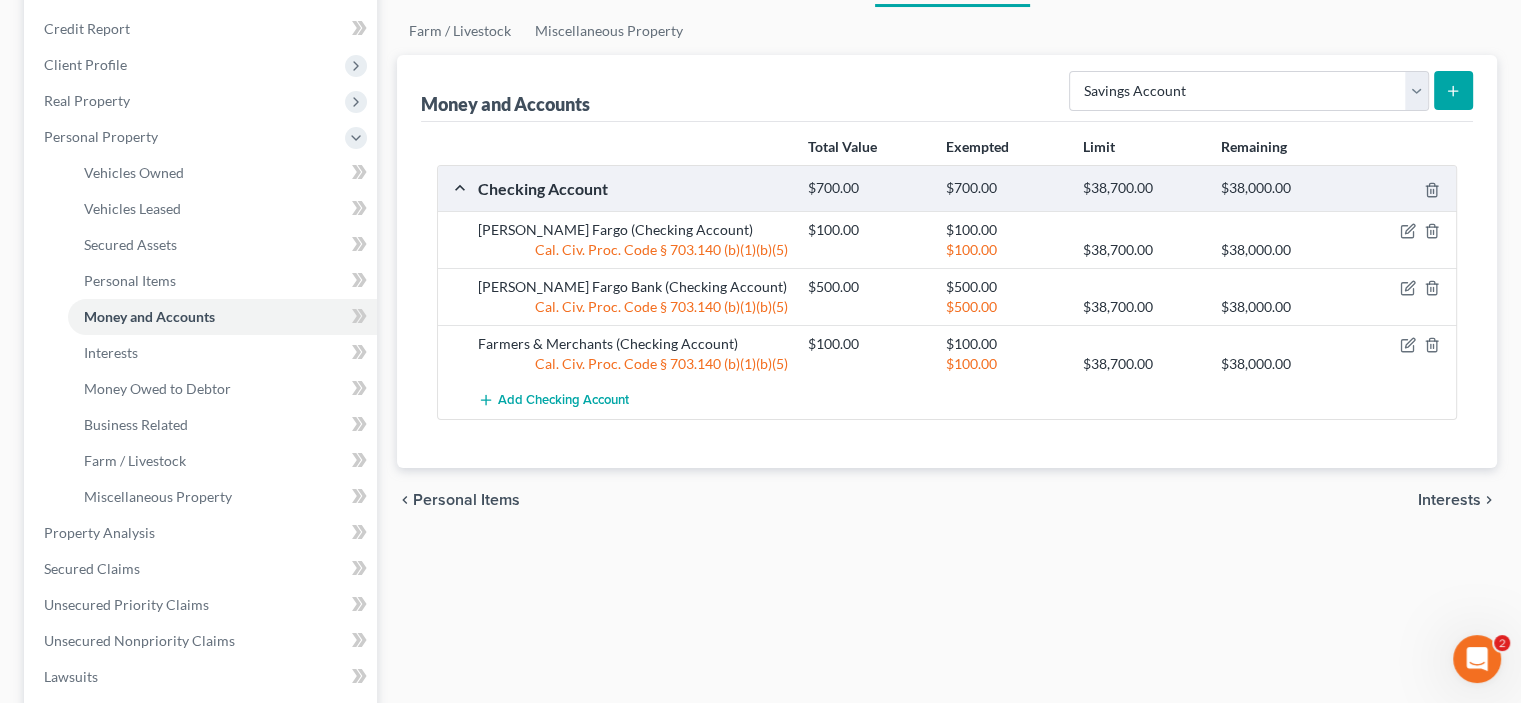 click 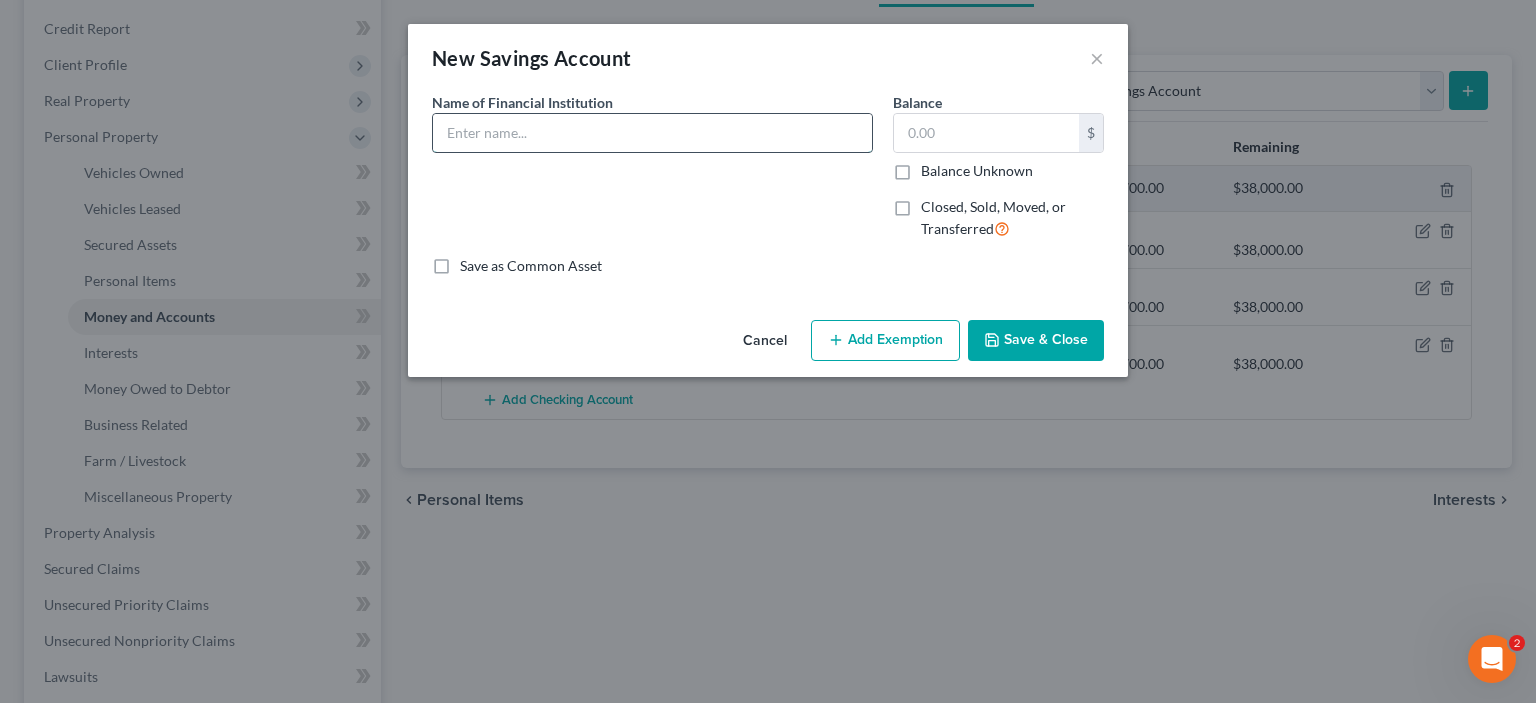 click at bounding box center [652, 133] 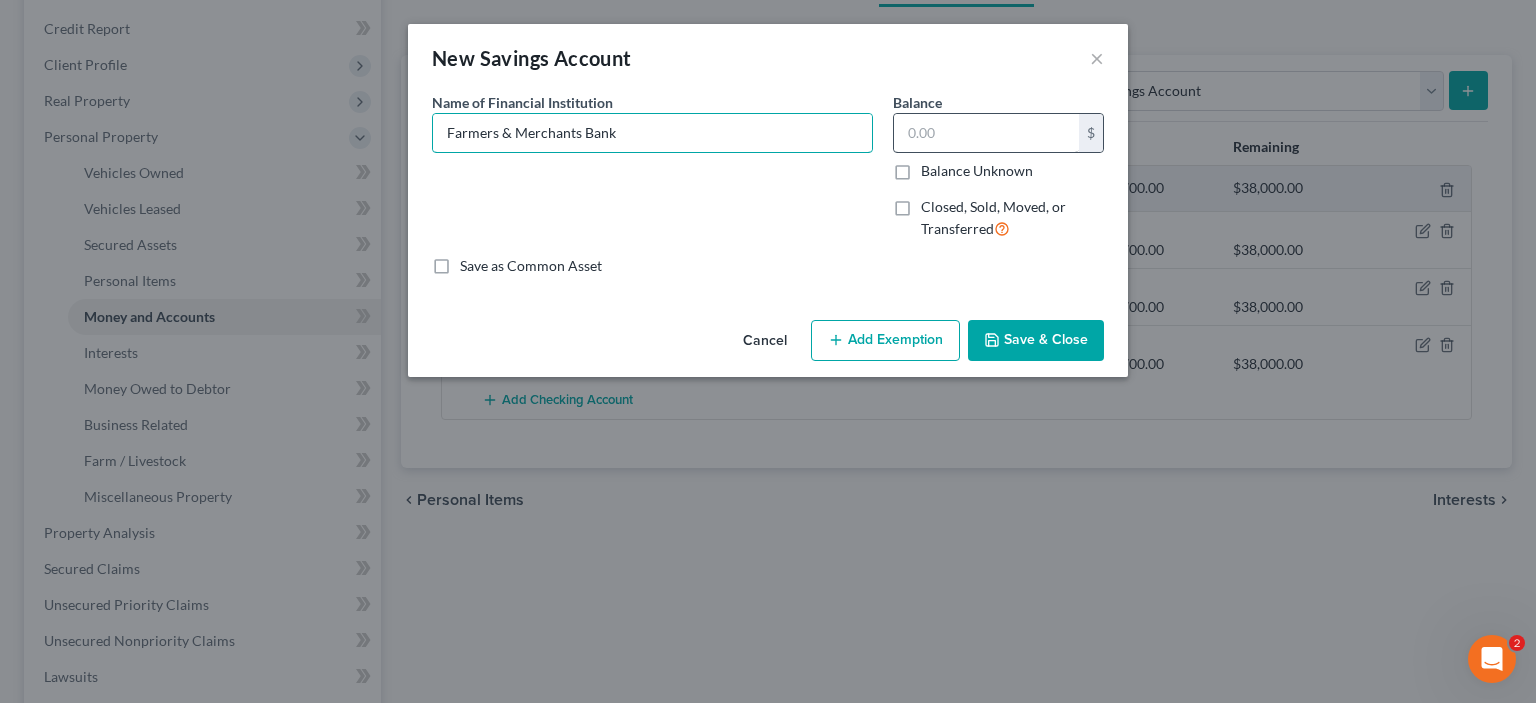 type on "Farmers & Merchants Bank" 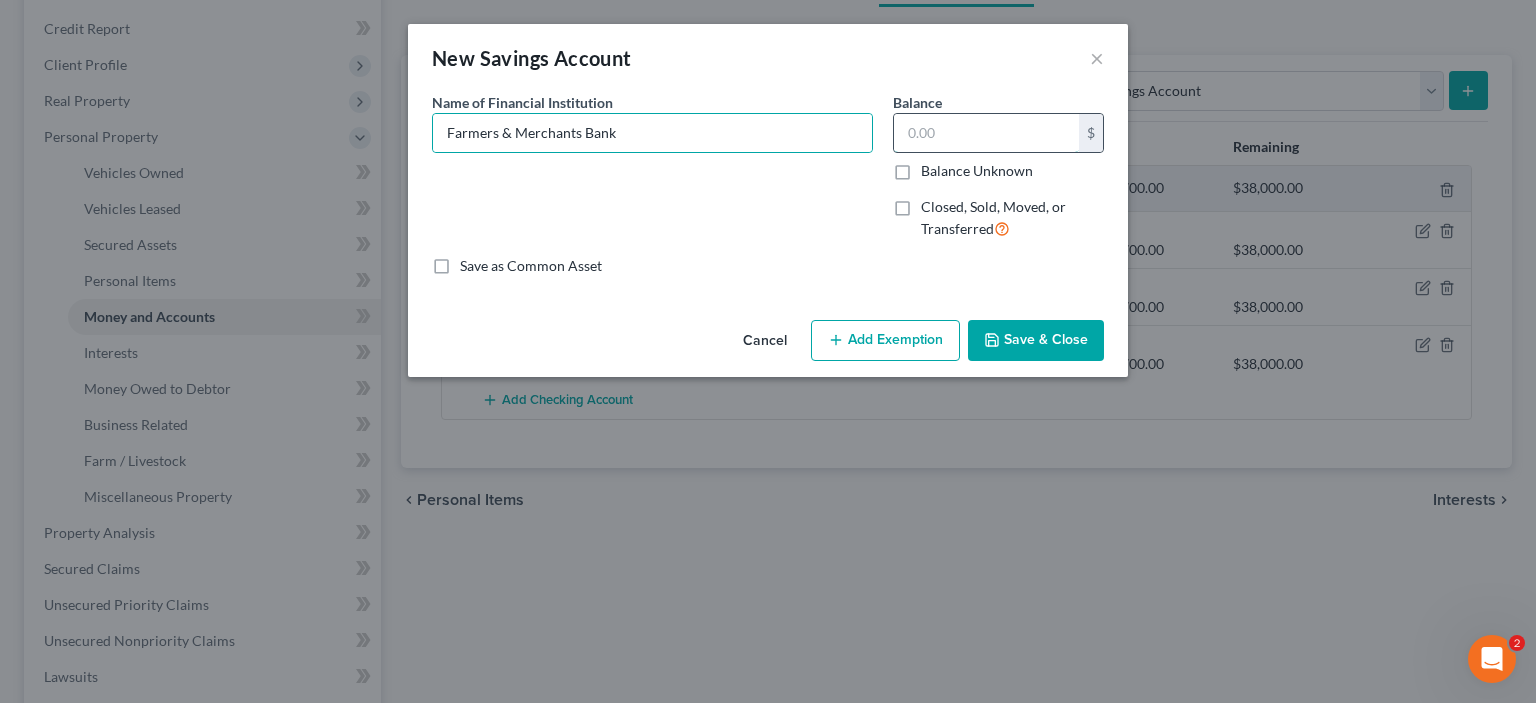 click at bounding box center [986, 133] 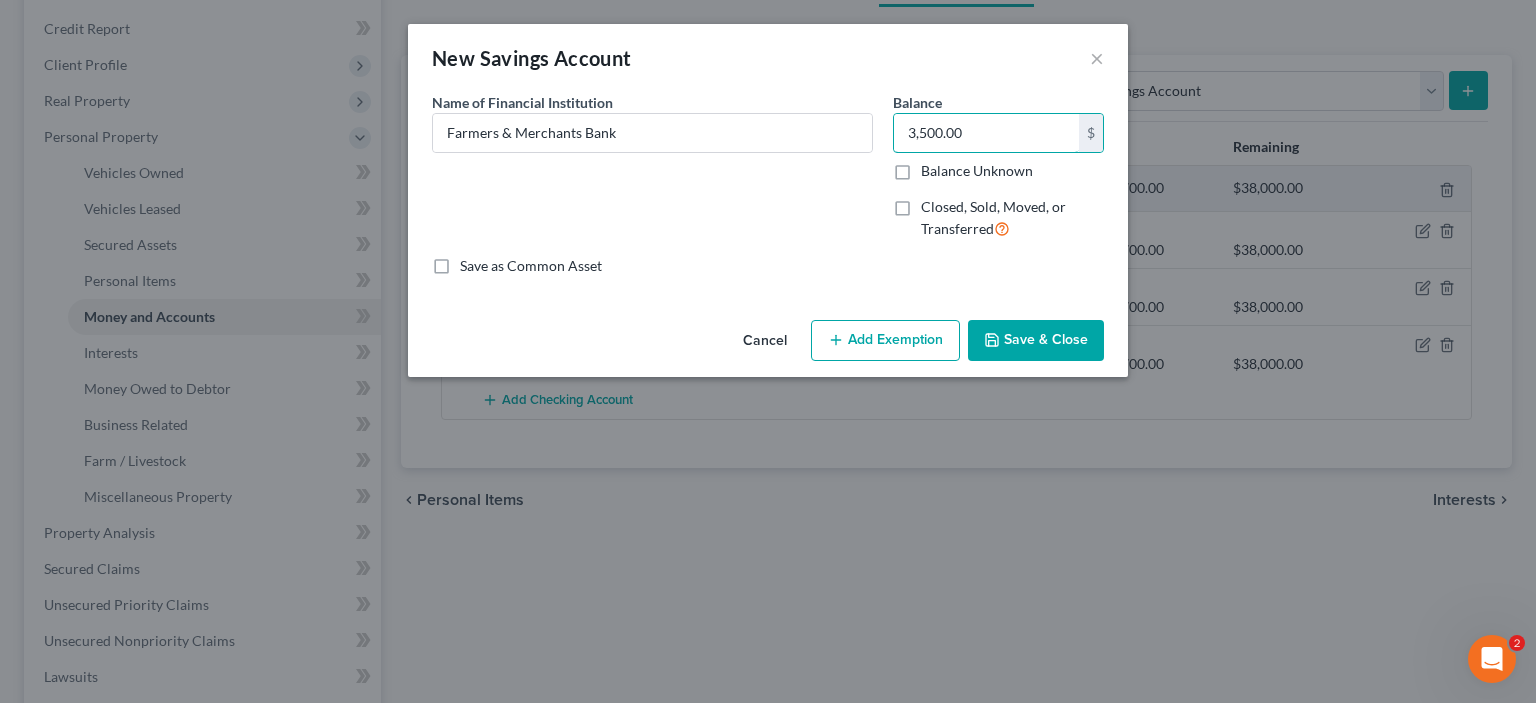 type on "3,500.00" 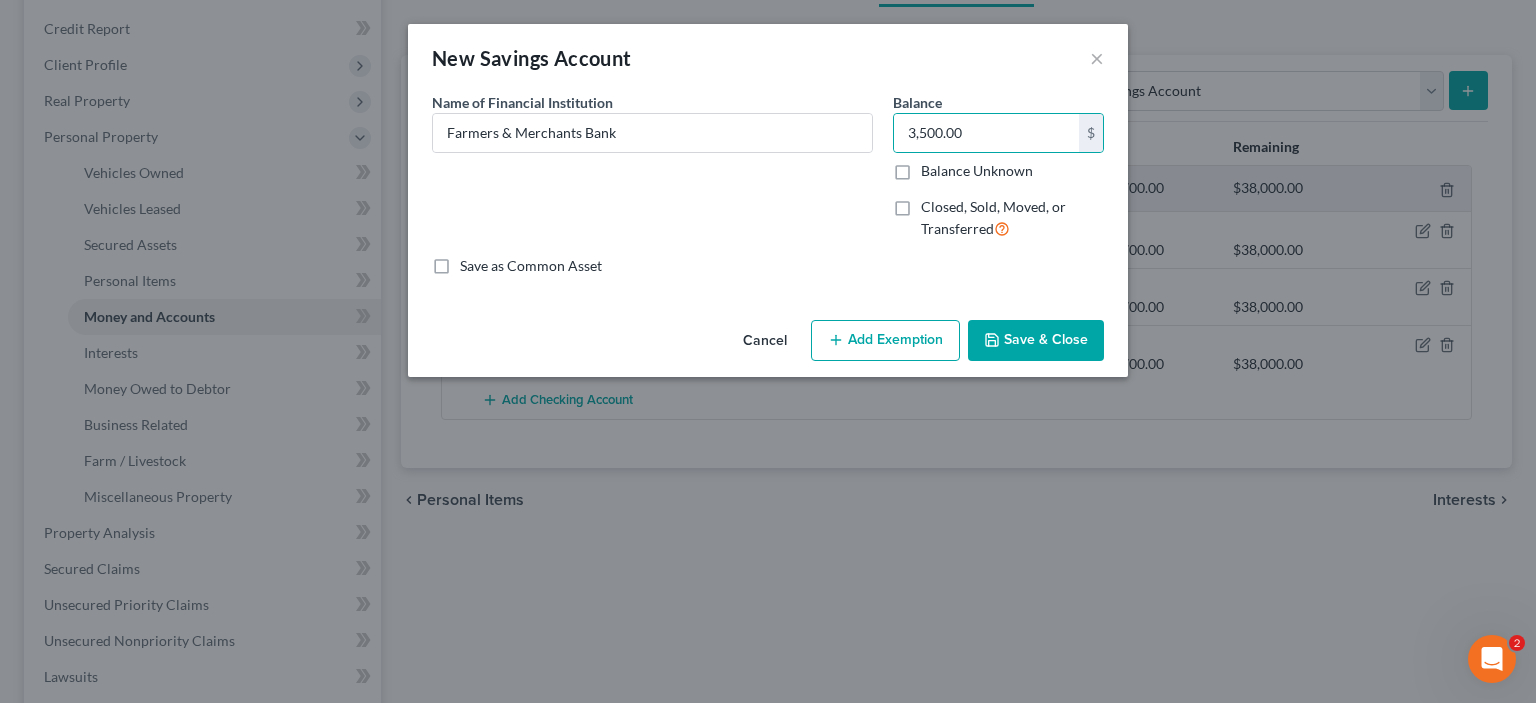 click on "Add Exemption" at bounding box center (885, 341) 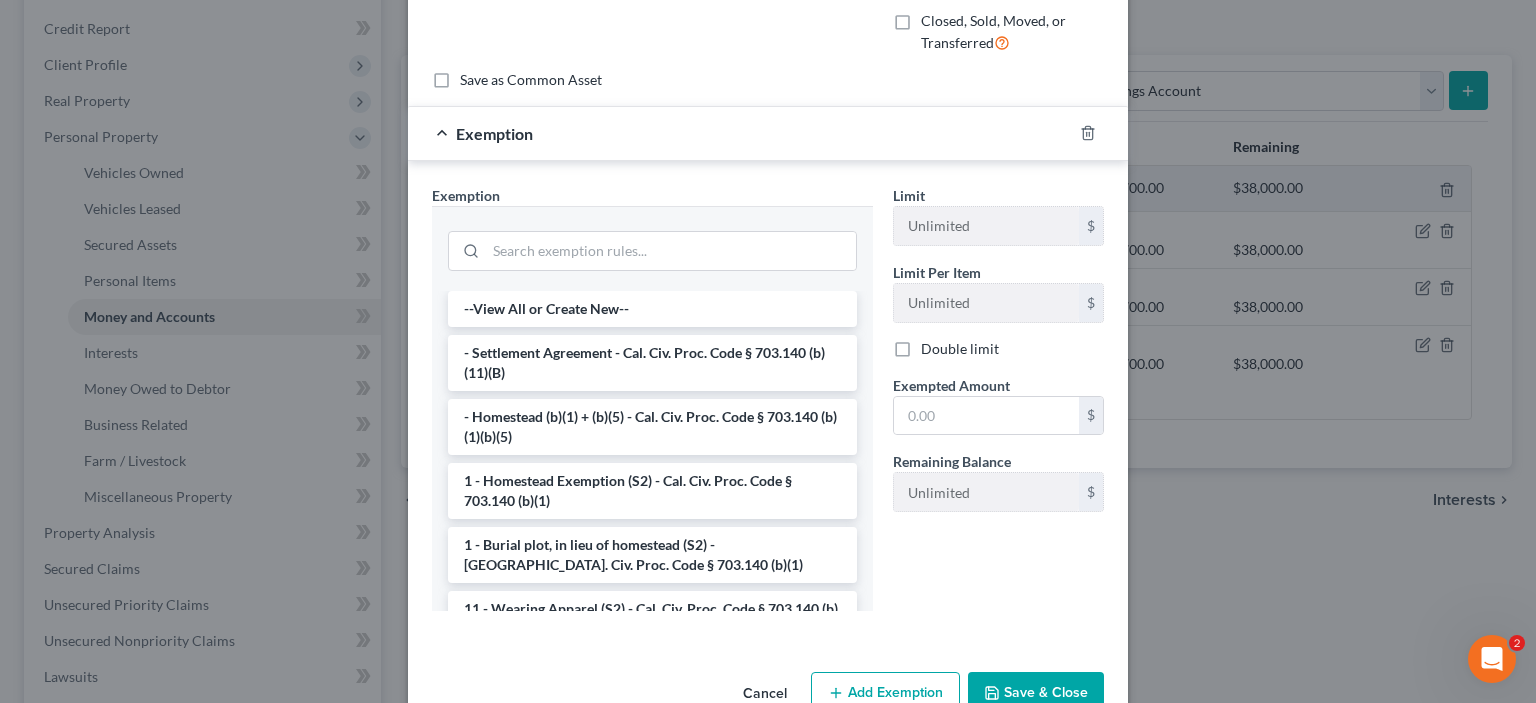 scroll, scrollTop: 233, scrollLeft: 0, axis: vertical 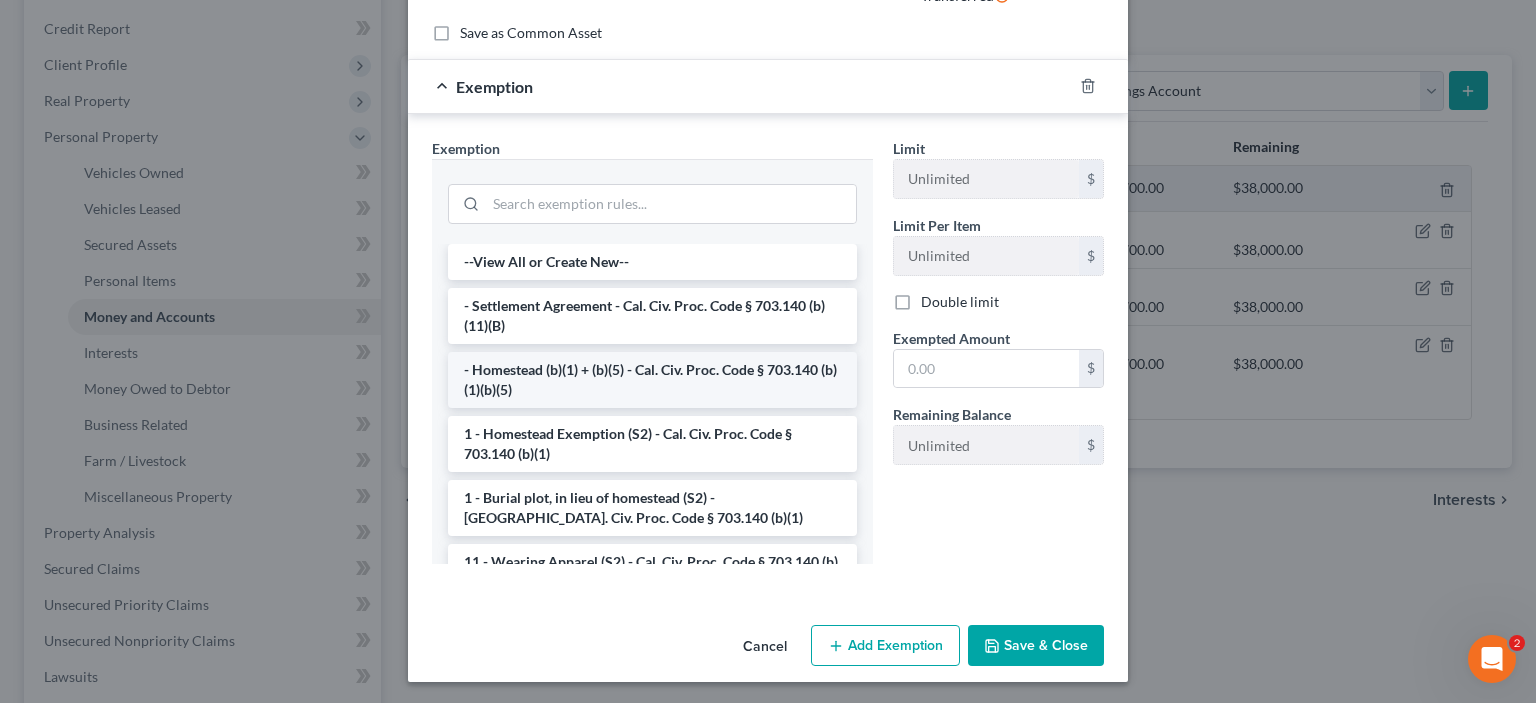 click on "- Homestead (b)(1) + (b)(5) - Cal. Civ. Proc. Code § 703.140 (b)(1)(b)(5)" at bounding box center [652, 380] 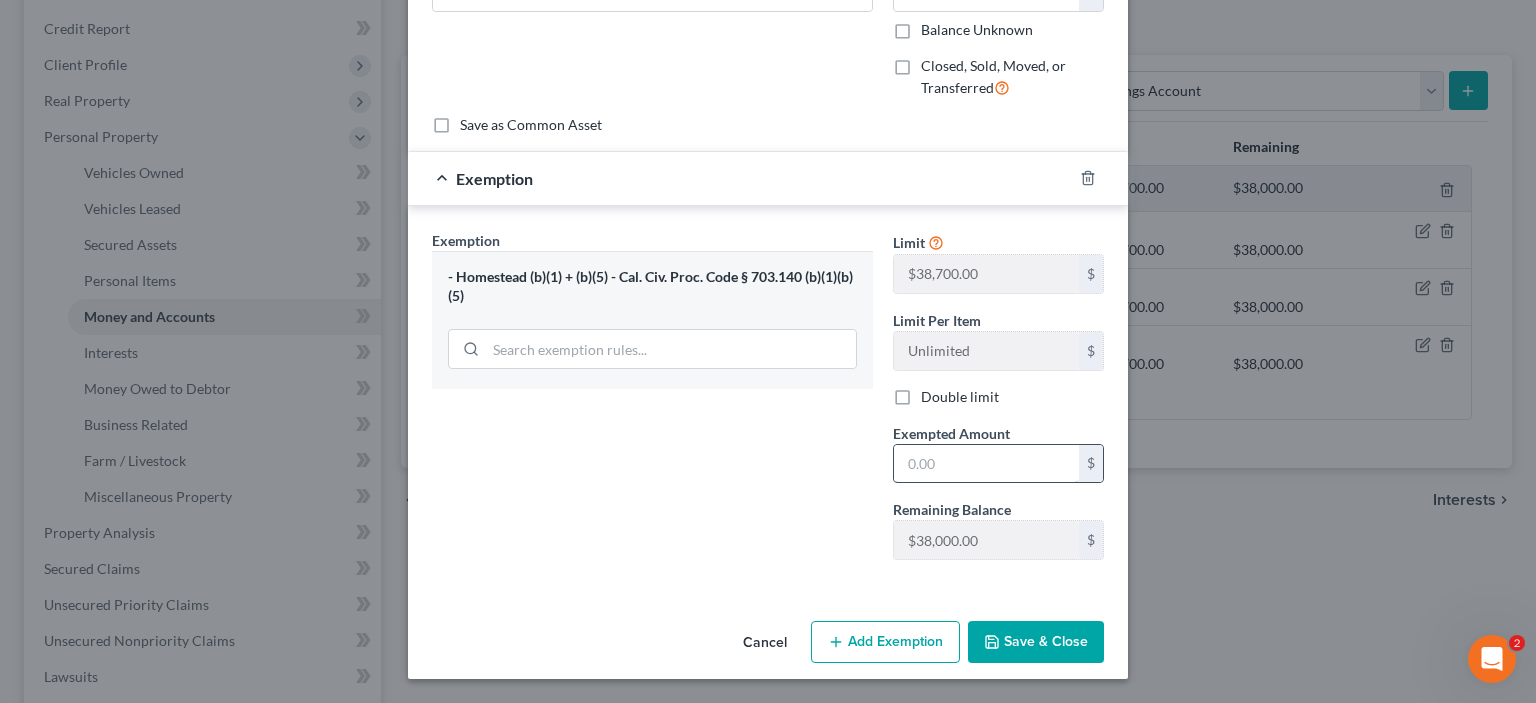 click at bounding box center (986, 464) 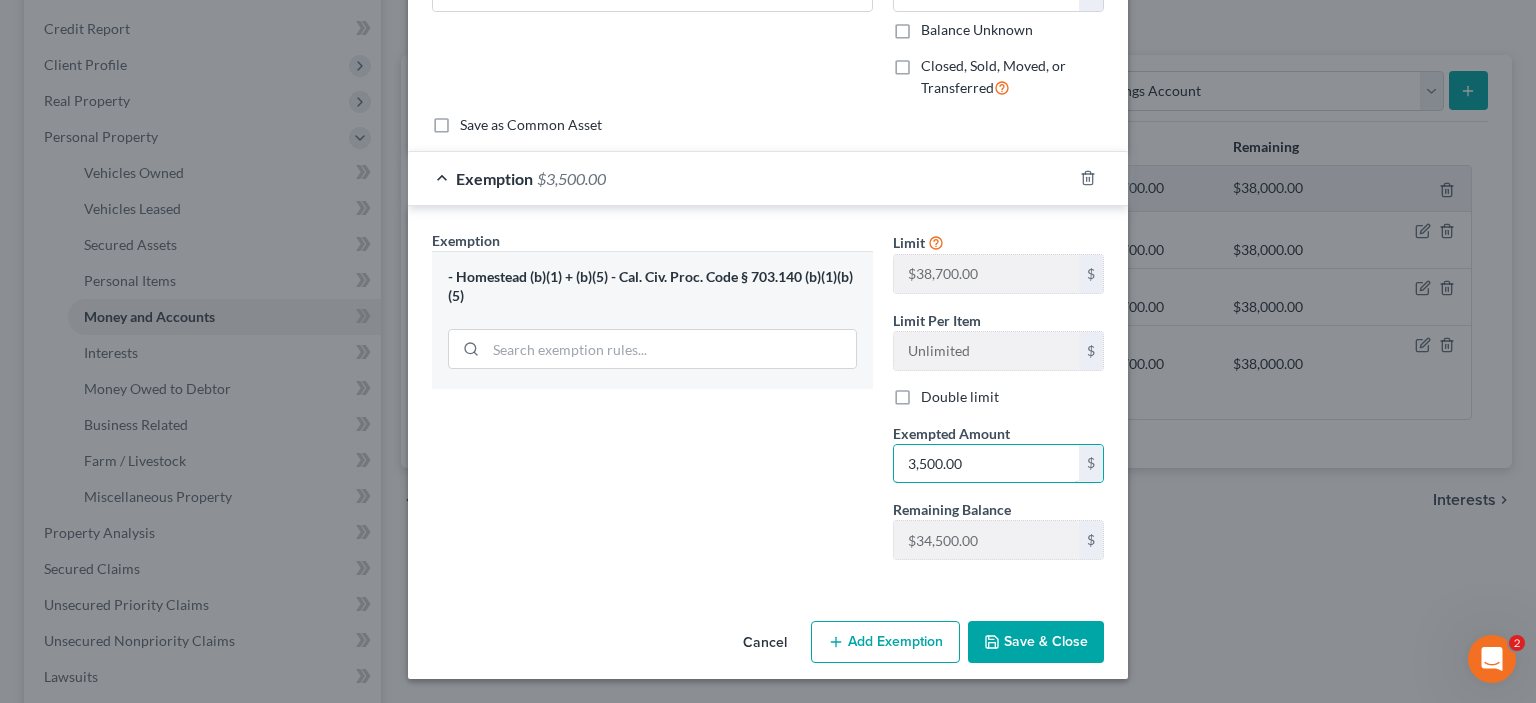 scroll, scrollTop: 344, scrollLeft: 0, axis: vertical 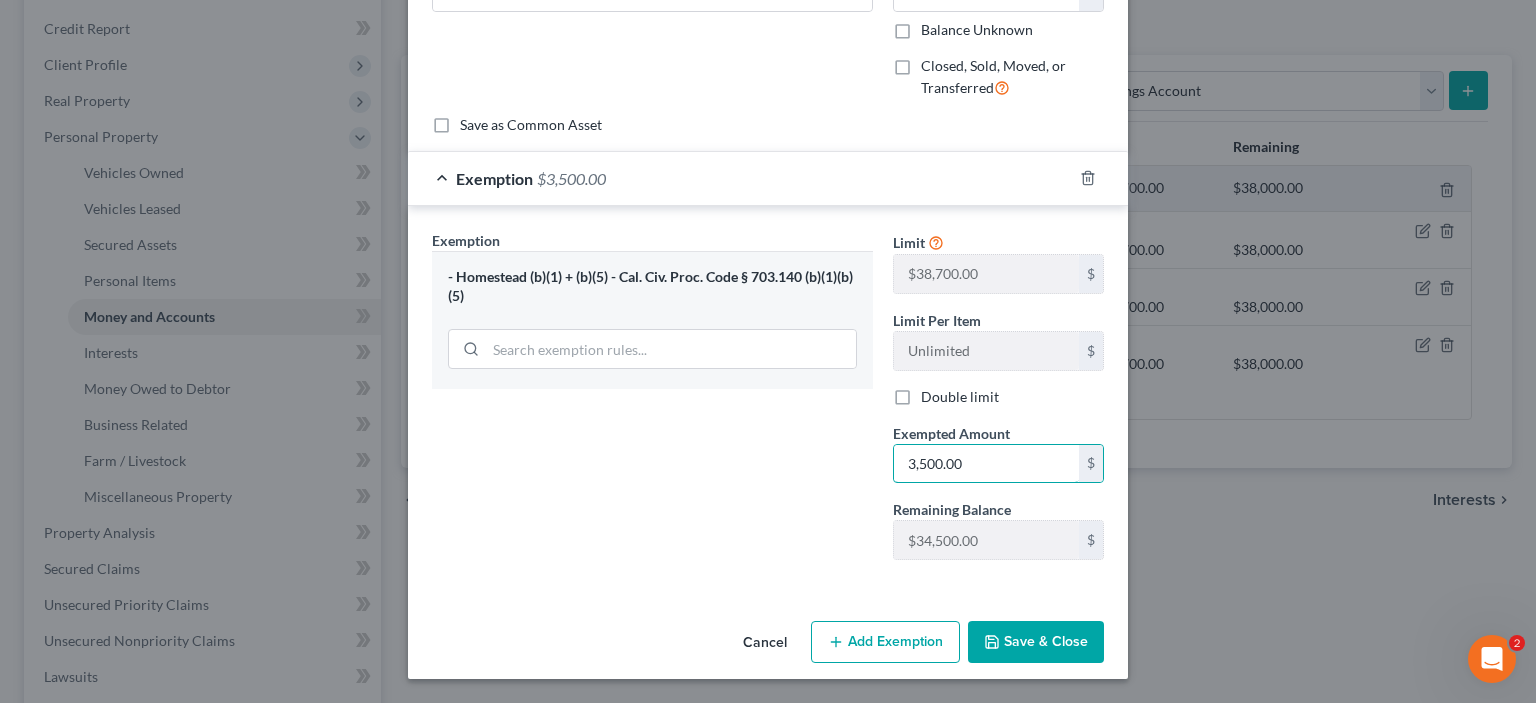 type on "3,500.00" 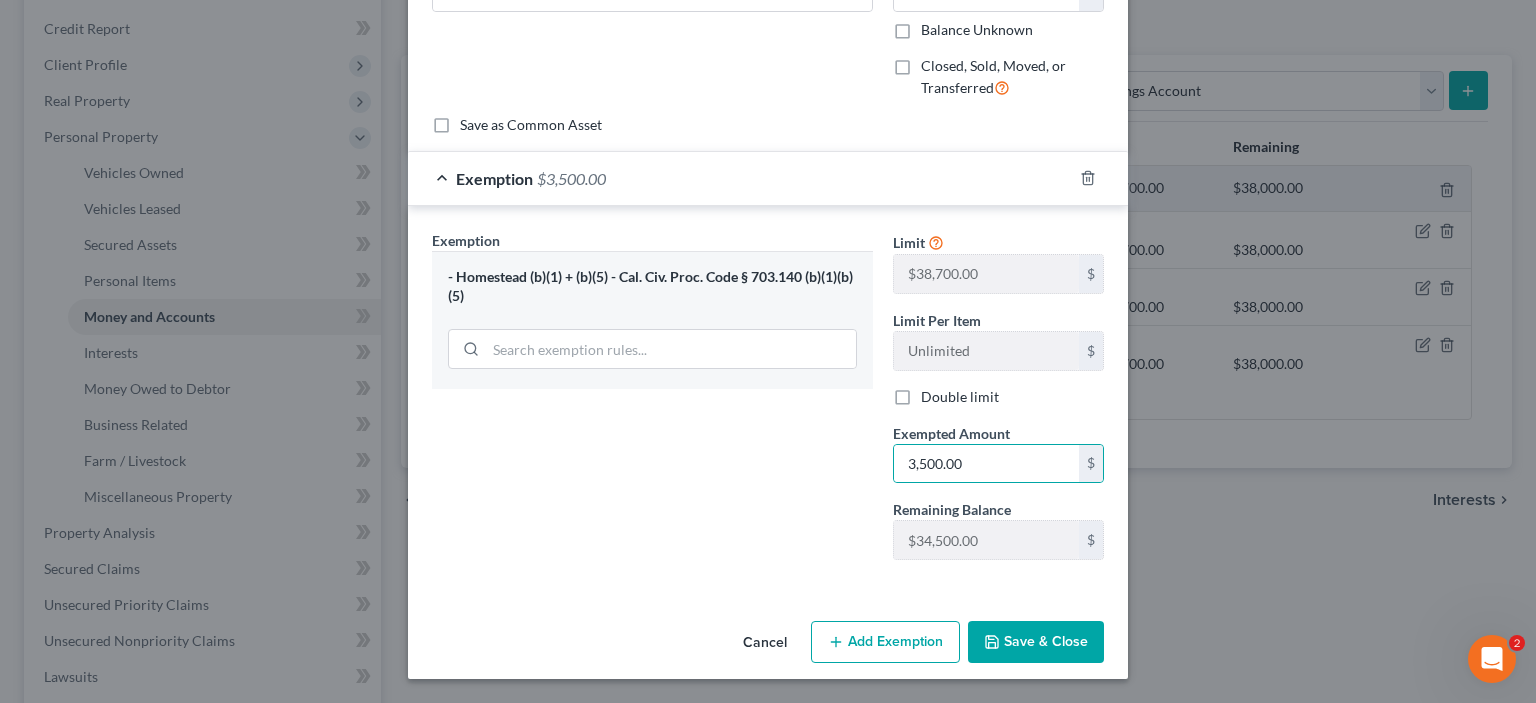 click on "Save & Close" at bounding box center (1036, 642) 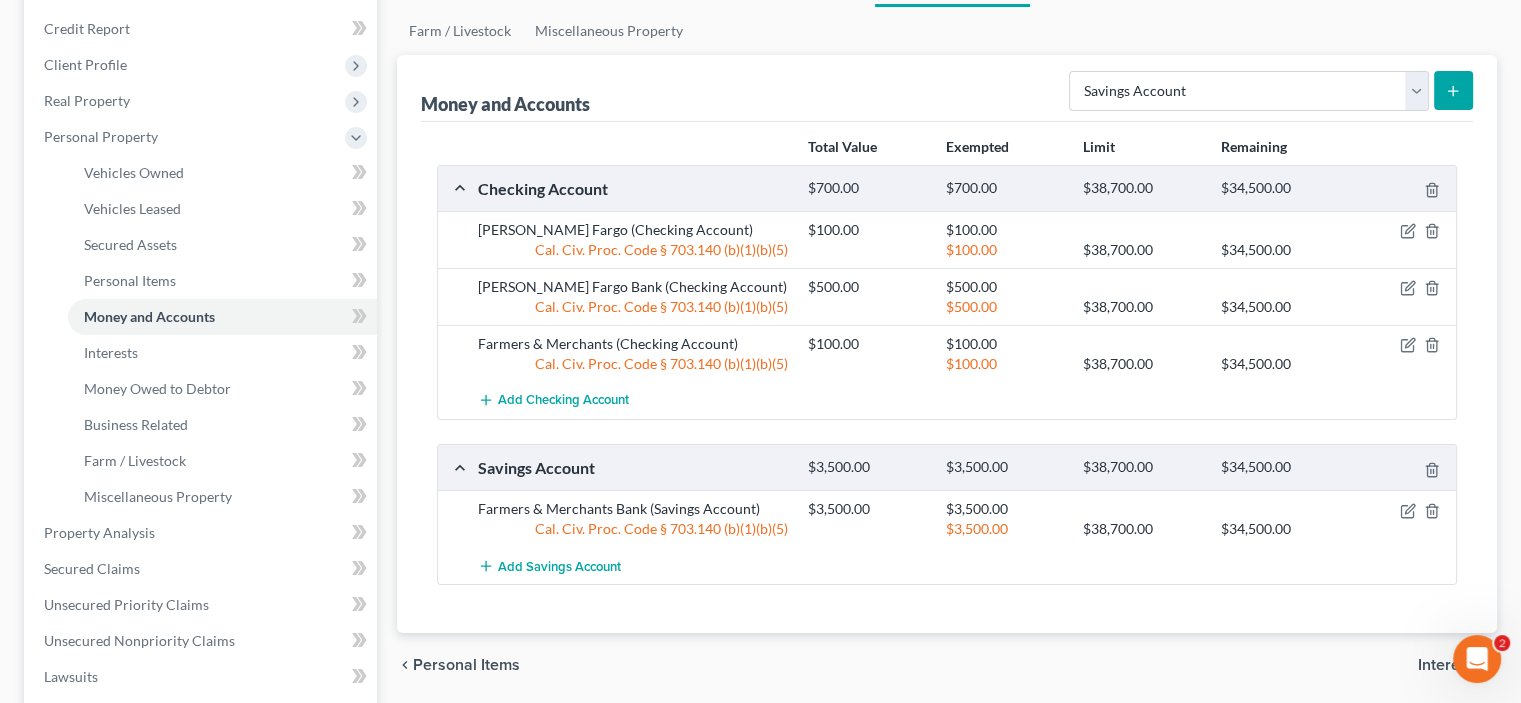 click 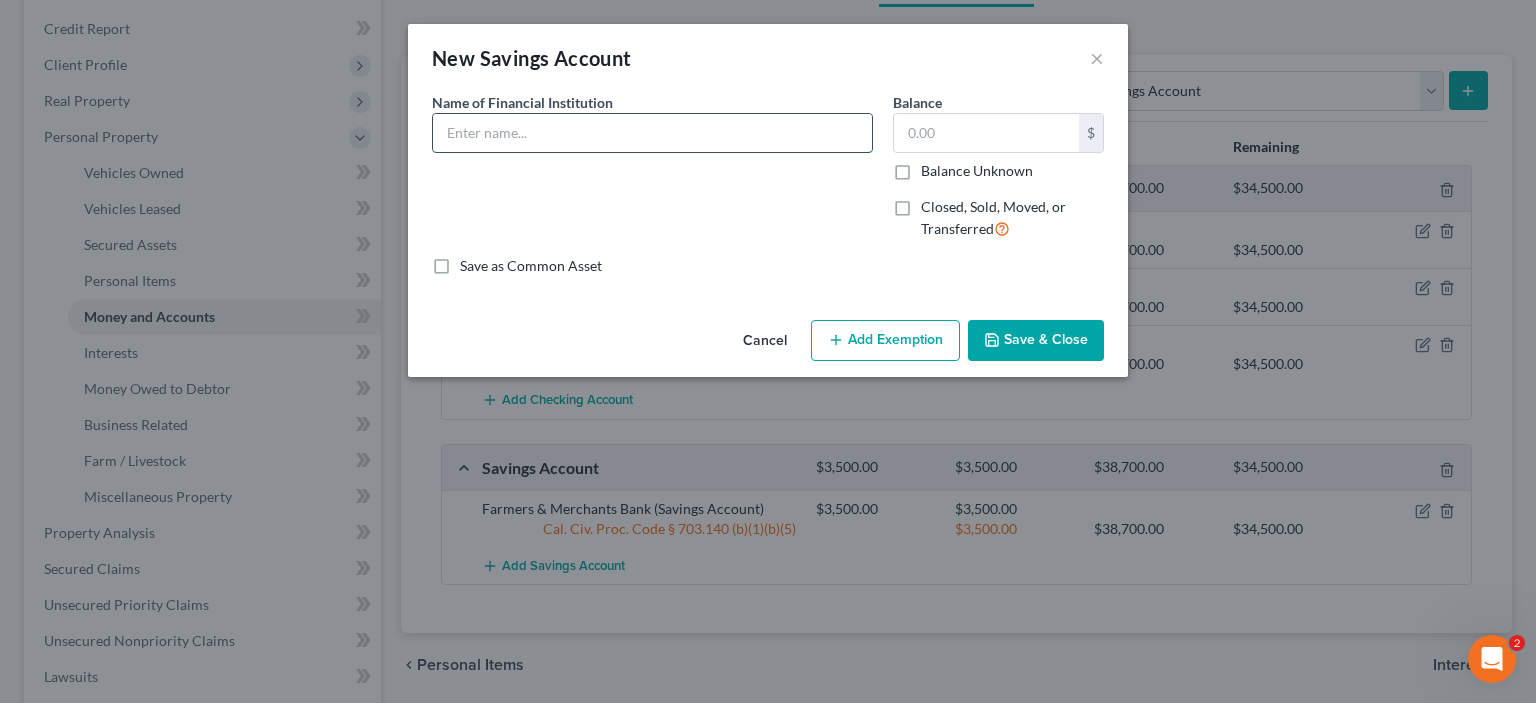 click at bounding box center (652, 133) 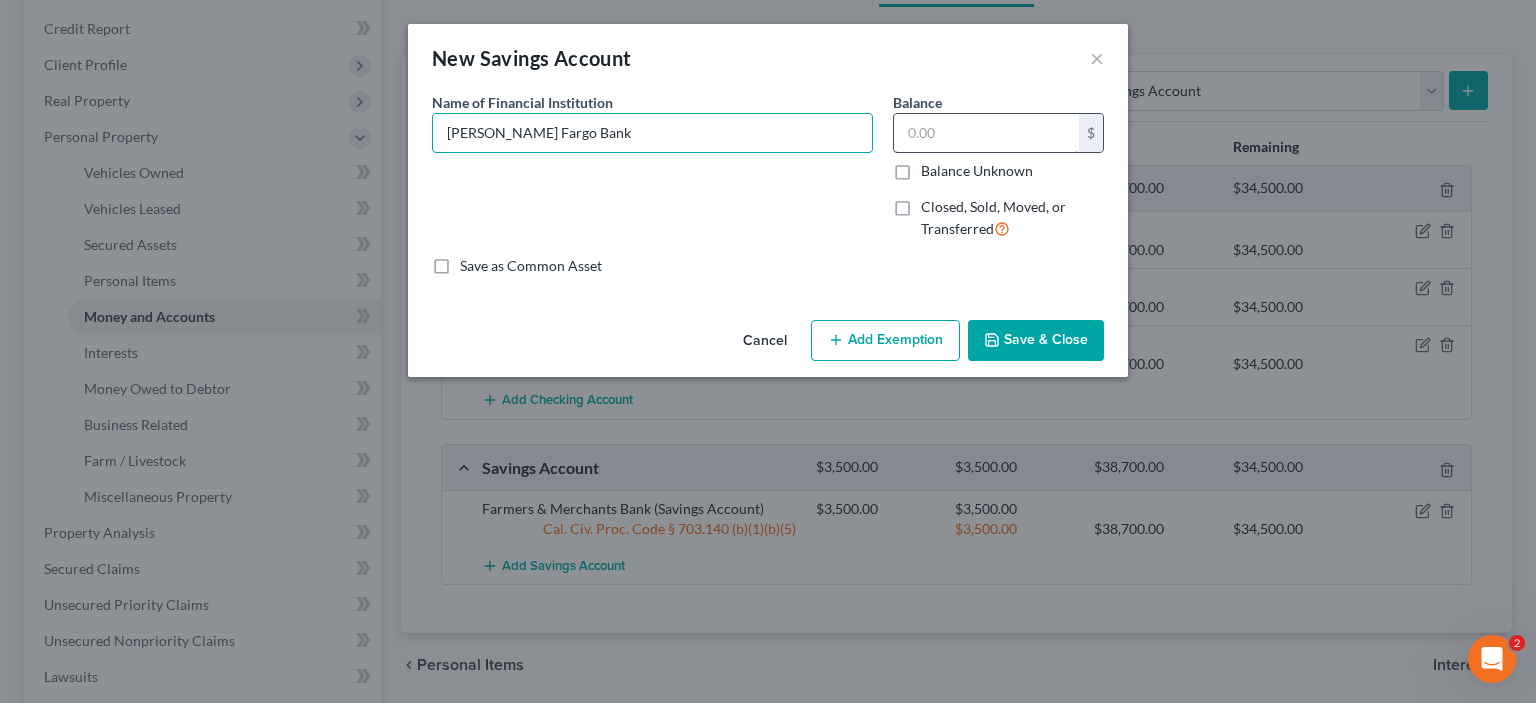 type on "[PERSON_NAME] Fargo Bank" 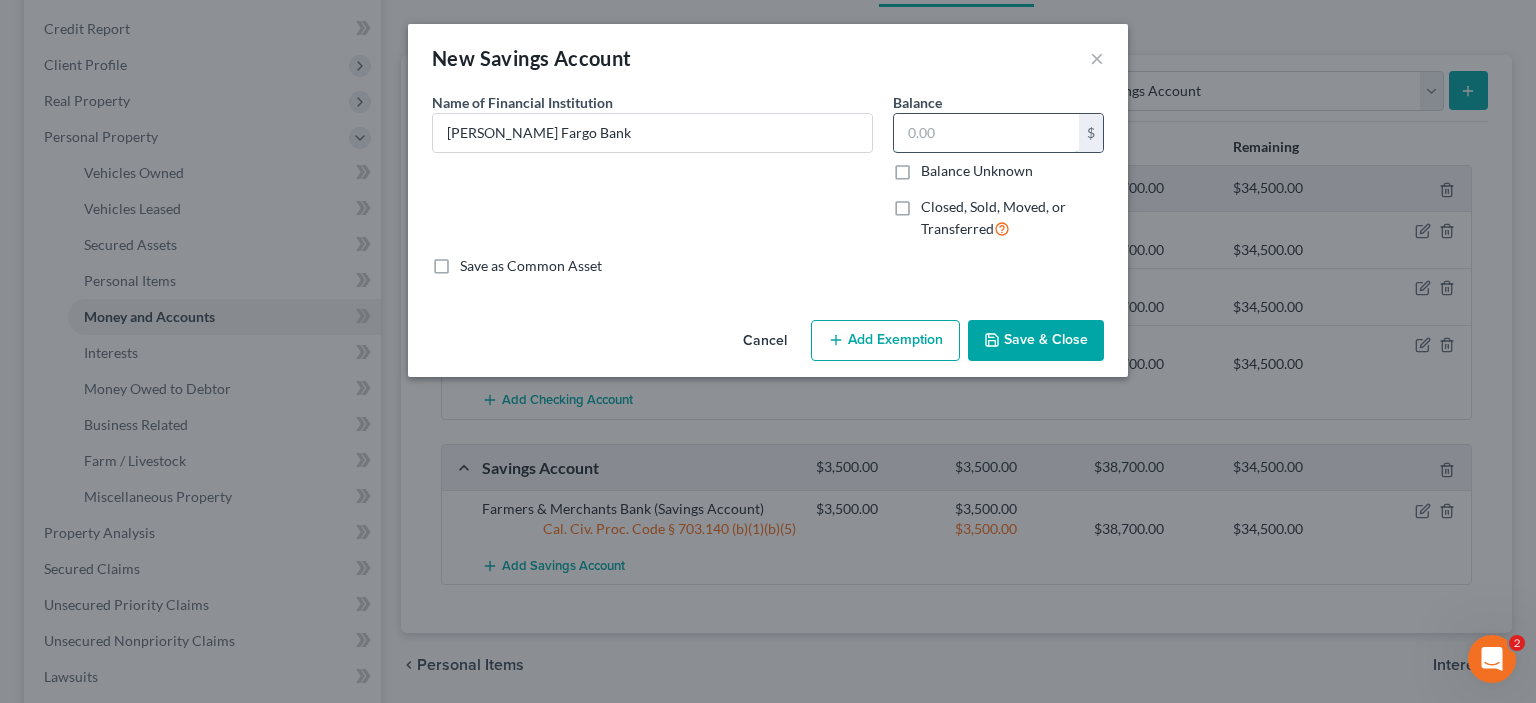click at bounding box center [986, 133] 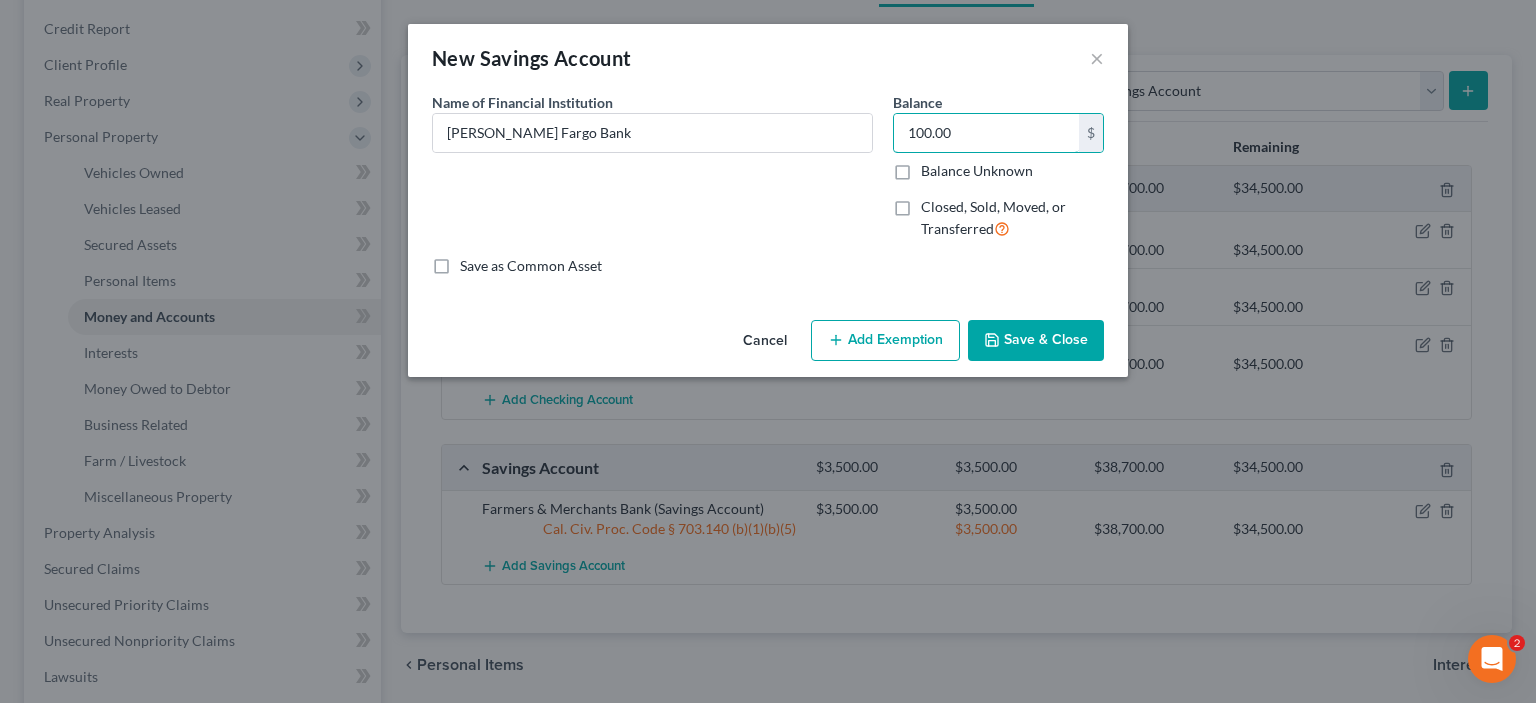 type on "100.00" 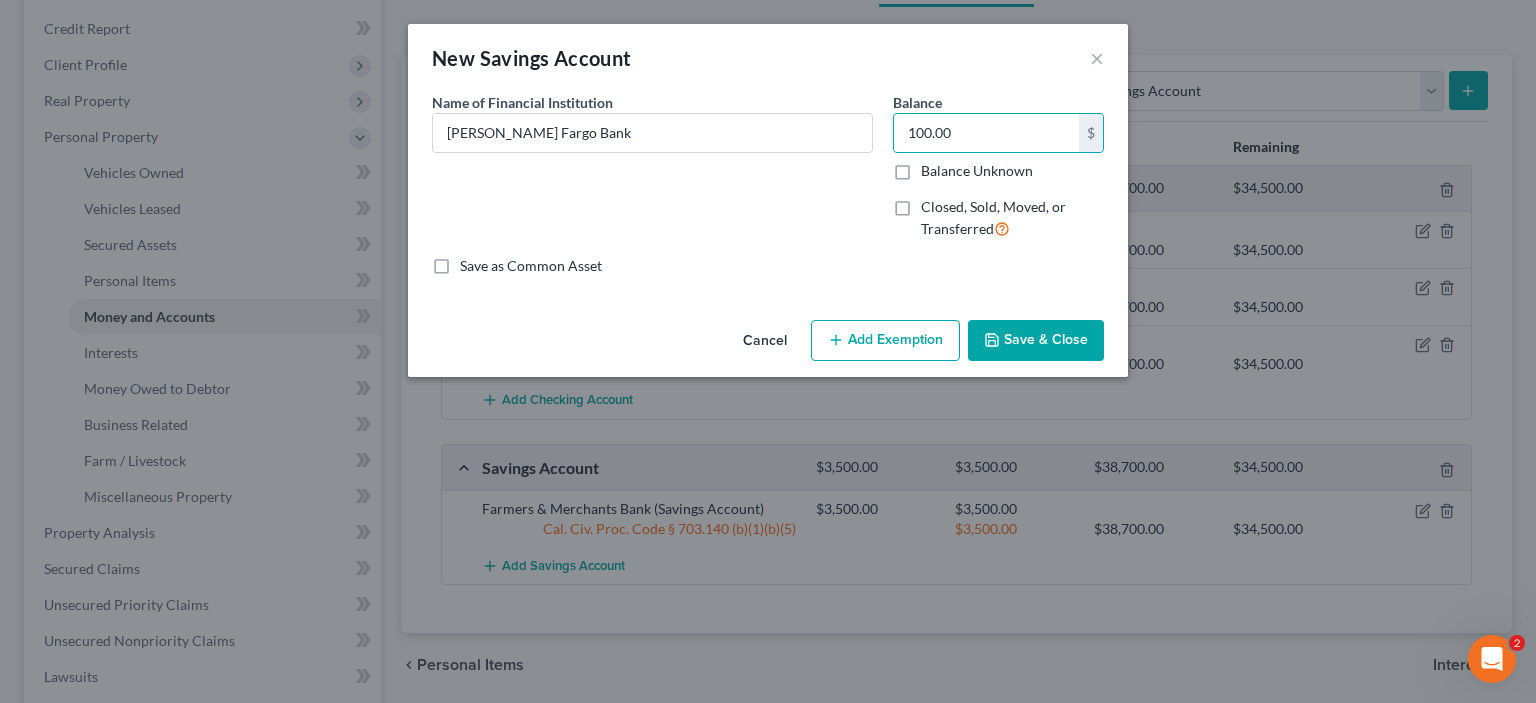 click on "Add Exemption" at bounding box center [885, 341] 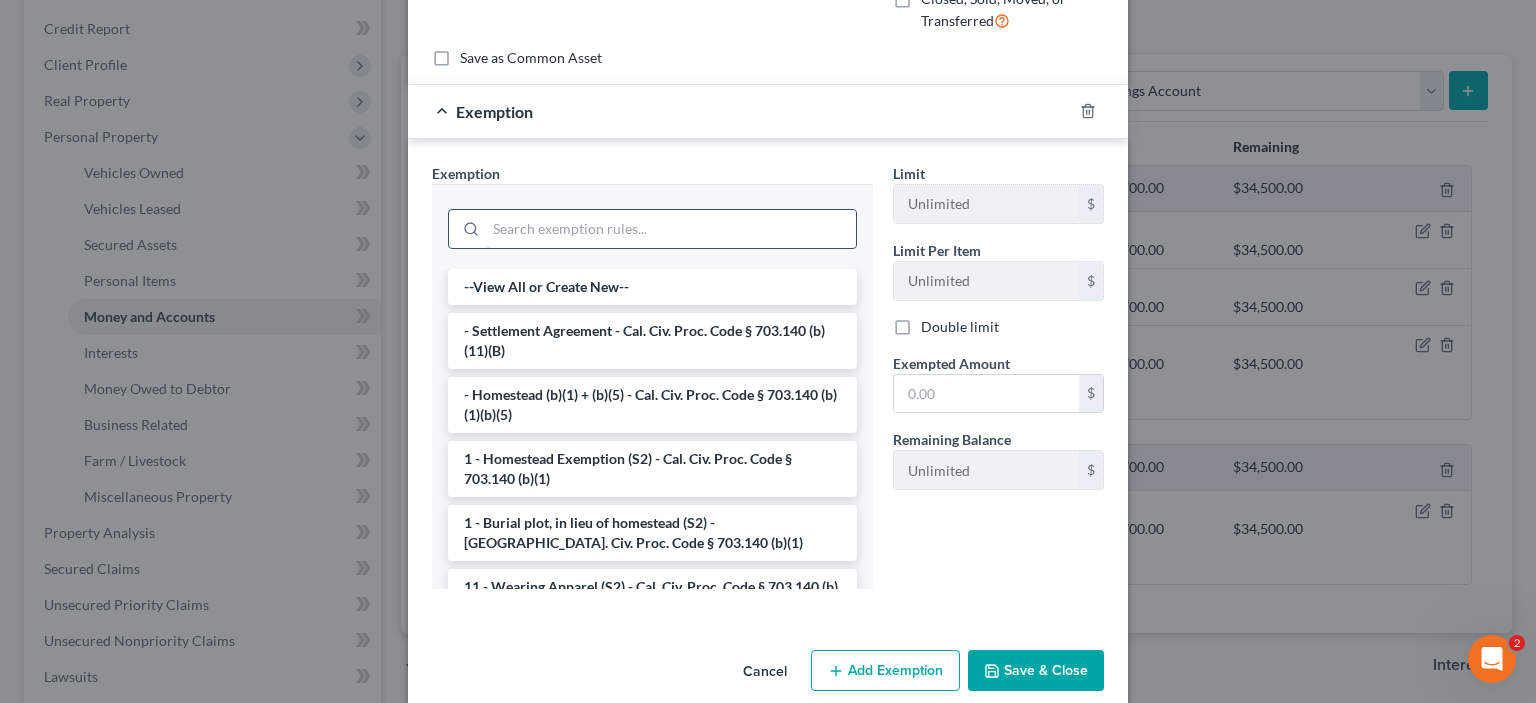 scroll, scrollTop: 233, scrollLeft: 0, axis: vertical 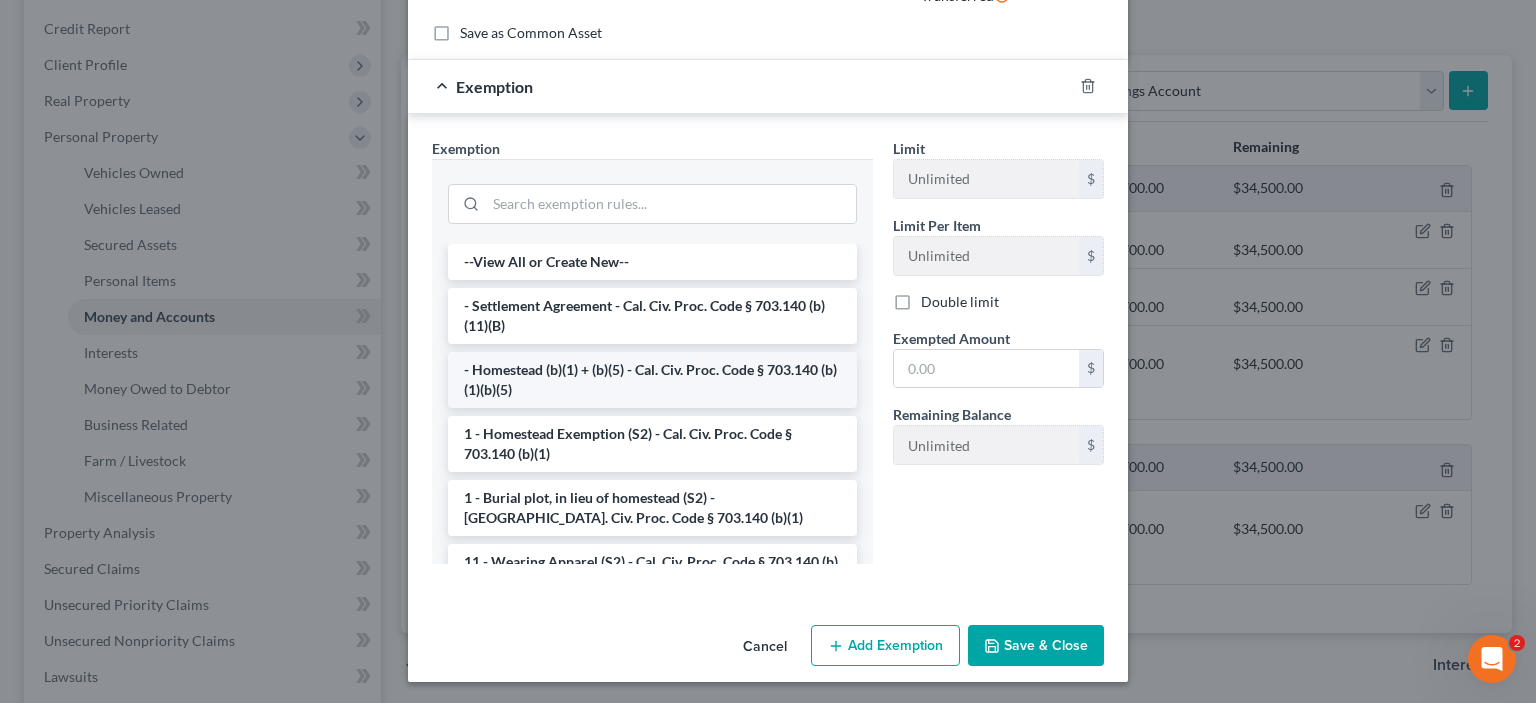 click on "- Homestead (b)(1) + (b)(5) - Cal. Civ. Proc. Code § 703.140 (b)(1)(b)(5)" at bounding box center [652, 380] 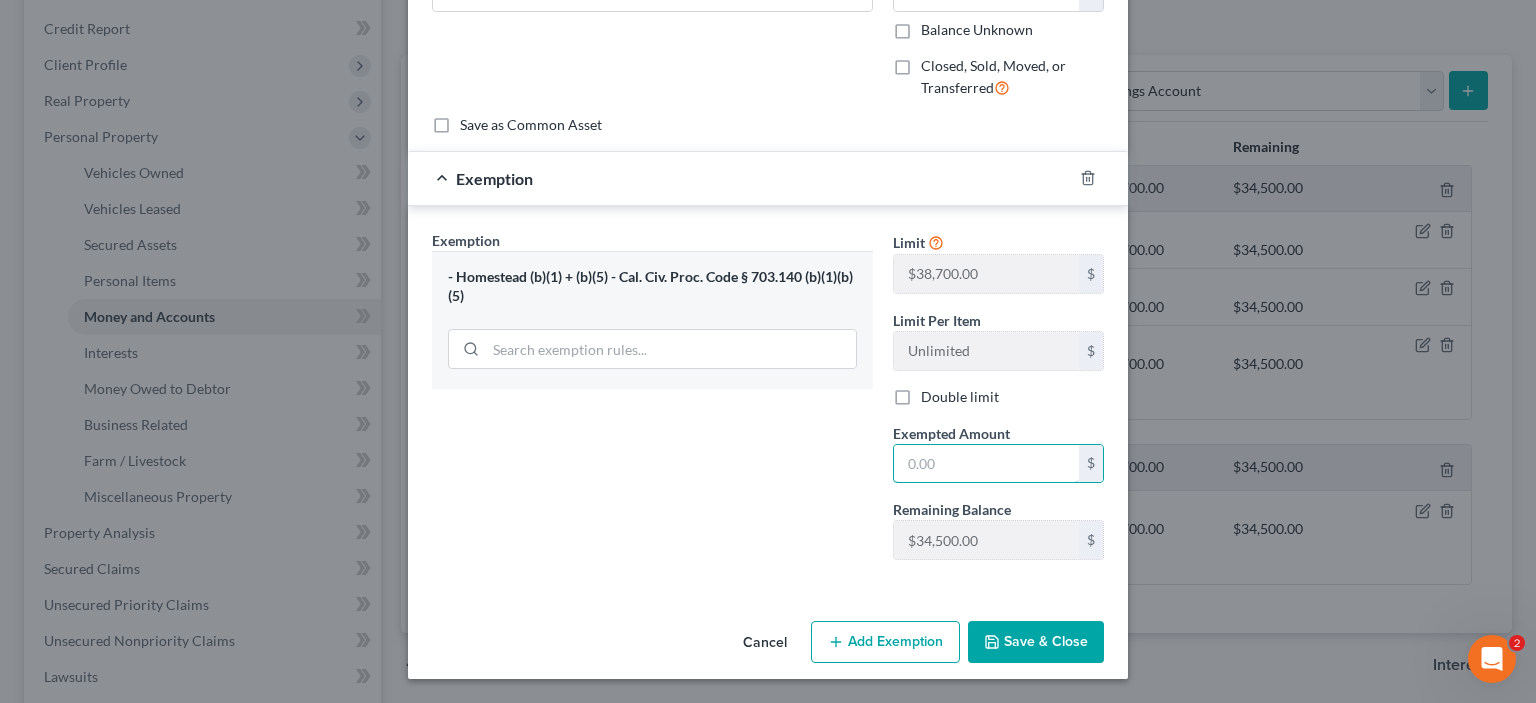 drag, startPoint x: 928, startPoint y: 517, endPoint x: 898, endPoint y: 503, distance: 33.105892 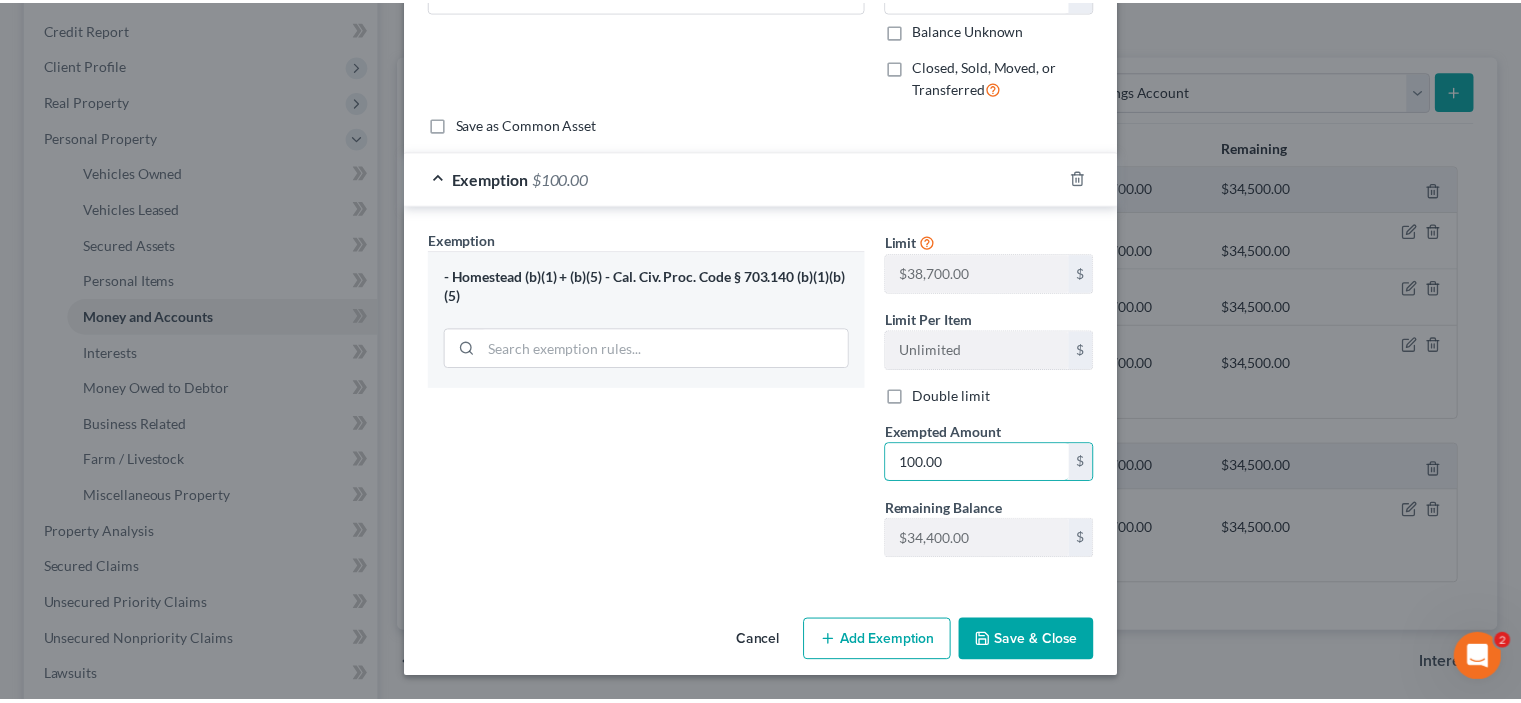 scroll, scrollTop: 344, scrollLeft: 0, axis: vertical 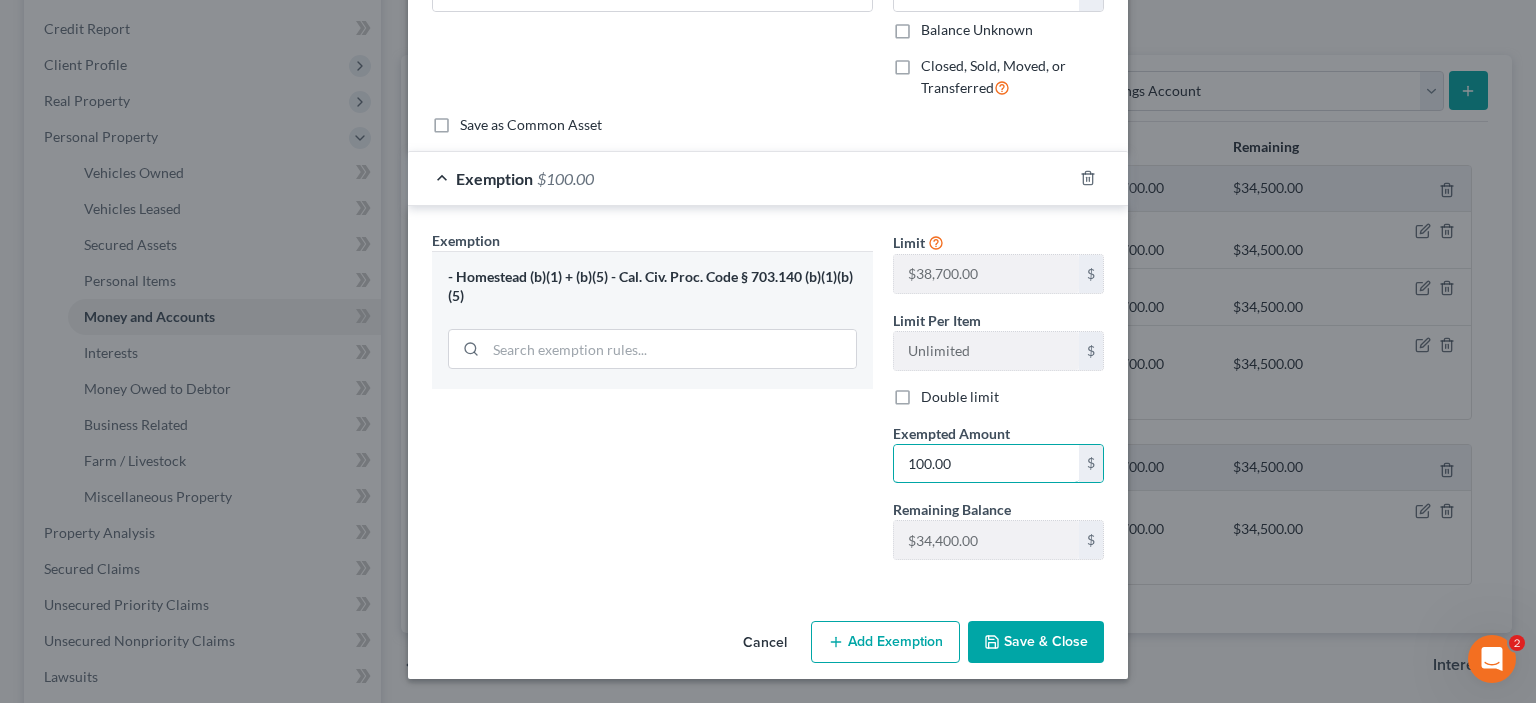 type on "100.00" 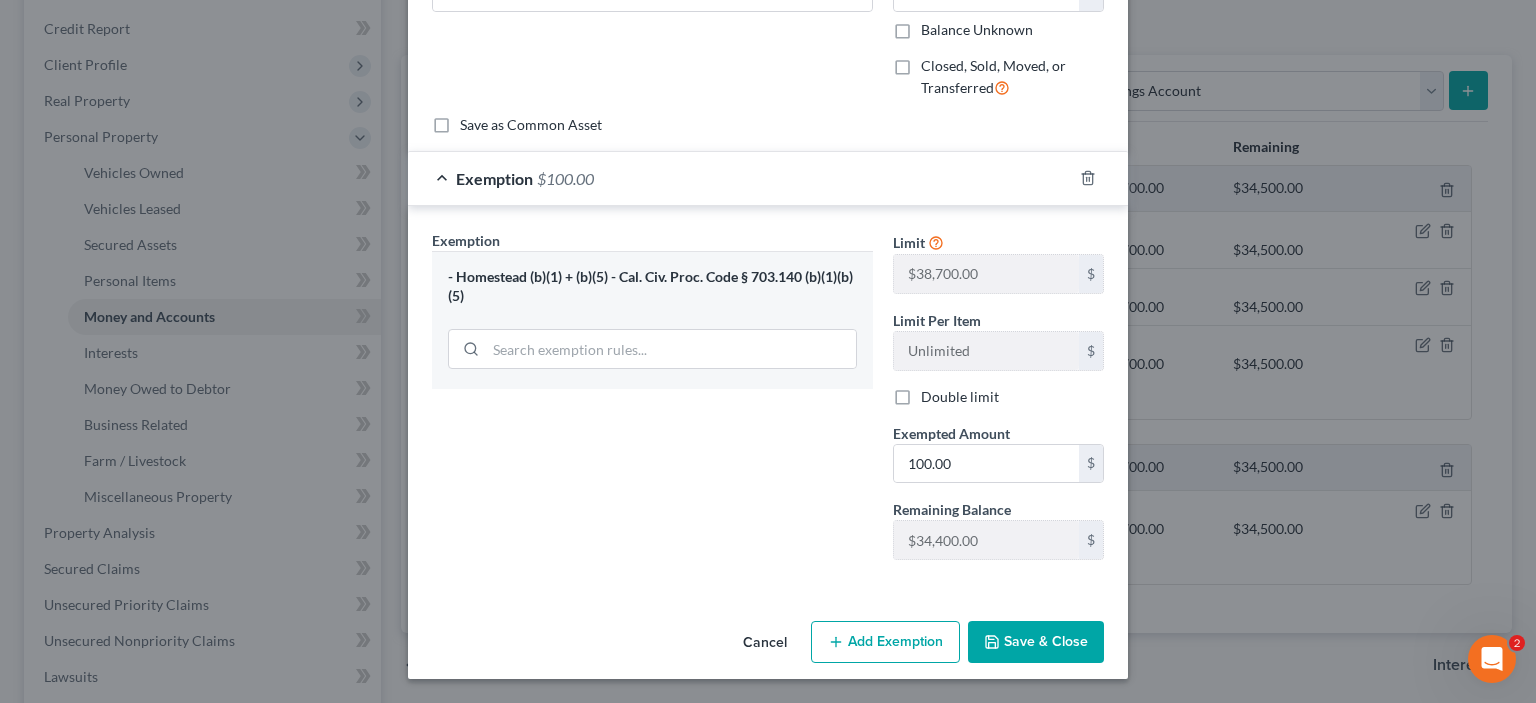 click on "Save & Close" at bounding box center (1036, 642) 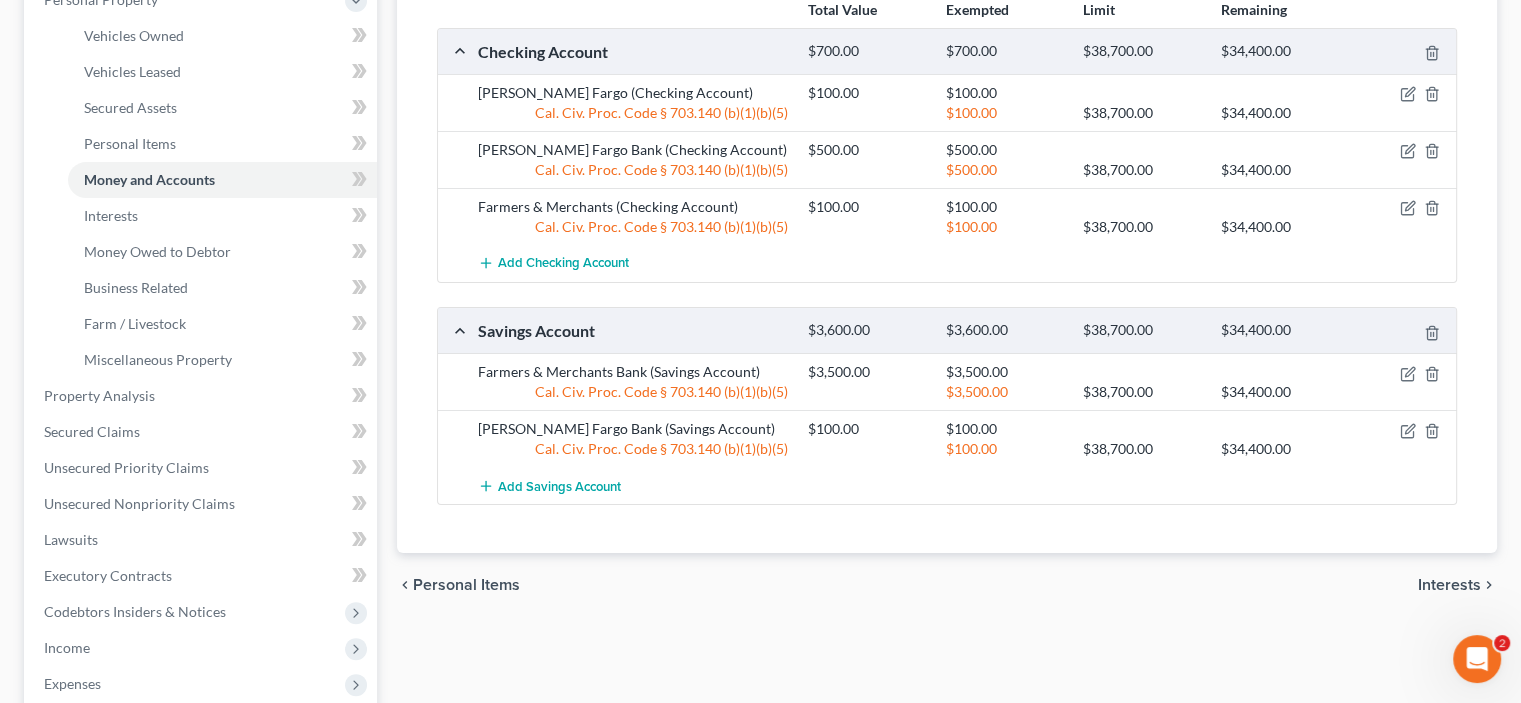 scroll, scrollTop: 933, scrollLeft: 0, axis: vertical 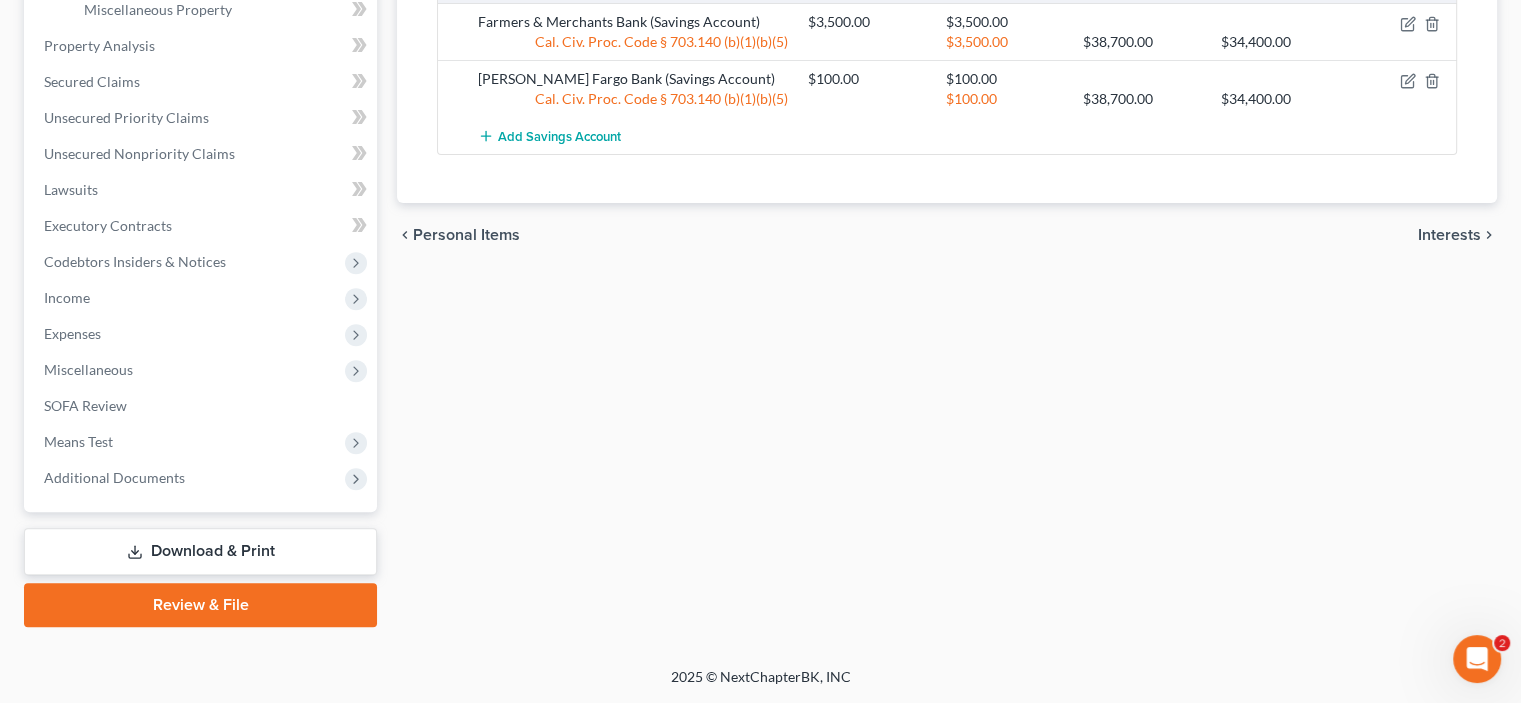click on "Interests" at bounding box center (1449, 235) 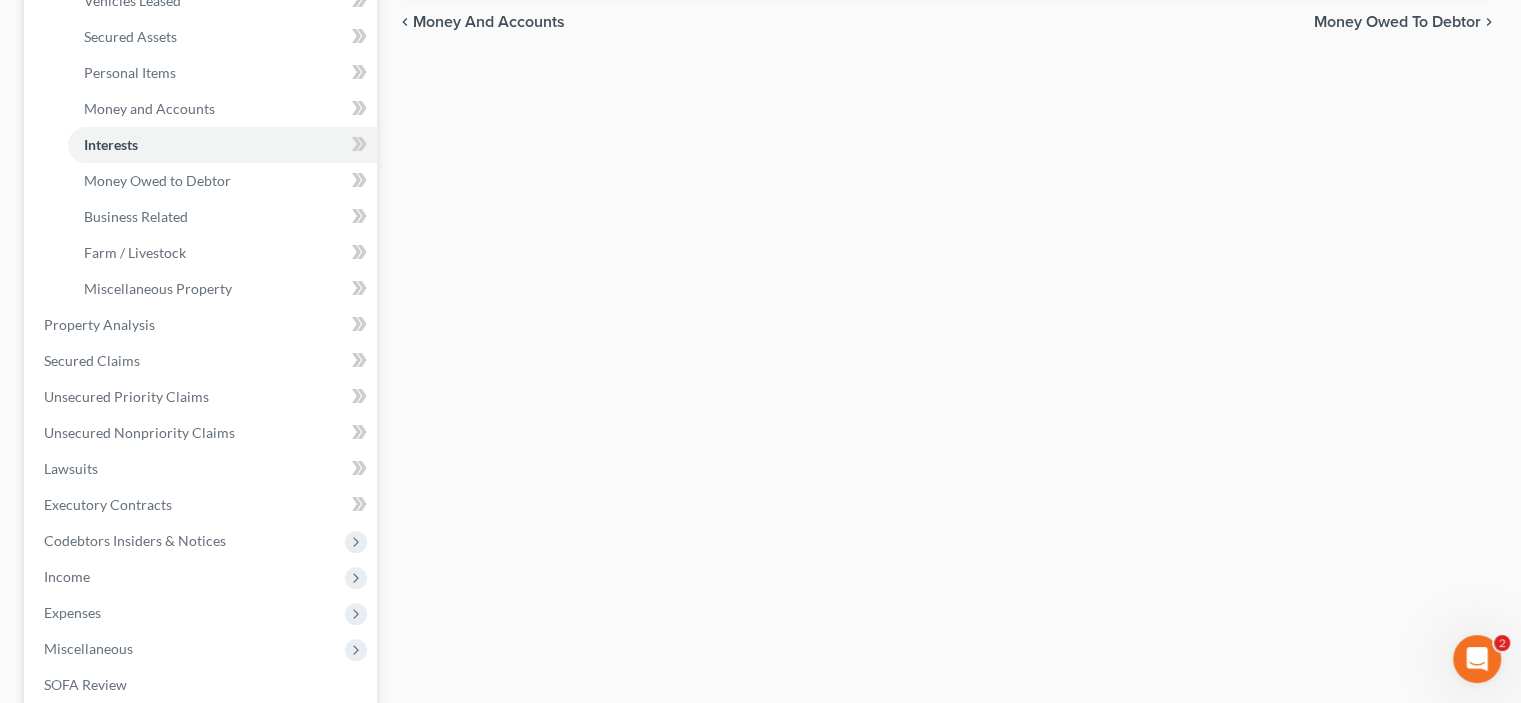 scroll, scrollTop: 466, scrollLeft: 0, axis: vertical 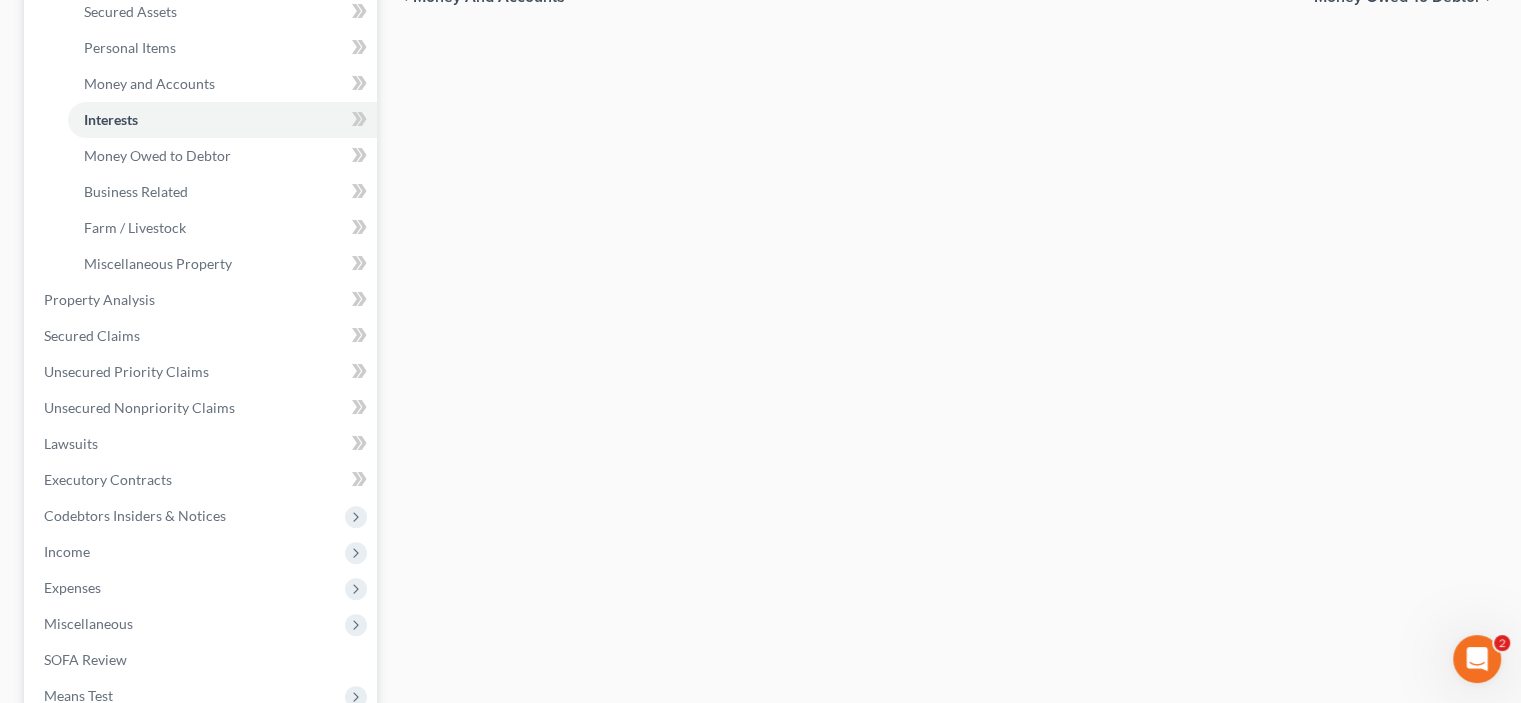 click on "Money Owed to Debtor" at bounding box center (1397, -3) 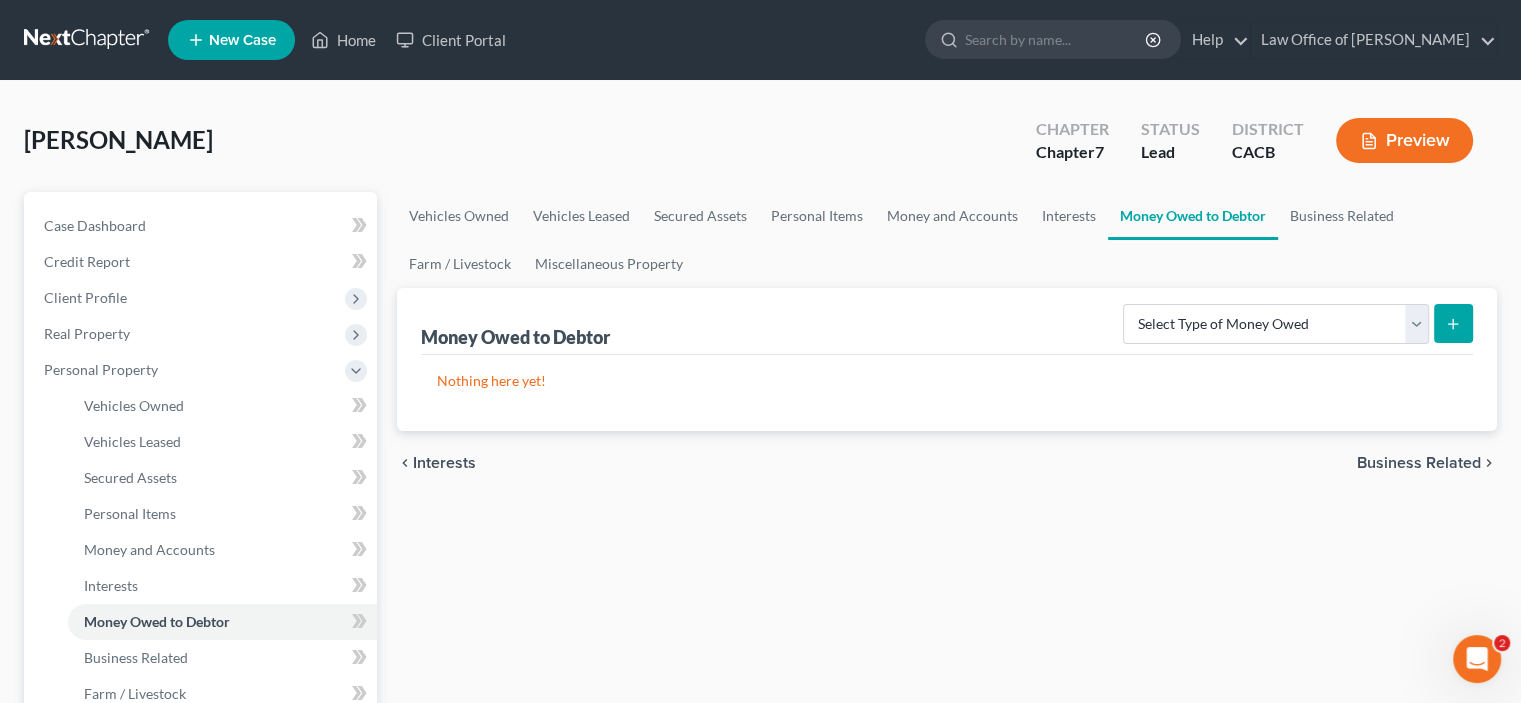 scroll, scrollTop: 233, scrollLeft: 0, axis: vertical 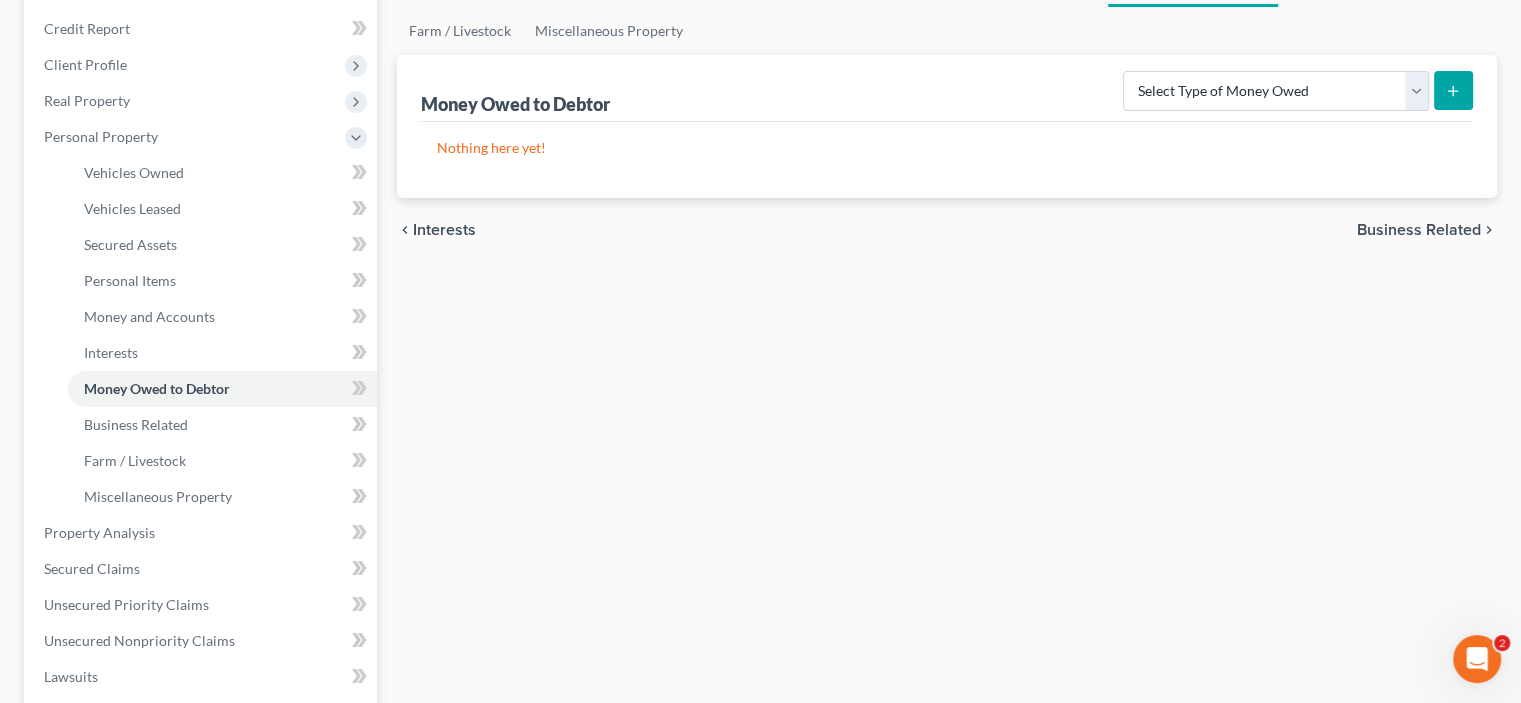 click on "Business Related" at bounding box center [1419, 230] 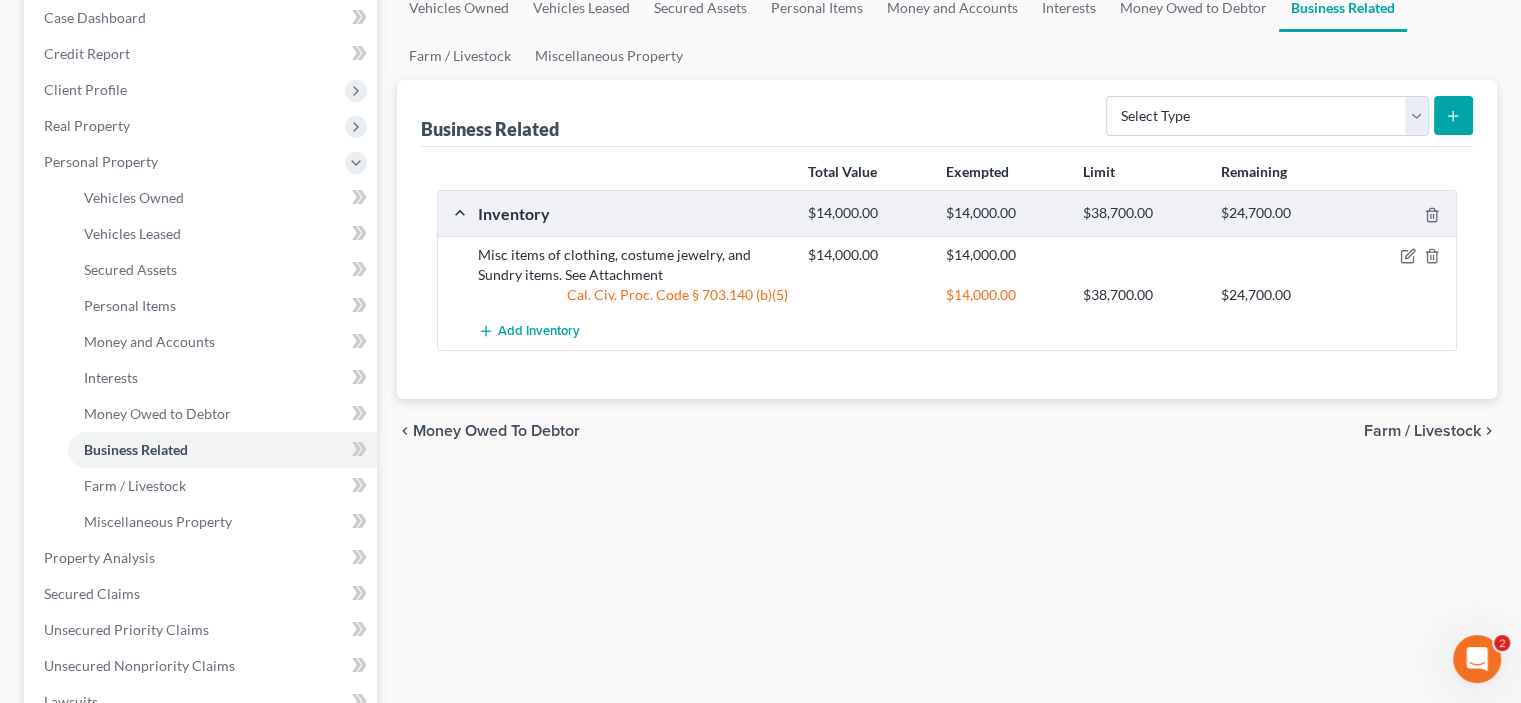 scroll, scrollTop: 233, scrollLeft: 0, axis: vertical 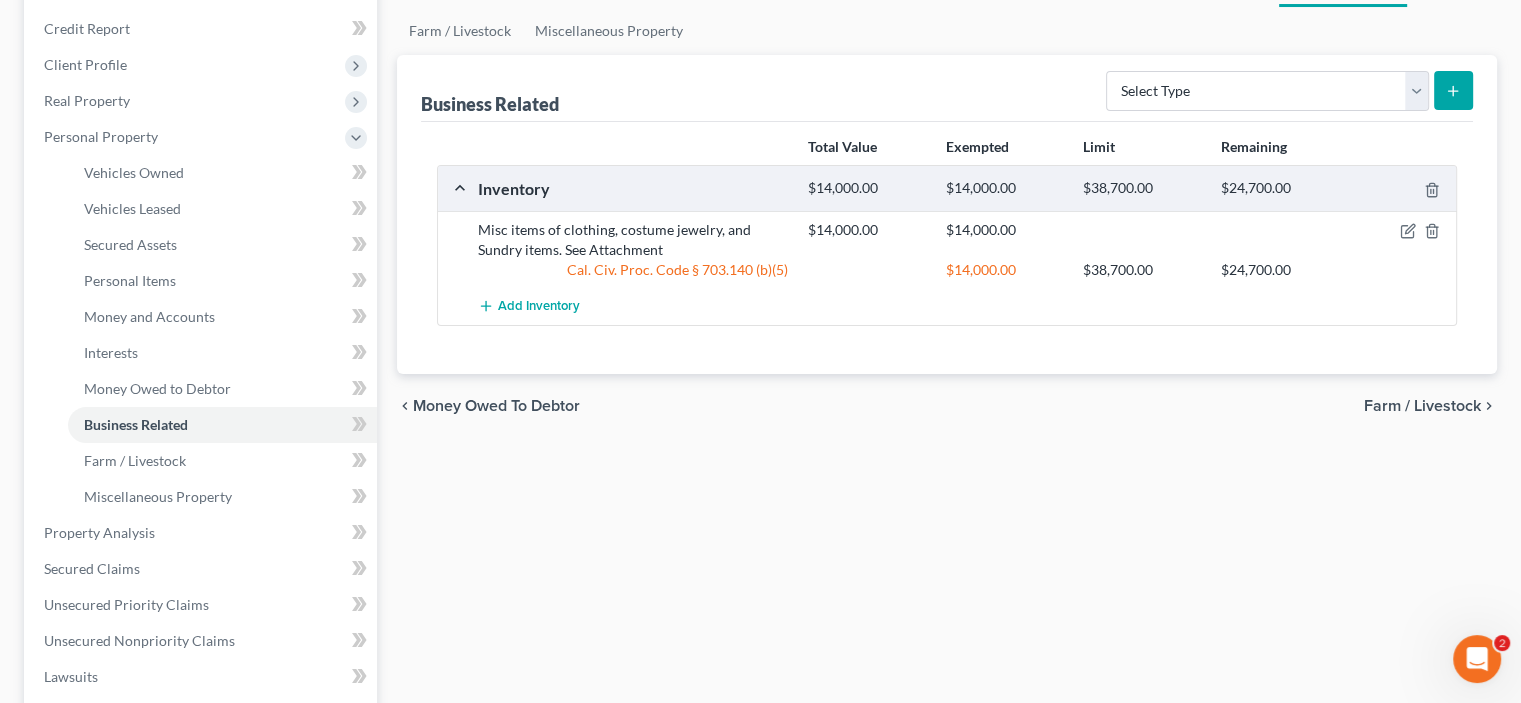 click on "Misc items of clothing, costume jewelry, and Sundry items.  See Attachment" at bounding box center [633, 240] 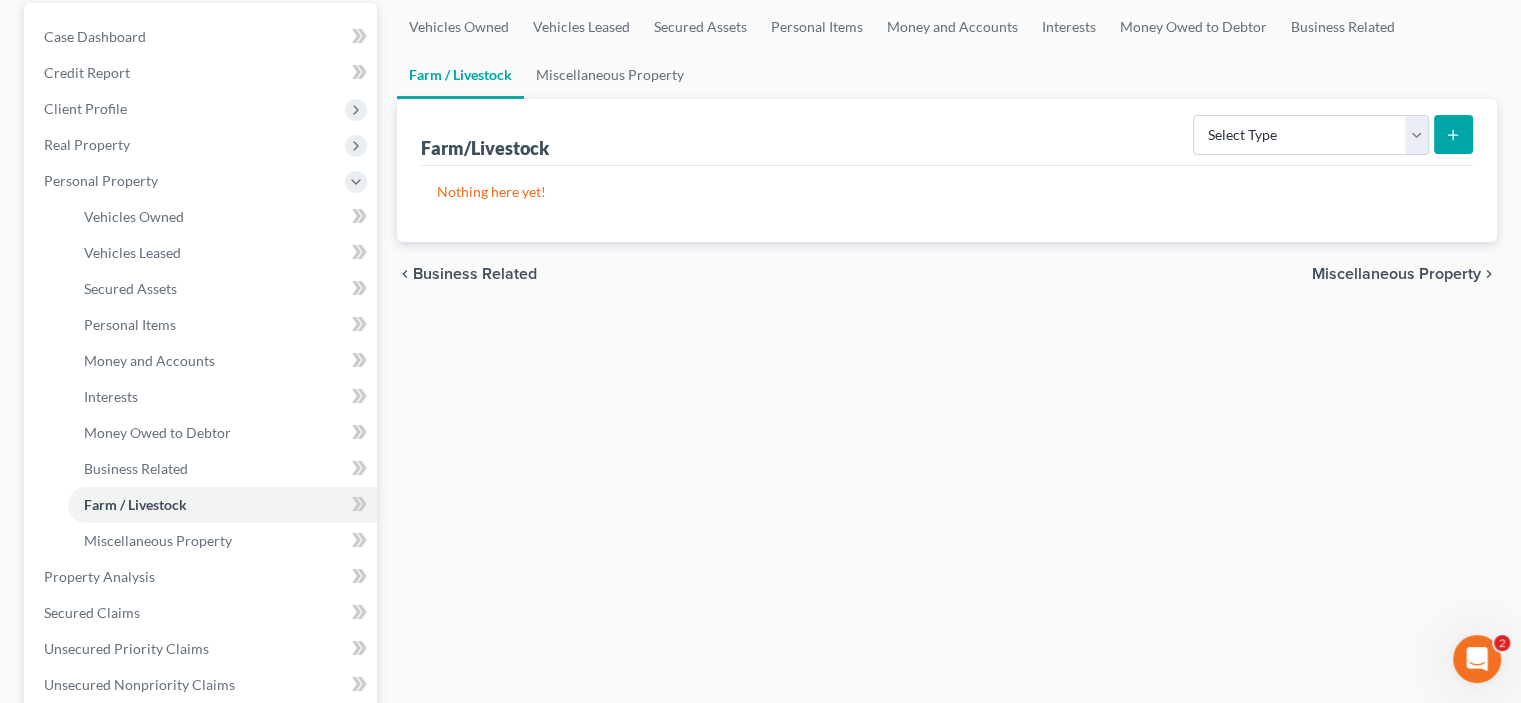scroll, scrollTop: 233, scrollLeft: 0, axis: vertical 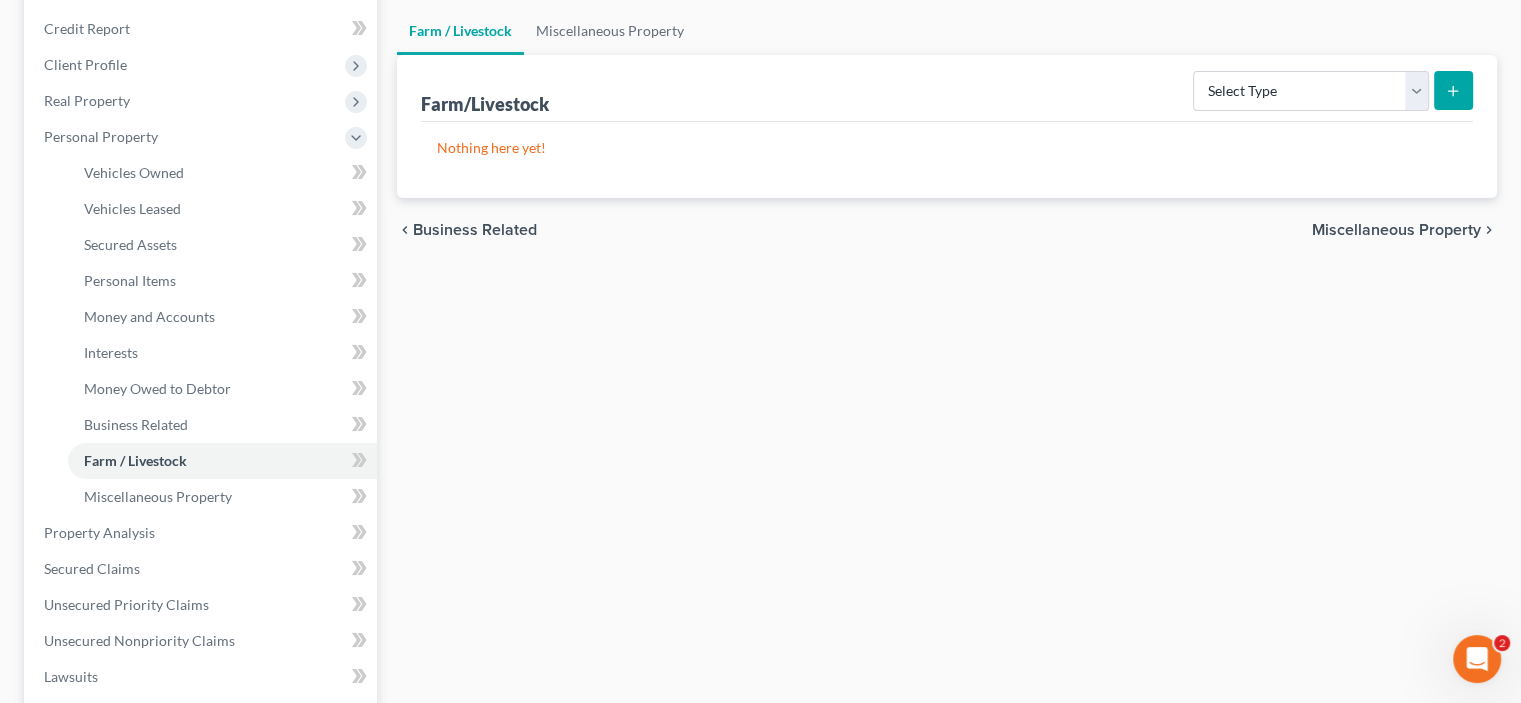 click on "Miscellaneous Property" at bounding box center [1396, 230] 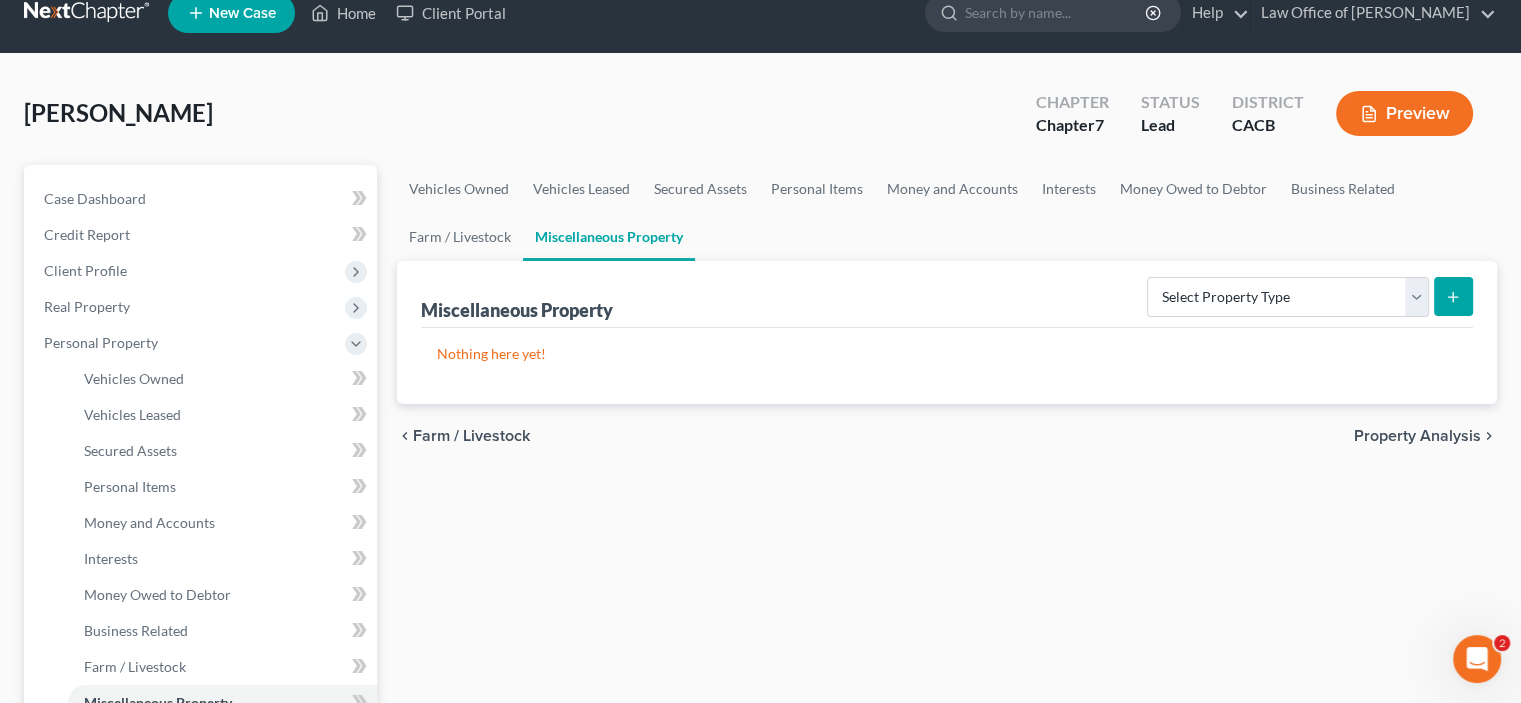 scroll, scrollTop: 0, scrollLeft: 0, axis: both 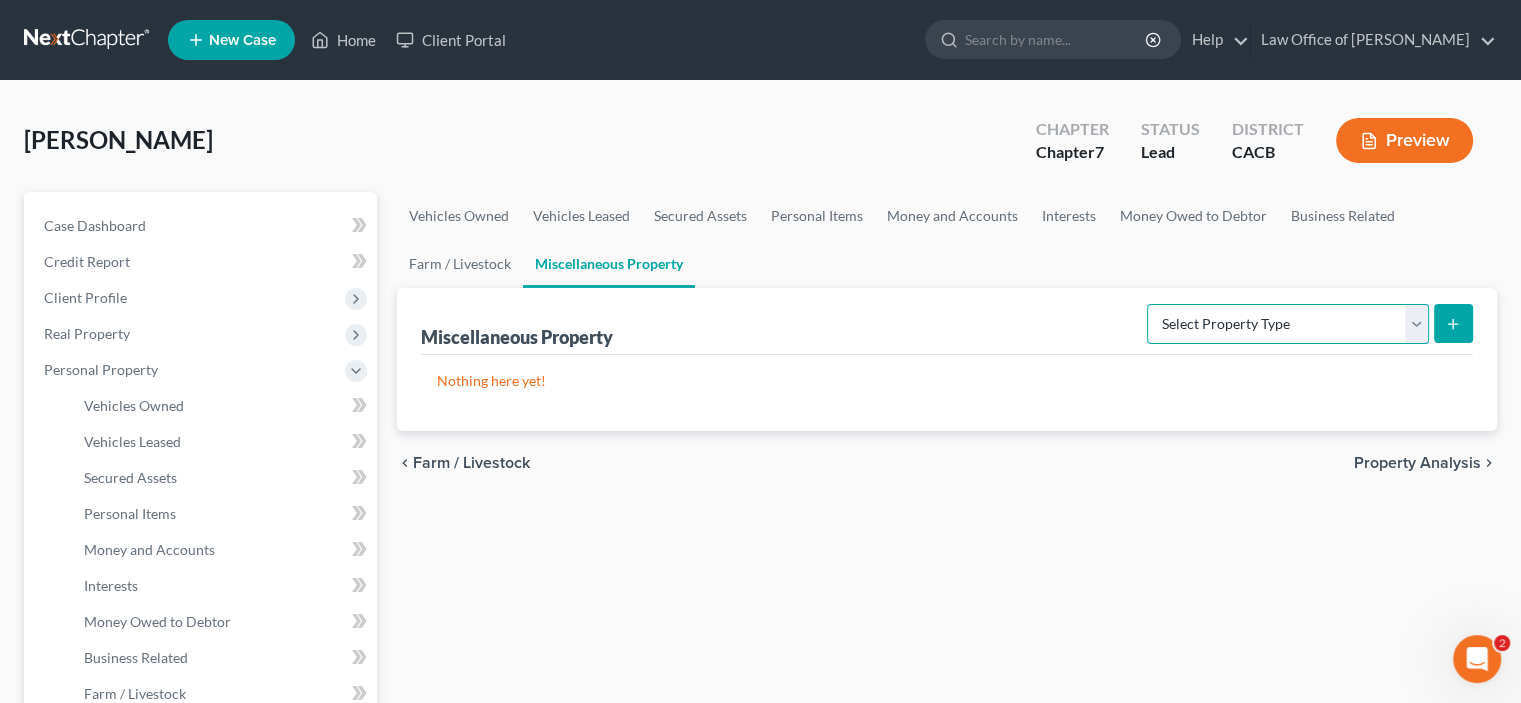click on "Select Property Type Assigned for Creditor Benefit [DATE] Holding for Another Not Yet Listed Stored [DATE] Transferred" at bounding box center (1288, 324) 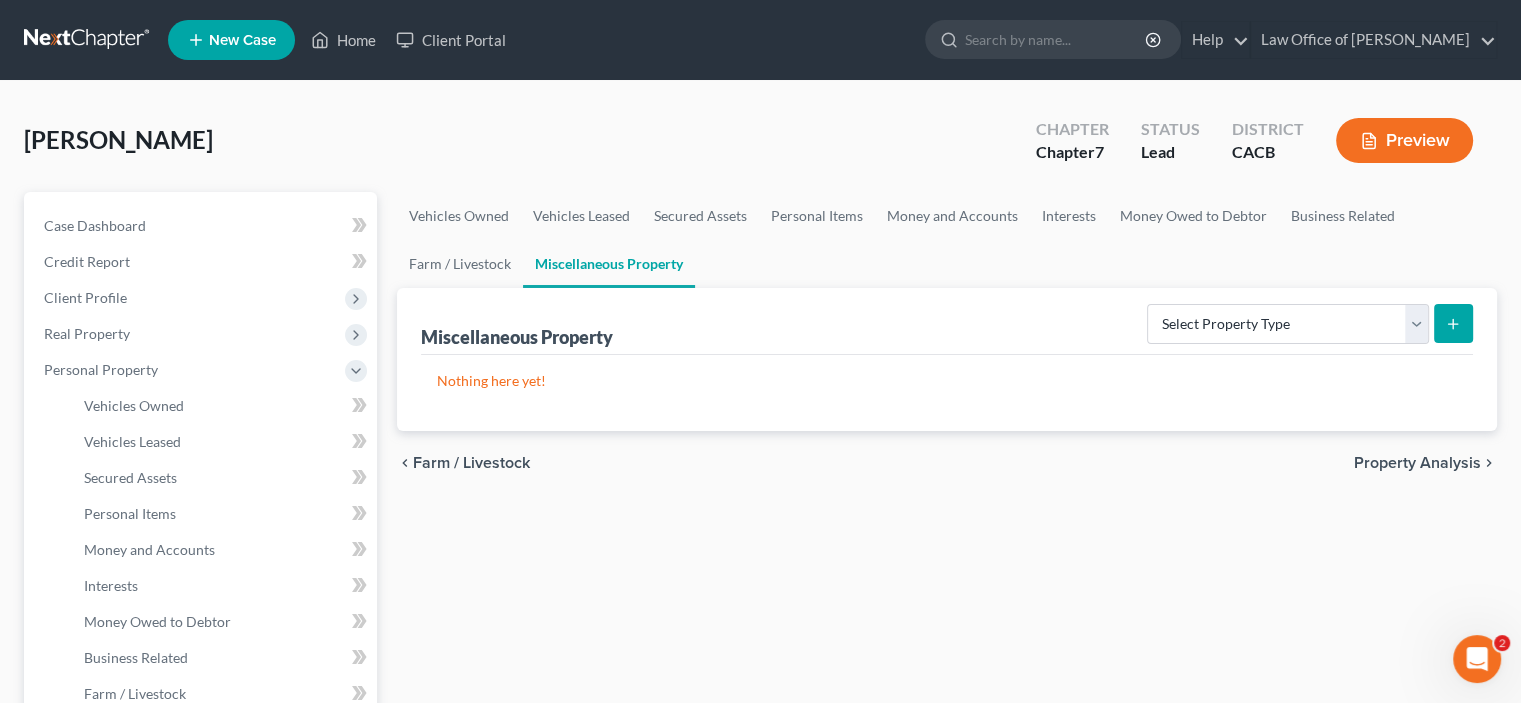 drag, startPoint x: 1016, startPoint y: 626, endPoint x: 1005, endPoint y: 613, distance: 17.029387 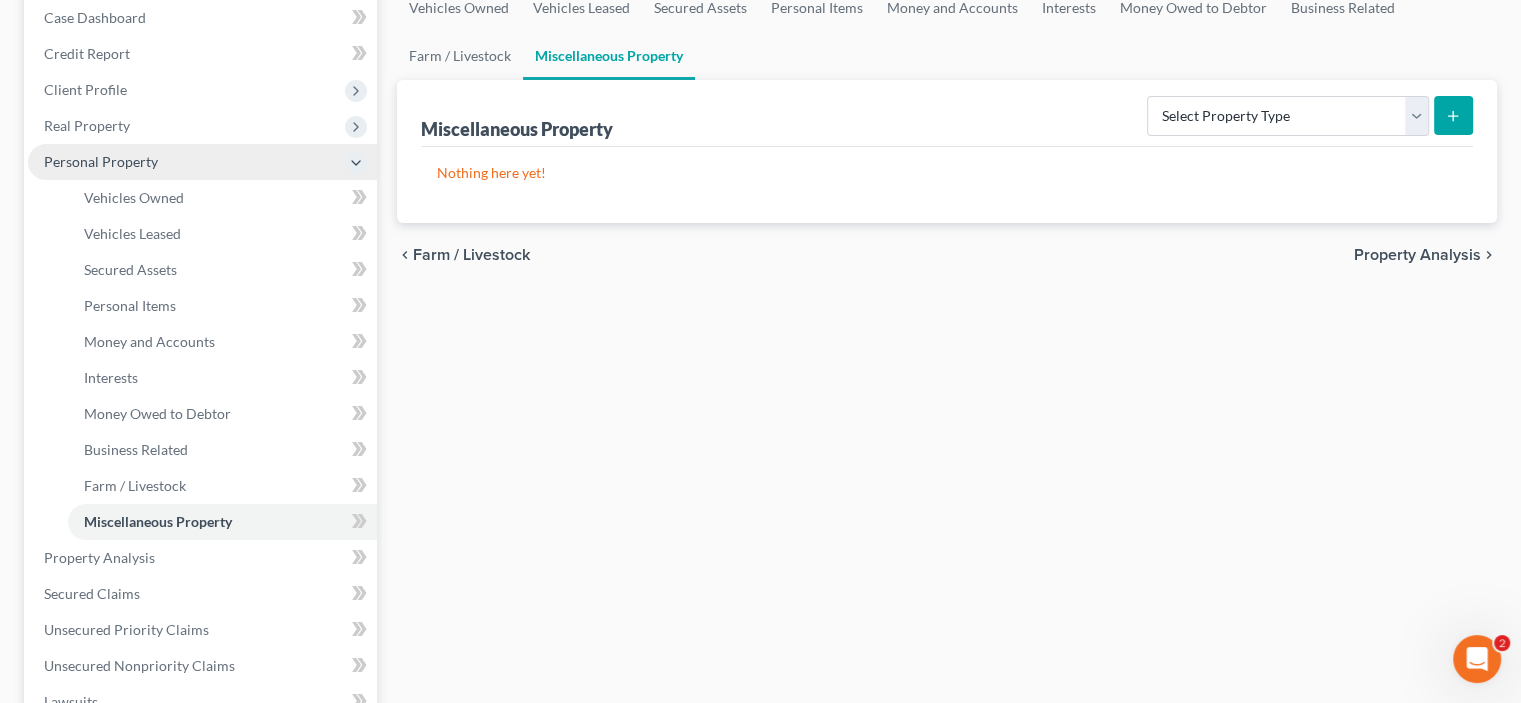scroll, scrollTop: 233, scrollLeft: 0, axis: vertical 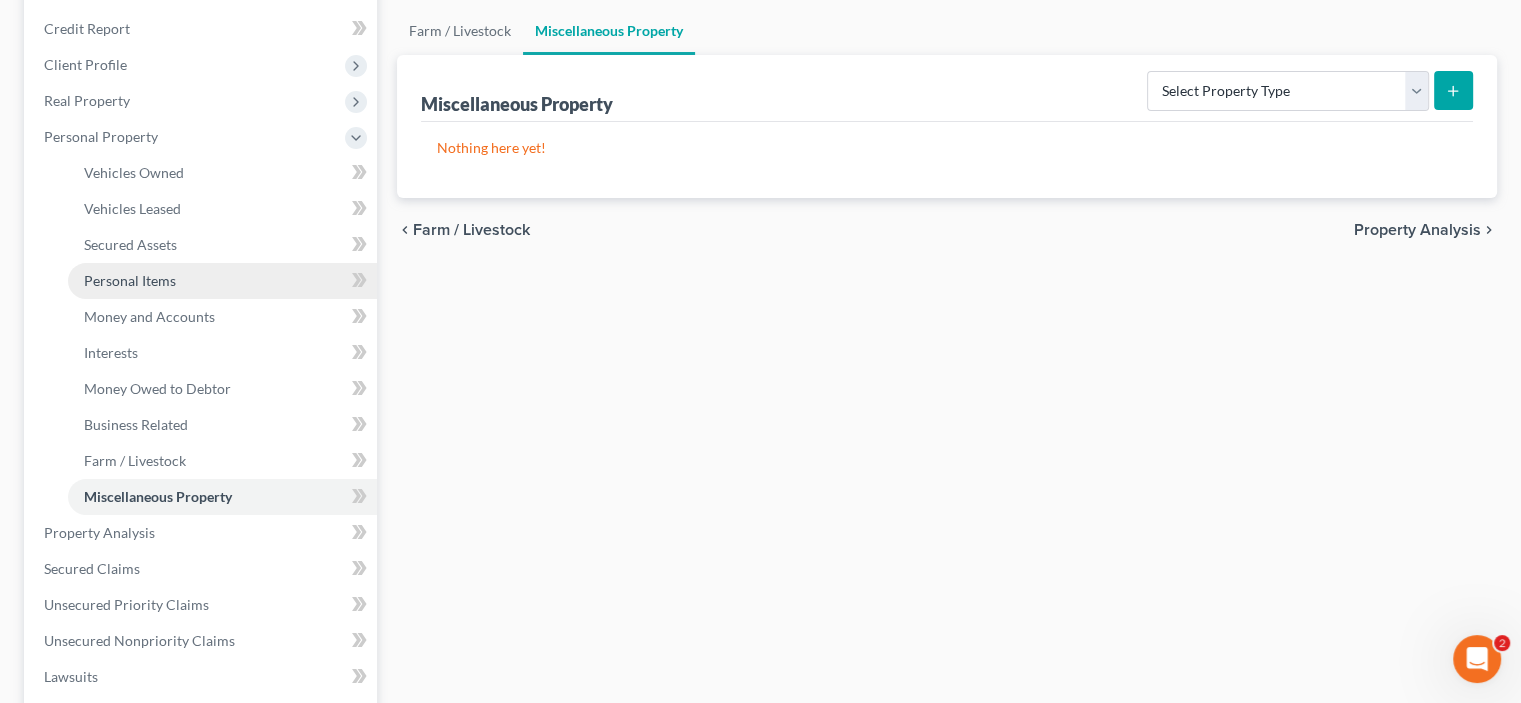 click on "Personal Items" at bounding box center [130, 280] 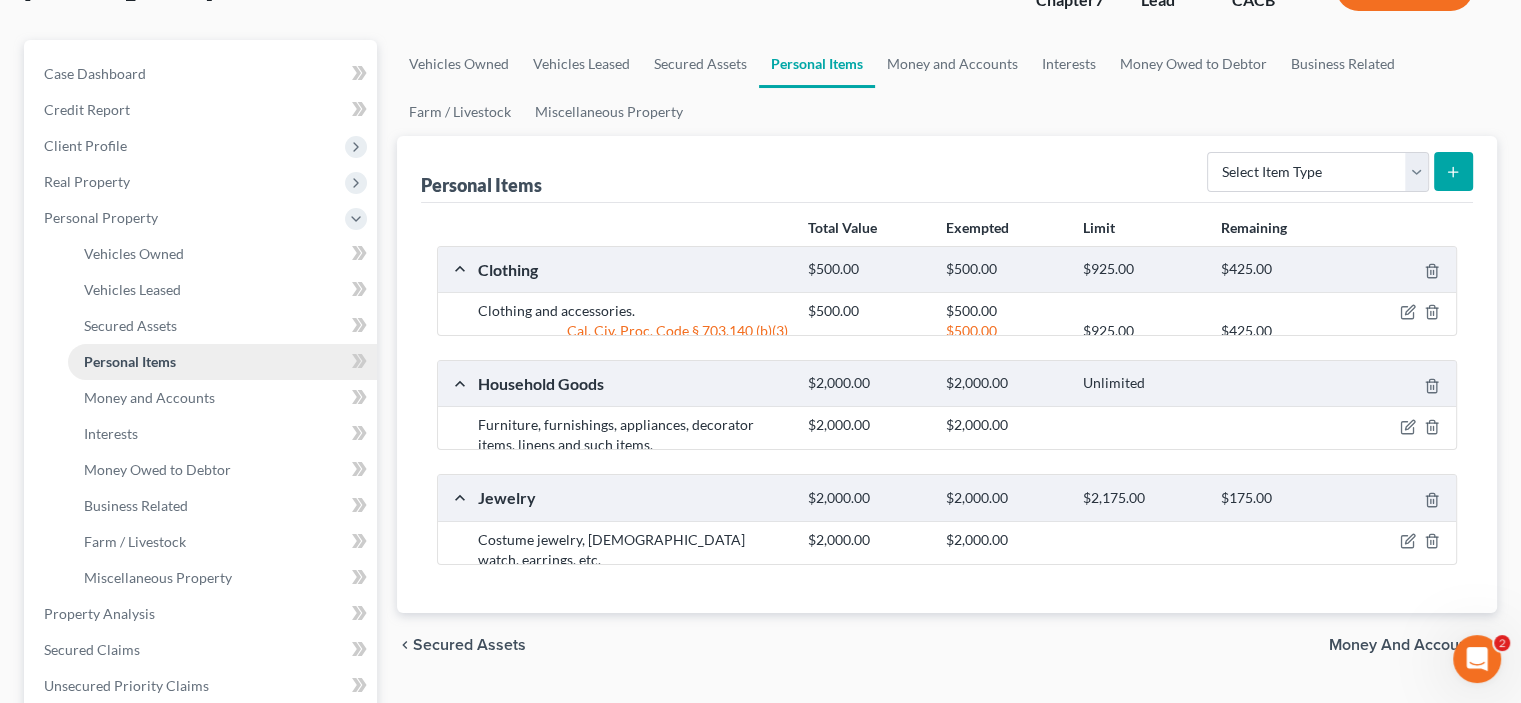 scroll, scrollTop: 0, scrollLeft: 0, axis: both 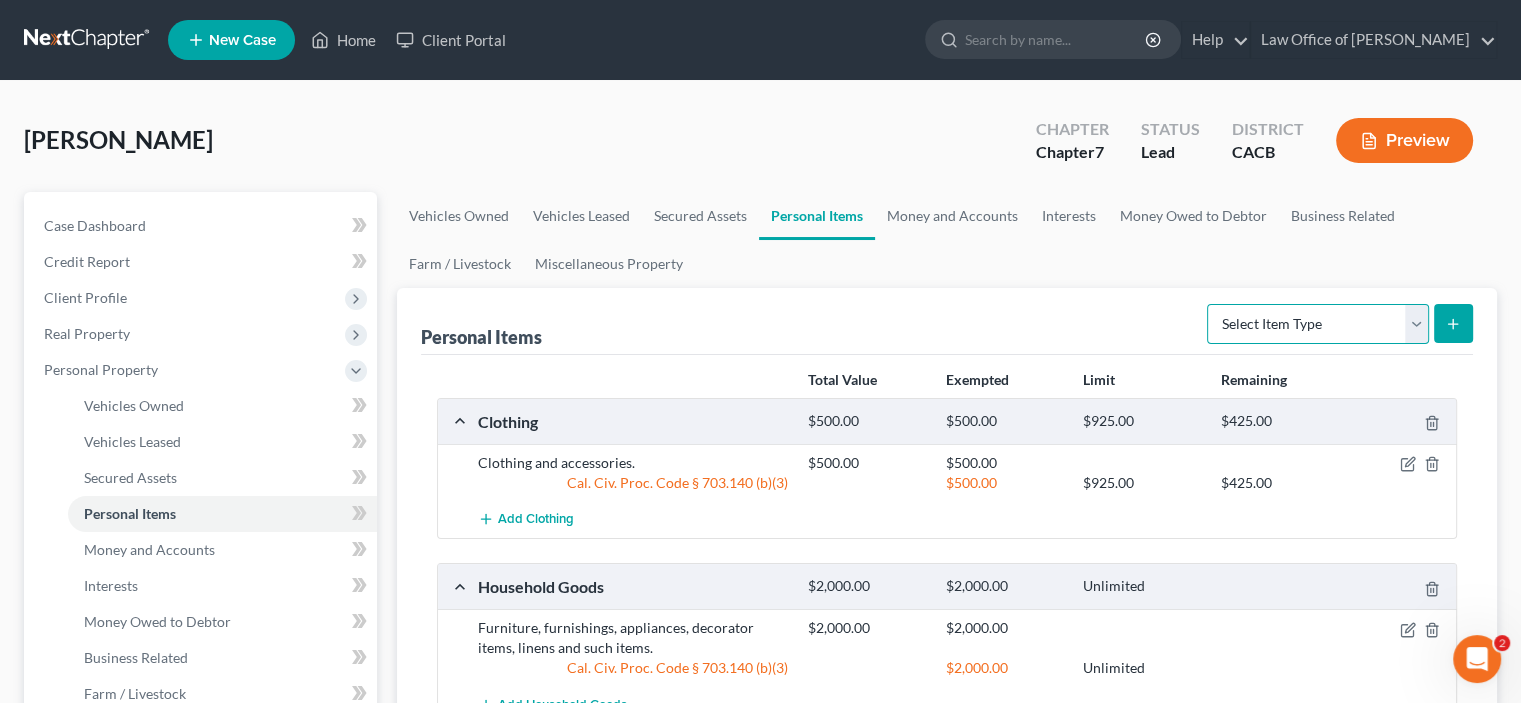 click on "Select Item Type Clothing Collectibles Of Value Electronics Firearms Household Goods Jewelry Other Pet(s) Sports & Hobby Equipment" at bounding box center (1318, 324) 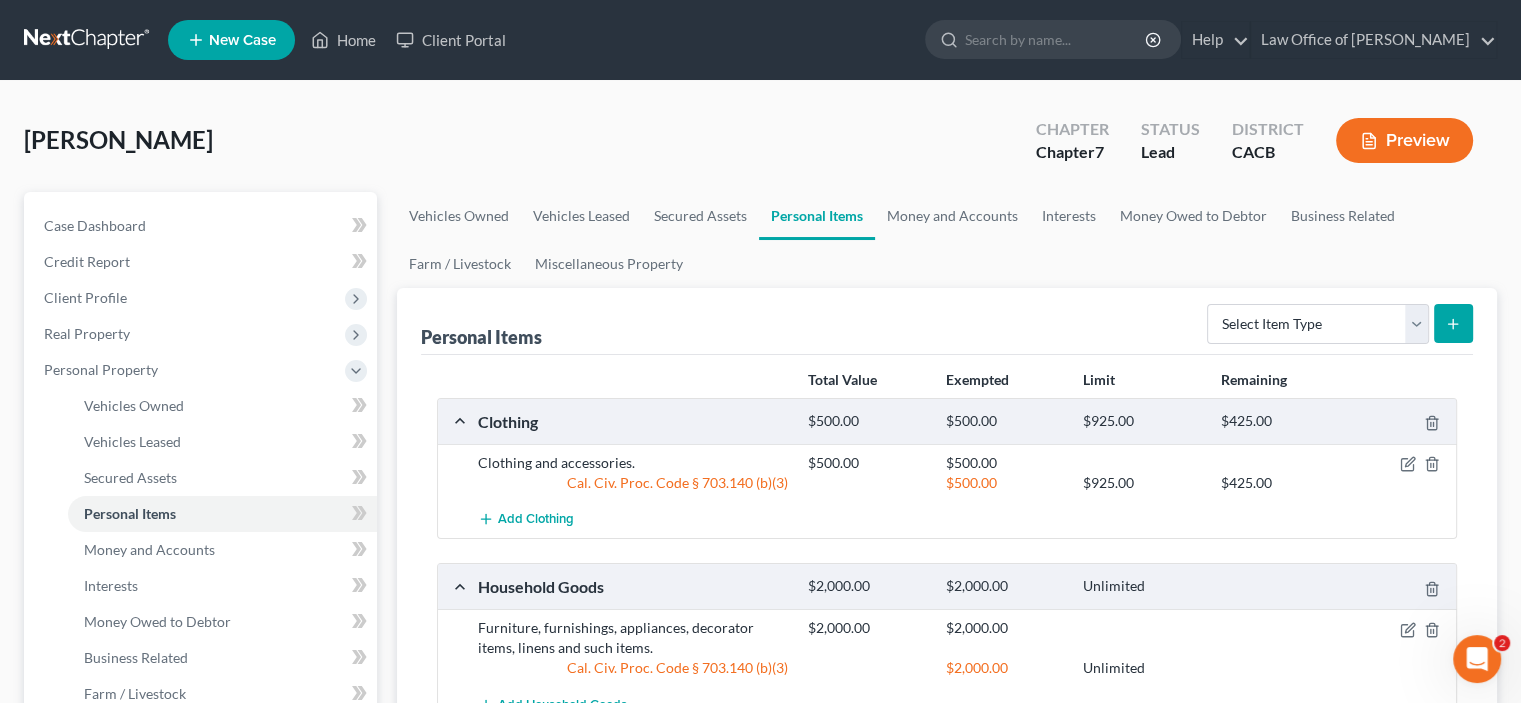 click on "Personal Items Select Item Type Clothing Collectibles Of Value Electronics Firearms Household Goods Jewelry Other Pet(s) Sports & Hobby Equipment" at bounding box center (947, 321) 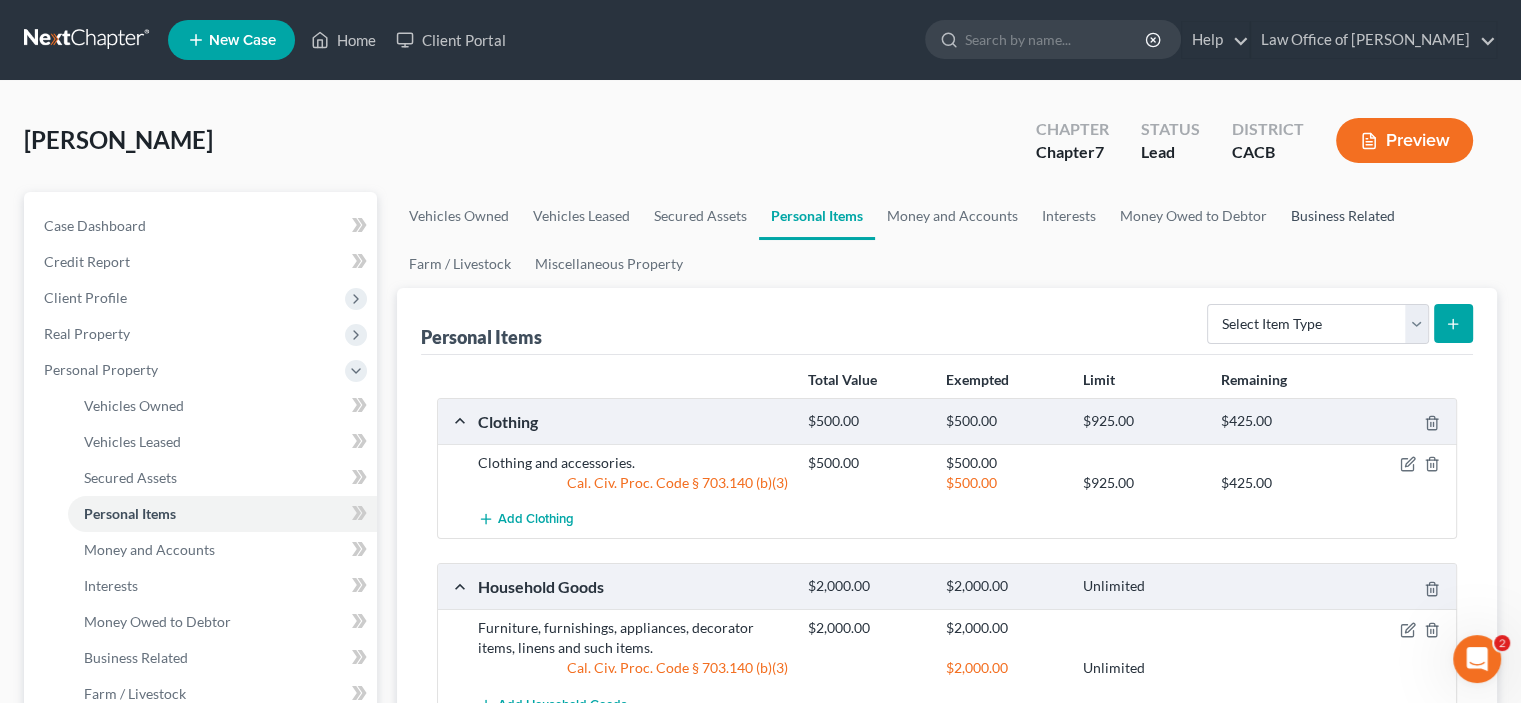 click on "Business Related" at bounding box center (1343, 216) 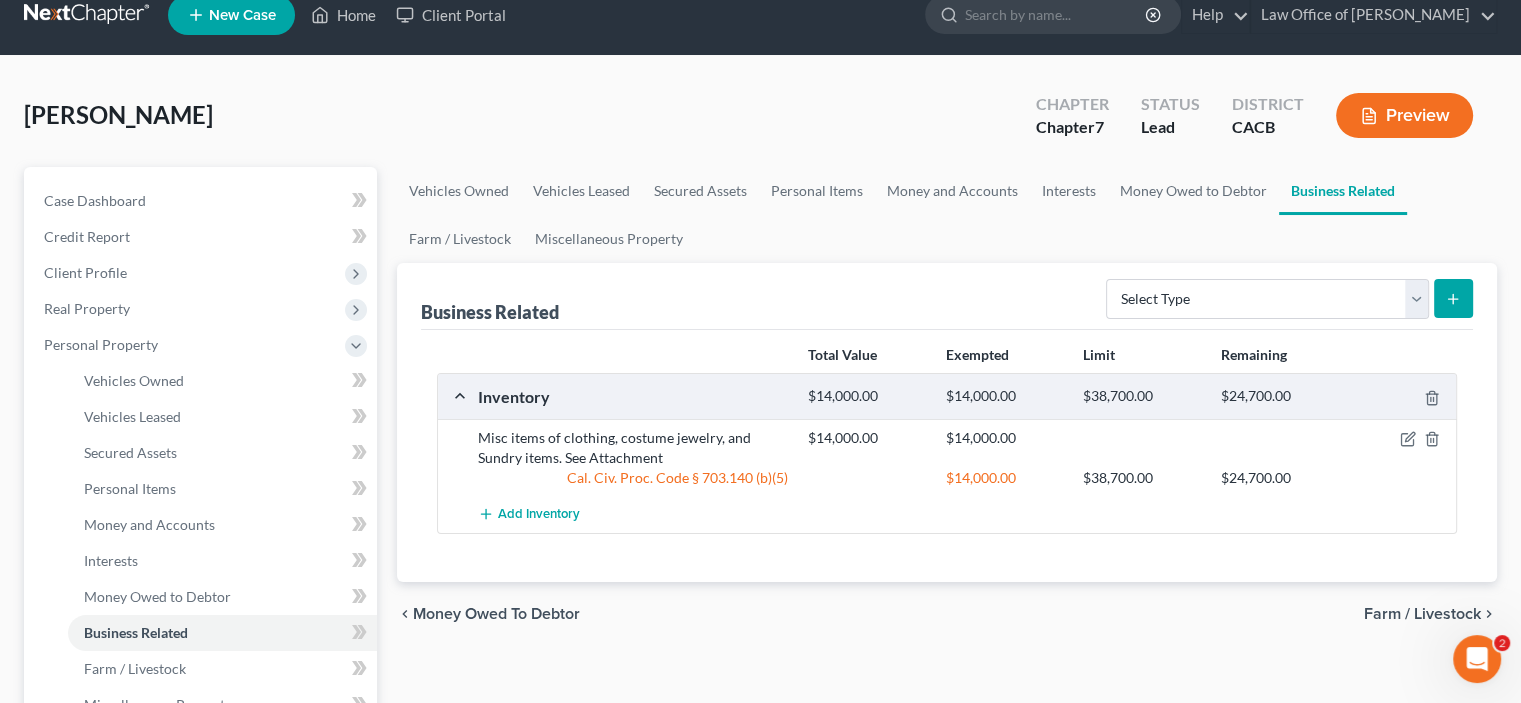 scroll, scrollTop: 0, scrollLeft: 0, axis: both 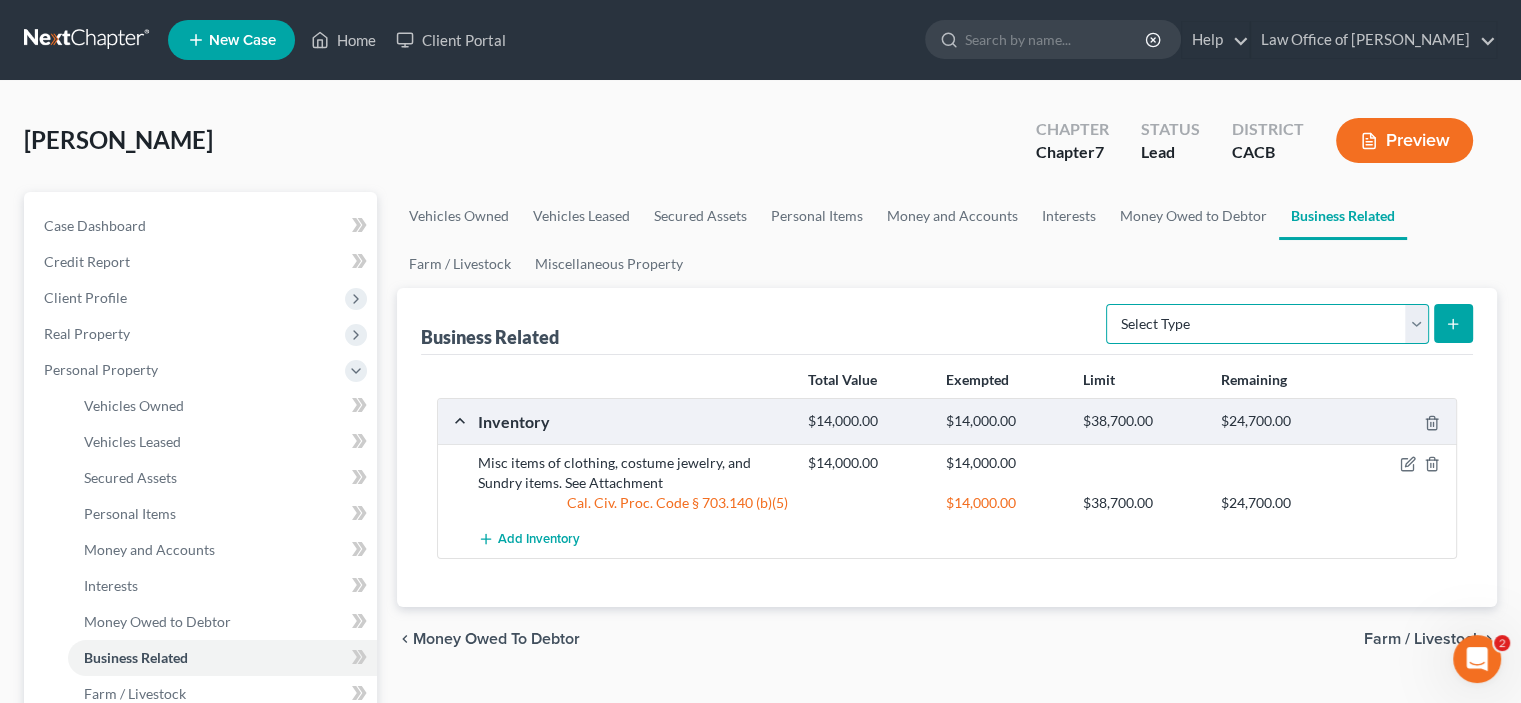 click on "Select Type Customer Lists Franchises Inventory Licenses Machinery Office Equipment, Furnishings, Supplies Other Business Related Property Not Listed Patents, Copyrights, Intellectual Property" at bounding box center (1267, 324) 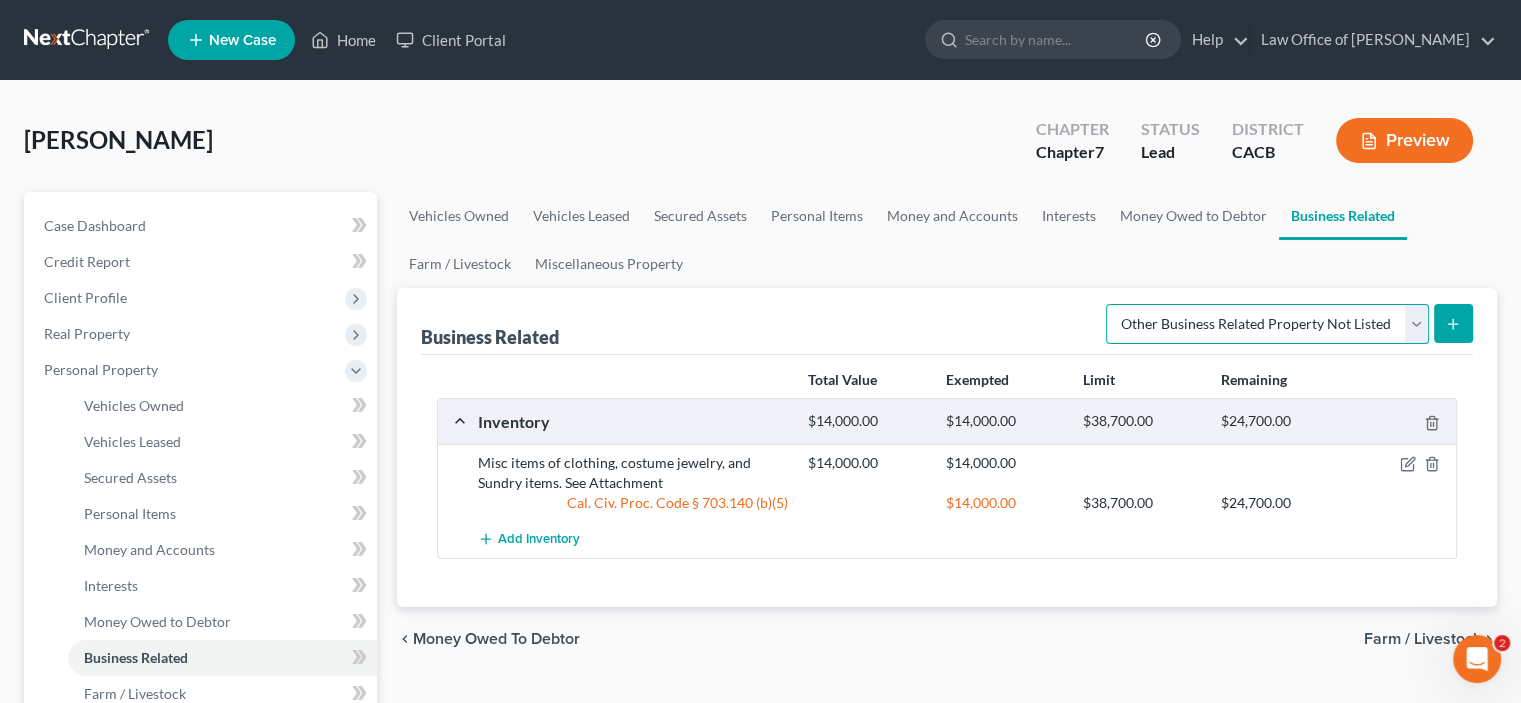 click on "Select Type Customer Lists Franchises Inventory Licenses Machinery Office Equipment, Furnishings, Supplies Other Business Related Property Not Listed Patents, Copyrights, Intellectual Property" at bounding box center [1267, 324] 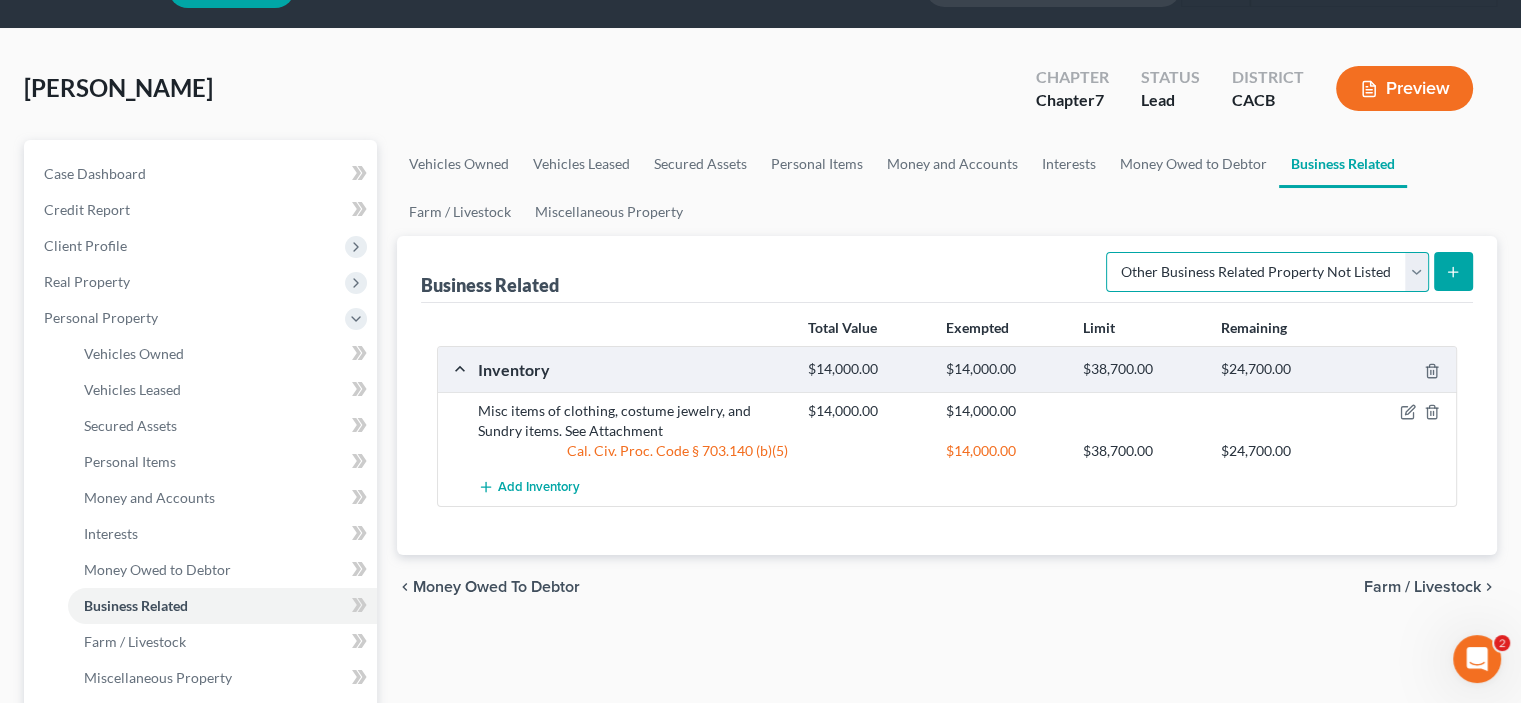 scroll, scrollTop: 0, scrollLeft: 0, axis: both 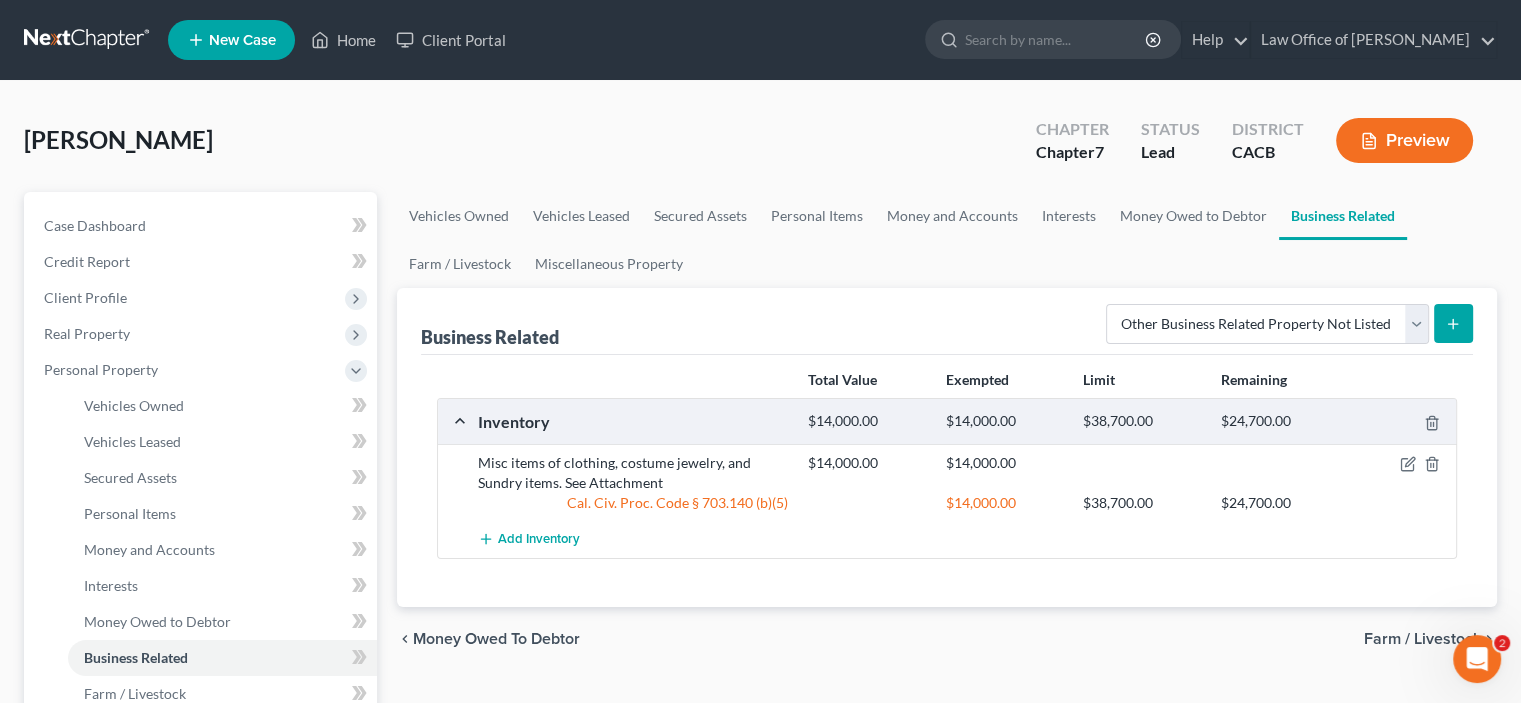 click 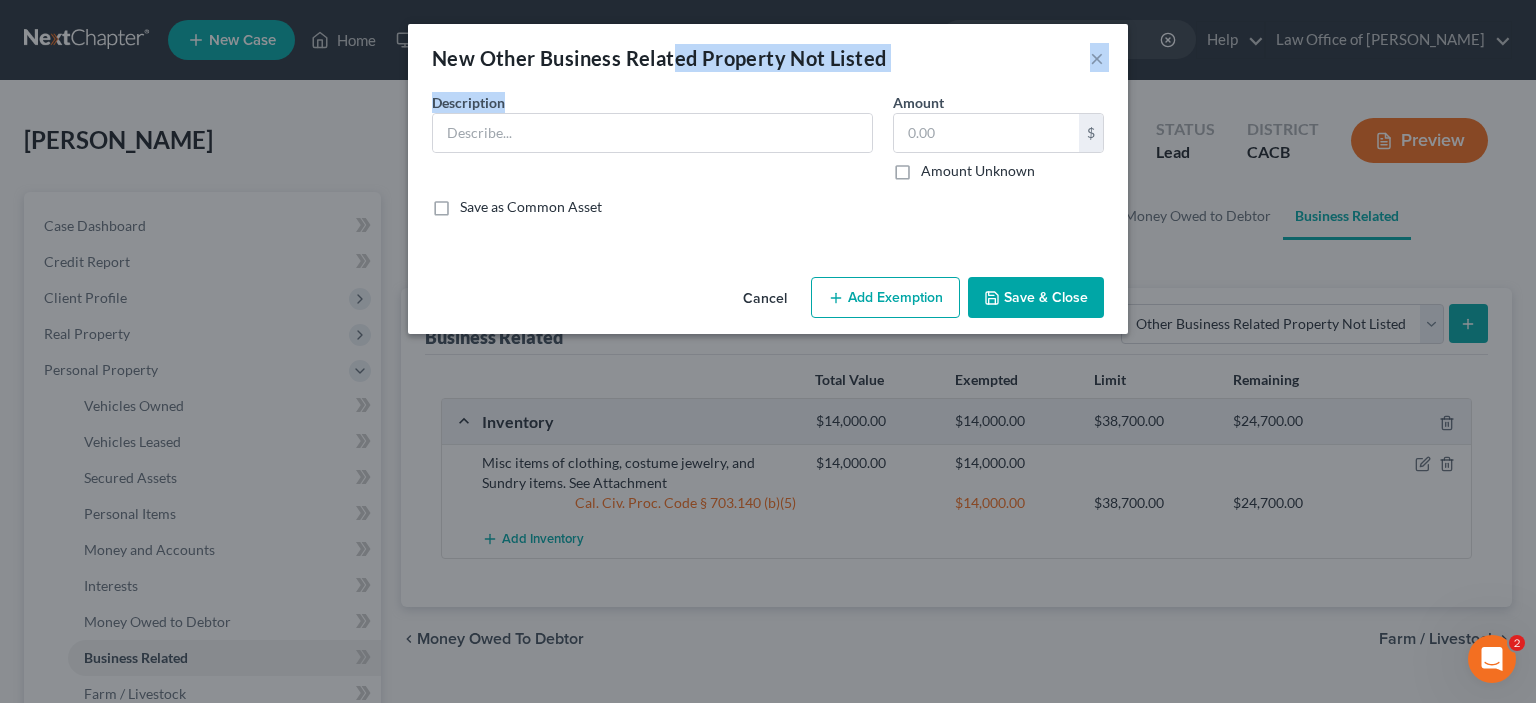drag, startPoint x: 657, startPoint y: 65, endPoint x: 658, endPoint y: 138, distance: 73.00685 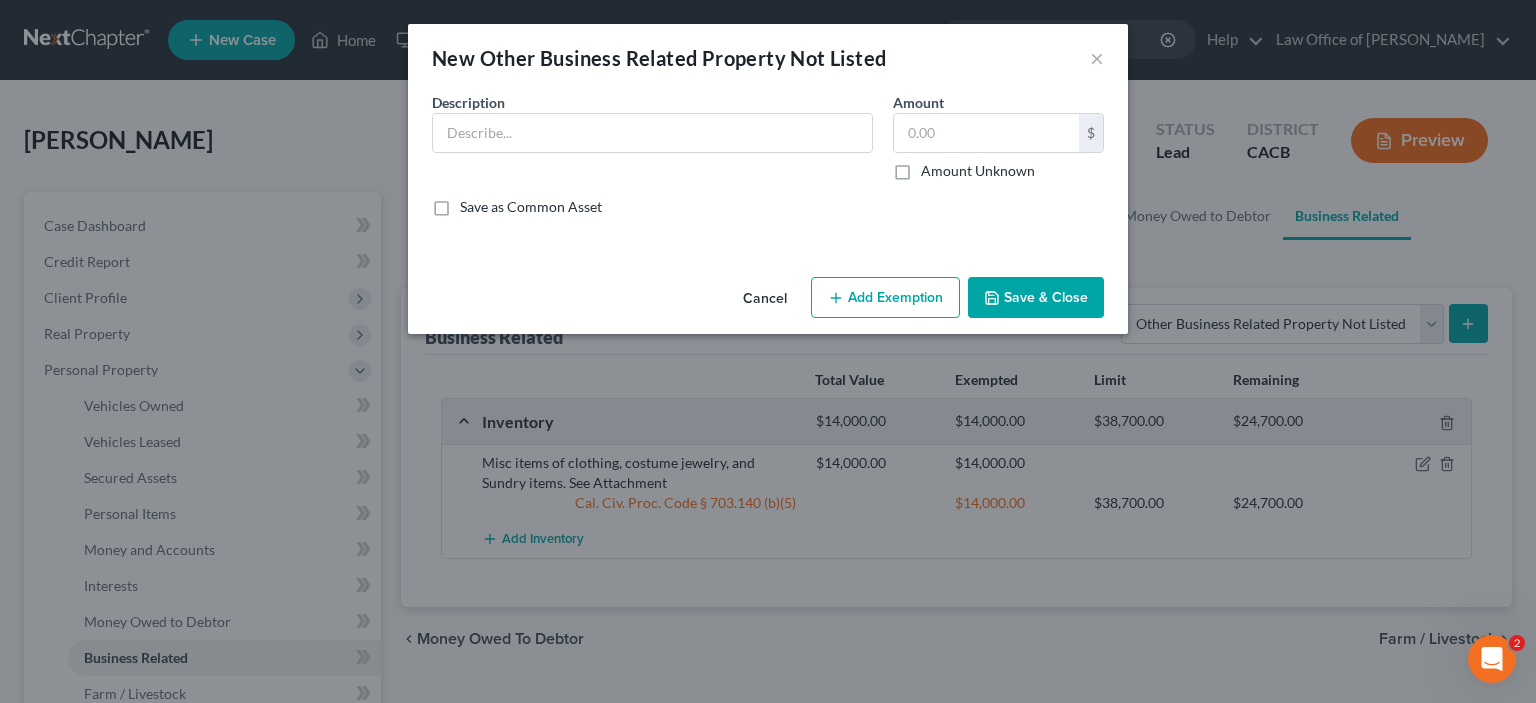 click on "Description
*" at bounding box center (652, 136) 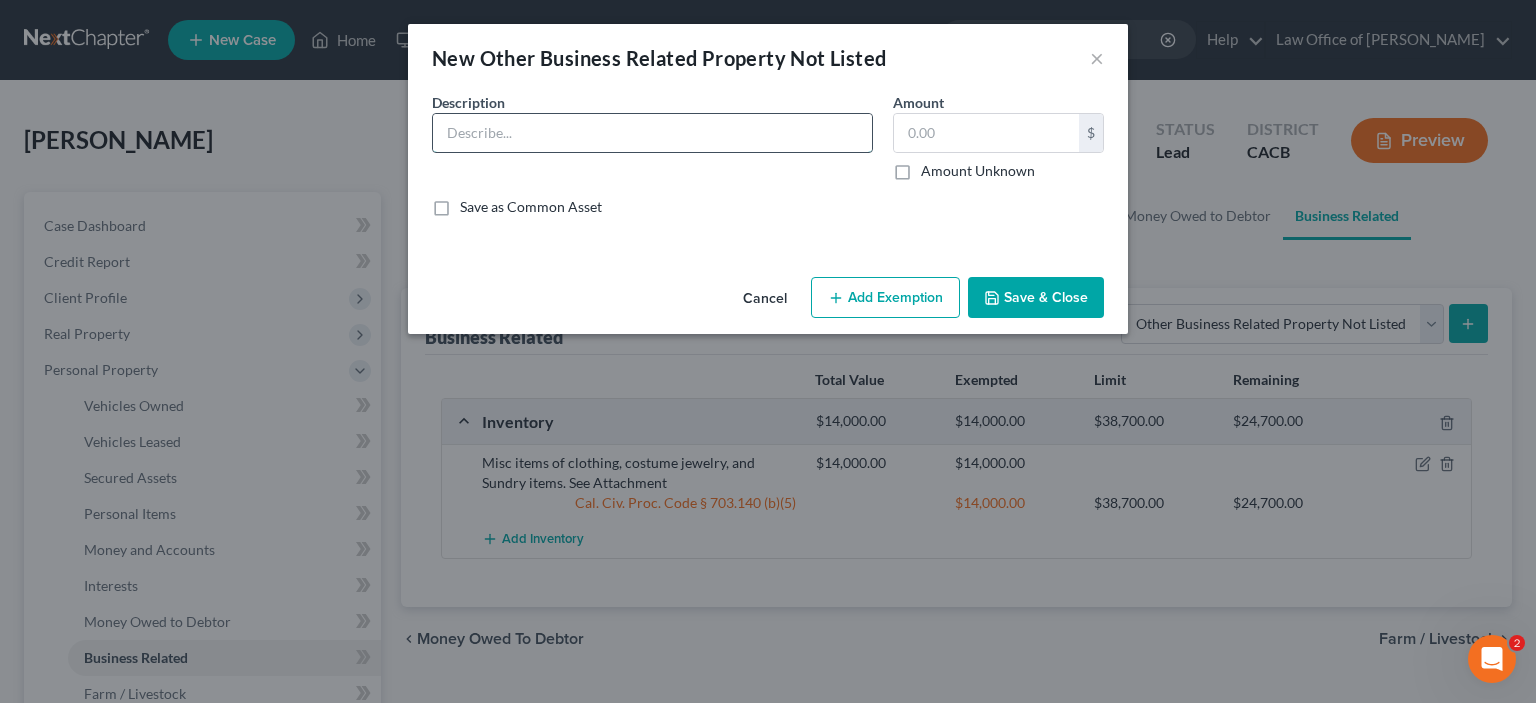 click at bounding box center (652, 133) 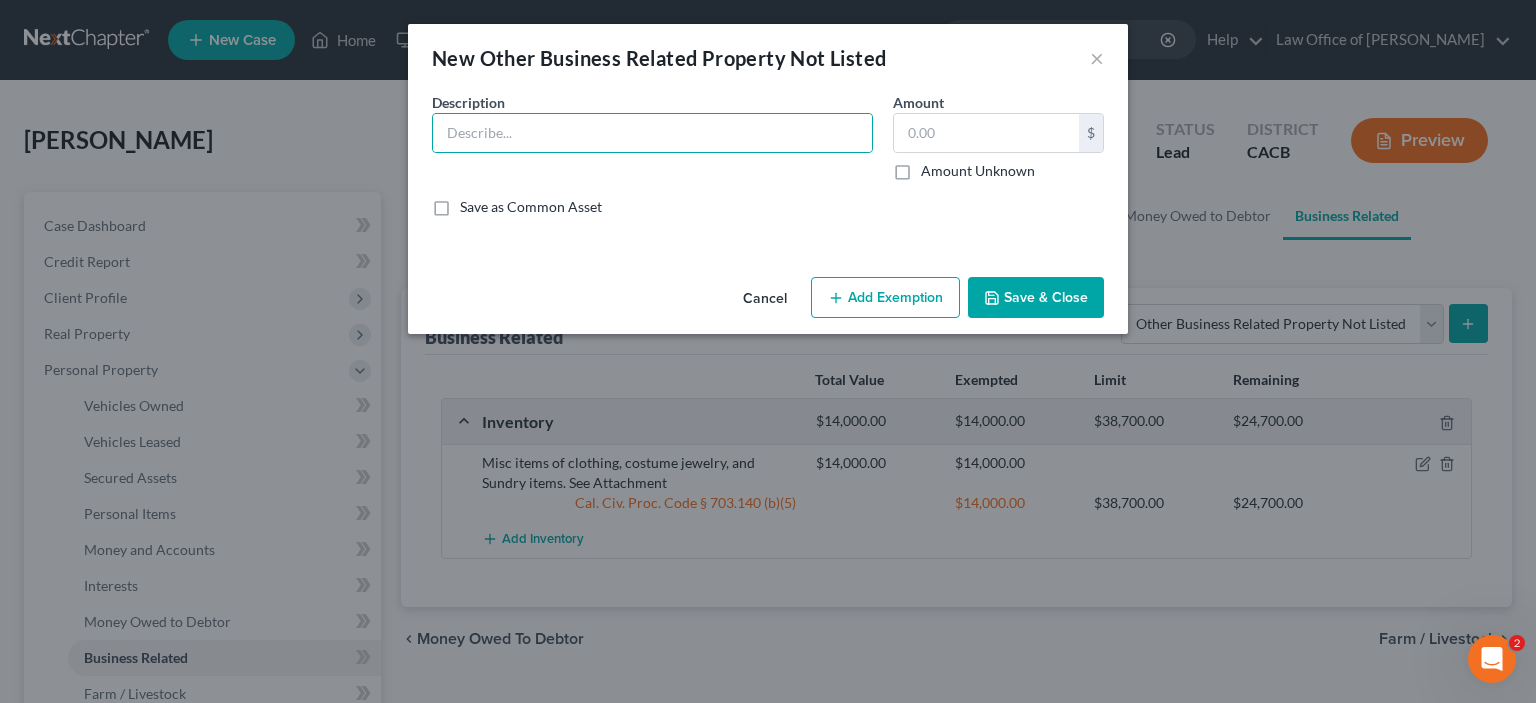 click on "New Other Business Related Property Not Listed  ×" at bounding box center (768, 58) 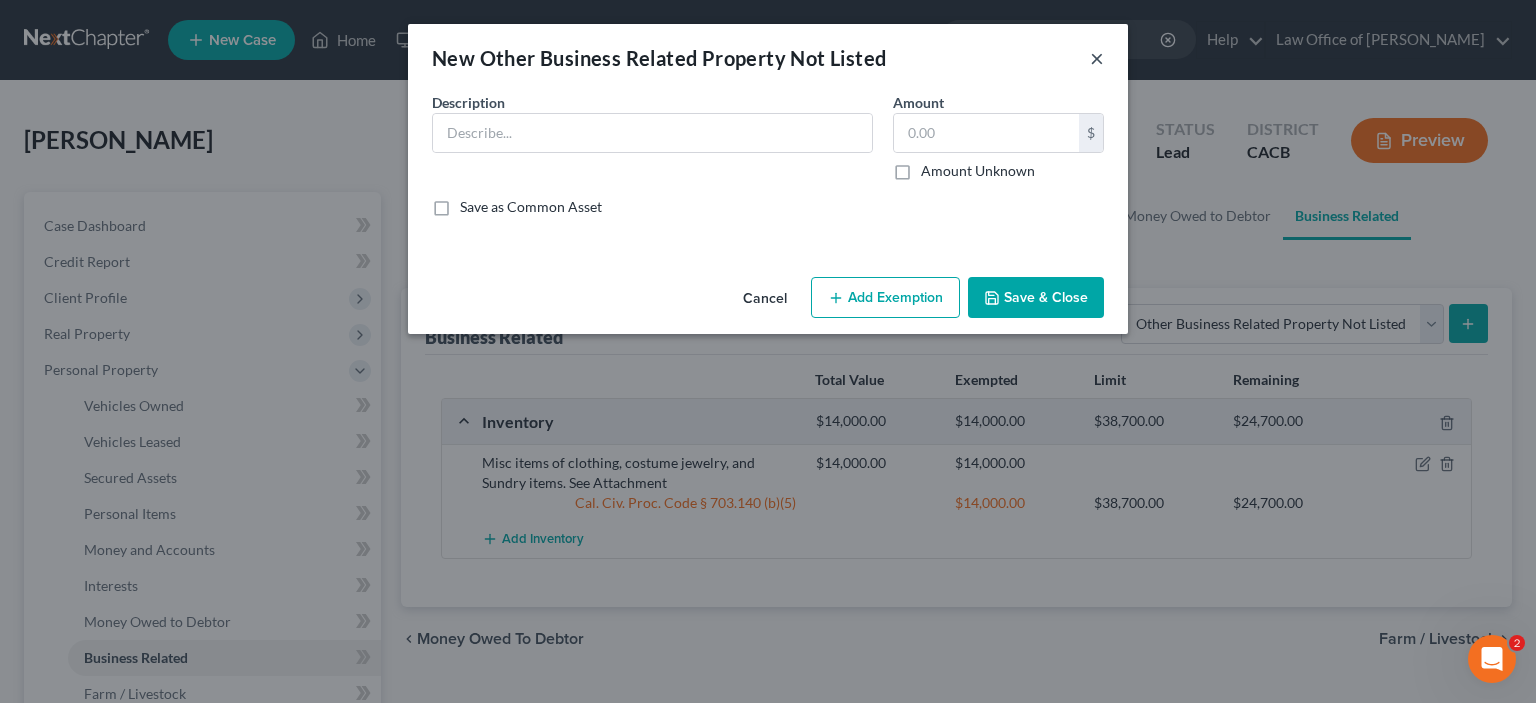 click on "×" at bounding box center (1097, 58) 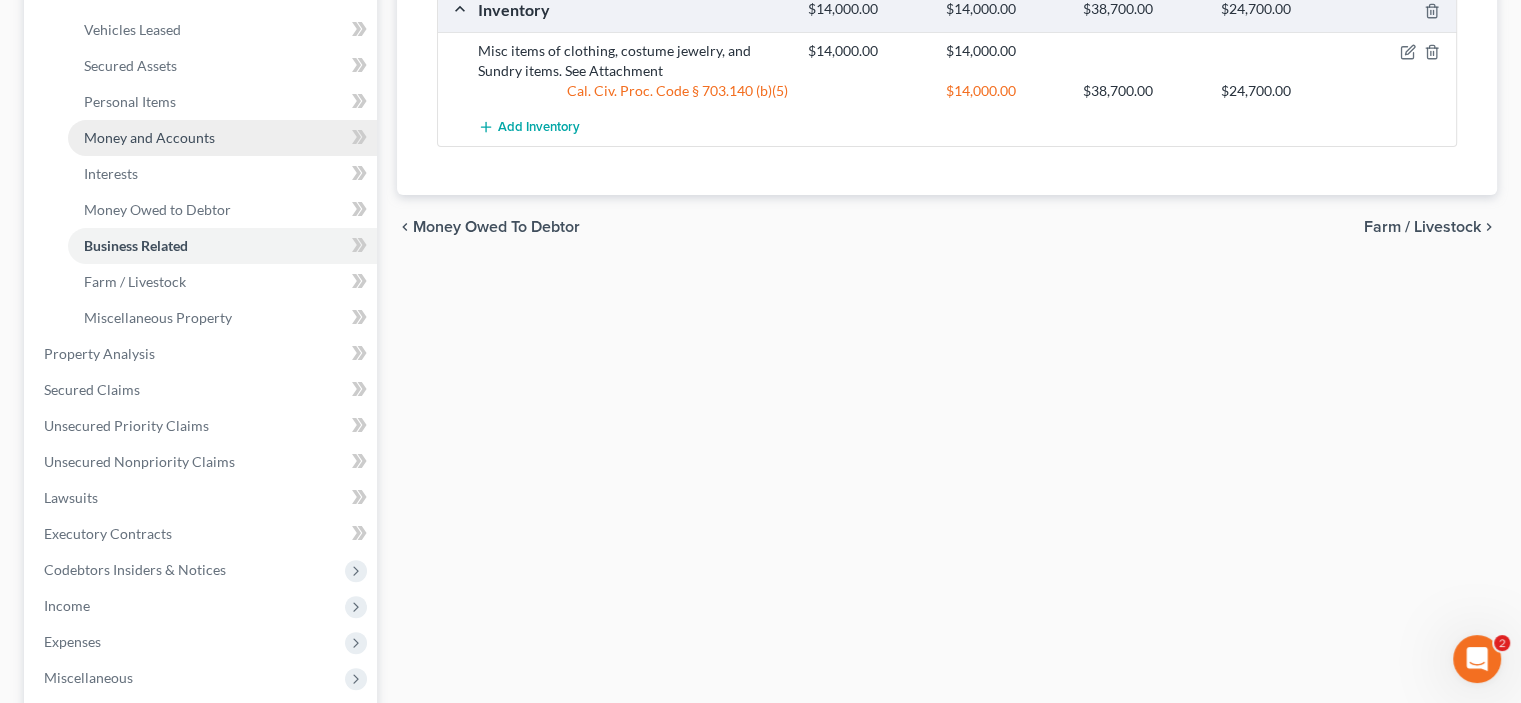 scroll, scrollTop: 466, scrollLeft: 0, axis: vertical 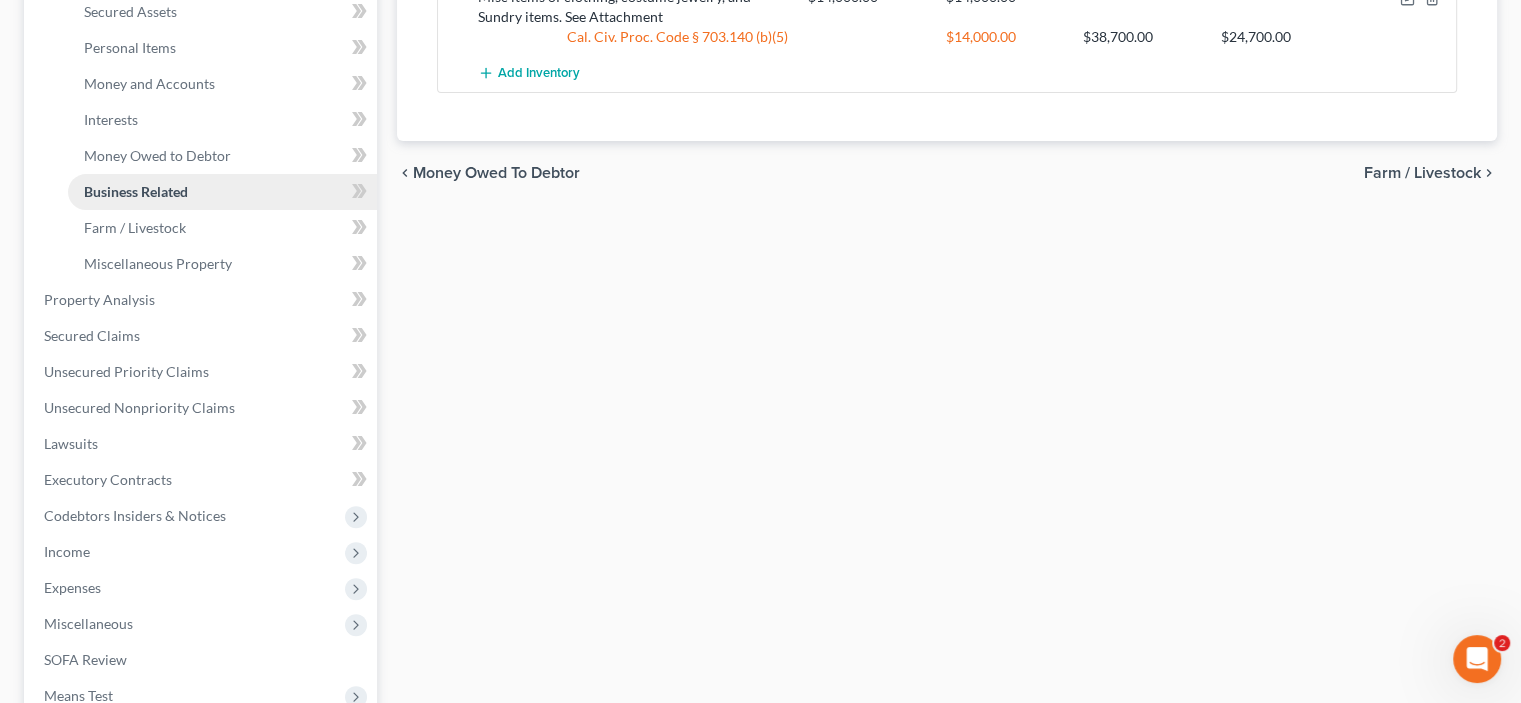 click on "Business Related" at bounding box center (136, 191) 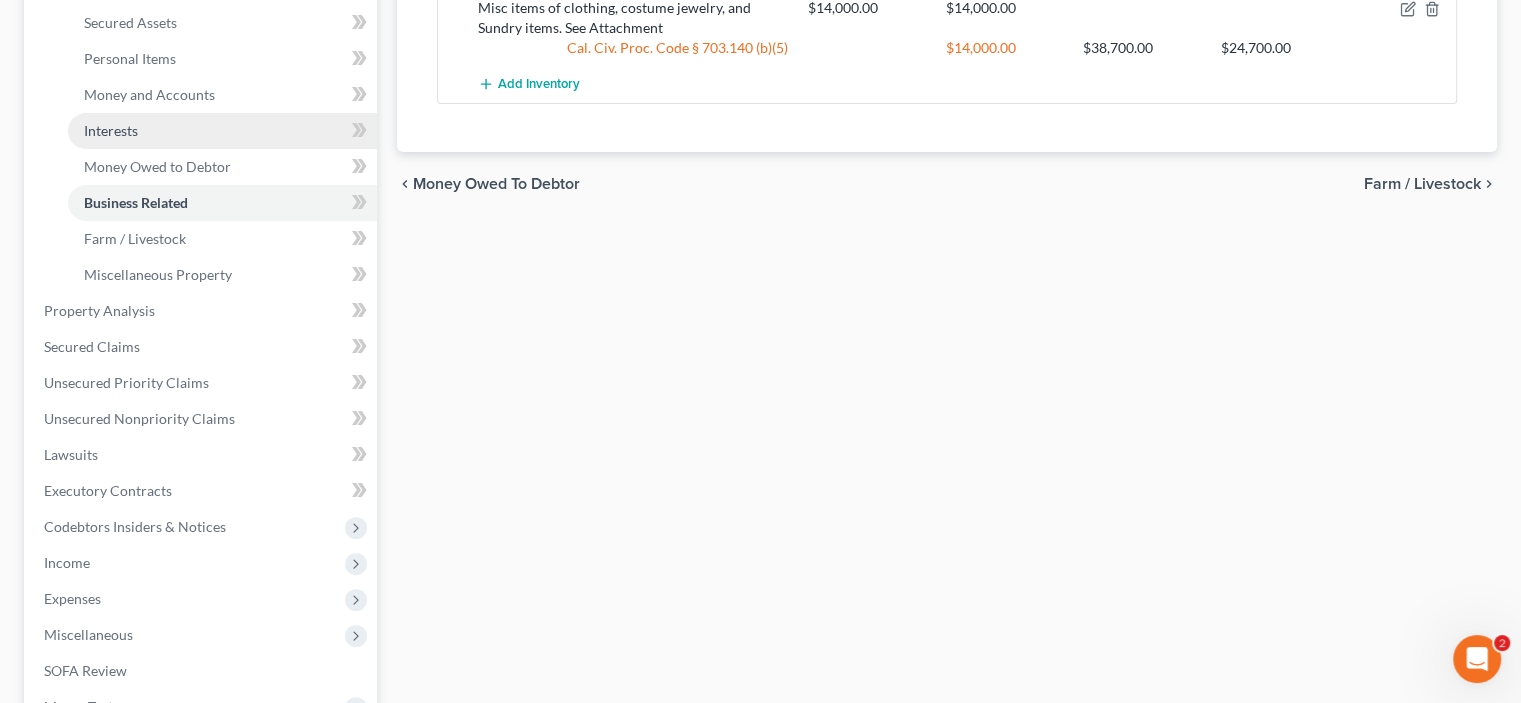 scroll, scrollTop: 370, scrollLeft: 0, axis: vertical 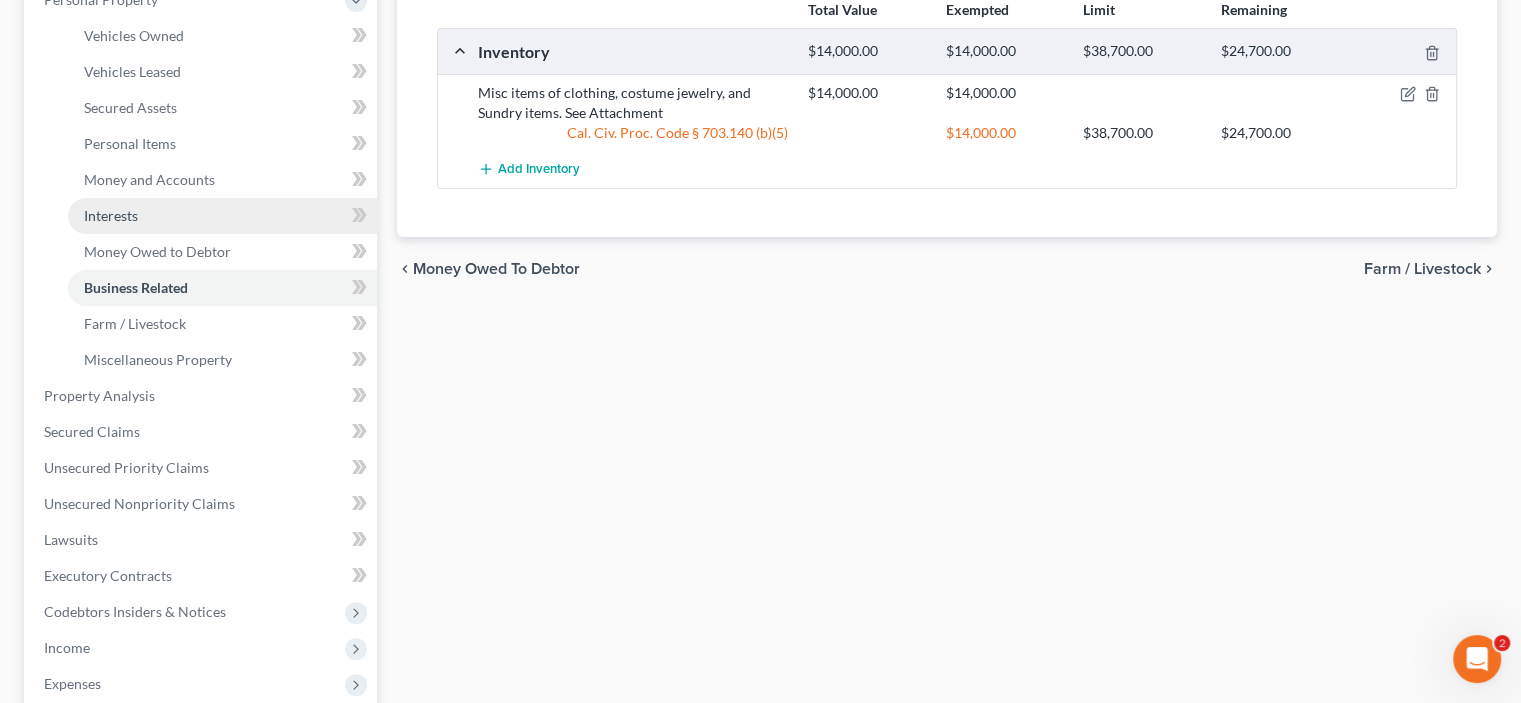 click on "Interests" at bounding box center (111, 215) 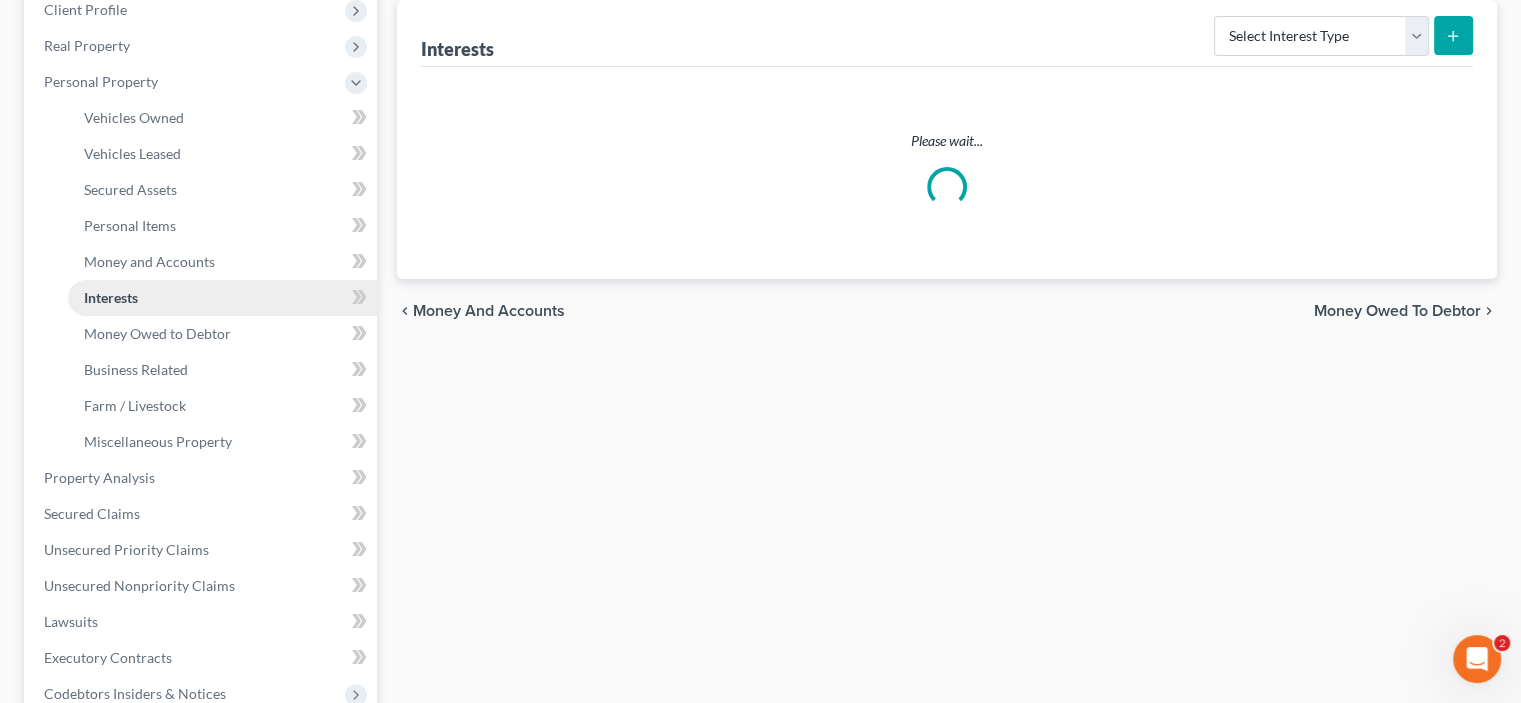 scroll, scrollTop: 0, scrollLeft: 0, axis: both 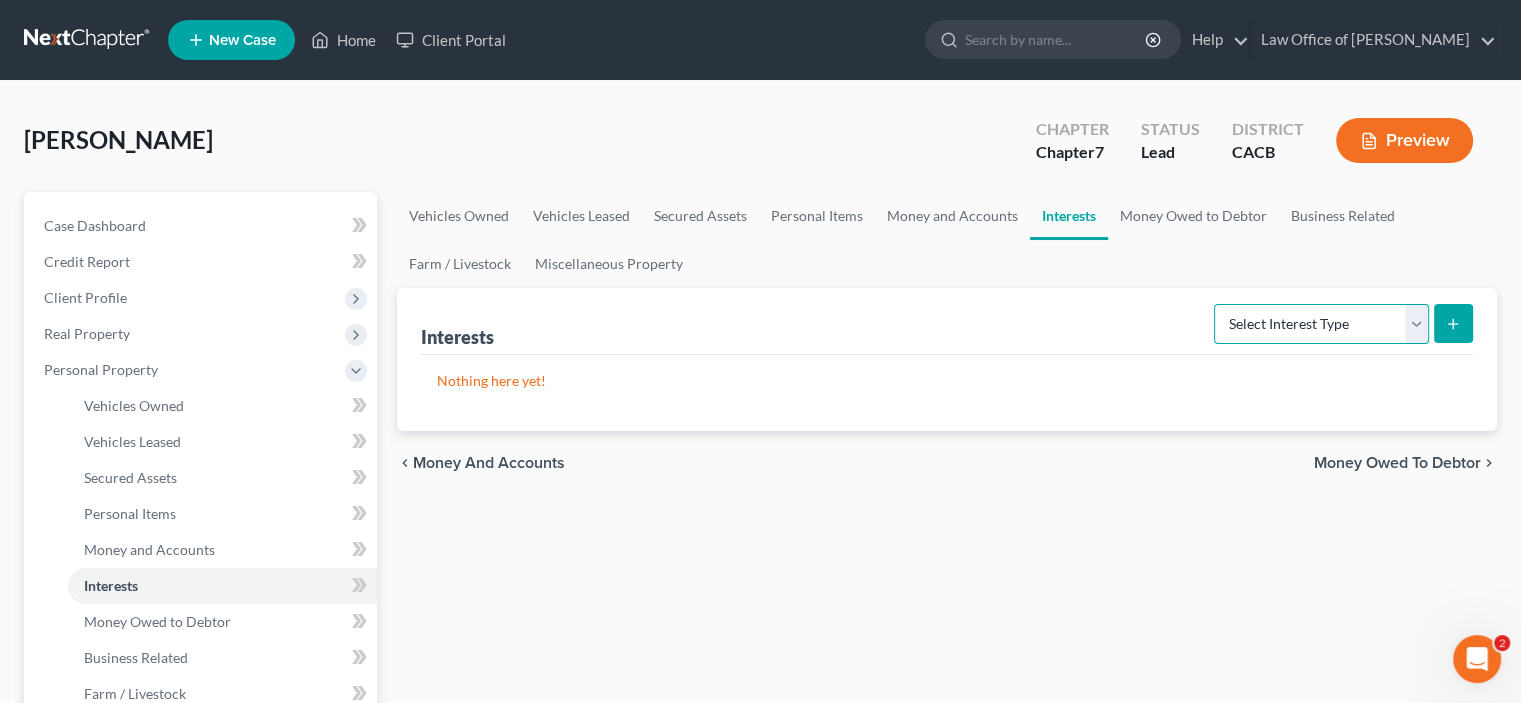 click on "Select Interest Type 401K Annuity Bond Education IRA Government Bond Government Pension Plan Incorporated Business IRA Joint Venture (Active) Joint Venture (Inactive) [PERSON_NAME] Mutual Fund Other Retirement Plan Partnership (Active) Partnership (Inactive) Pension Plan Stock Term Life Insurance Unincorporated Business Whole Life Insurance" at bounding box center (1321, 324) 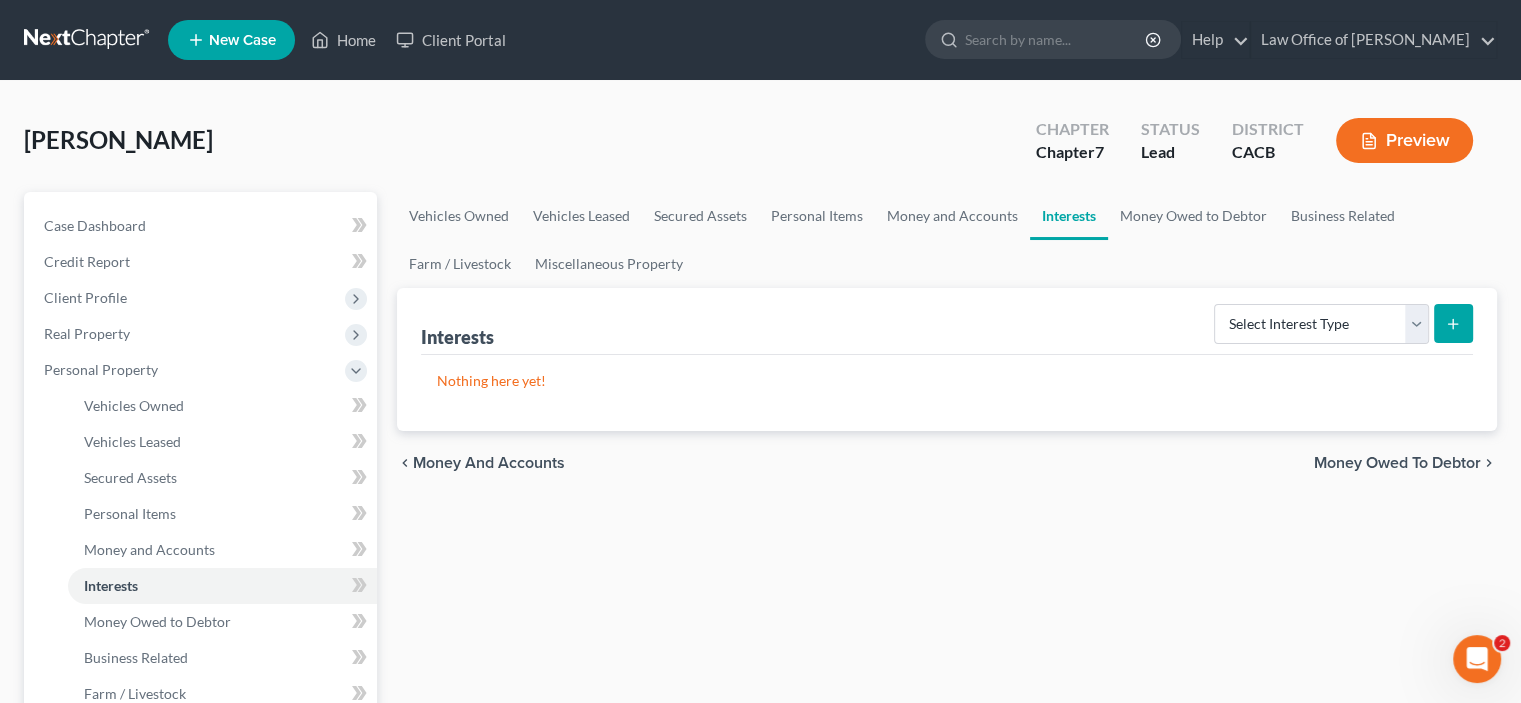 click on "chevron_left
Money and Accounts
Money Owed to Debtor
chevron_right" at bounding box center [947, 463] 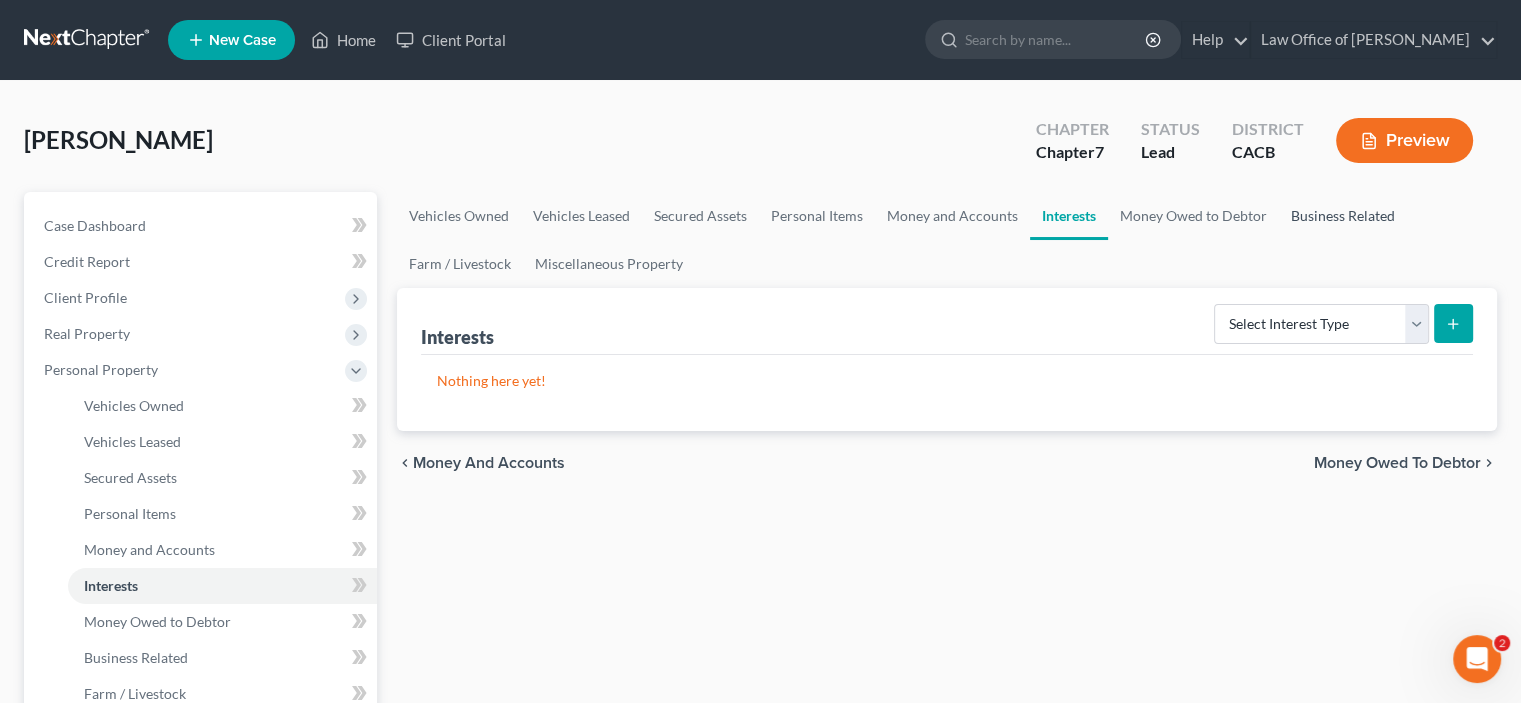 click on "Business Related" at bounding box center (1343, 216) 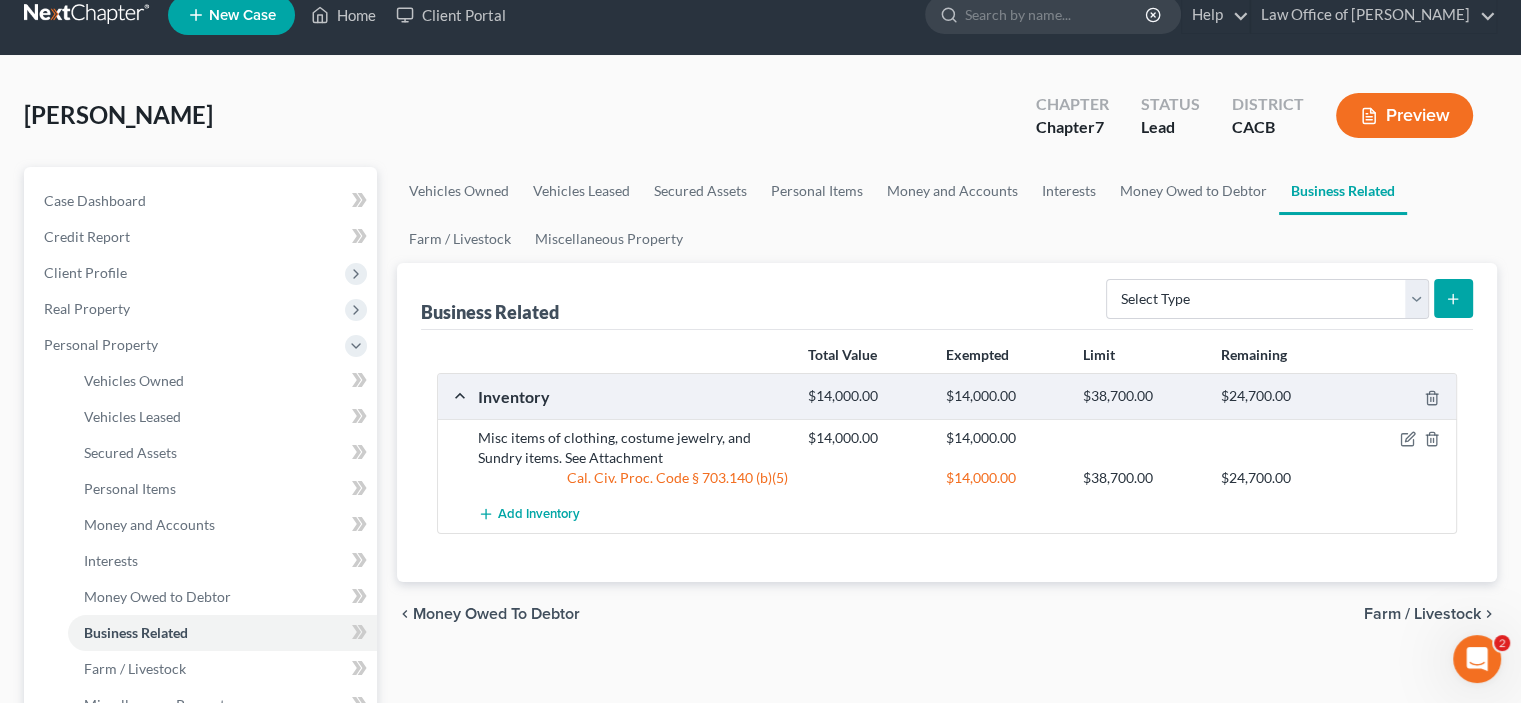 scroll, scrollTop: 0, scrollLeft: 0, axis: both 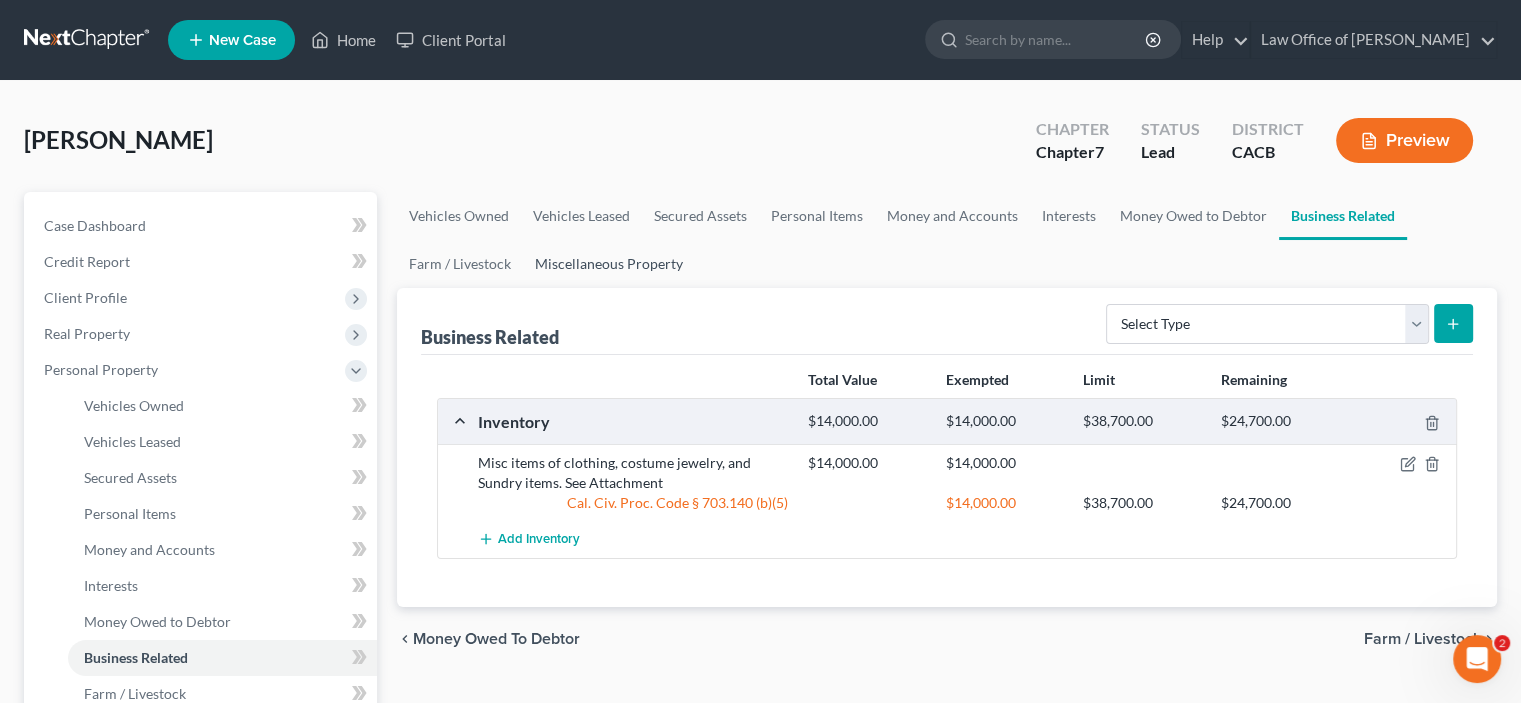 click on "Miscellaneous Property" at bounding box center (609, 264) 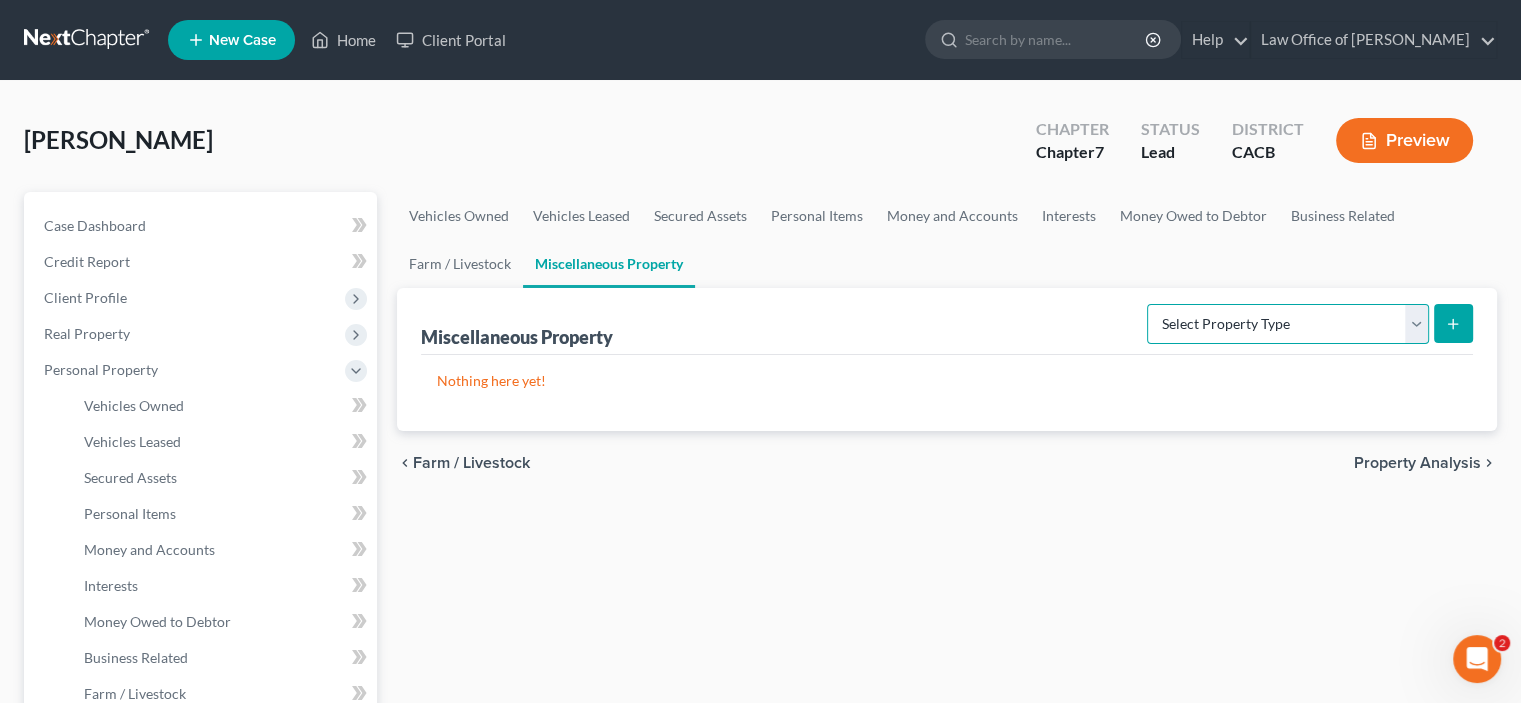 click on "Select Property Type Assigned for Creditor Benefit [DATE] Holding for Another Not Yet Listed Stored [DATE] Transferred" at bounding box center (1288, 324) 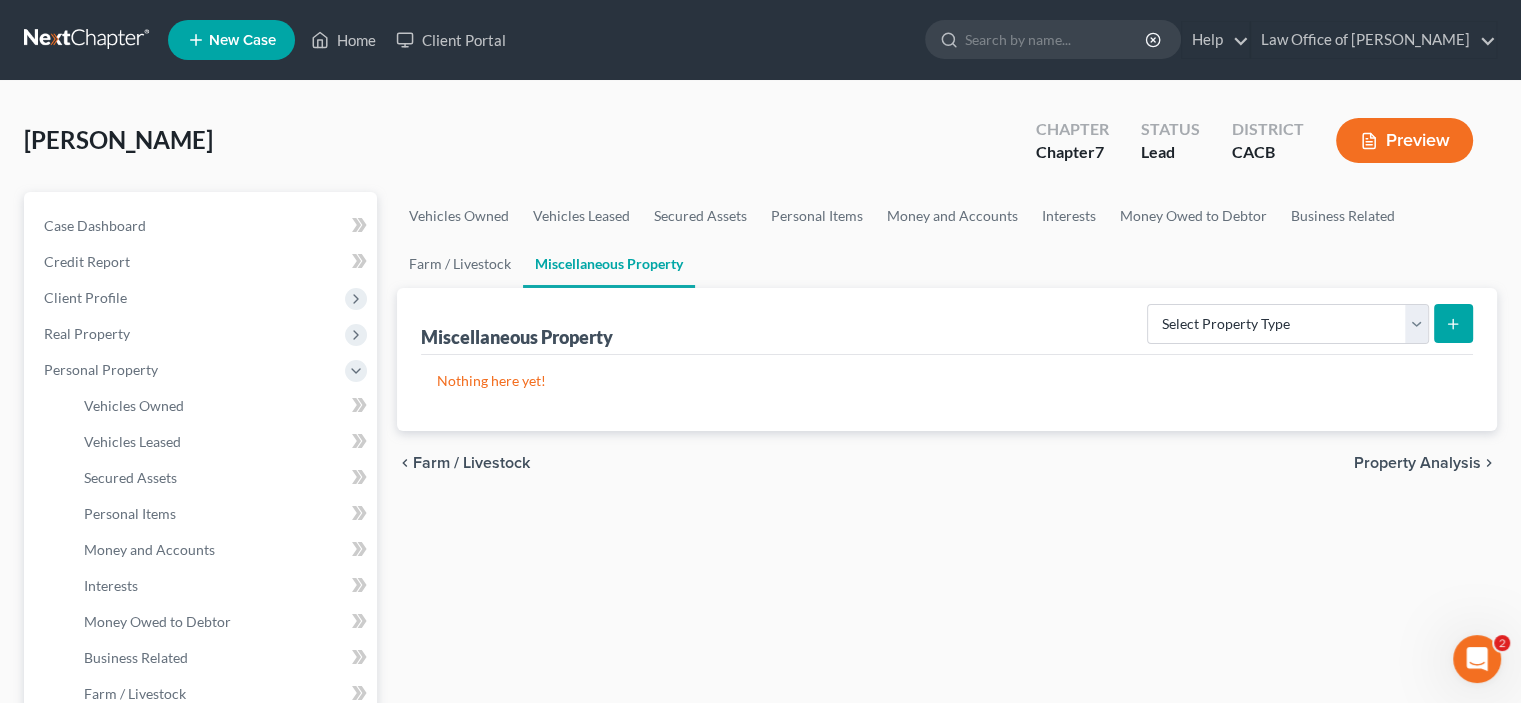 click on "Vehicles Owned
Vehicles Leased
Secured Assets
Personal Items
Money and Accounts
Interests
Money Owed to Debtor
Business Related
Farm / Livestock
Miscellaneous Property" at bounding box center (947, 240) 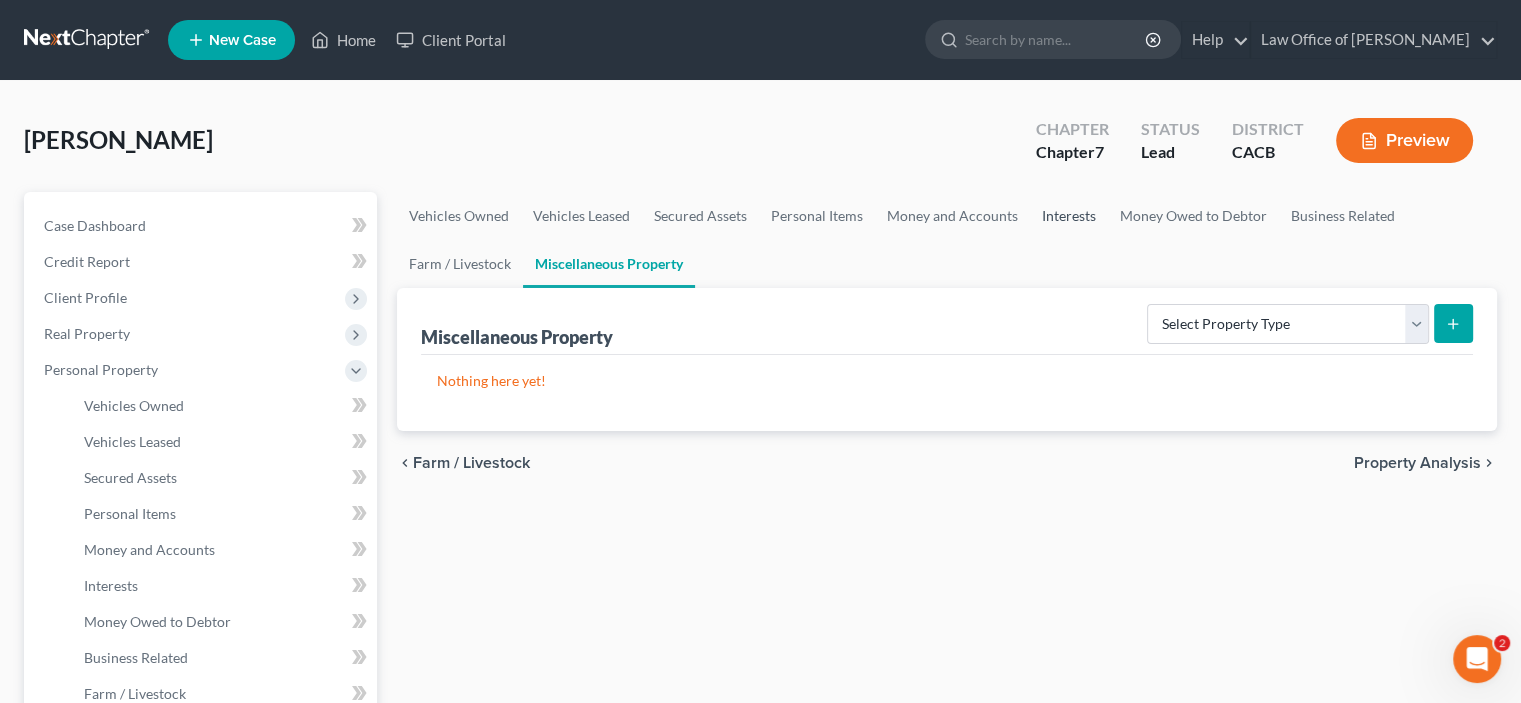 click on "Interests" at bounding box center (1069, 216) 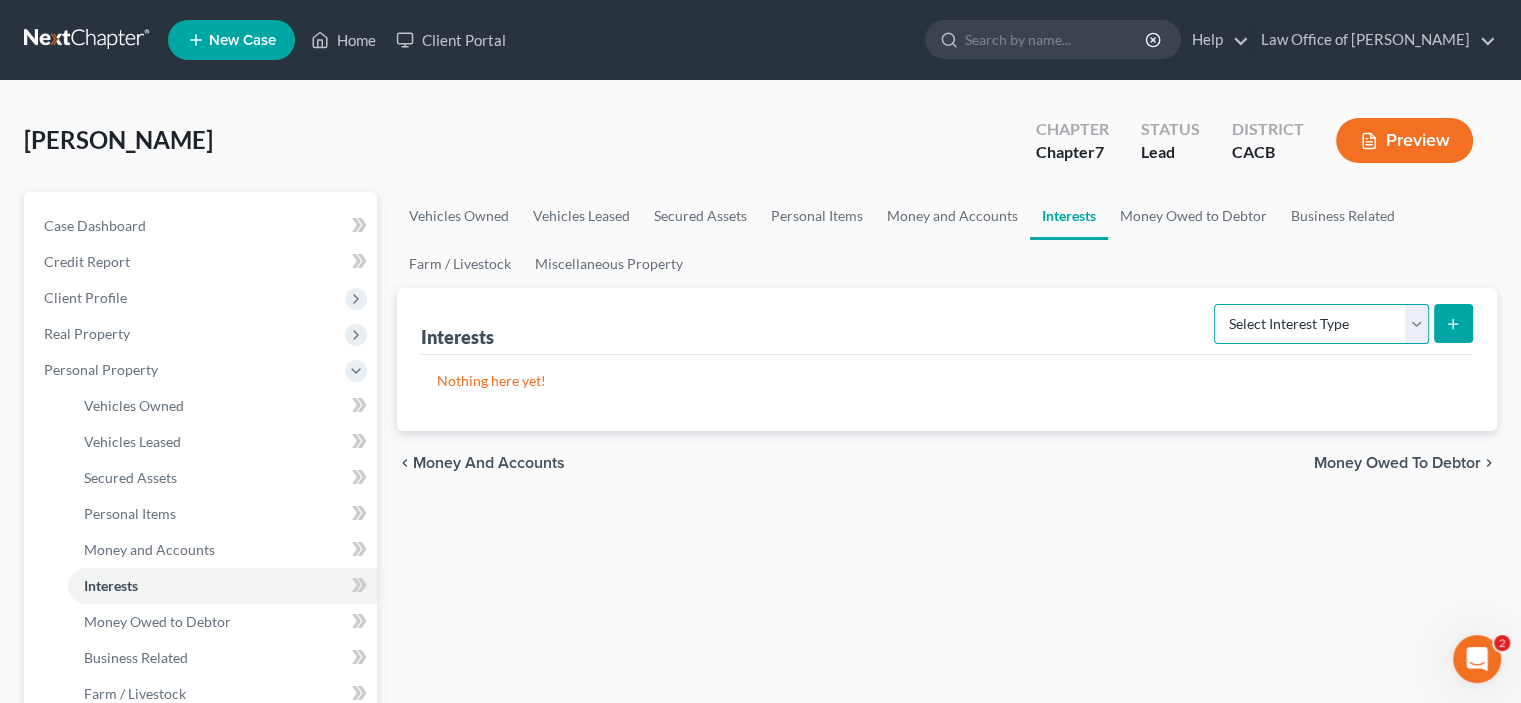 click on "Select Interest Type 401K Annuity Bond Education IRA Government Bond Government Pension Plan Incorporated Business IRA Joint Venture (Active) Joint Venture (Inactive) [PERSON_NAME] Mutual Fund Other Retirement Plan Partnership (Active) Partnership (Inactive) Pension Plan Stock Term Life Insurance Unincorporated Business Whole Life Insurance" at bounding box center [1321, 324] 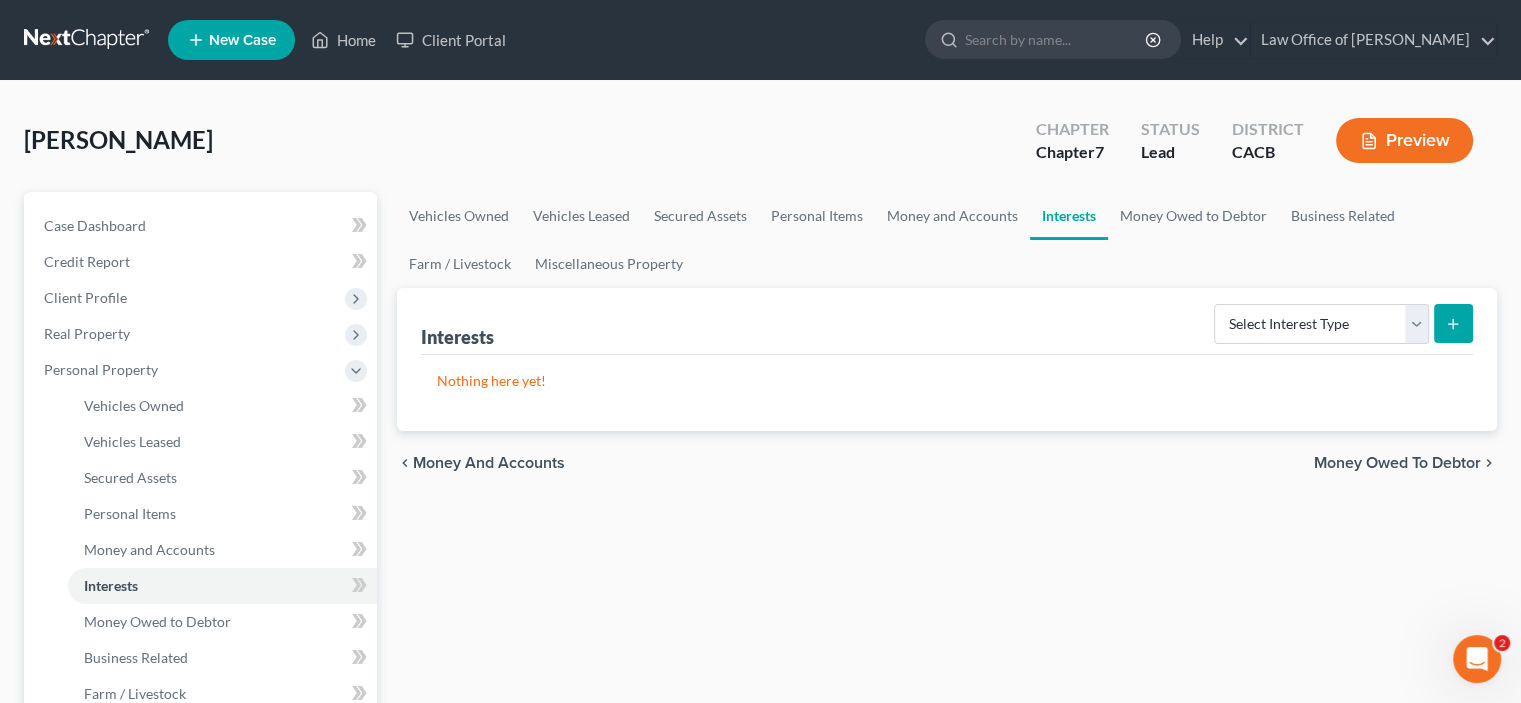 click on "Nothing here yet!" at bounding box center [947, 393] 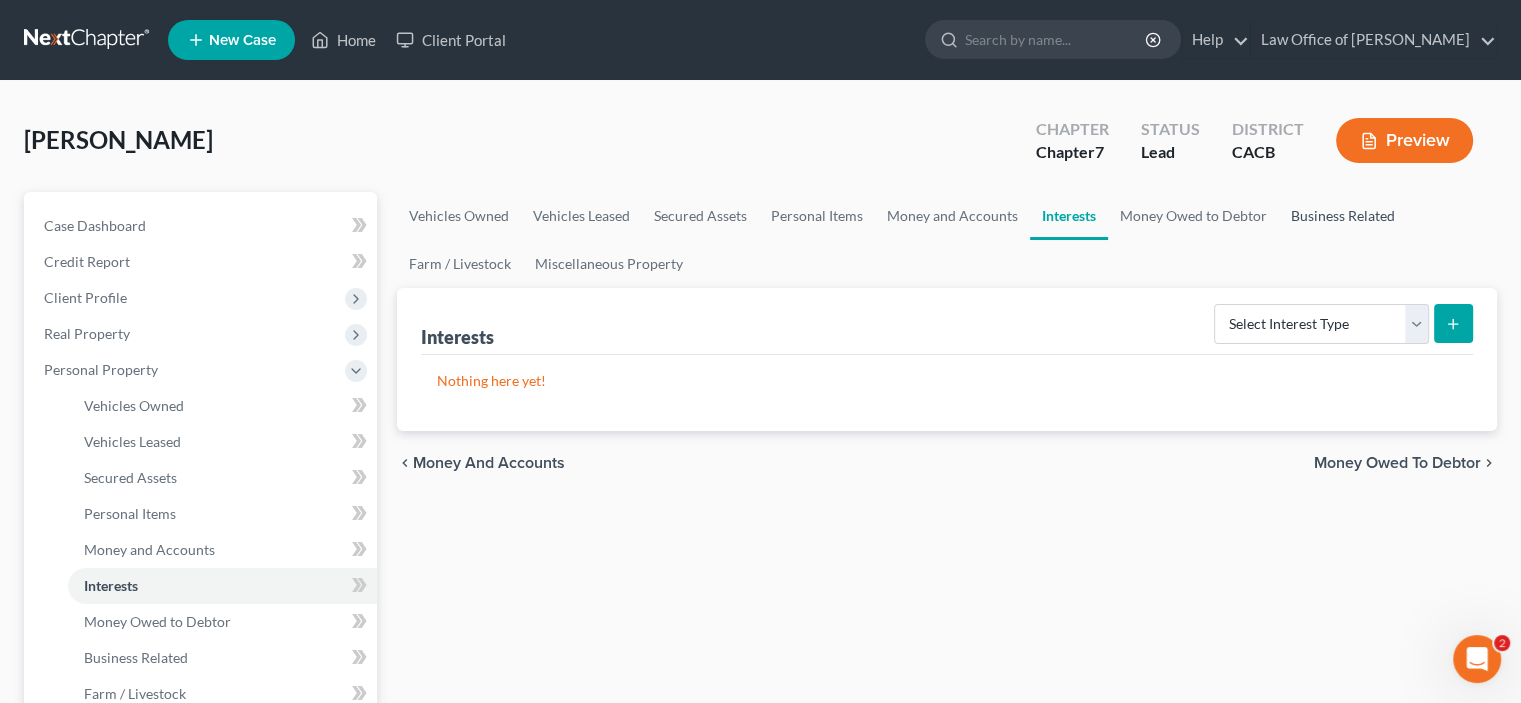 click on "Business Related" at bounding box center [1343, 216] 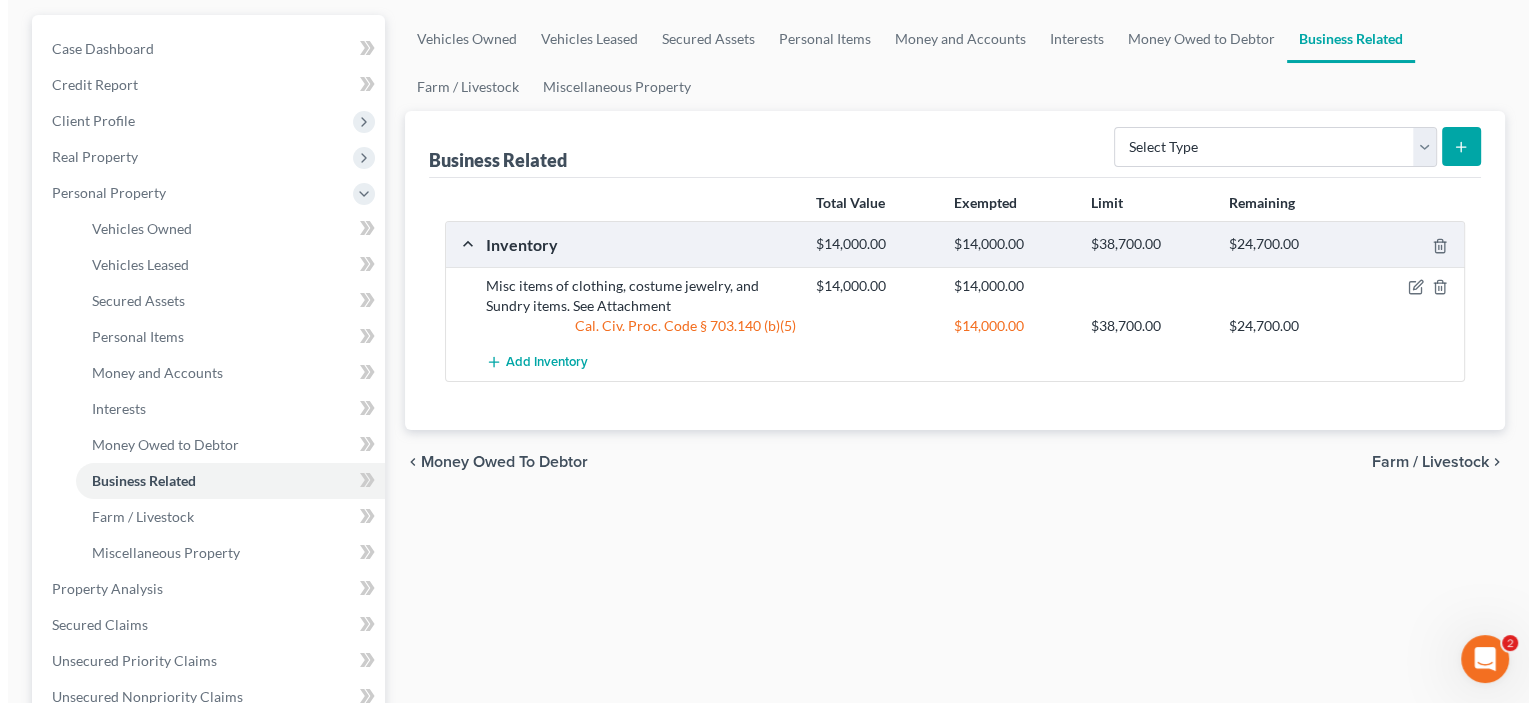 scroll, scrollTop: 233, scrollLeft: 0, axis: vertical 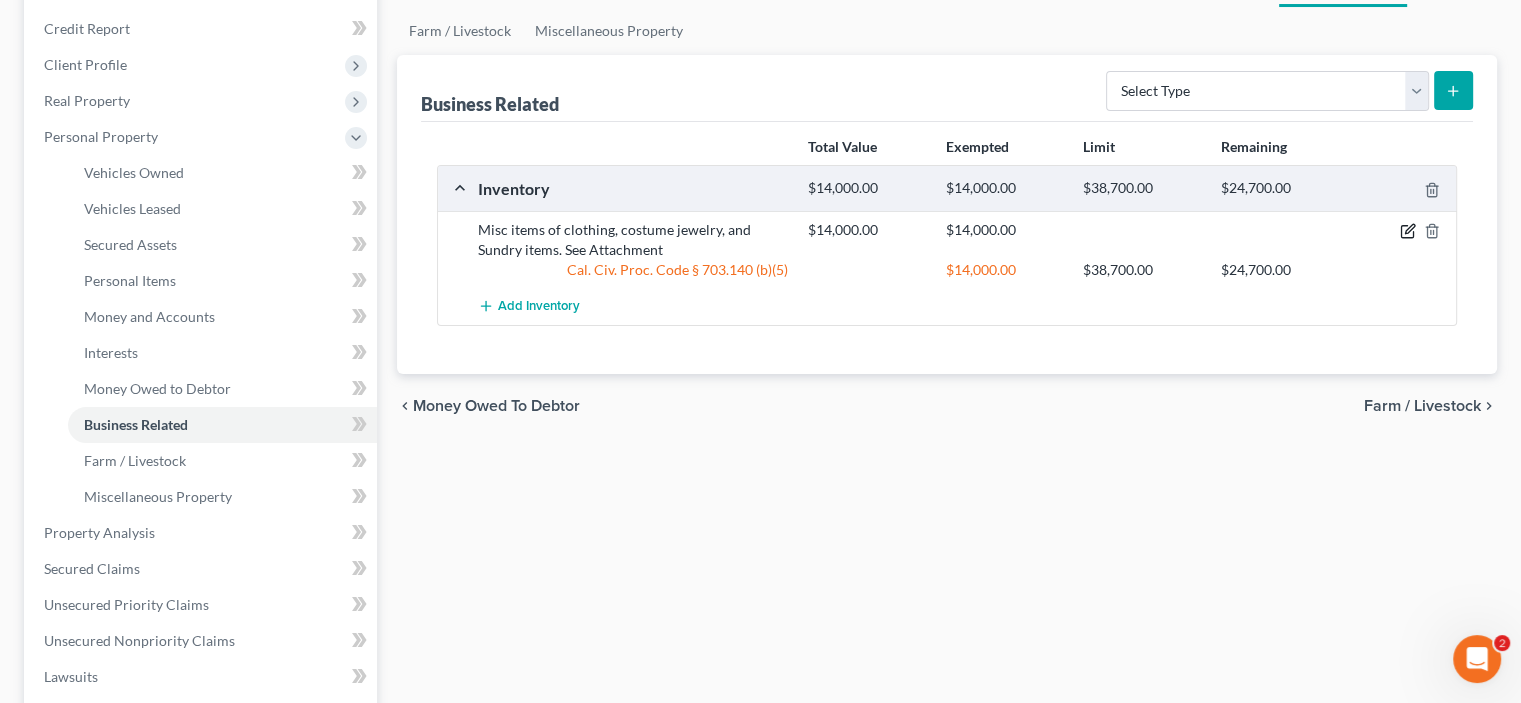 click 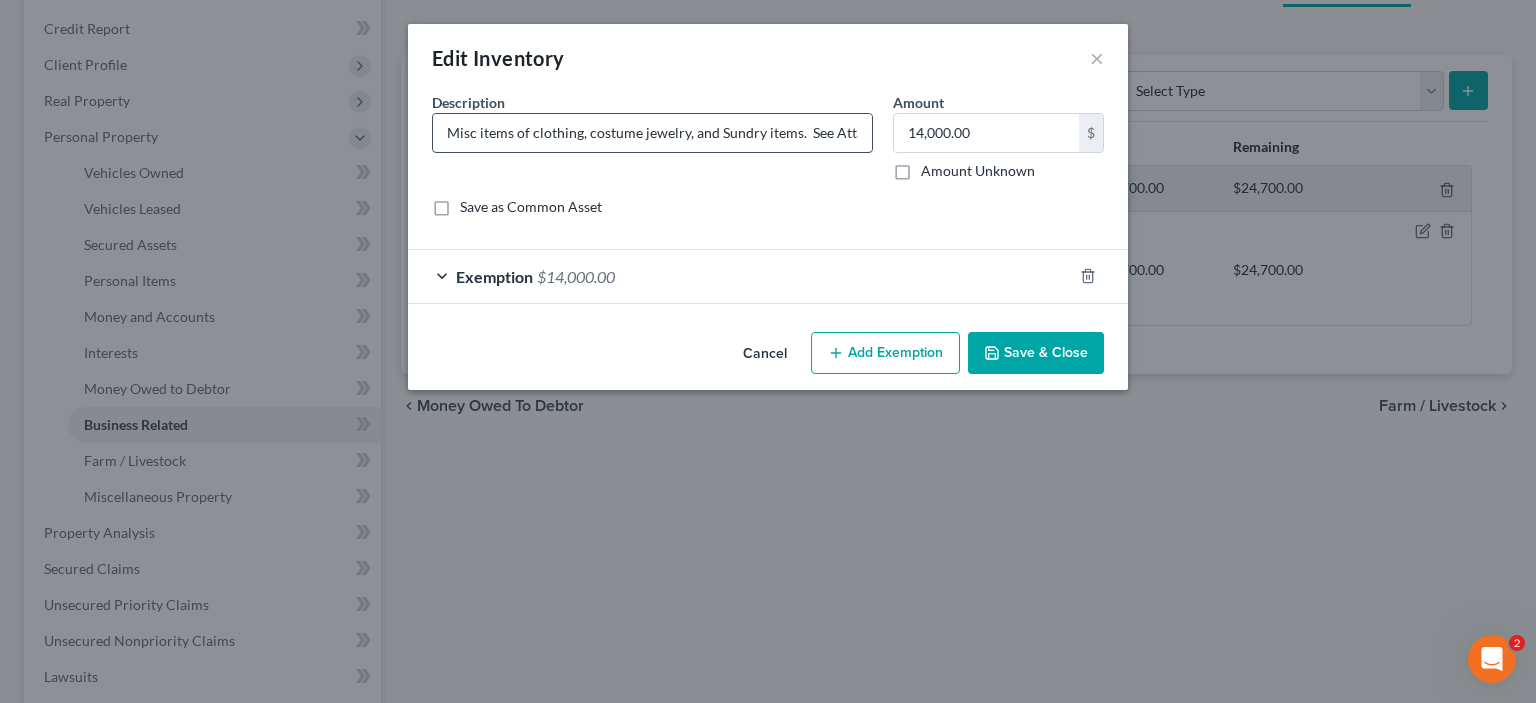 click on "Misc items of clothing, costume jewelry, and Sundry items.  See Attachment" at bounding box center (652, 133) 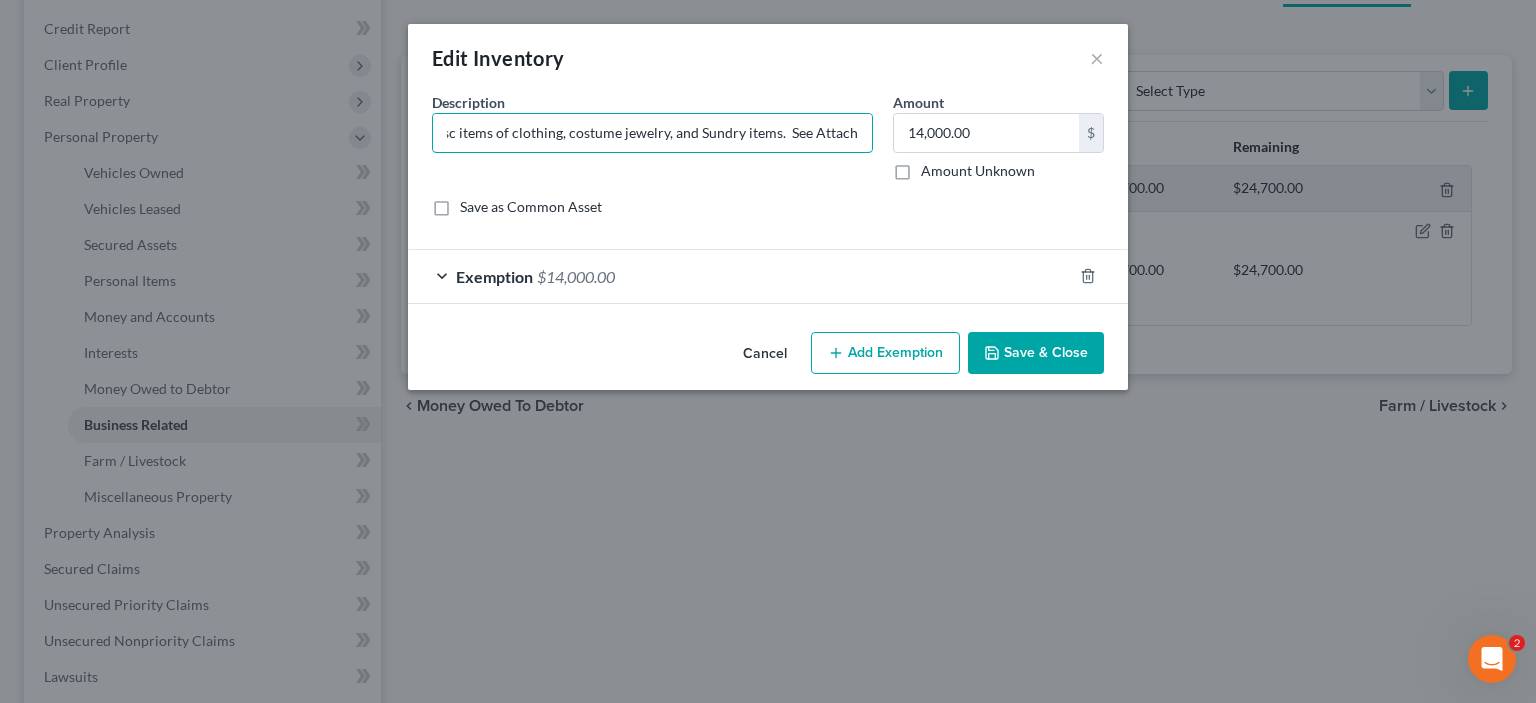 drag, startPoint x: 881, startPoint y: 170, endPoint x: 450, endPoint y: 201, distance: 432.1134 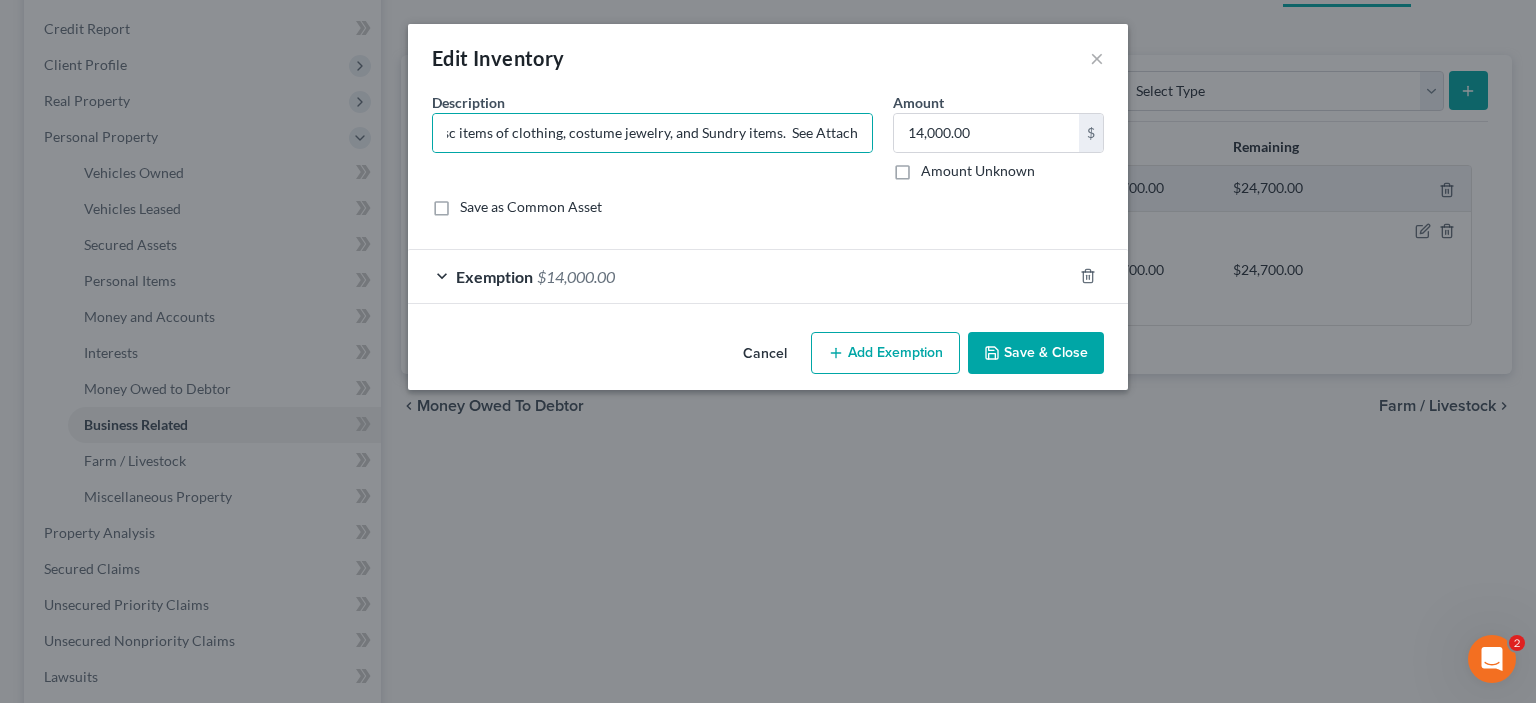 drag, startPoint x: 815, startPoint y: 266, endPoint x: 812, endPoint y: 249, distance: 17.262676 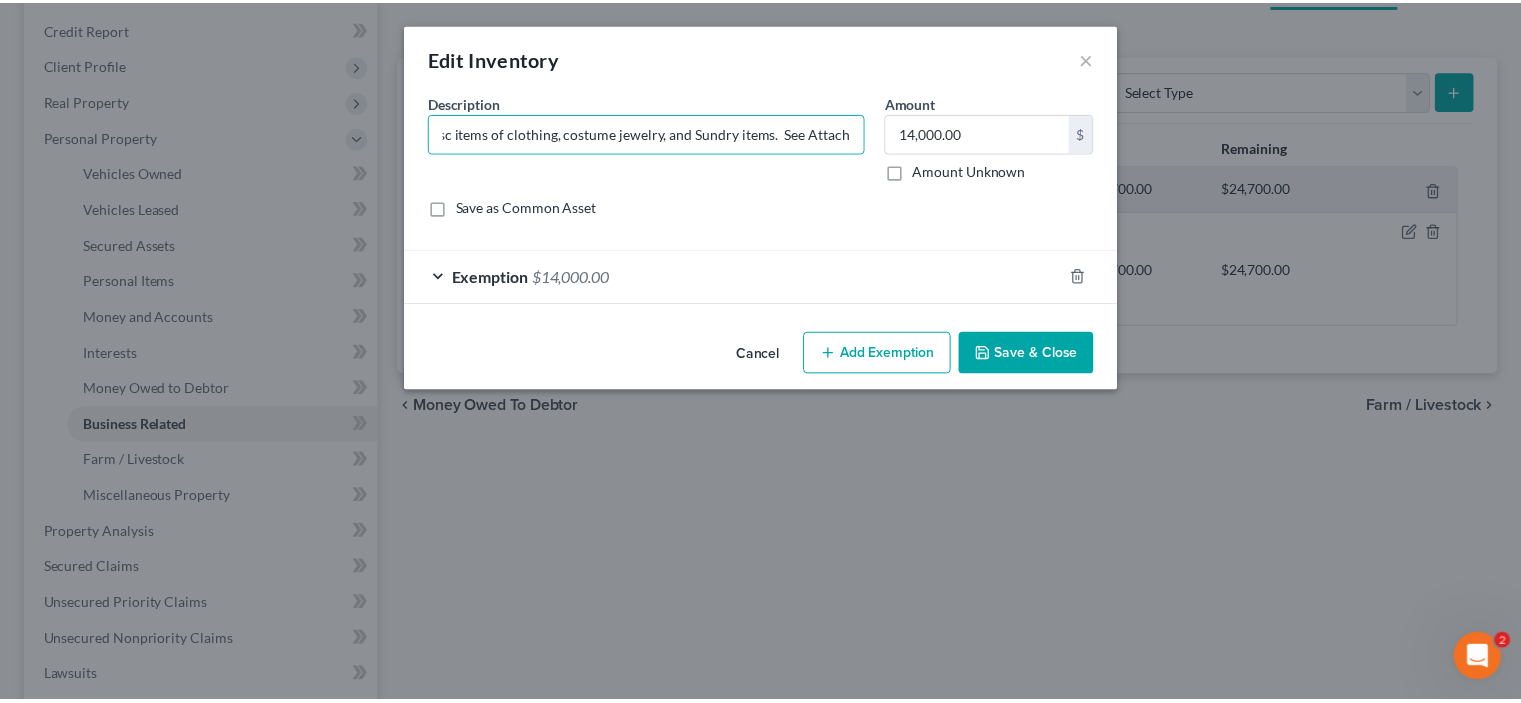 scroll, scrollTop: 0, scrollLeft: 0, axis: both 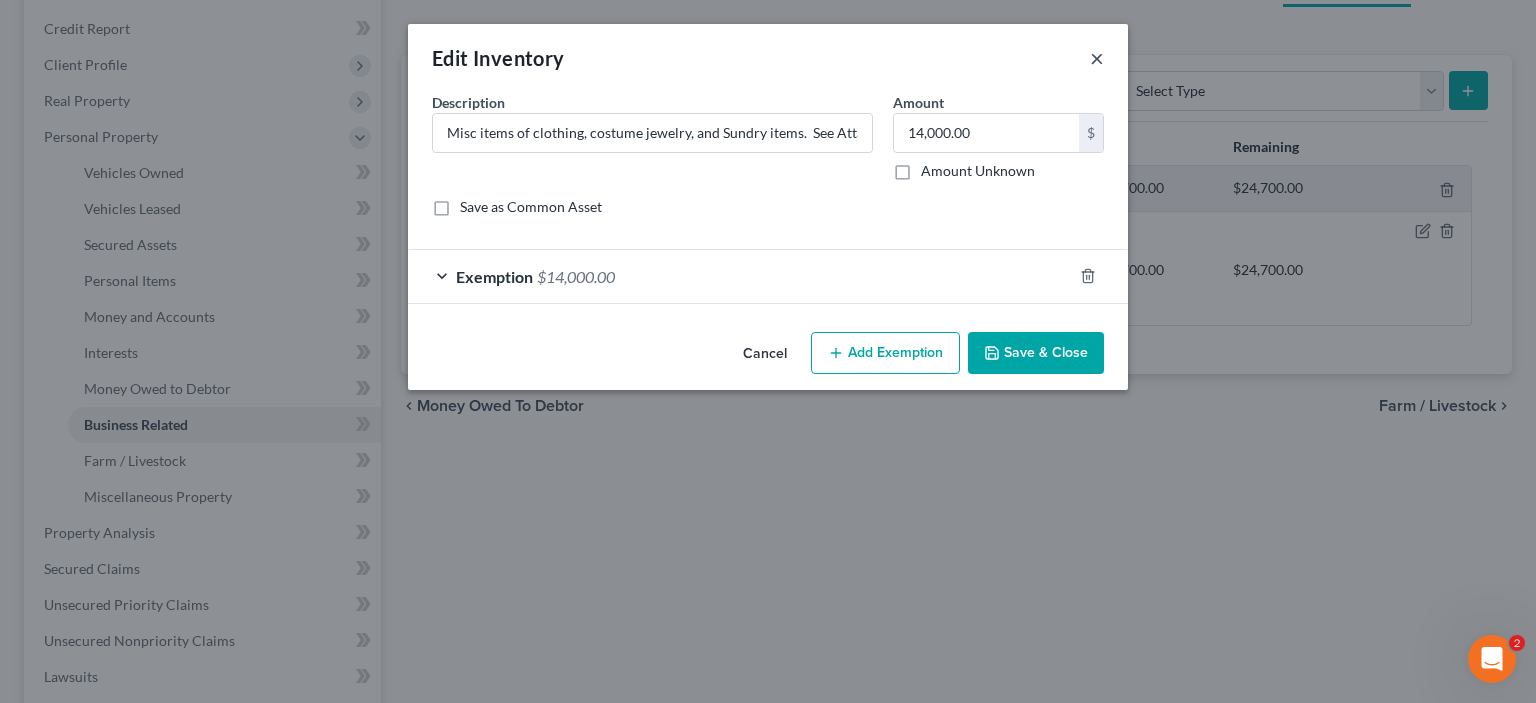 click on "×" at bounding box center [1097, 58] 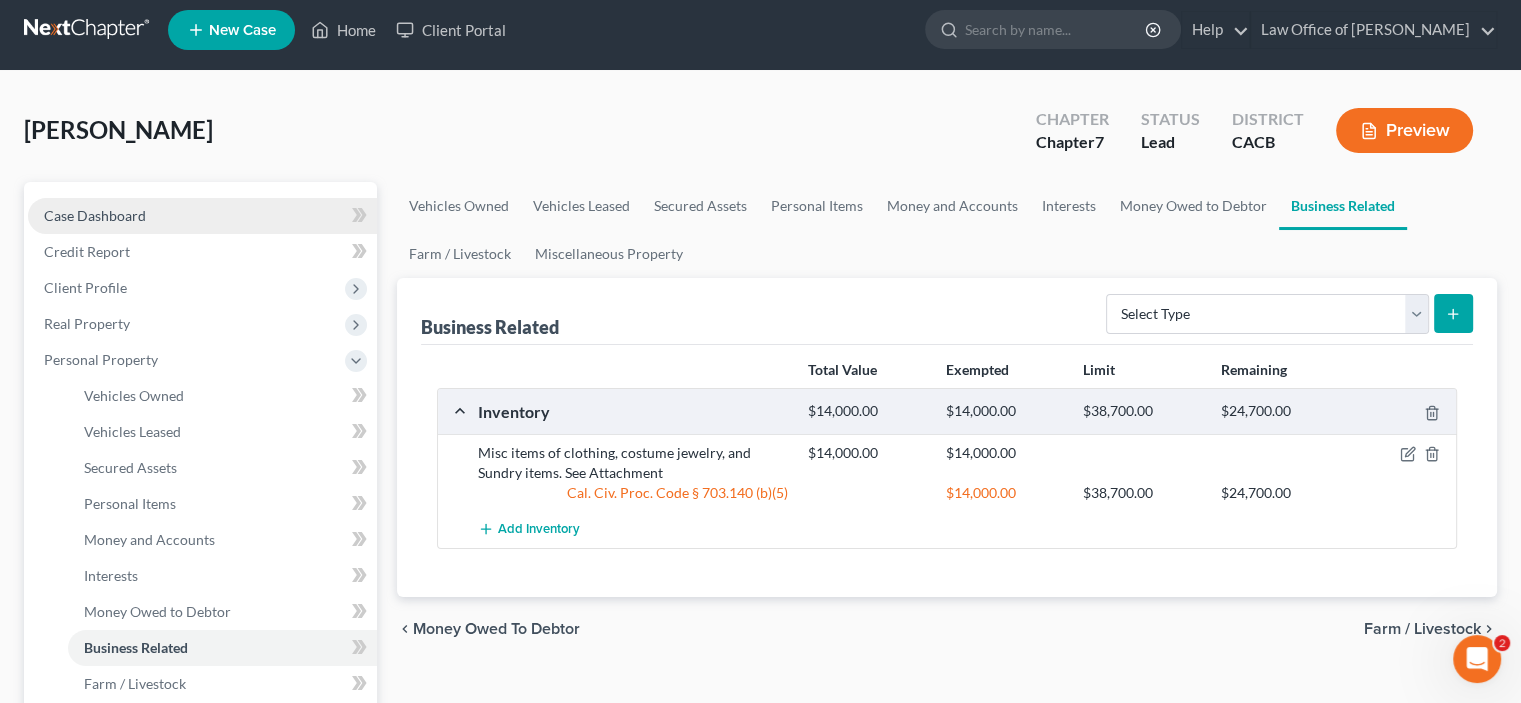 scroll, scrollTop: 0, scrollLeft: 0, axis: both 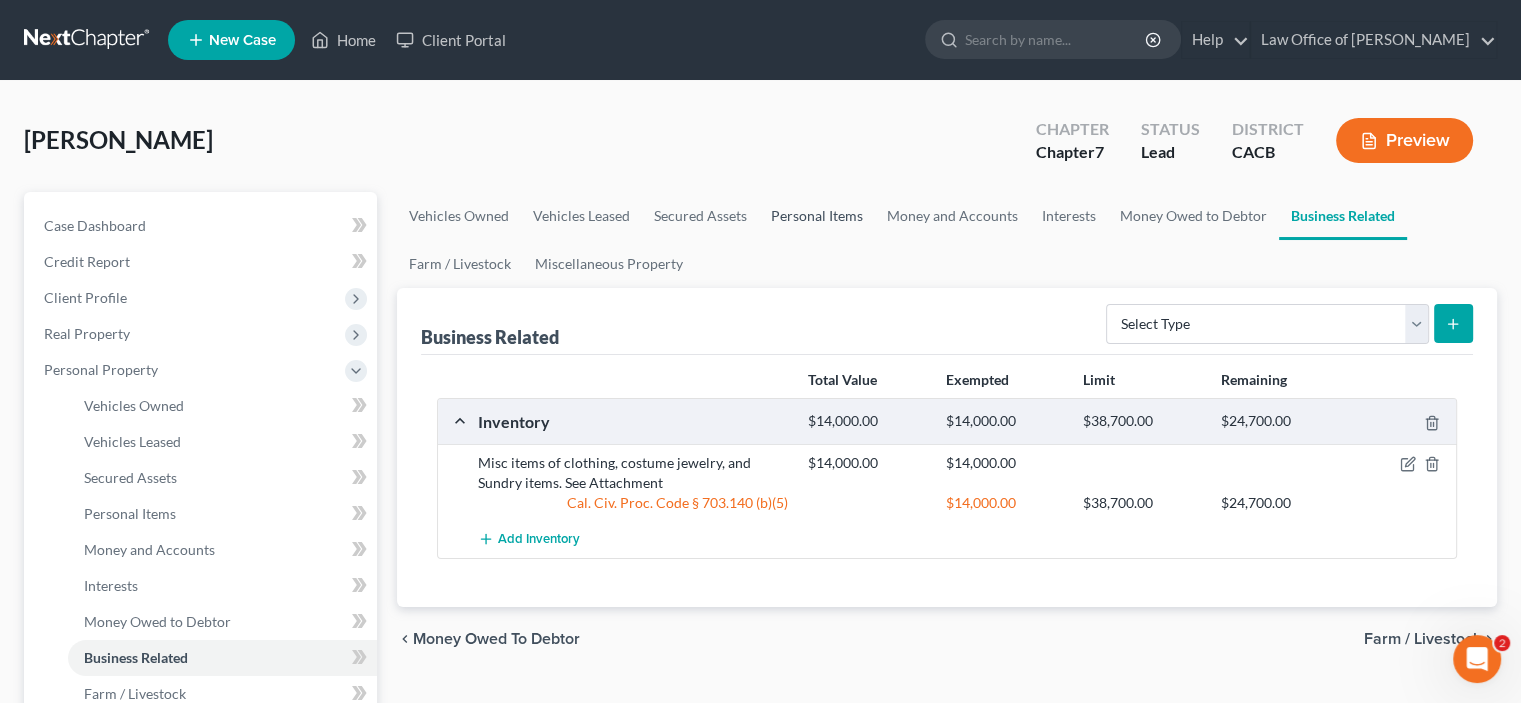 click on "Personal Items" at bounding box center (817, 216) 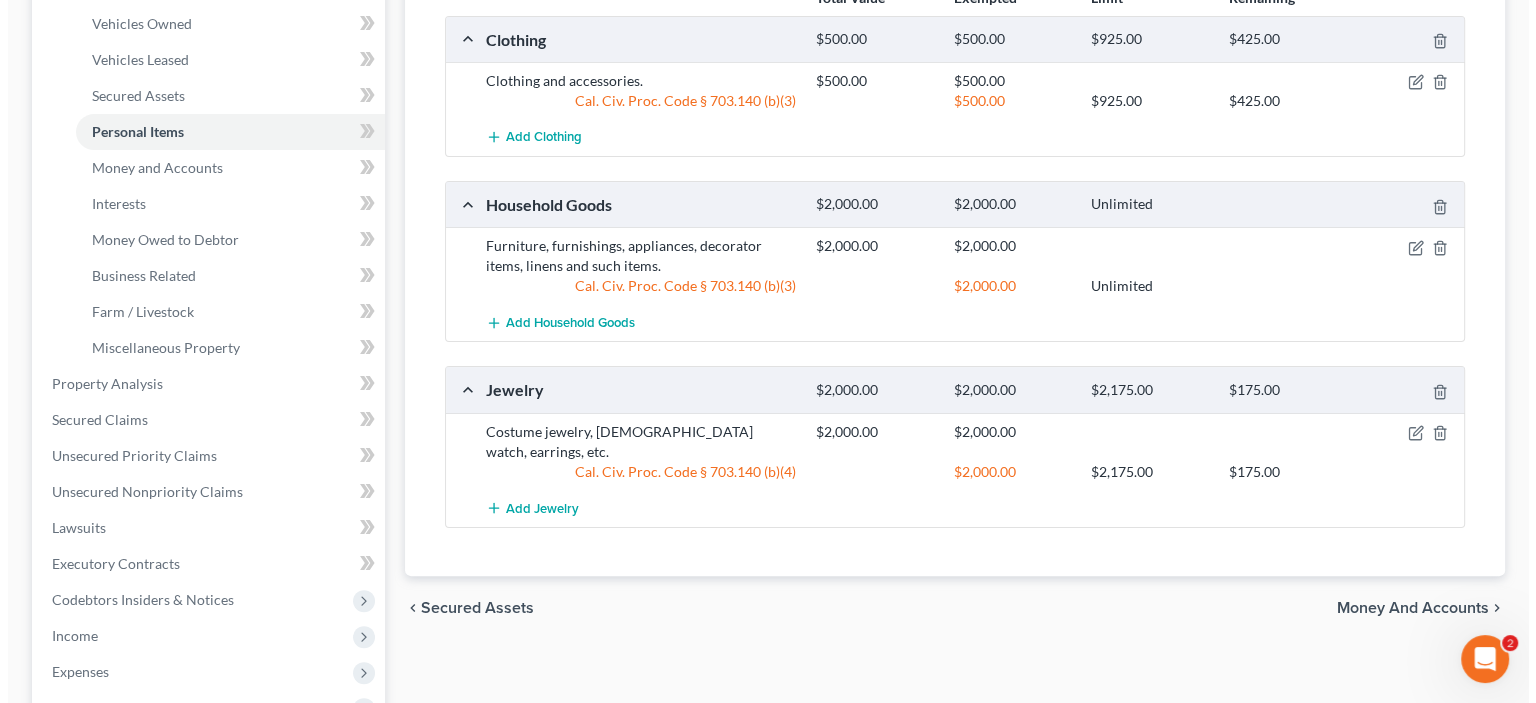 scroll, scrollTop: 233, scrollLeft: 0, axis: vertical 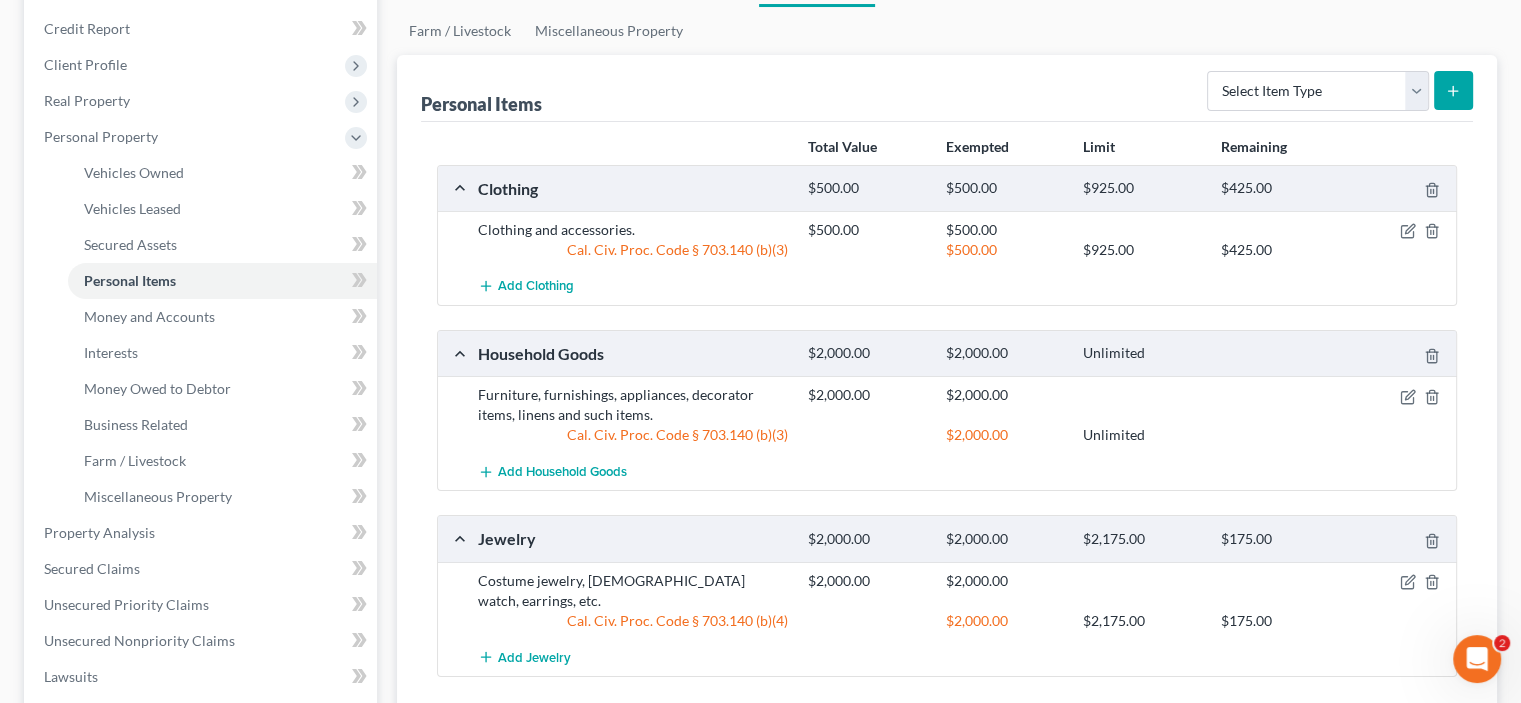 click 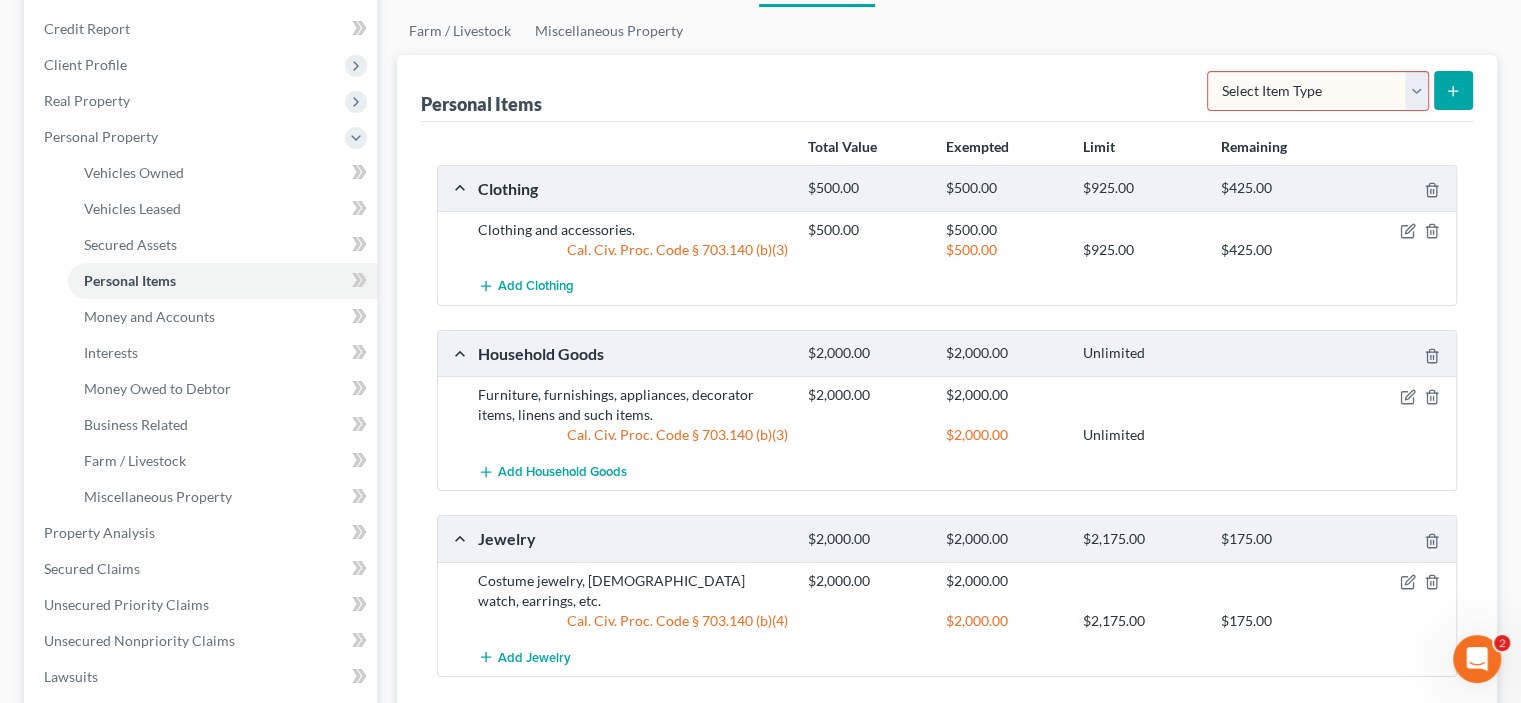 click on "Select Item Type Clothing Collectibles Of Value Electronics Firearms Household Goods Jewelry Other Pet(s) Sports & Hobby Equipment" at bounding box center [1318, 91] 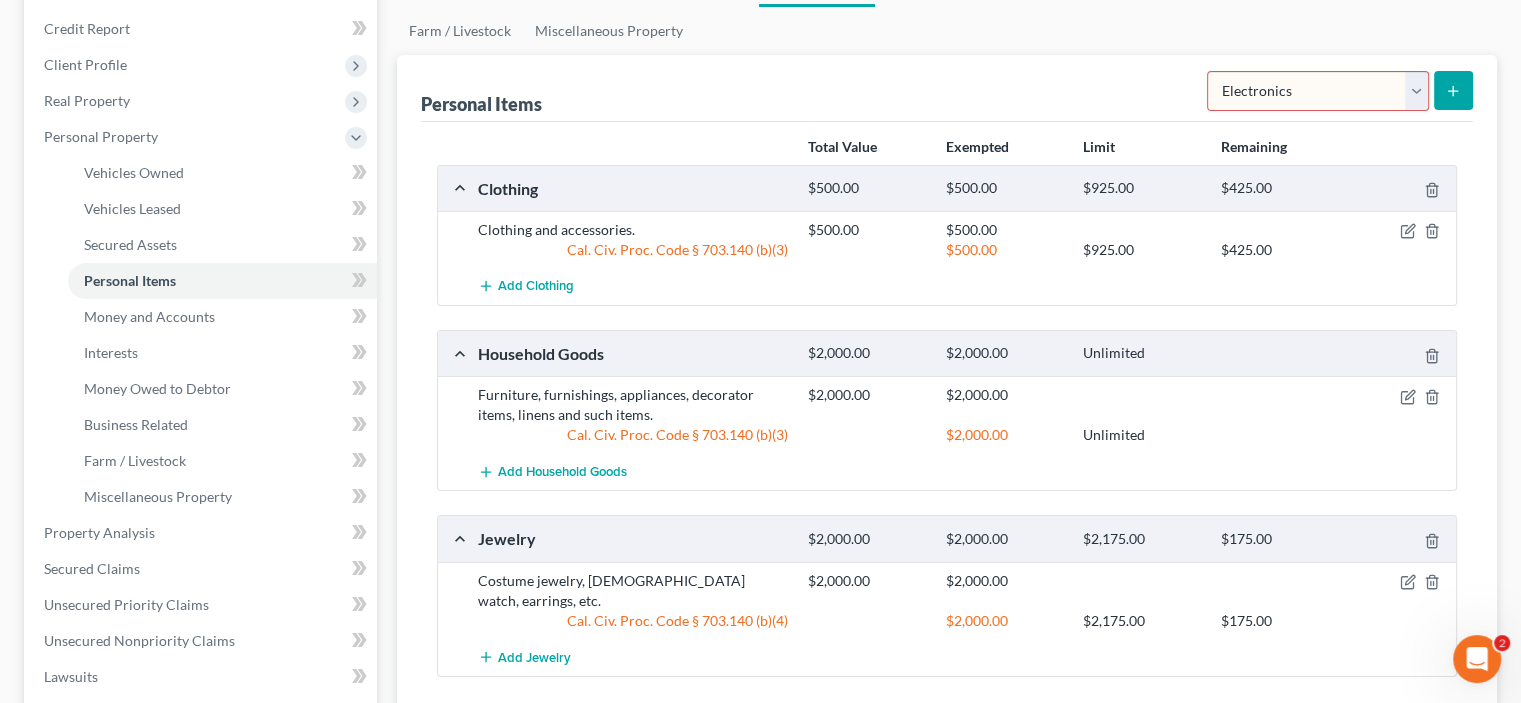 click on "Select Item Type Clothing Collectibles Of Value Electronics Firearms Household Goods Jewelry Other Pet(s) Sports & Hobby Equipment" at bounding box center [1318, 91] 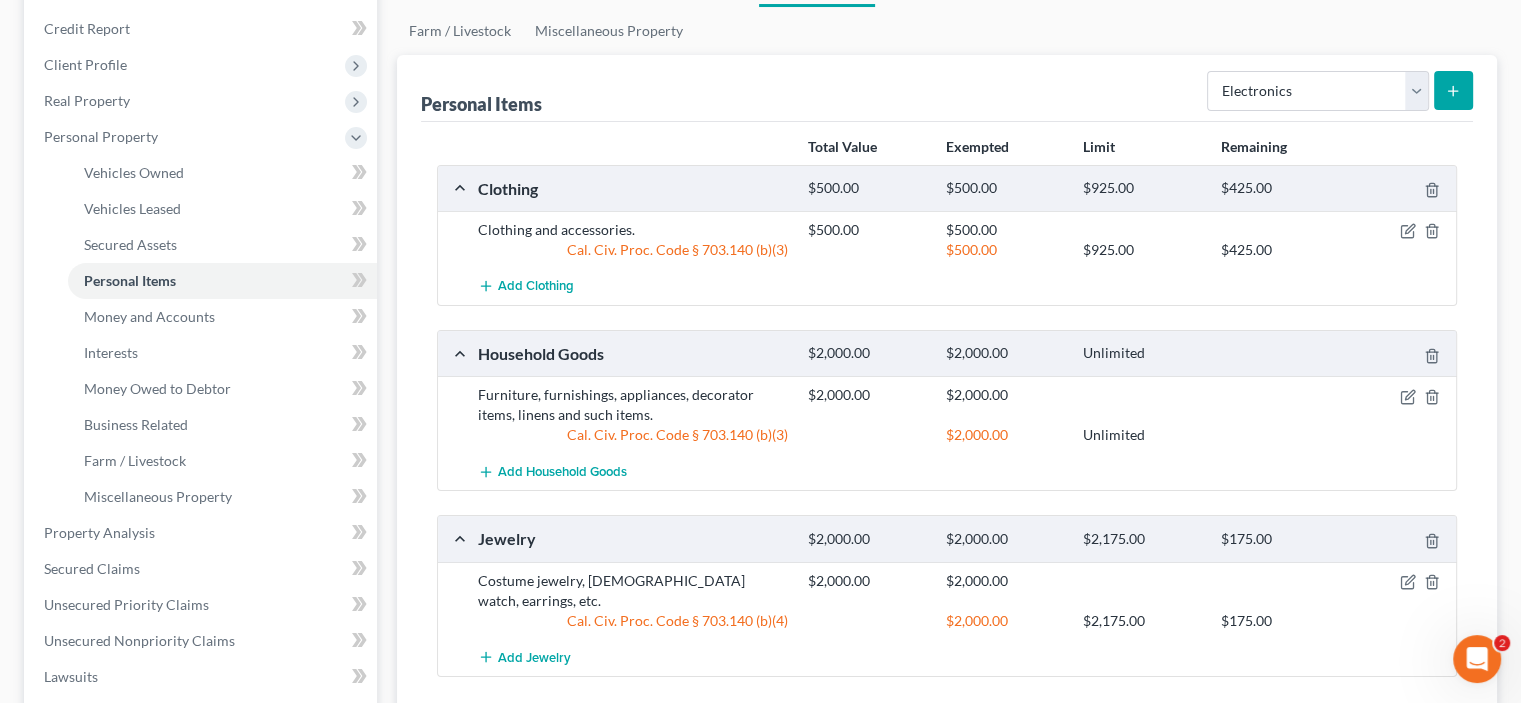 click 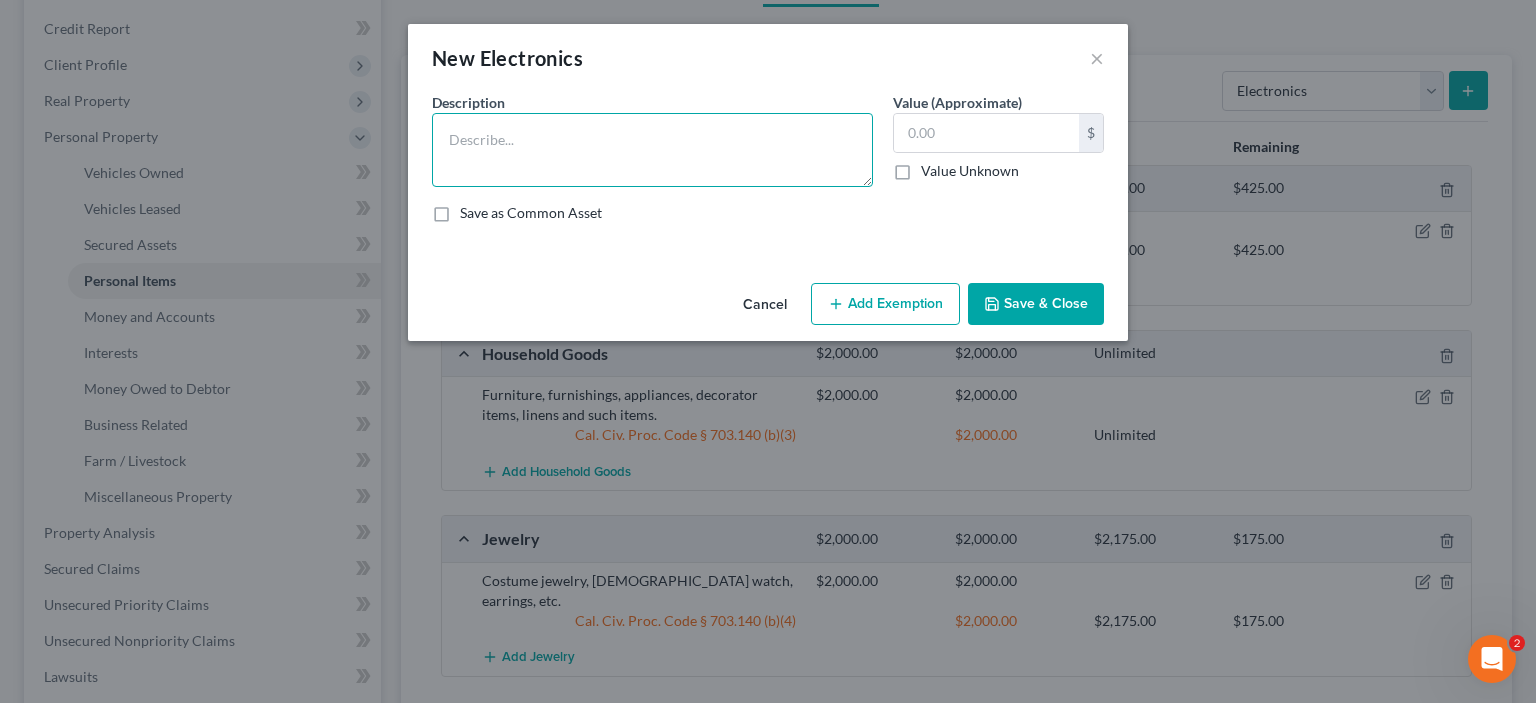 click at bounding box center (652, 150) 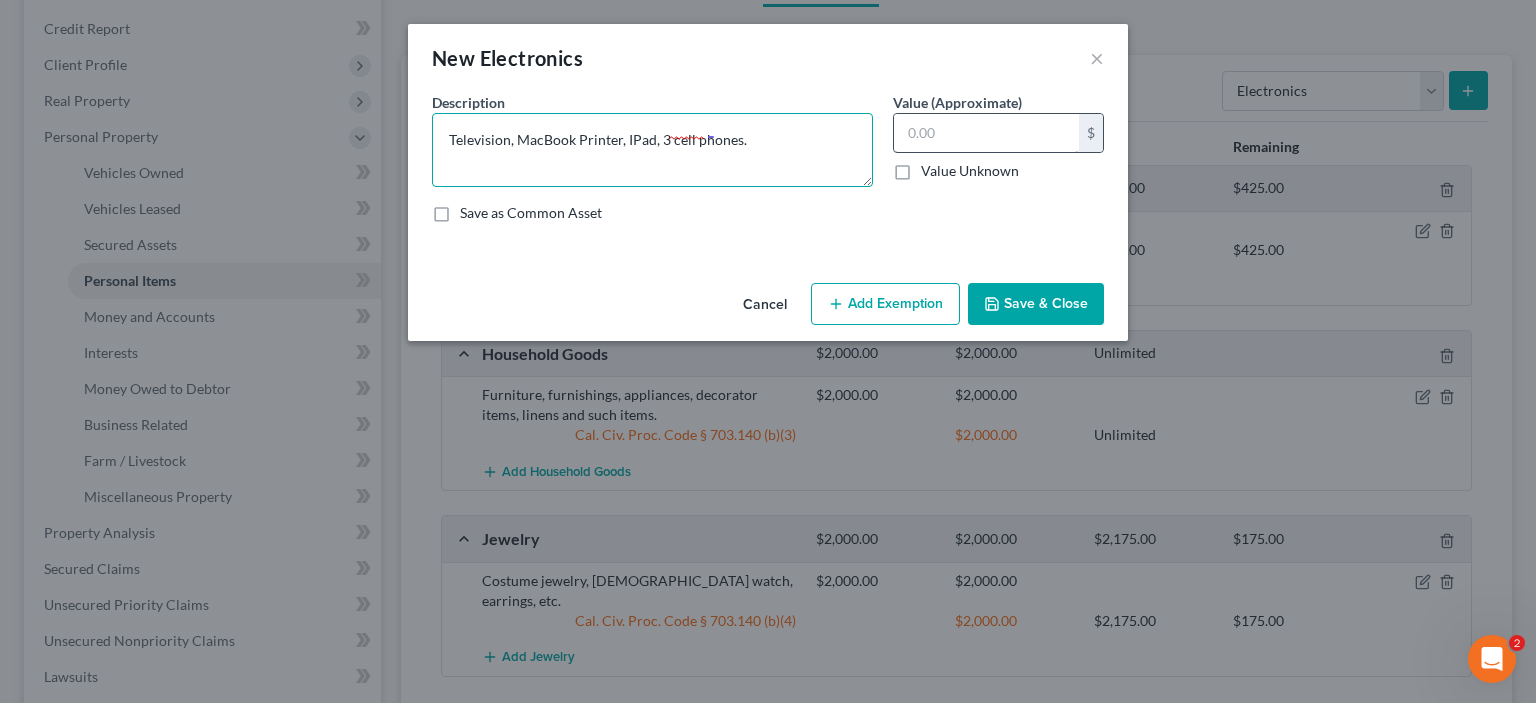 type on "Television, MacBook Printer, IPad, 3 cell phones." 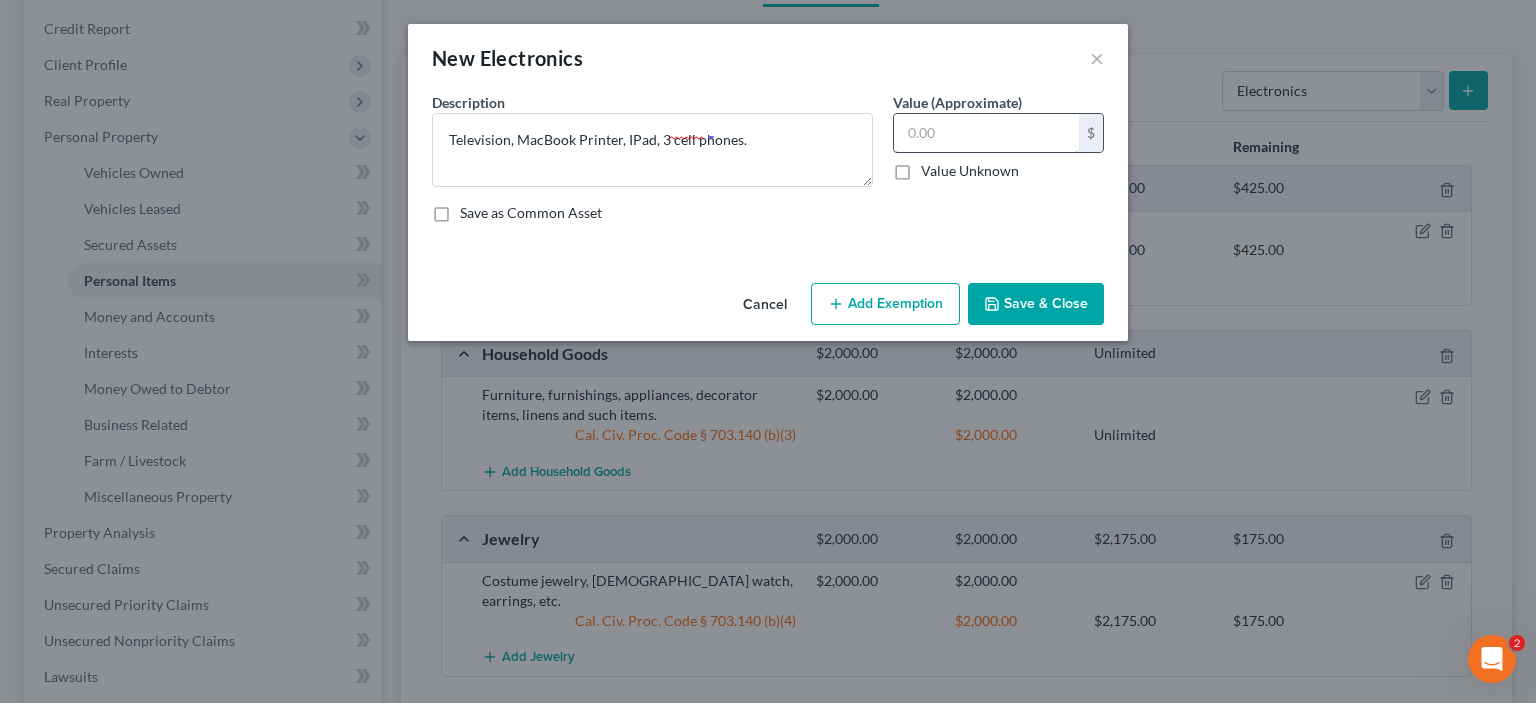 click at bounding box center [986, 133] 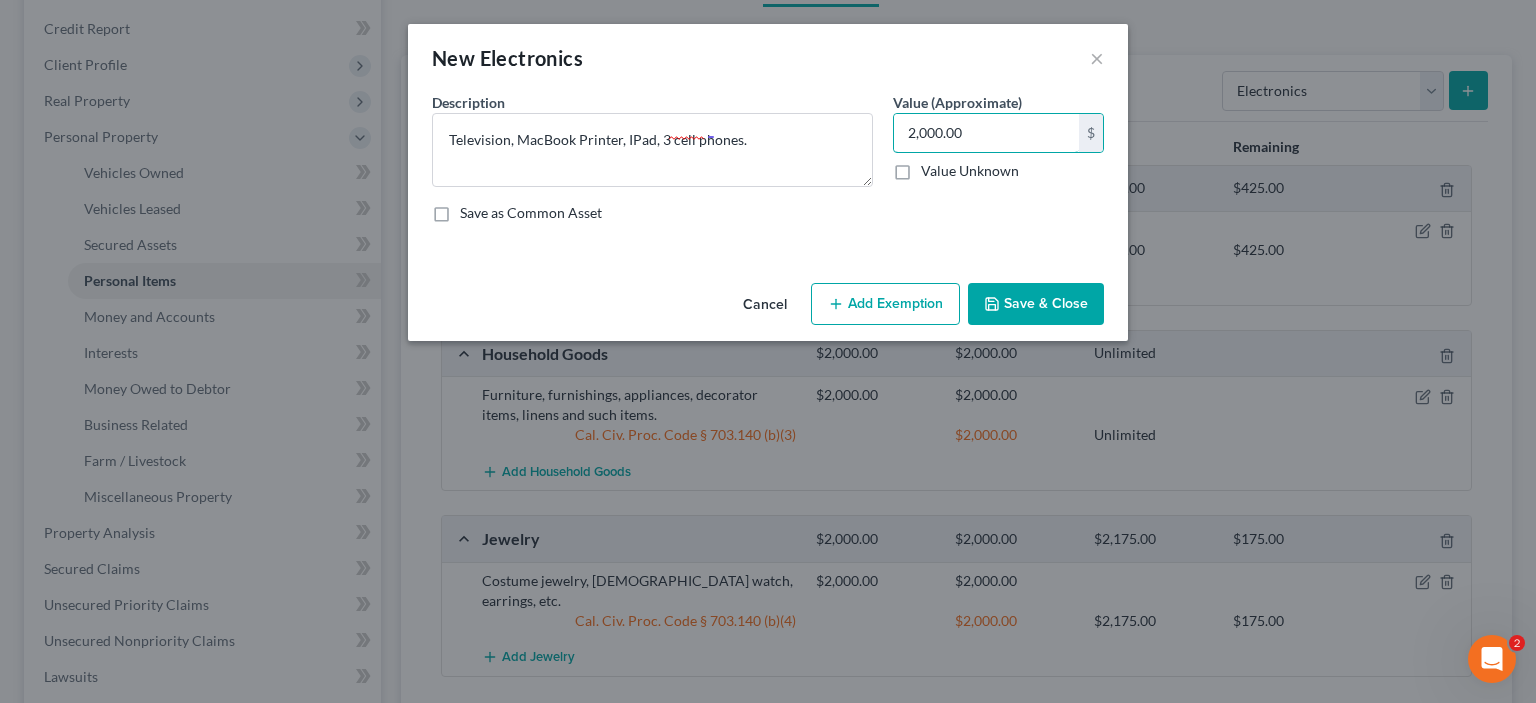 type on "2,000.00" 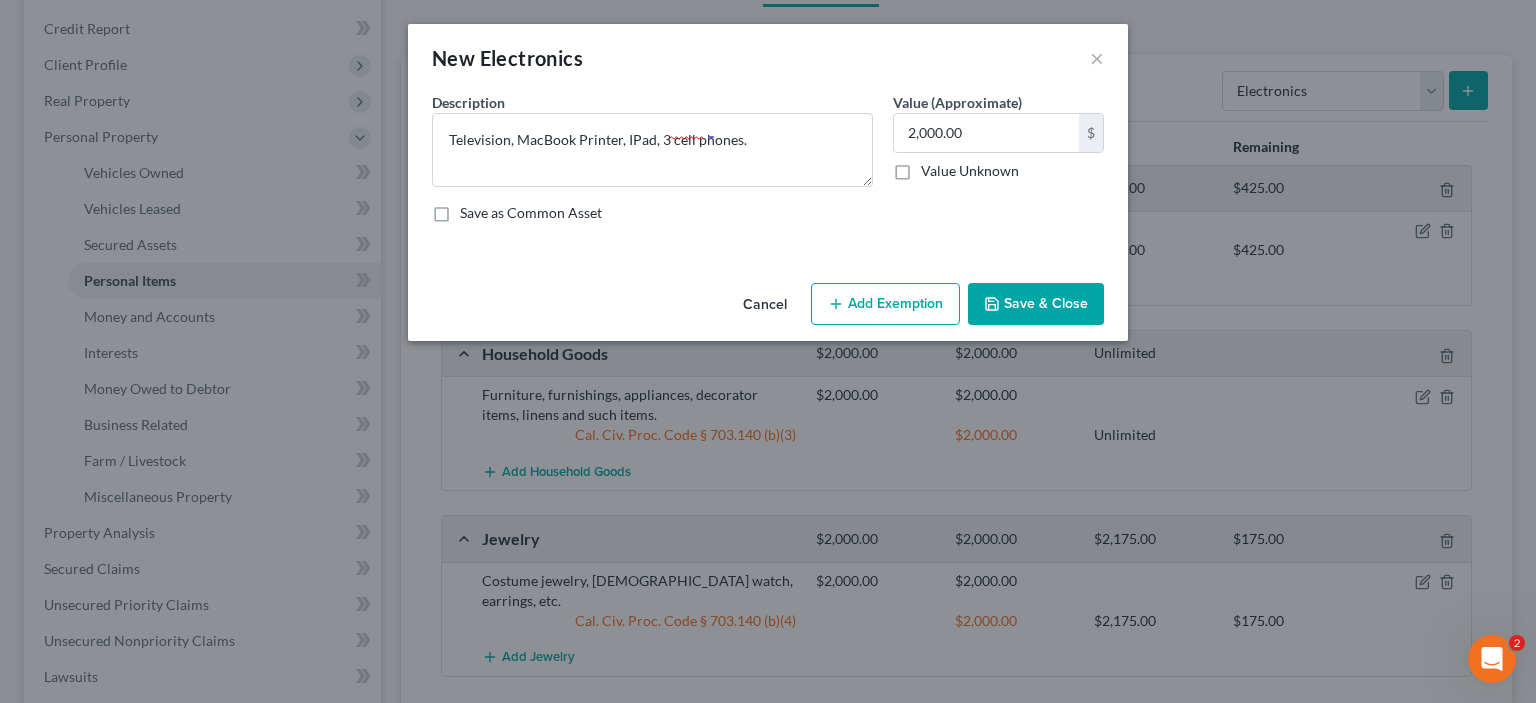 click on "Add Exemption" at bounding box center (885, 304) 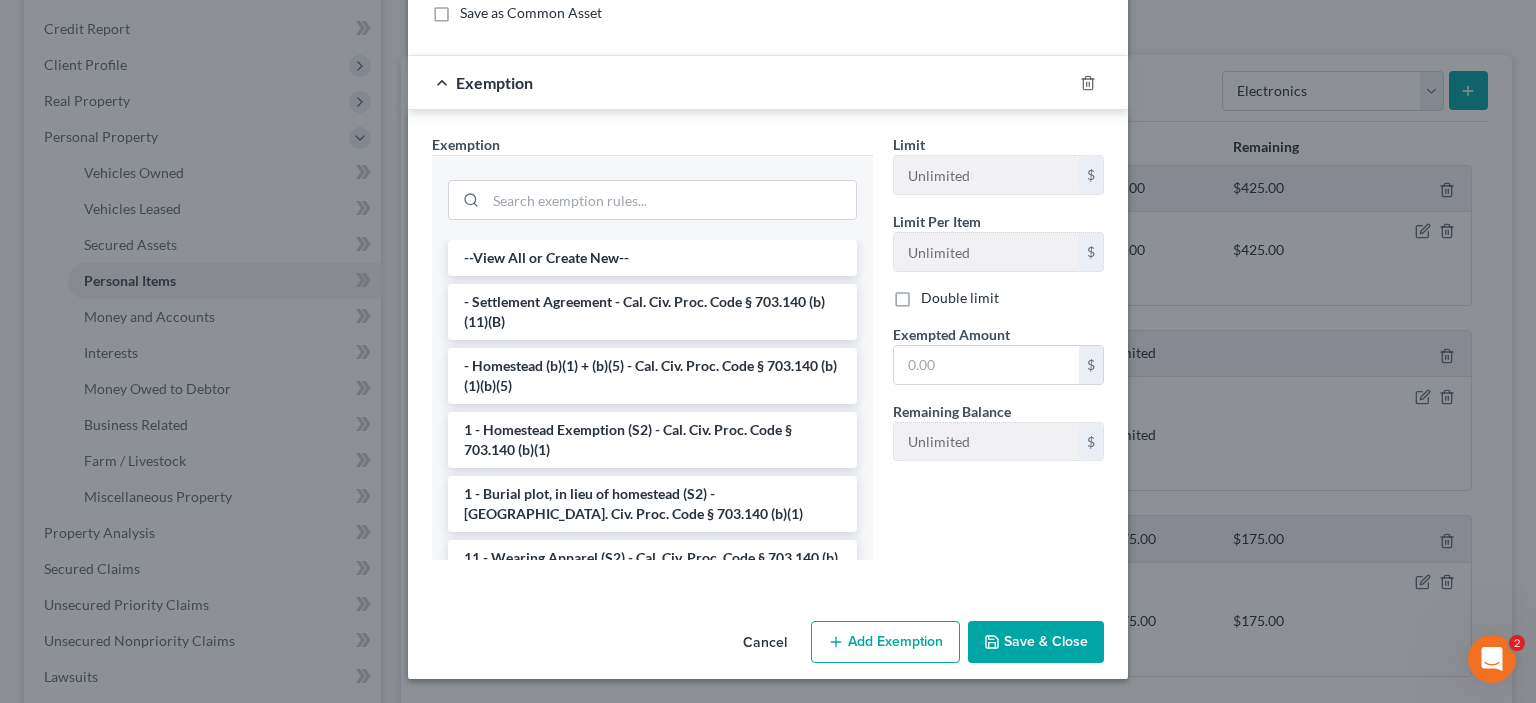 scroll, scrollTop: 233, scrollLeft: 0, axis: vertical 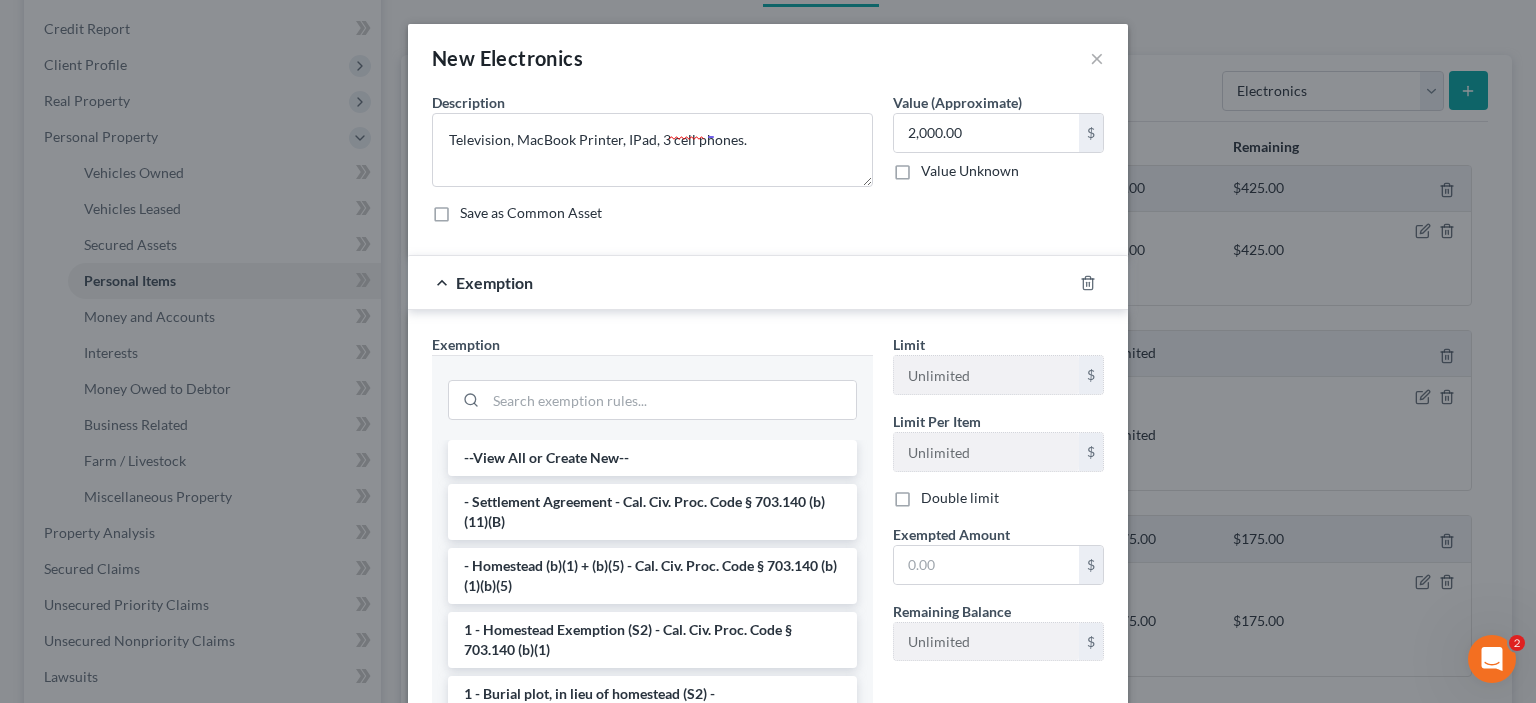 click on "Save as Common Asset" at bounding box center [768, 213] 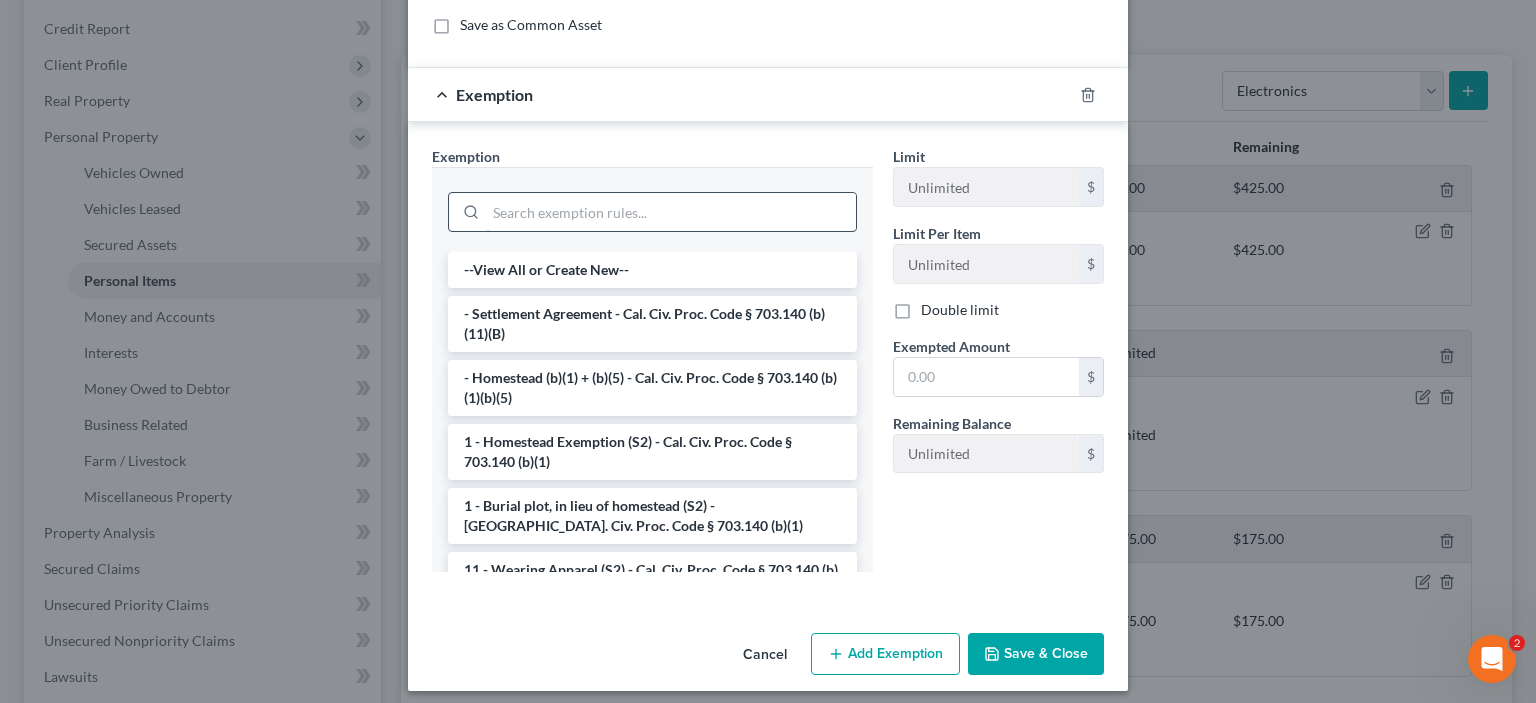 scroll, scrollTop: 233, scrollLeft: 0, axis: vertical 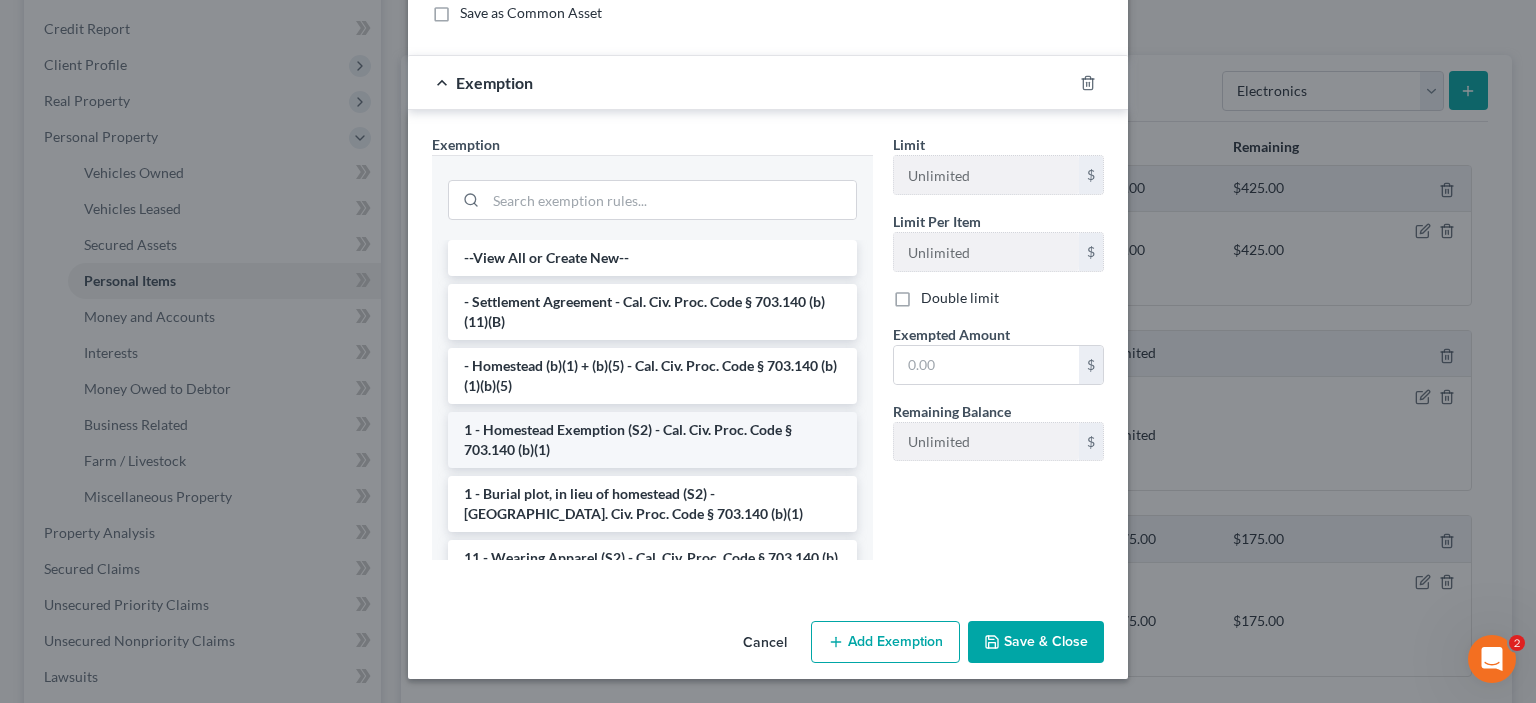 click on "1 - Homestead Exemption (S2) - Cal. Civ. Proc. Code § 703.140 (b)(1)" at bounding box center [652, 440] 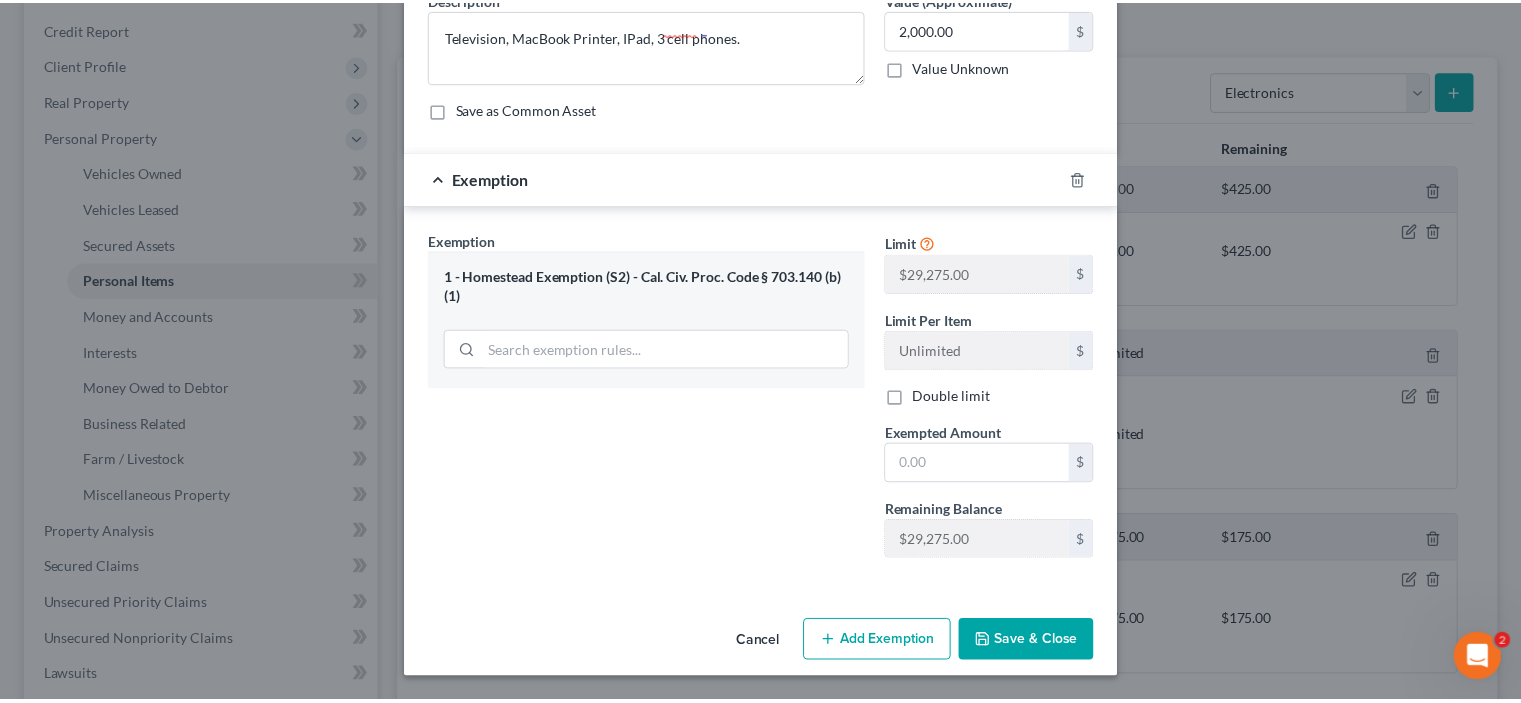 scroll, scrollTop: 298, scrollLeft: 0, axis: vertical 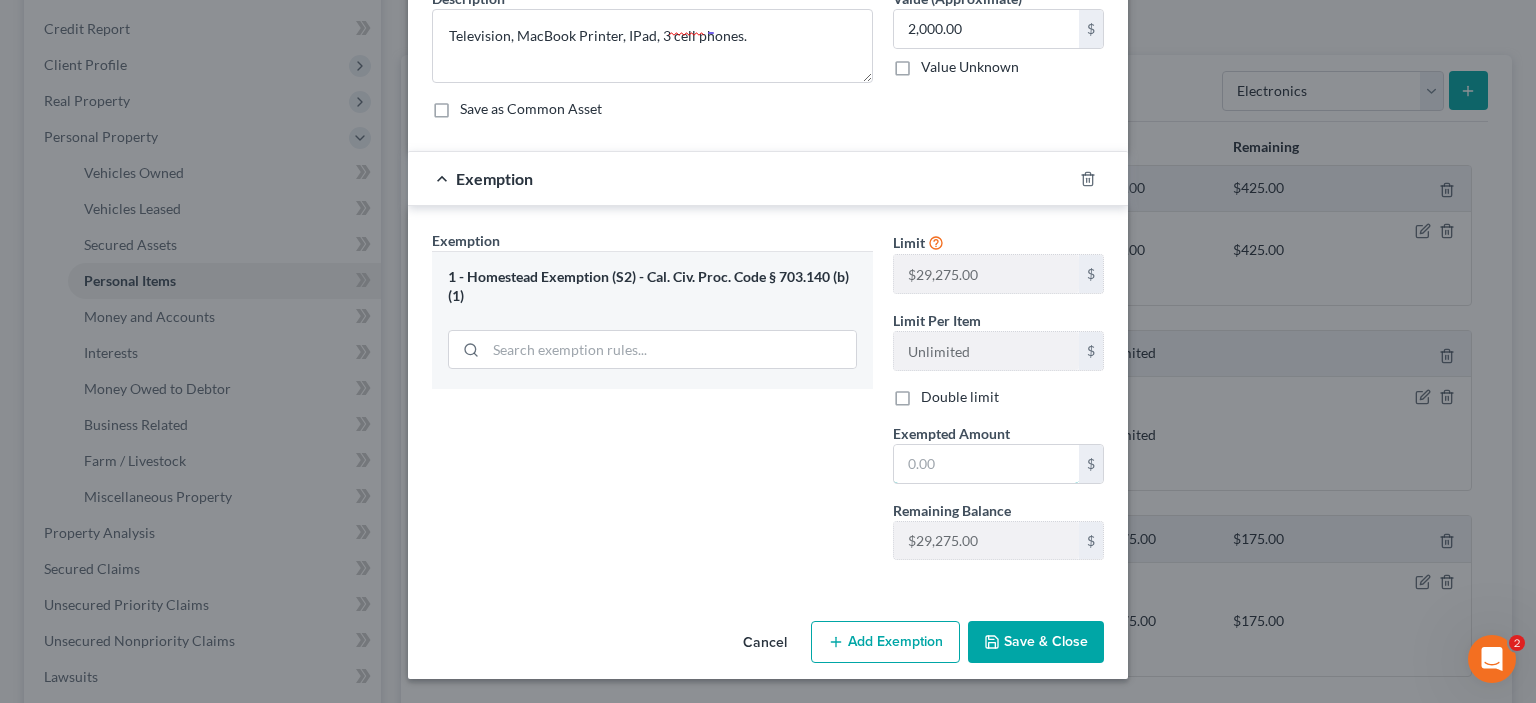 drag, startPoint x: 924, startPoint y: 404, endPoint x: 804, endPoint y: 379, distance: 122.57651 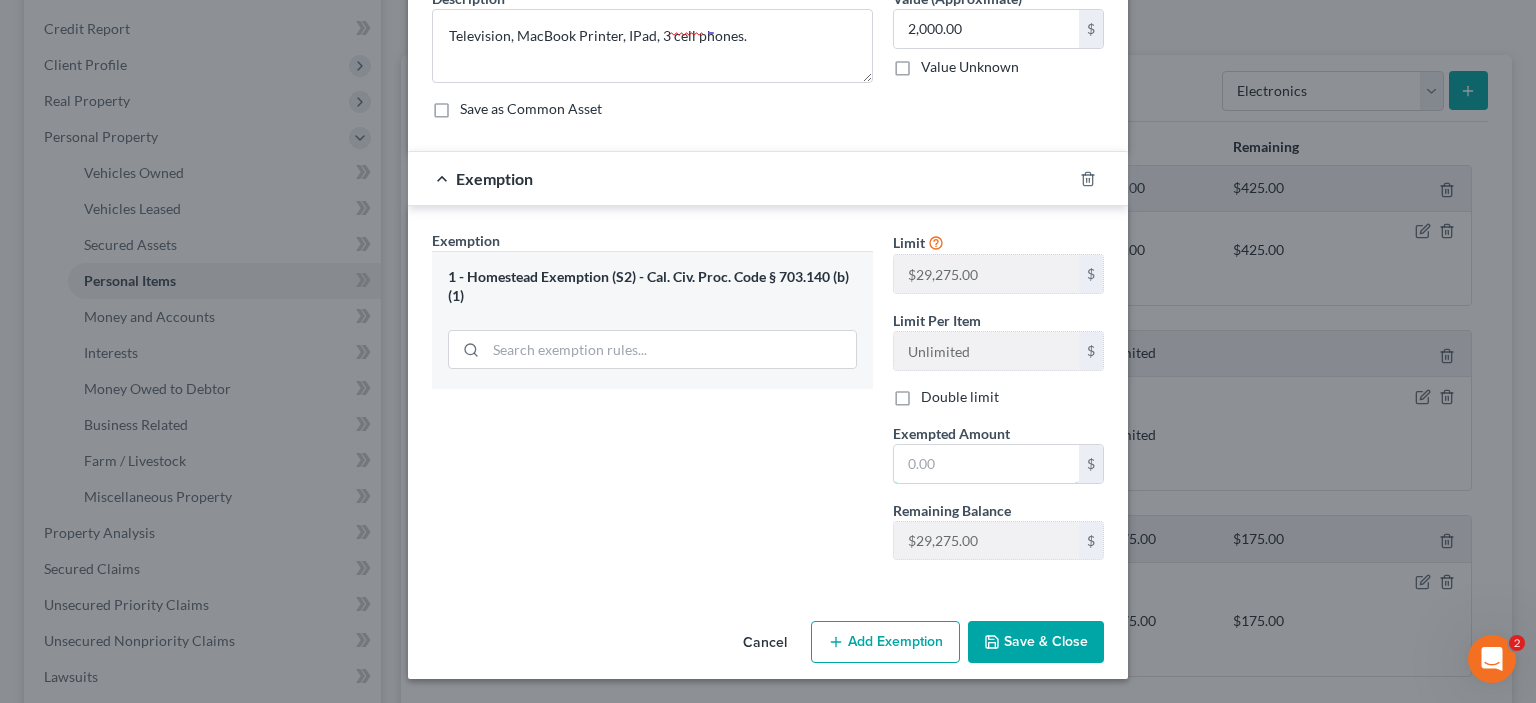 click on "Exemption Set must be selected for CA.
Exemption
*
1 - Homestead Exemption (S2) - Cal. Civ. Proc. Code § 703.140 (b)(1)         Limit     $29,275.00 $ Limit Per Item Unlimited $ Double limit
Exempted Amount
*
$ Remaining Balance $29,275.00 $" at bounding box center (768, 403) 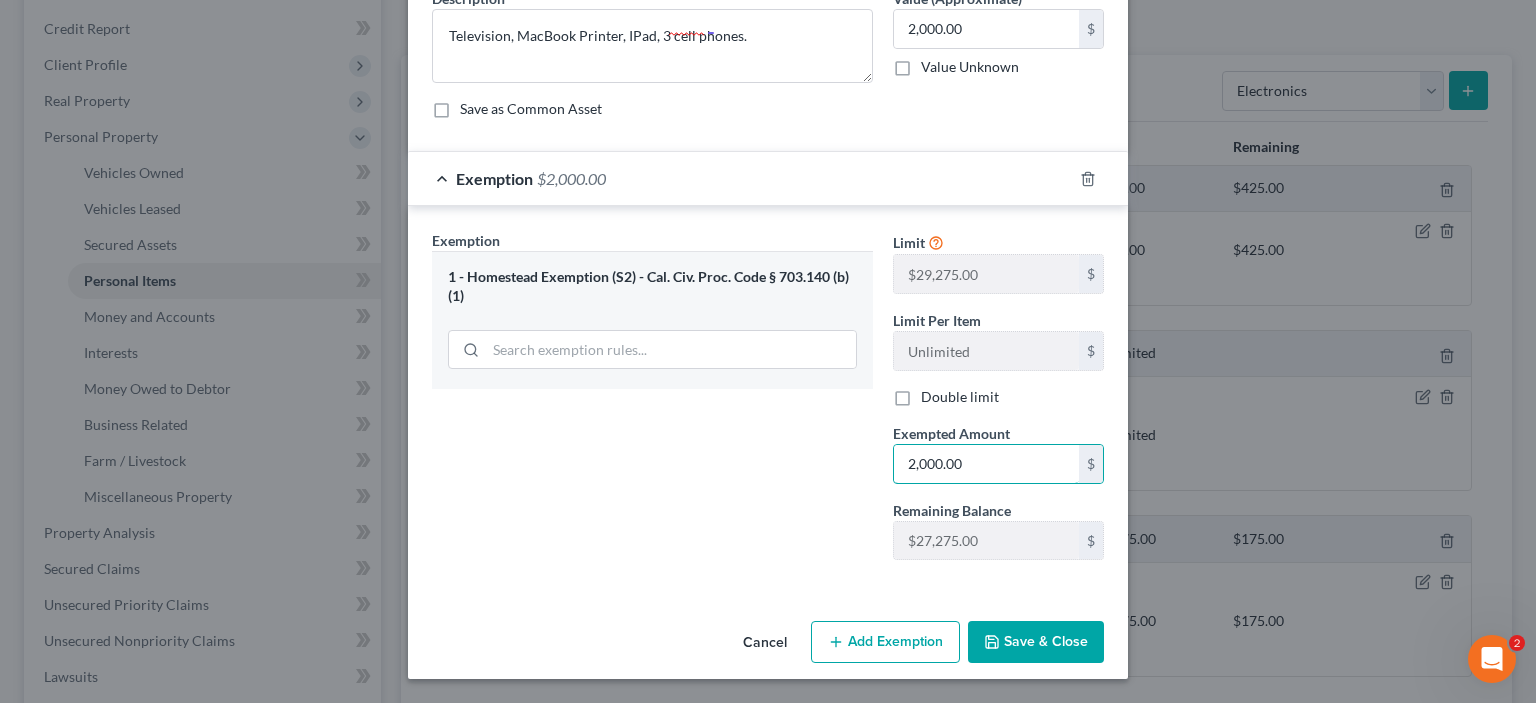 type on "2,000.00" 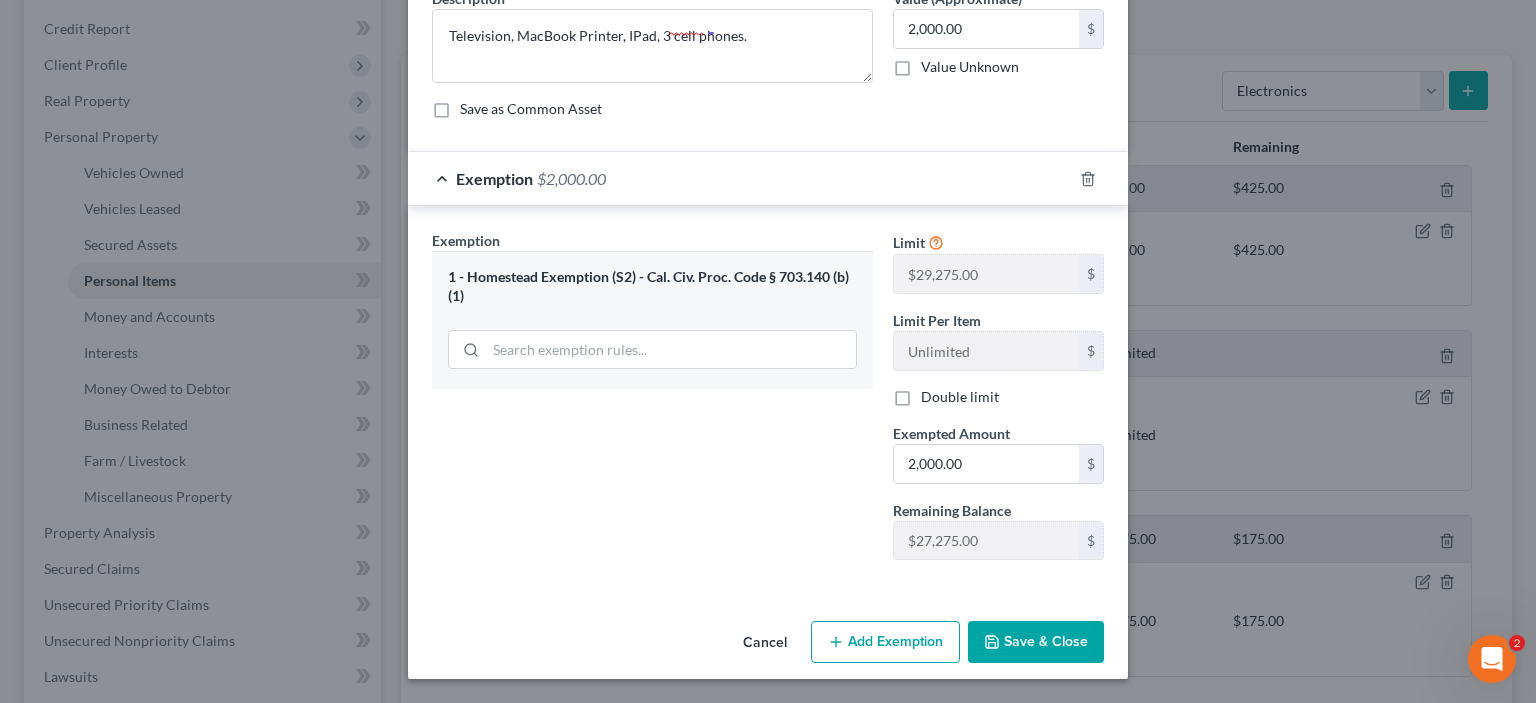 click on "Save & Close" at bounding box center (1036, 642) 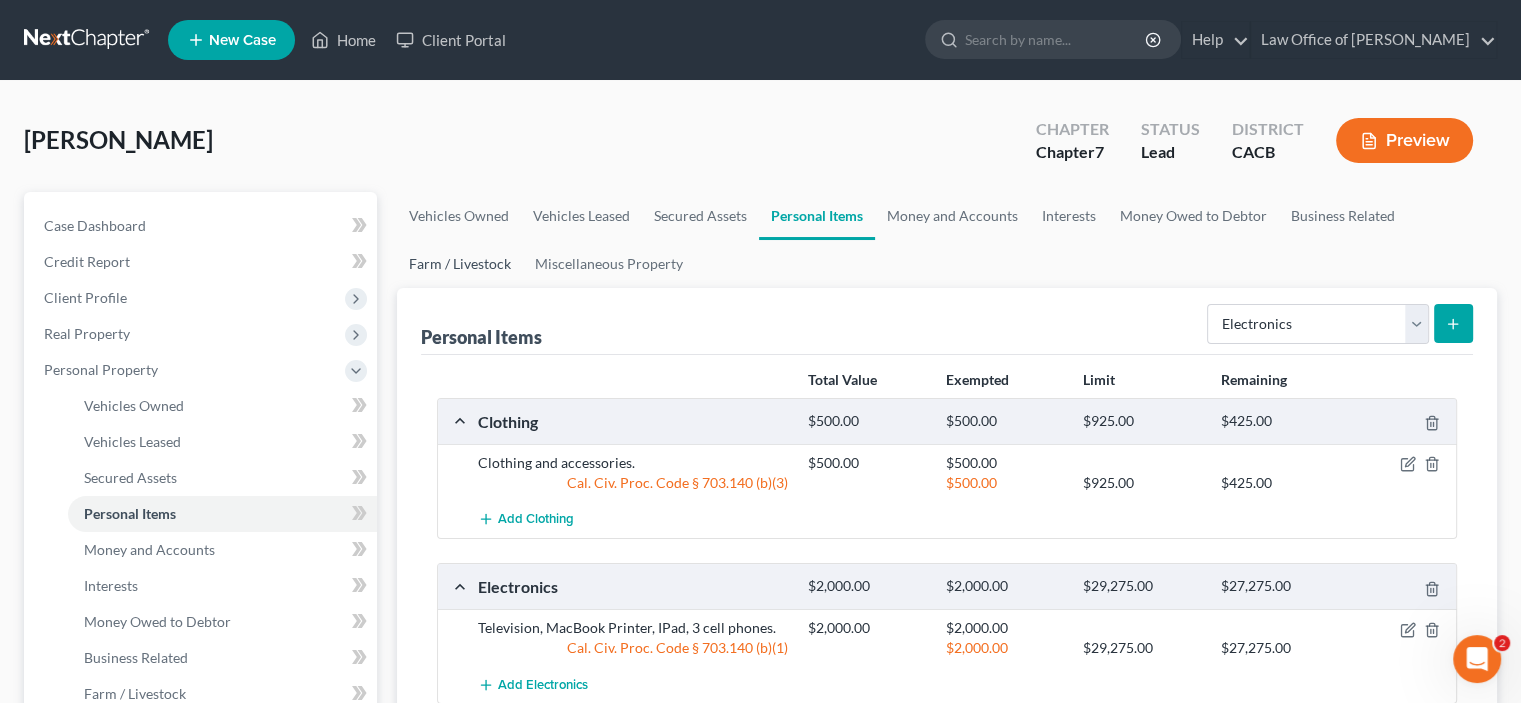 scroll, scrollTop: 0, scrollLeft: 0, axis: both 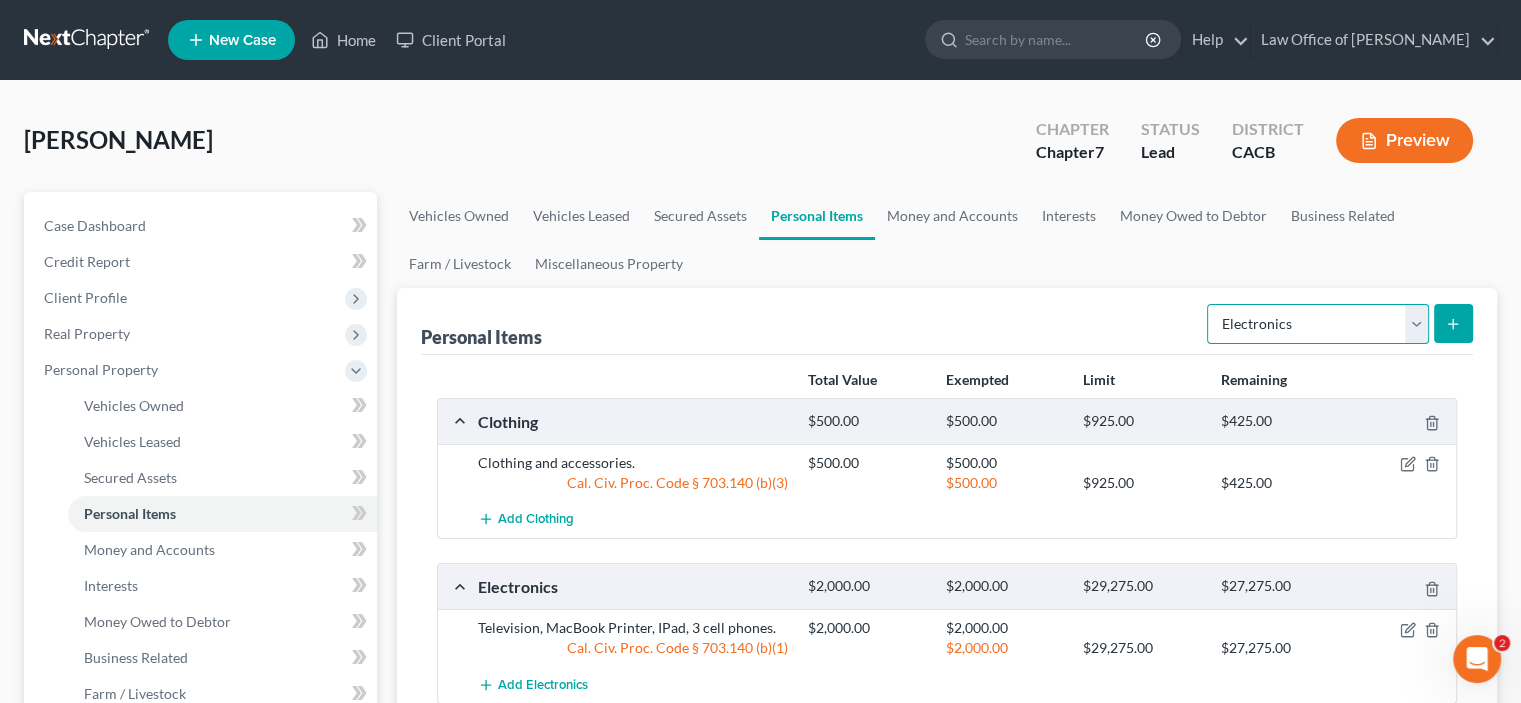 click on "Select Item Type Clothing Collectibles Of Value Electronics Firearms Household Goods Jewelry Other Pet(s) Sports & Hobby Equipment" at bounding box center [1318, 324] 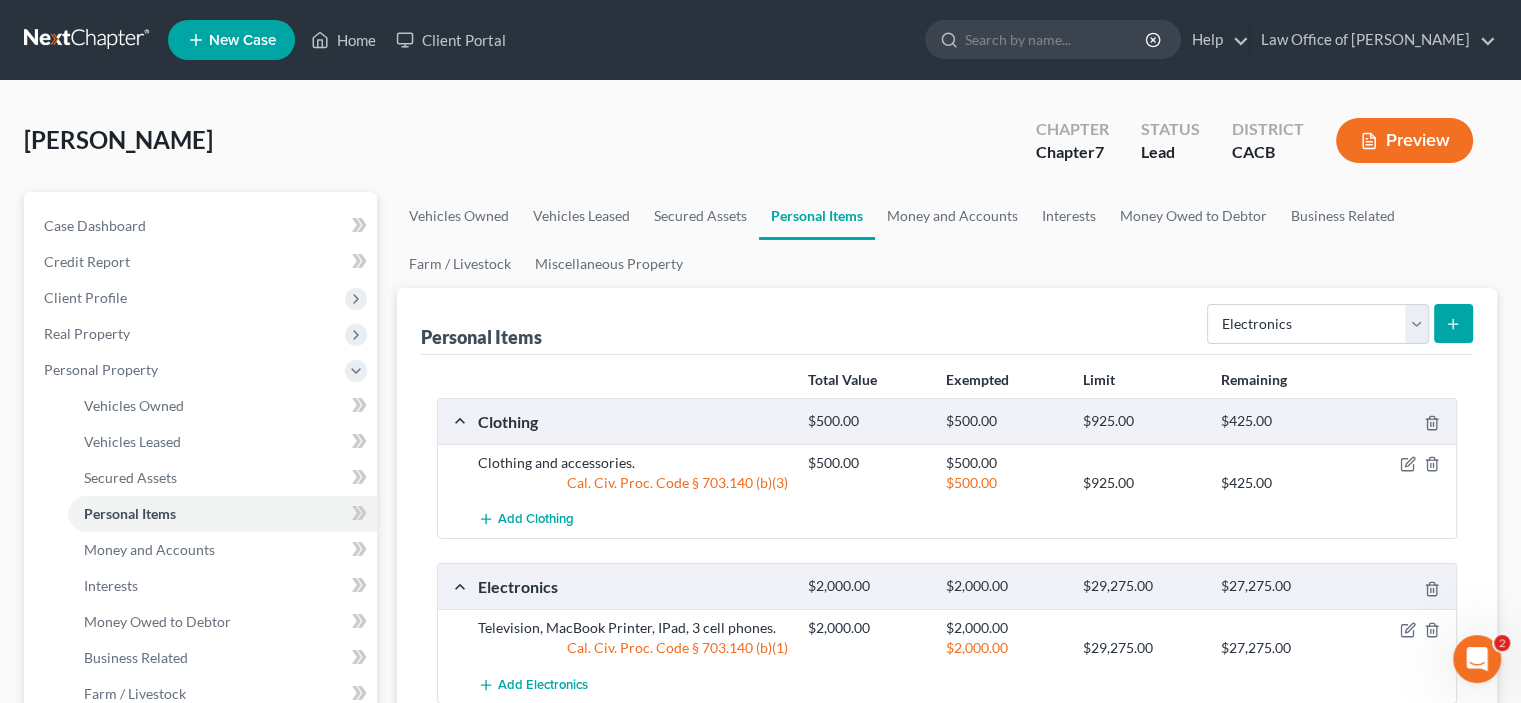 click on "Personal Items Select Item Type Clothing Collectibles Of Value Electronics Firearms Household Goods Jewelry Other Pet(s) Sports & Hobby Equipment" at bounding box center [947, 321] 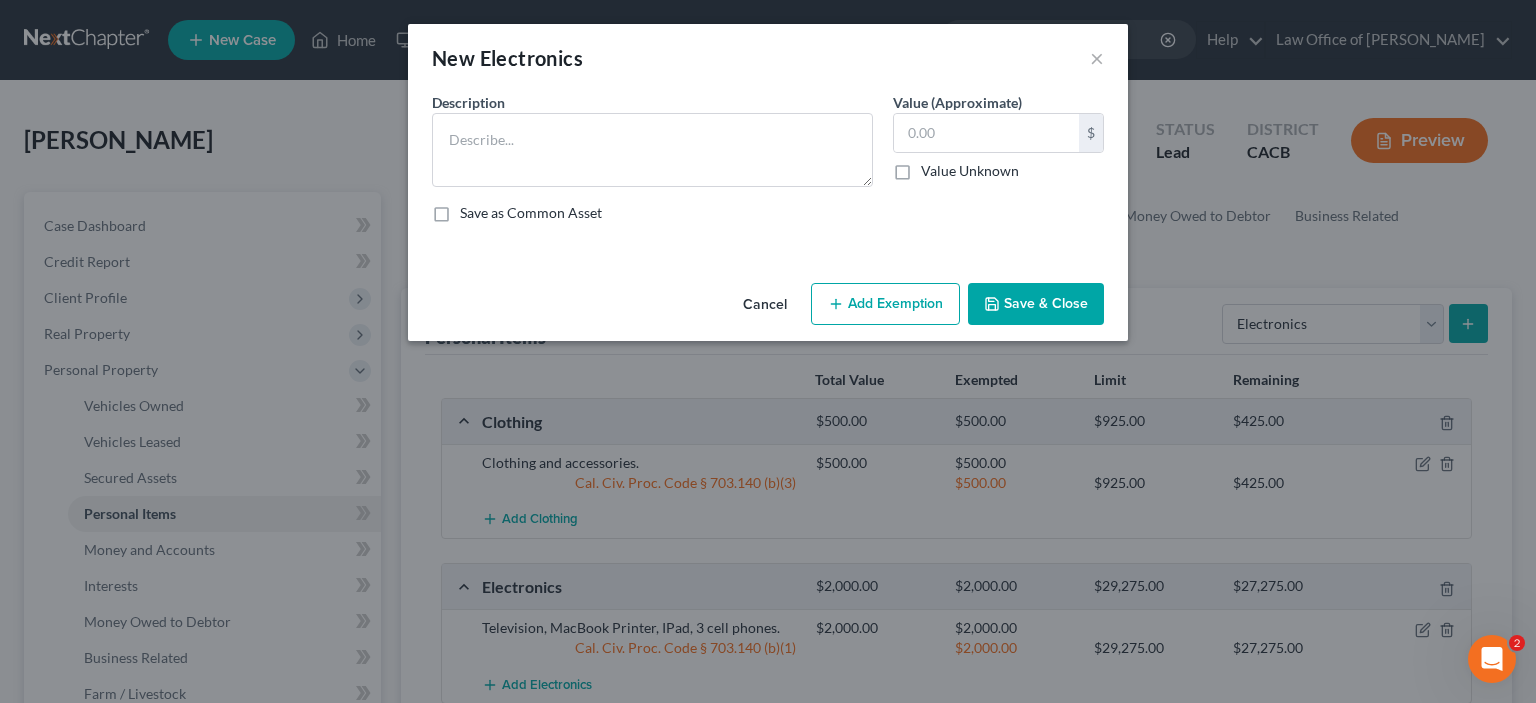 click on "New Electronics  ×" at bounding box center [768, 58] 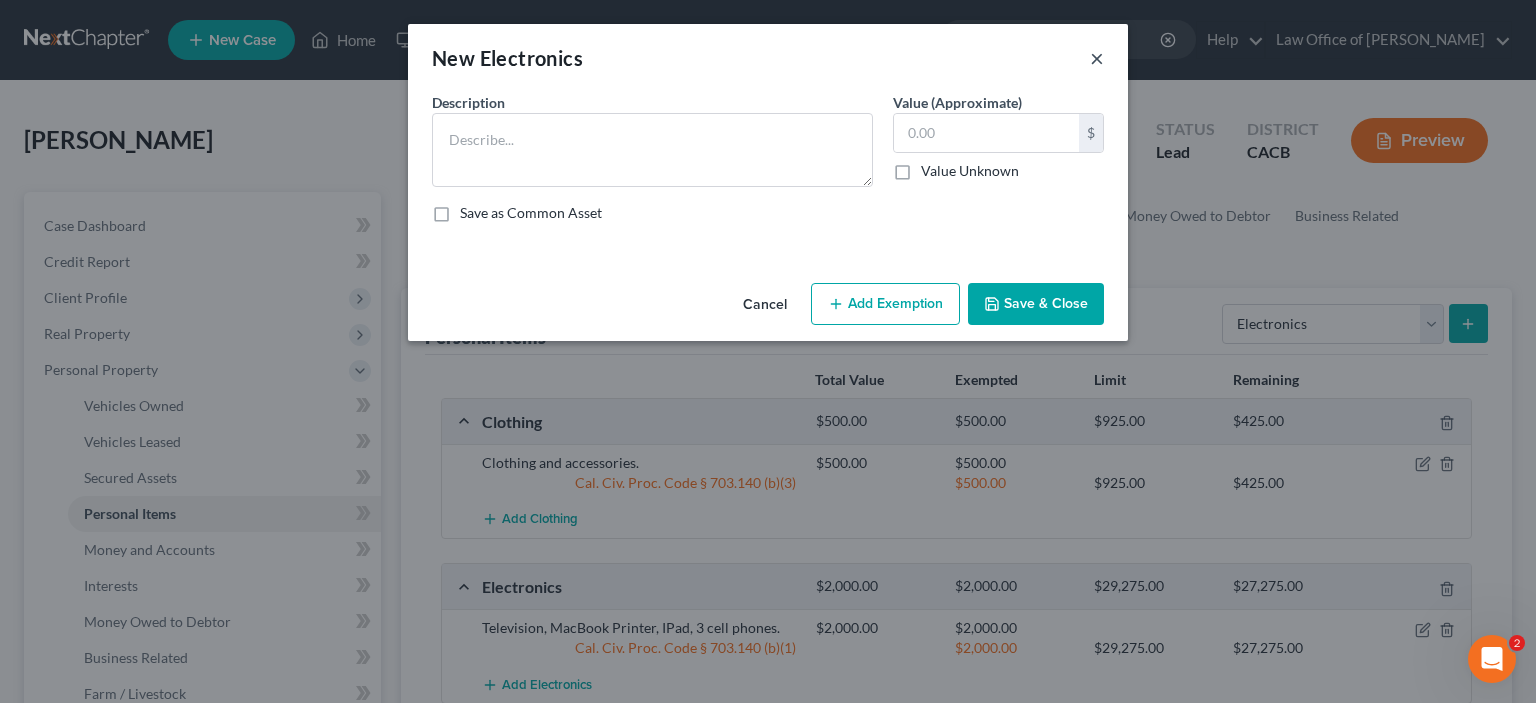 click on "×" at bounding box center (1097, 58) 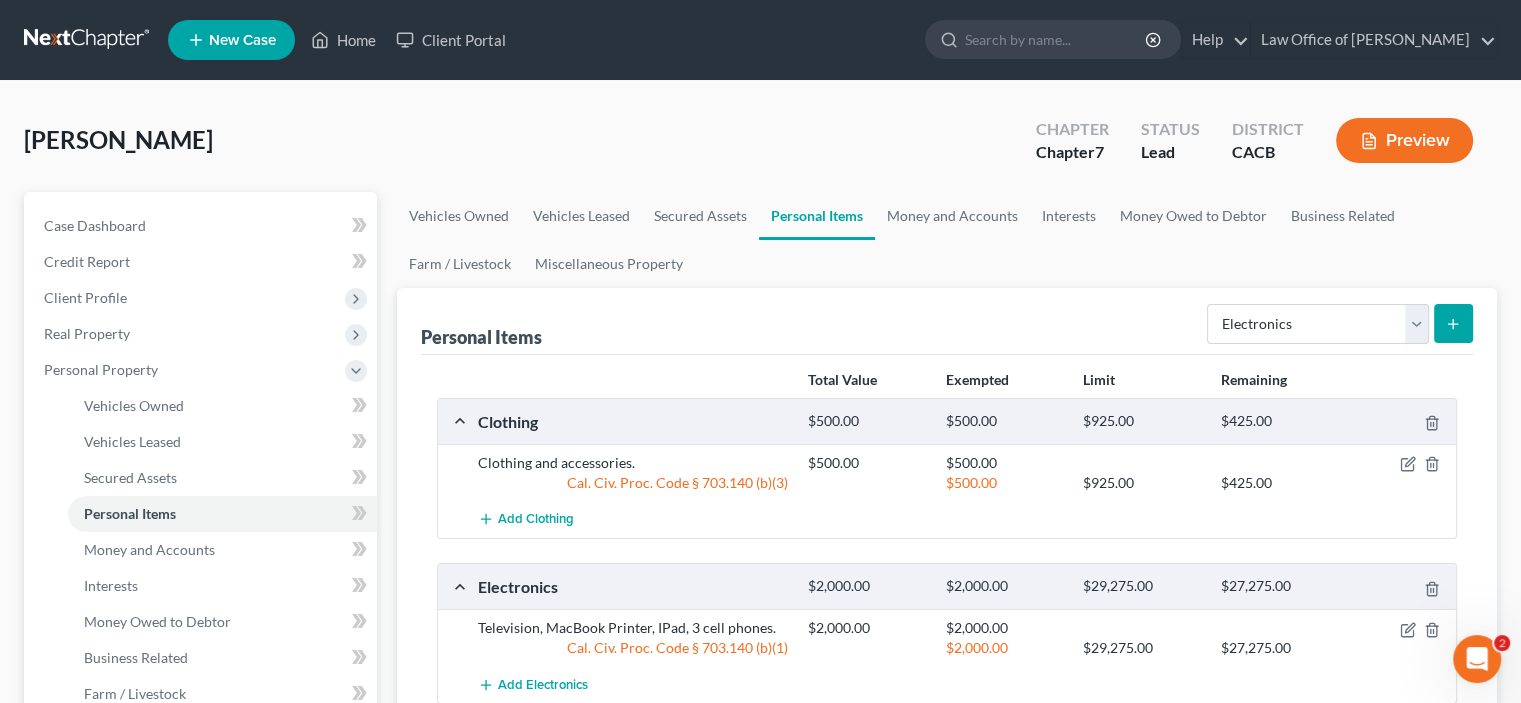 click 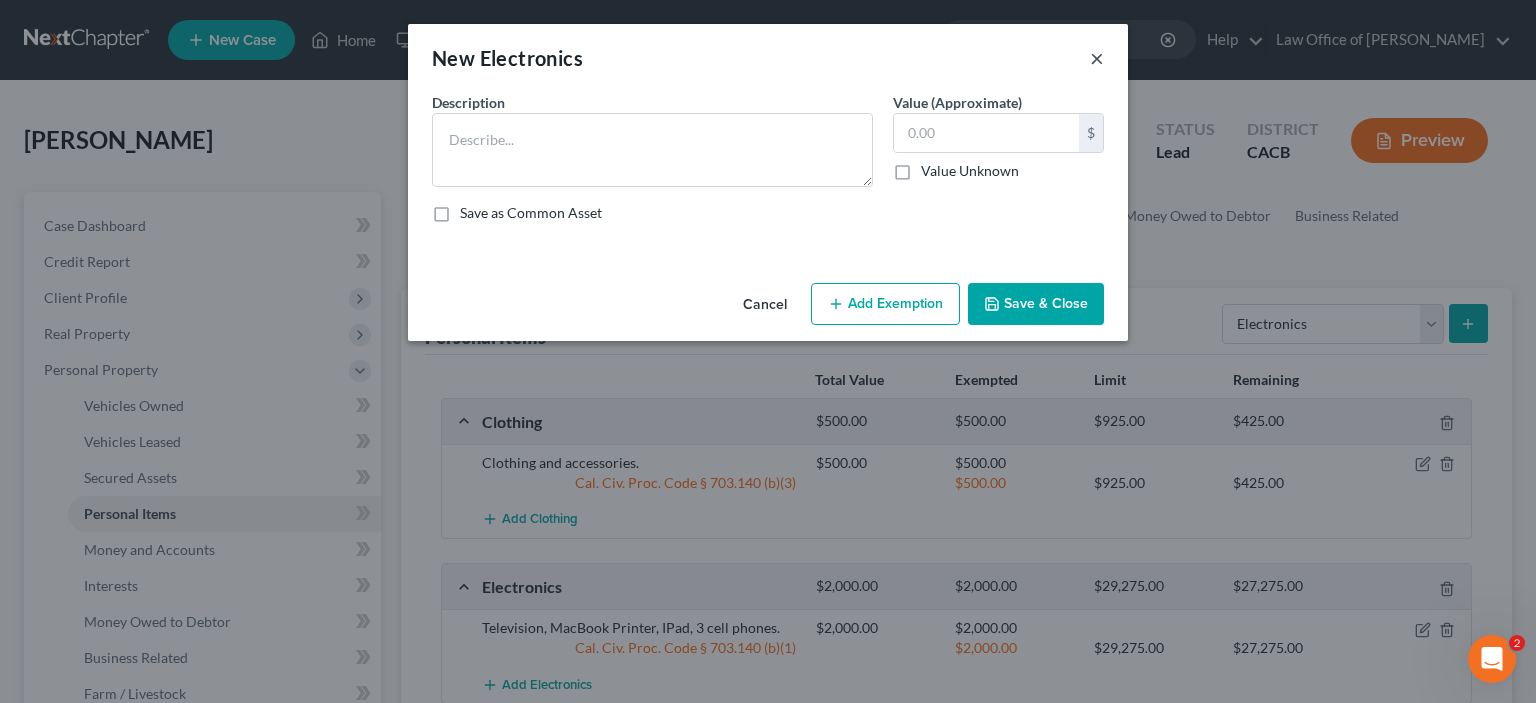 click on "×" at bounding box center (1097, 58) 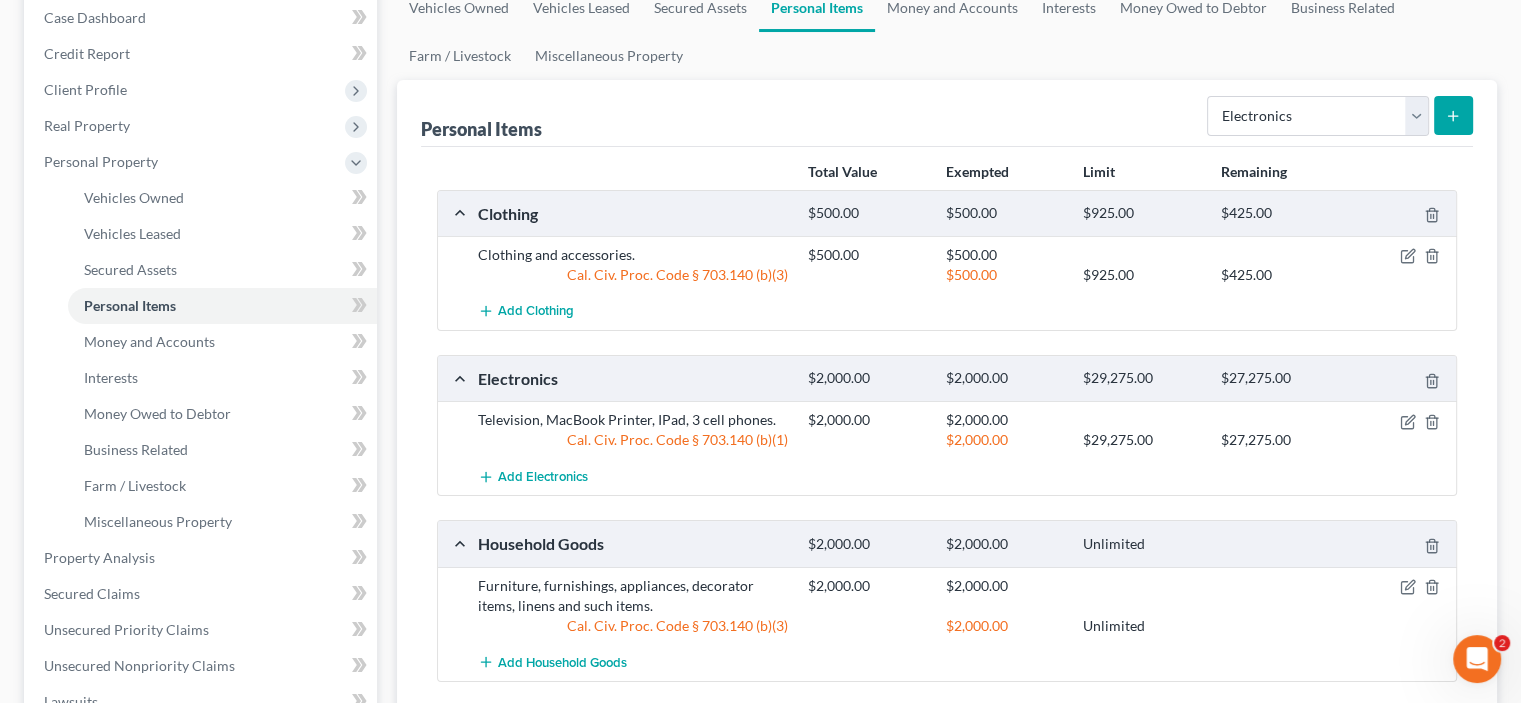 scroll, scrollTop: 233, scrollLeft: 0, axis: vertical 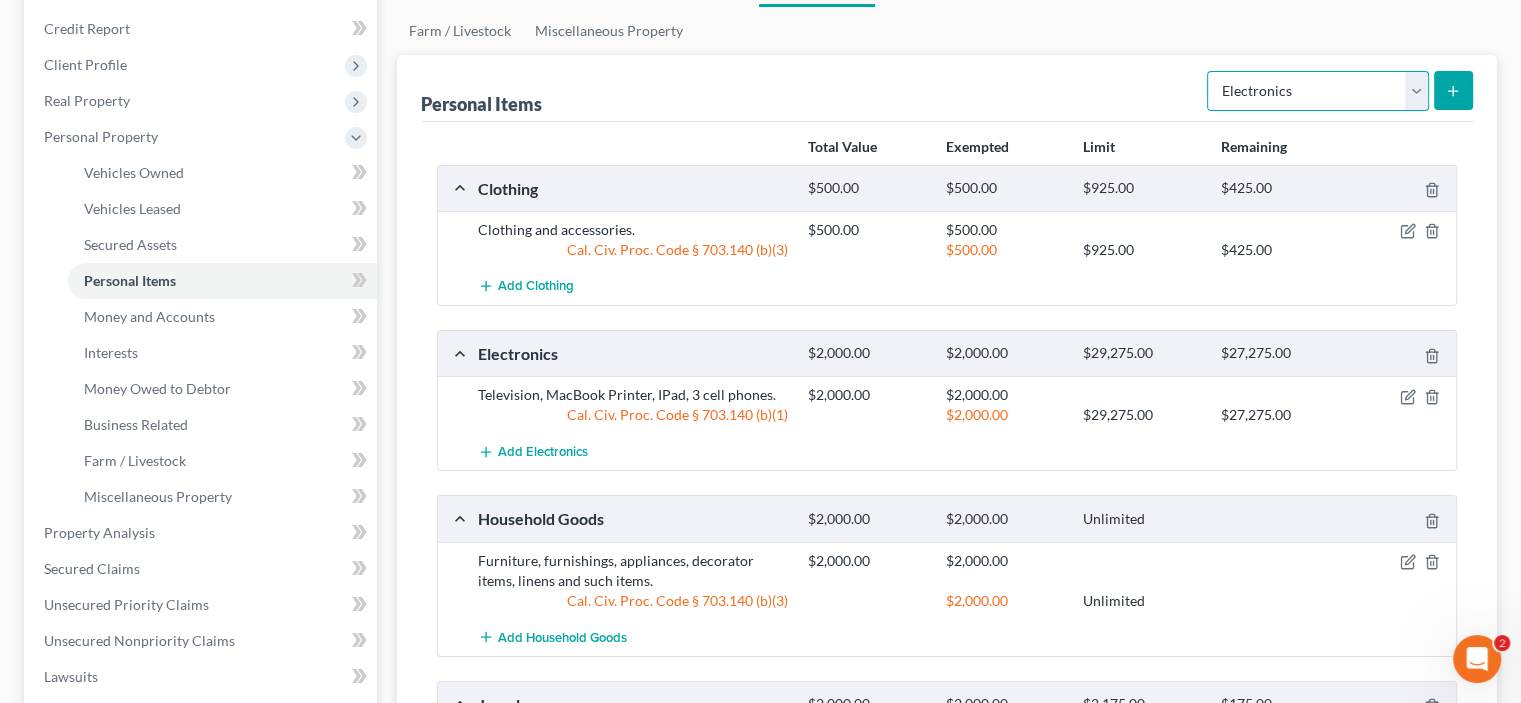 click on "Select Item Type Clothing Collectibles Of Value Electronics Firearms Household Goods Jewelry Other Pet(s) Sports & Hobby Equipment" at bounding box center (1318, 91) 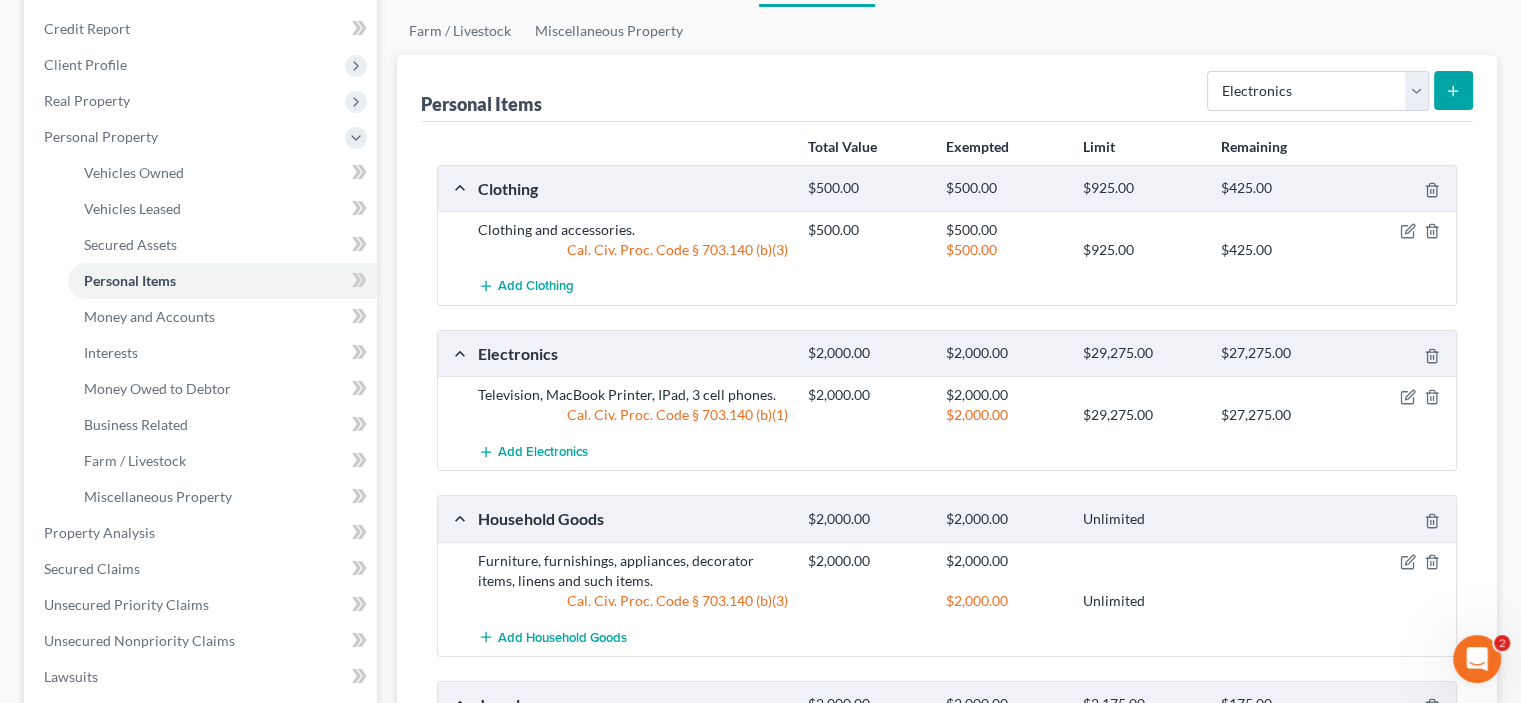 click on "Personal Items Select Item Type Clothing Collectibles Of Value Electronics Firearms Household Goods Jewelry Other Pet(s) Sports & Hobby Equipment" at bounding box center (947, 88) 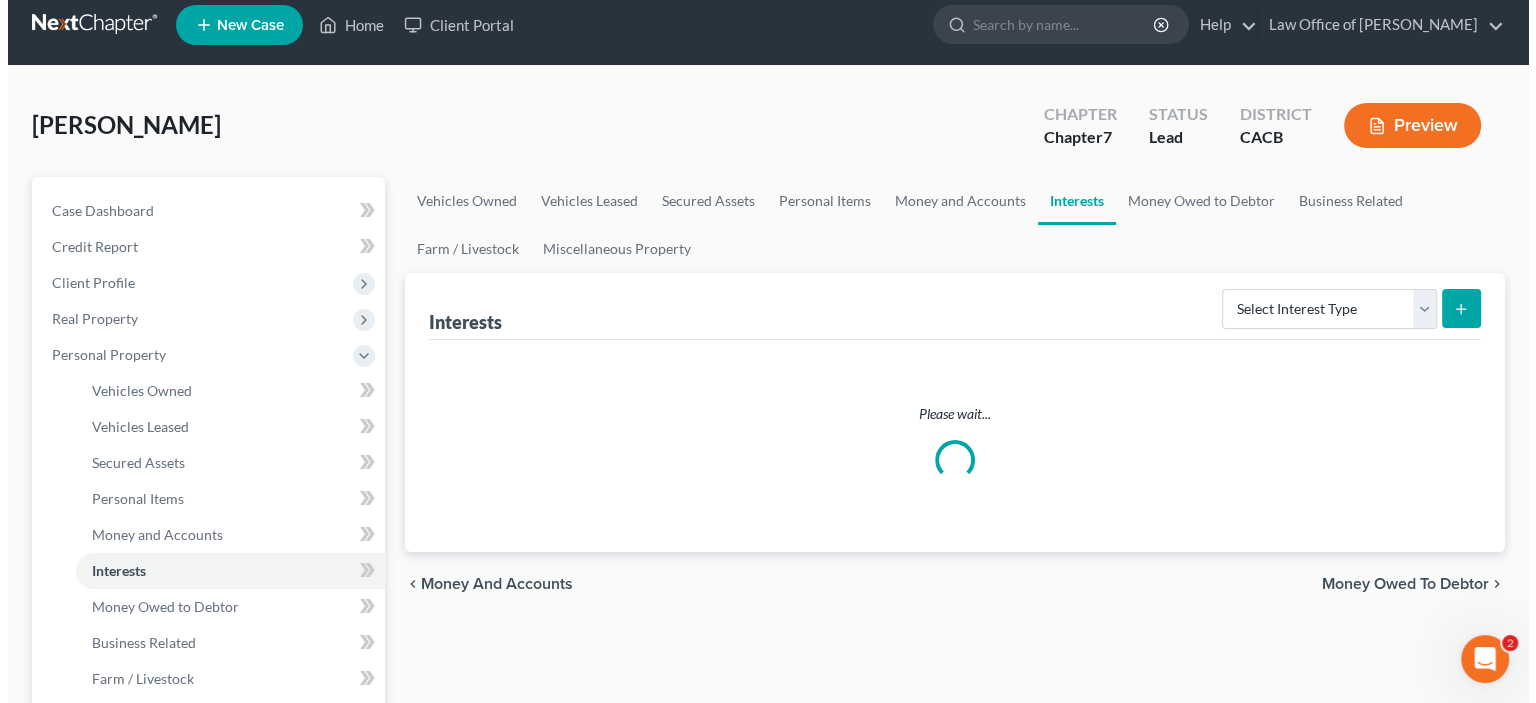 scroll, scrollTop: 0, scrollLeft: 0, axis: both 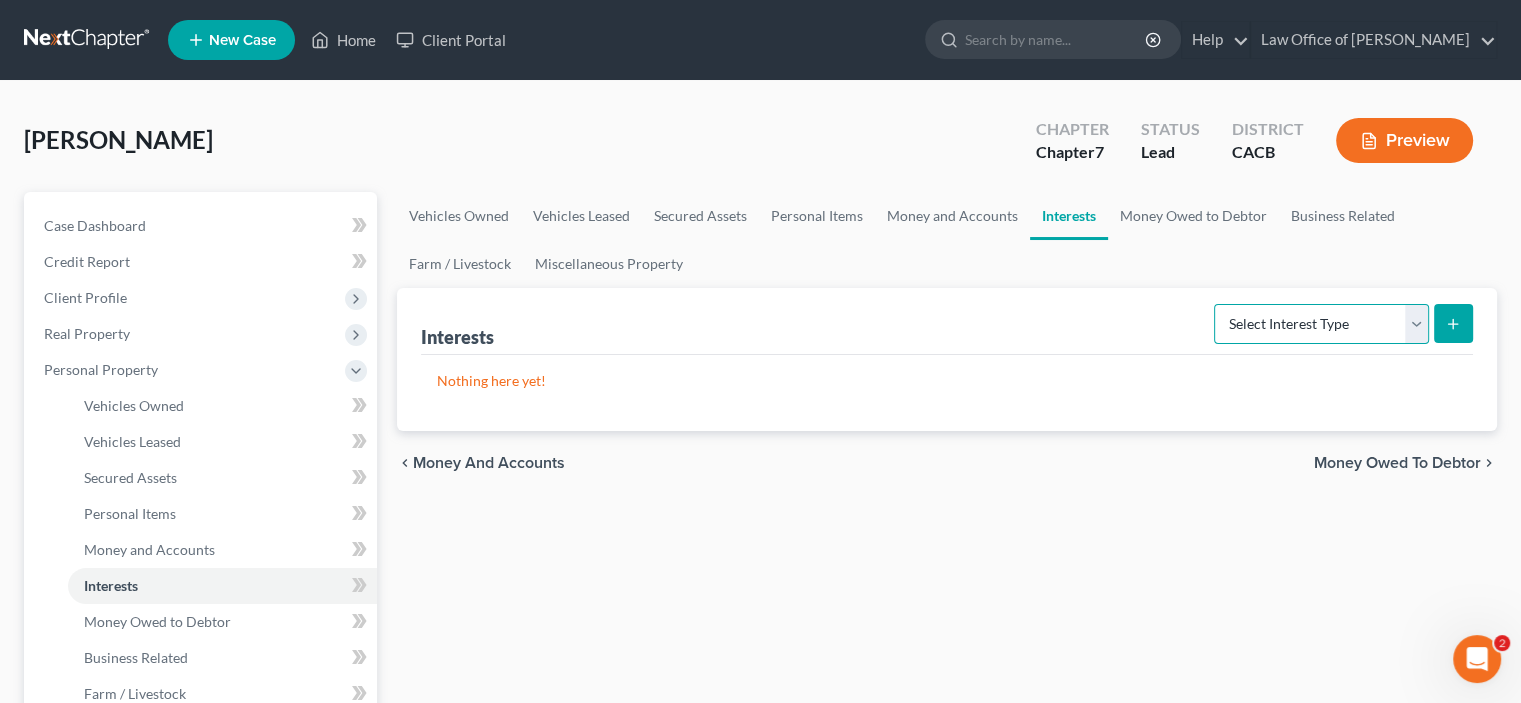 click on "Select Interest Type 401K Annuity Bond Education IRA Government Bond Government Pension Plan Incorporated Business IRA Joint Venture (Active) Joint Venture (Inactive) [PERSON_NAME] Mutual Fund Other Retirement Plan Partnership (Active) Partnership (Inactive) Pension Plan Stock Term Life Insurance Unincorporated Business Whole Life Insurance" at bounding box center (1321, 324) 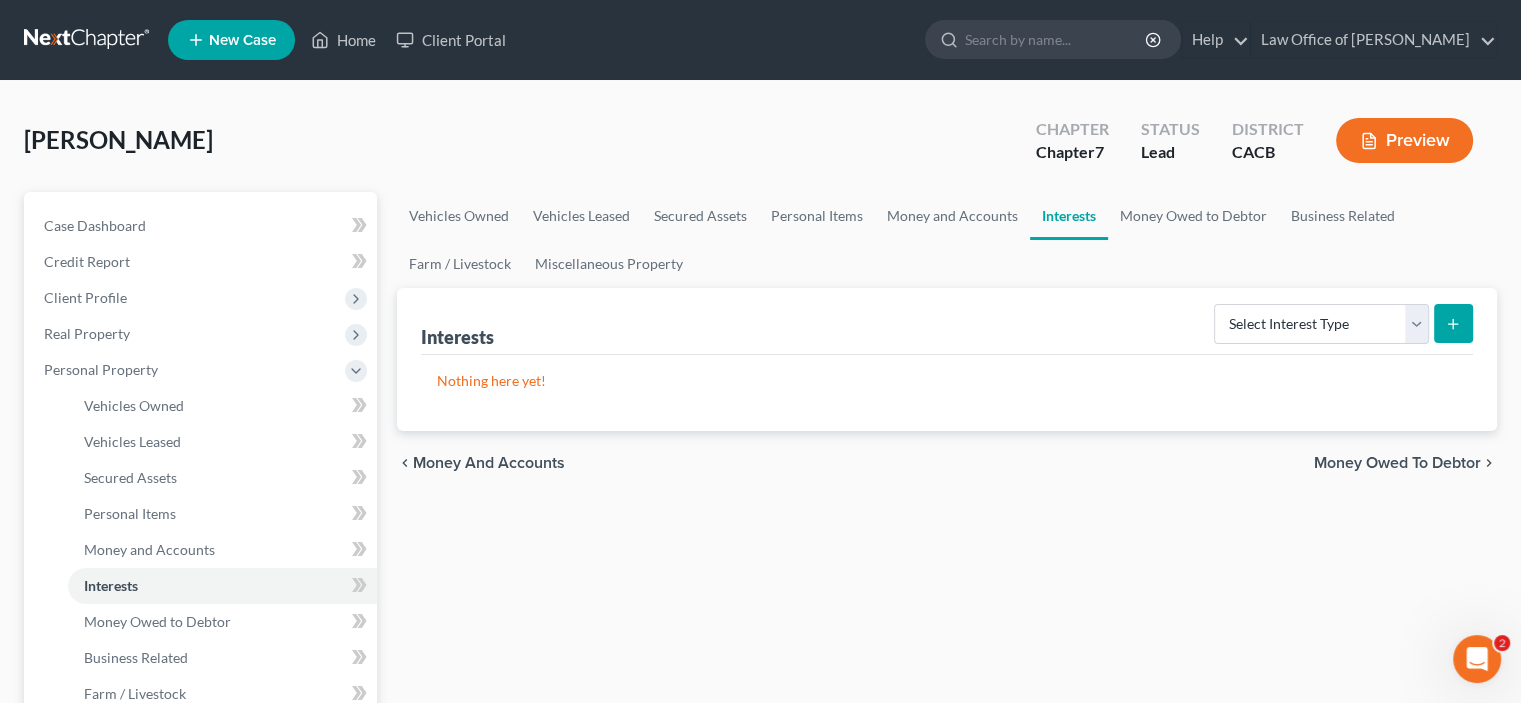 click on "Nothing here yet!" at bounding box center (947, 381) 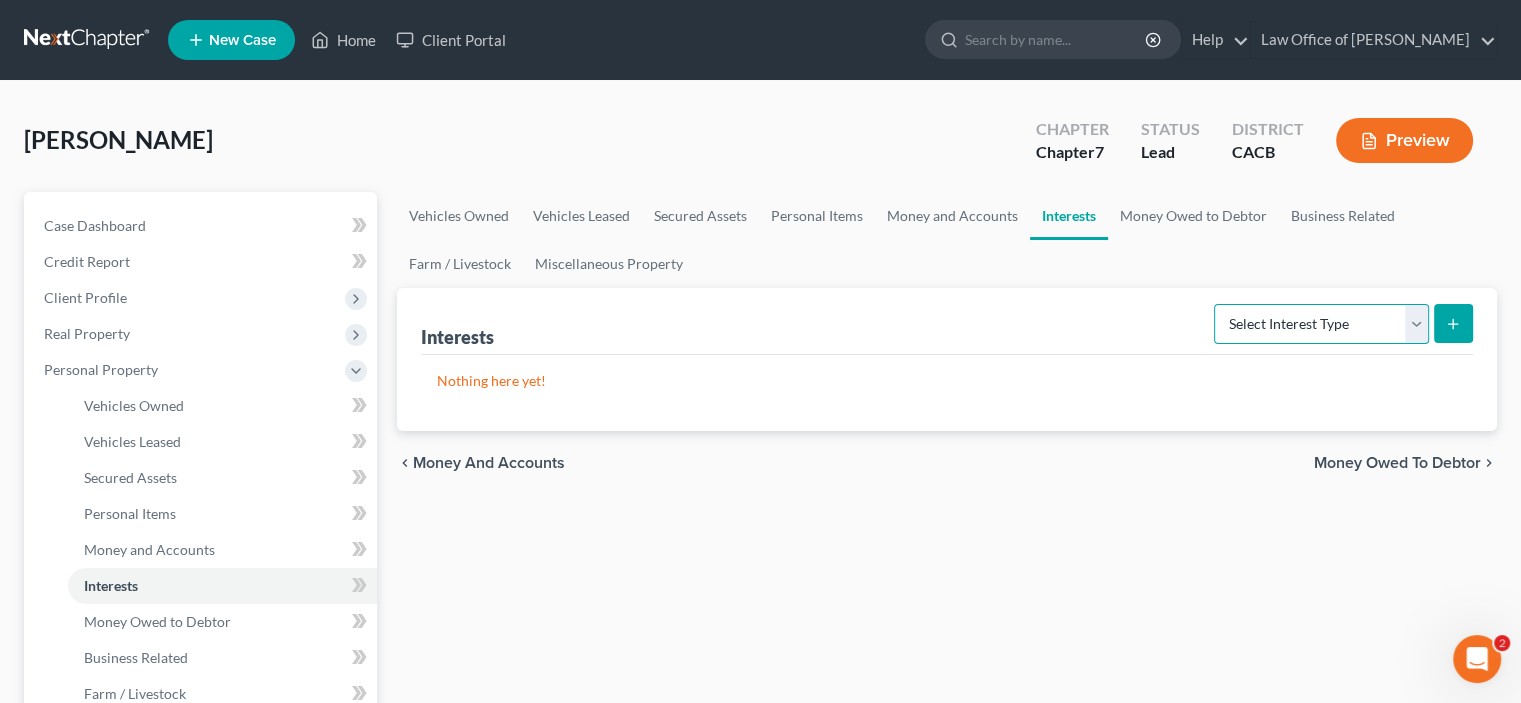 click on "Select Interest Type 401K Annuity Bond Education IRA Government Bond Government Pension Plan Incorporated Business IRA Joint Venture (Active) Joint Venture (Inactive) [PERSON_NAME] Mutual Fund Other Retirement Plan Partnership (Active) Partnership (Inactive) Pension Plan Stock Term Life Insurance Unincorporated Business Whole Life Insurance" at bounding box center [1321, 324] 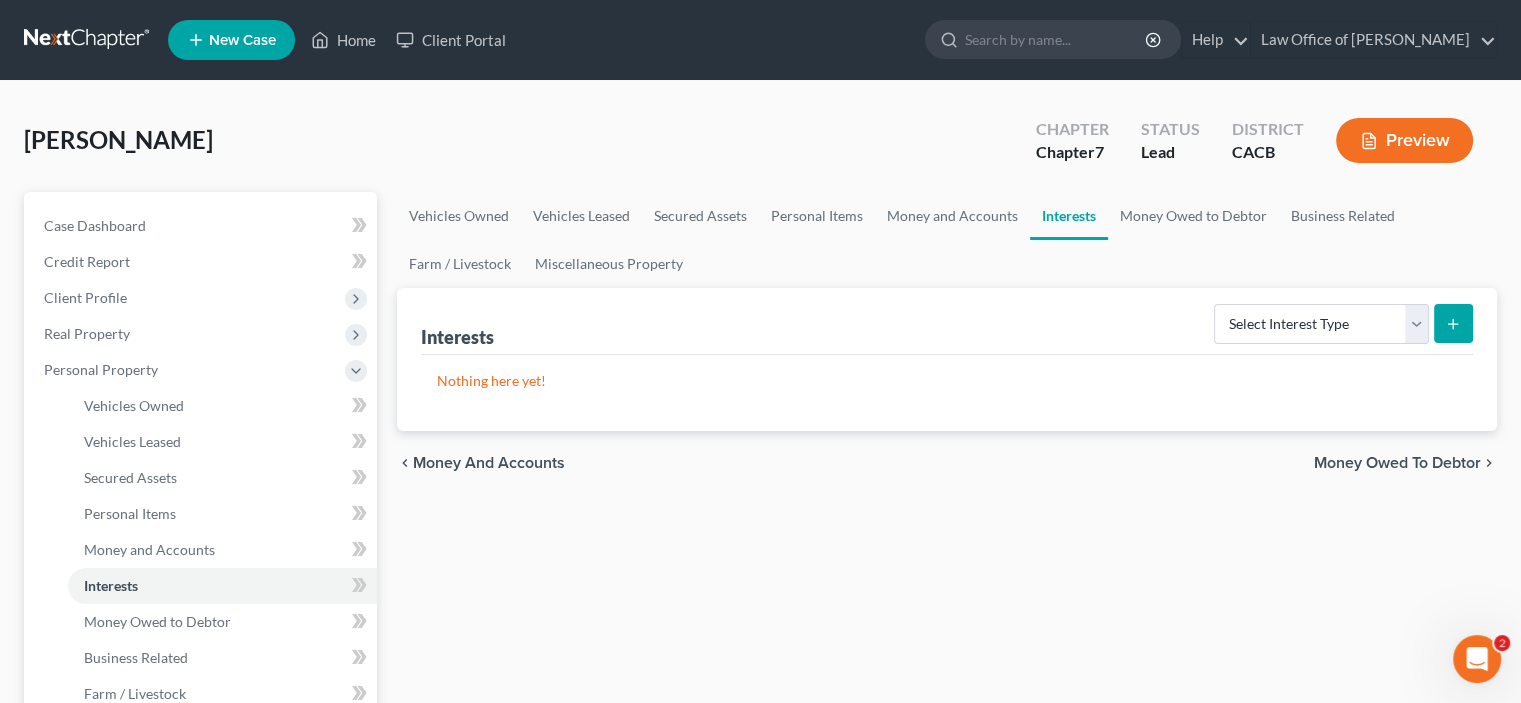 click on "Nothing here yet!" at bounding box center [947, 393] 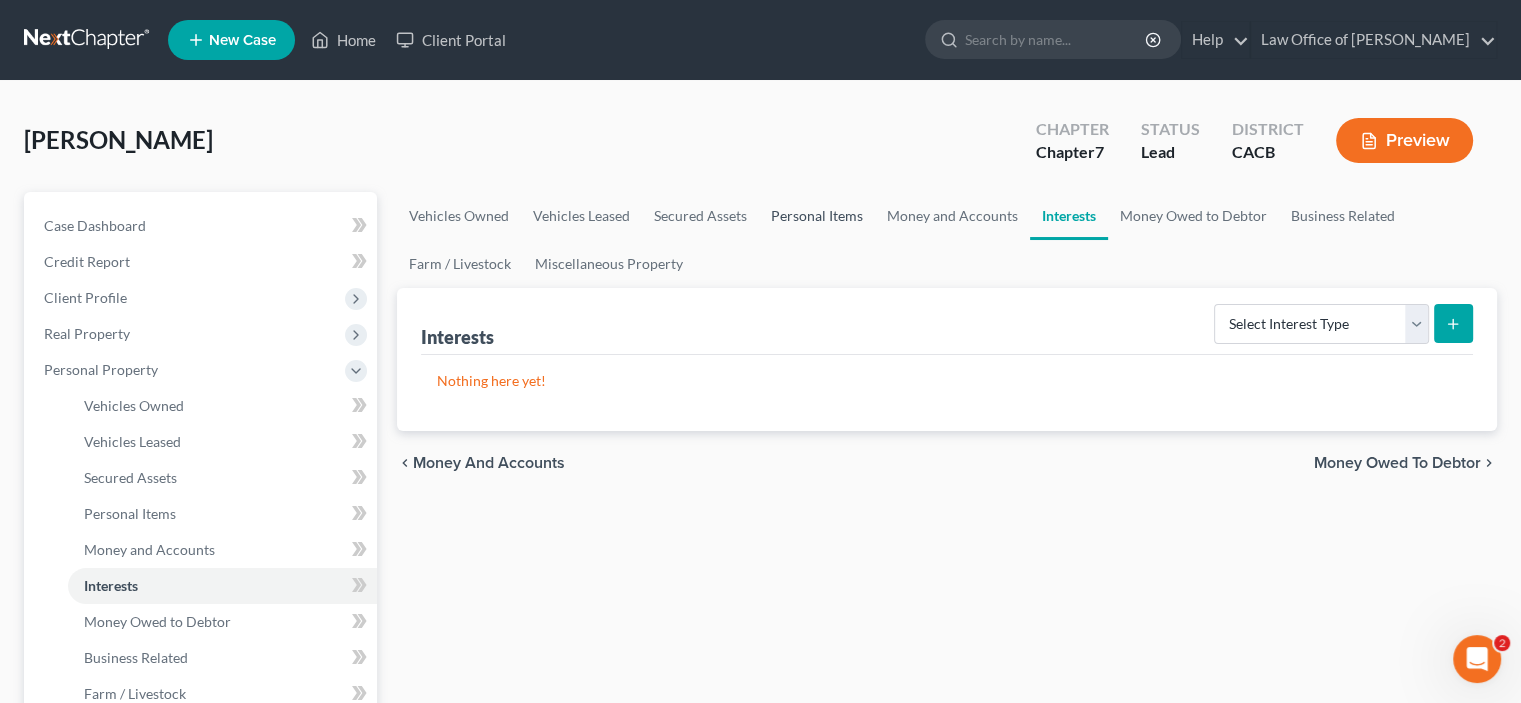 click on "Personal Items" at bounding box center (817, 216) 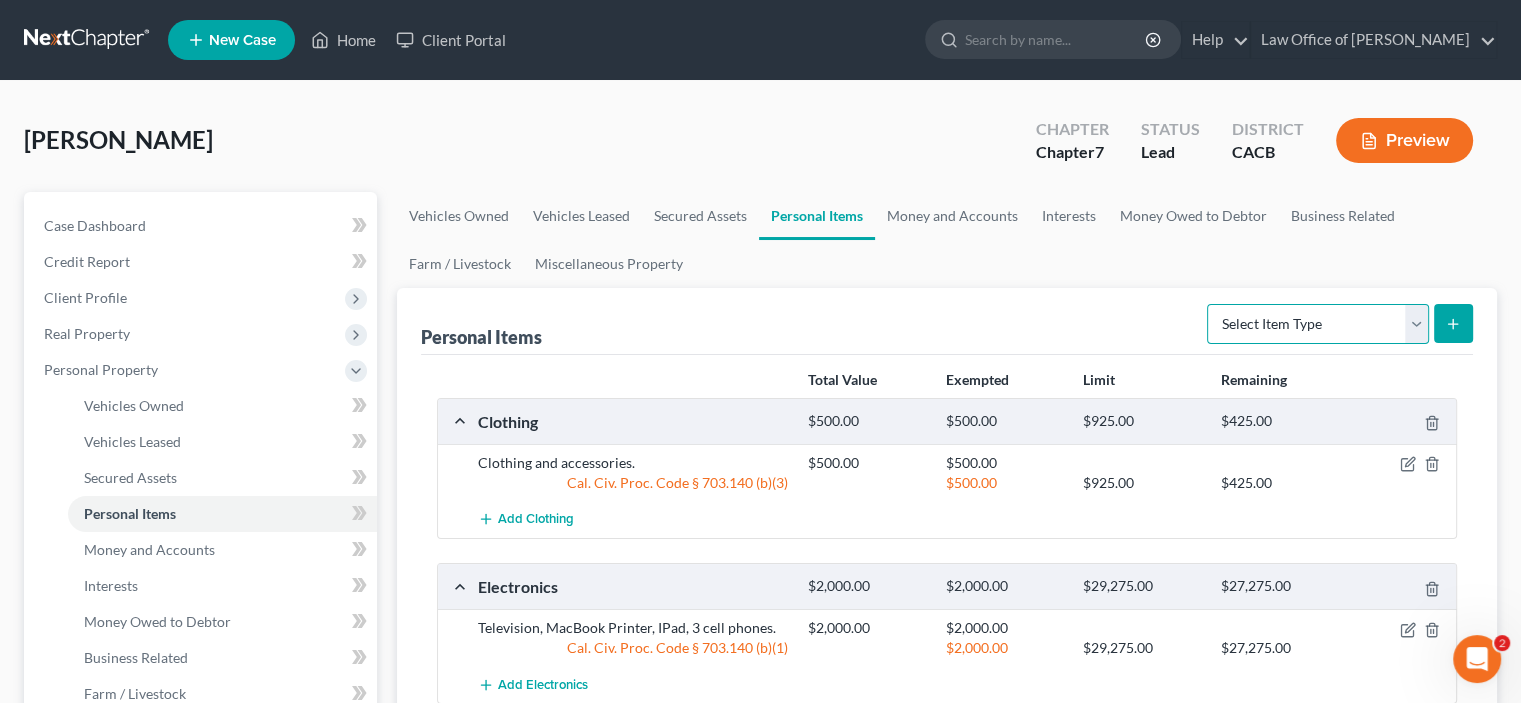 click on "Select Item Type Clothing Collectibles Of Value Electronics Firearms Household Goods Jewelry Other Pet(s) Sports & Hobby Equipment" at bounding box center (1318, 324) 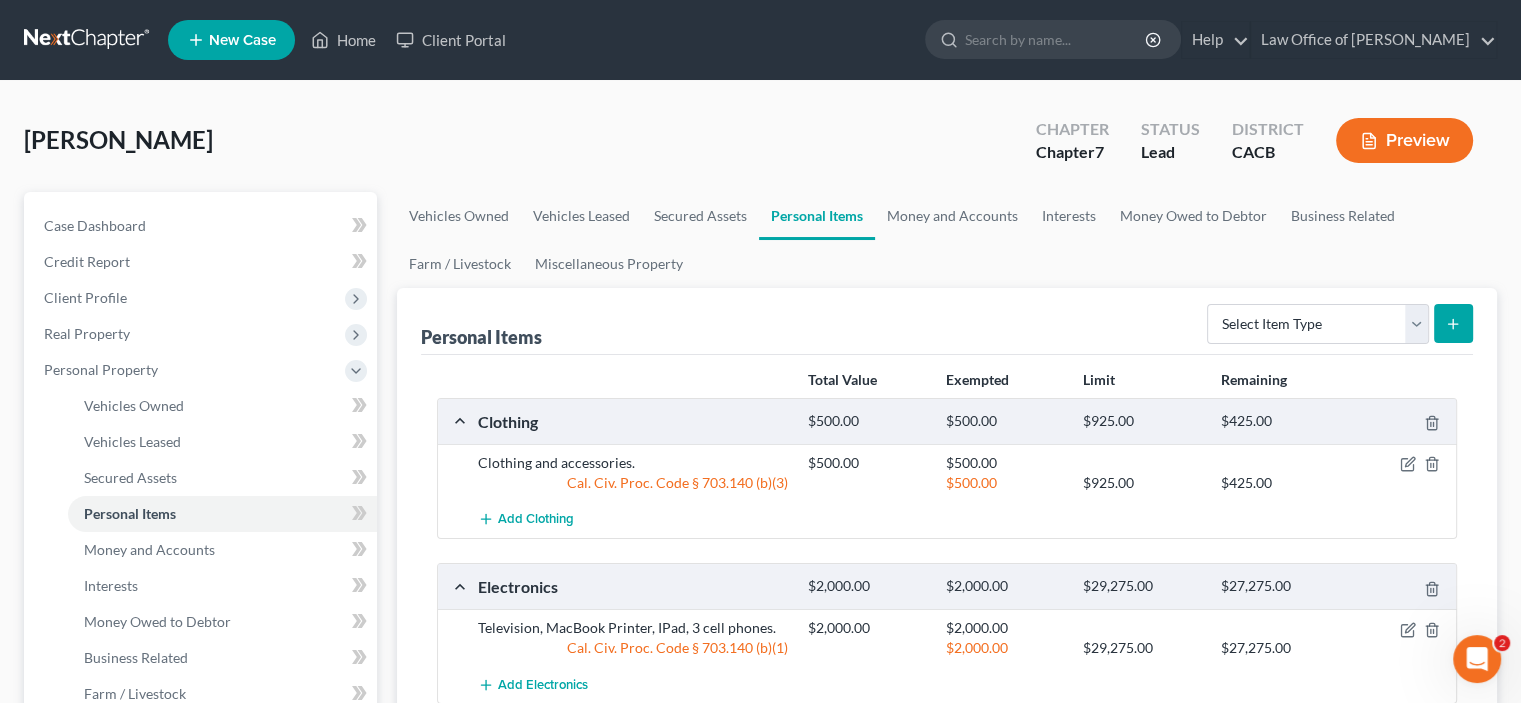 click on "Vehicles Owned
Vehicles Leased
Secured Assets
Personal Items
Money and Accounts
Interests
Money Owed to Debtor
Business Related
Farm / Livestock
Miscellaneous Property" at bounding box center (947, 240) 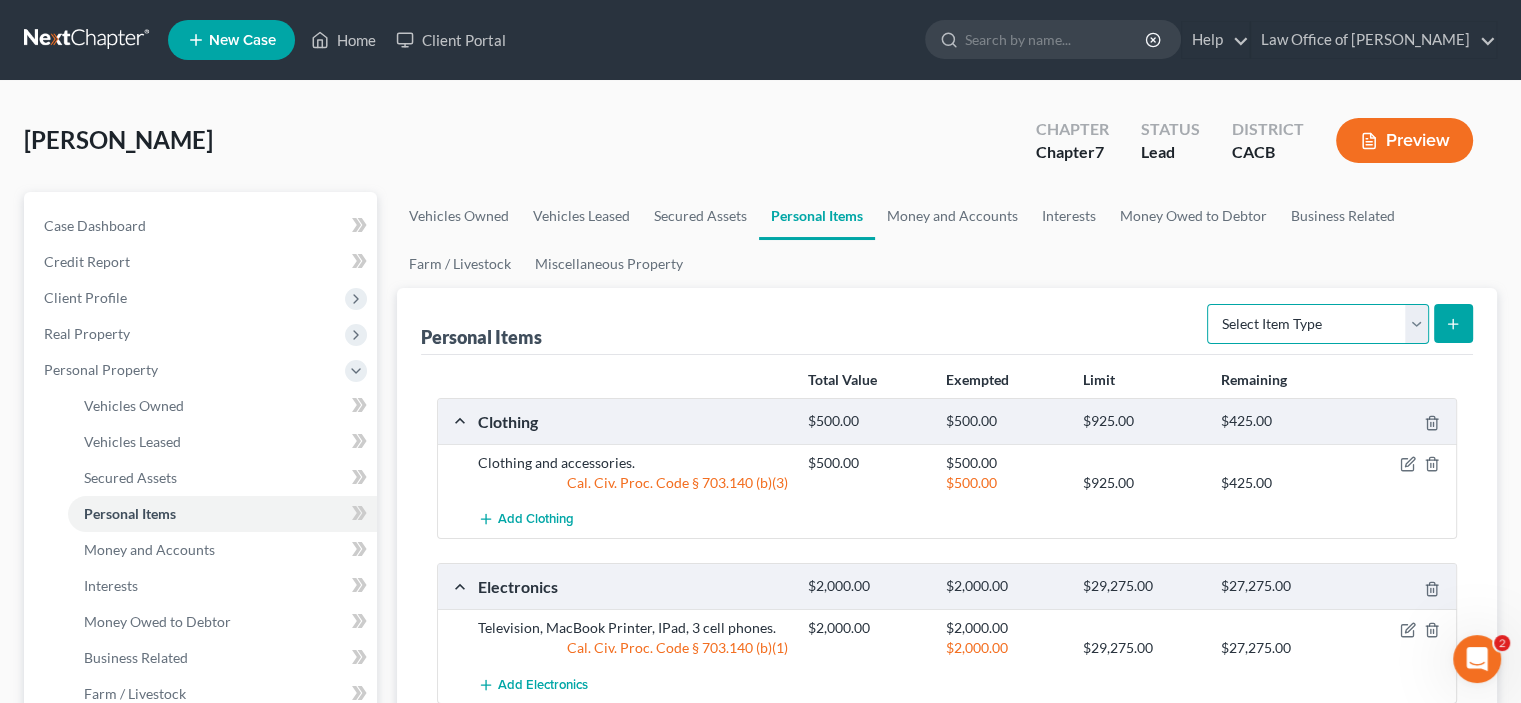click on "Select Item Type Clothing Collectibles Of Value Electronics Firearms Household Goods Jewelry Other Pet(s) Sports & Hobby Equipment" at bounding box center [1318, 324] 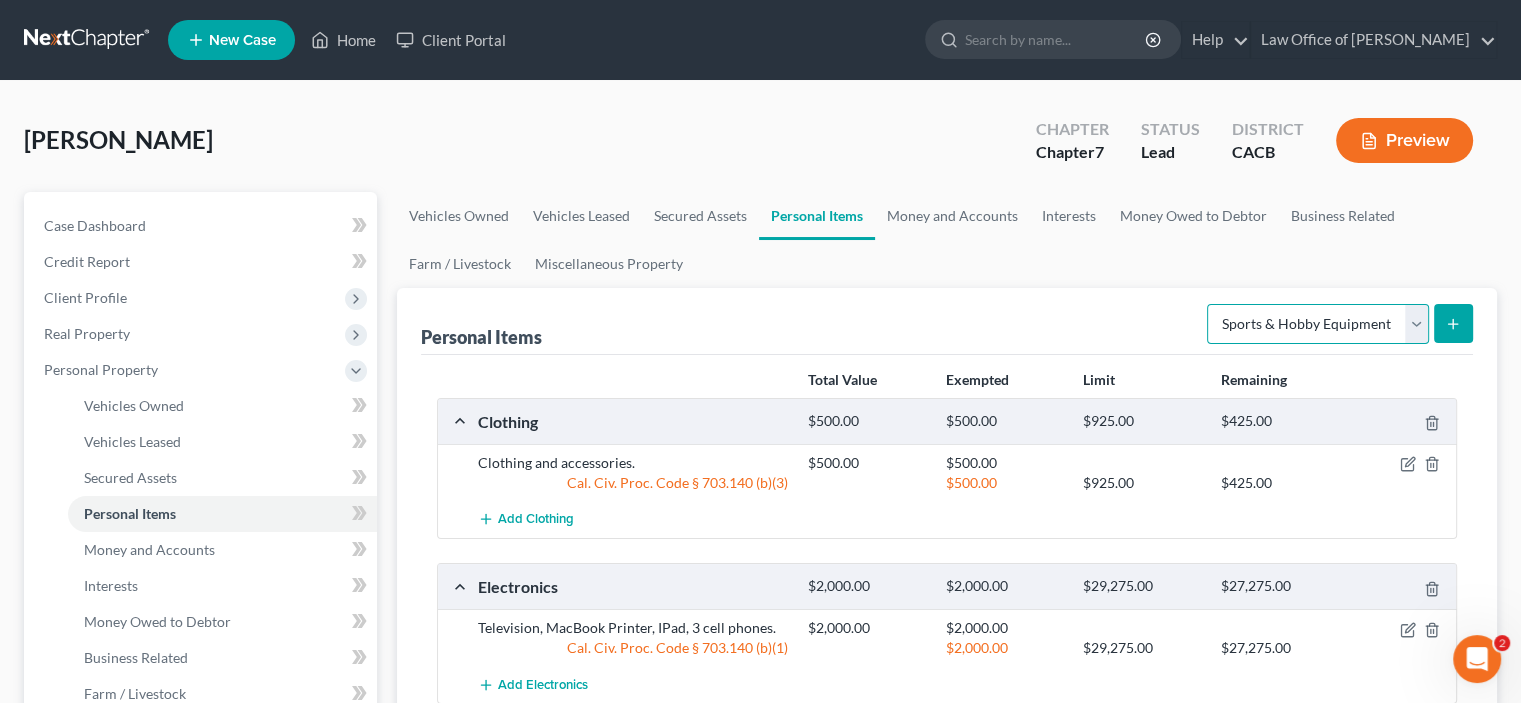 click on "Select Item Type Clothing Collectibles Of Value Electronics Firearms Household Goods Jewelry Other Pet(s) Sports & Hobby Equipment" at bounding box center (1318, 324) 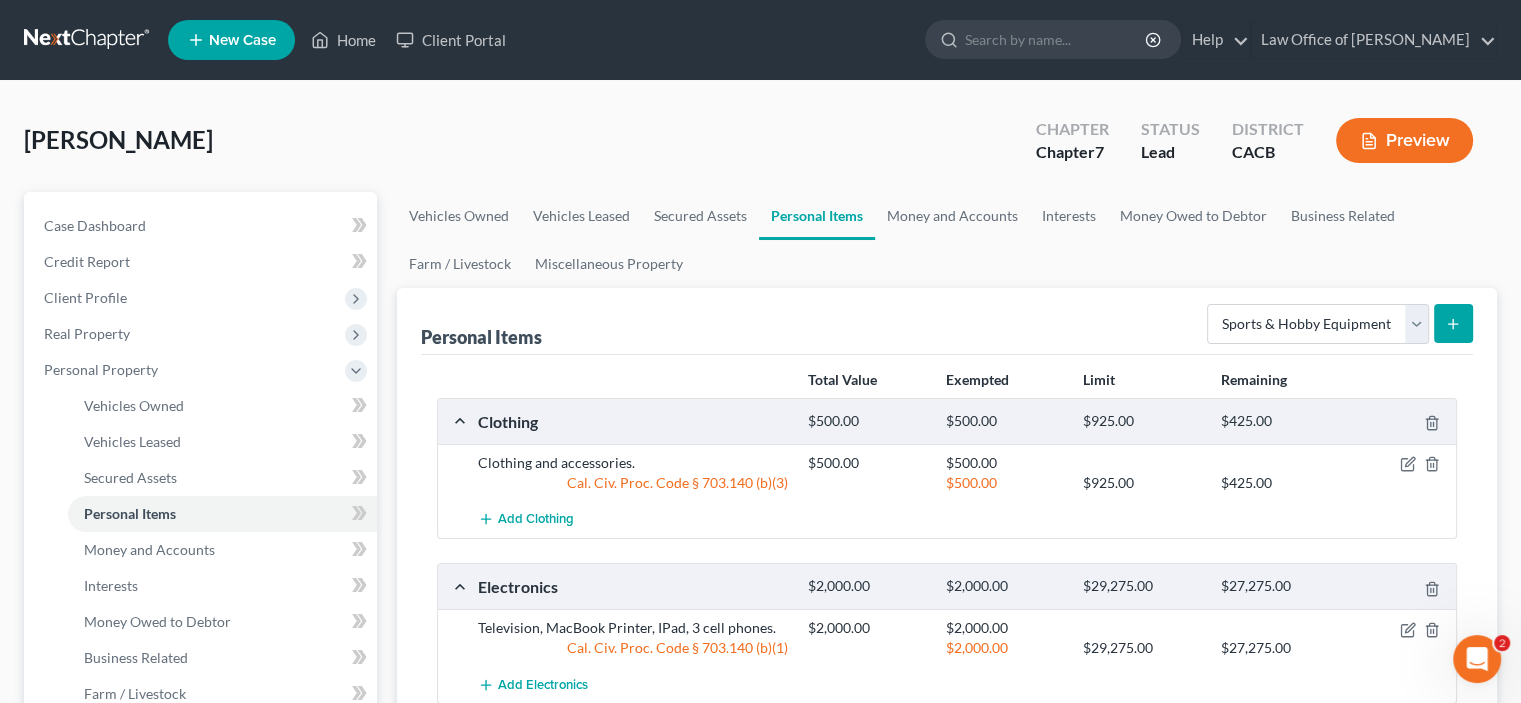 click 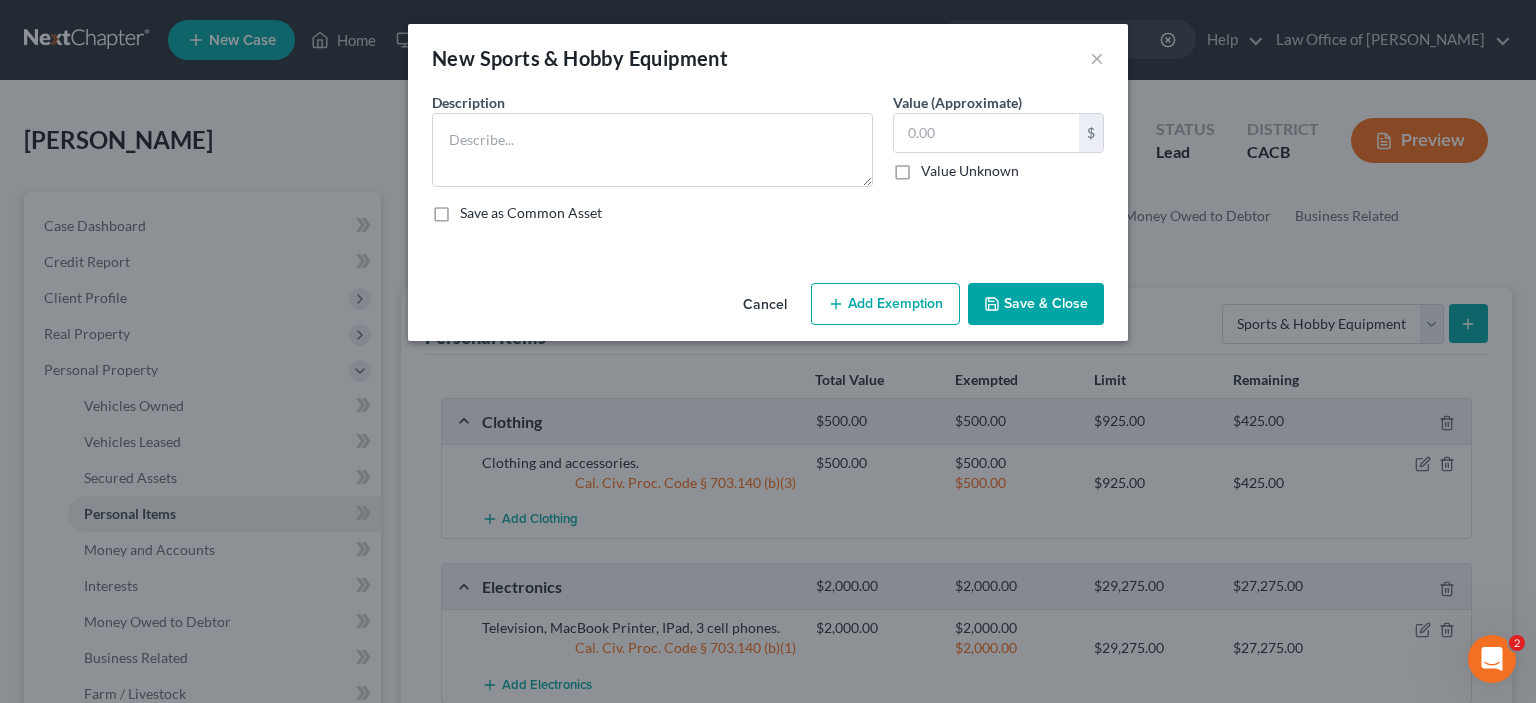 click on "Description
*" at bounding box center (652, 139) 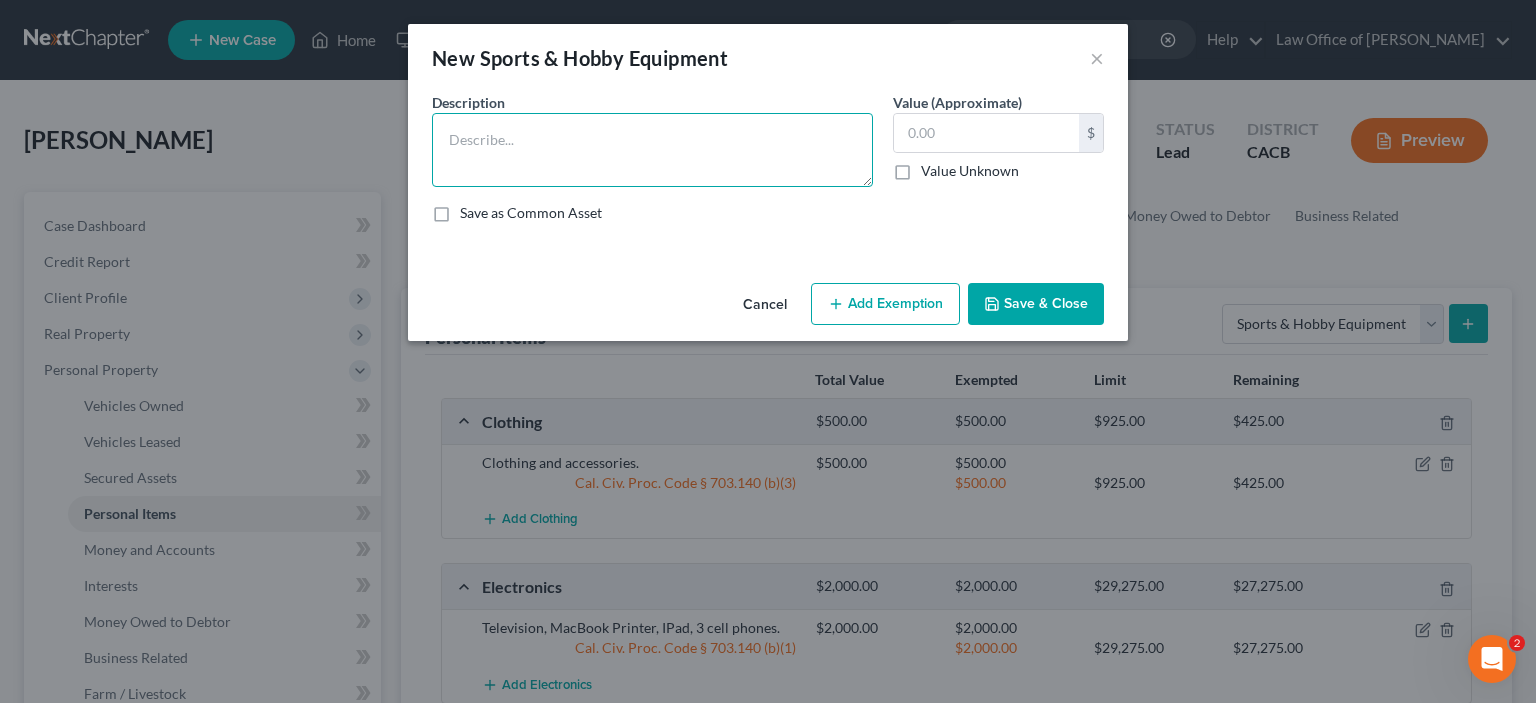 drag, startPoint x: 381, startPoint y: 176, endPoint x: 372, endPoint y: 167, distance: 12.727922 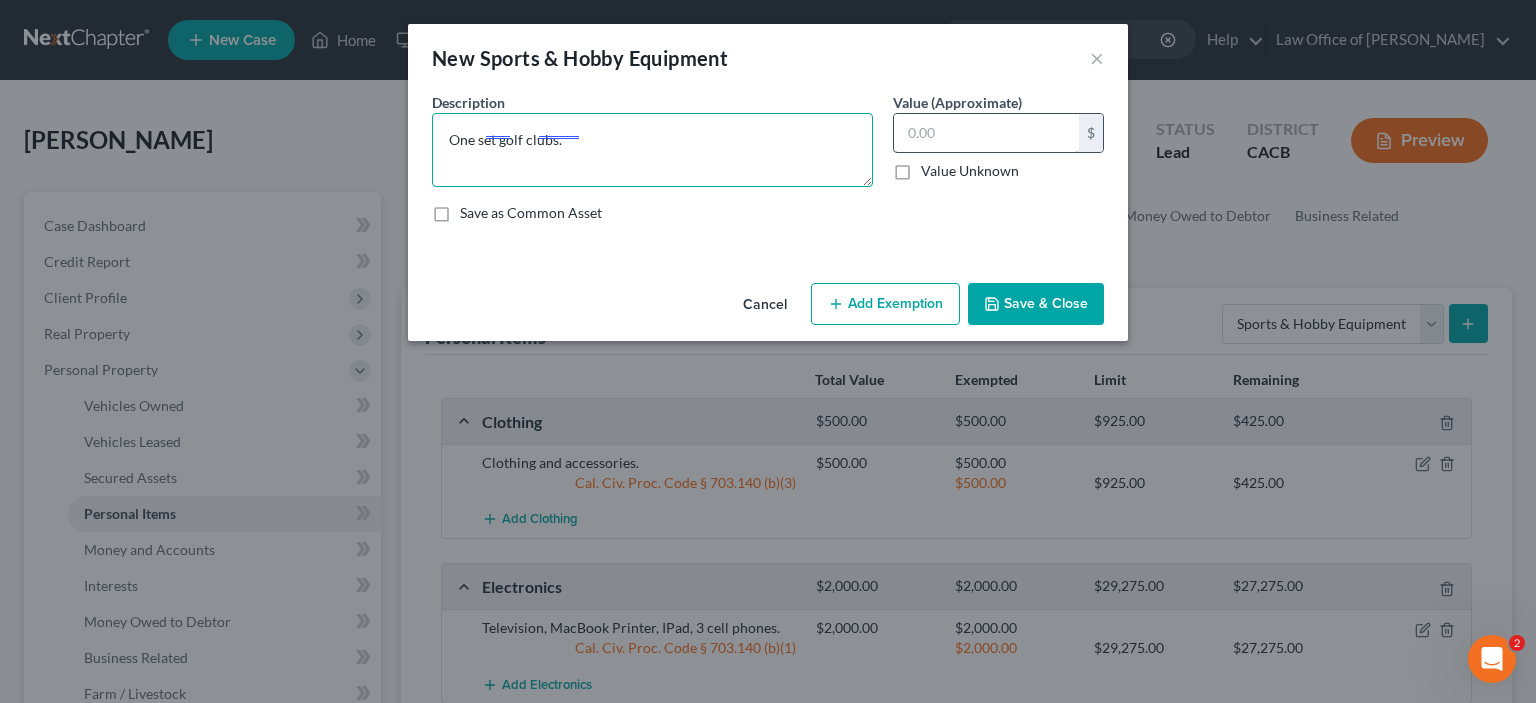 type on "One set golf clubs." 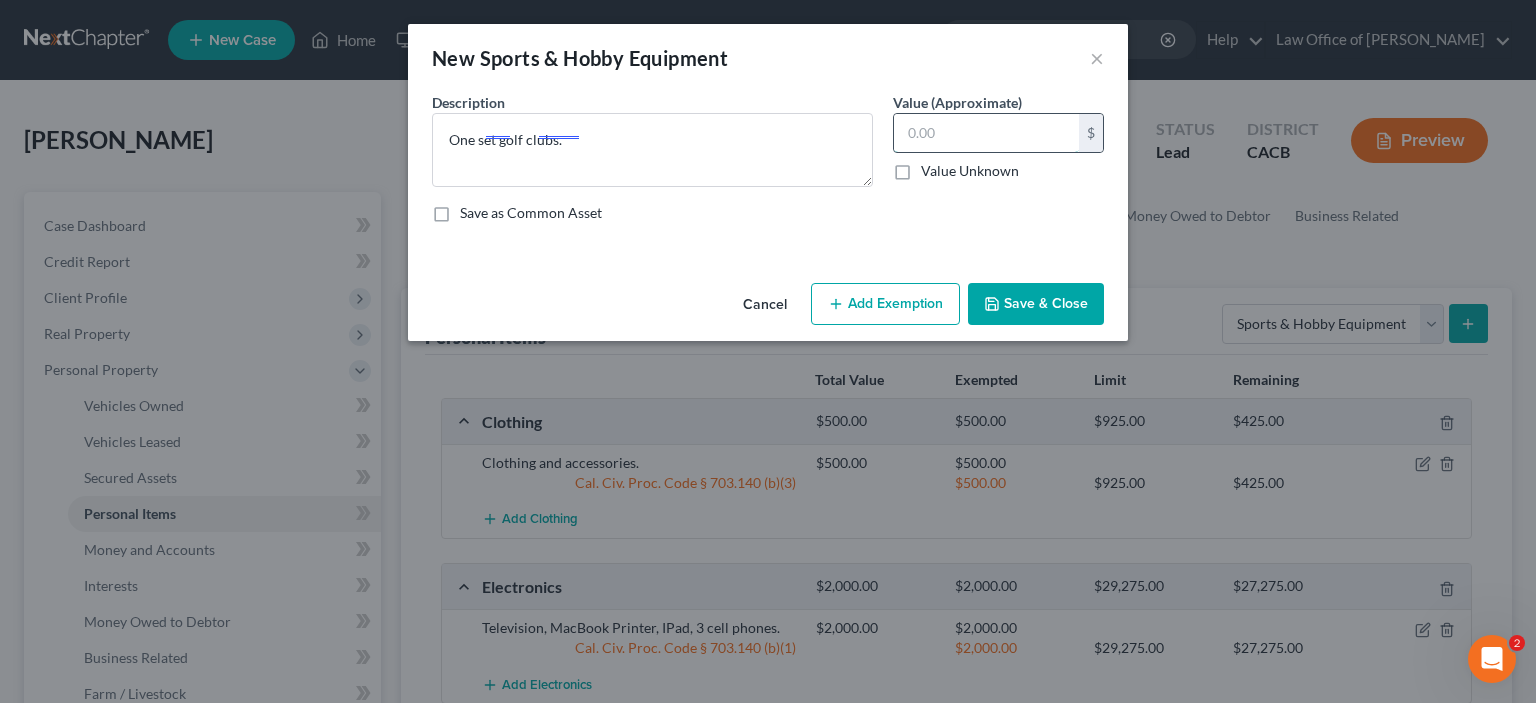 drag, startPoint x: 944, startPoint y: 167, endPoint x: 929, endPoint y: 170, distance: 15.297058 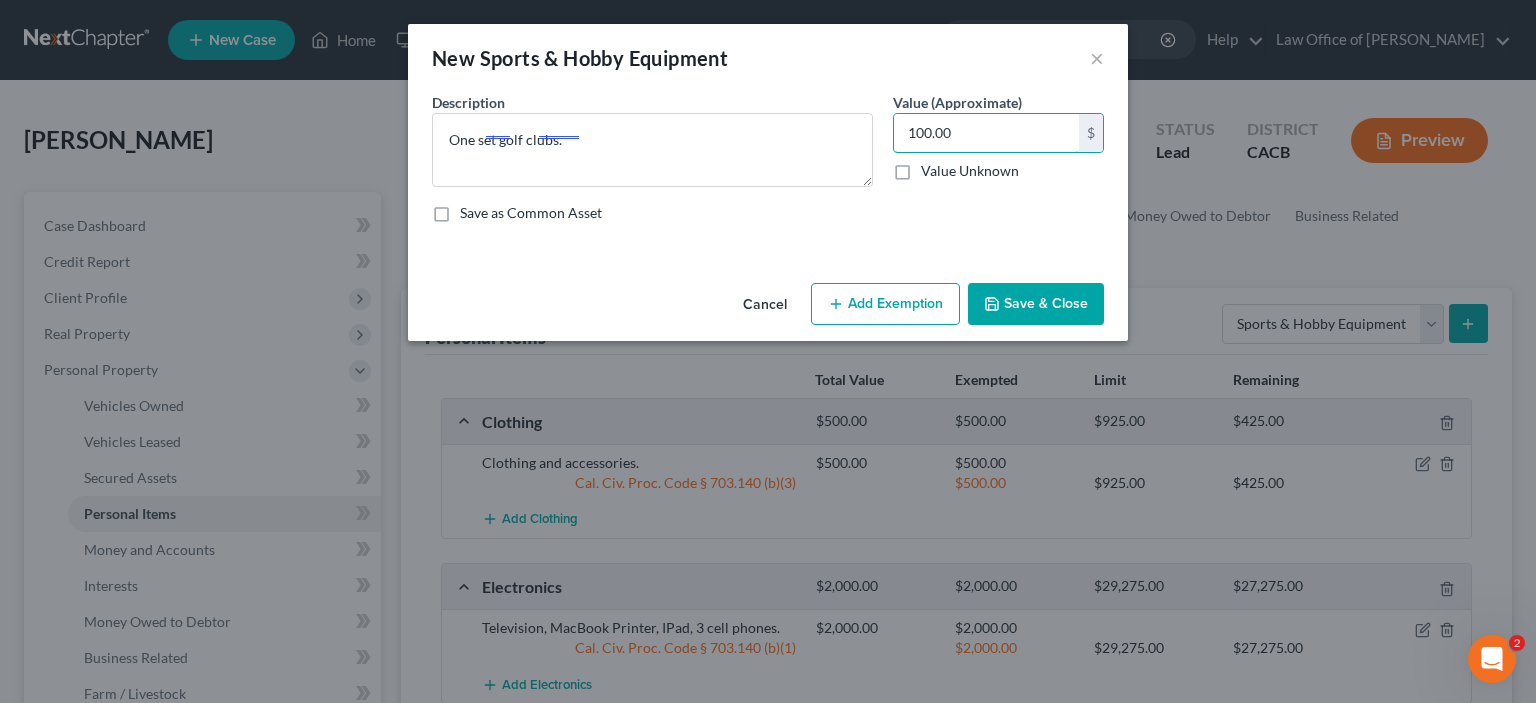 type on "100.00" 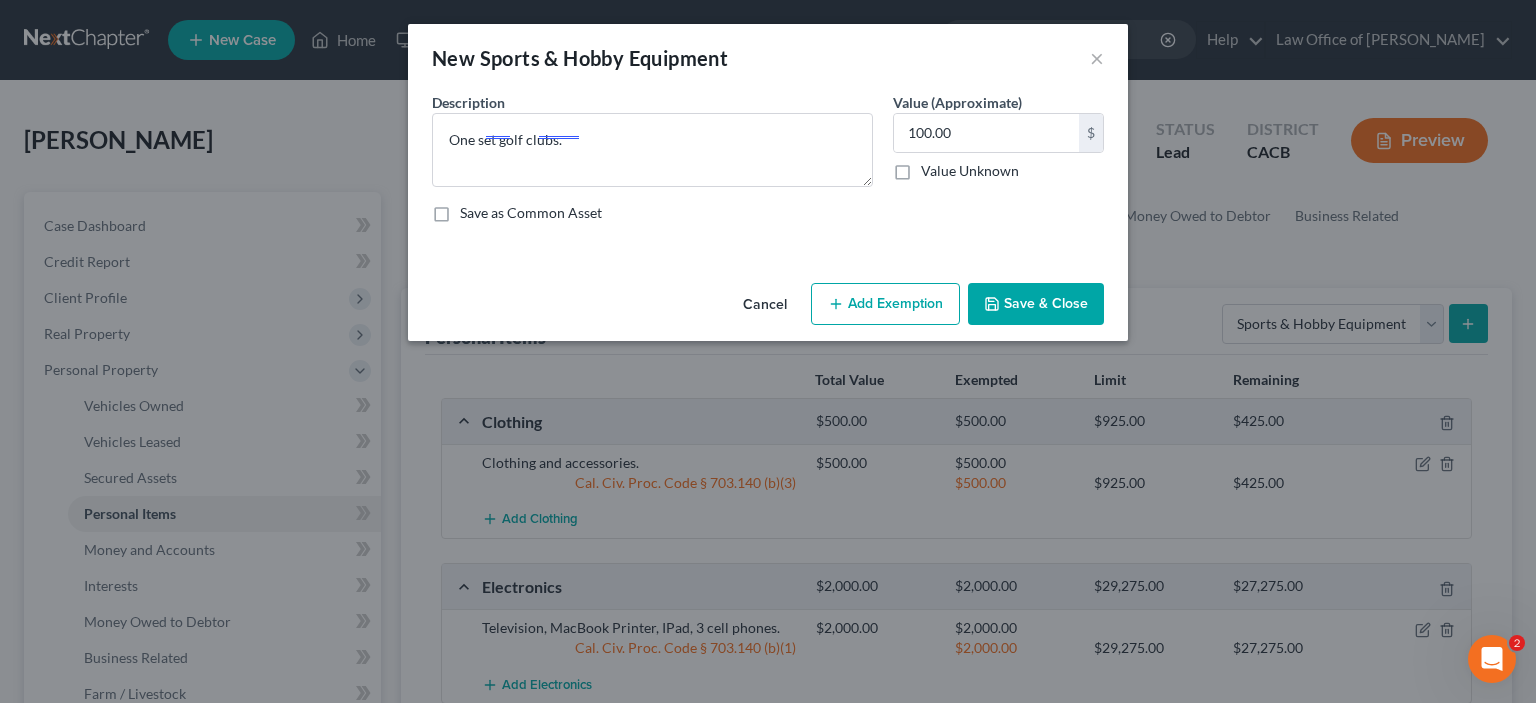 click on "Add Exemption" at bounding box center (885, 304) 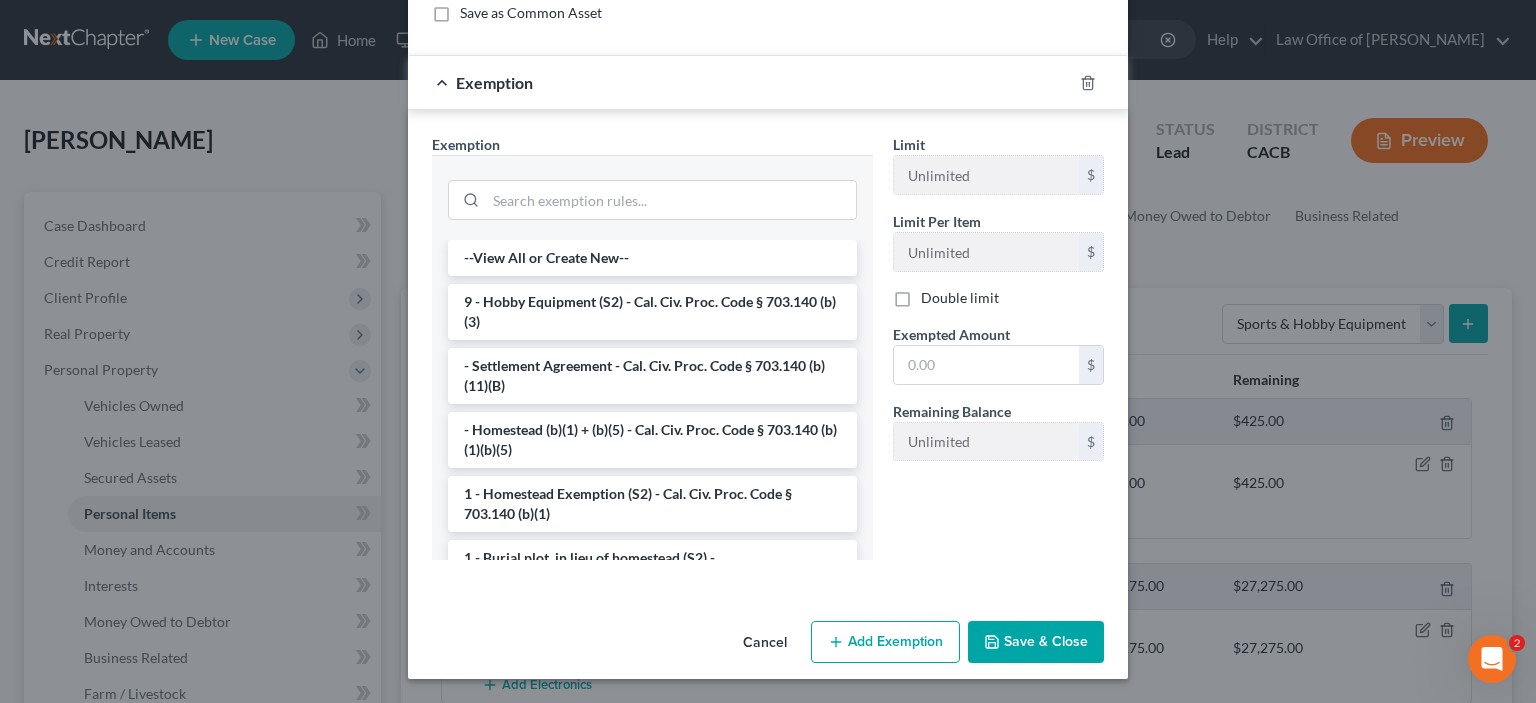 scroll, scrollTop: 233, scrollLeft: 0, axis: vertical 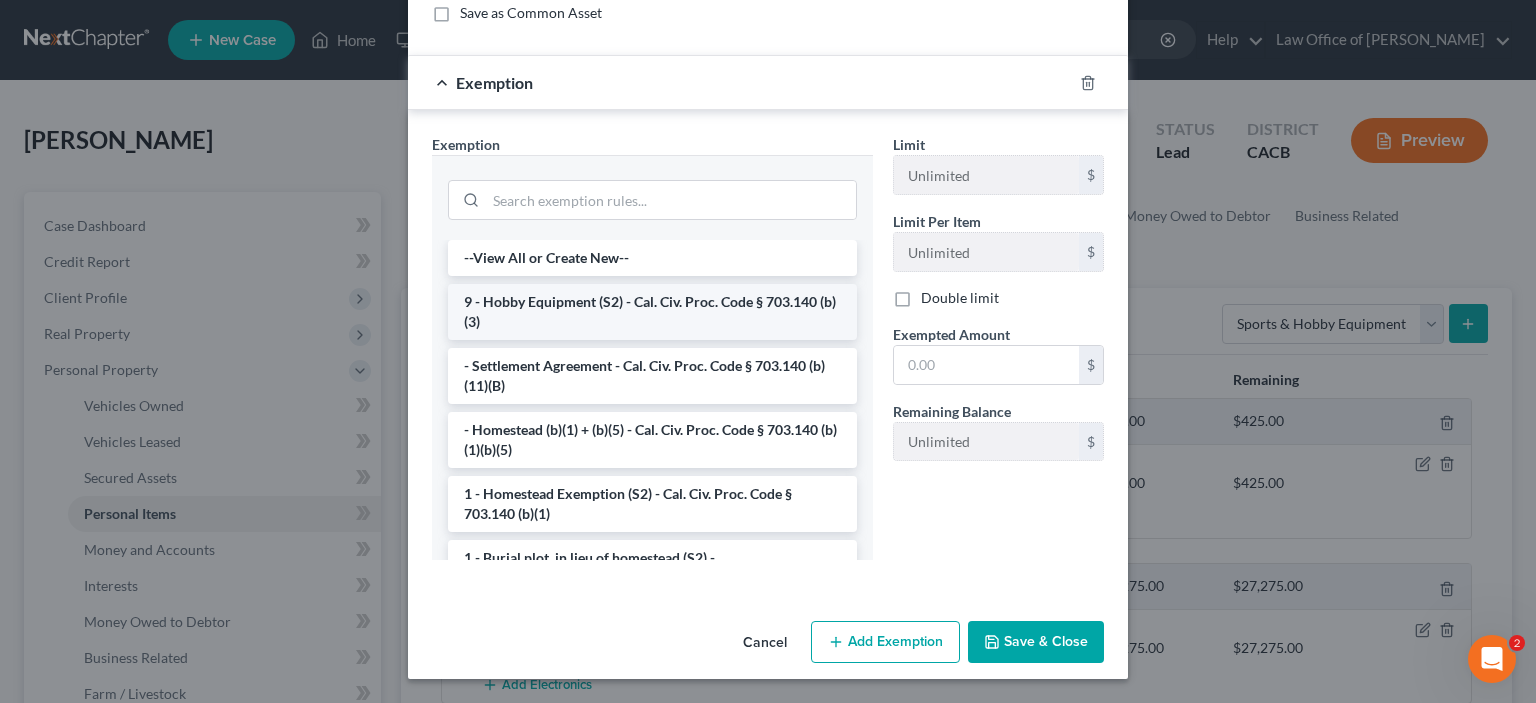 click on "9 - Hobby Equipment (S2) - Cal. Civ. Proc. Code § 703.140 (b)(3)" at bounding box center [652, 312] 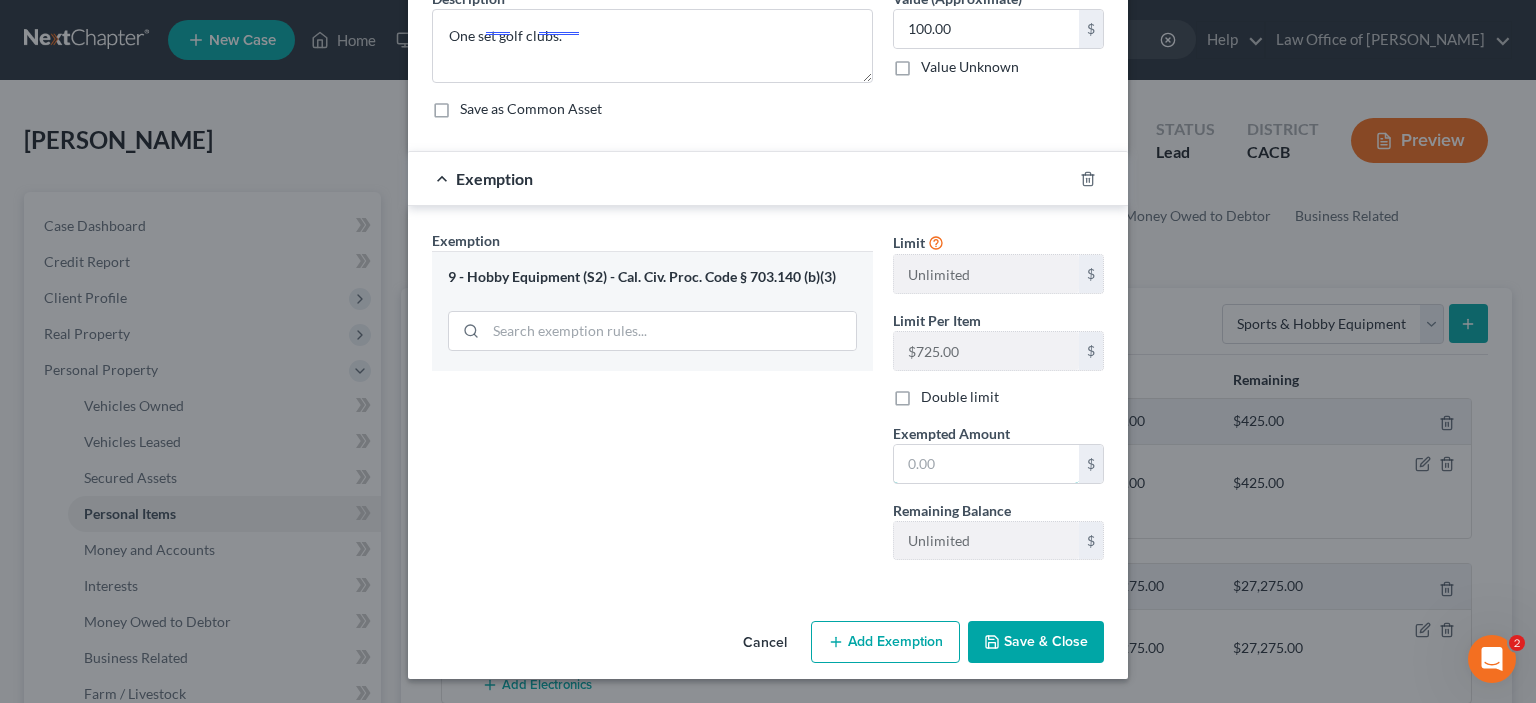 drag, startPoint x: 924, startPoint y: 473, endPoint x: 829, endPoint y: 463, distance: 95.524864 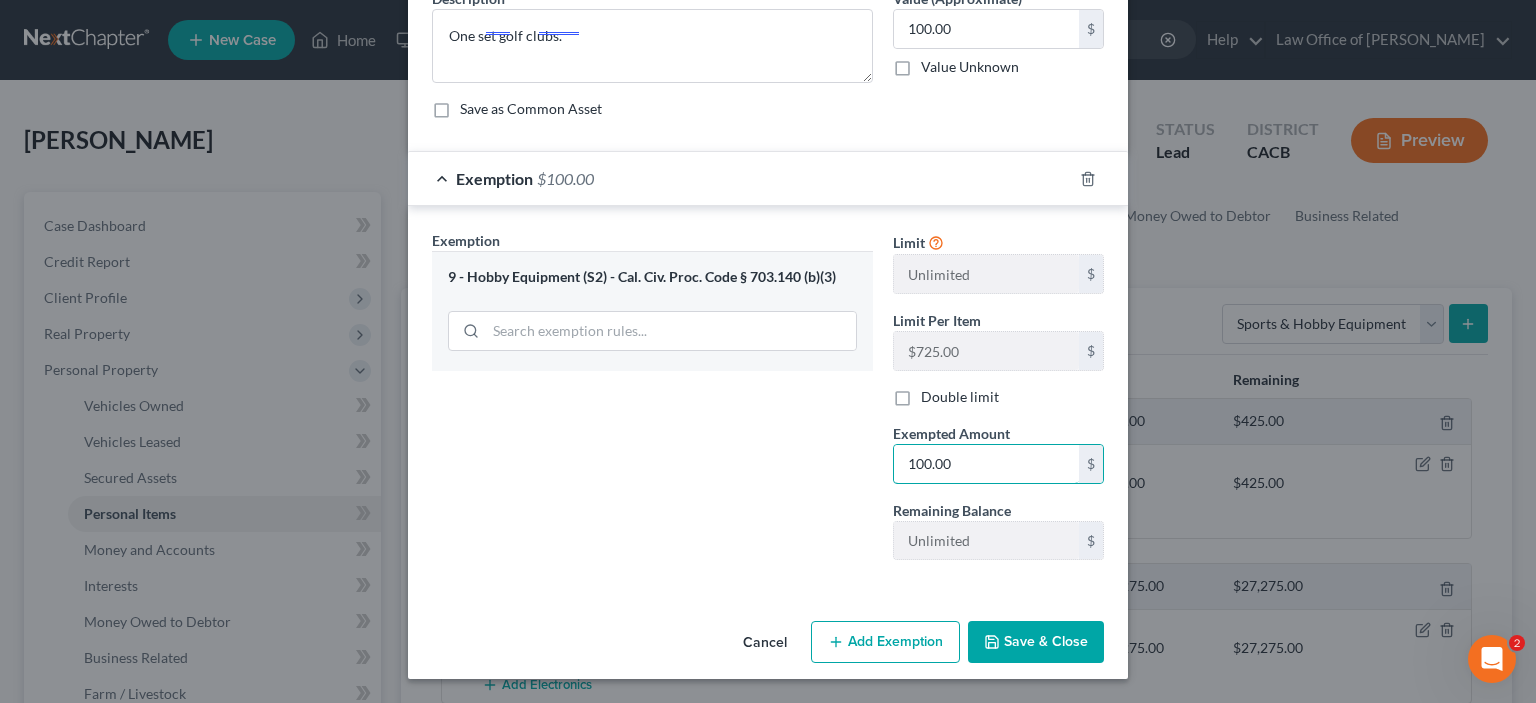 type on "100.00" 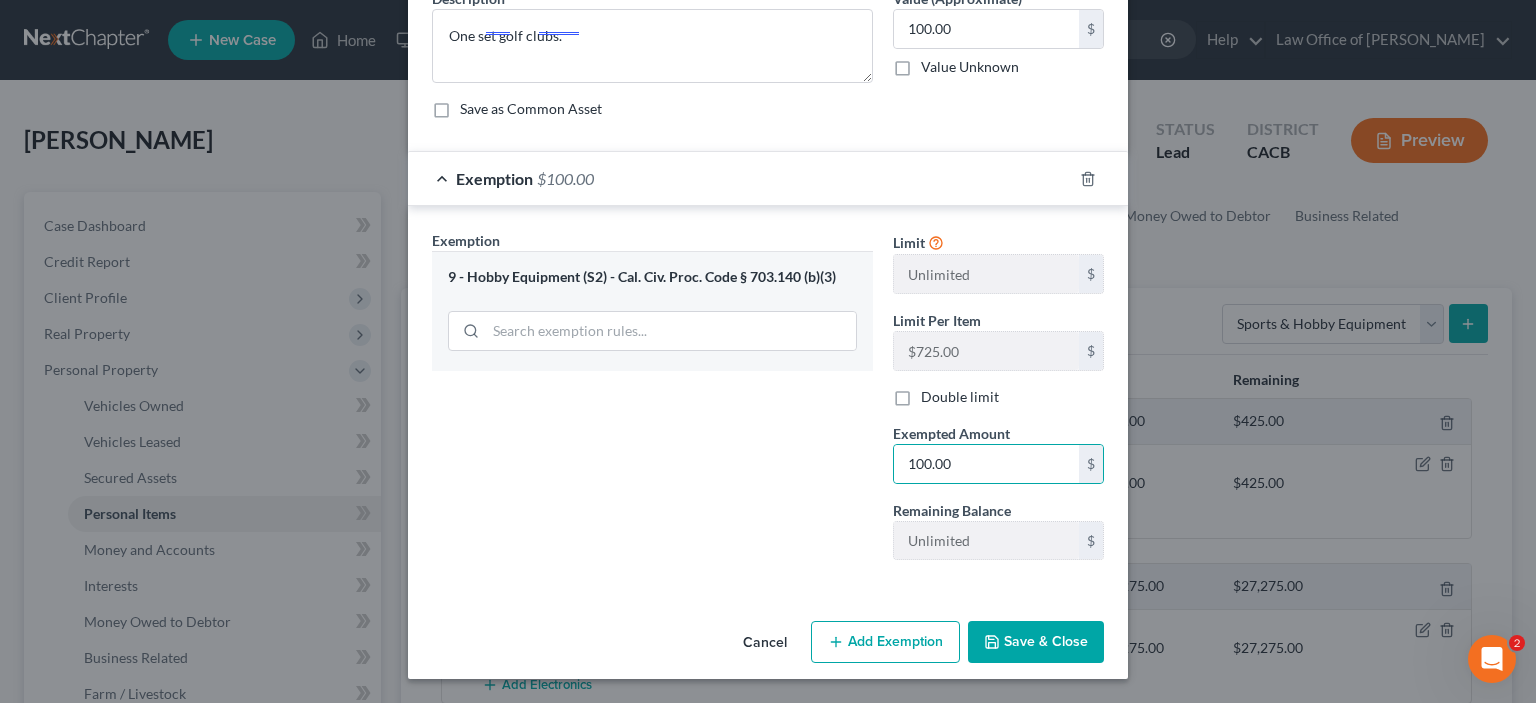 click on "Save & Close" at bounding box center (1036, 642) 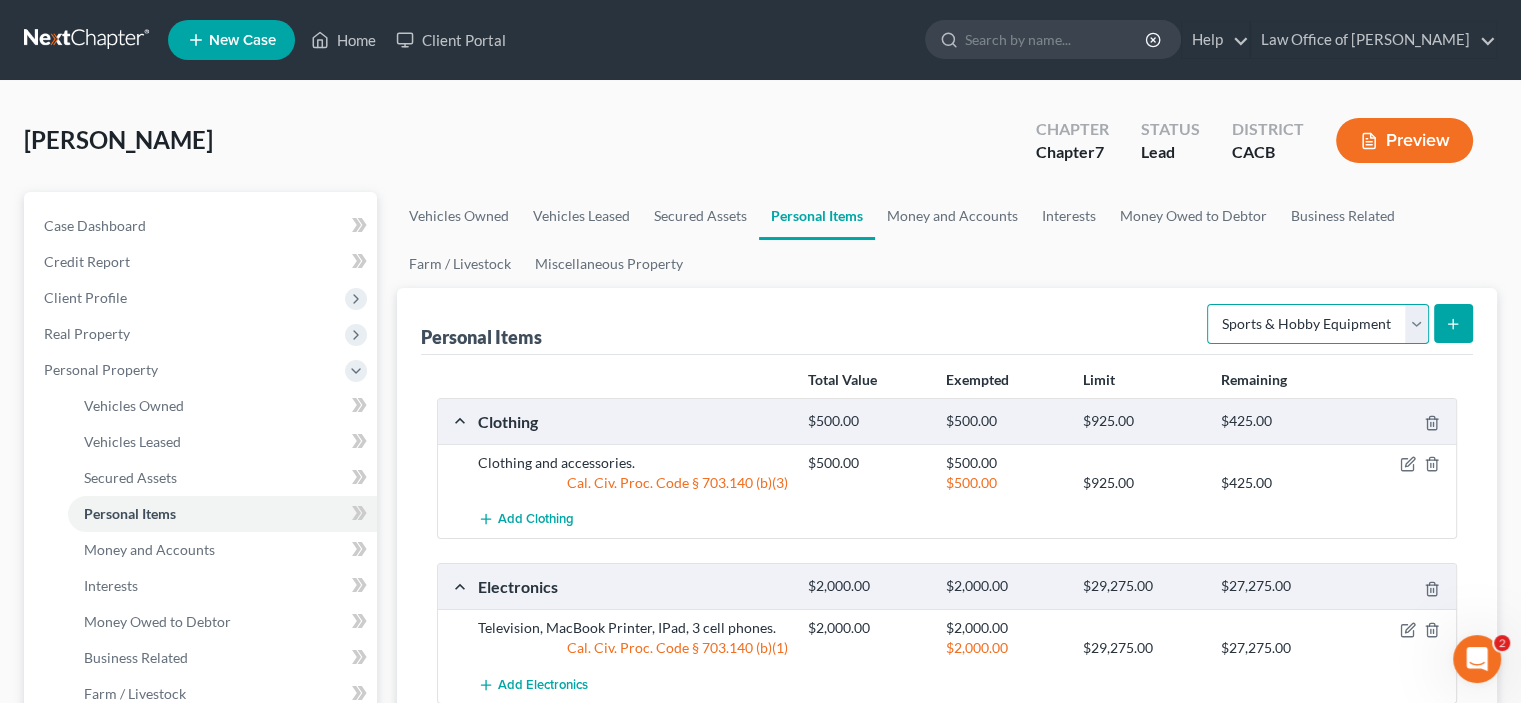 click on "Select Item Type Clothing Collectibles Of Value Electronics Firearms Household Goods Jewelry Other Pet(s) Sports & Hobby Equipment" at bounding box center [1318, 324] 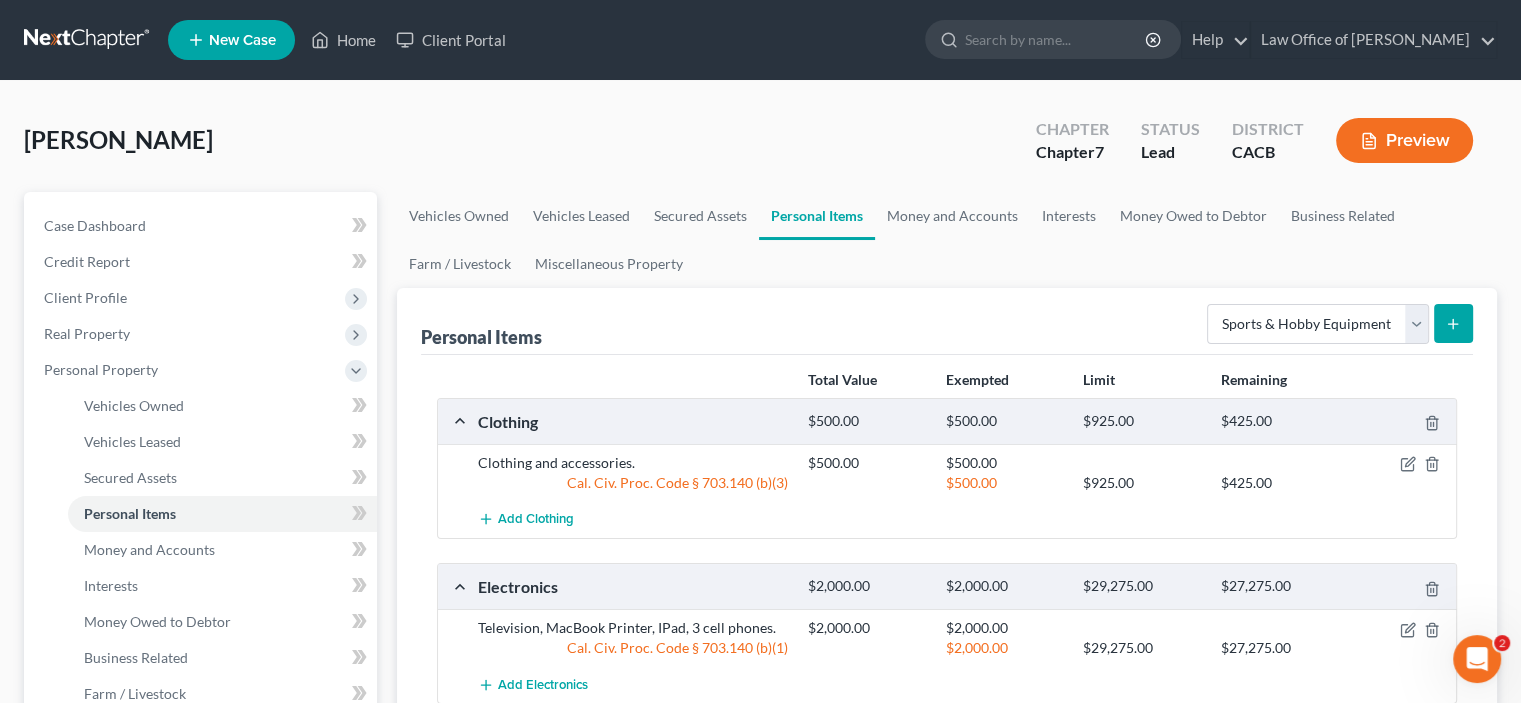 click on "Vehicles Owned
Vehicles Leased
Secured Assets
Personal Items
Money and Accounts
Interests
Money Owed to Debtor
Business Related
Farm / Livestock
Miscellaneous Property" at bounding box center [947, 240] 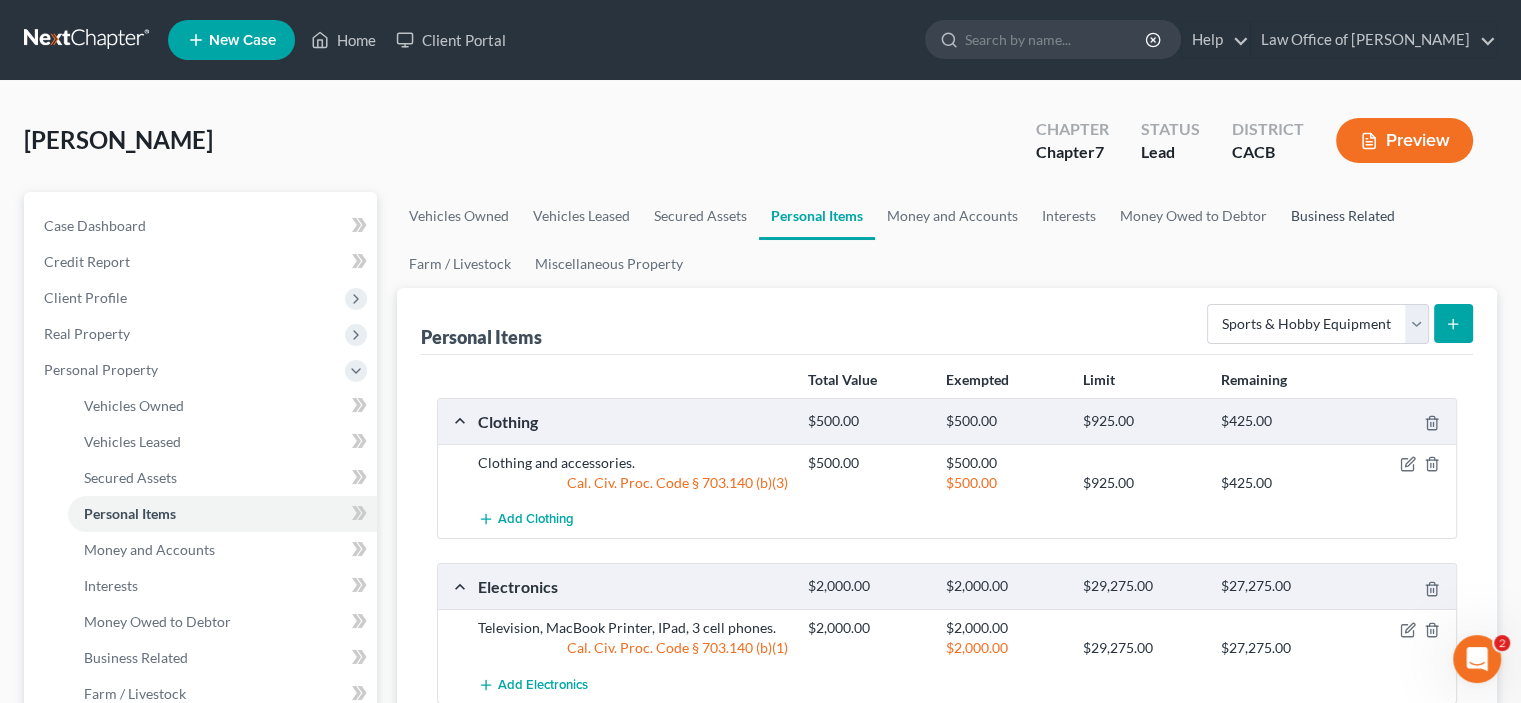 click on "Business Related" at bounding box center [1343, 216] 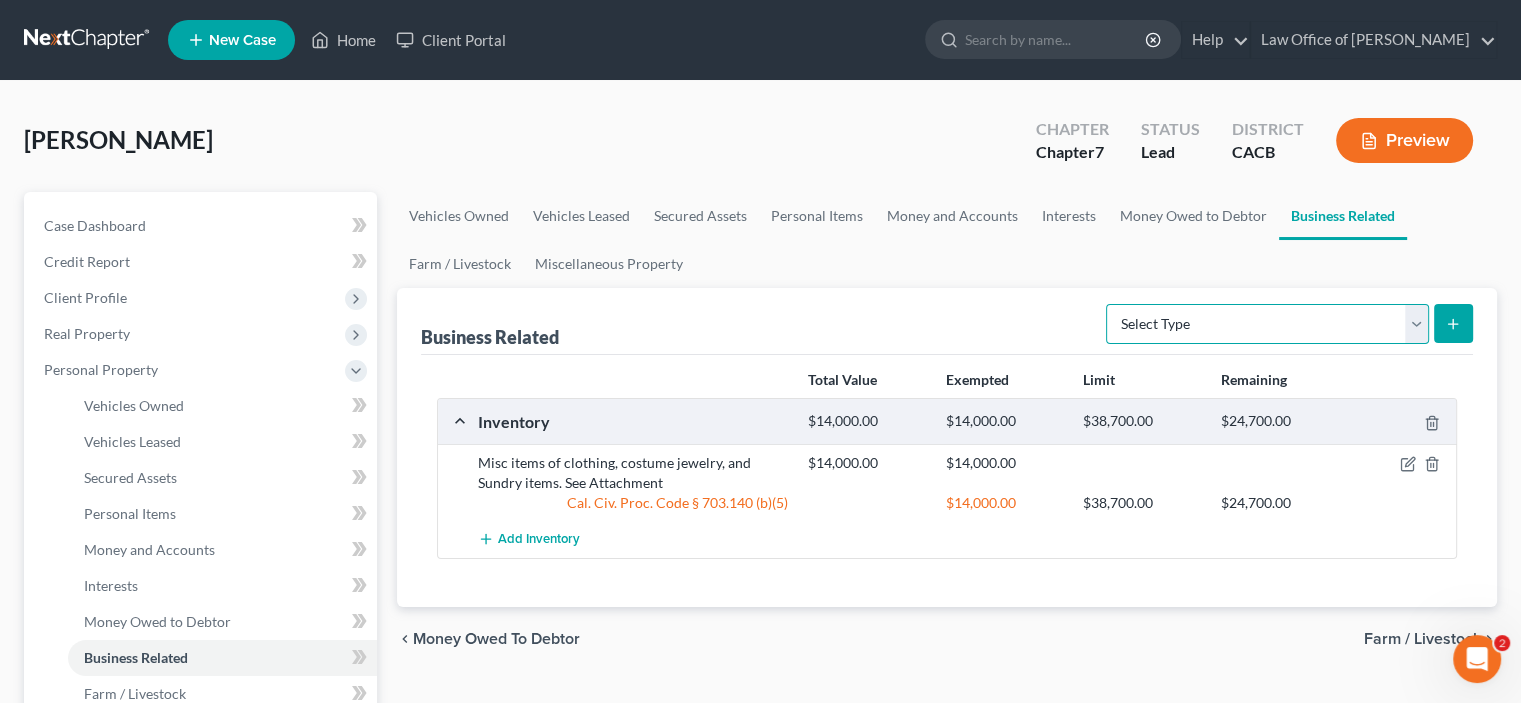 click on "Select Type Customer Lists Franchises Inventory Licenses Machinery Office Equipment, Furnishings, Supplies Other Business Related Property Not Listed Patents, Copyrights, Intellectual Property" at bounding box center [1267, 324] 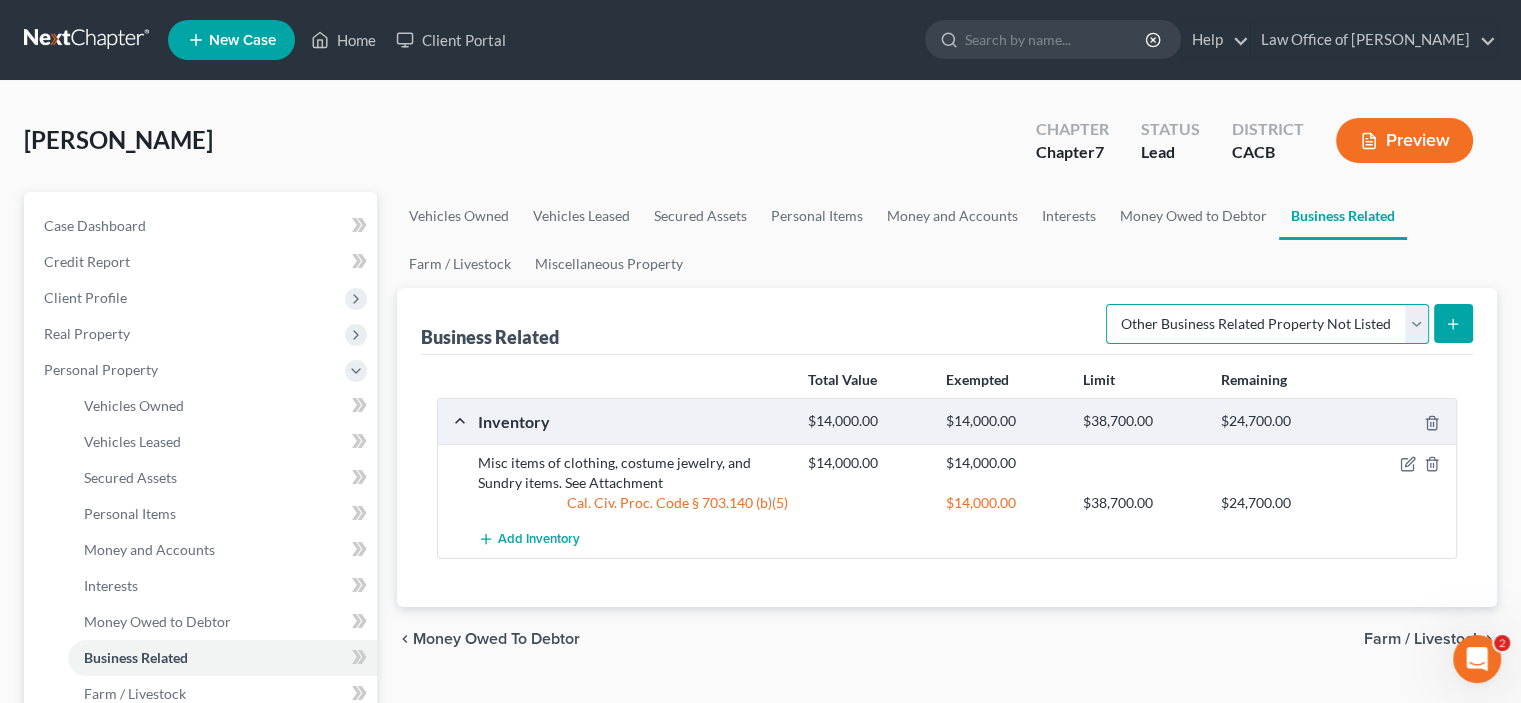 click on "Select Type Customer Lists Franchises Inventory Licenses Machinery Office Equipment, Furnishings, Supplies Other Business Related Property Not Listed Patents, Copyrights, Intellectual Property" at bounding box center [1267, 324] 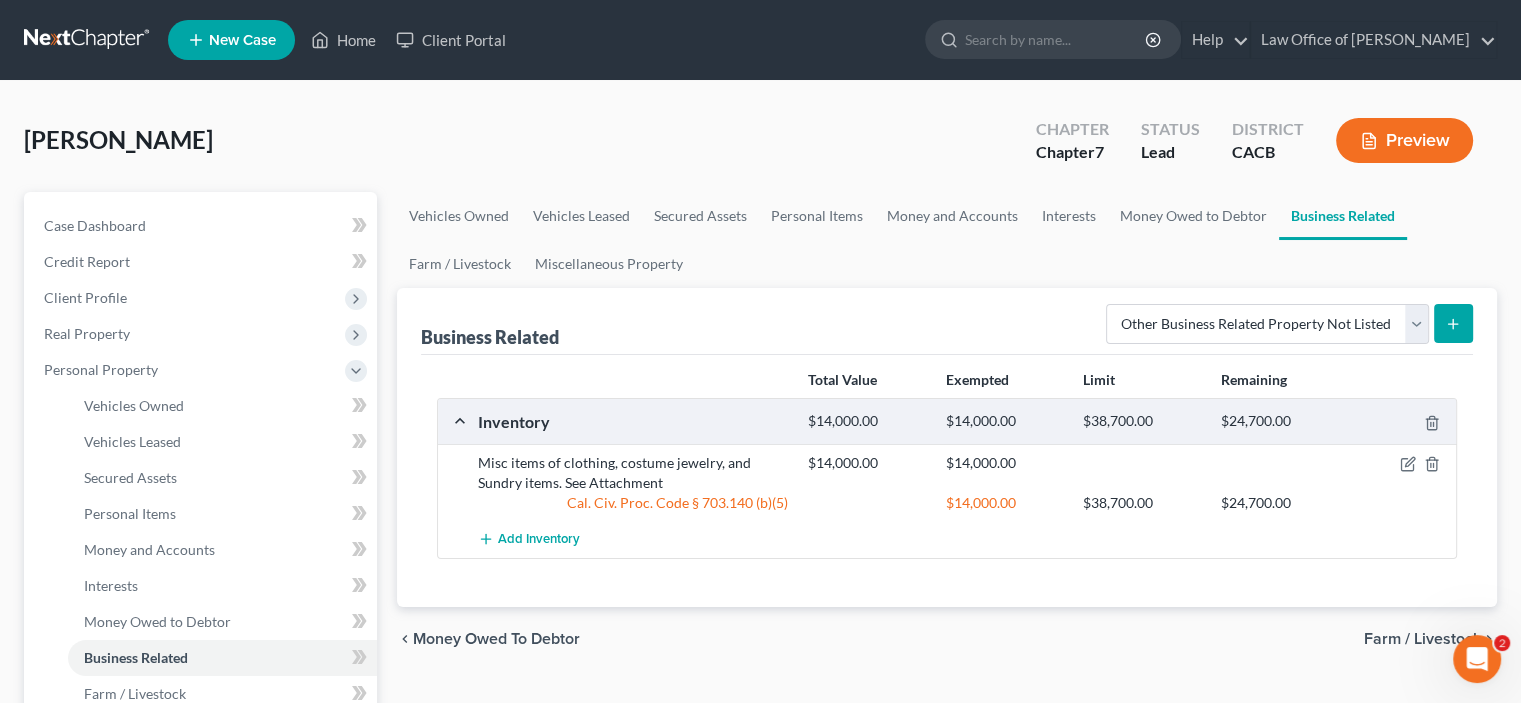 click 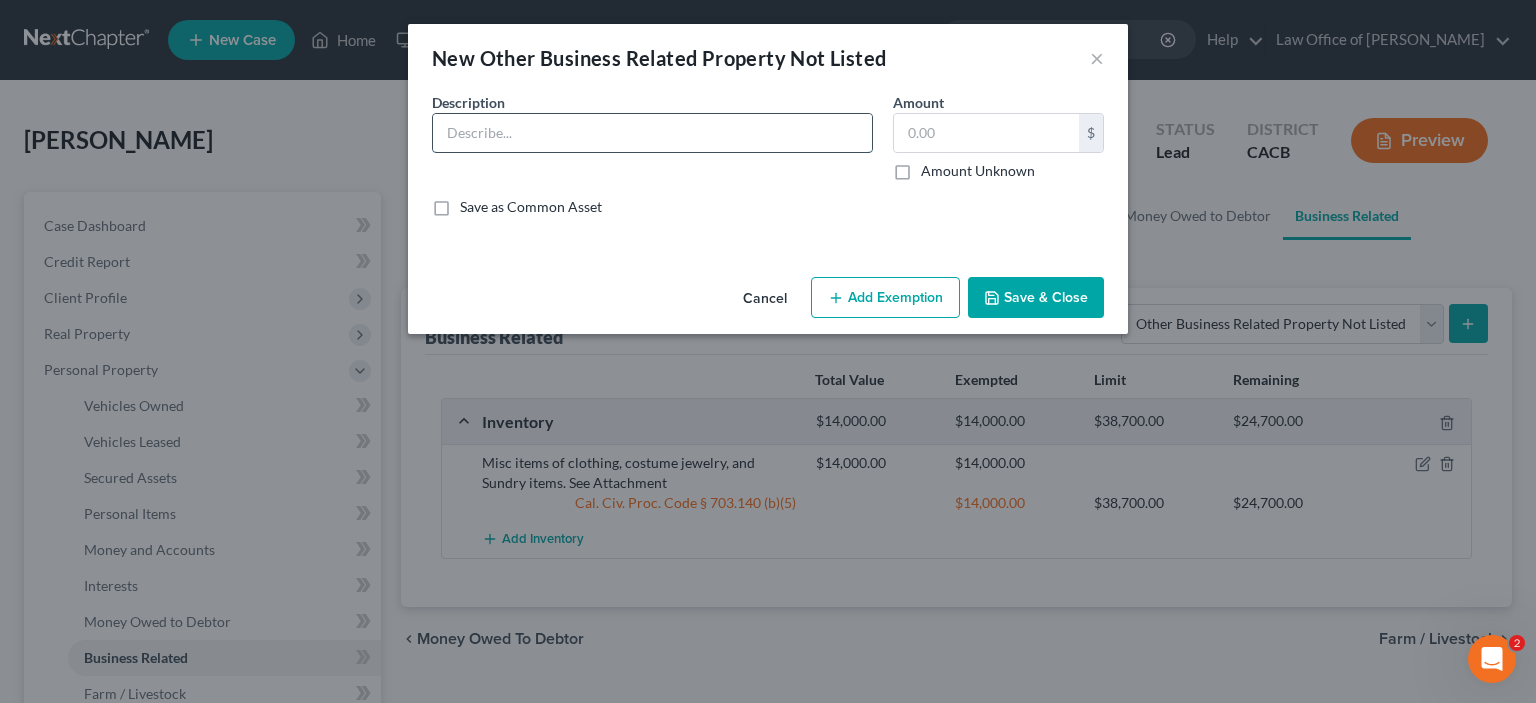 click at bounding box center [652, 133] 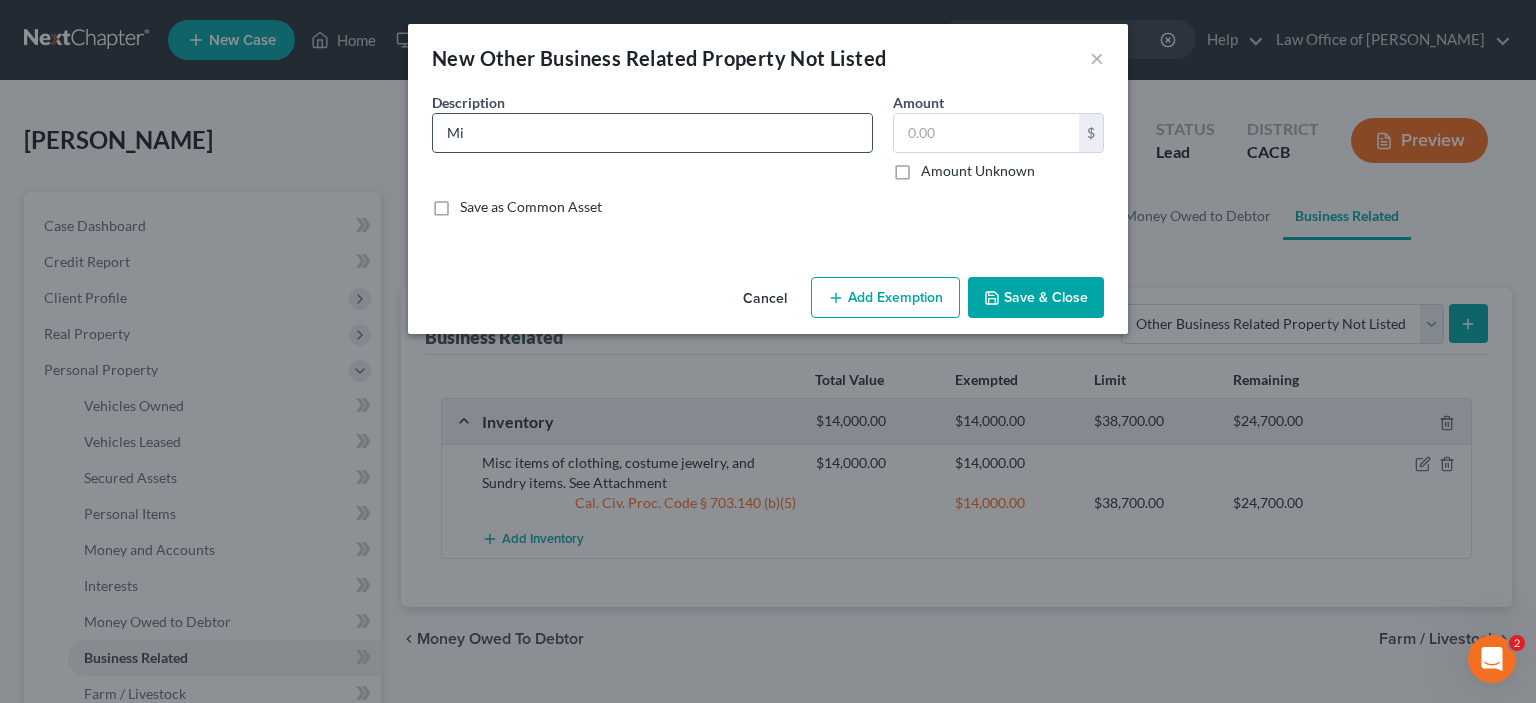 type on "M" 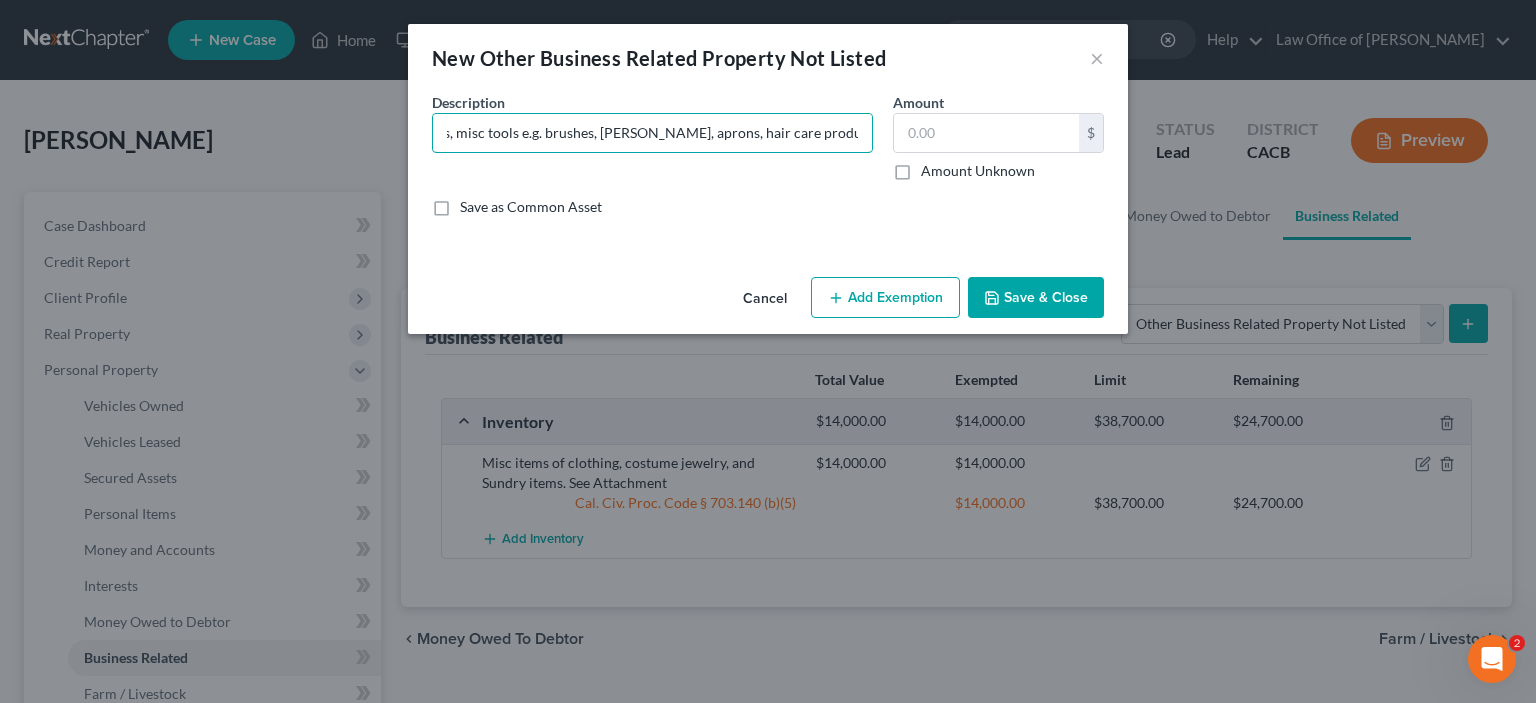 scroll, scrollTop: 0, scrollLeft: 352, axis: horizontal 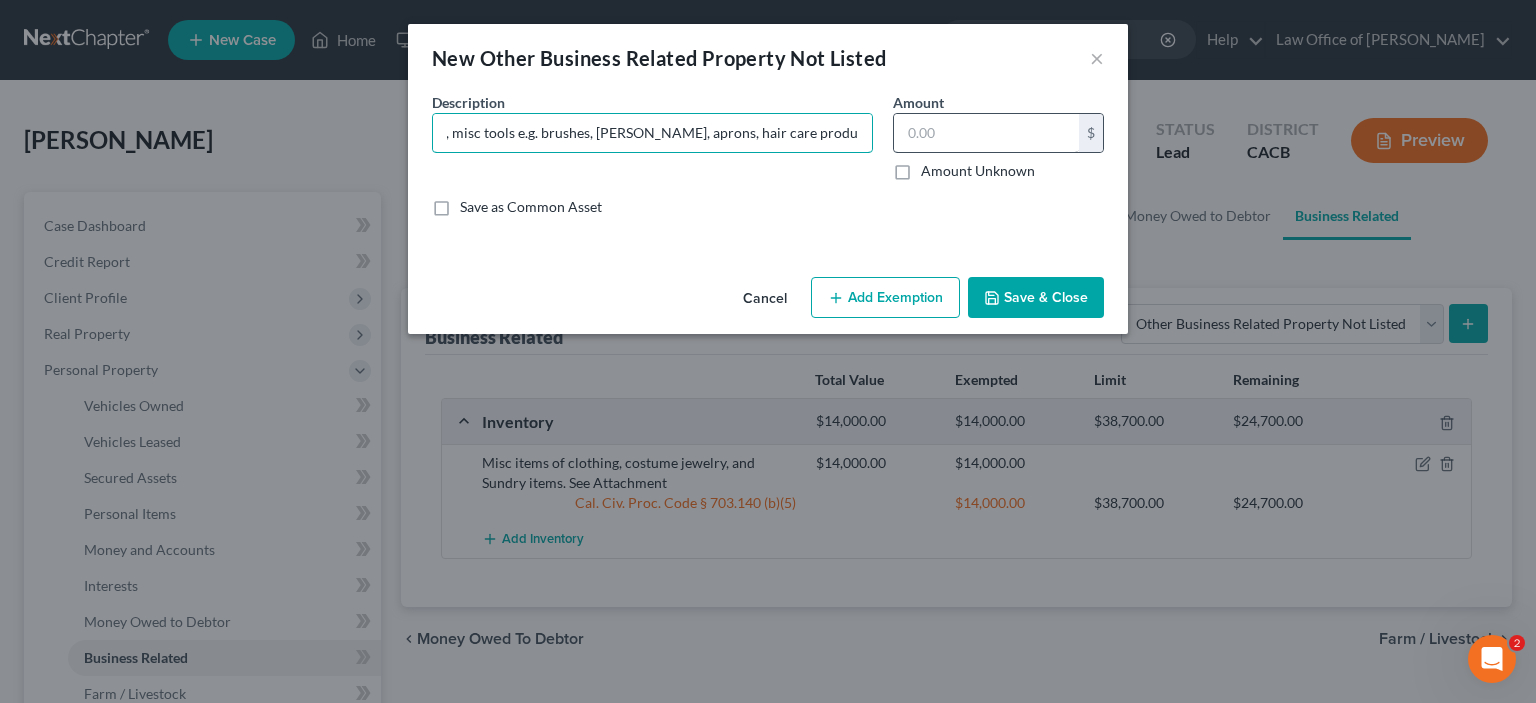 type on "Hair stylist Trade tools: Dyson hair dryer, 6 pairs scissors, misc tools e.g. brushes, [PERSON_NAME], aprons, hair care products." 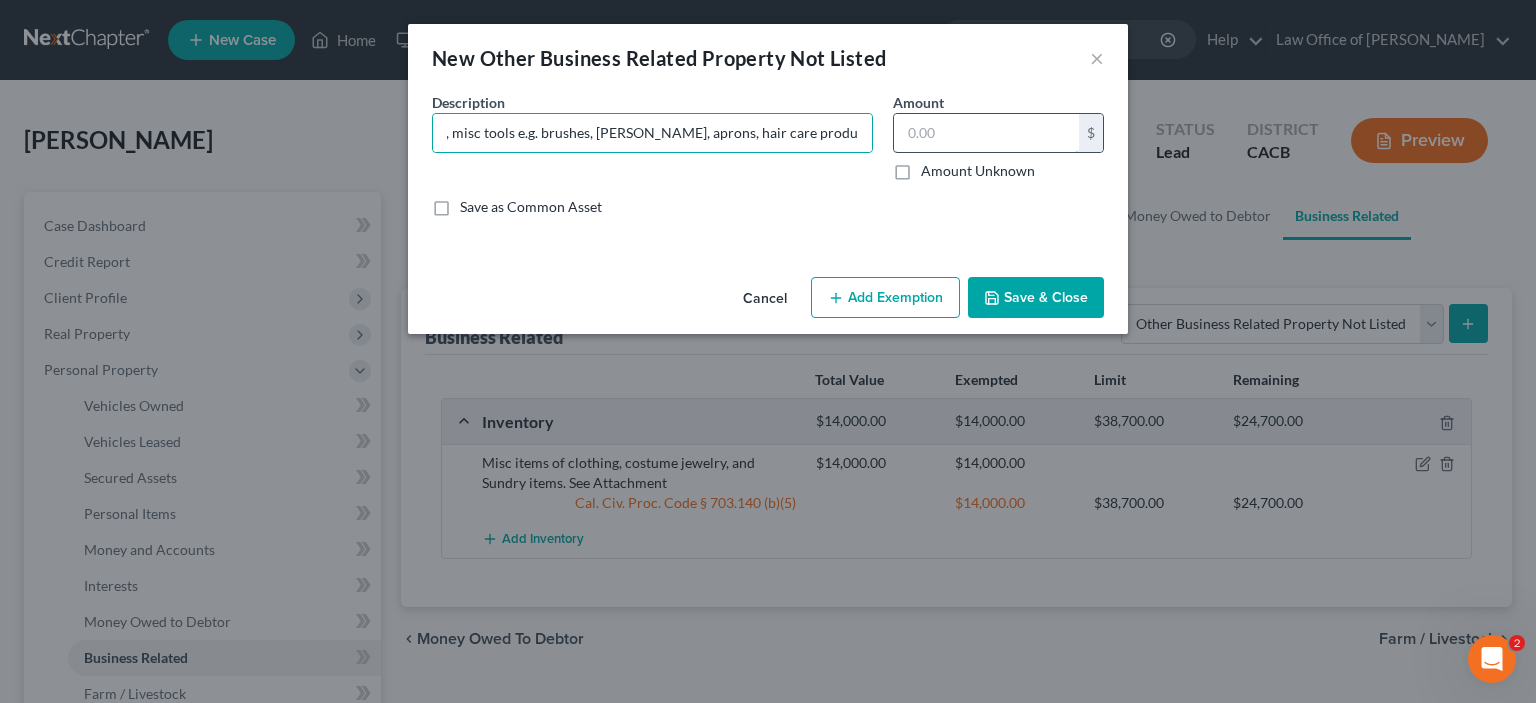 scroll, scrollTop: 0, scrollLeft: 0, axis: both 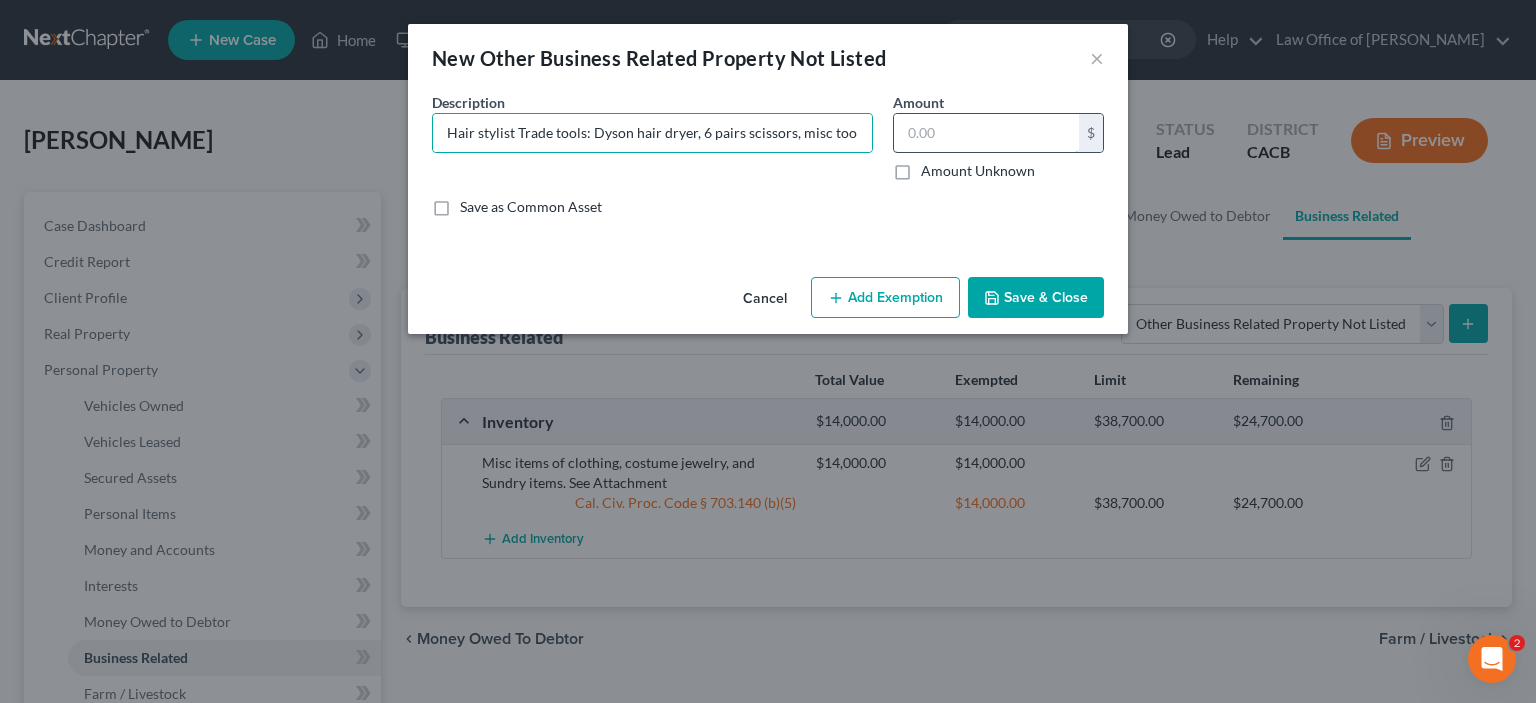 click at bounding box center (986, 133) 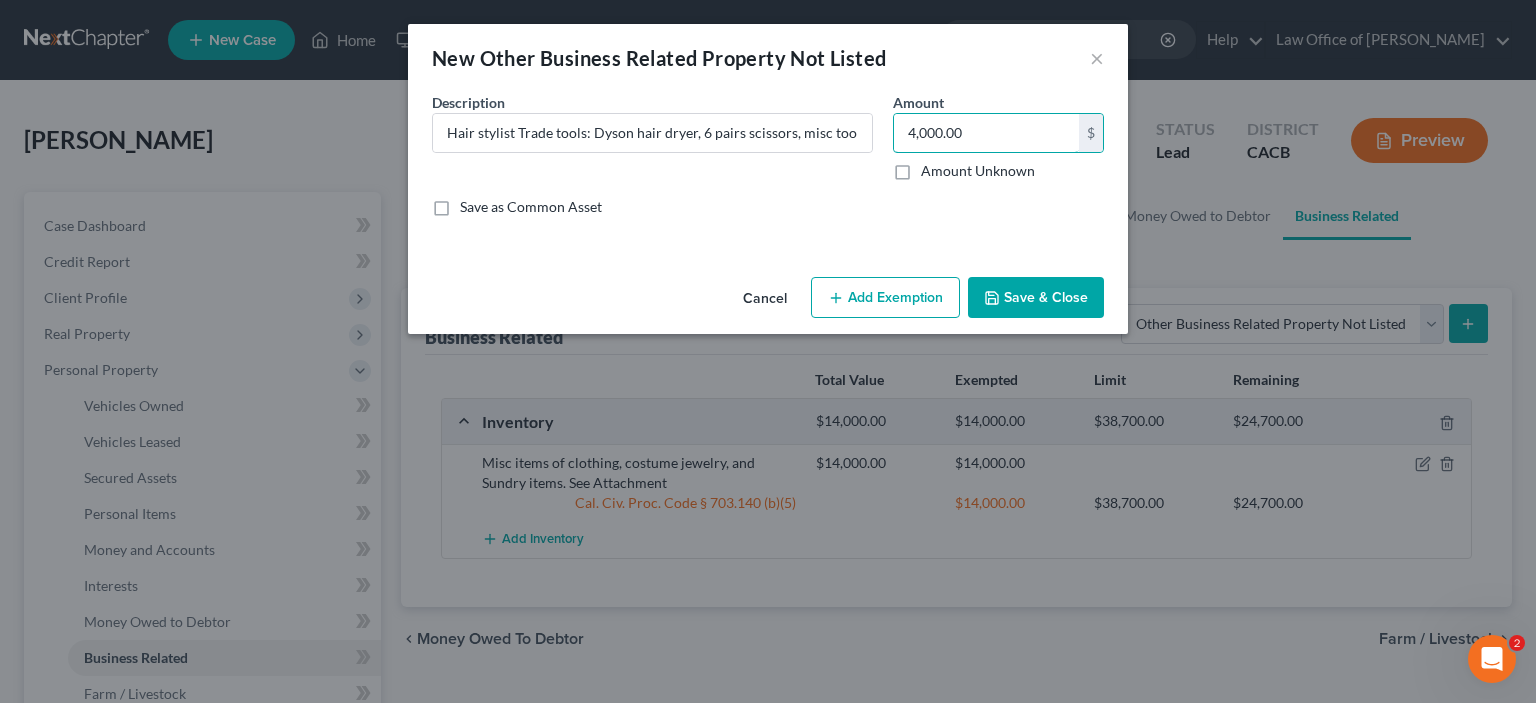 type on "4,000.00" 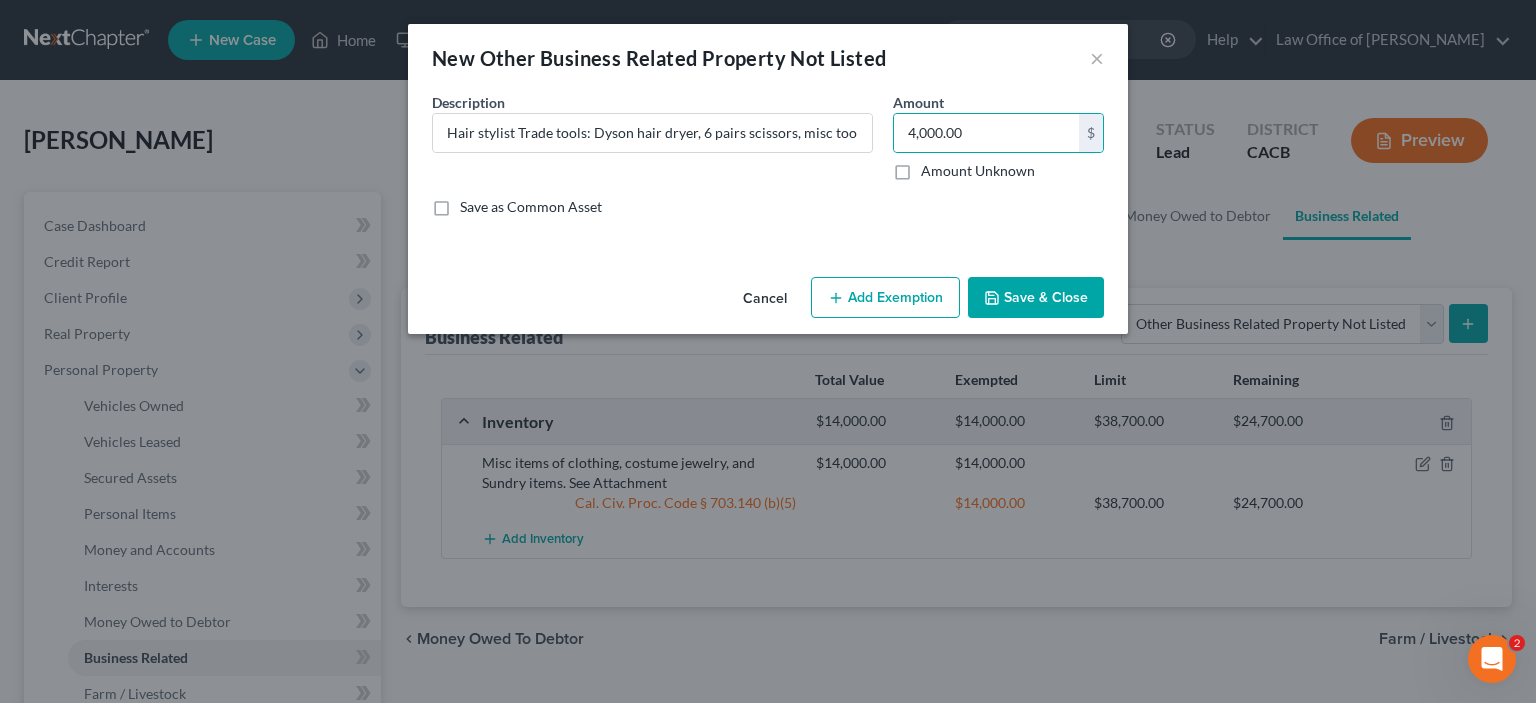 click on "Add Exemption" at bounding box center [885, 298] 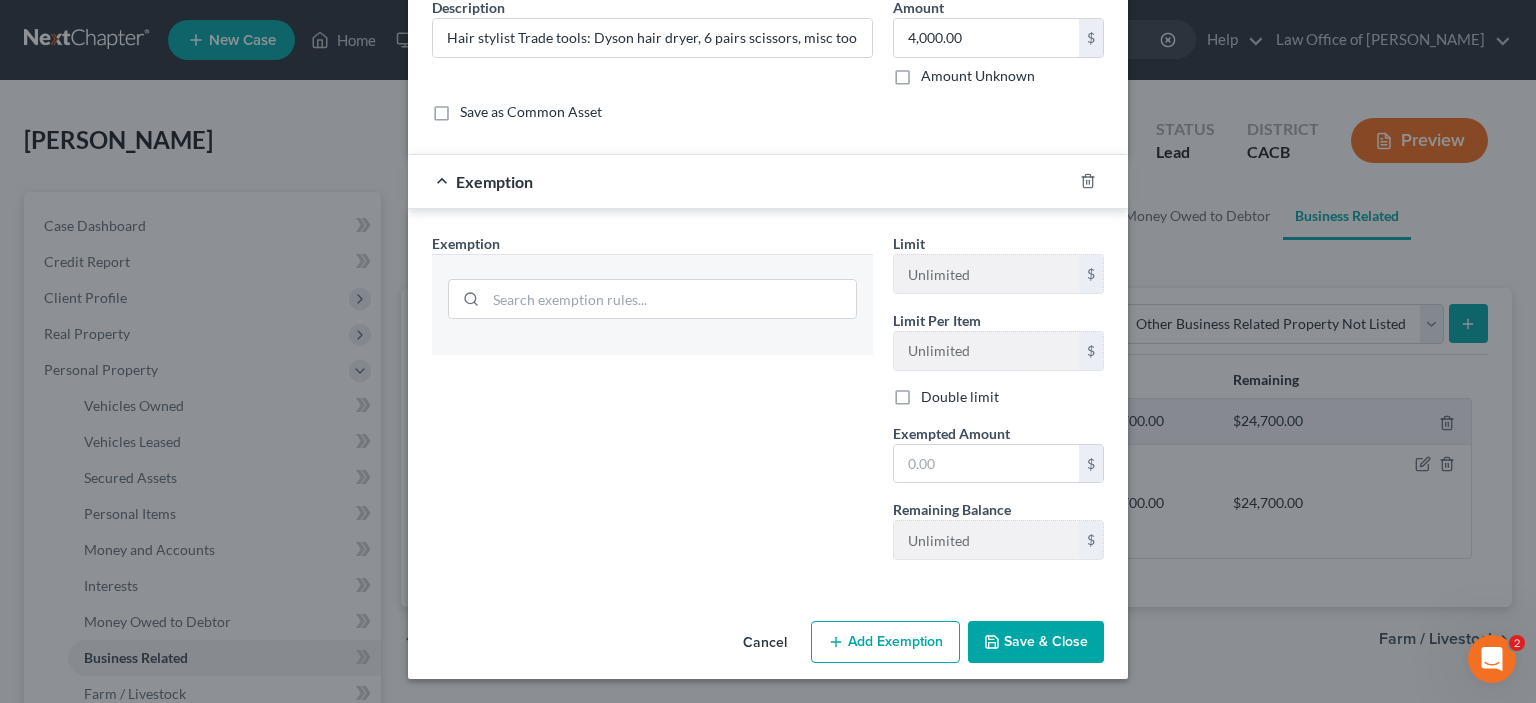 scroll, scrollTop: 233, scrollLeft: 0, axis: vertical 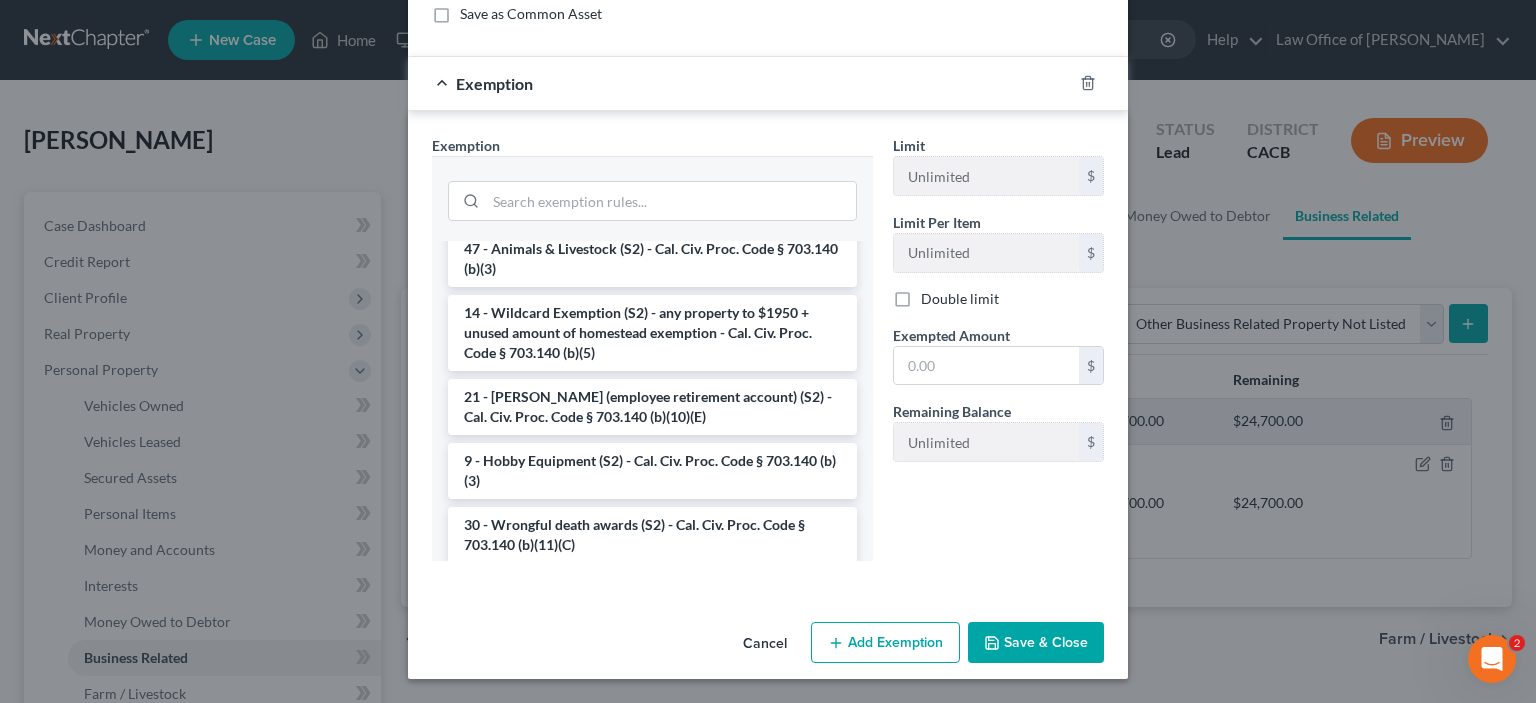 click on "40 - Tools of Trade (S2)  - Cal. Civ. Proc. Code § 703.140 (b)(6)" at bounding box center [652, 13] 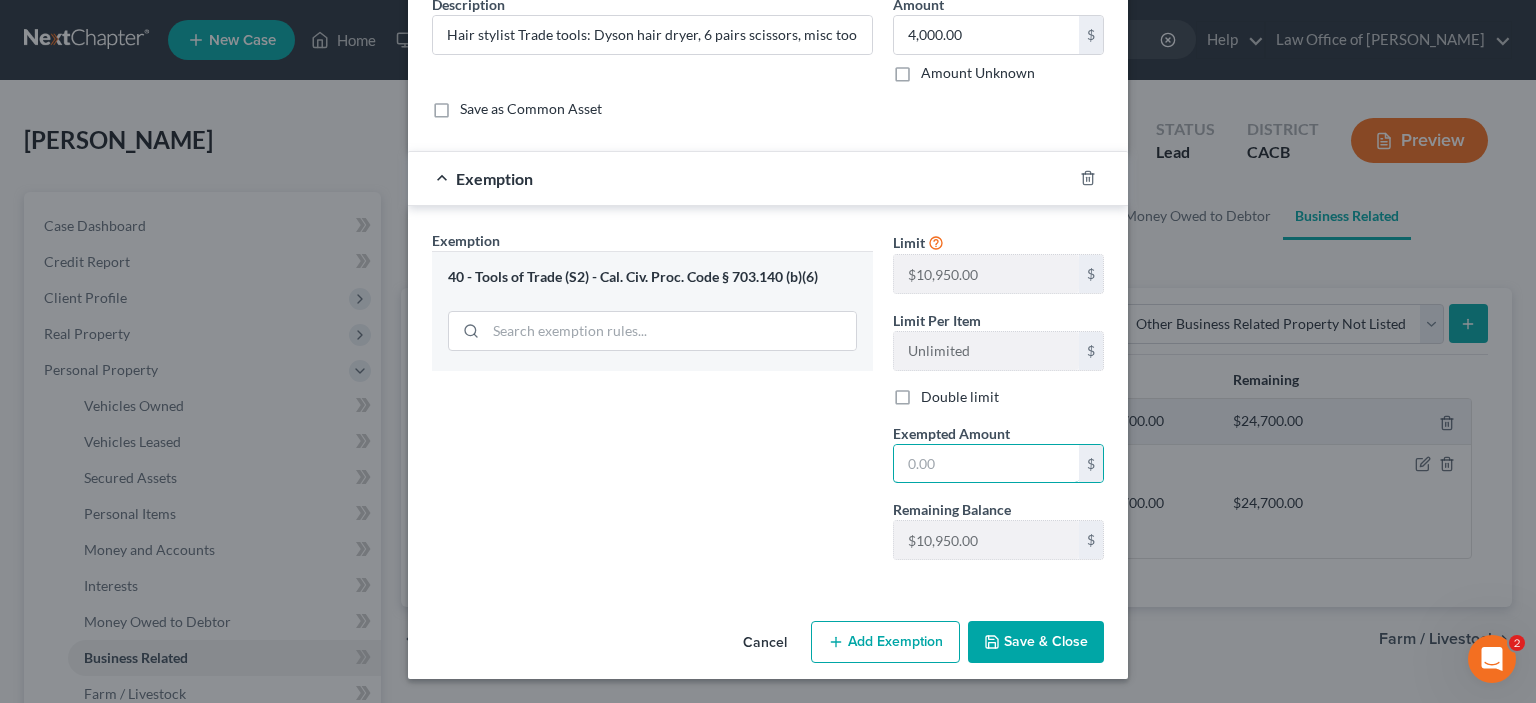 drag, startPoint x: 931, startPoint y: 466, endPoint x: 829, endPoint y: 496, distance: 106.320274 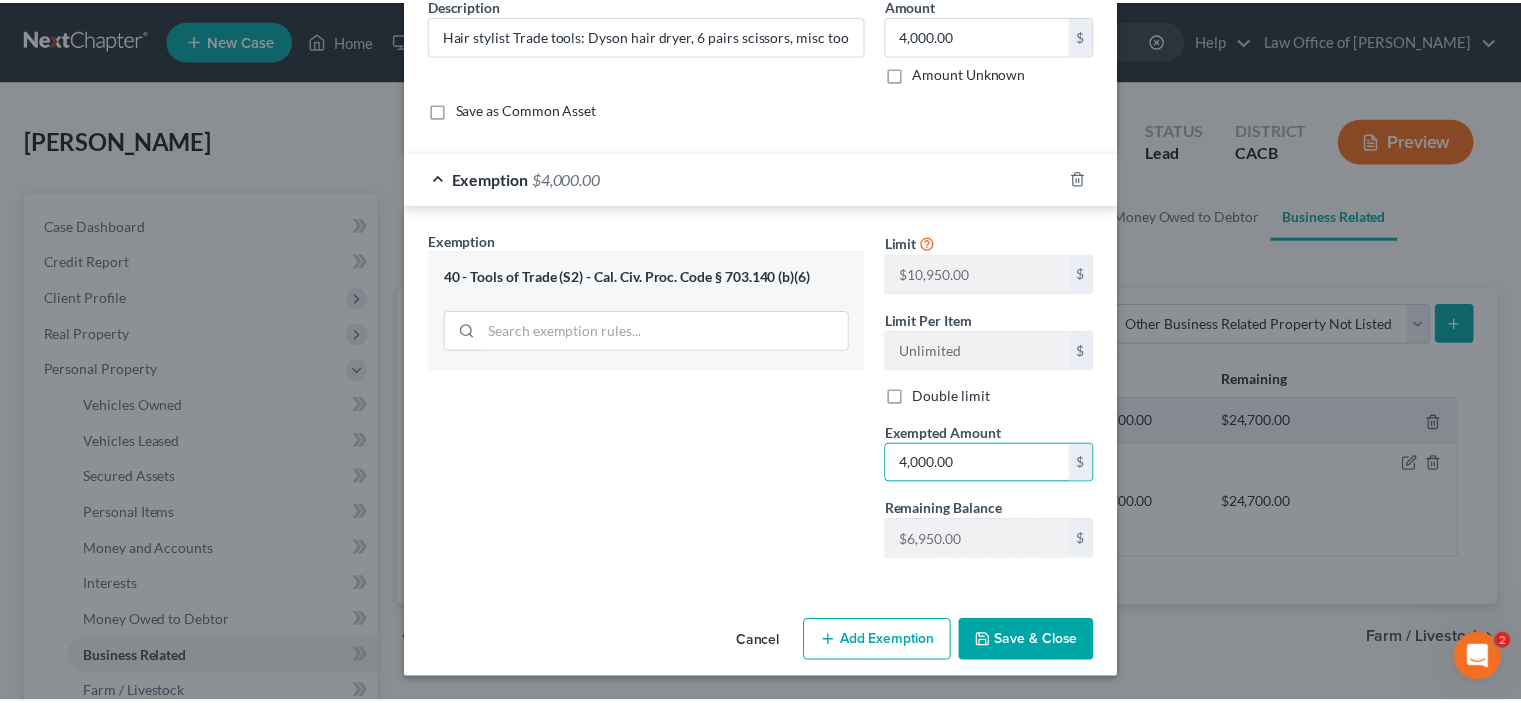 scroll, scrollTop: 290, scrollLeft: 0, axis: vertical 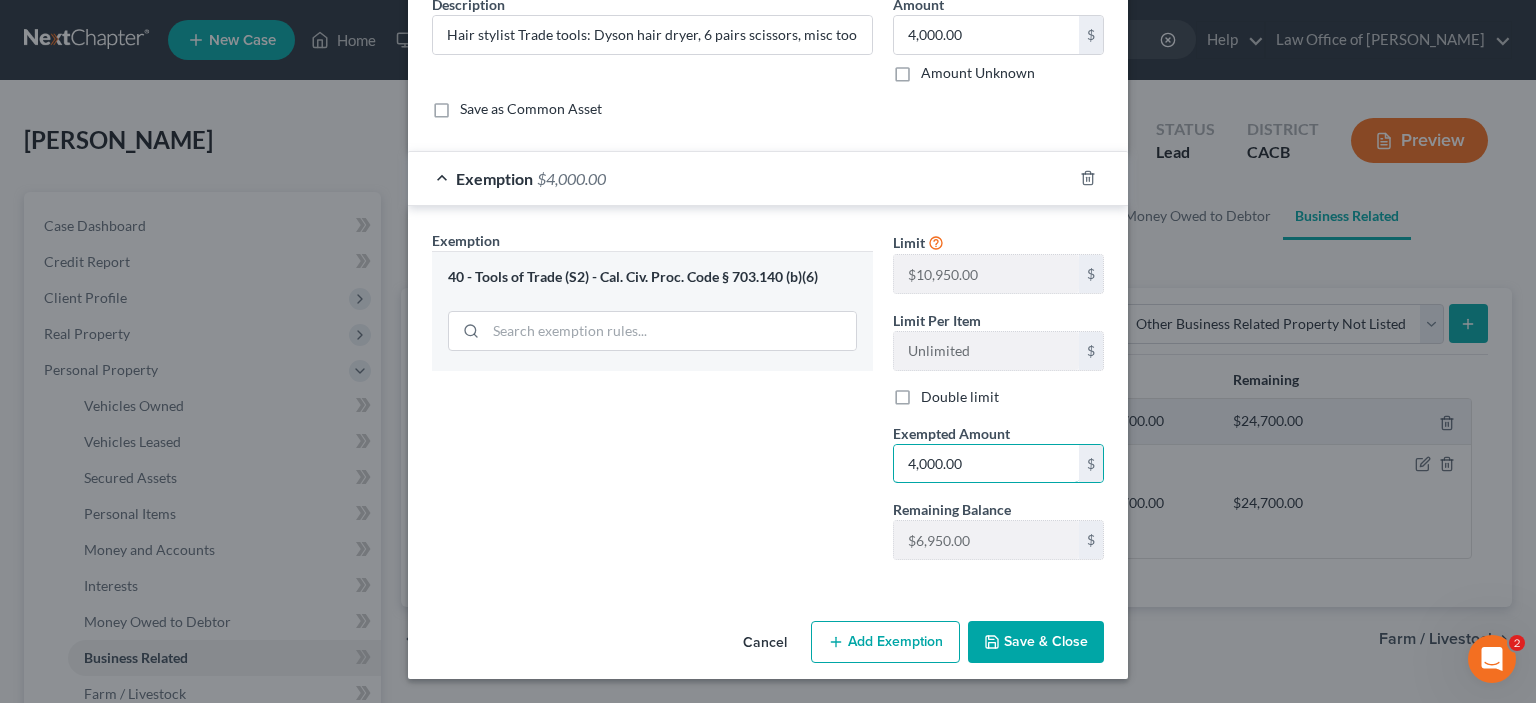 type on "4,000.00" 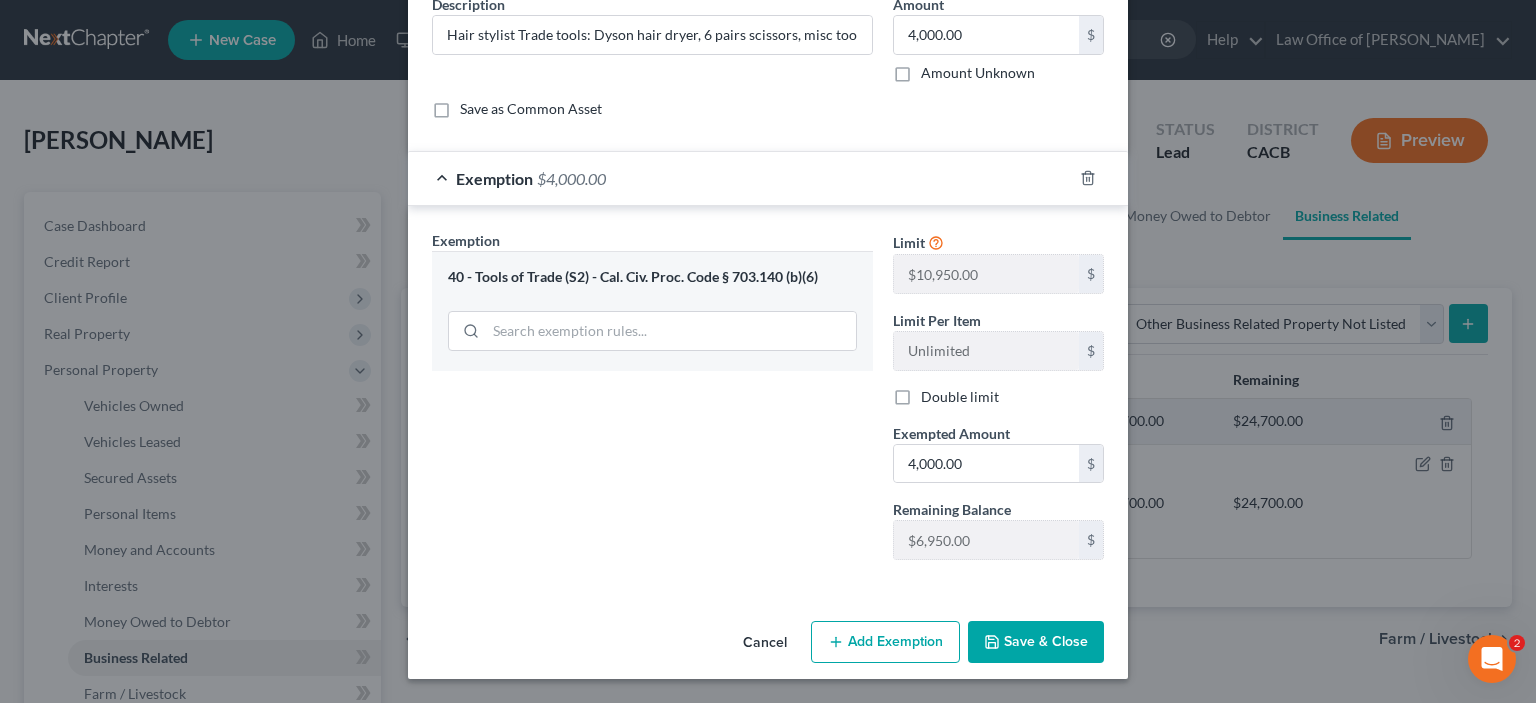 click on "Save & Close" at bounding box center [1036, 642] 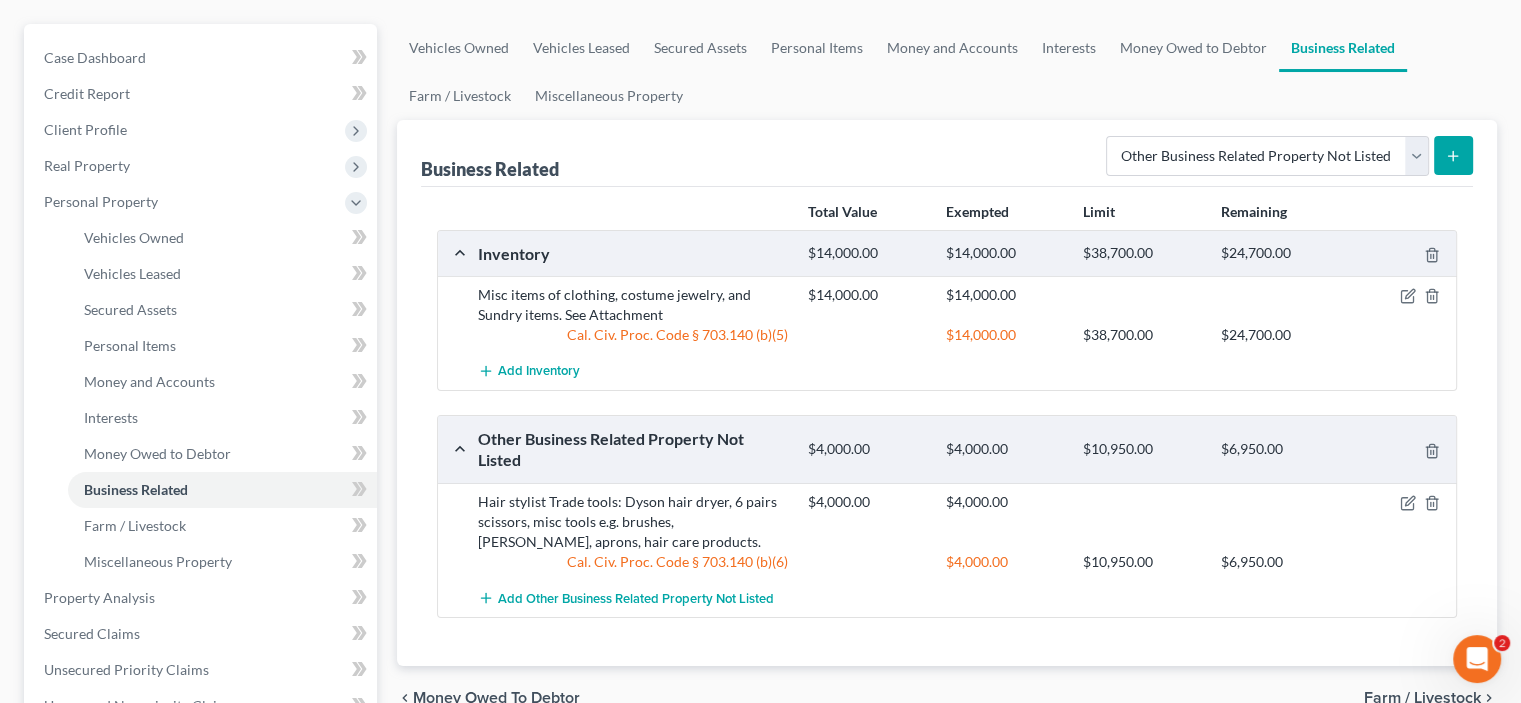 scroll, scrollTop: 0, scrollLeft: 0, axis: both 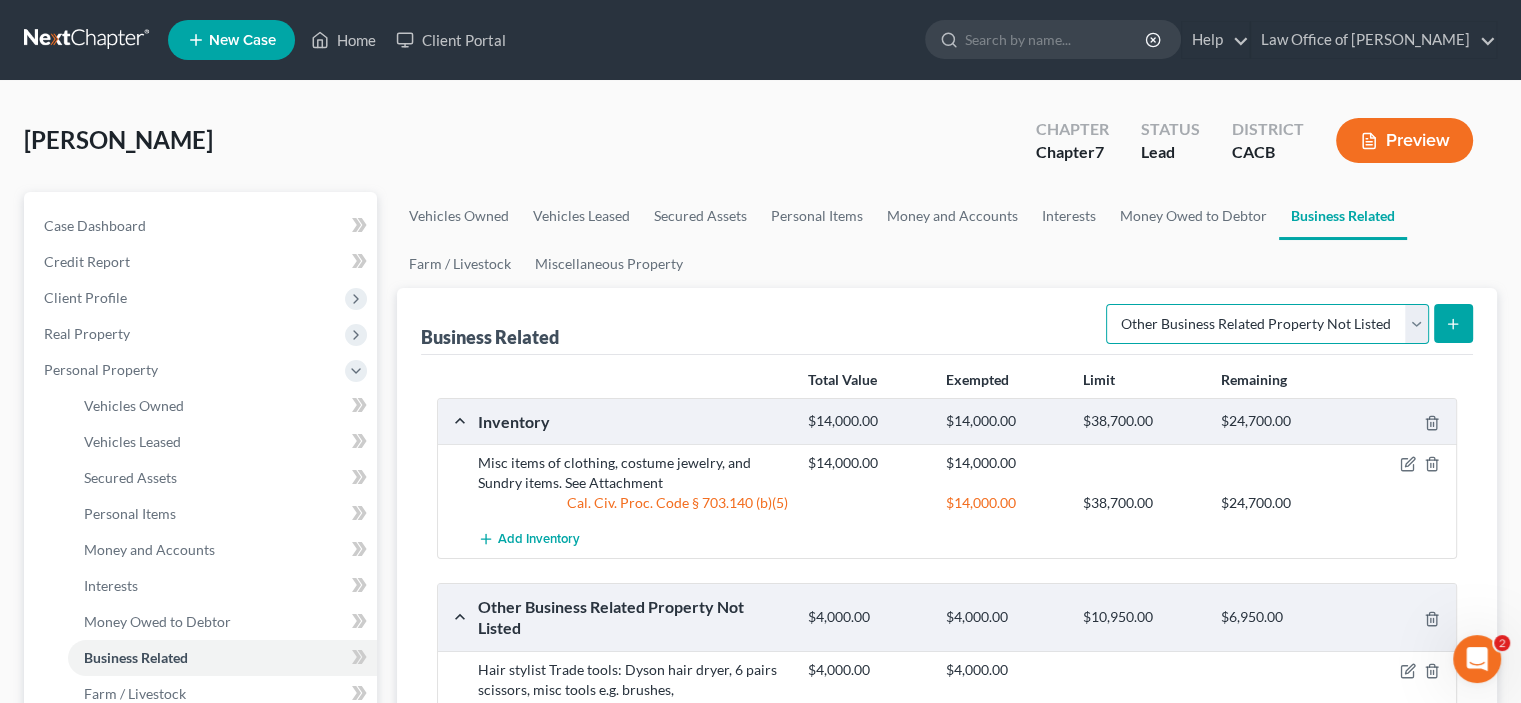 click on "Select Type Customer Lists Franchises Inventory Licenses Machinery Office Equipment, Furnishings, Supplies Other Business Related Property Not Listed Patents, Copyrights, Intellectual Property" at bounding box center (1267, 324) 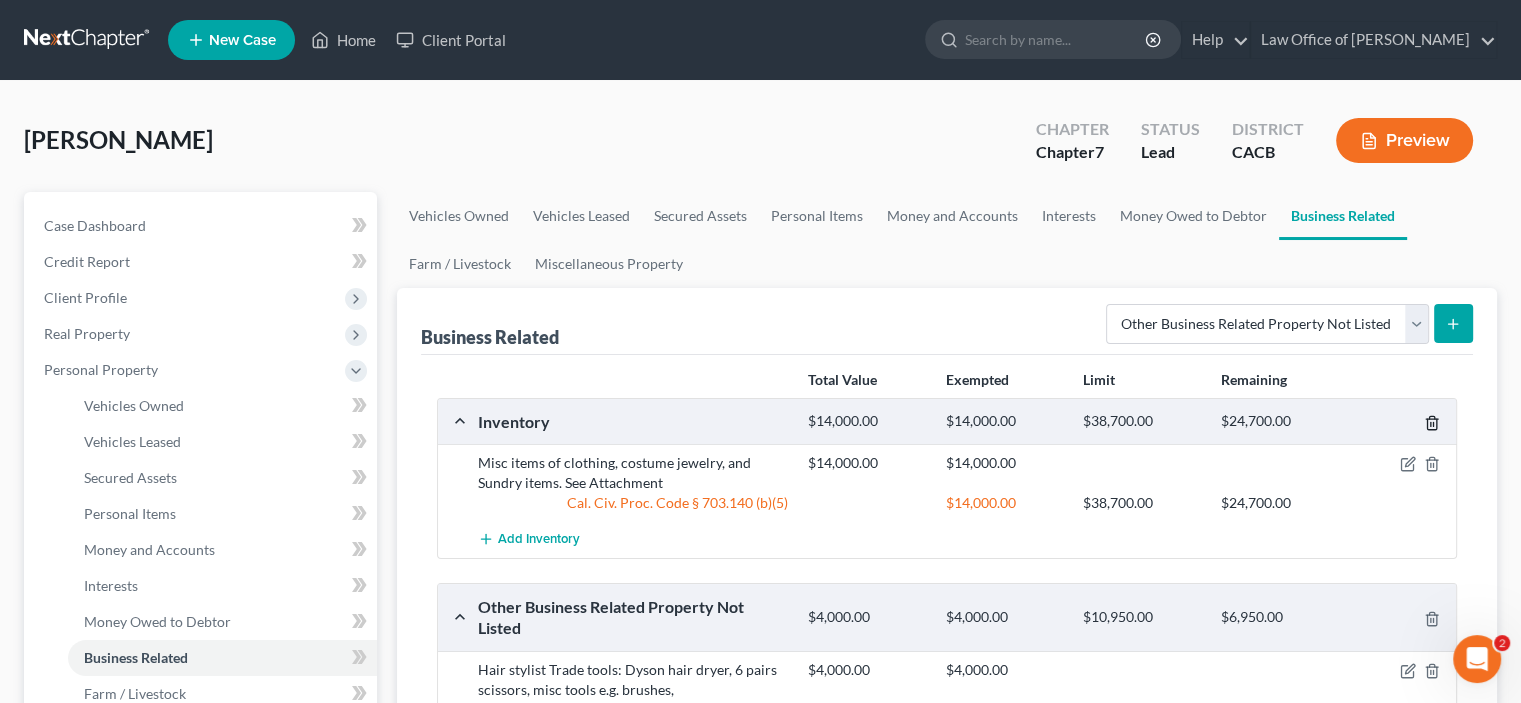 click 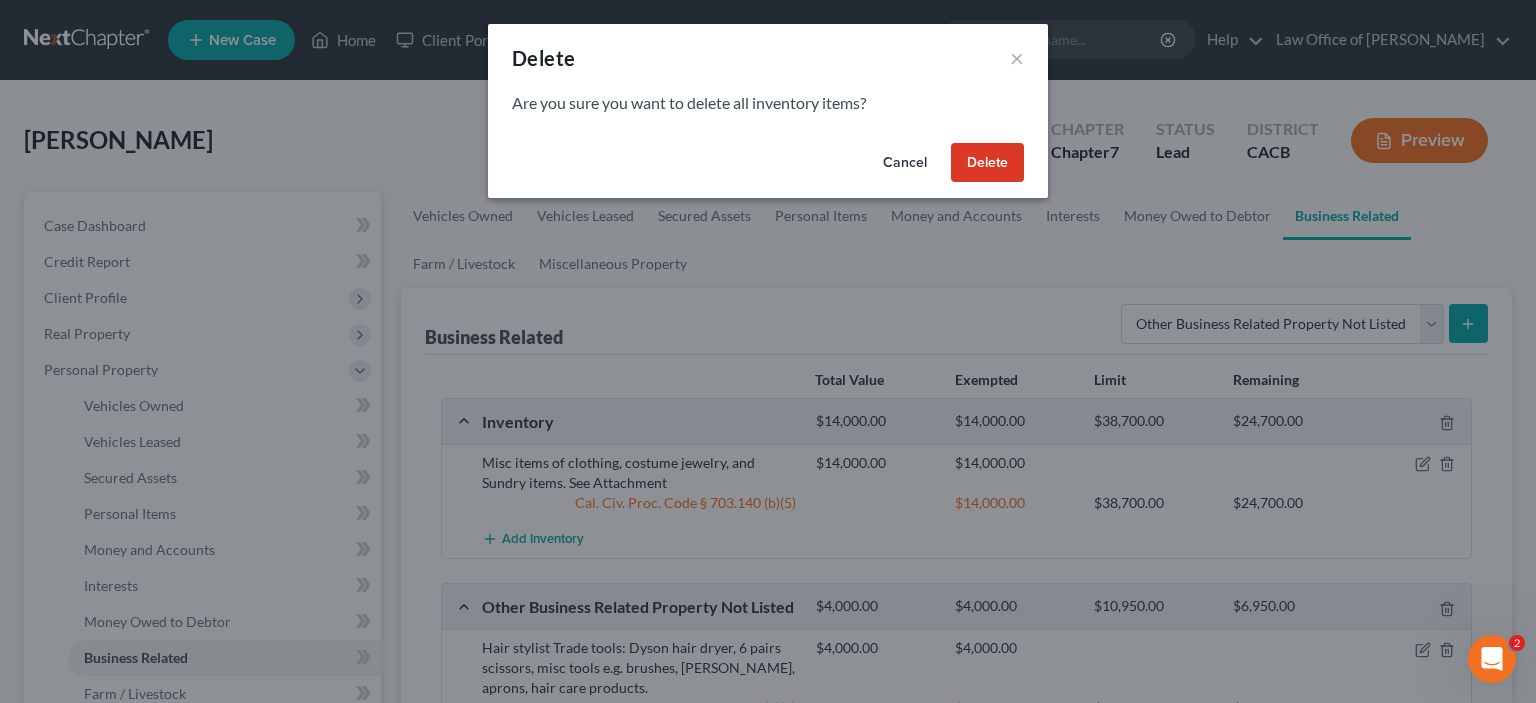 click on "Delete" at bounding box center [987, 163] 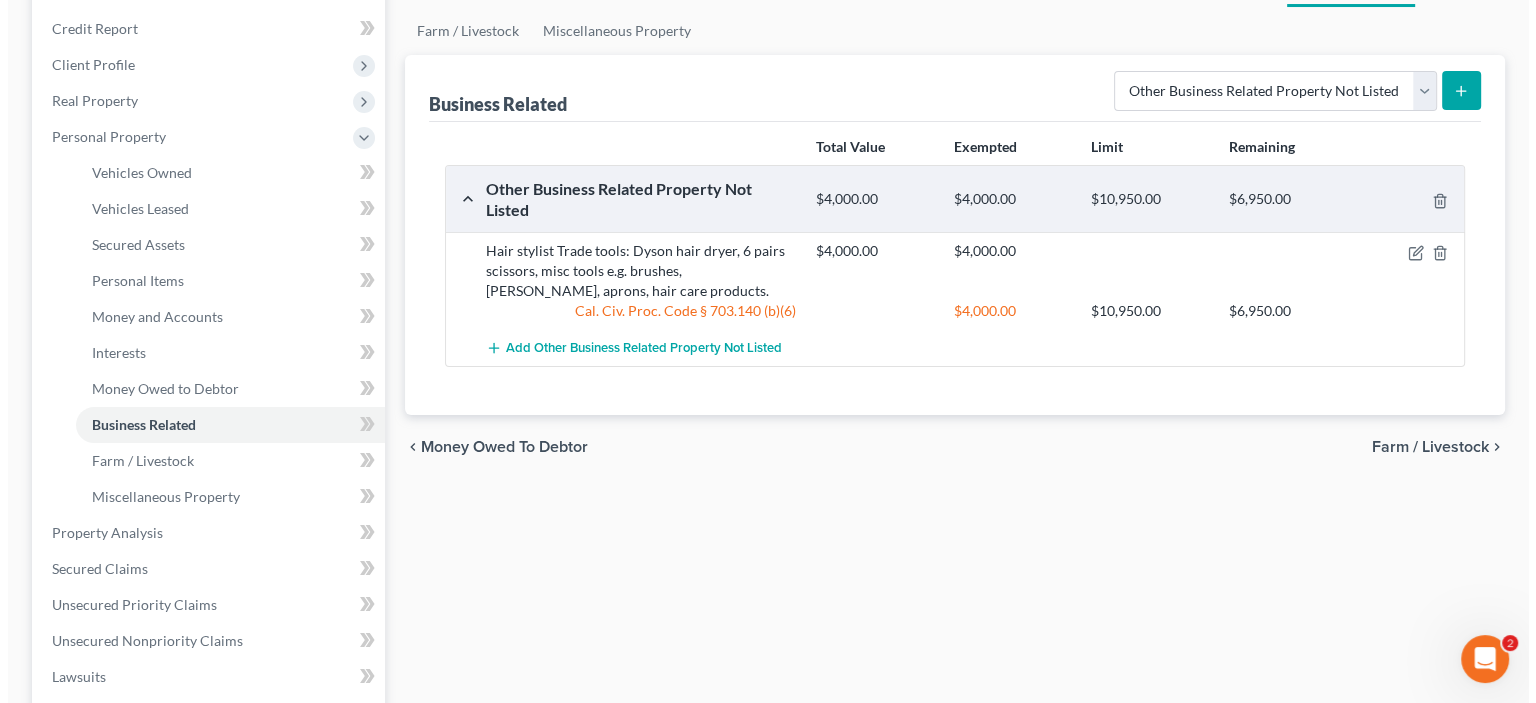 scroll, scrollTop: 0, scrollLeft: 0, axis: both 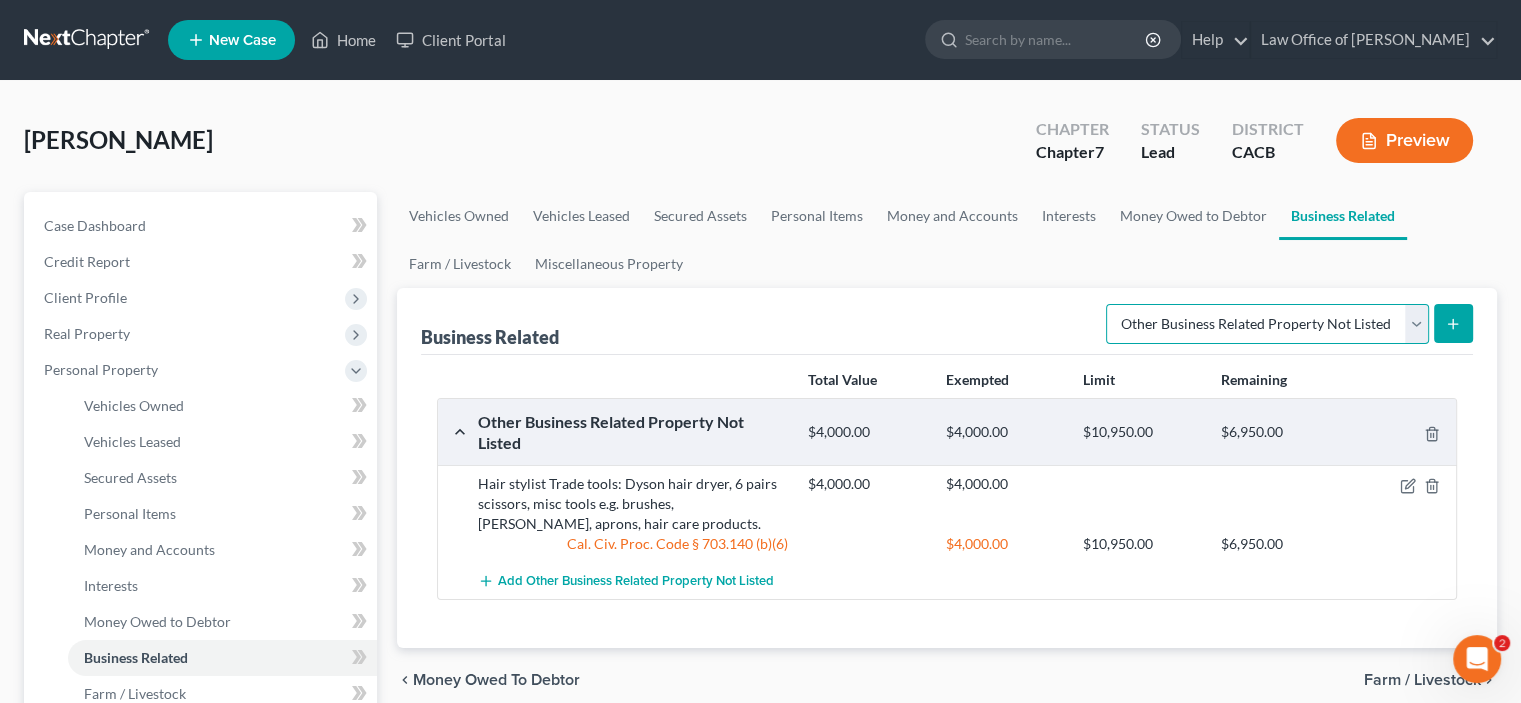 click on "Select Type Customer Lists Franchises Inventory Licenses Machinery Office Equipment, Furnishings, Supplies Other Business Related Property Not Listed Patents, Copyrights, Intellectual Property" at bounding box center [1267, 324] 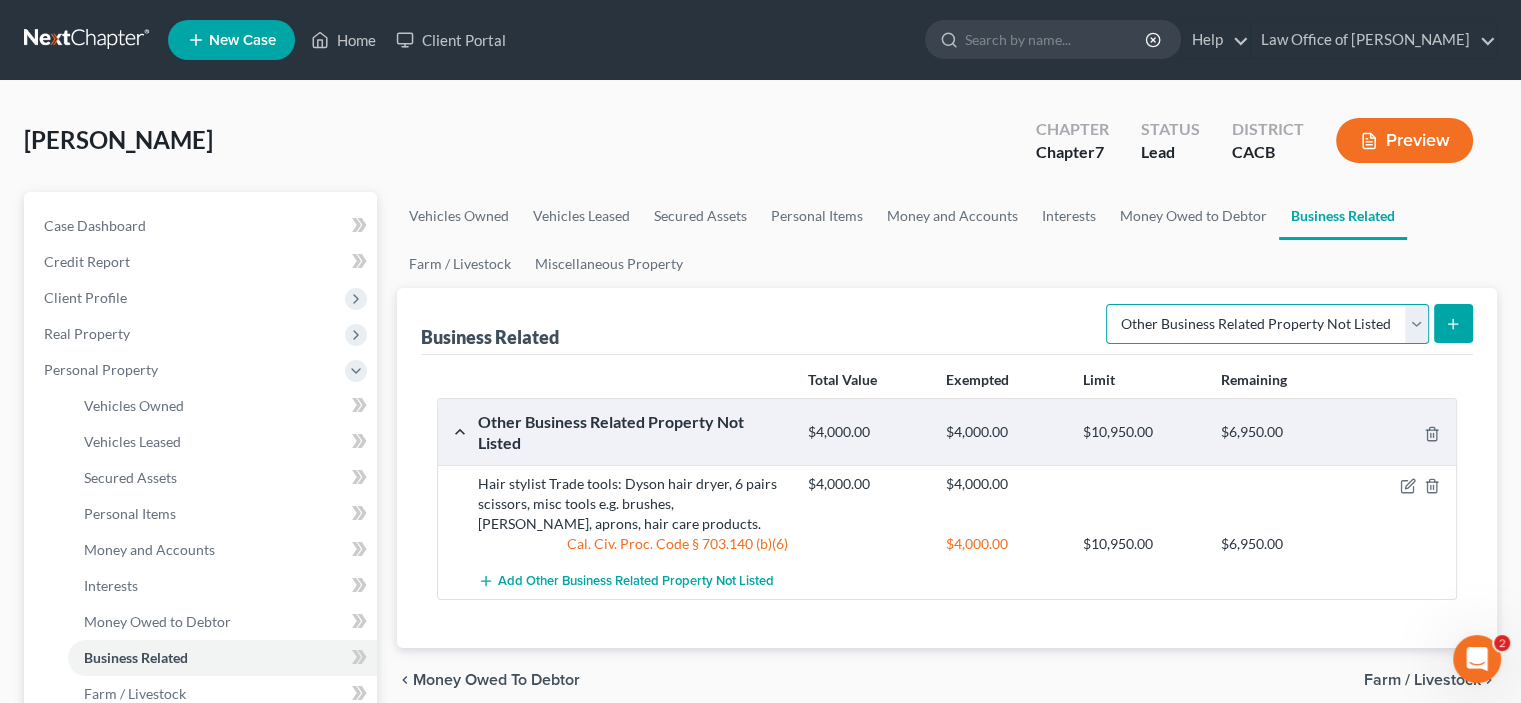 select on "inventory" 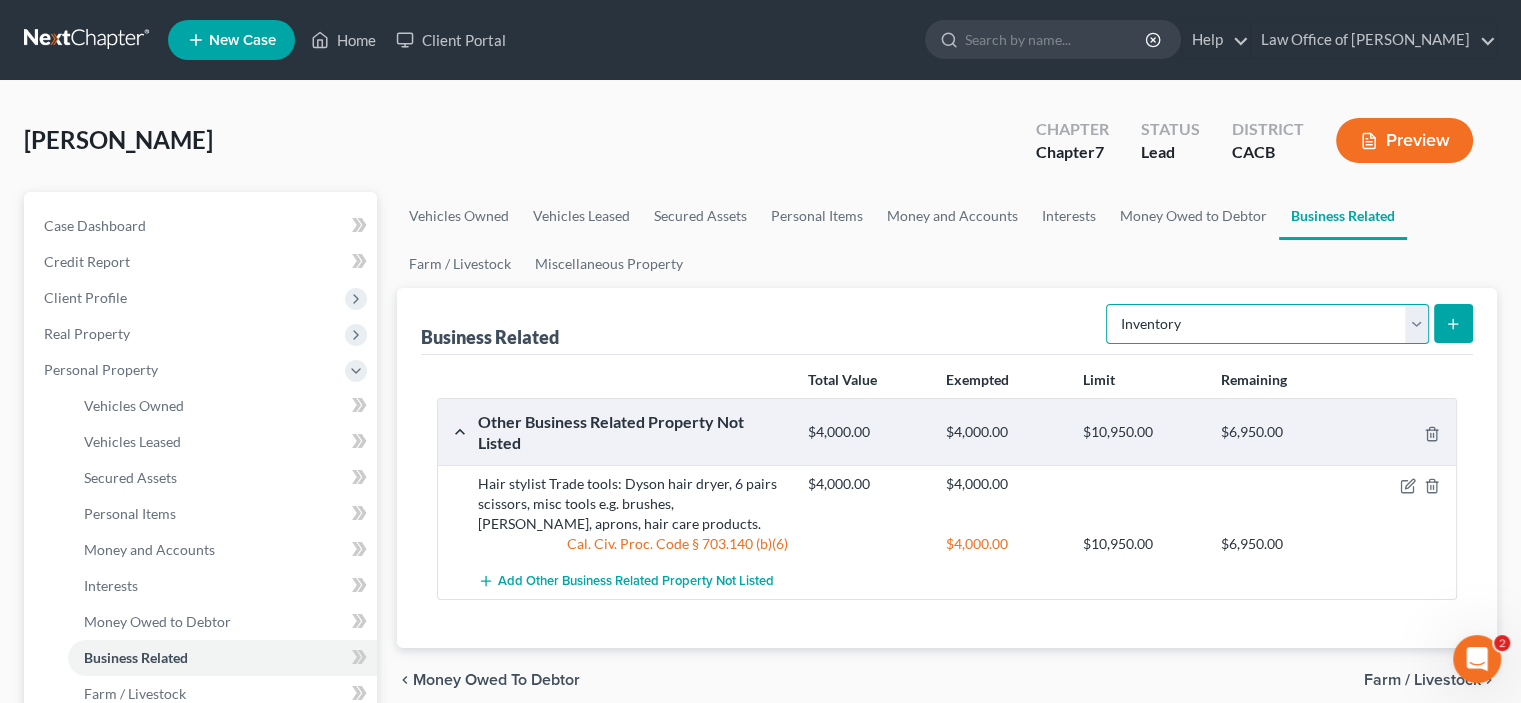click on "Select Type Customer Lists Franchises Inventory Licenses Machinery Office Equipment, Furnishings, Supplies Other Business Related Property Not Listed Patents, Copyrights, Intellectual Property" at bounding box center (1267, 324) 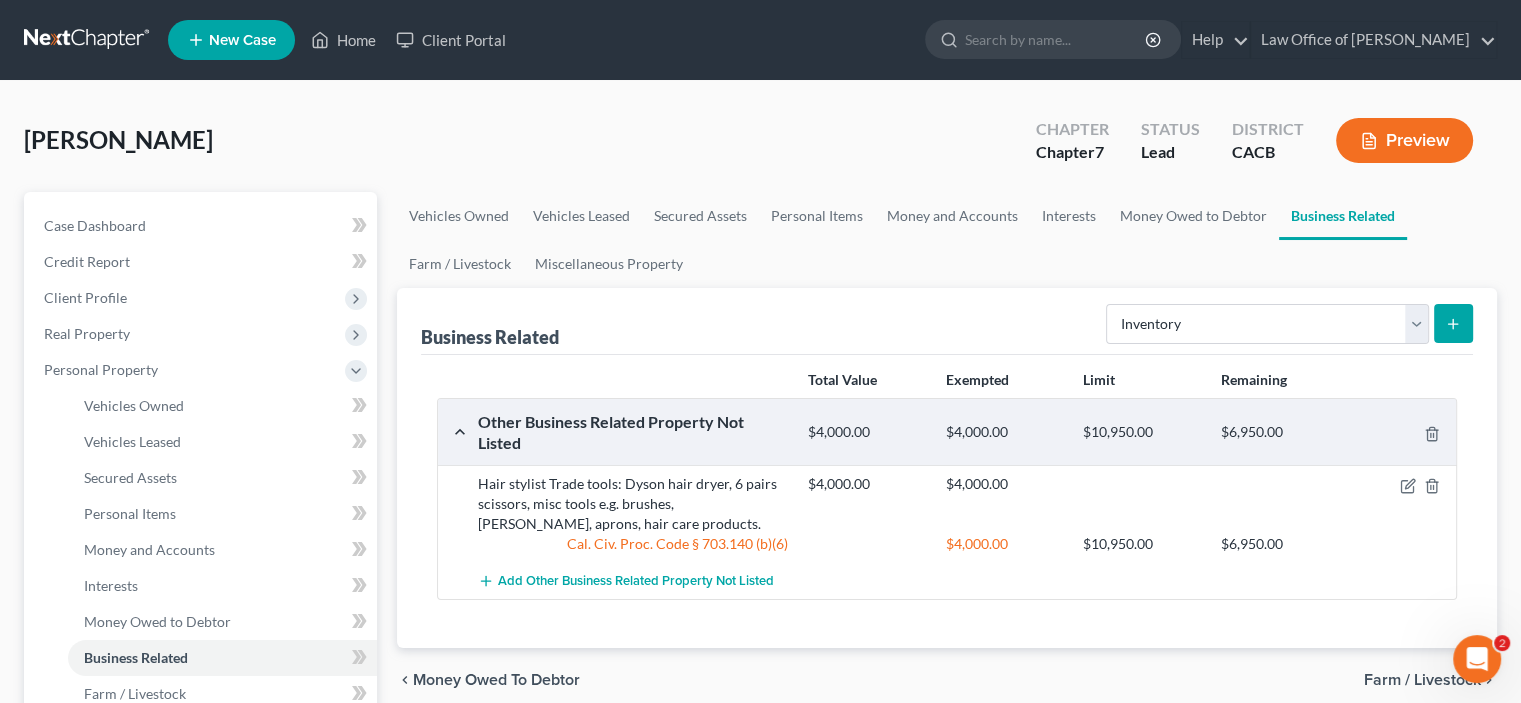 click 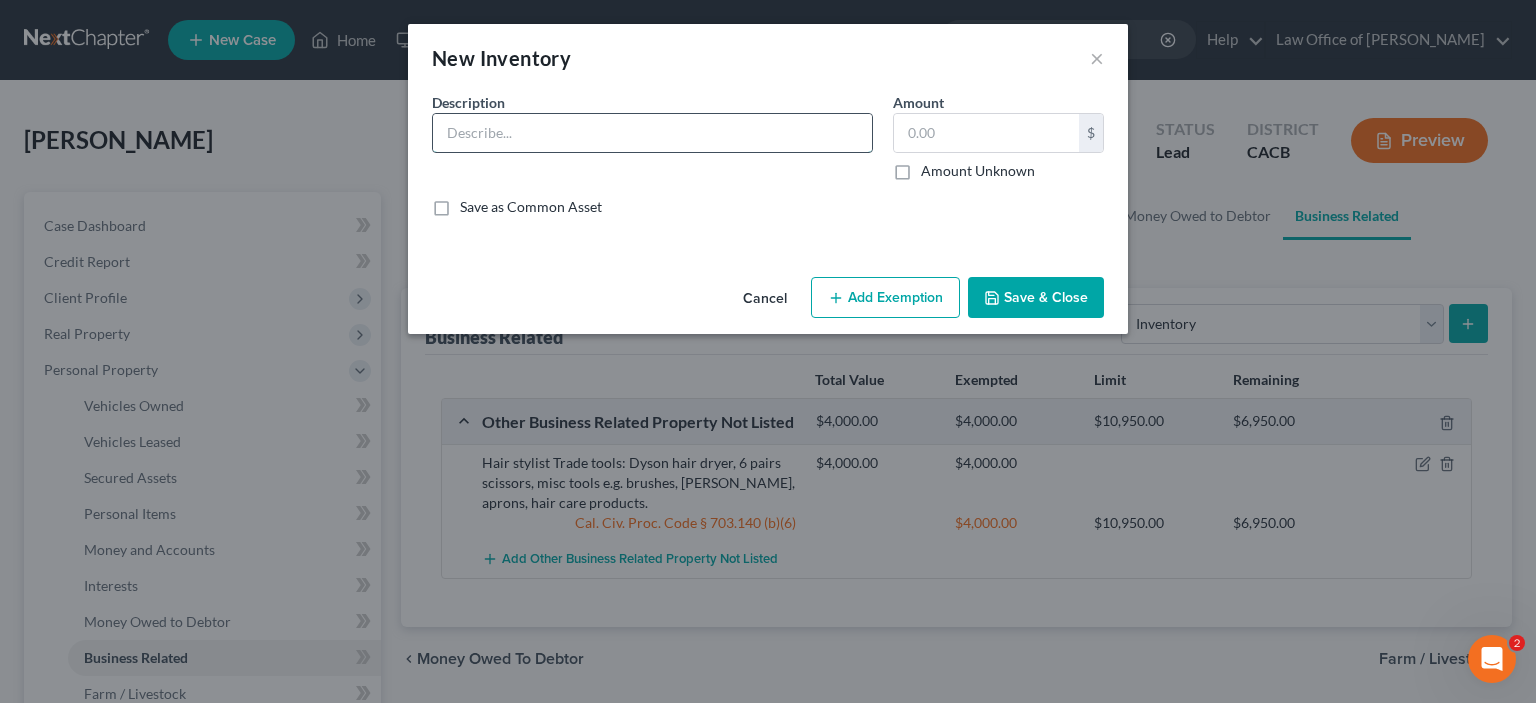 click at bounding box center [652, 133] 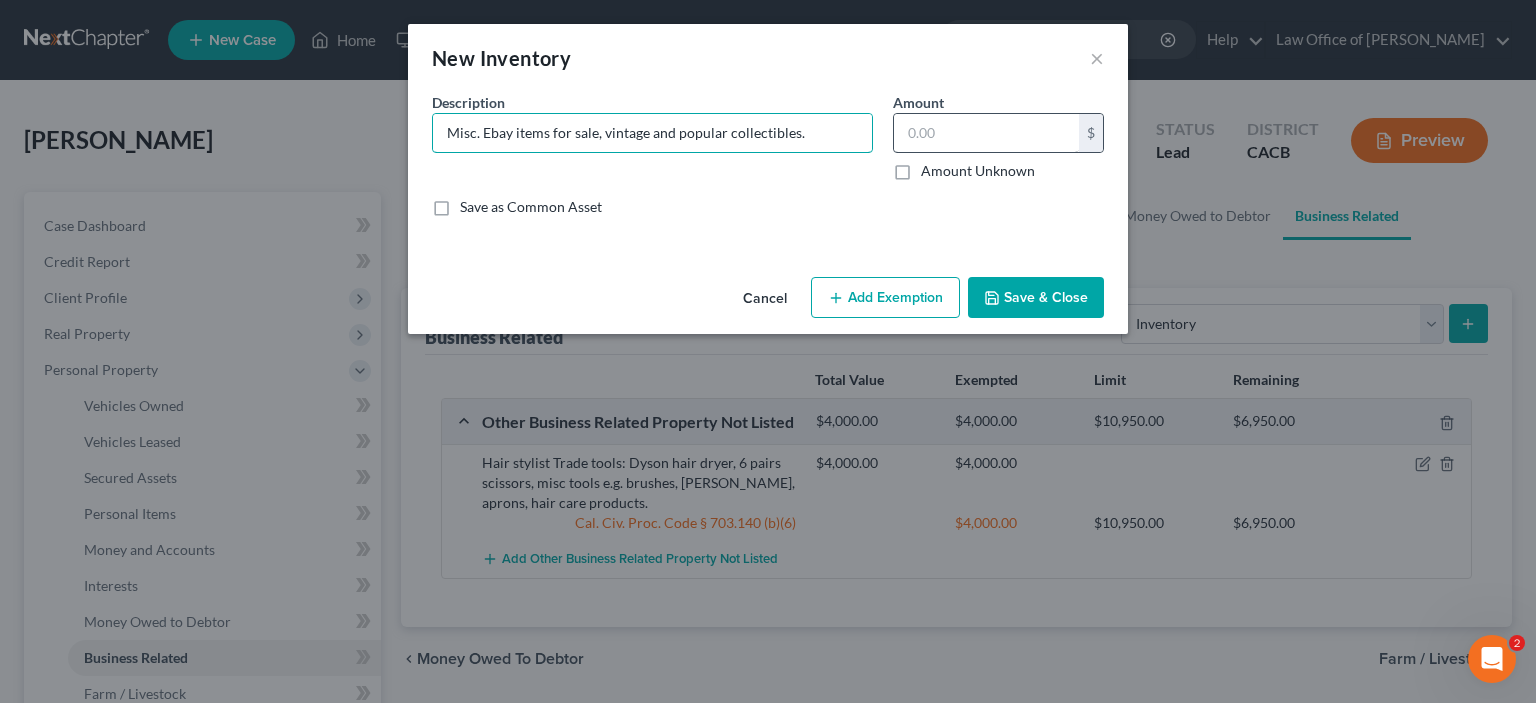 type on "Misc. Ebay items for sale, vintage and popular collectibles." 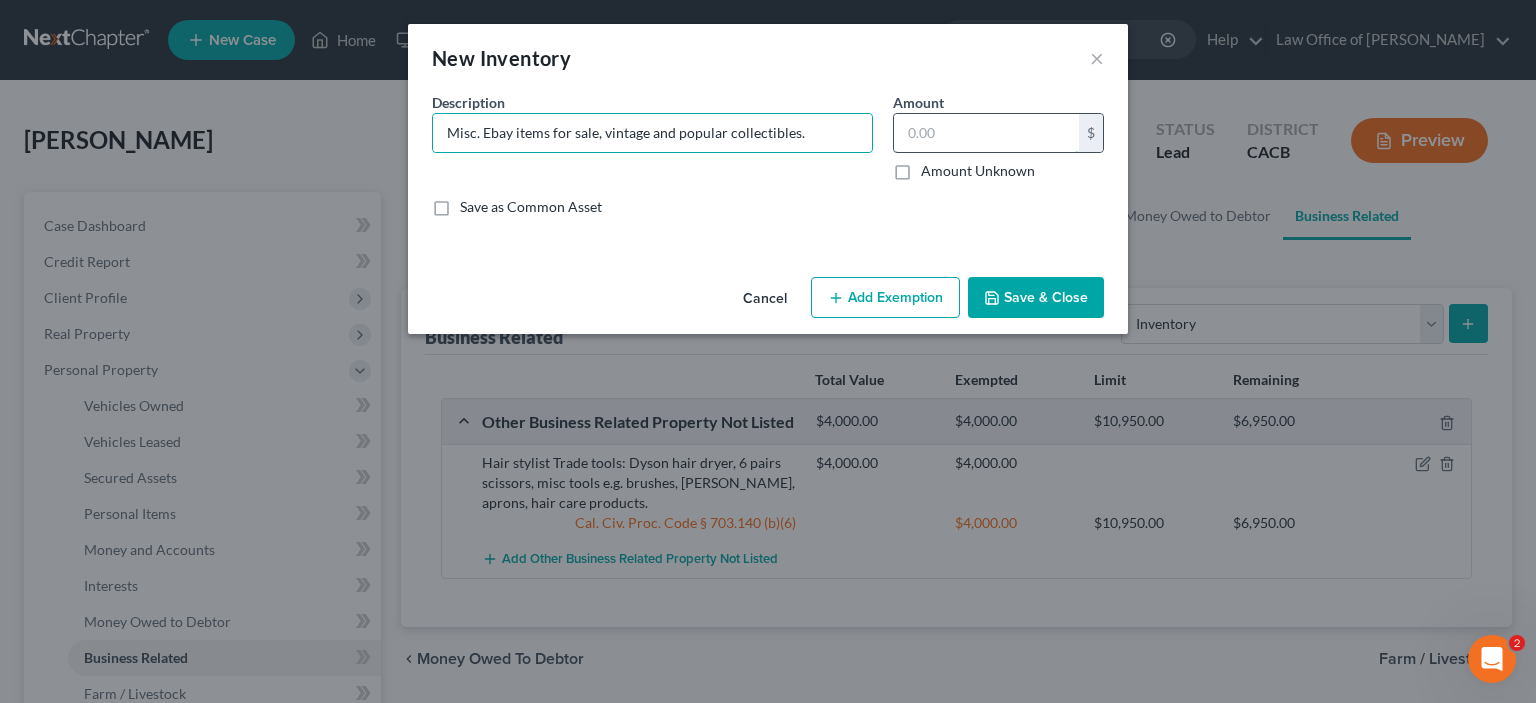 click at bounding box center [986, 133] 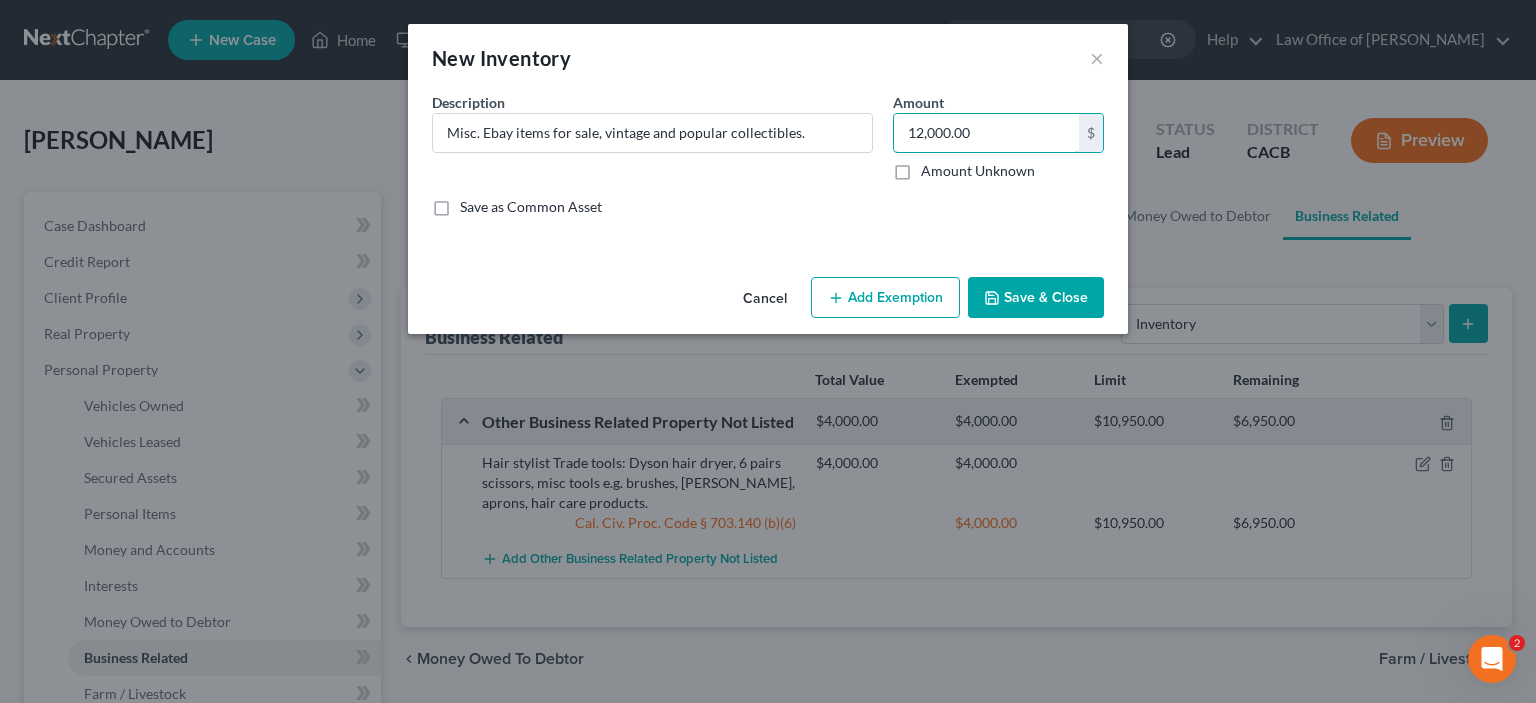 type on "12,000.00" 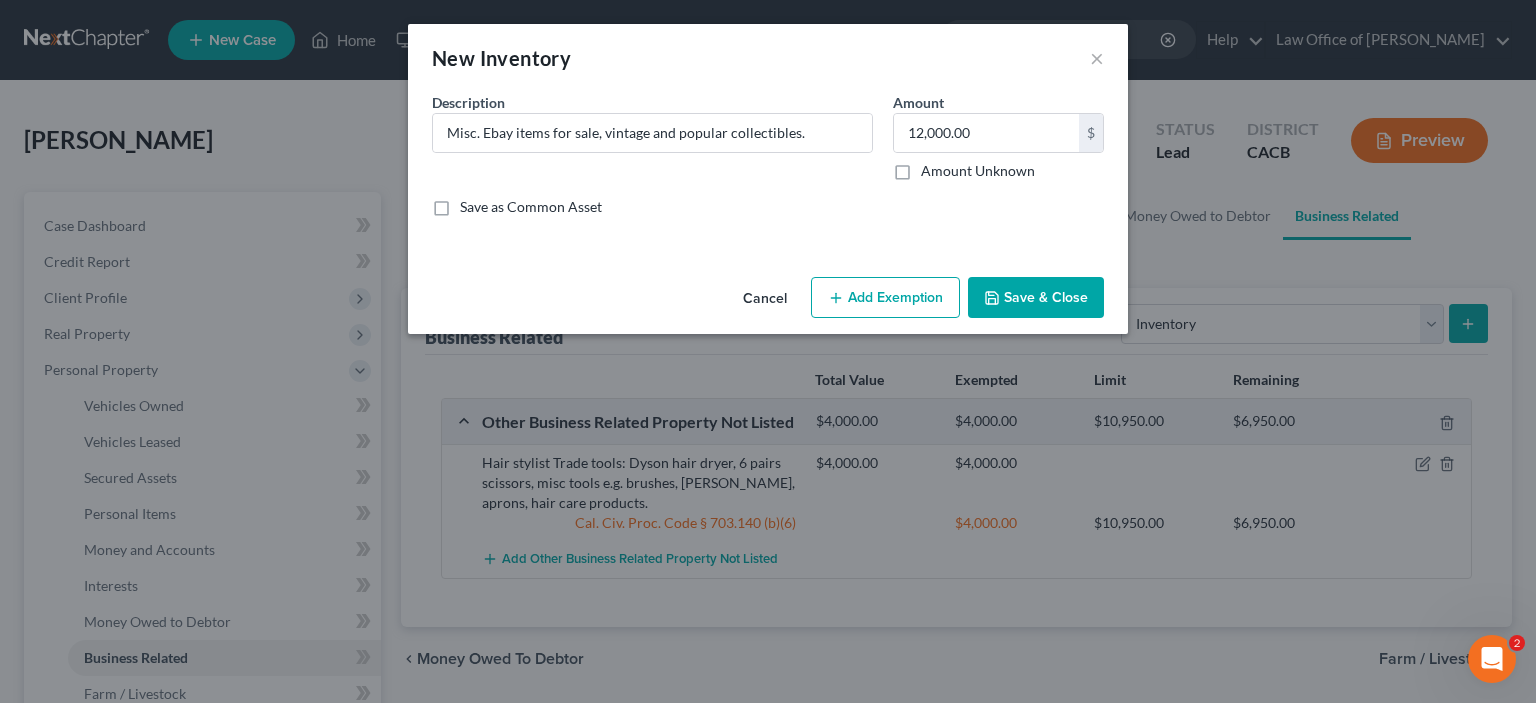 click on "Add Exemption" at bounding box center [885, 298] 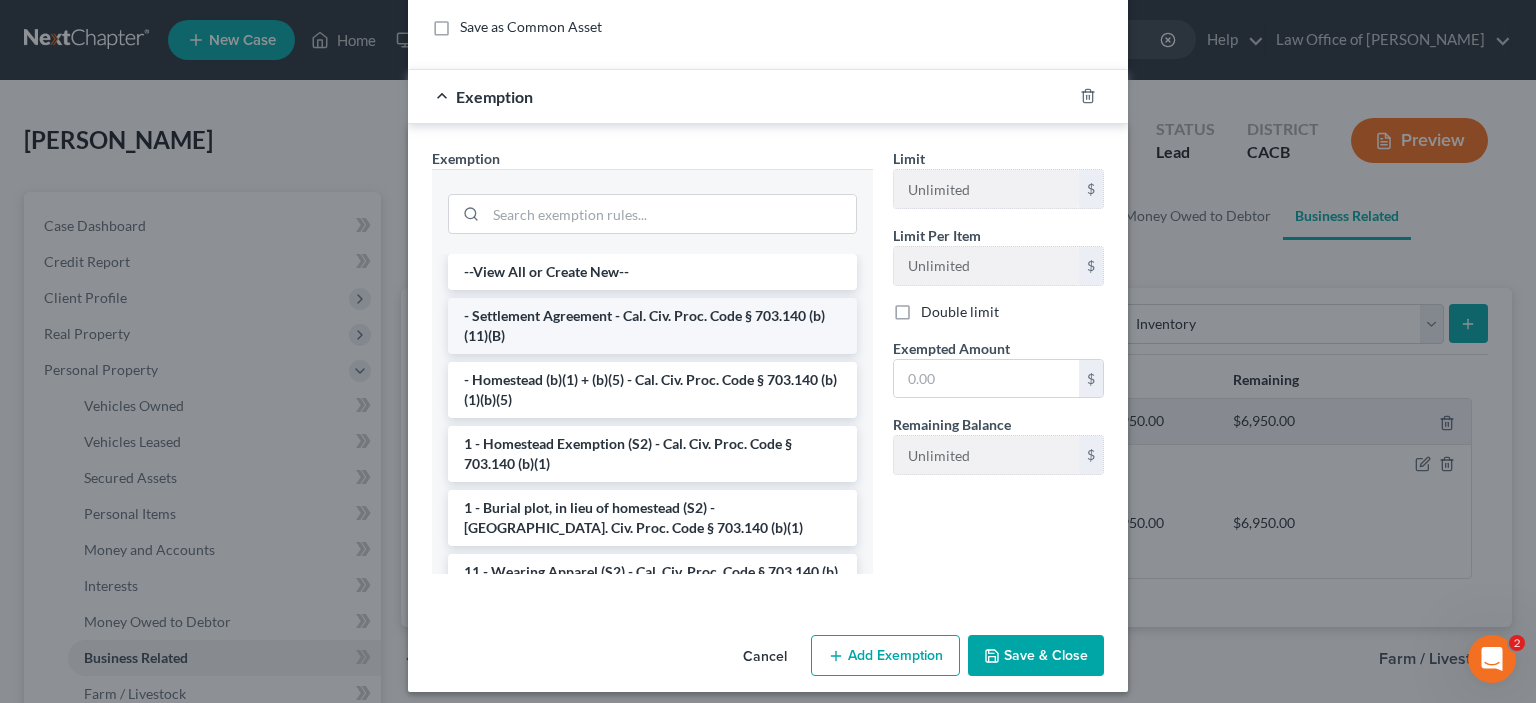 scroll, scrollTop: 233, scrollLeft: 0, axis: vertical 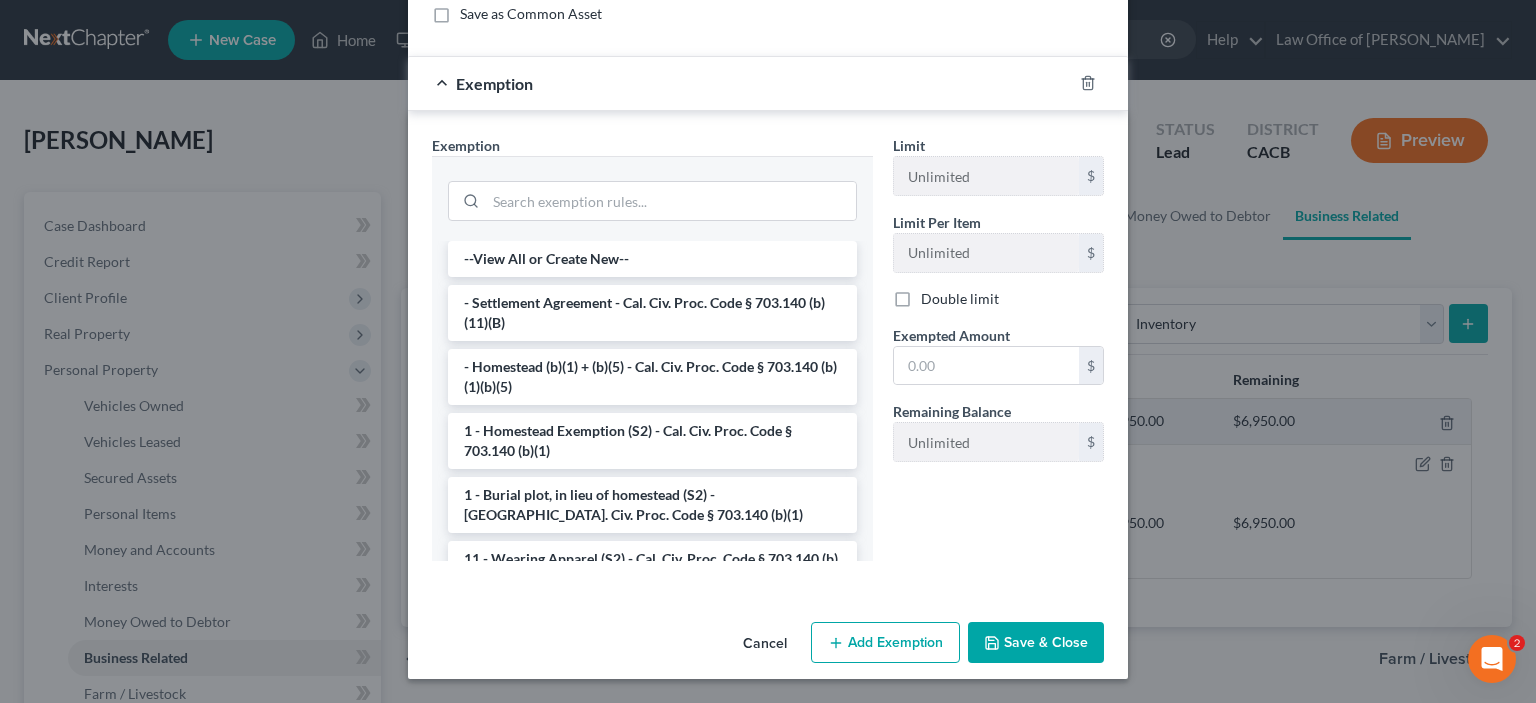click on "- Homestead (b)(1) + (b)(5) - Cal. Civ. Proc. Code § 703.140 (b)(1)(b)(5)" at bounding box center (652, 377) 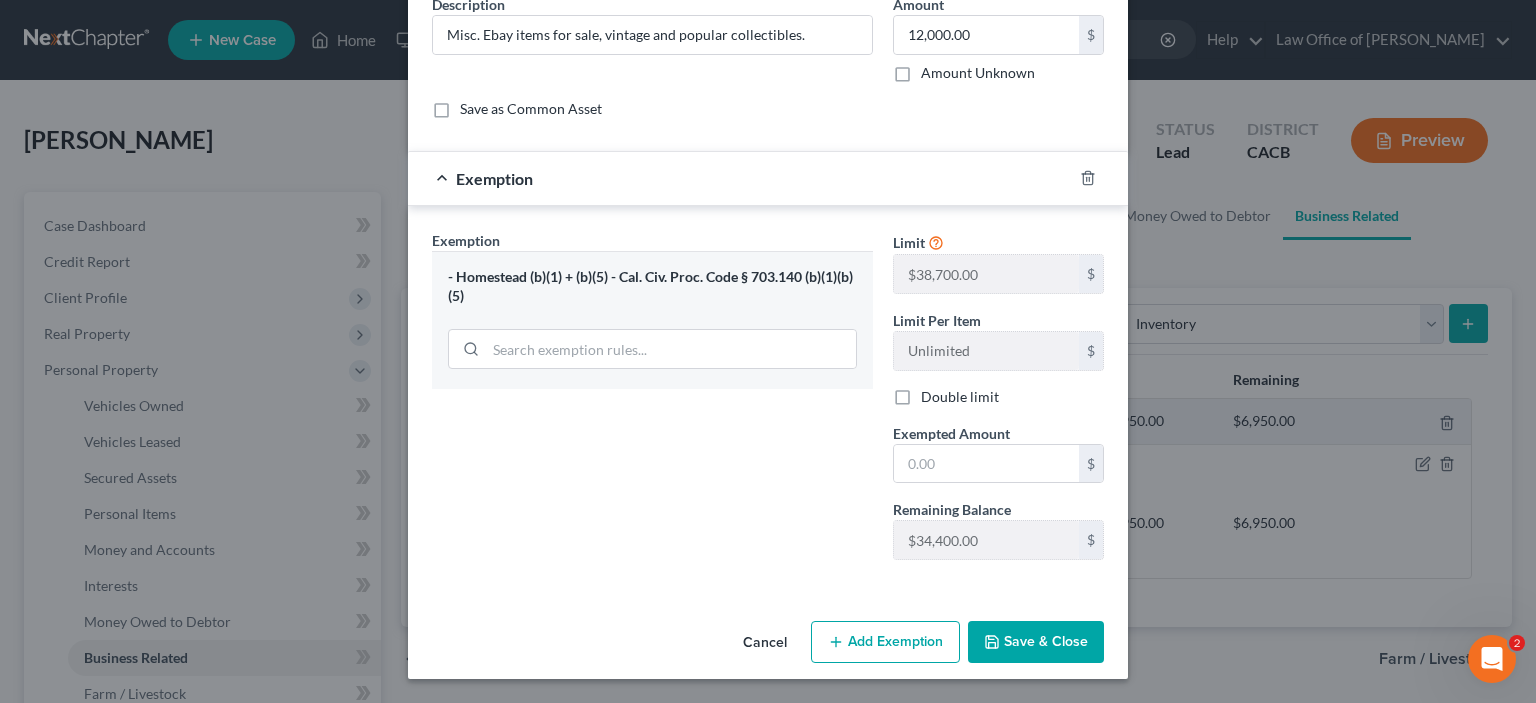 scroll, scrollTop: 233, scrollLeft: 0, axis: vertical 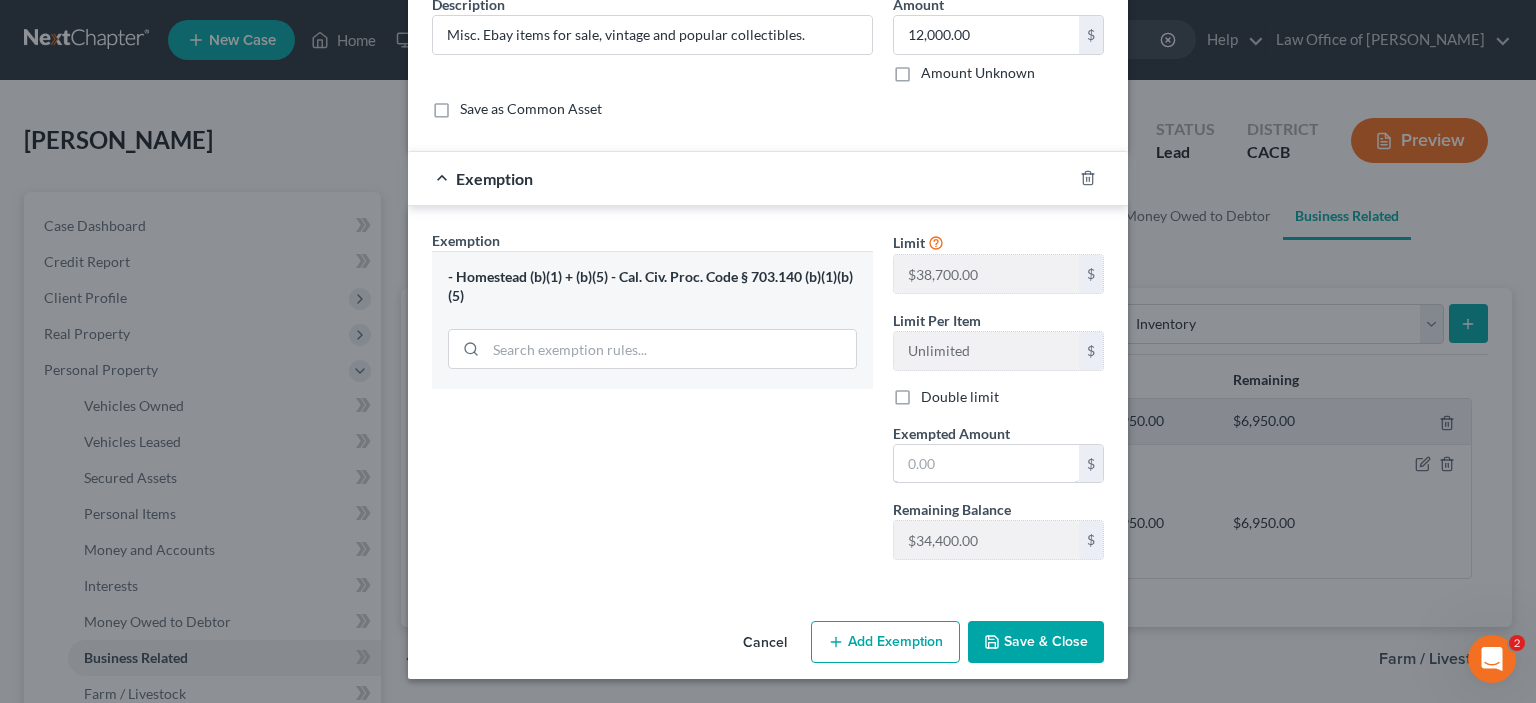 drag, startPoint x: 925, startPoint y: 463, endPoint x: 863, endPoint y: 447, distance: 64.03124 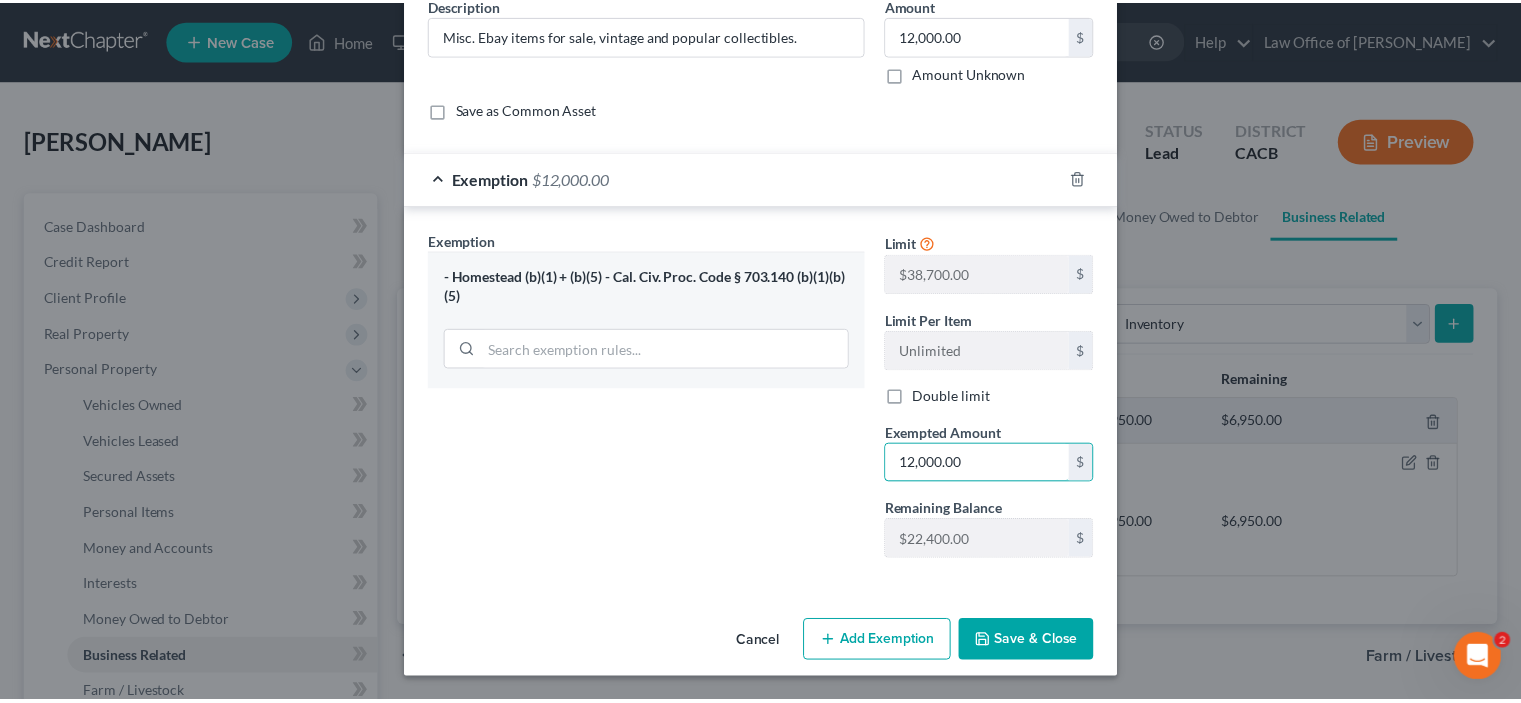 scroll, scrollTop: 290, scrollLeft: 0, axis: vertical 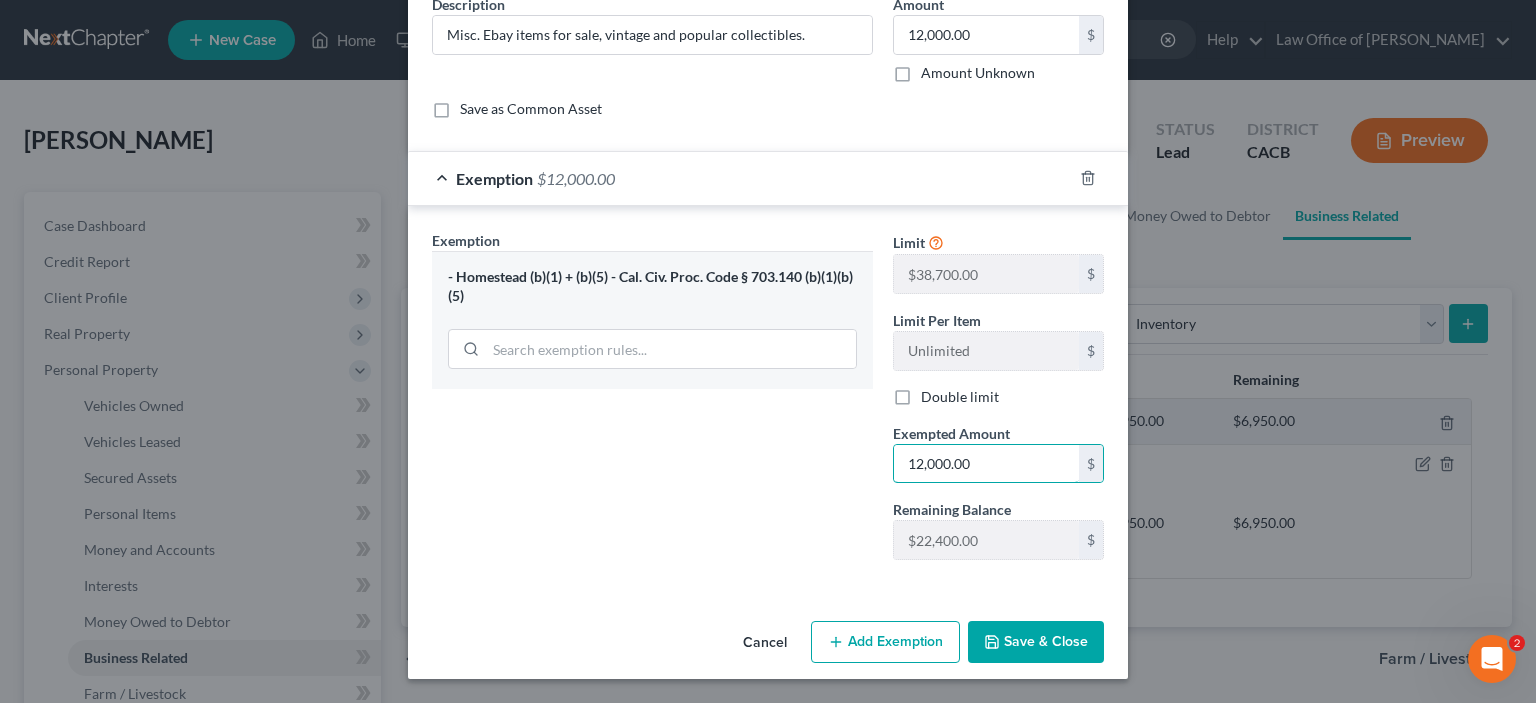 type on "12,000.00" 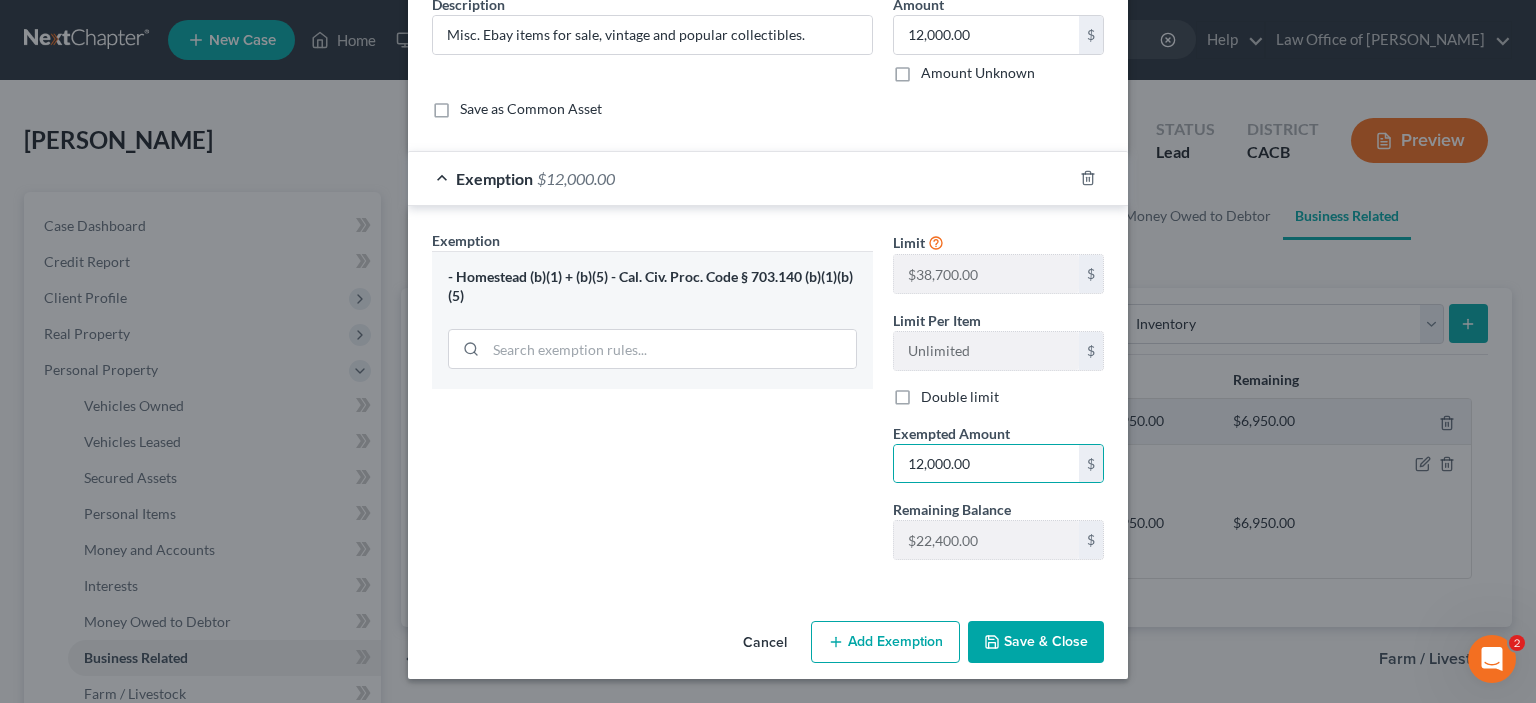click on "Save & Close" at bounding box center [1036, 642] 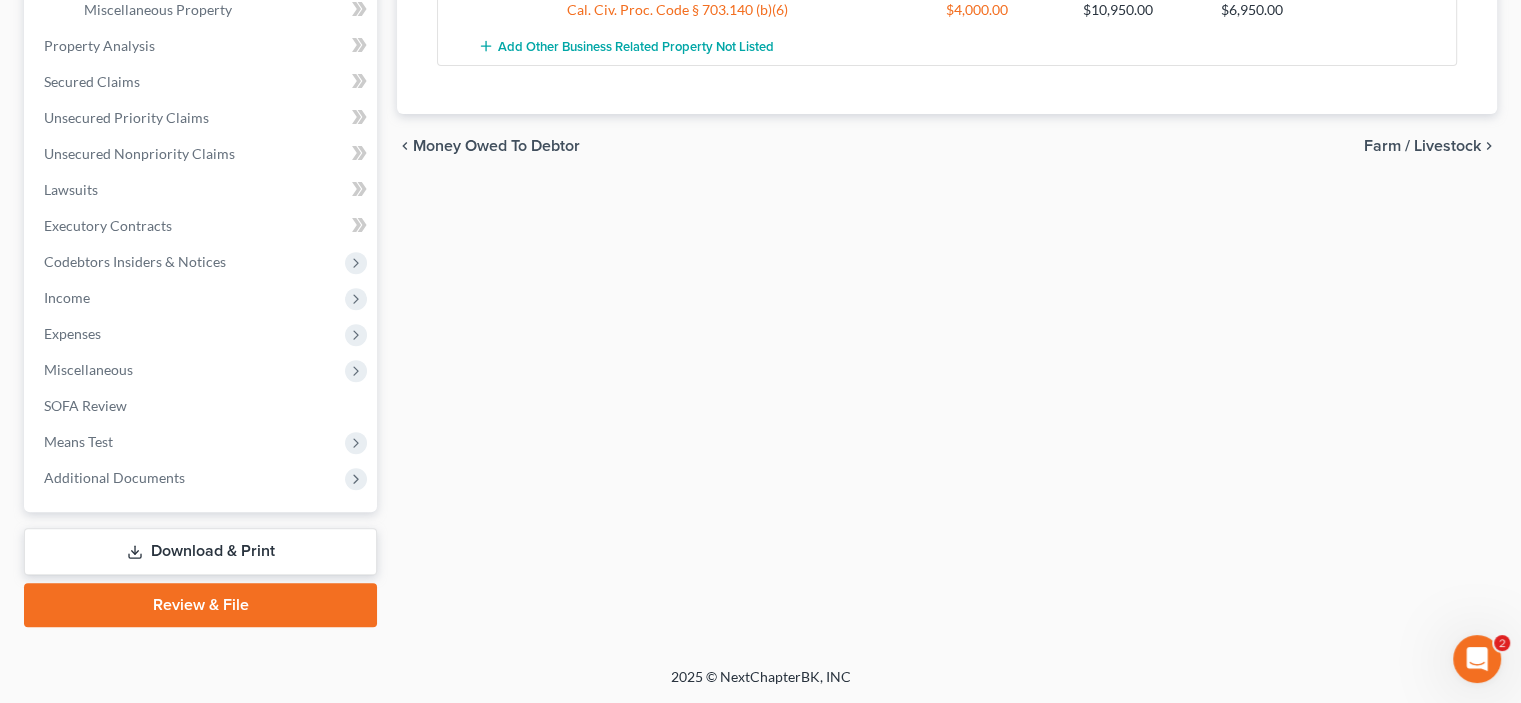 scroll, scrollTop: 700, scrollLeft: 0, axis: vertical 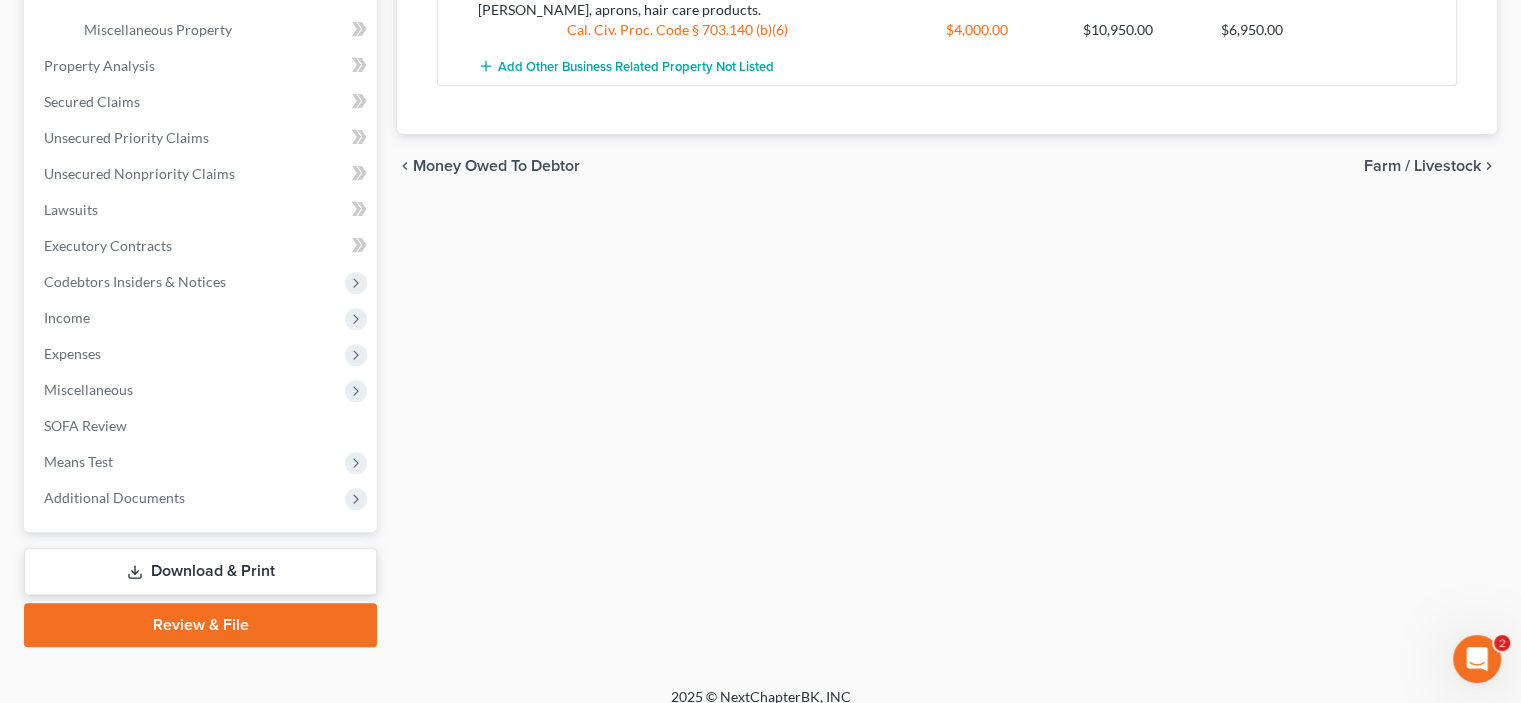 click on "Farm / Livestock" at bounding box center (1422, 166) 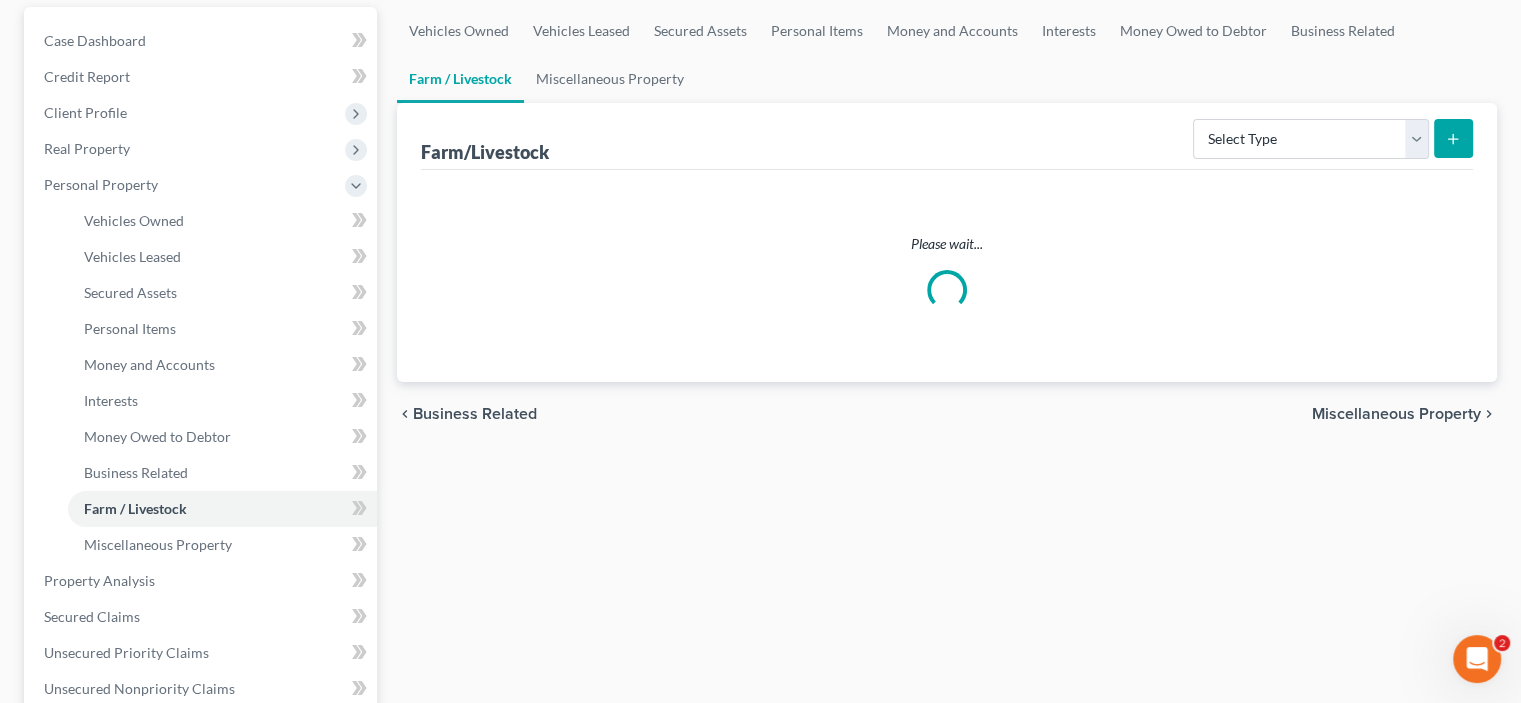 scroll, scrollTop: 0, scrollLeft: 0, axis: both 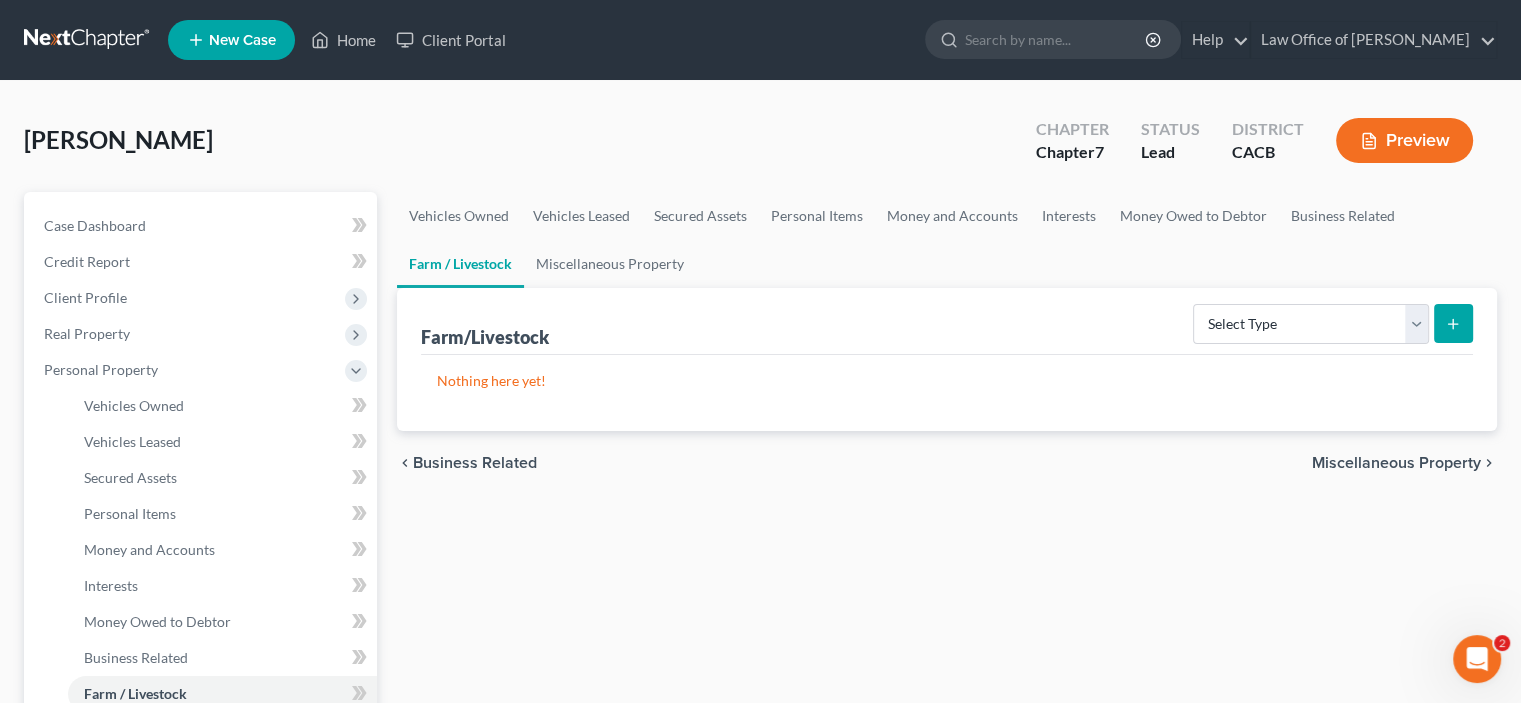 click on "Miscellaneous Property" at bounding box center [1396, 463] 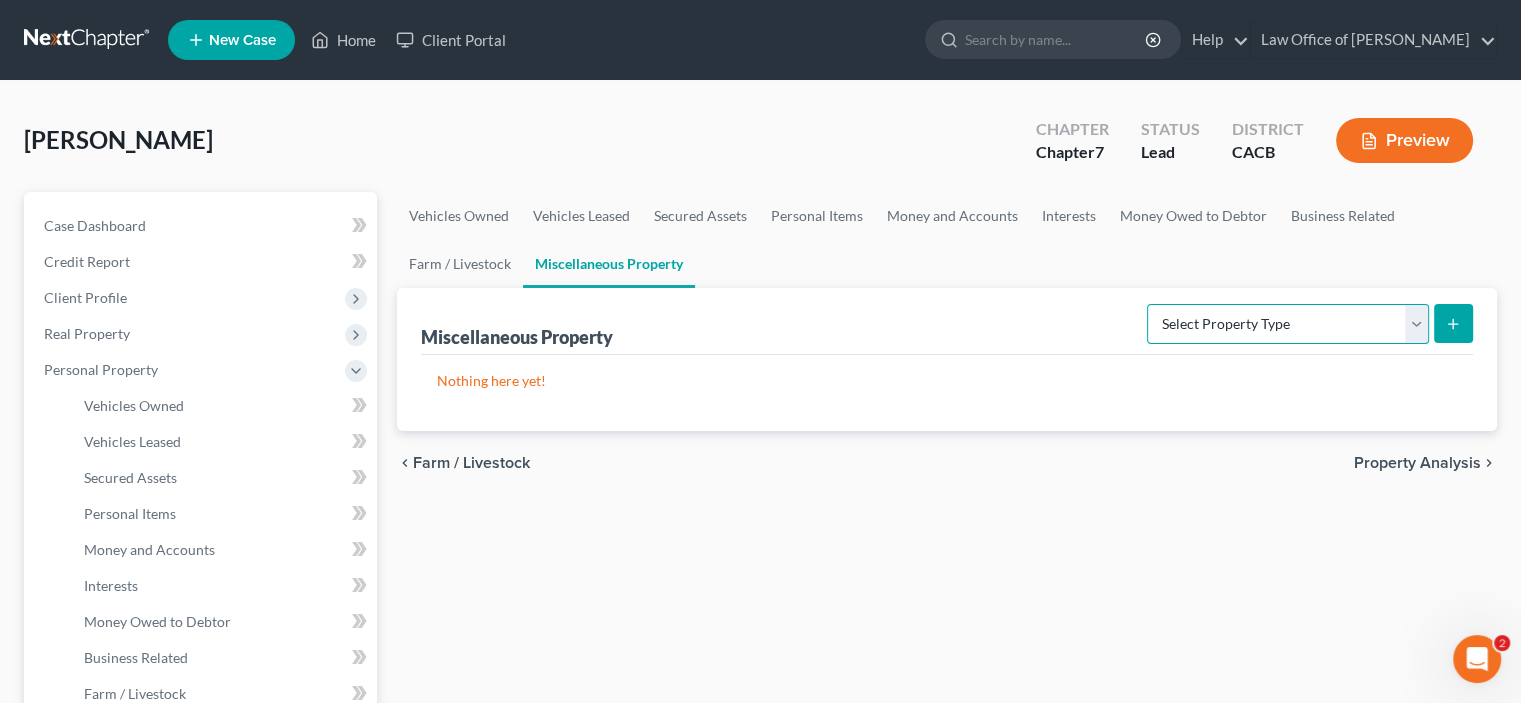 click on "Select Property Type Assigned for Creditor Benefit [DATE] Holding for Another Not Yet Listed Stored [DATE] Transferred" at bounding box center (1288, 324) 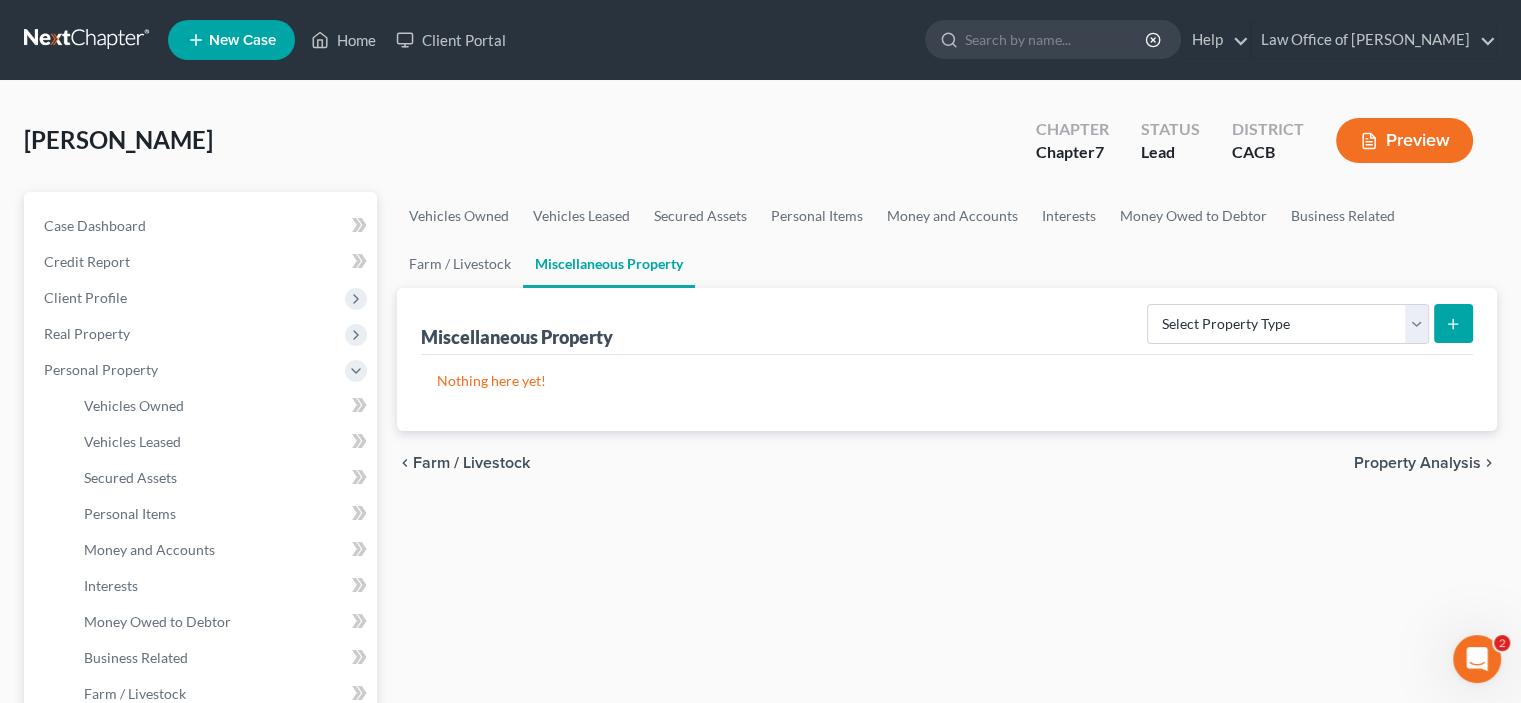 click on "Vehicles Owned
Vehicles Leased
Secured Assets
Personal Items
Money and Accounts
Interests
Money Owed to Debtor
Business Related
Farm / Livestock
Miscellaneous Property
Miscellaneous Property Select Property Type Assigned for Creditor Benefit [DATE] Holding for Another Not Yet Listed Stored [DATE] Transferred
Nothing here yet!
chevron_left
Farm / Livestock
Property Analysis
chevron_right" at bounding box center [947, 769] 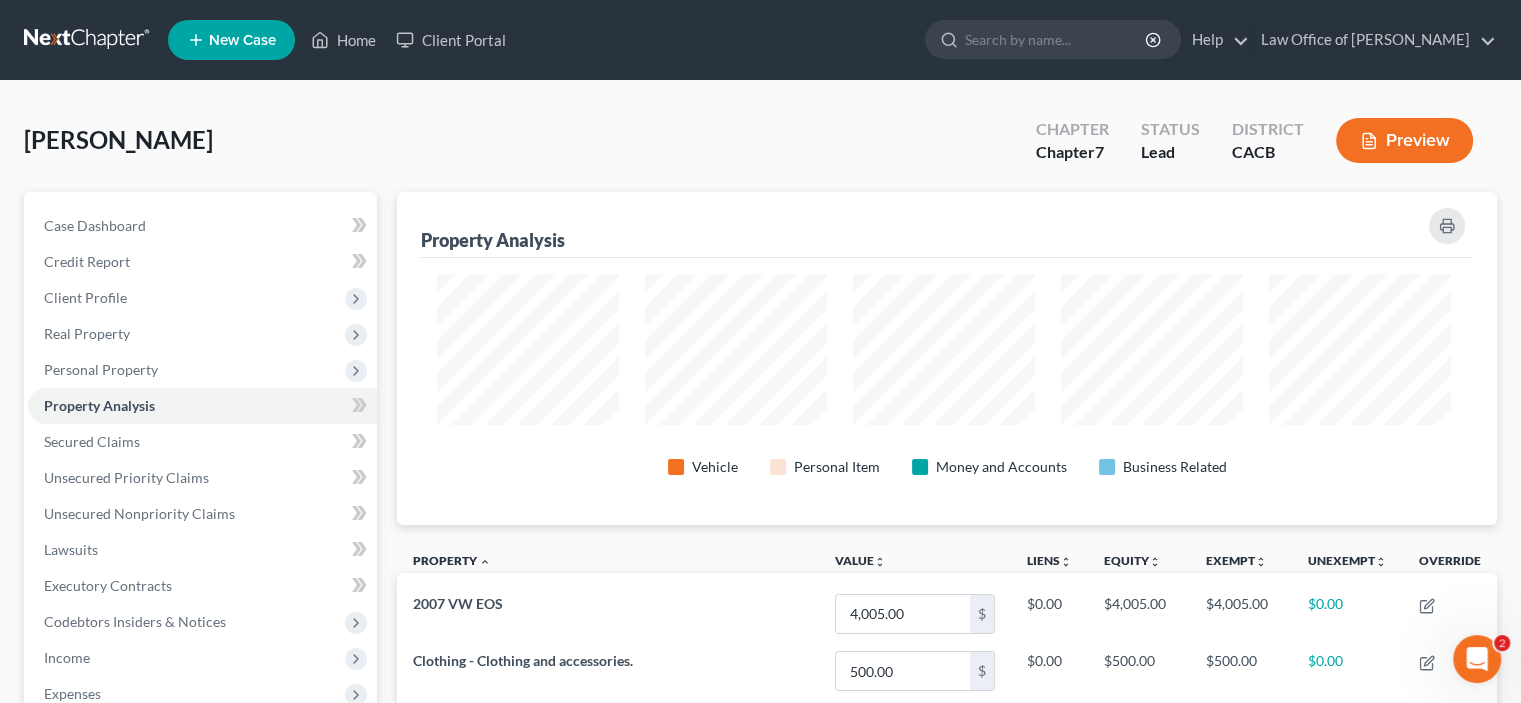 scroll, scrollTop: 999623, scrollLeft: 998909, axis: both 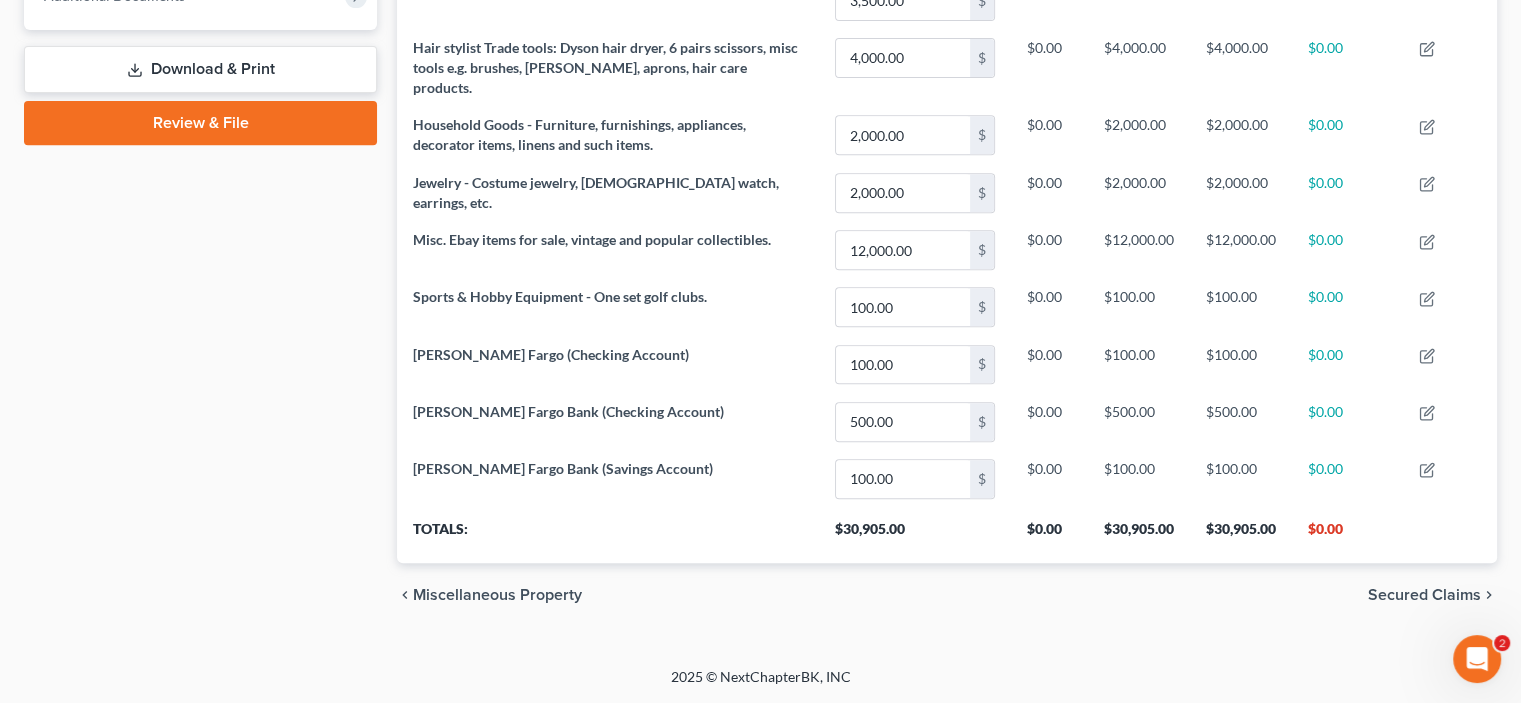 click on "Secured Claims" at bounding box center (1424, 595) 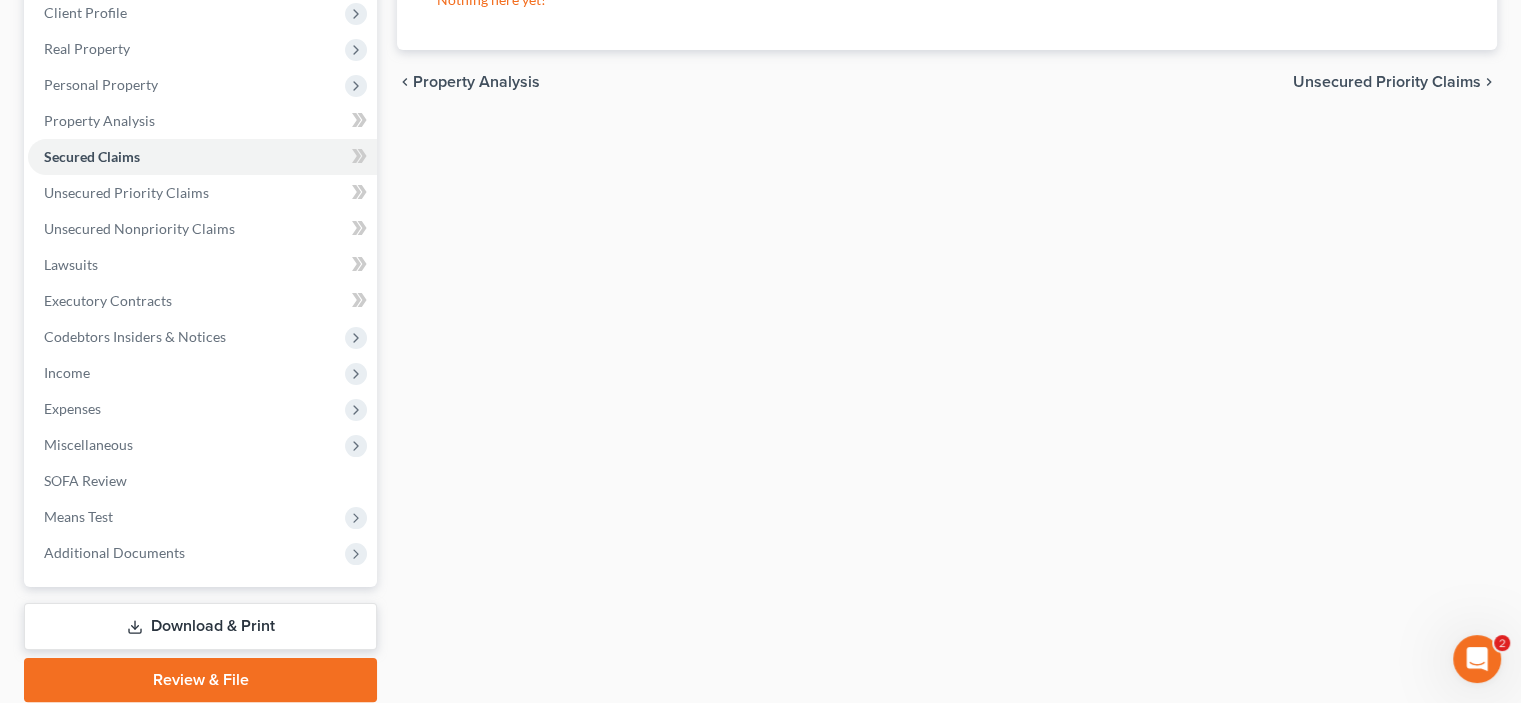 scroll, scrollTop: 233, scrollLeft: 0, axis: vertical 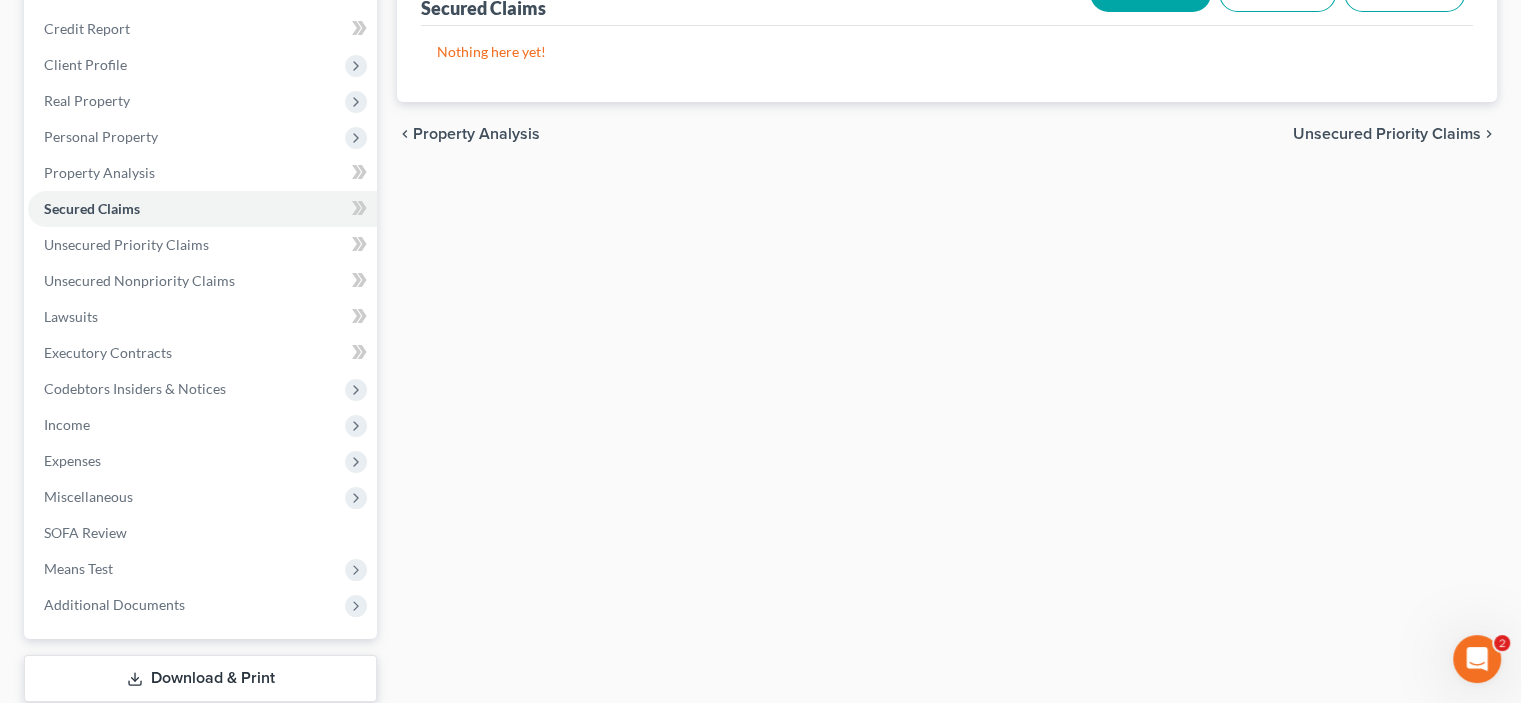 click on "Unsecured Priority Claims" at bounding box center (1387, 134) 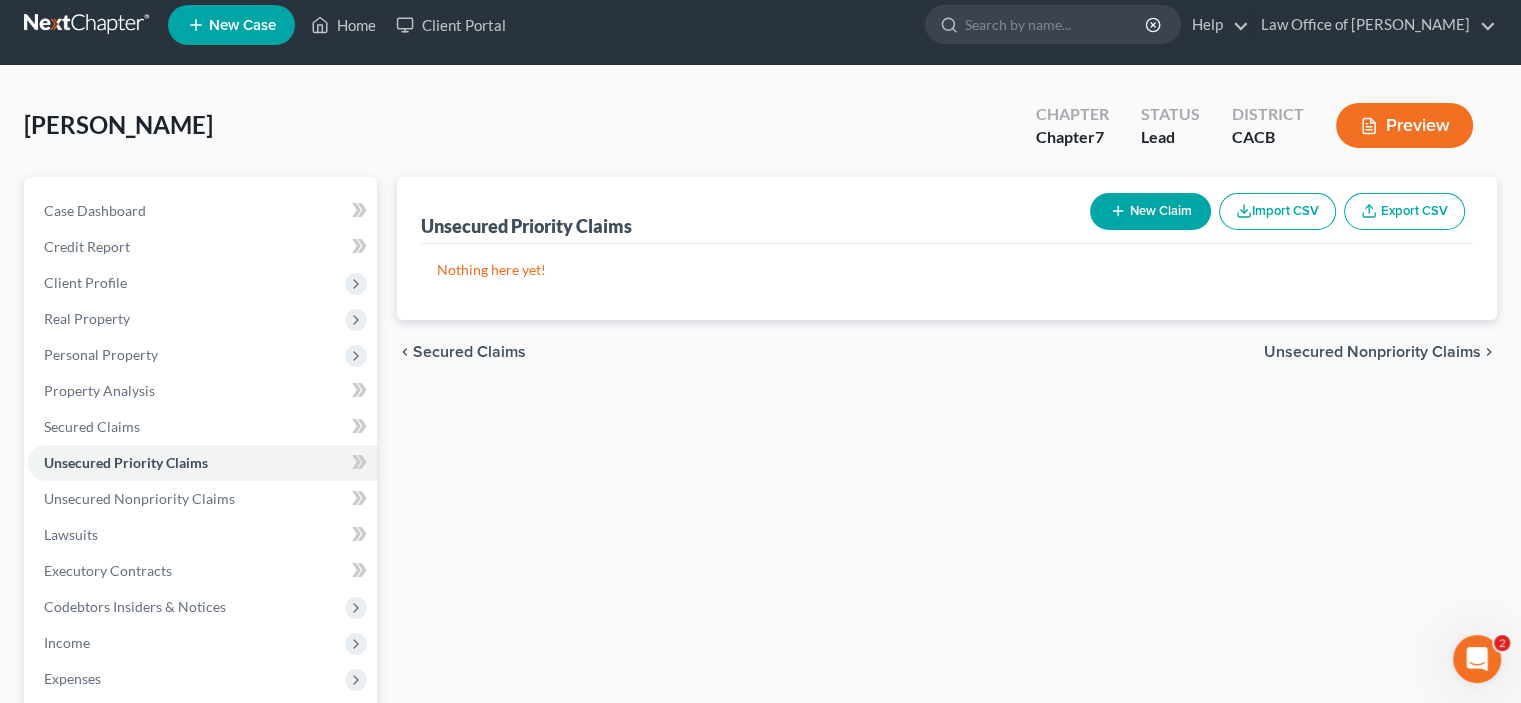 scroll, scrollTop: 0, scrollLeft: 0, axis: both 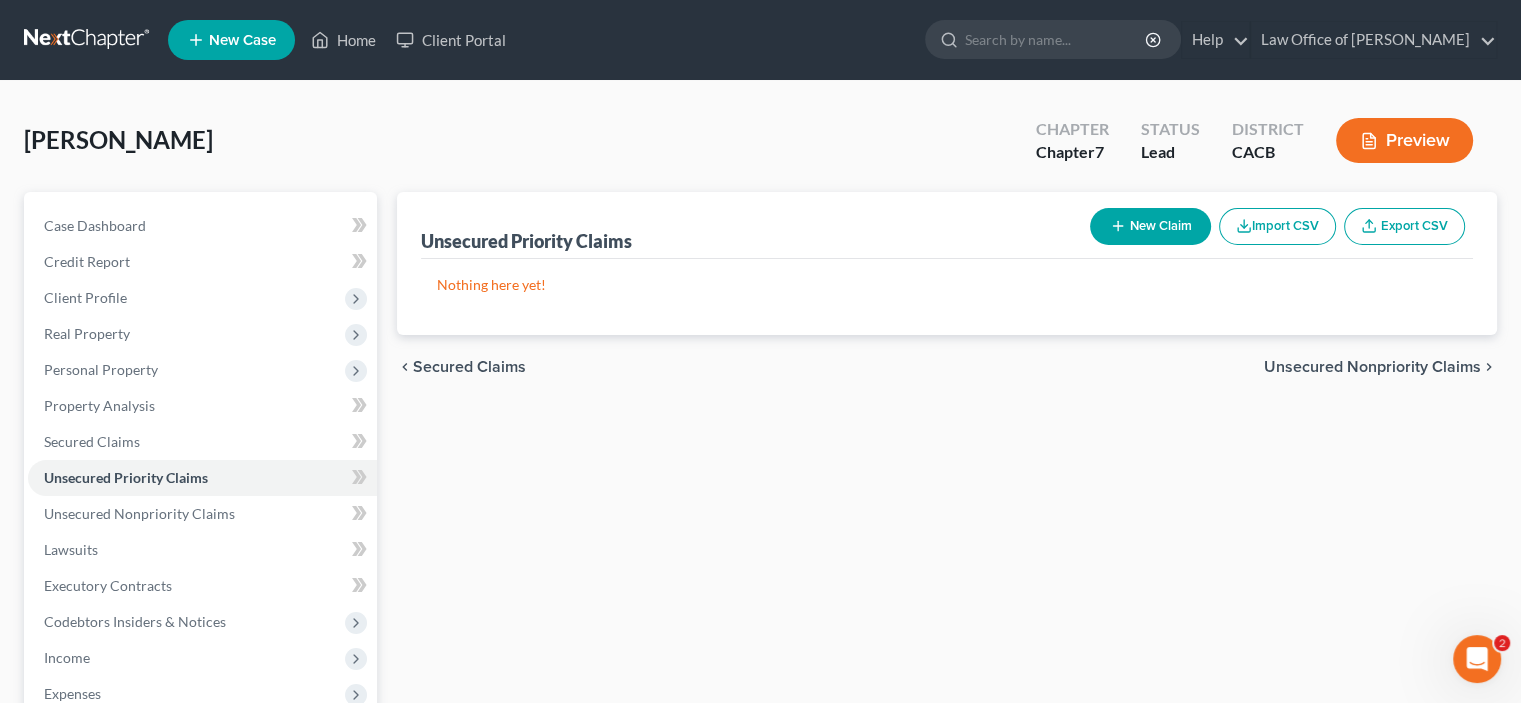 click on "Unsecured Nonpriority Claims" at bounding box center [1372, 367] 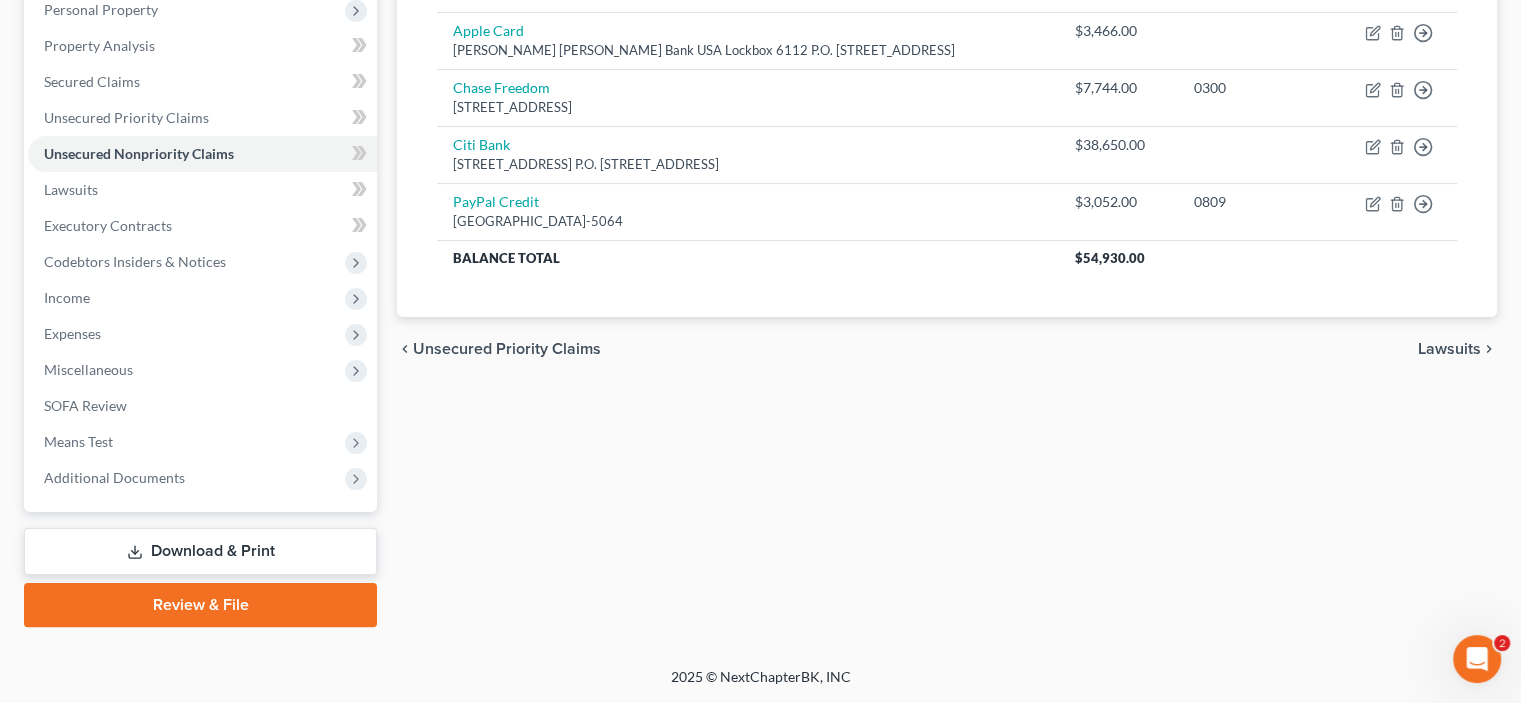 scroll, scrollTop: 466, scrollLeft: 0, axis: vertical 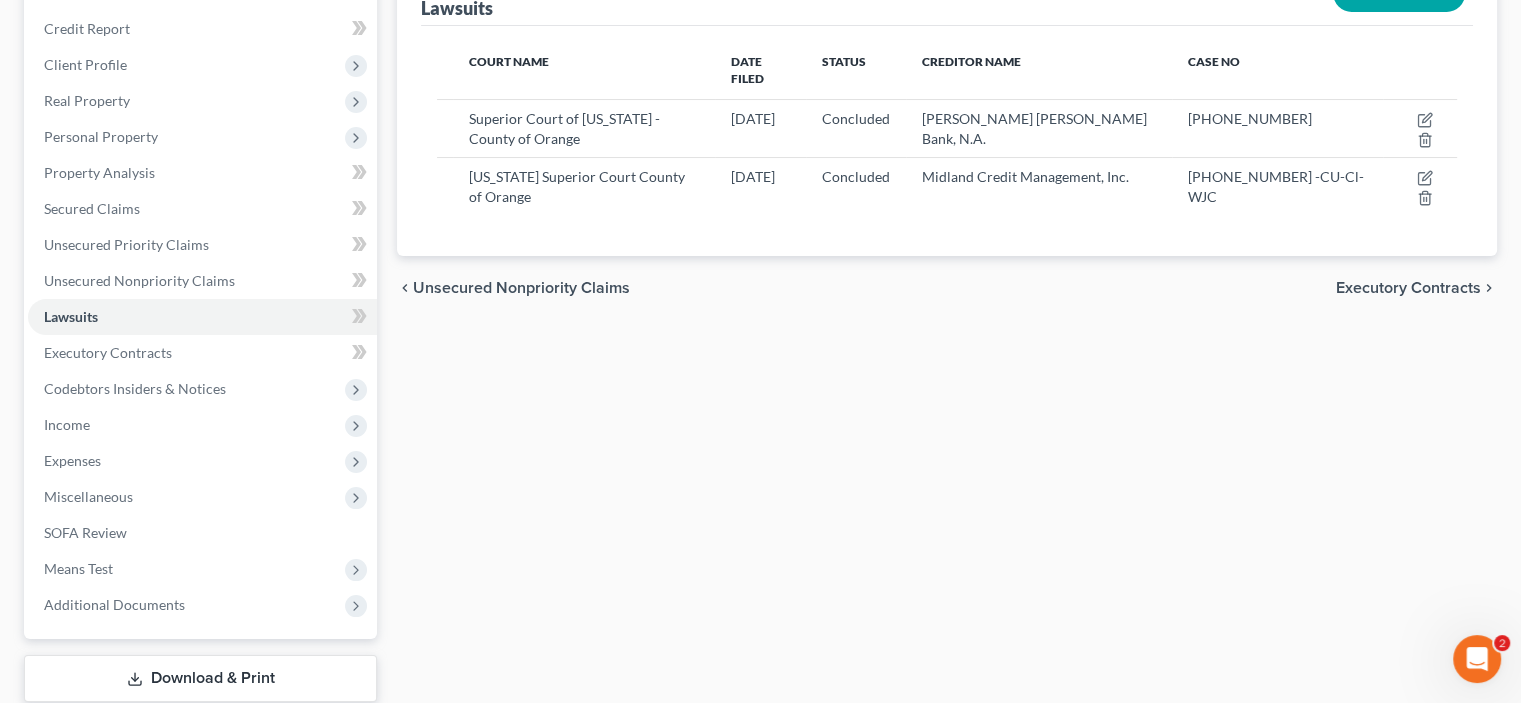click on "Executory Contracts" at bounding box center (1408, 288) 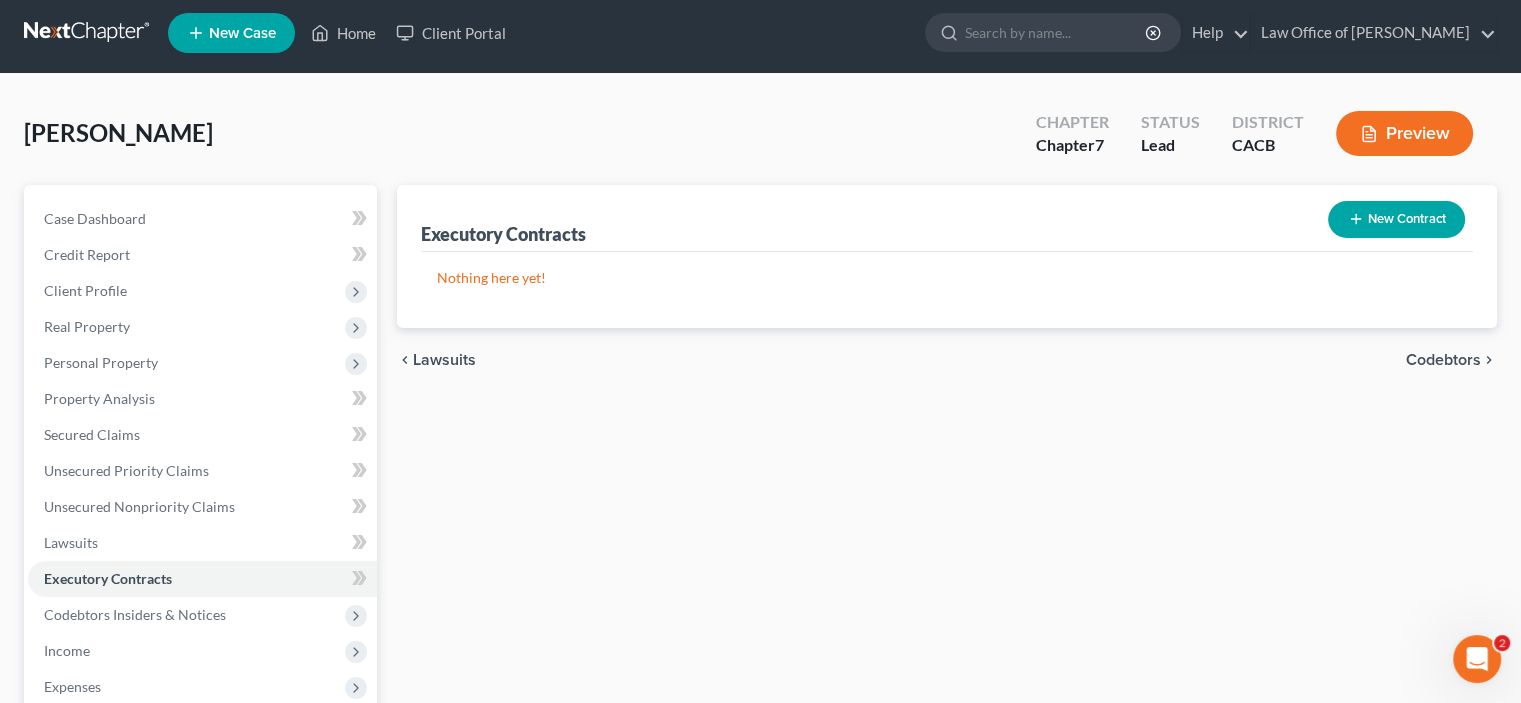scroll, scrollTop: 0, scrollLeft: 0, axis: both 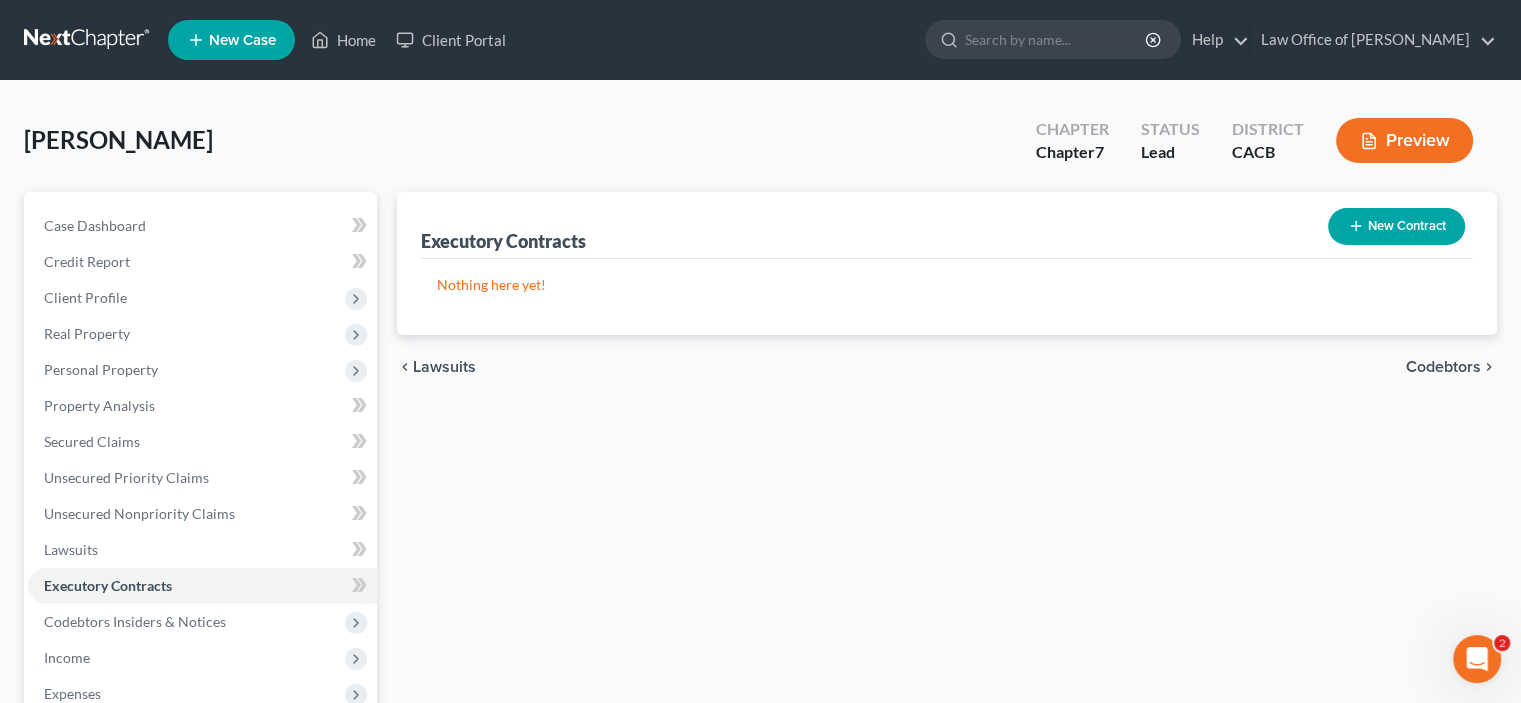 drag, startPoint x: 1372, startPoint y: 450, endPoint x: 1390, endPoint y: 450, distance: 18 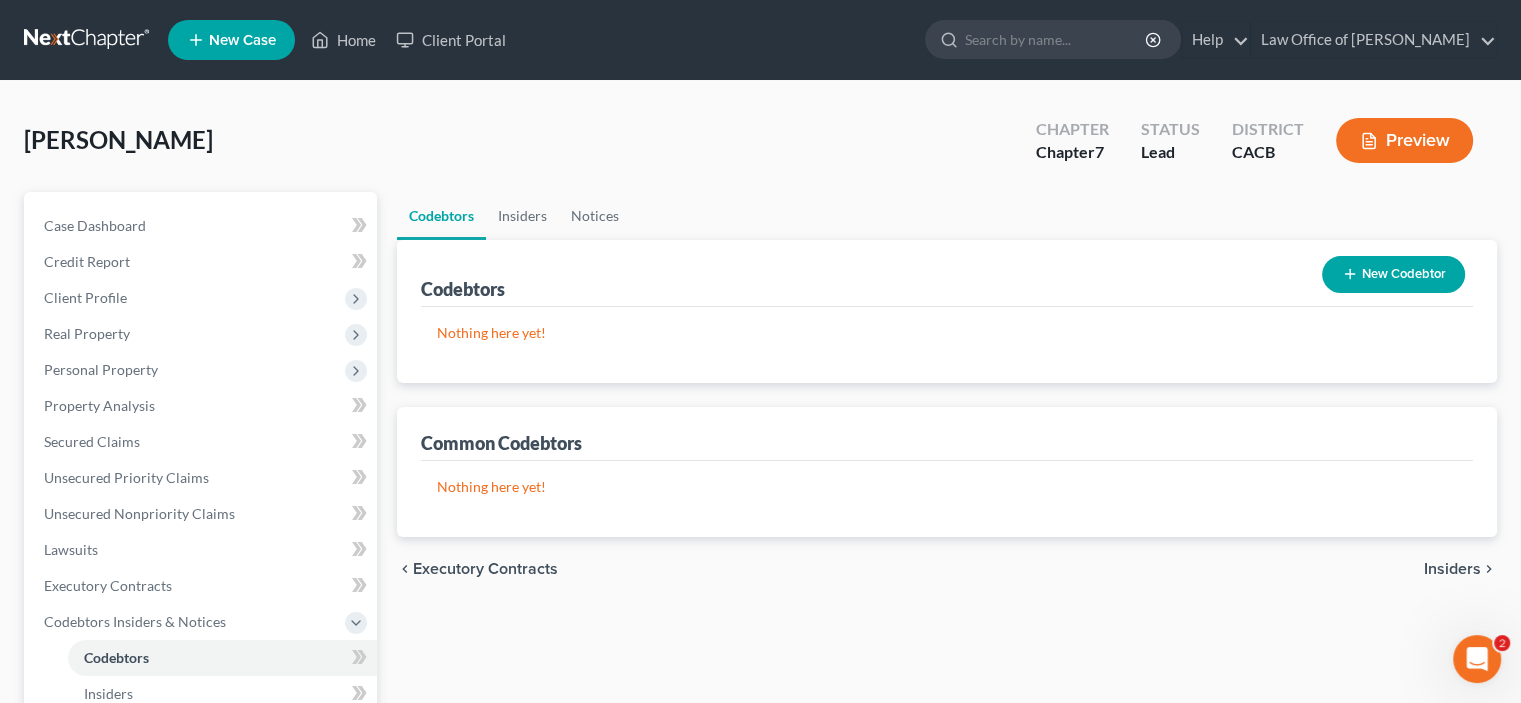 scroll, scrollTop: 233, scrollLeft: 0, axis: vertical 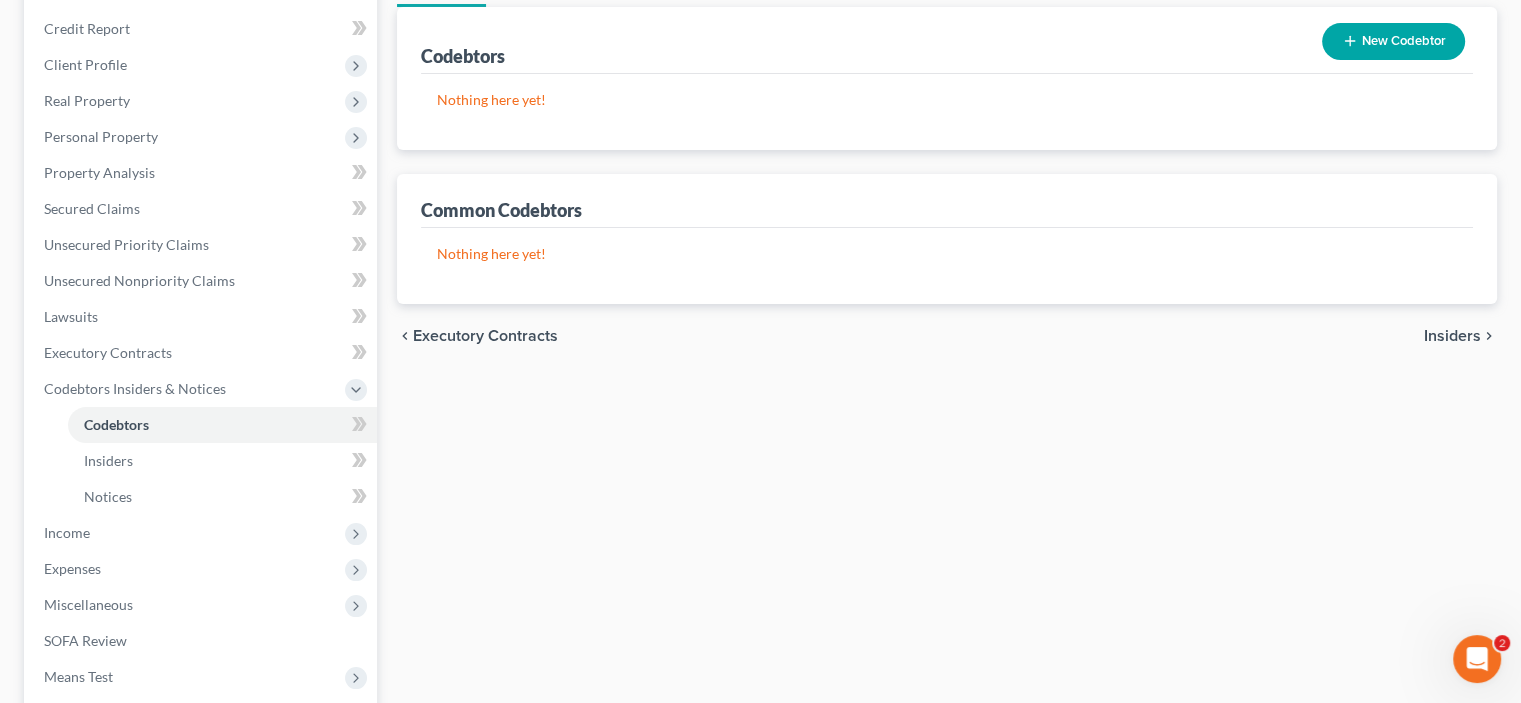 click on "Insiders" at bounding box center (1452, 336) 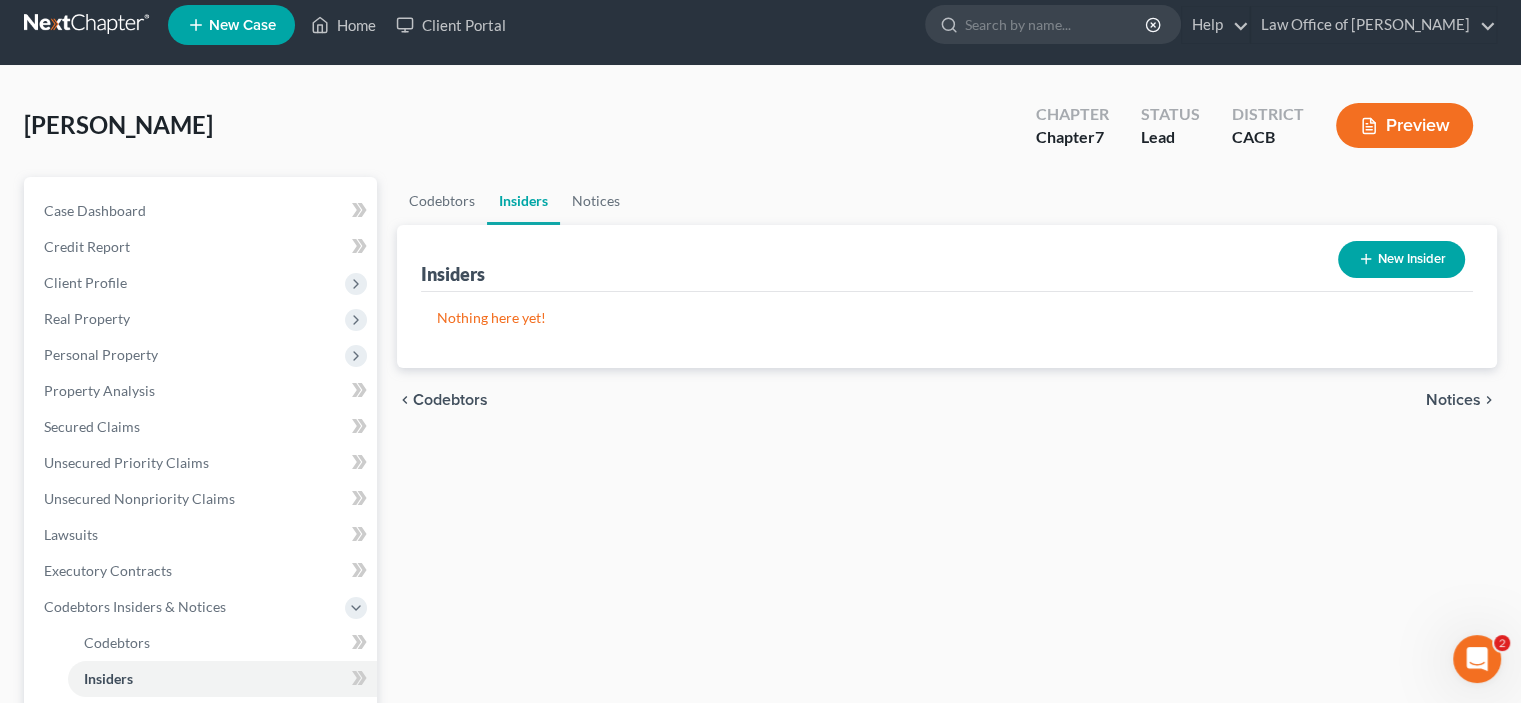 scroll, scrollTop: 0, scrollLeft: 0, axis: both 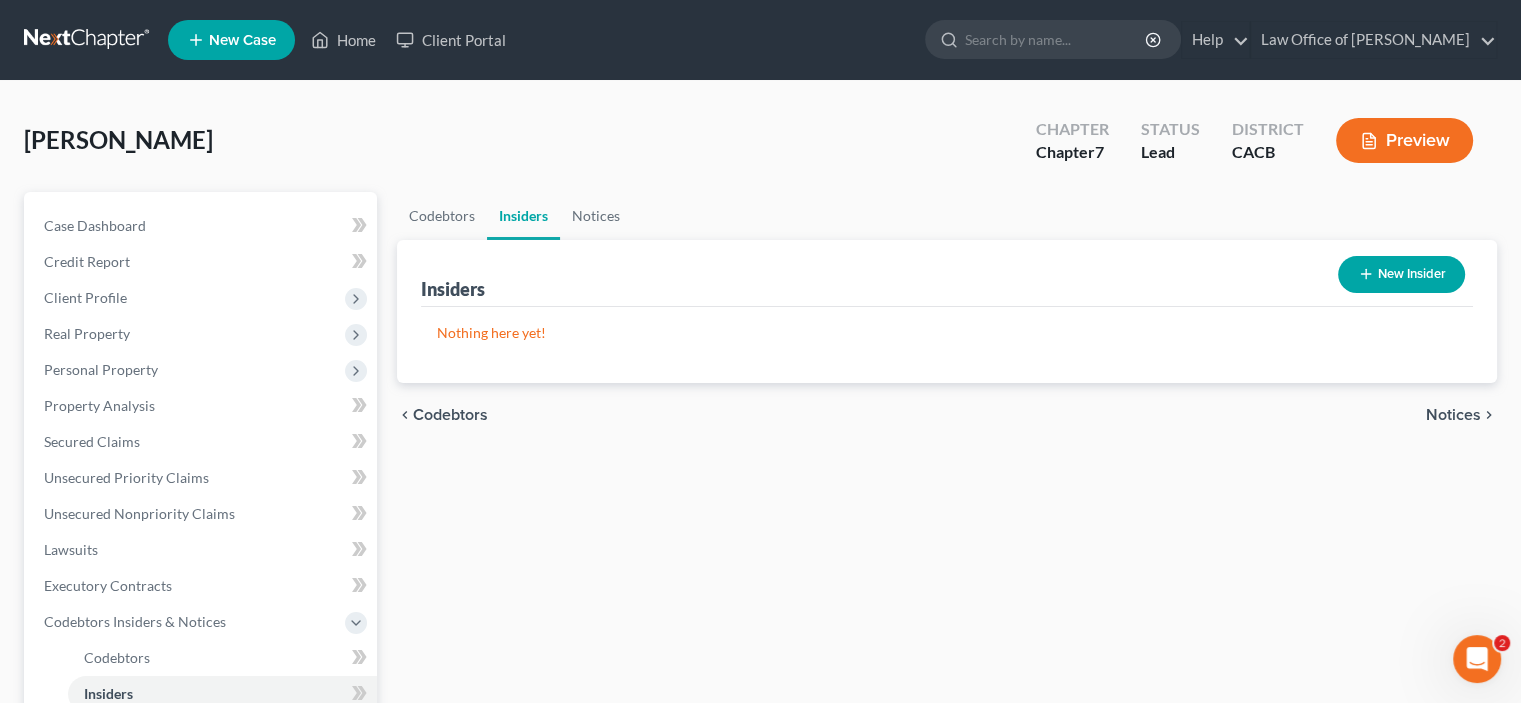 click on "Notices" at bounding box center [1453, 415] 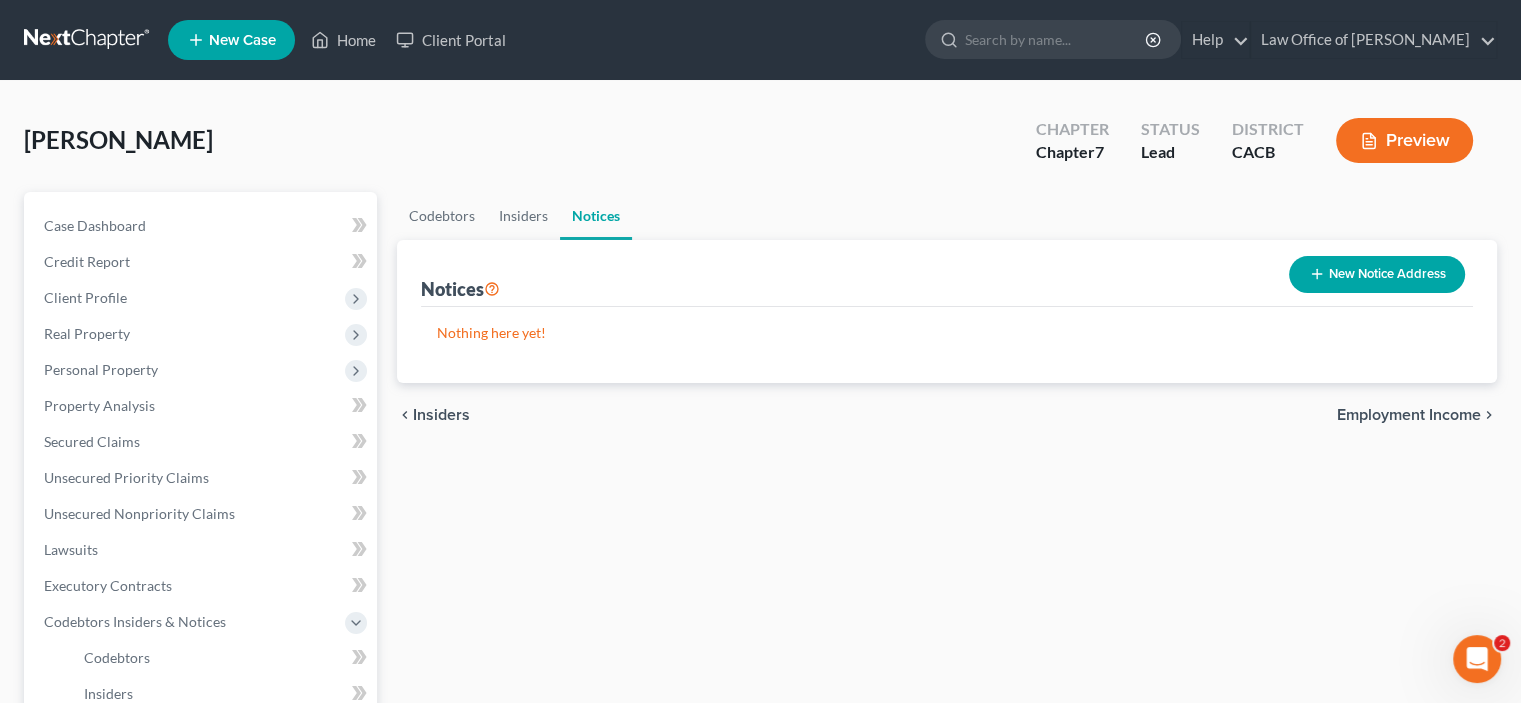 click on "New Notice Address" at bounding box center [1377, 274] 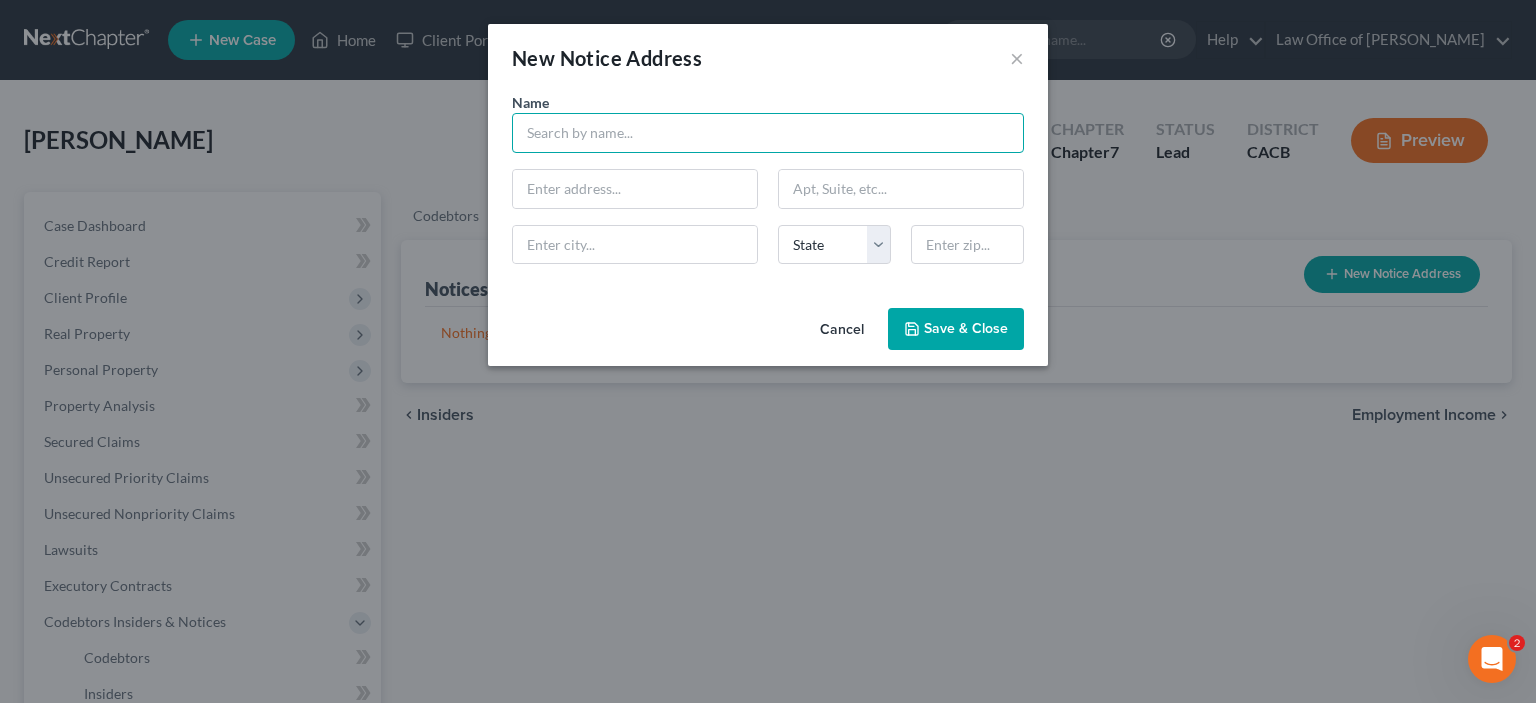 click at bounding box center [768, 133] 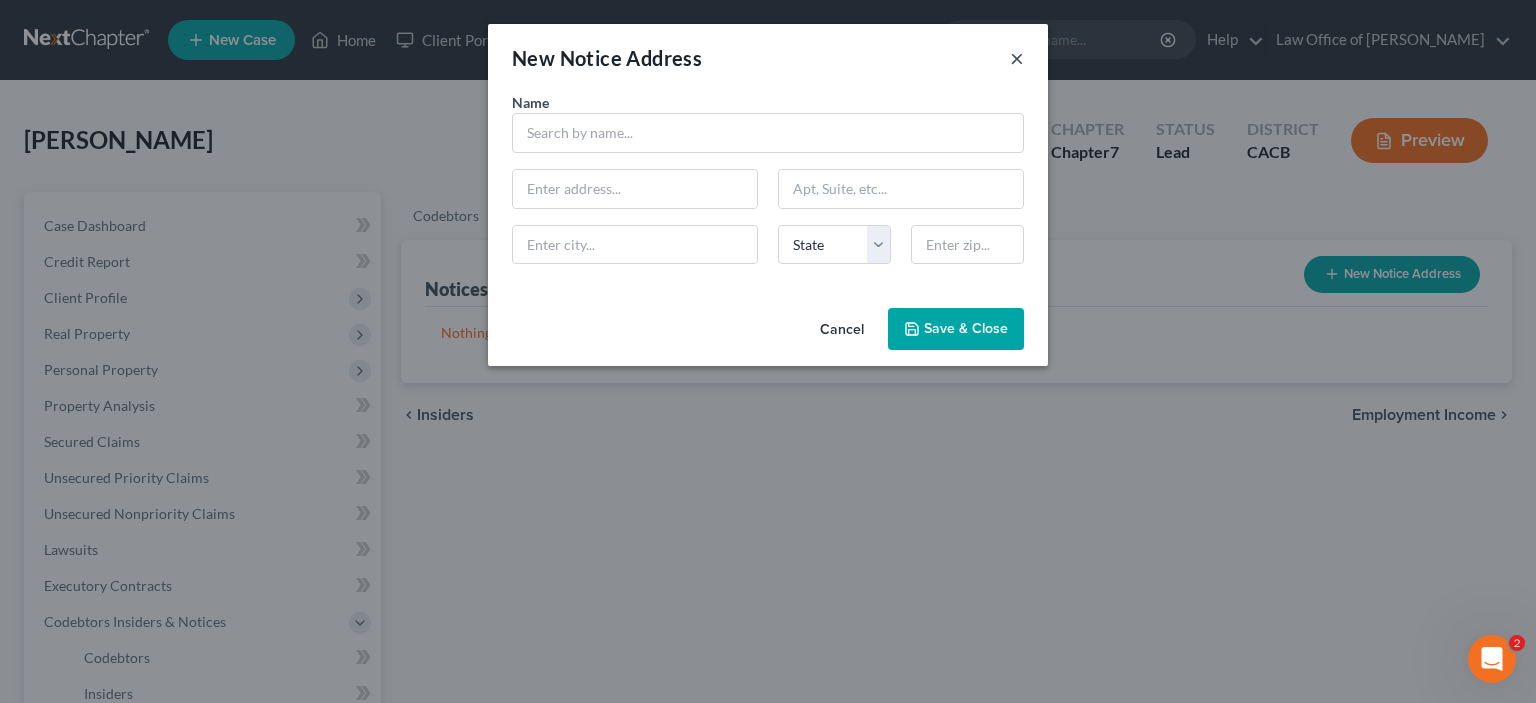 click on "×" at bounding box center [1017, 58] 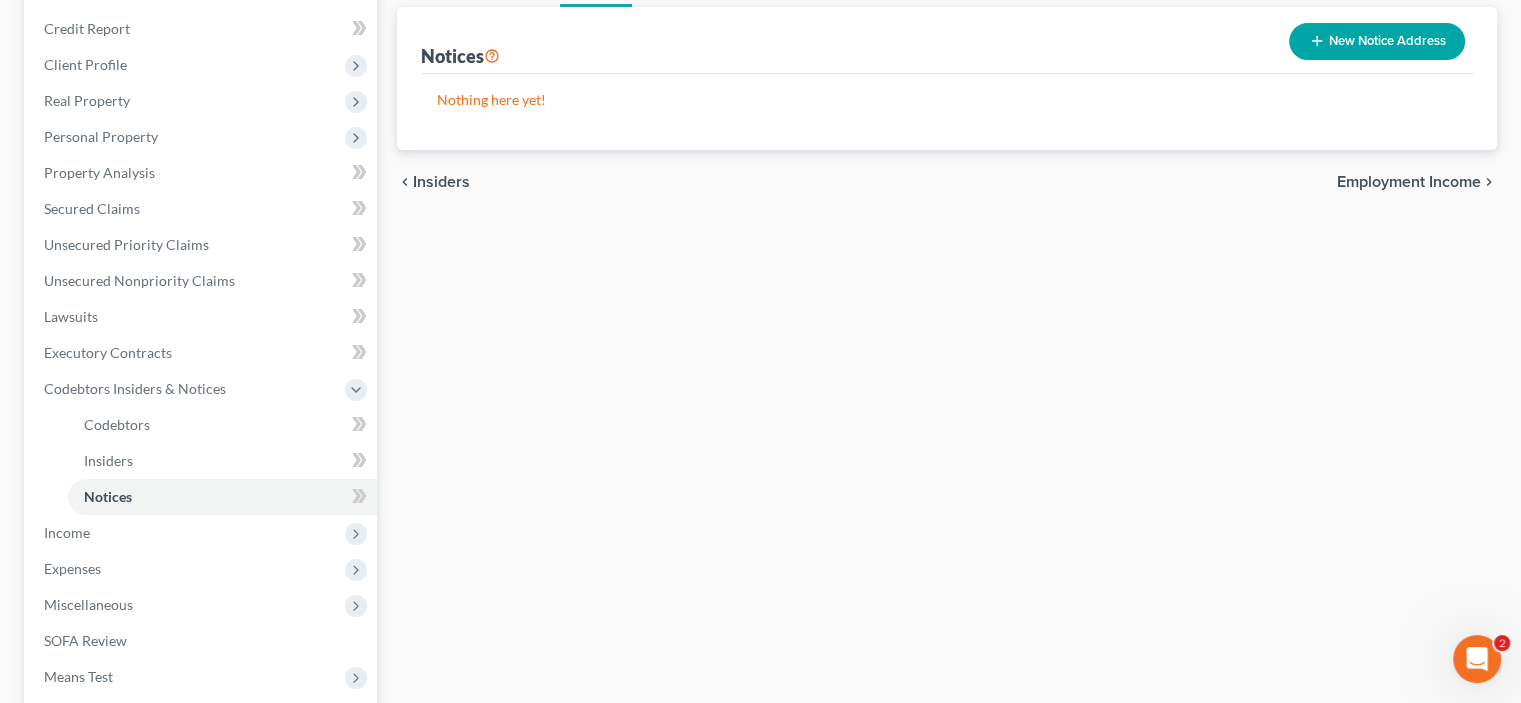 scroll, scrollTop: 0, scrollLeft: 0, axis: both 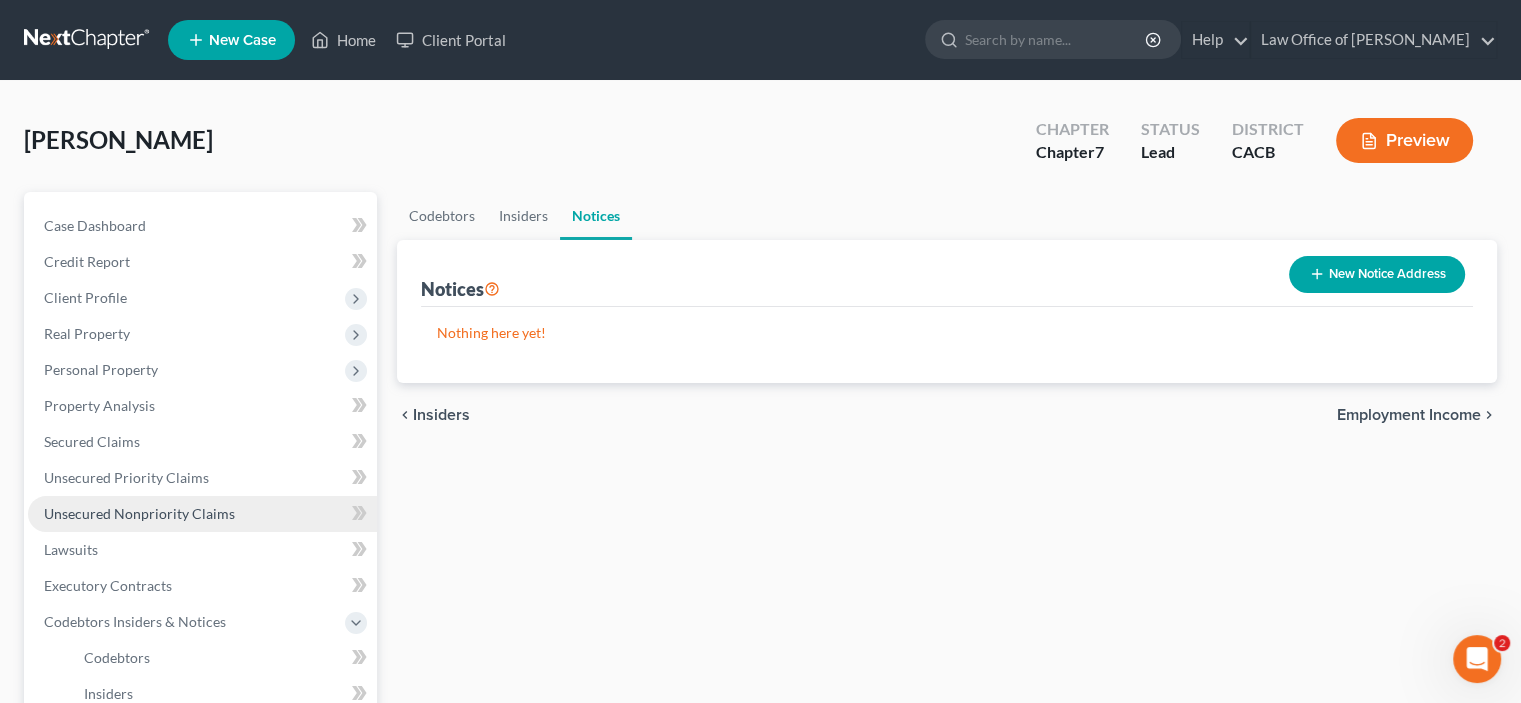 click on "Unsecured Nonpriority Claims" at bounding box center [139, 513] 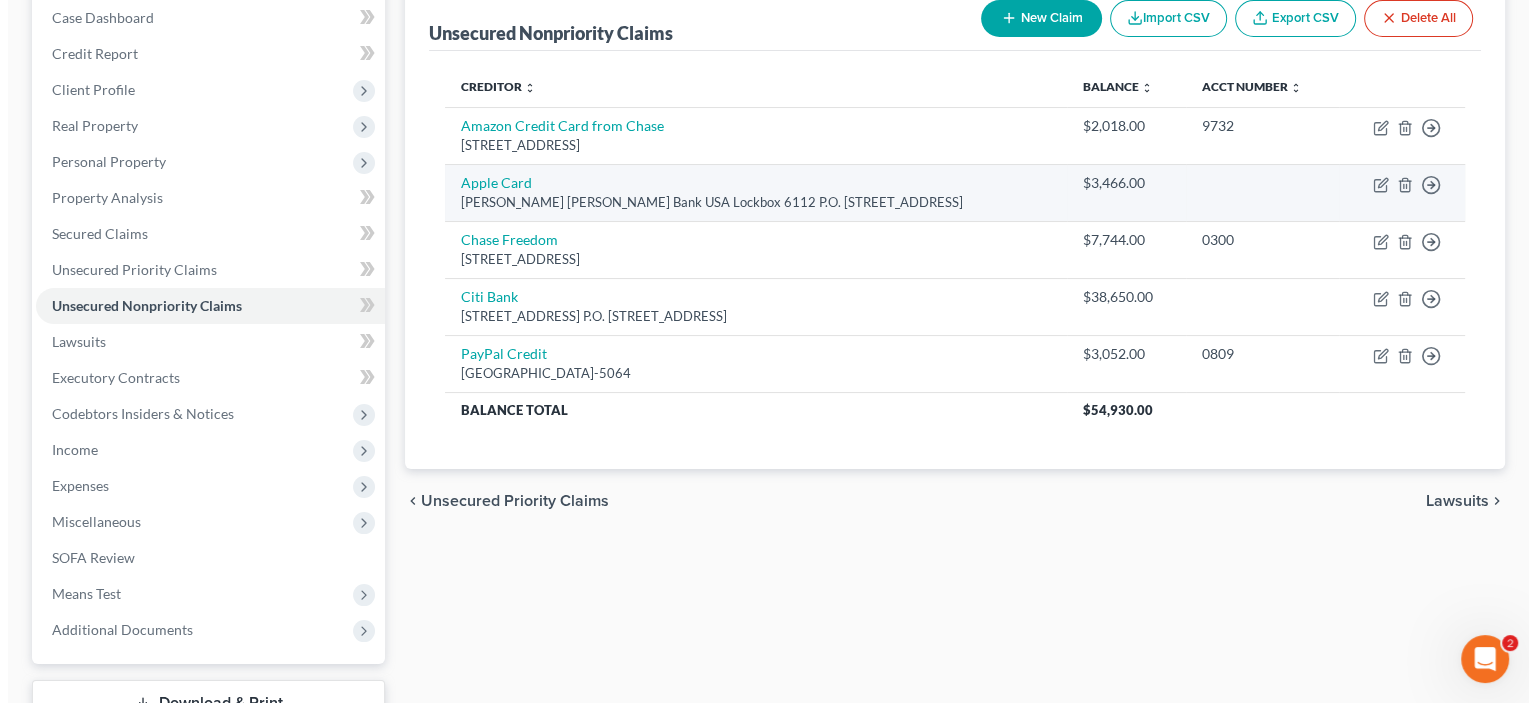scroll, scrollTop: 233, scrollLeft: 0, axis: vertical 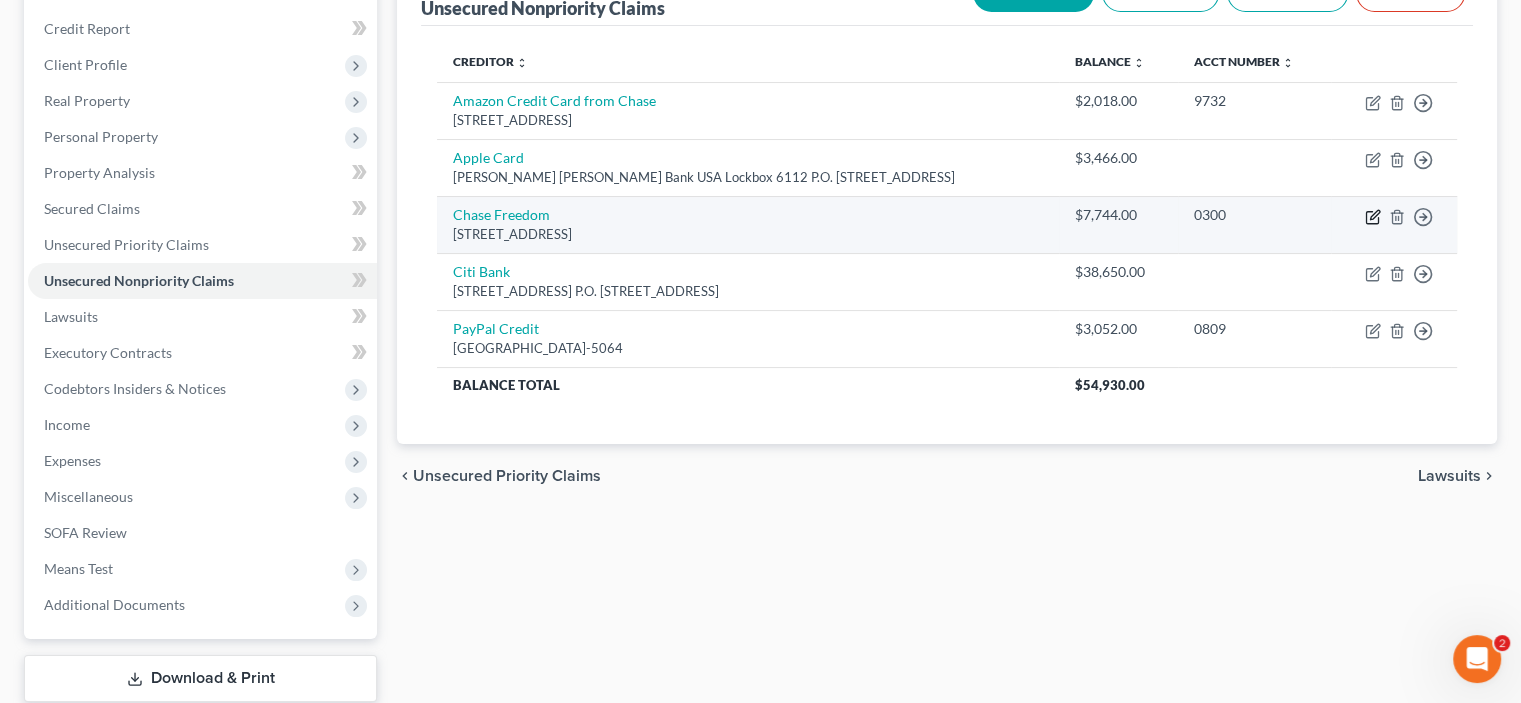 click 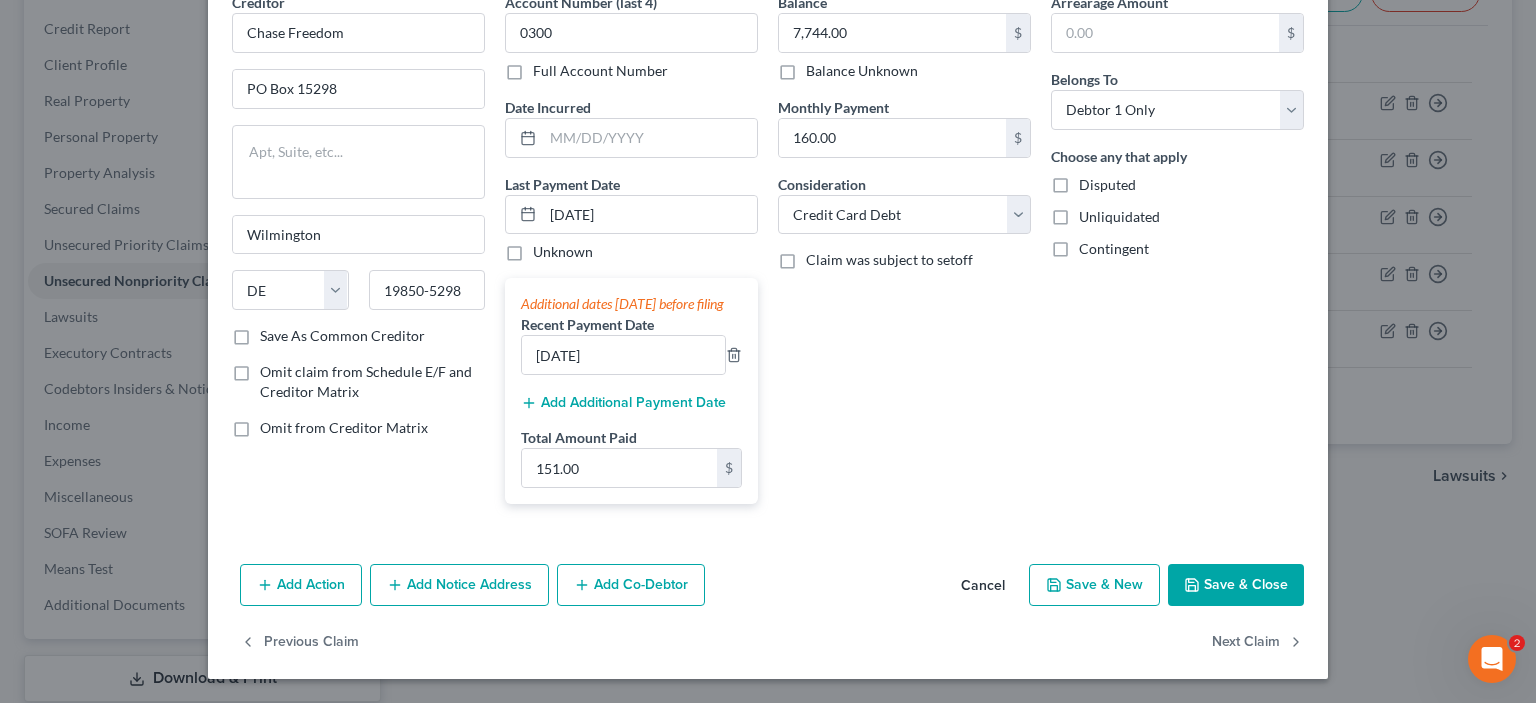 scroll, scrollTop: 233, scrollLeft: 0, axis: vertical 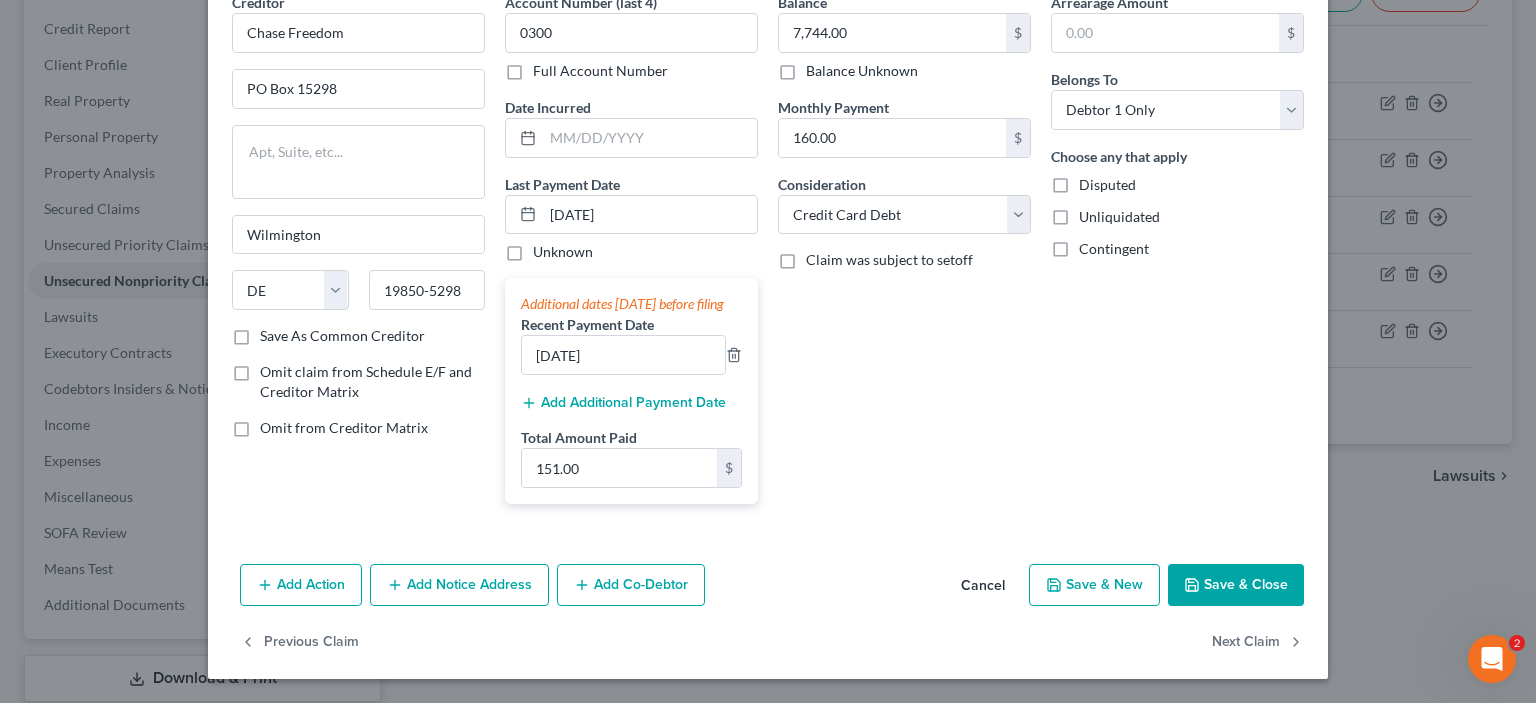 click on "Add Notice Address" at bounding box center [459, 585] 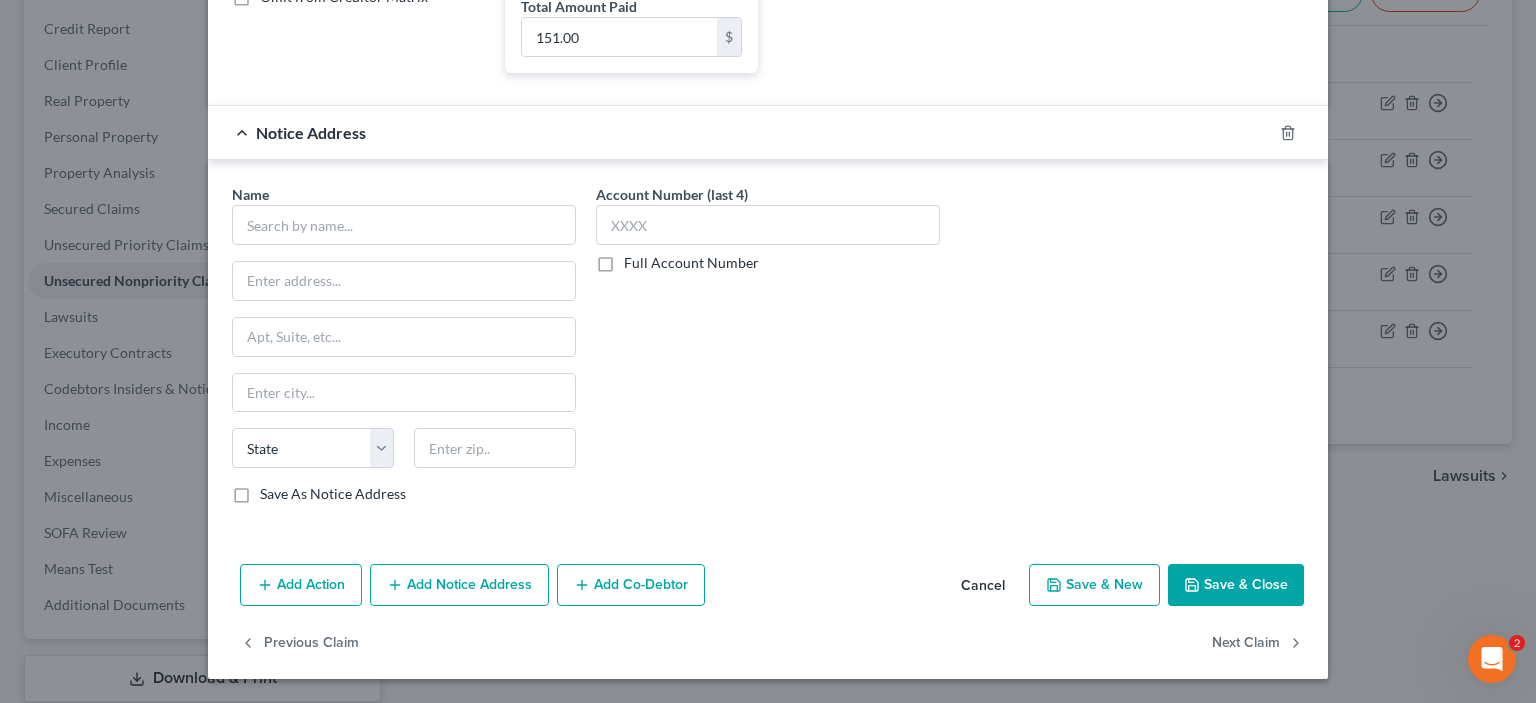 scroll, scrollTop: 617, scrollLeft: 0, axis: vertical 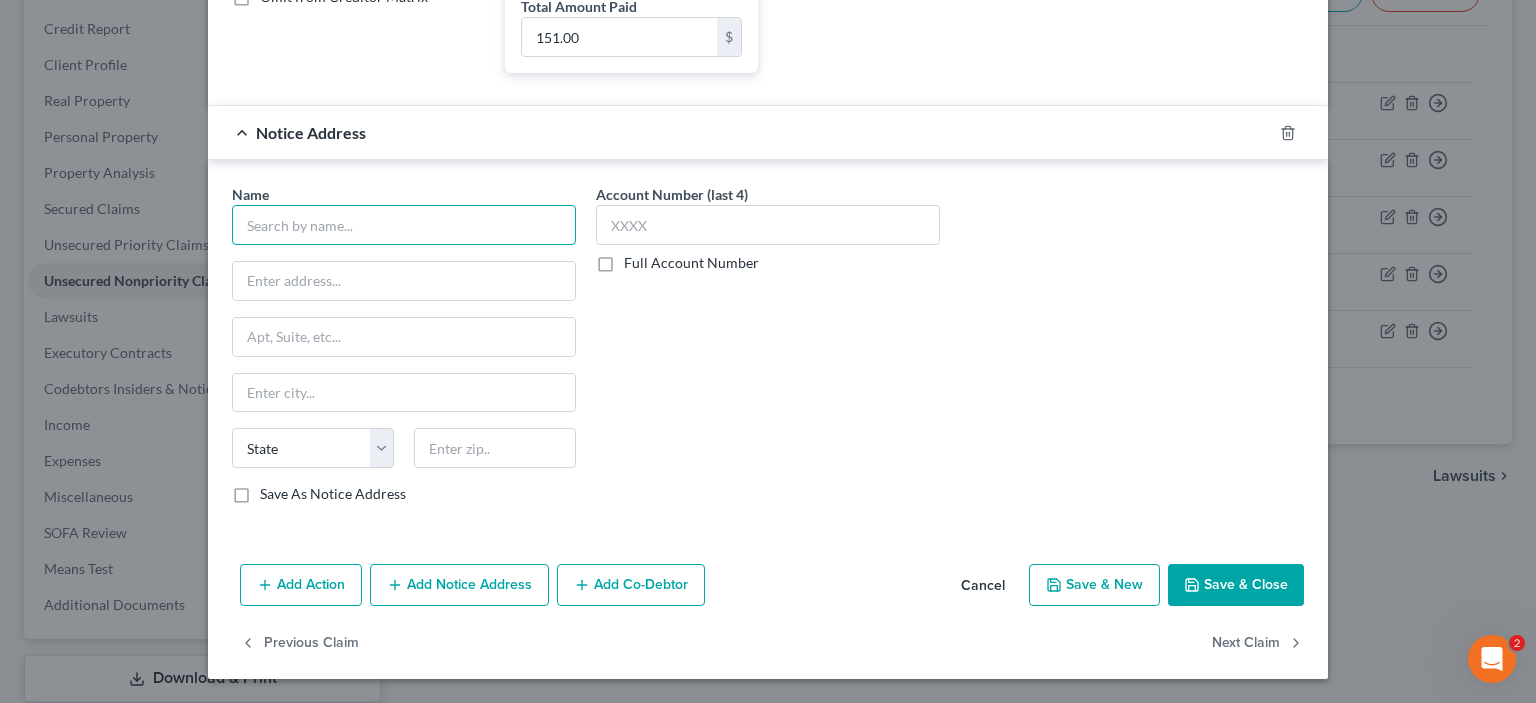 drag, startPoint x: 101, startPoint y: 337, endPoint x: 206, endPoint y: 388, distance: 116.73046 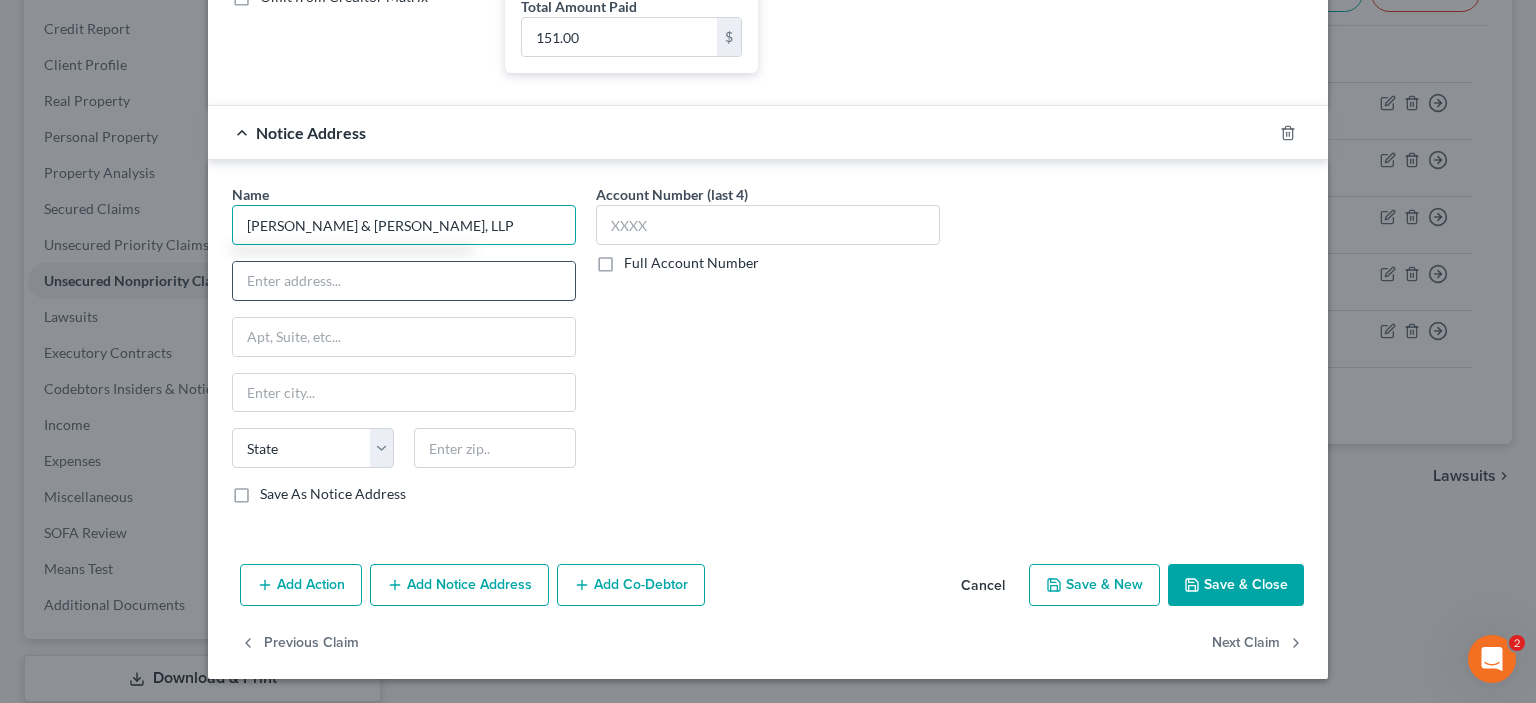 type on "[PERSON_NAME] & [PERSON_NAME], LLP" 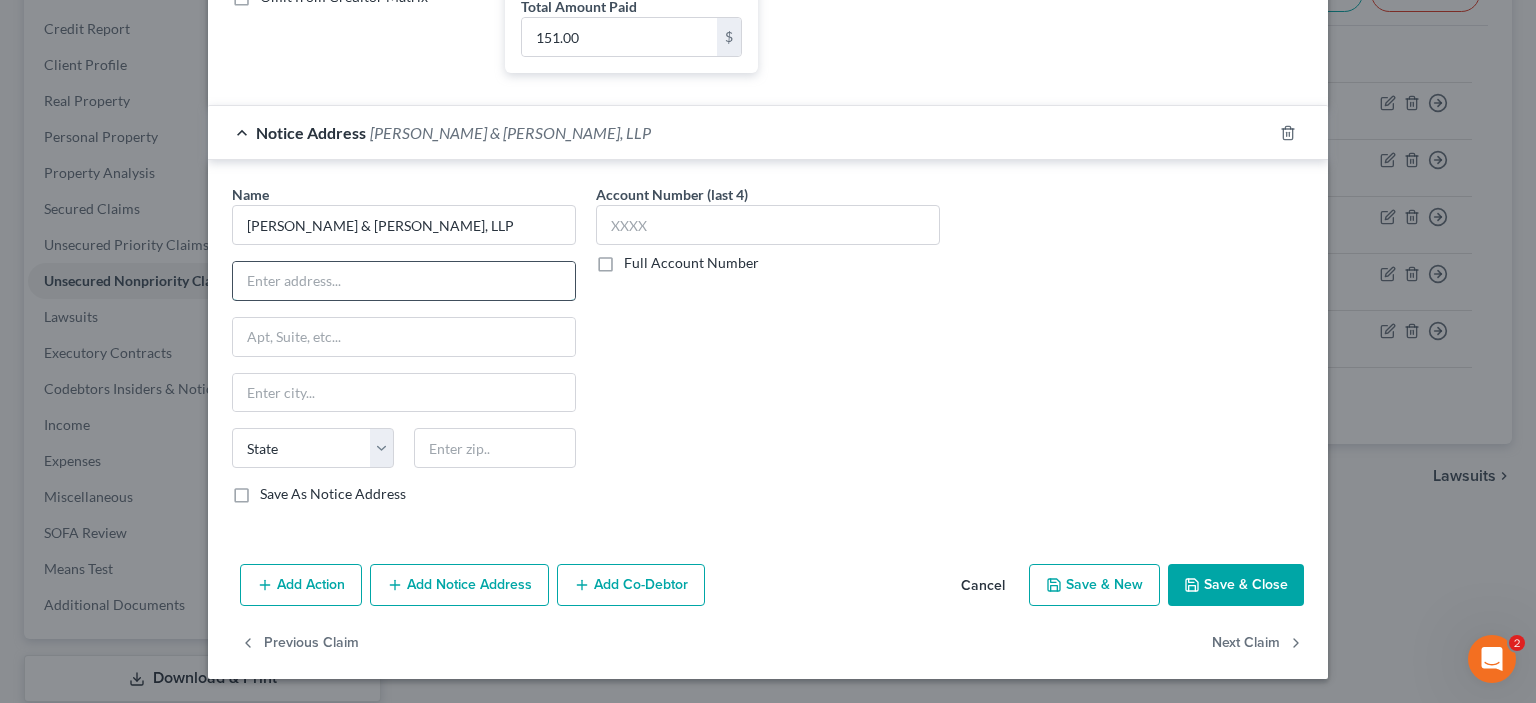 click at bounding box center (404, 281) 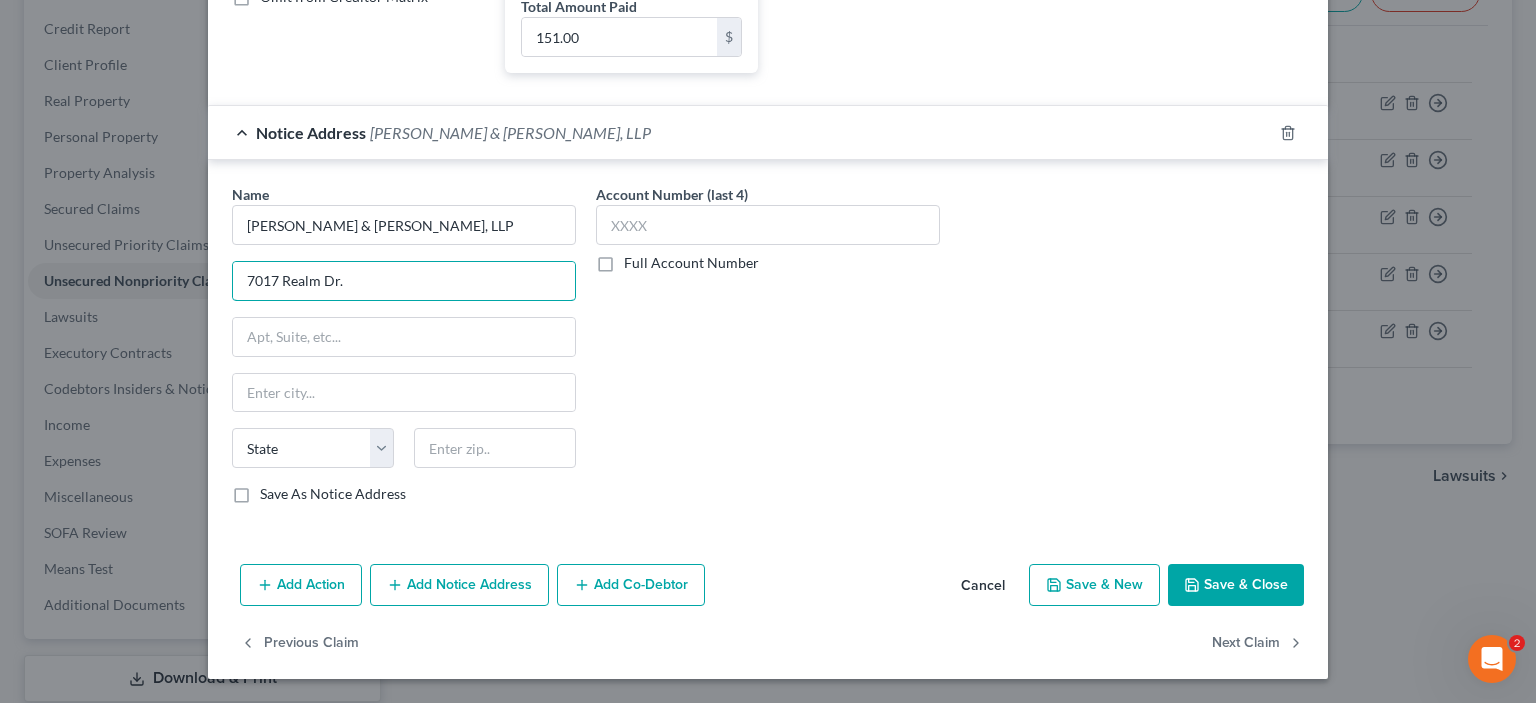 type on "7017 Realm Dr." 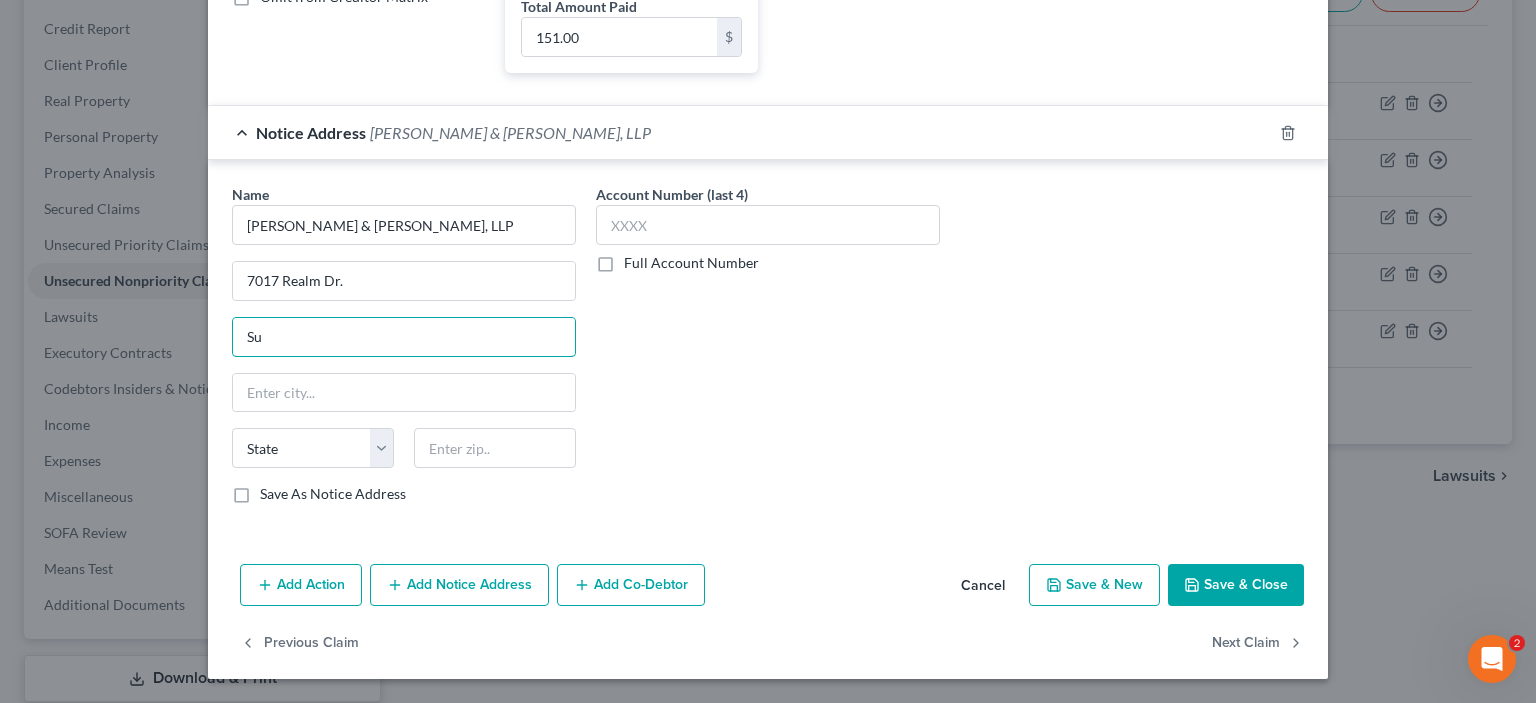 type on "S" 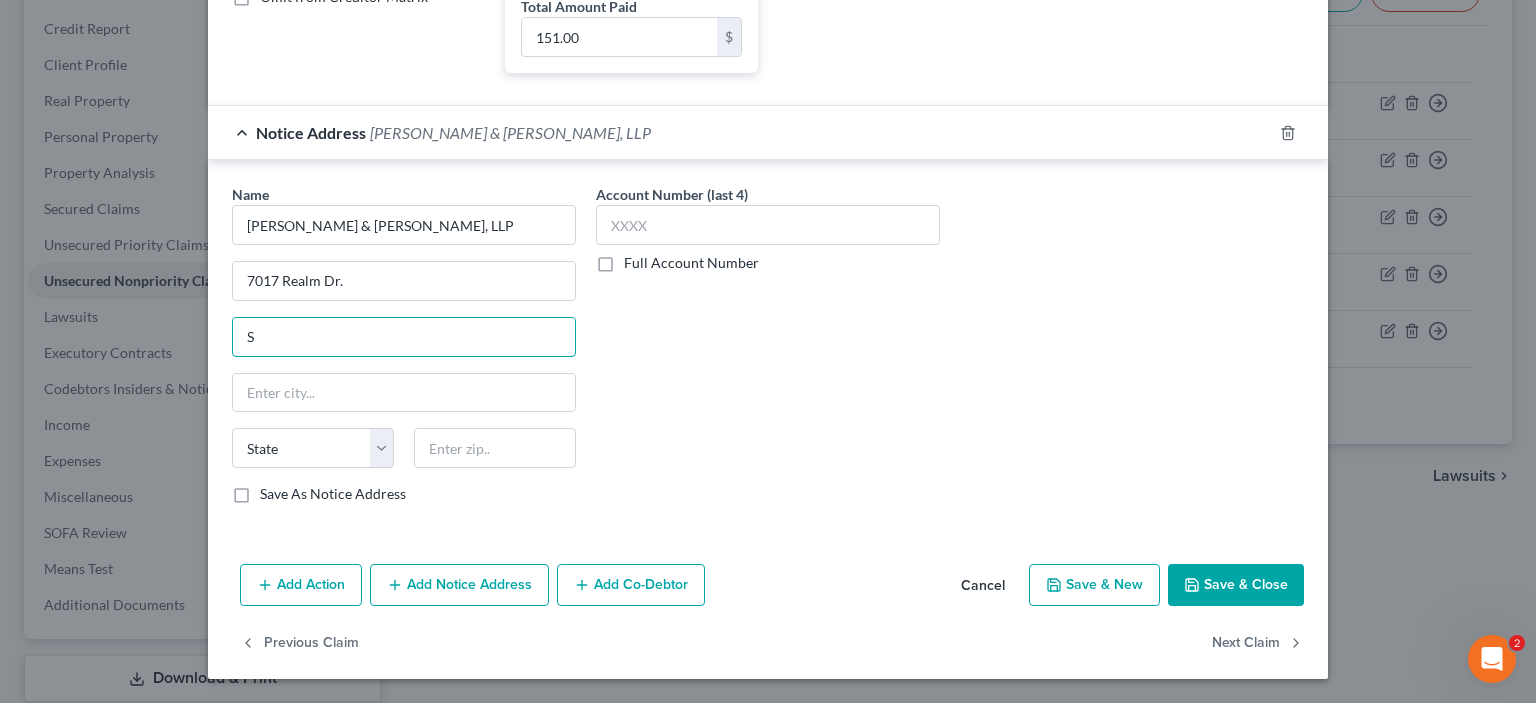 type 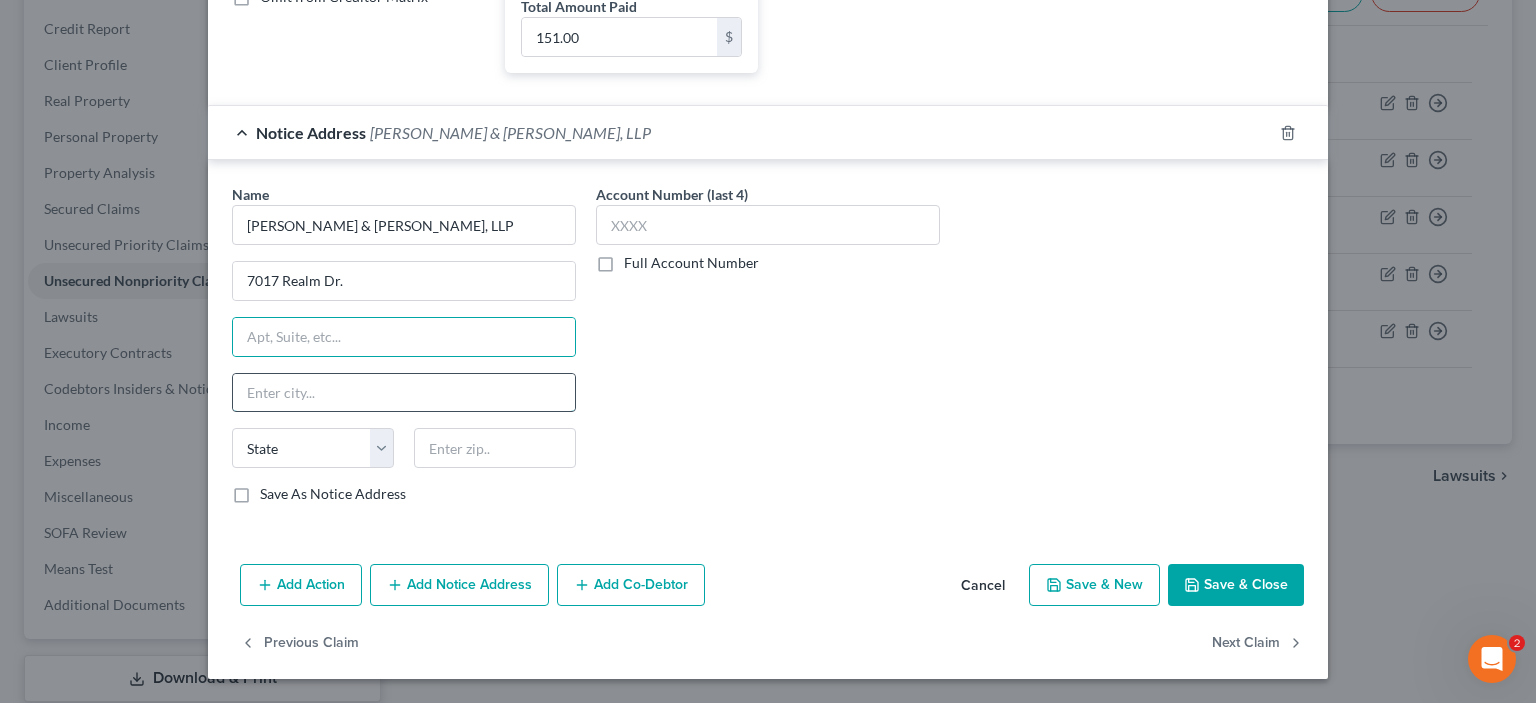 drag, startPoint x: 108, startPoint y: 559, endPoint x: 117, endPoint y: 567, distance: 12.0415945 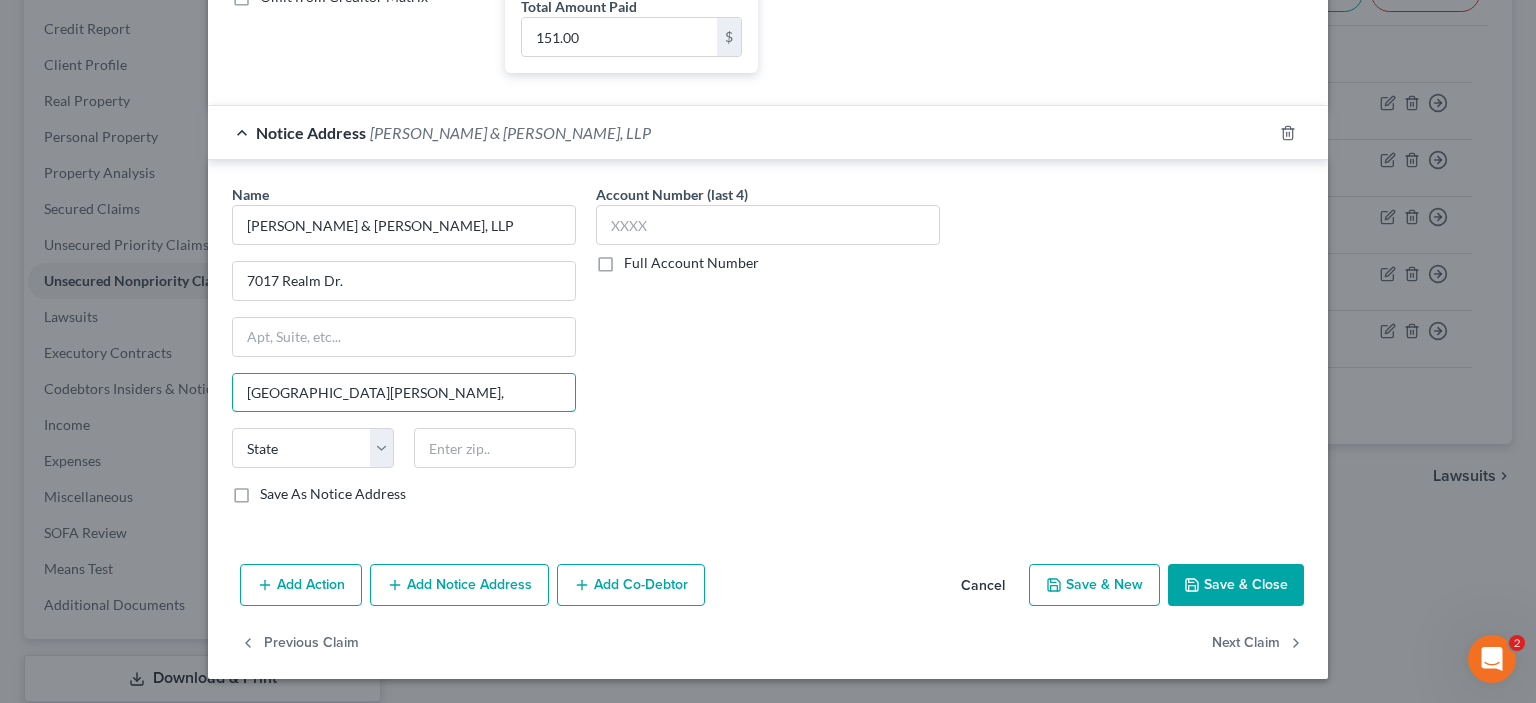 scroll, scrollTop: 851, scrollLeft: 0, axis: vertical 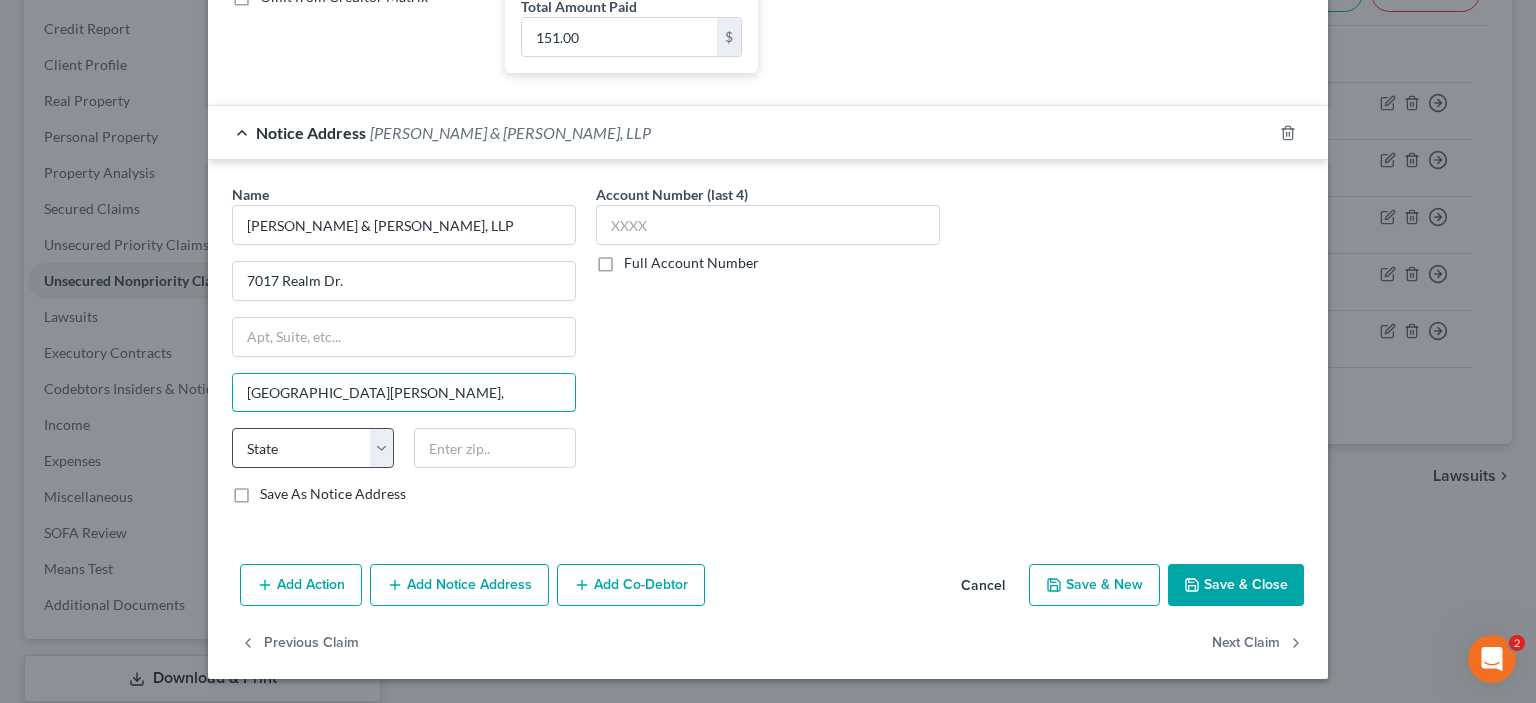 type on "[GEOGRAPHIC_DATA][PERSON_NAME]," 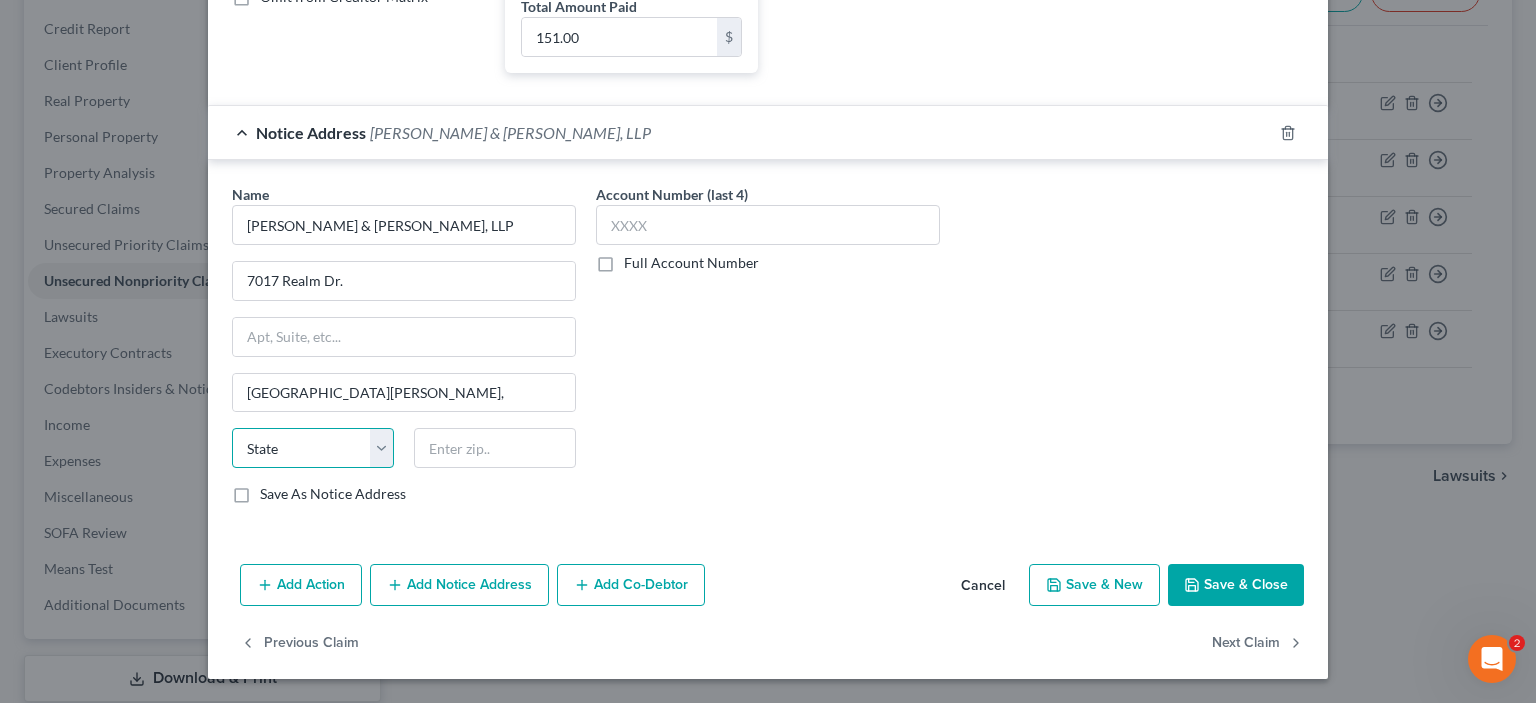 click on "State [US_STATE] AK AR AZ CA CO CT DE DC [GEOGRAPHIC_DATA] [GEOGRAPHIC_DATA] GU HI ID IL IN [GEOGRAPHIC_DATA] [GEOGRAPHIC_DATA] [GEOGRAPHIC_DATA] LA ME MD [GEOGRAPHIC_DATA] [GEOGRAPHIC_DATA] [GEOGRAPHIC_DATA] [GEOGRAPHIC_DATA] [GEOGRAPHIC_DATA] MT NC [GEOGRAPHIC_DATA] [GEOGRAPHIC_DATA] [GEOGRAPHIC_DATA] NH [GEOGRAPHIC_DATA] [GEOGRAPHIC_DATA] [GEOGRAPHIC_DATA] [GEOGRAPHIC_DATA] [GEOGRAPHIC_DATA] [GEOGRAPHIC_DATA] [GEOGRAPHIC_DATA] PR RI SC SD [GEOGRAPHIC_DATA] [GEOGRAPHIC_DATA] [GEOGRAPHIC_DATA] VI [GEOGRAPHIC_DATA] [GEOGRAPHIC_DATA] [GEOGRAPHIC_DATA] WV WI WY" at bounding box center (313, 448) 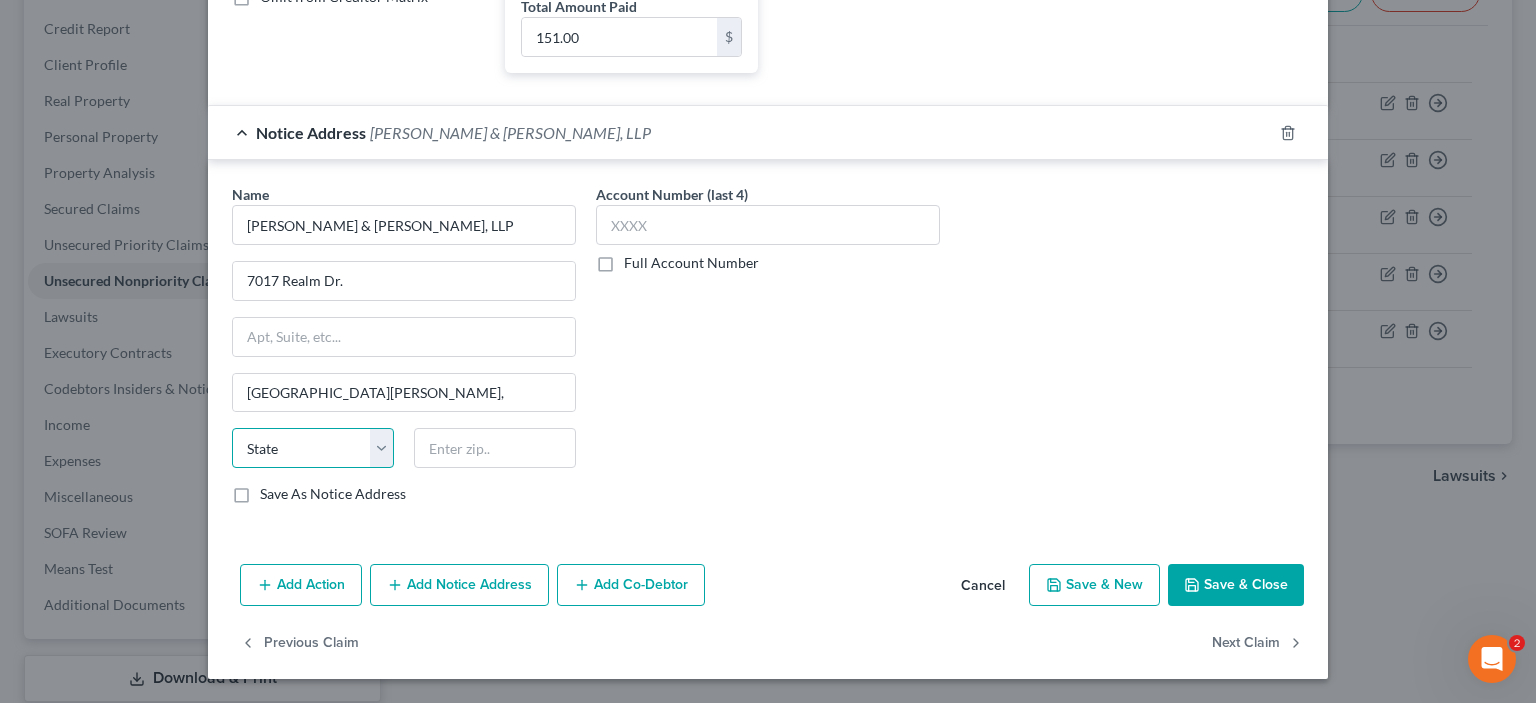 select on "4" 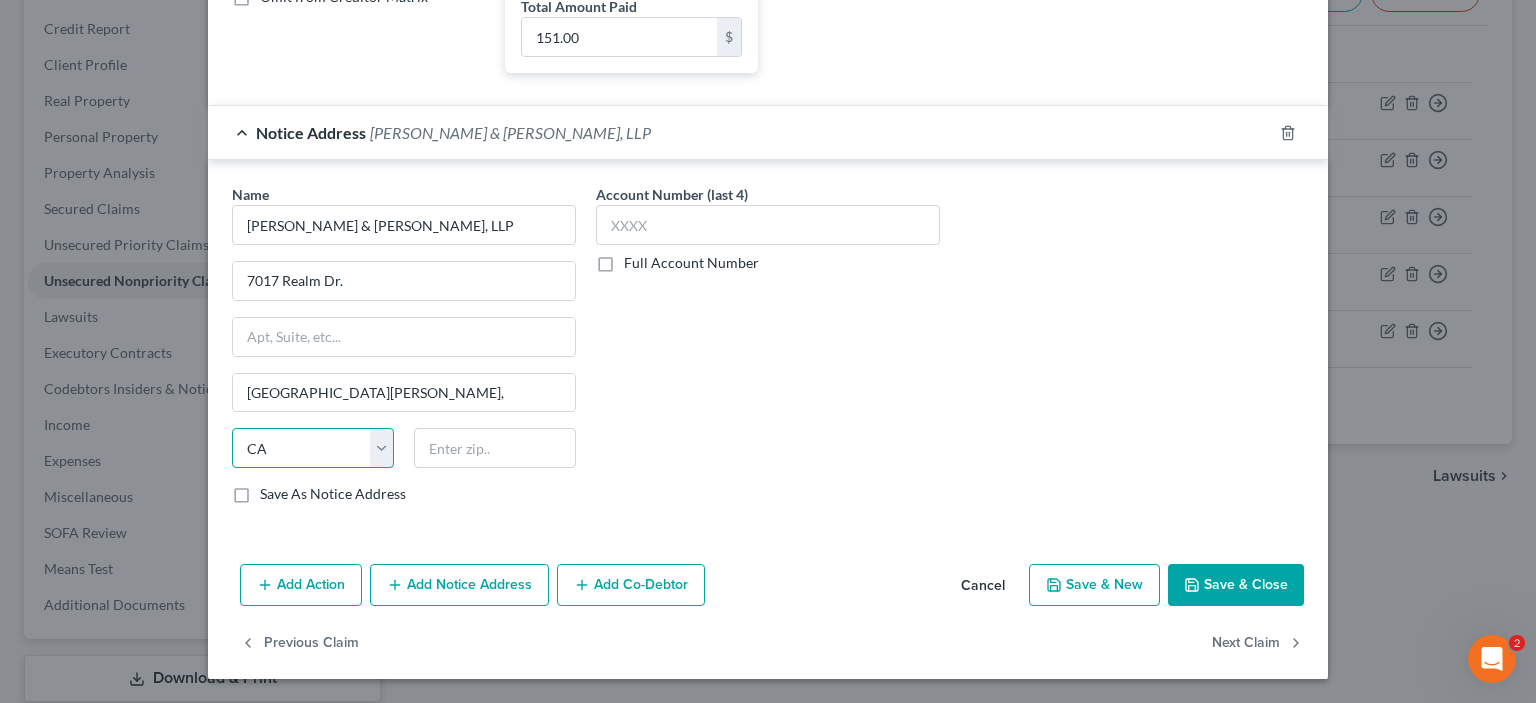 click on "State [US_STATE] AK AR AZ CA CO CT DE DC [GEOGRAPHIC_DATA] [GEOGRAPHIC_DATA] GU HI ID IL IN [GEOGRAPHIC_DATA] [GEOGRAPHIC_DATA] [GEOGRAPHIC_DATA] LA ME MD [GEOGRAPHIC_DATA] [GEOGRAPHIC_DATA] [GEOGRAPHIC_DATA] [GEOGRAPHIC_DATA] [GEOGRAPHIC_DATA] MT NC [GEOGRAPHIC_DATA] [GEOGRAPHIC_DATA] [GEOGRAPHIC_DATA] NH [GEOGRAPHIC_DATA] [GEOGRAPHIC_DATA] [GEOGRAPHIC_DATA] [GEOGRAPHIC_DATA] [GEOGRAPHIC_DATA] [GEOGRAPHIC_DATA] [GEOGRAPHIC_DATA] PR RI SC SD [GEOGRAPHIC_DATA] [GEOGRAPHIC_DATA] [GEOGRAPHIC_DATA] VI [GEOGRAPHIC_DATA] [GEOGRAPHIC_DATA] [GEOGRAPHIC_DATA] WV WI WY" at bounding box center (313, 448) 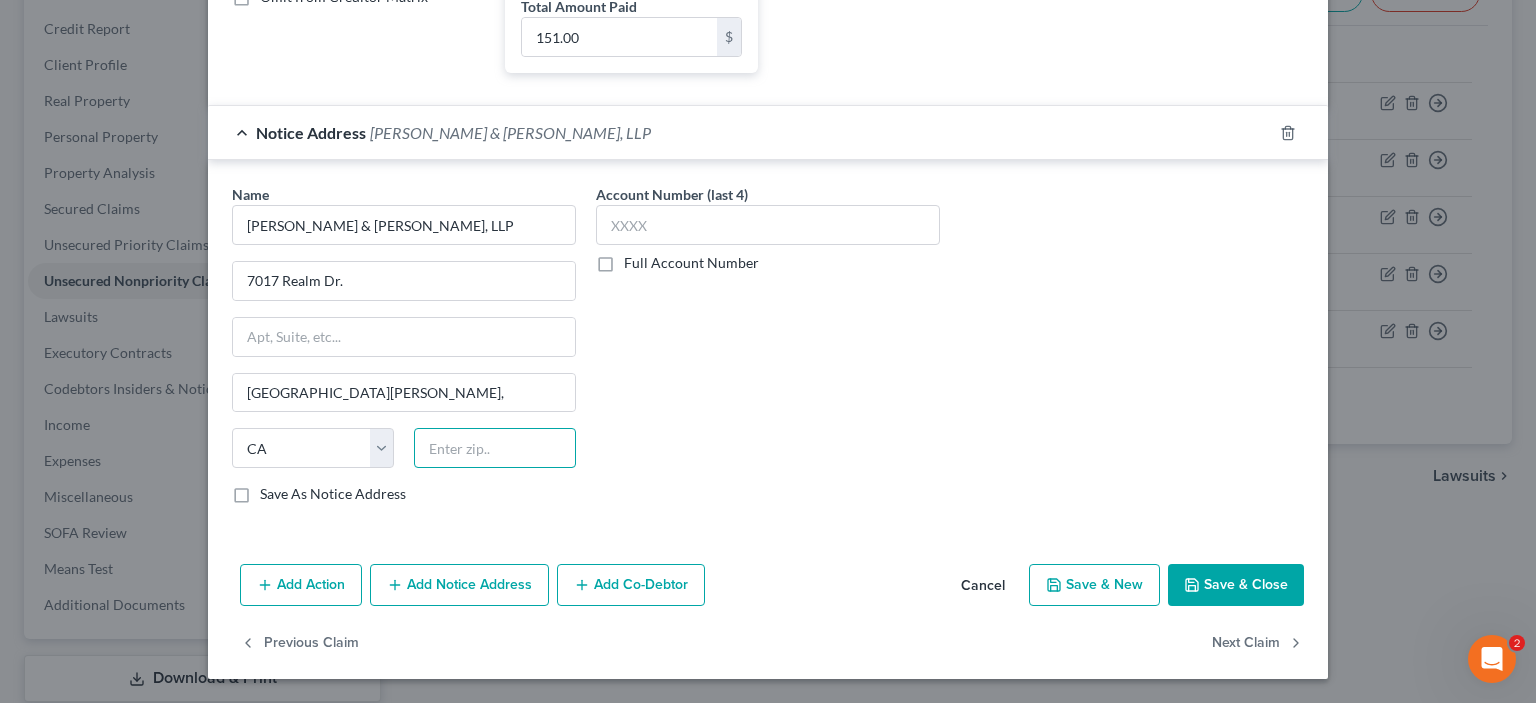 click at bounding box center (495, 448) 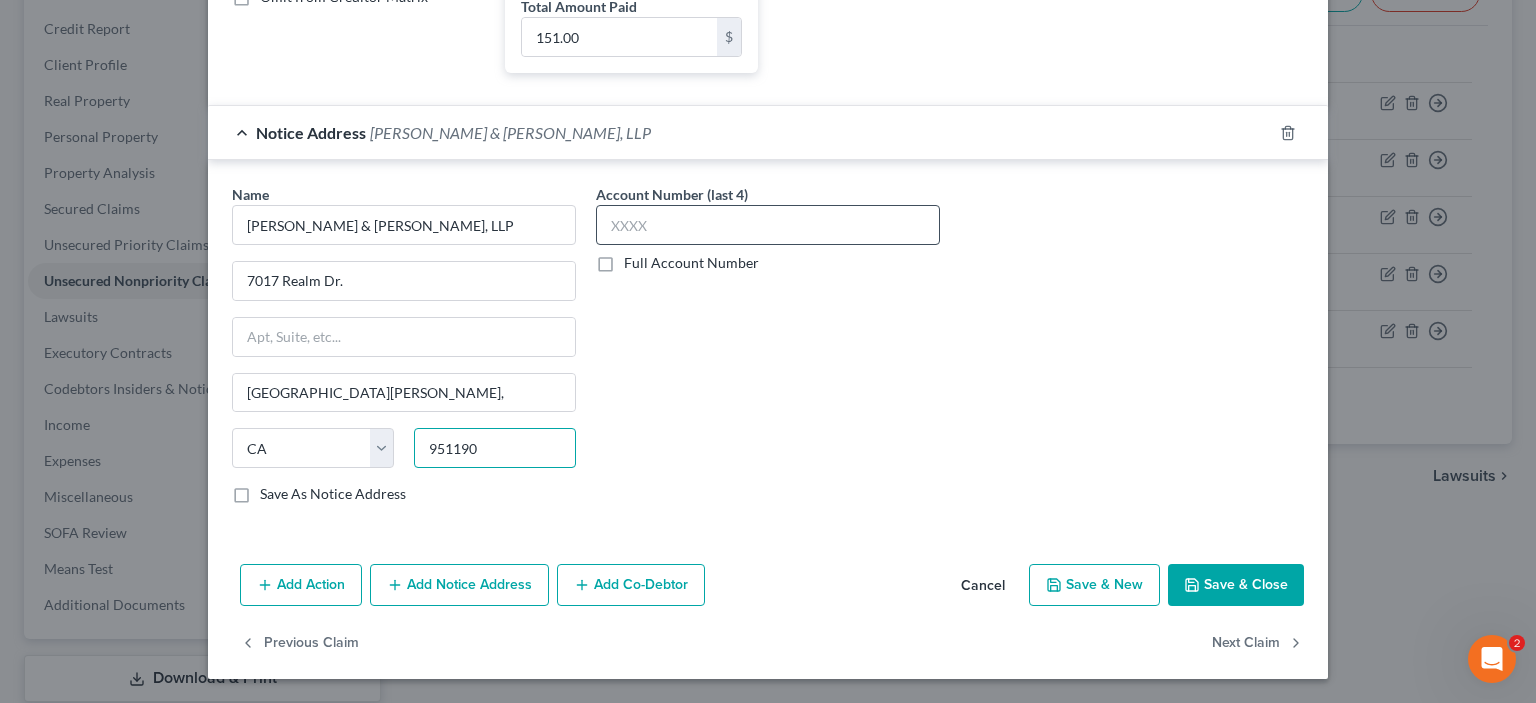type on "951190" 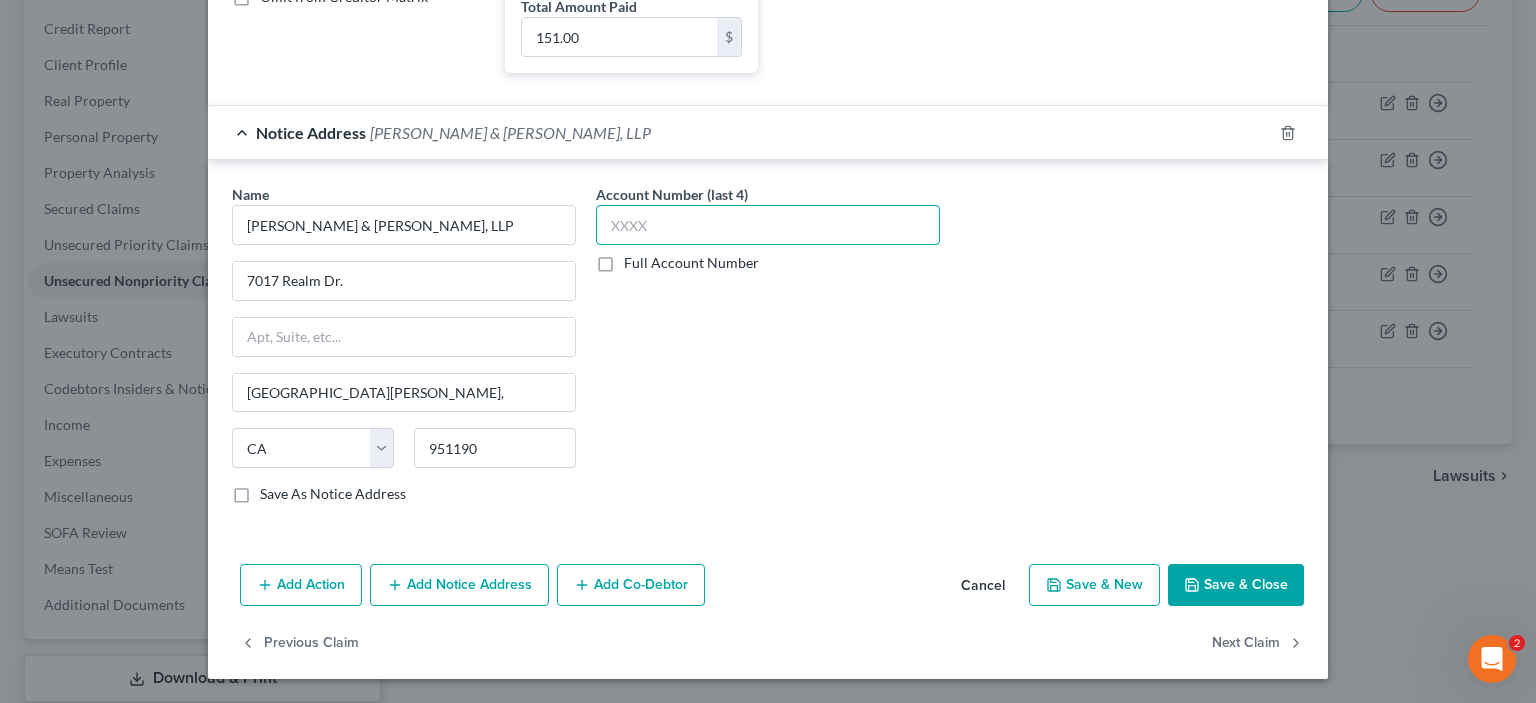 click at bounding box center [768, 225] 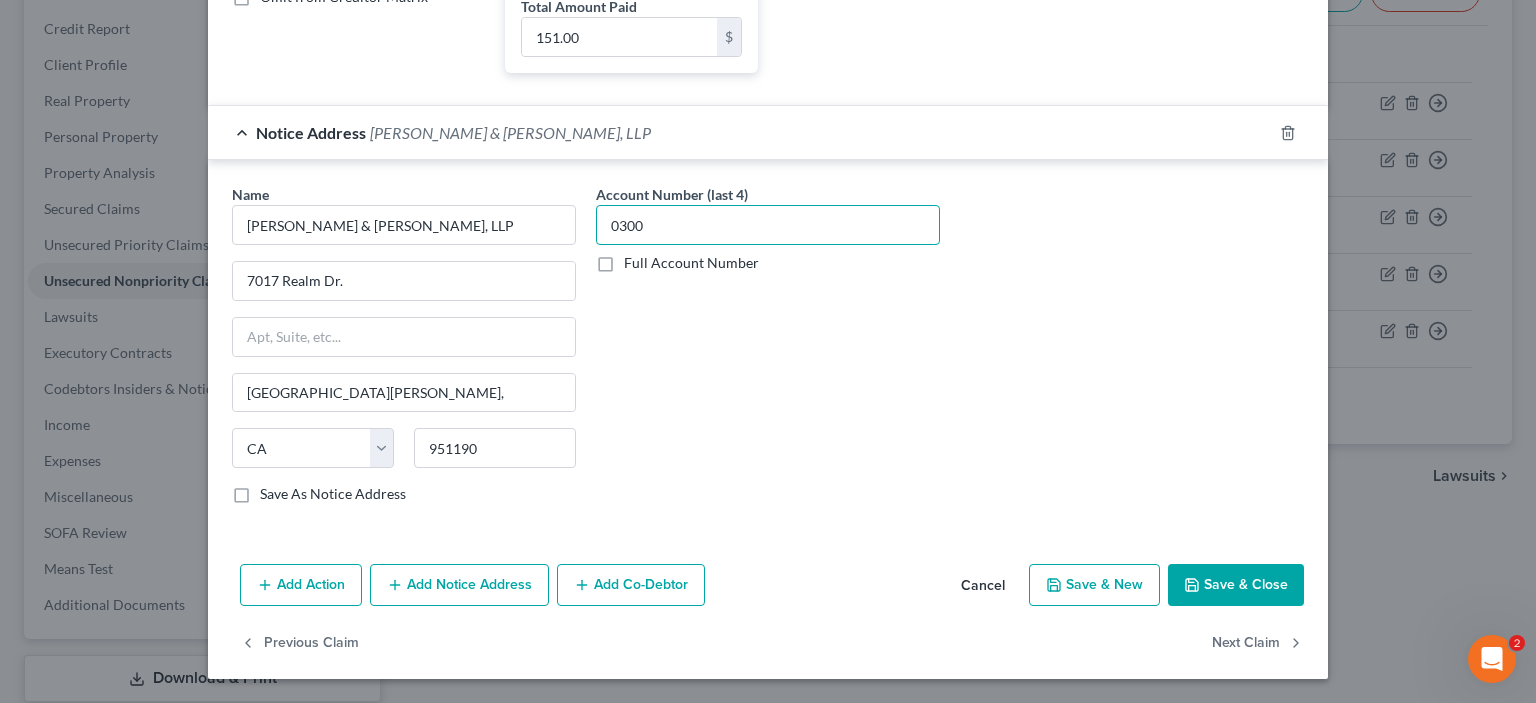 scroll, scrollTop: 851, scrollLeft: 0, axis: vertical 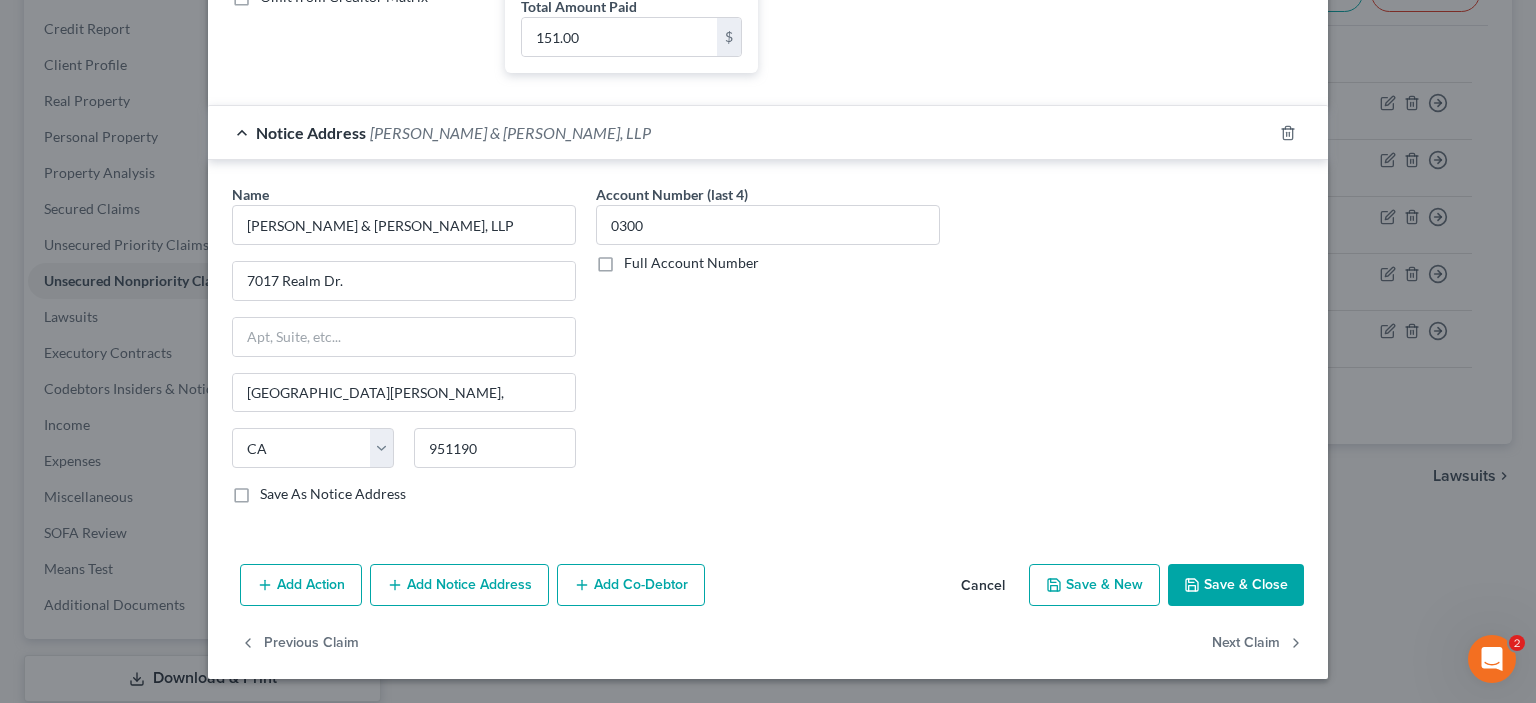 click on "Save As Notice Address" at bounding box center [333, 494] 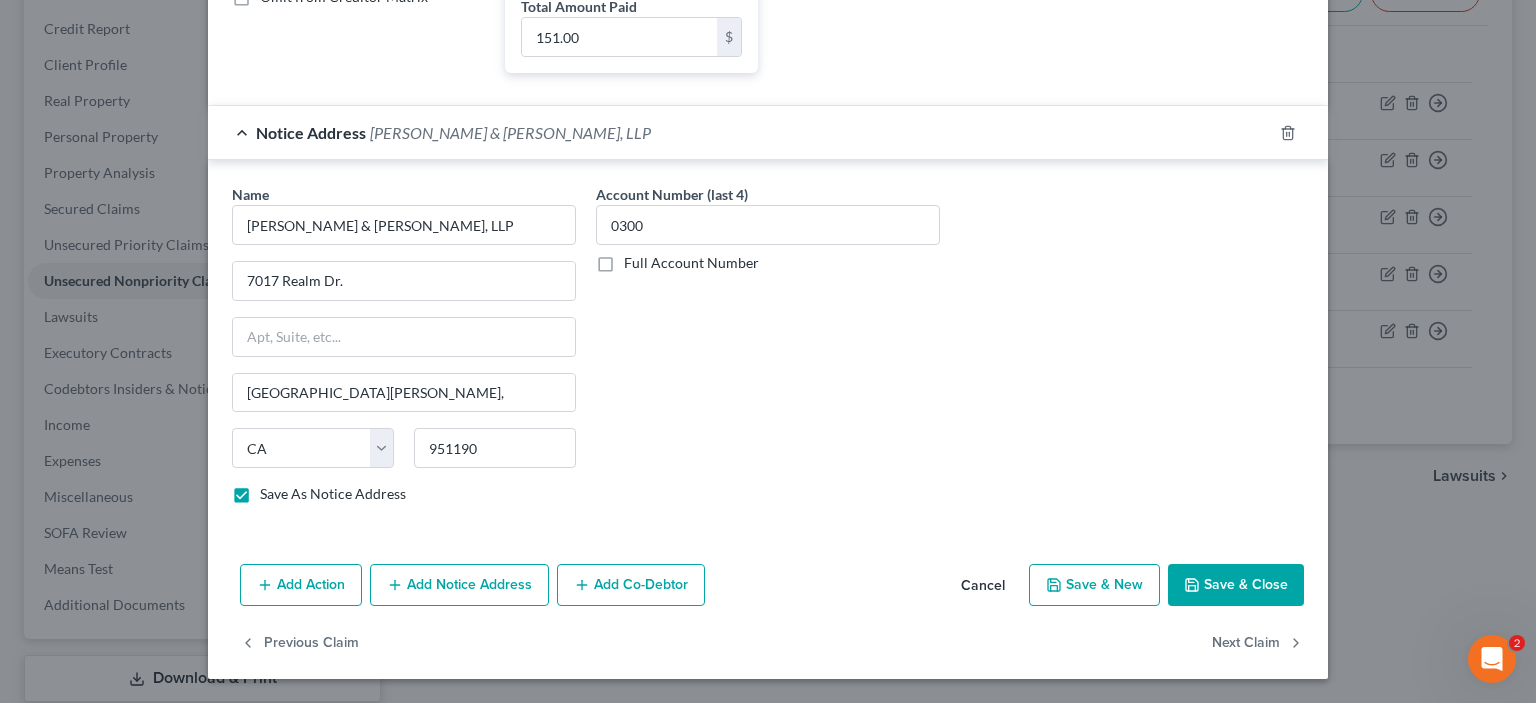 click on "Save & Close" at bounding box center [1236, 585] 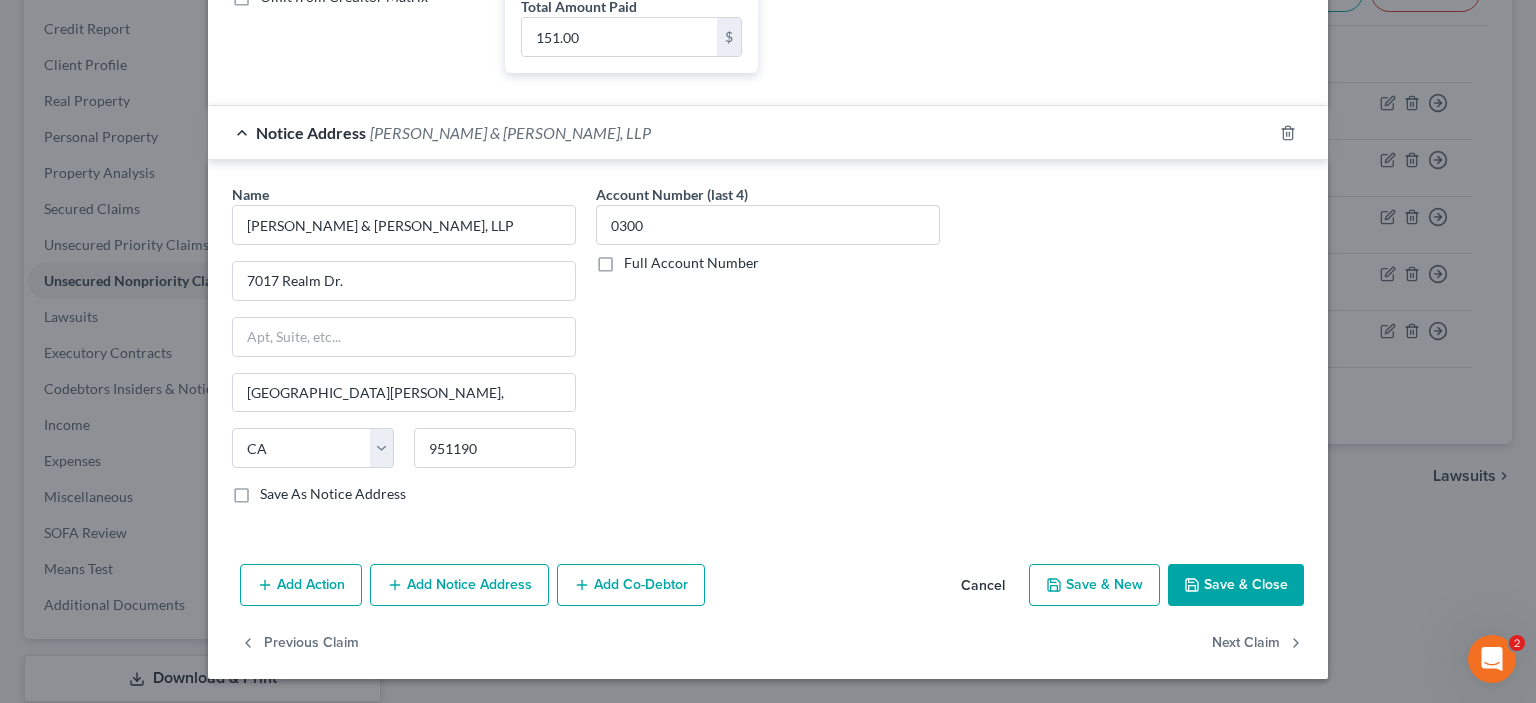 checkbox on "false" 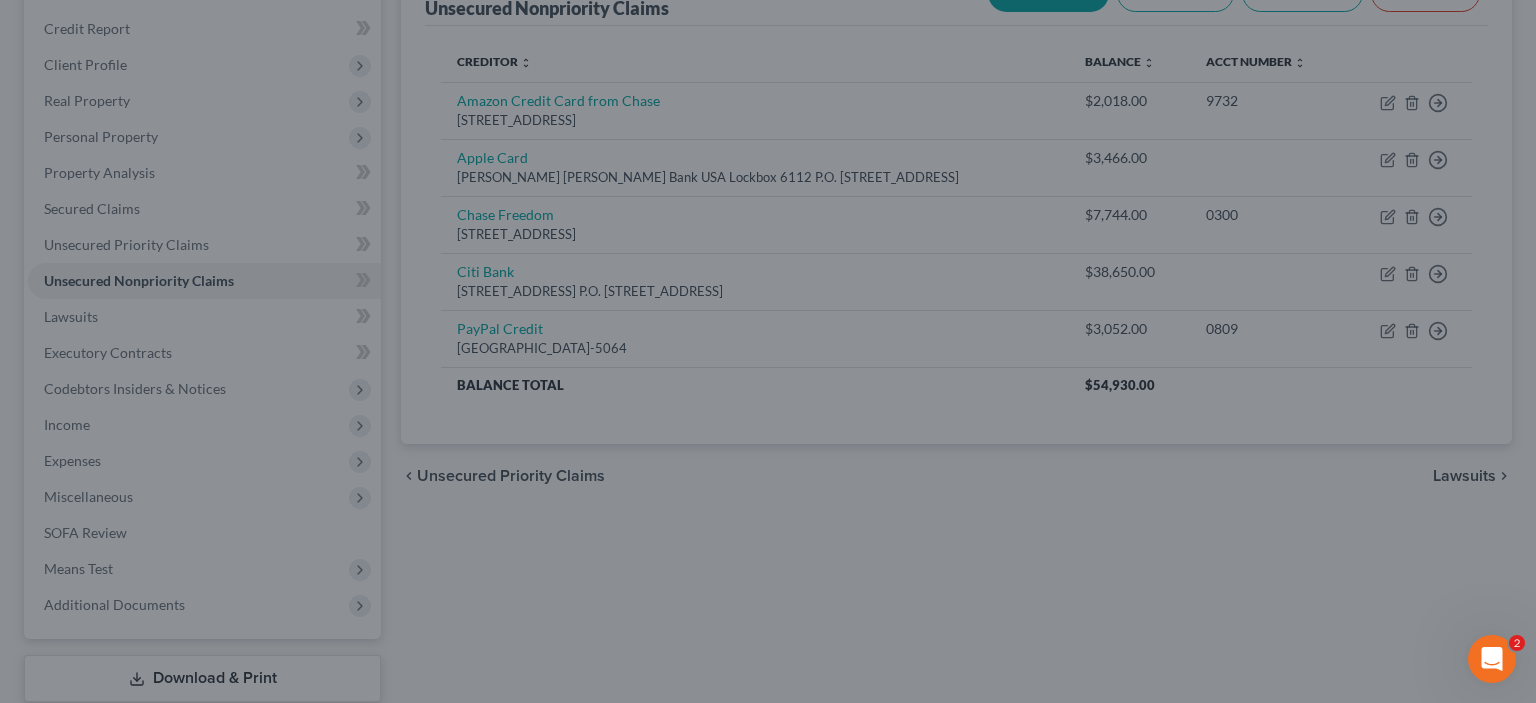 scroll, scrollTop: 0, scrollLeft: 0, axis: both 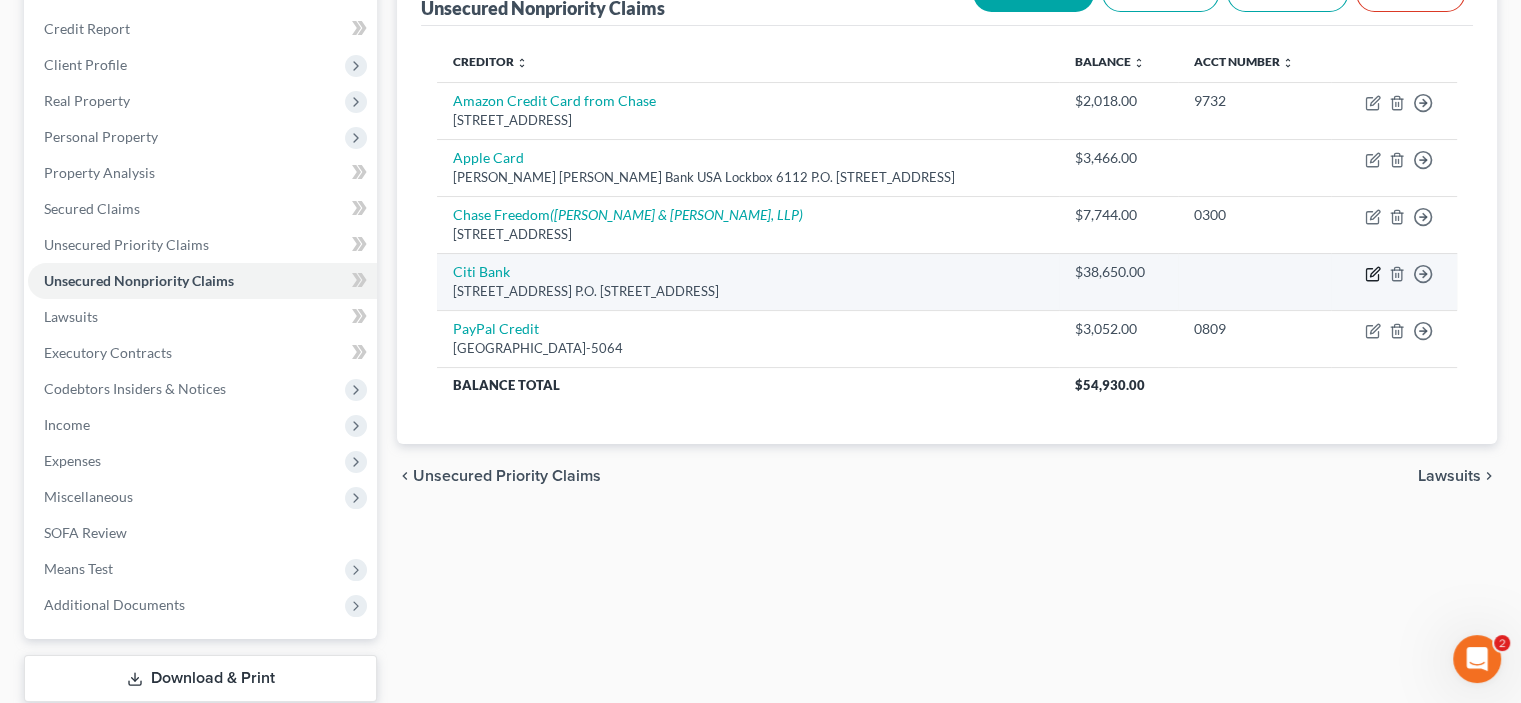 click 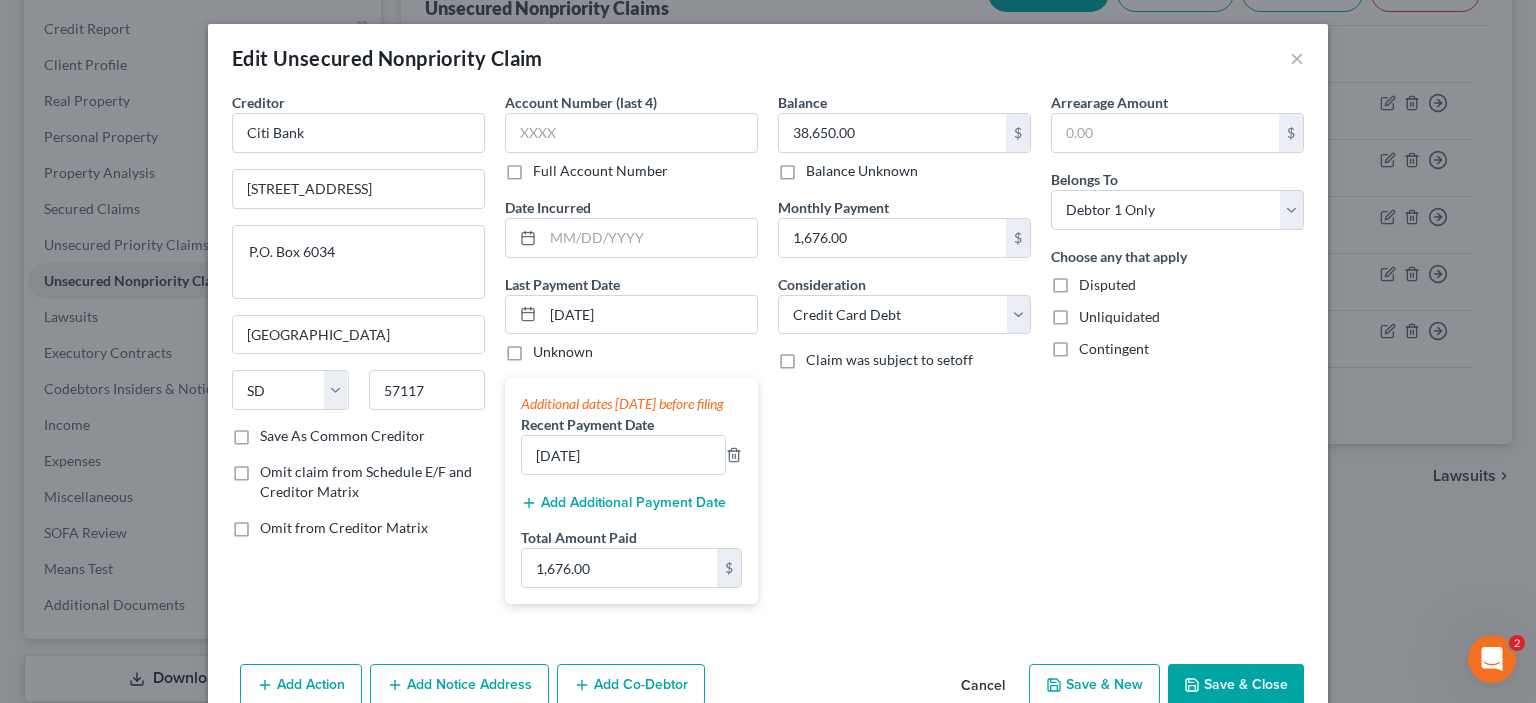 scroll, scrollTop: 233, scrollLeft: 0, axis: vertical 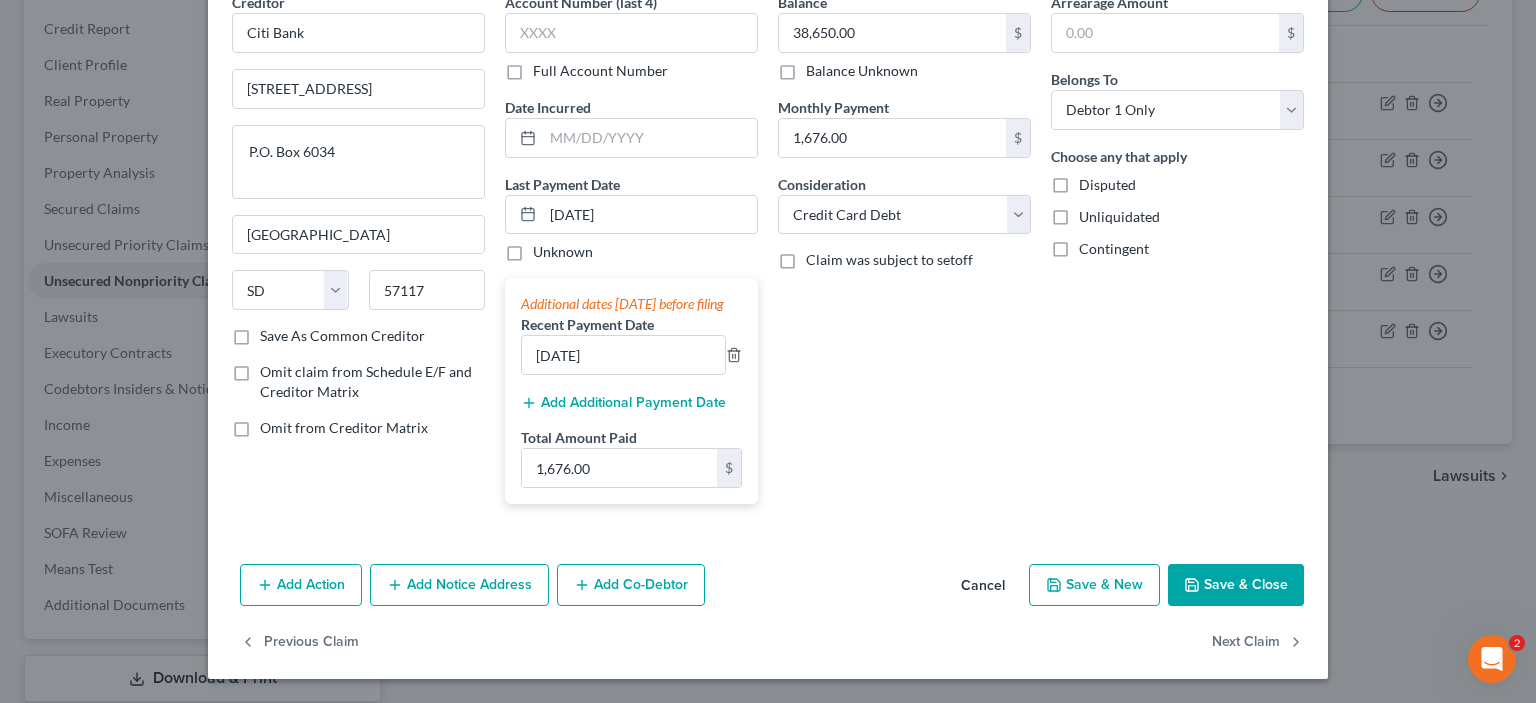 click on "Add Notice Address" at bounding box center (459, 585) 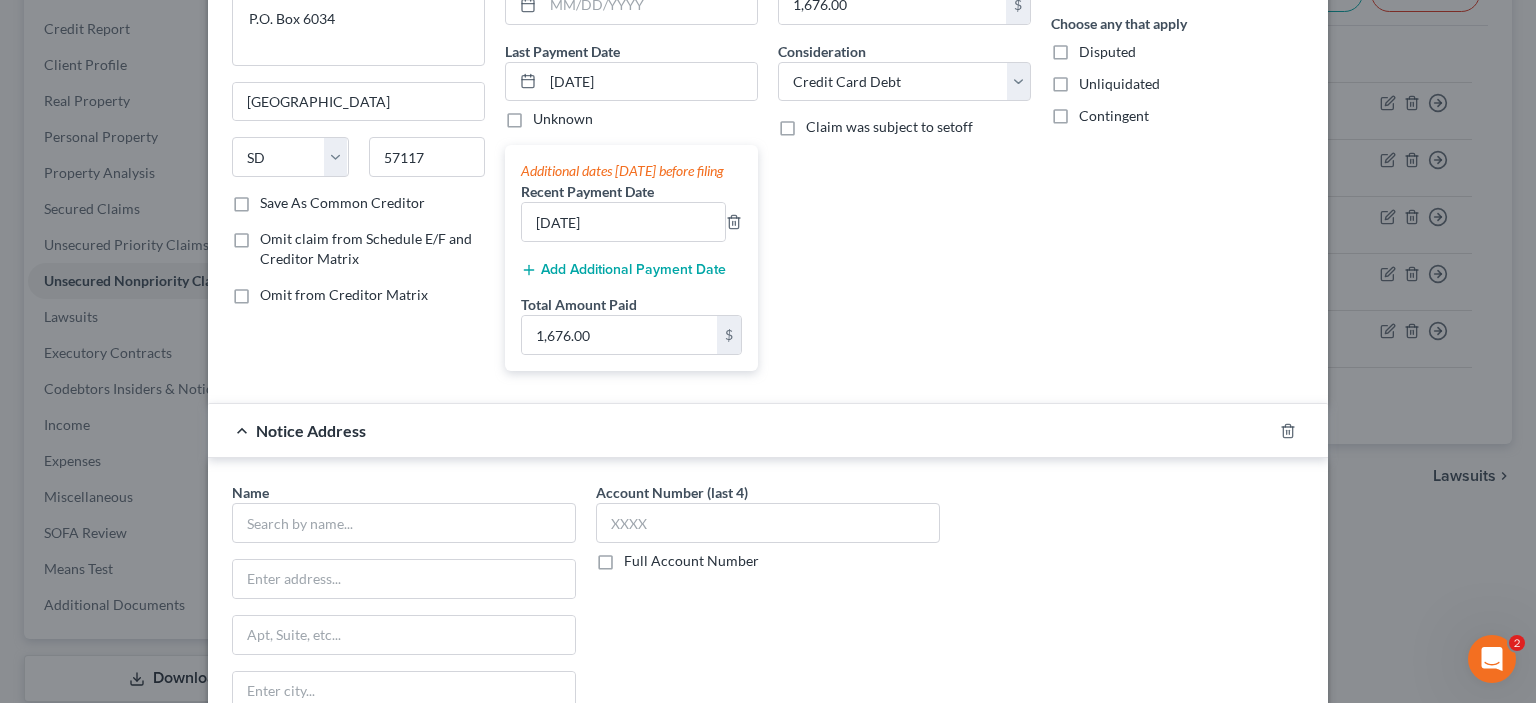 scroll, scrollTop: 466, scrollLeft: 0, axis: vertical 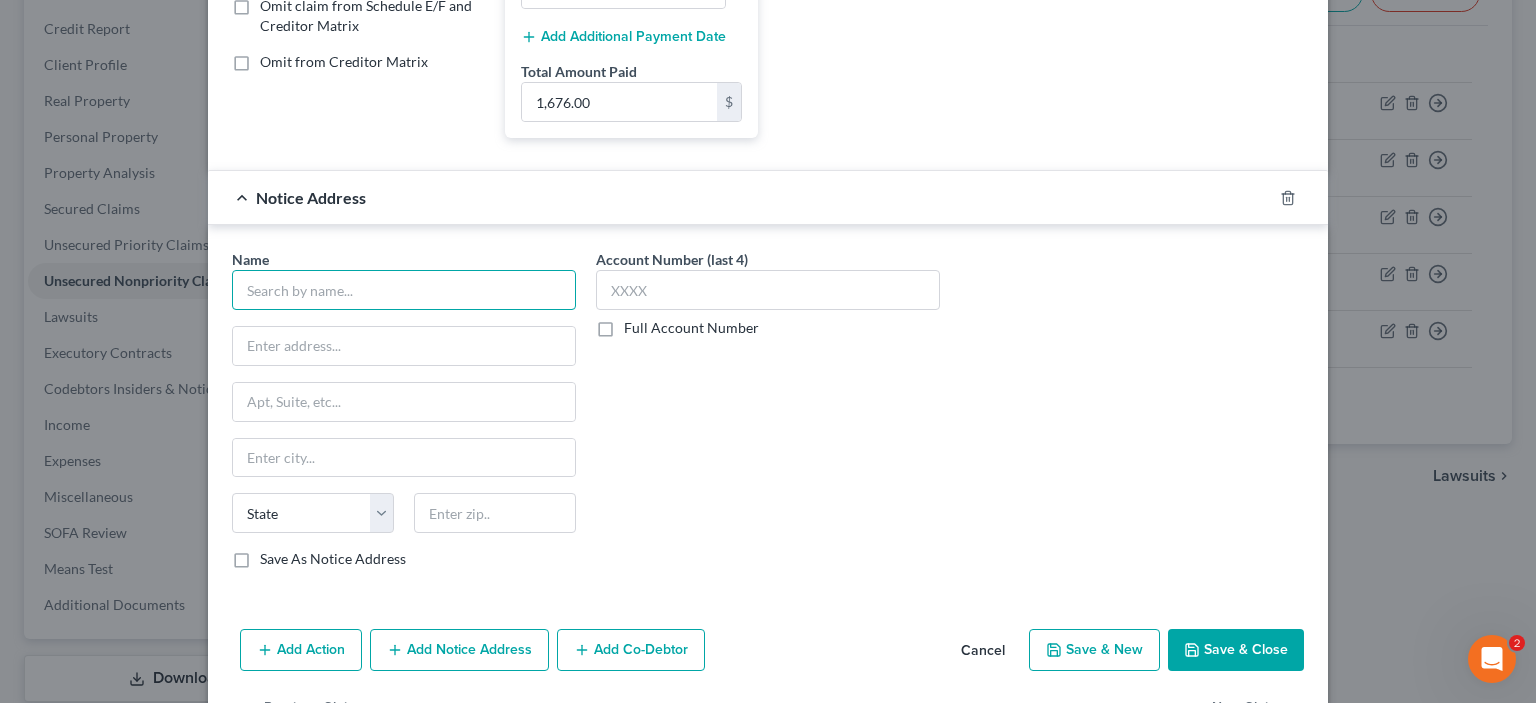 click at bounding box center [404, 290] 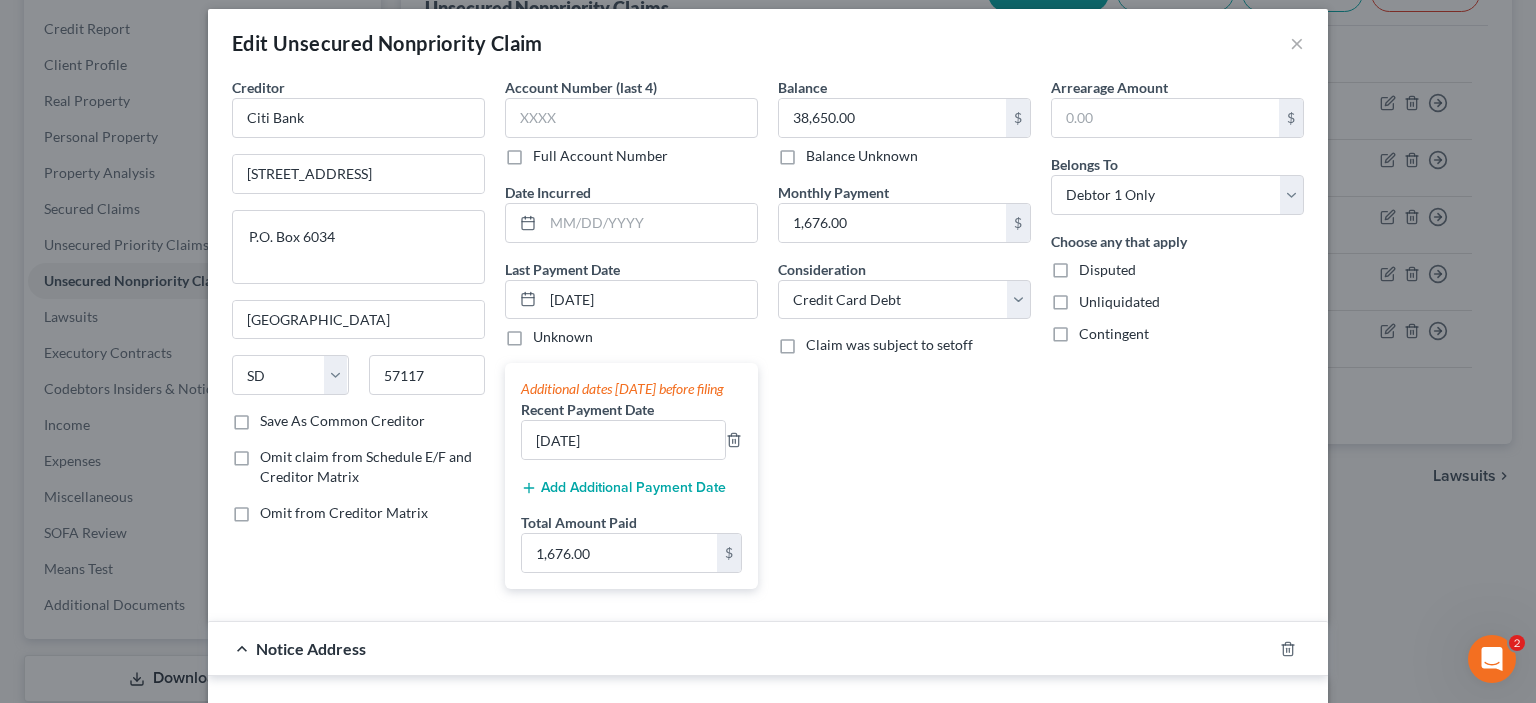 scroll, scrollTop: 0, scrollLeft: 0, axis: both 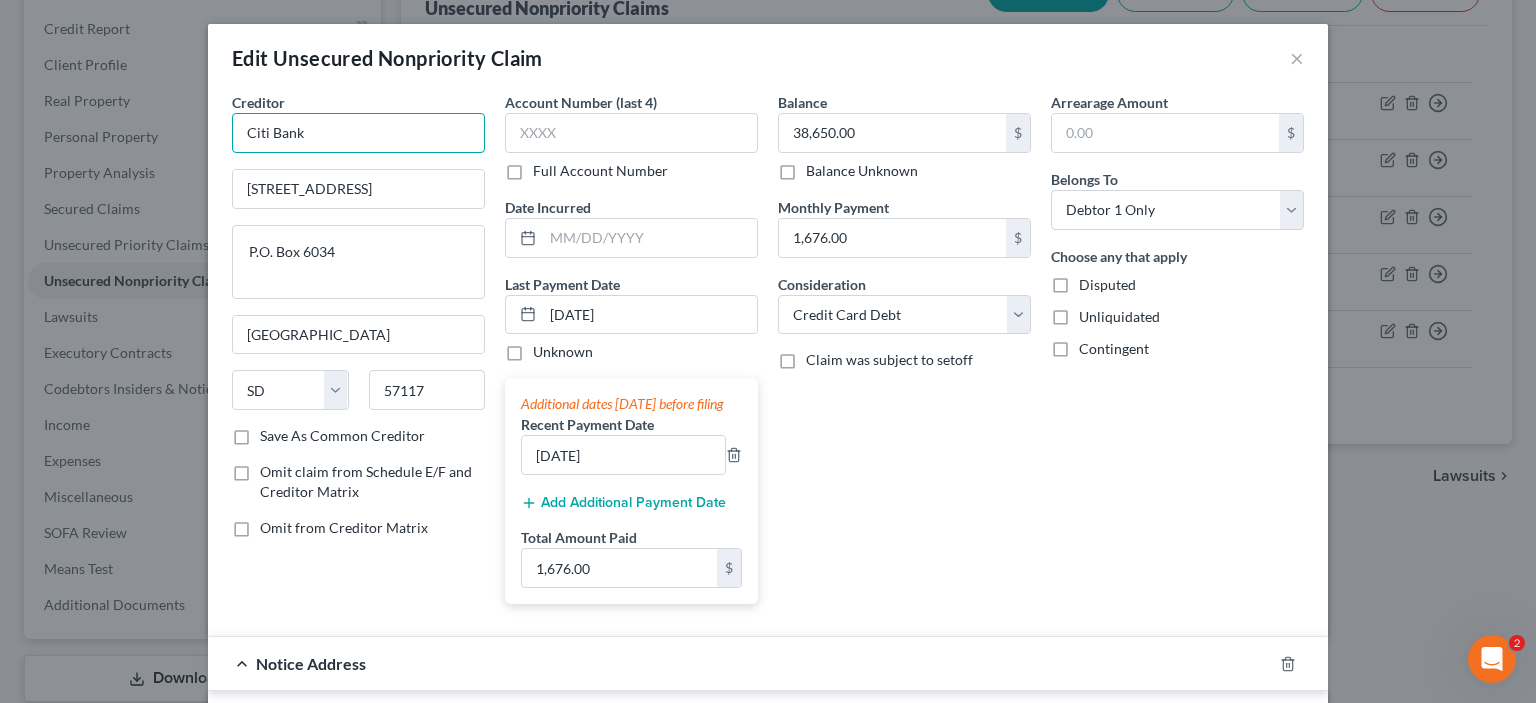 click on "Citi Bank" at bounding box center [358, 133] 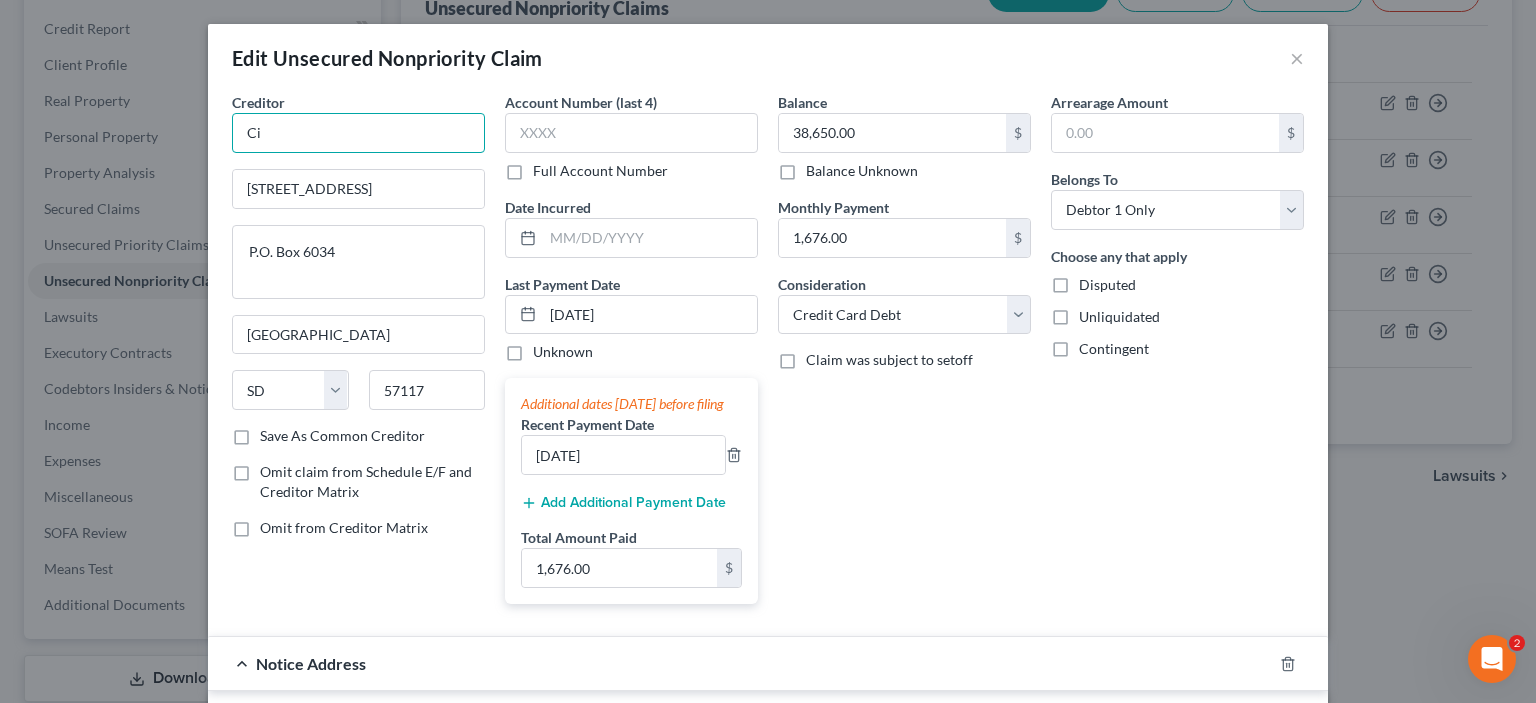 type on "C" 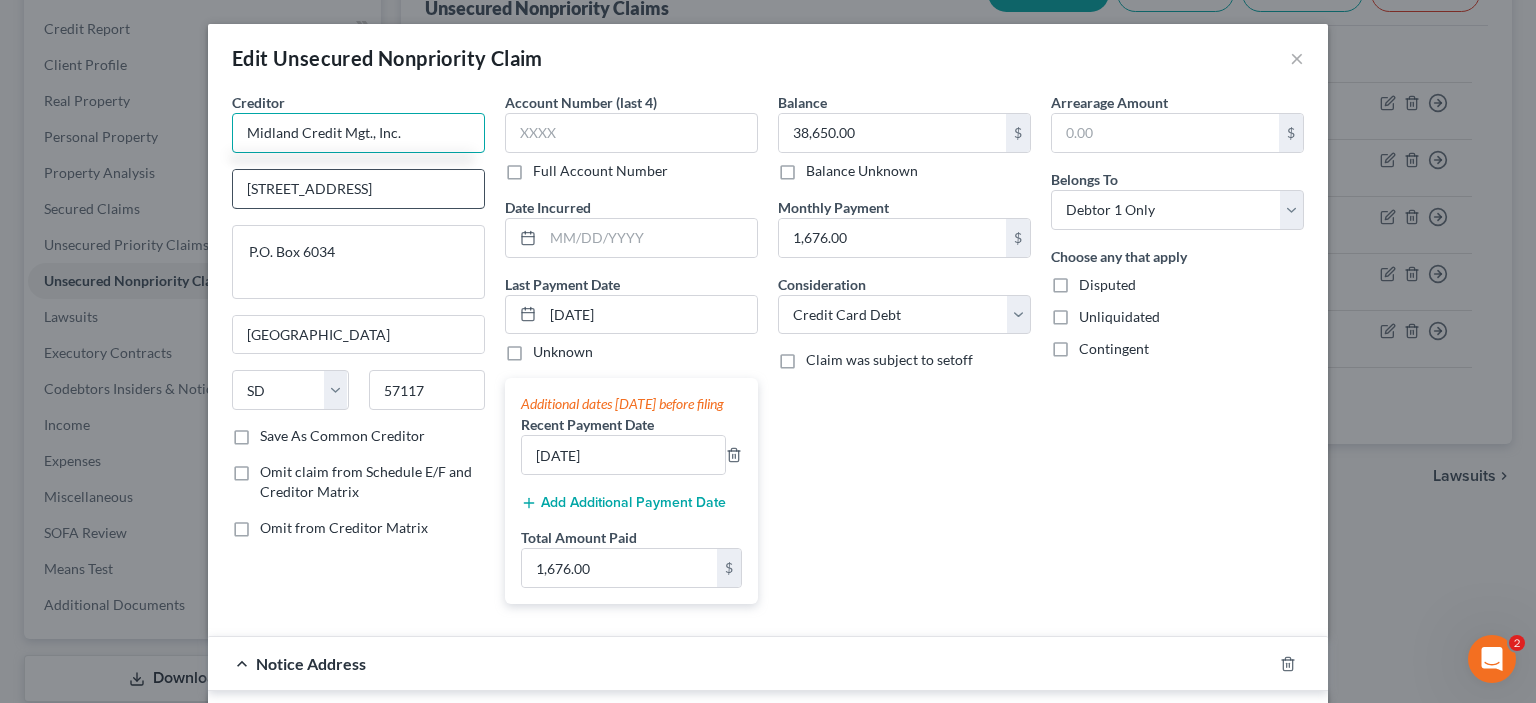type on "Midland Credit Mgt., Inc." 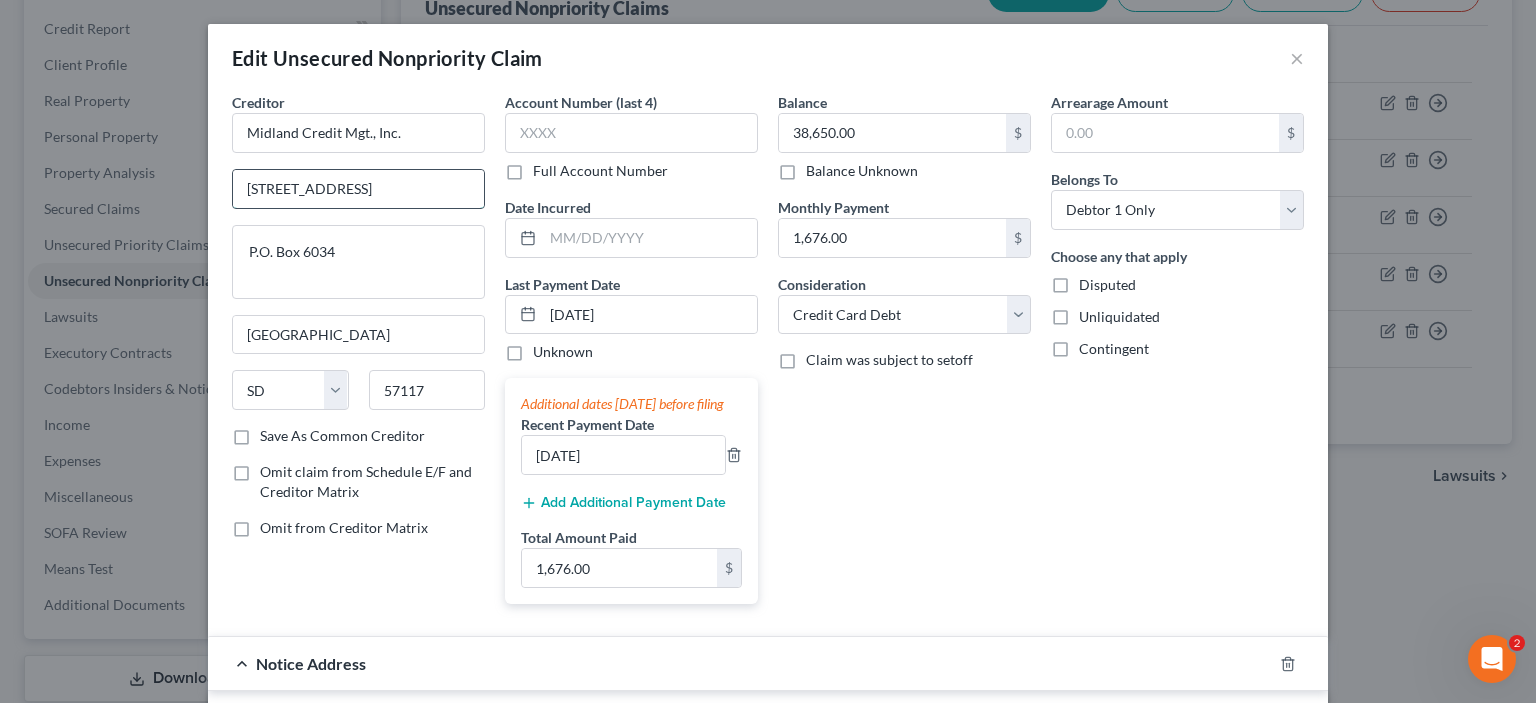 click on "[STREET_ADDRESS]" at bounding box center (358, 189) 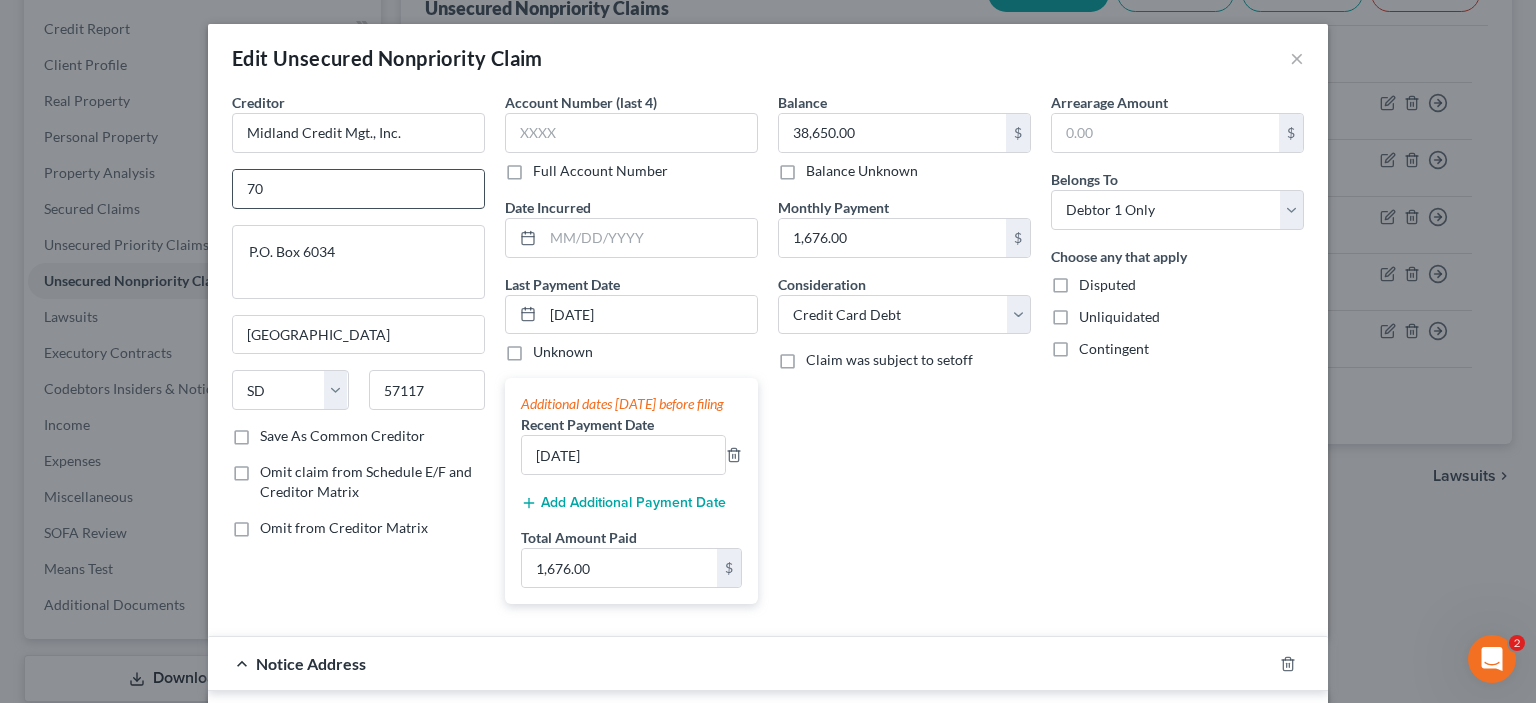 type on "7" 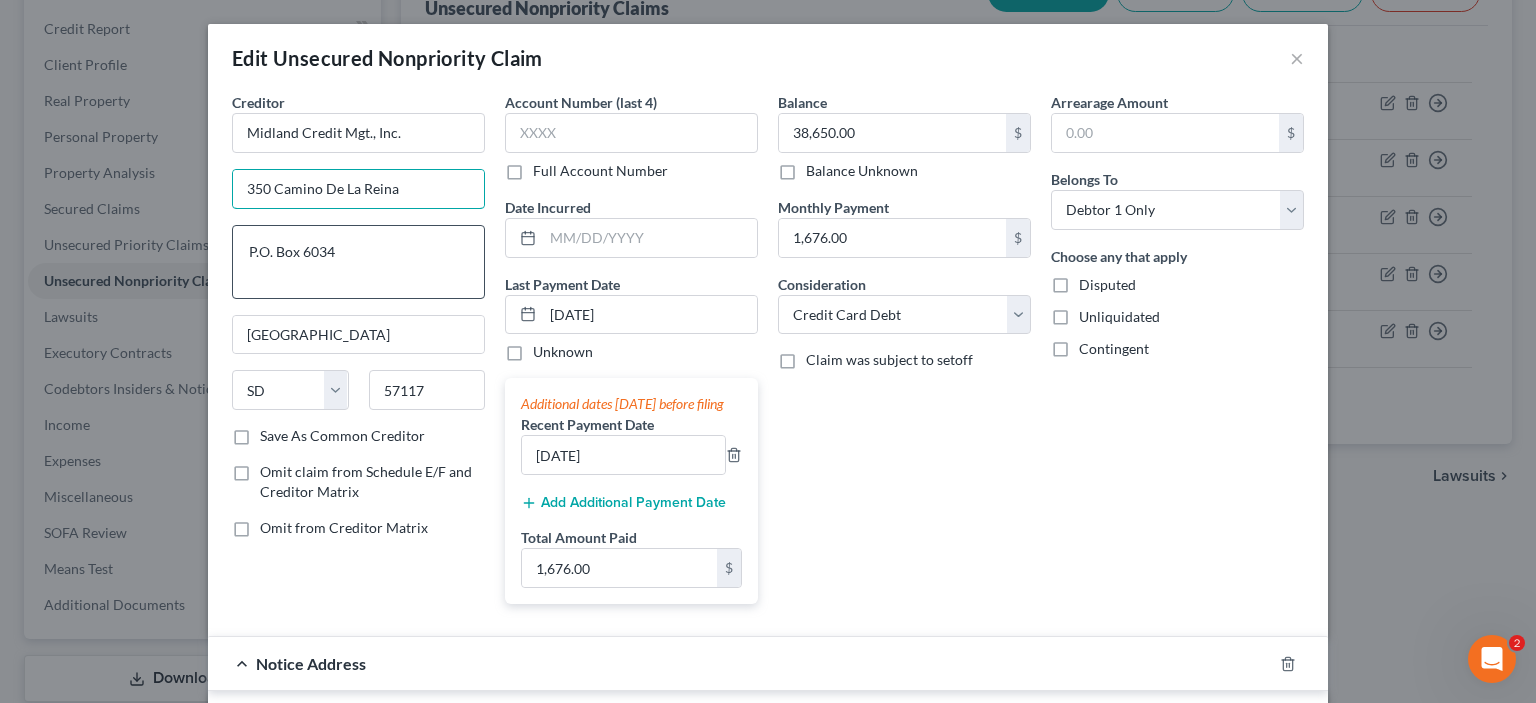 type on "350 Camino De La Reina" 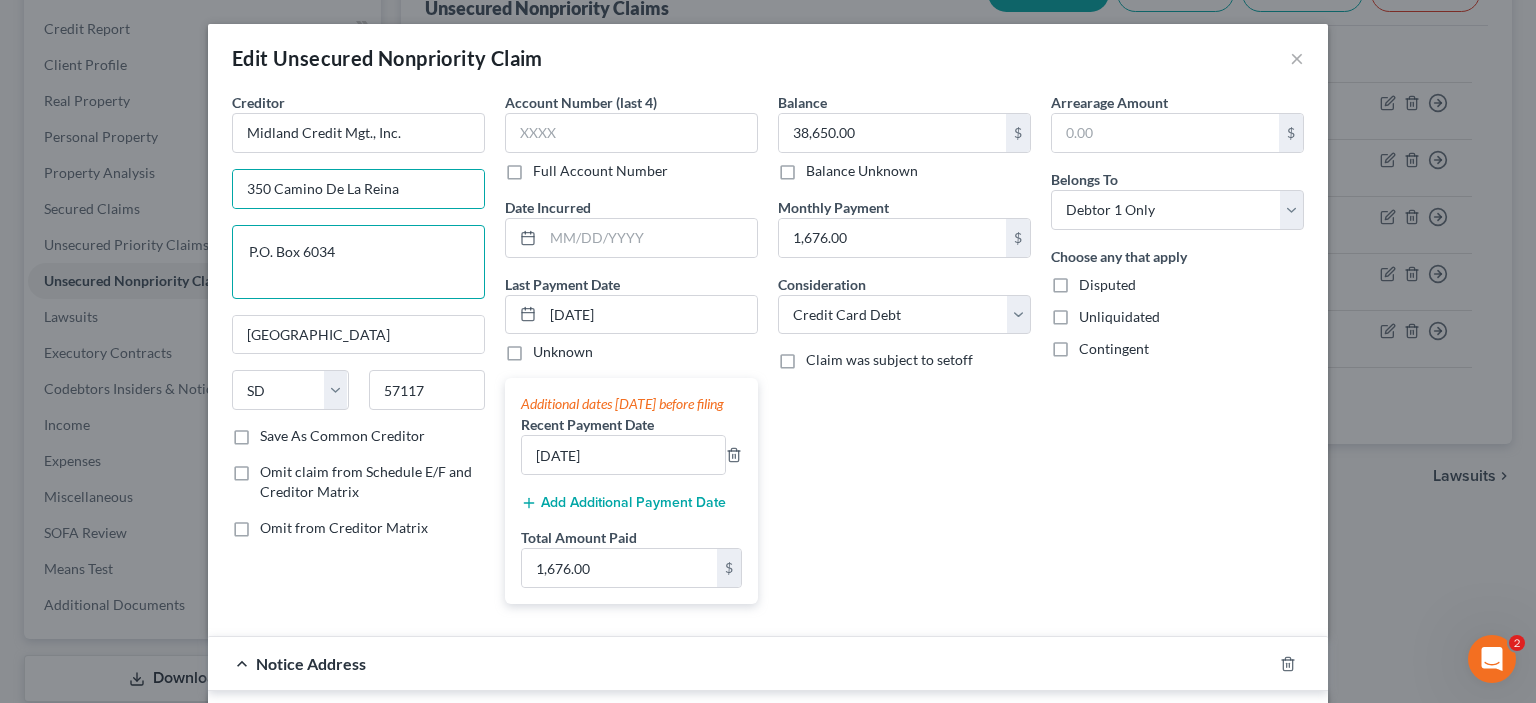 click on "P.O. Box 6034" at bounding box center [358, 262] 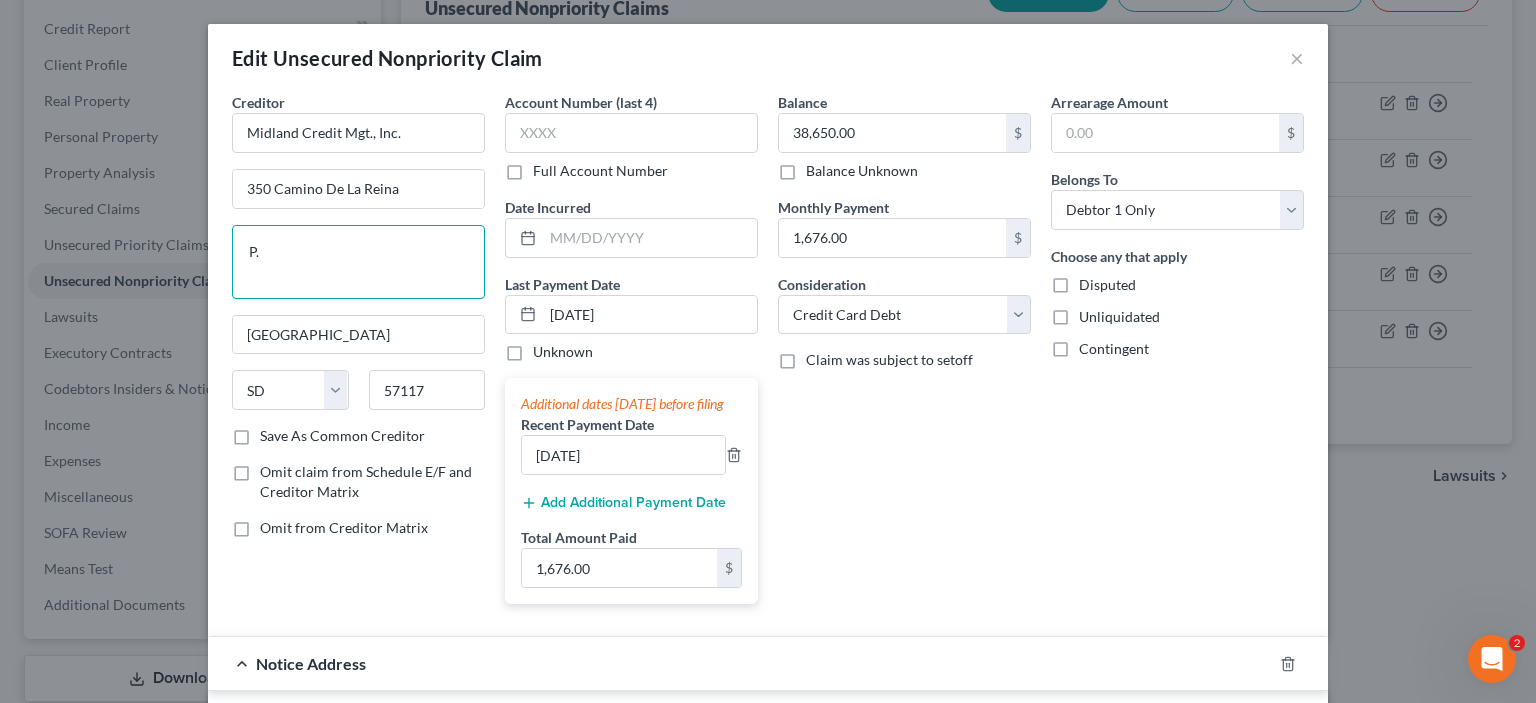 type on "P" 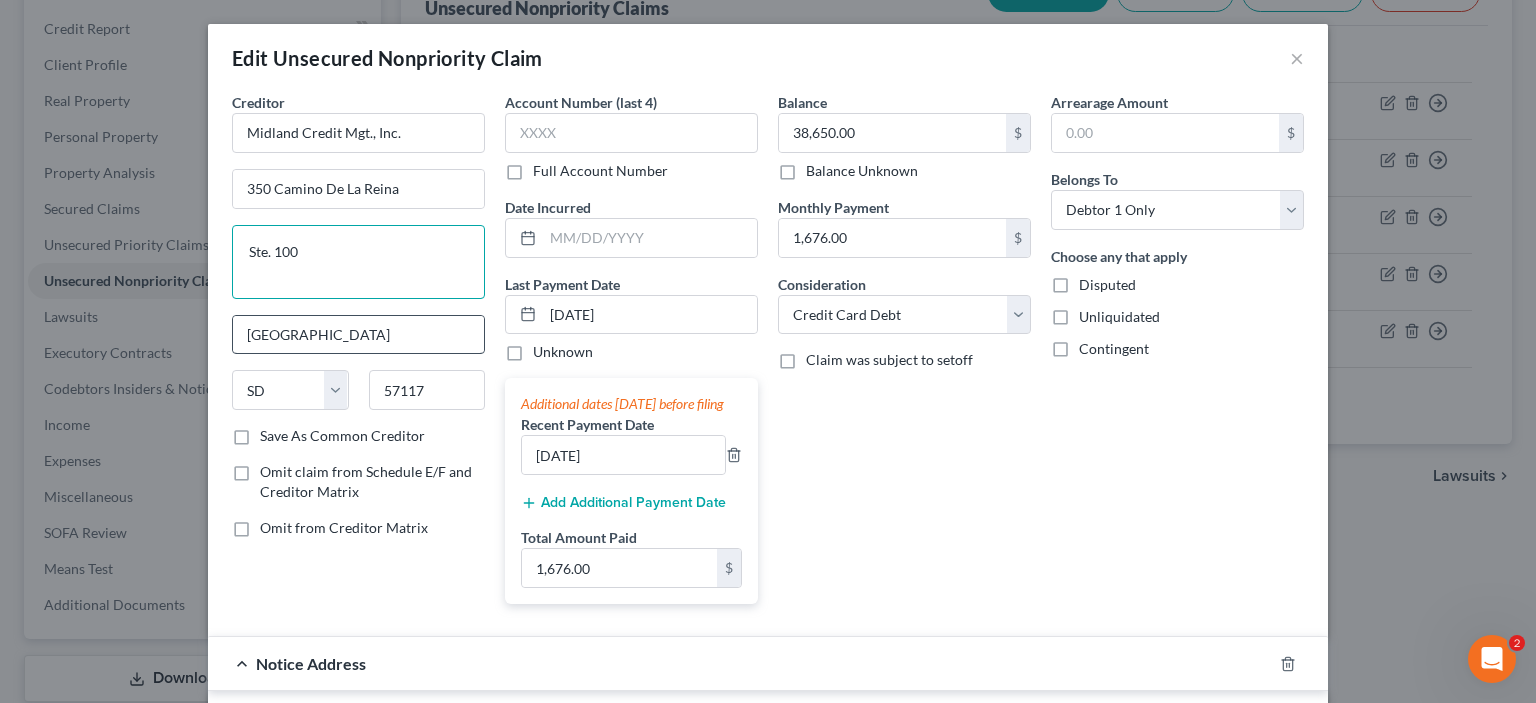type on "Ste. 100" 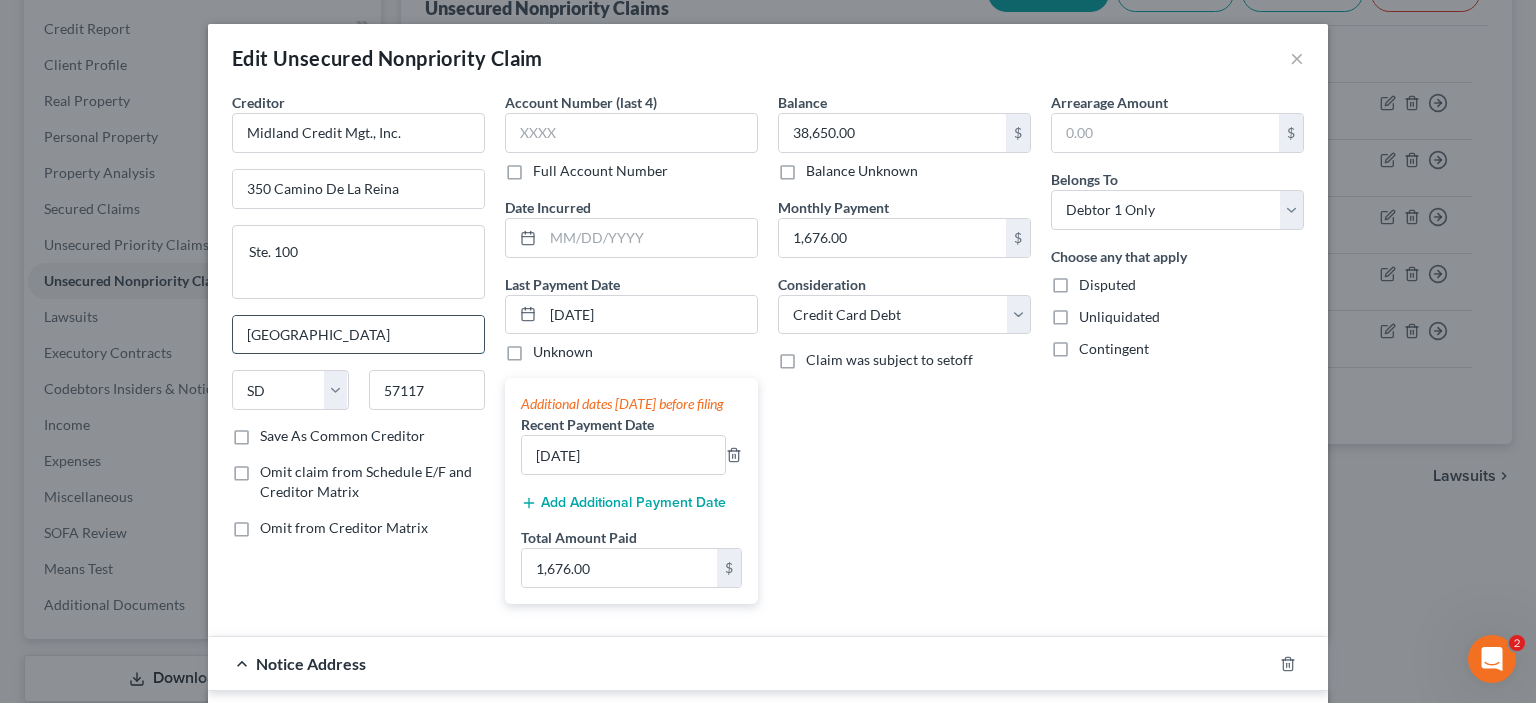 click on "[GEOGRAPHIC_DATA]" at bounding box center [358, 335] 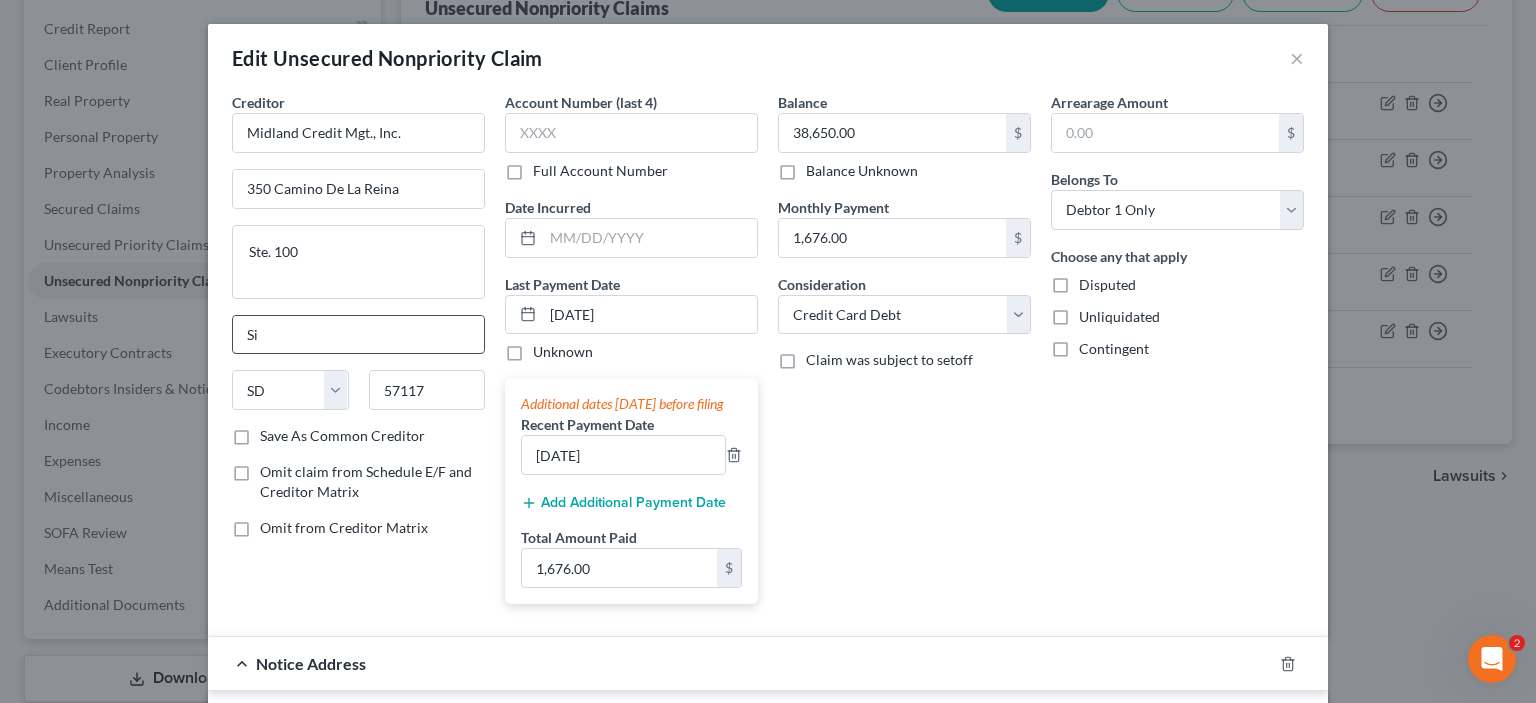 type on "S" 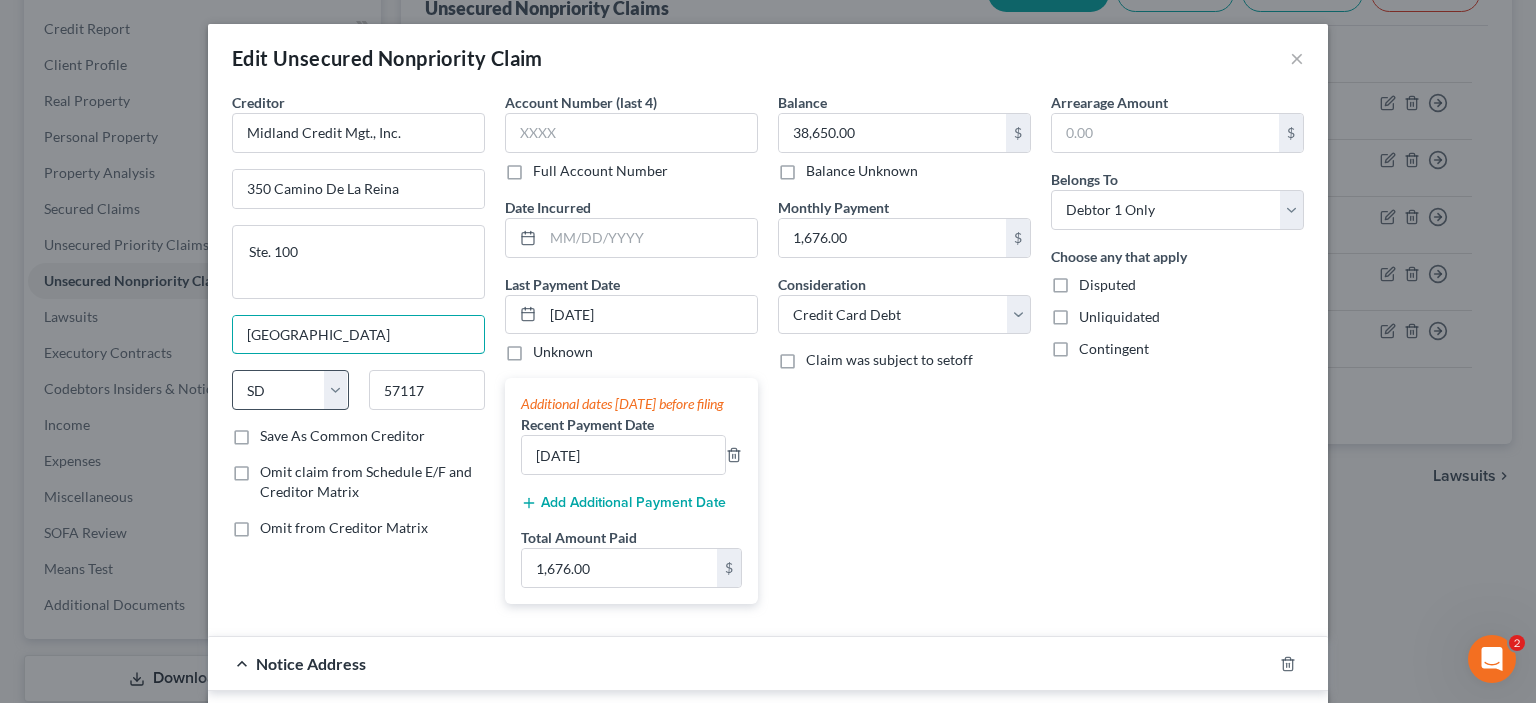 type on "[GEOGRAPHIC_DATA]" 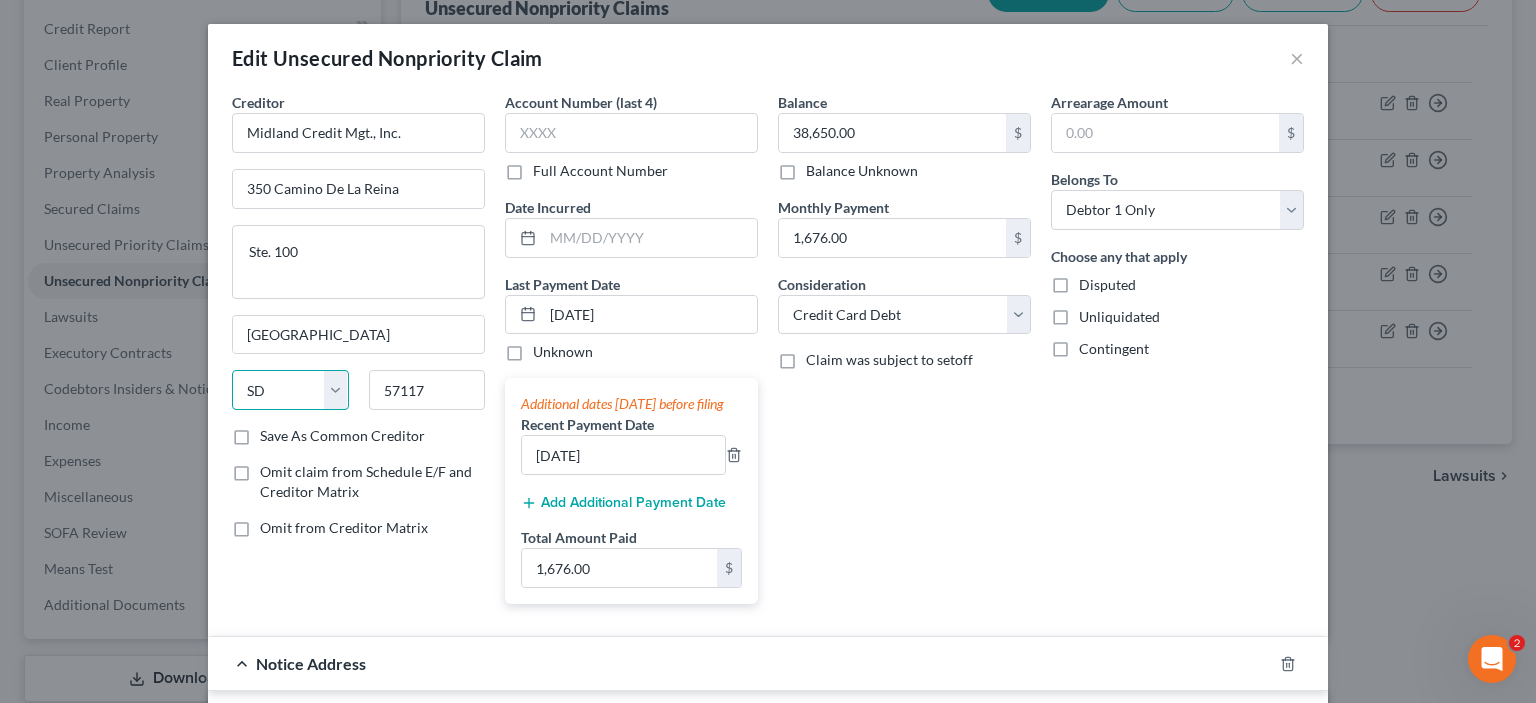 click on "State [US_STATE] AK AR AZ CA CO CT DE DC [GEOGRAPHIC_DATA] [GEOGRAPHIC_DATA] GU HI ID IL IN [GEOGRAPHIC_DATA] [GEOGRAPHIC_DATA] [GEOGRAPHIC_DATA] LA ME MD [GEOGRAPHIC_DATA] [GEOGRAPHIC_DATA] [GEOGRAPHIC_DATA] [GEOGRAPHIC_DATA] [GEOGRAPHIC_DATA] MT NC [GEOGRAPHIC_DATA] [GEOGRAPHIC_DATA] [GEOGRAPHIC_DATA] NH [GEOGRAPHIC_DATA] [GEOGRAPHIC_DATA] [GEOGRAPHIC_DATA] [GEOGRAPHIC_DATA] [GEOGRAPHIC_DATA] [GEOGRAPHIC_DATA] [GEOGRAPHIC_DATA] PR RI SC SD [GEOGRAPHIC_DATA] [GEOGRAPHIC_DATA] [GEOGRAPHIC_DATA] VI [GEOGRAPHIC_DATA] [GEOGRAPHIC_DATA] [GEOGRAPHIC_DATA] WV WI WY" at bounding box center [290, 390] 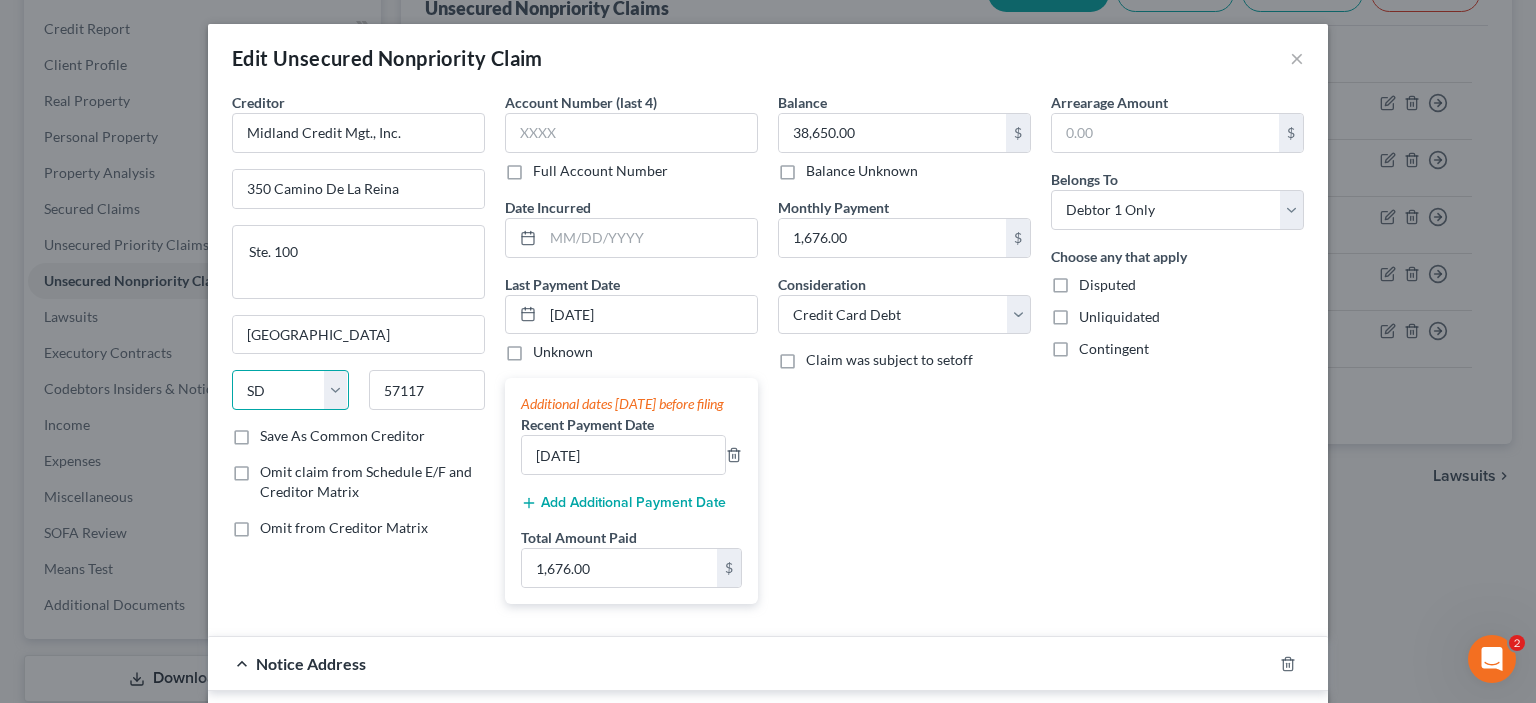 select on "4" 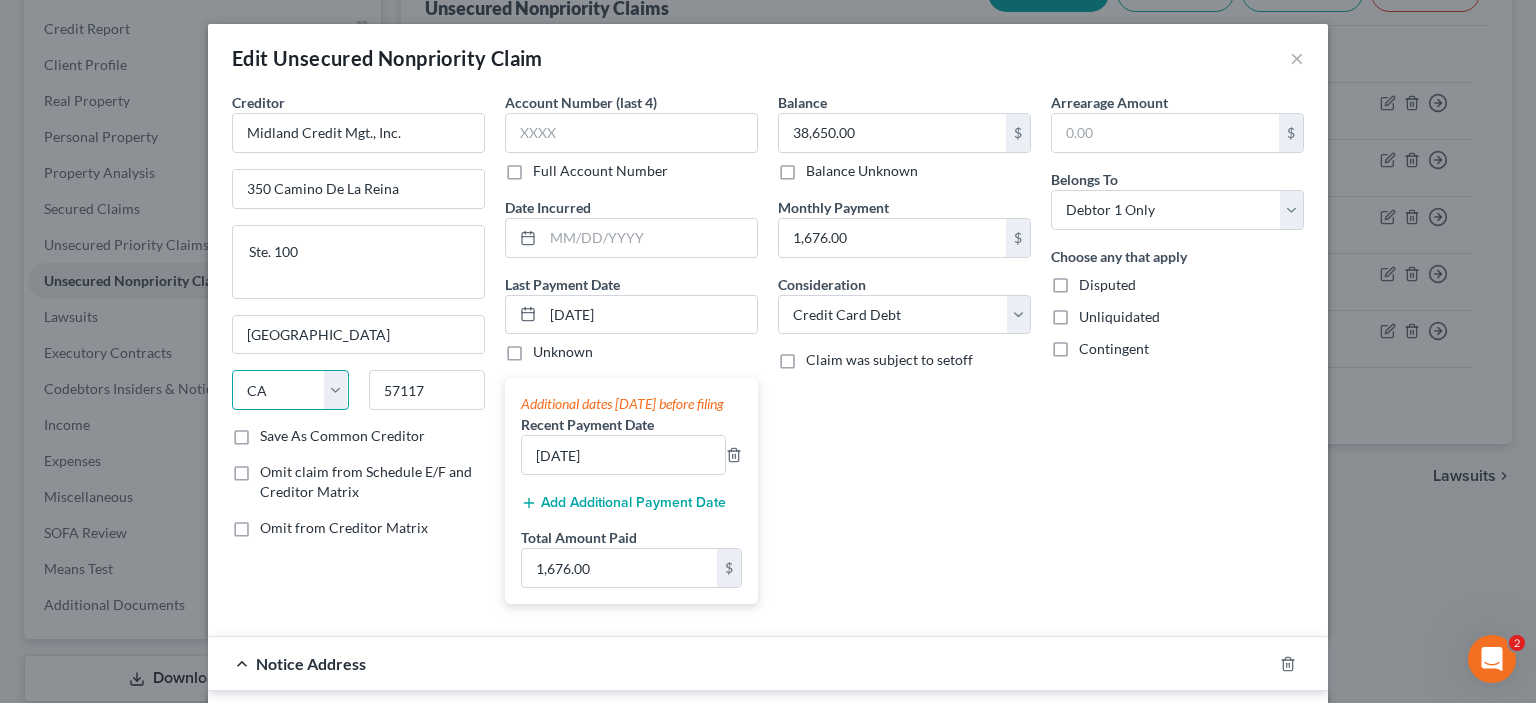 click on "State [US_STATE] AK AR AZ CA CO CT DE DC [GEOGRAPHIC_DATA] [GEOGRAPHIC_DATA] GU HI ID IL IN [GEOGRAPHIC_DATA] [GEOGRAPHIC_DATA] [GEOGRAPHIC_DATA] LA ME MD [GEOGRAPHIC_DATA] [GEOGRAPHIC_DATA] [GEOGRAPHIC_DATA] [GEOGRAPHIC_DATA] [GEOGRAPHIC_DATA] MT NC [GEOGRAPHIC_DATA] [GEOGRAPHIC_DATA] [GEOGRAPHIC_DATA] NH [GEOGRAPHIC_DATA] [GEOGRAPHIC_DATA] [GEOGRAPHIC_DATA] [GEOGRAPHIC_DATA] [GEOGRAPHIC_DATA] [GEOGRAPHIC_DATA] [GEOGRAPHIC_DATA] PR RI SC SD [GEOGRAPHIC_DATA] [GEOGRAPHIC_DATA] [GEOGRAPHIC_DATA] VI [GEOGRAPHIC_DATA] [GEOGRAPHIC_DATA] [GEOGRAPHIC_DATA] WV WI WY" at bounding box center [290, 390] 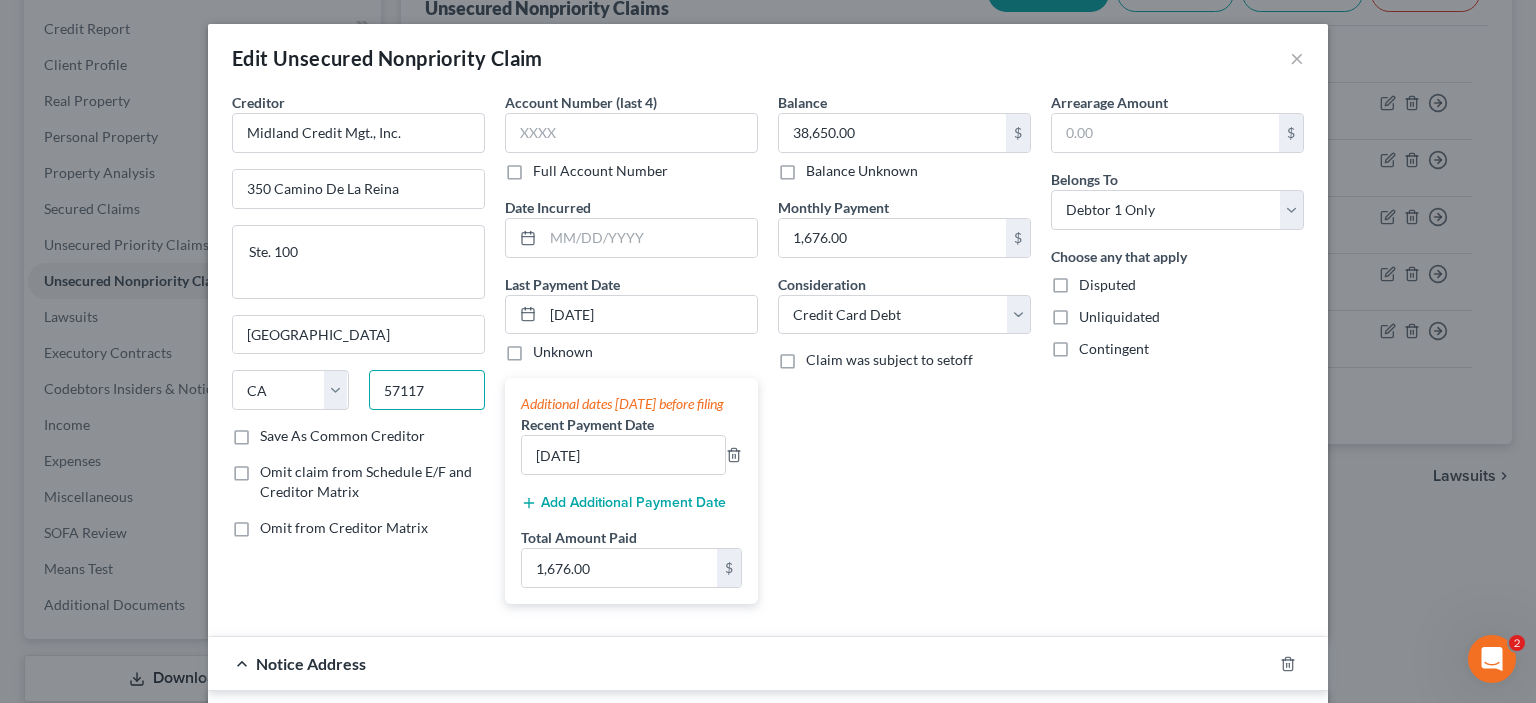 click on "57117" at bounding box center [427, 390] 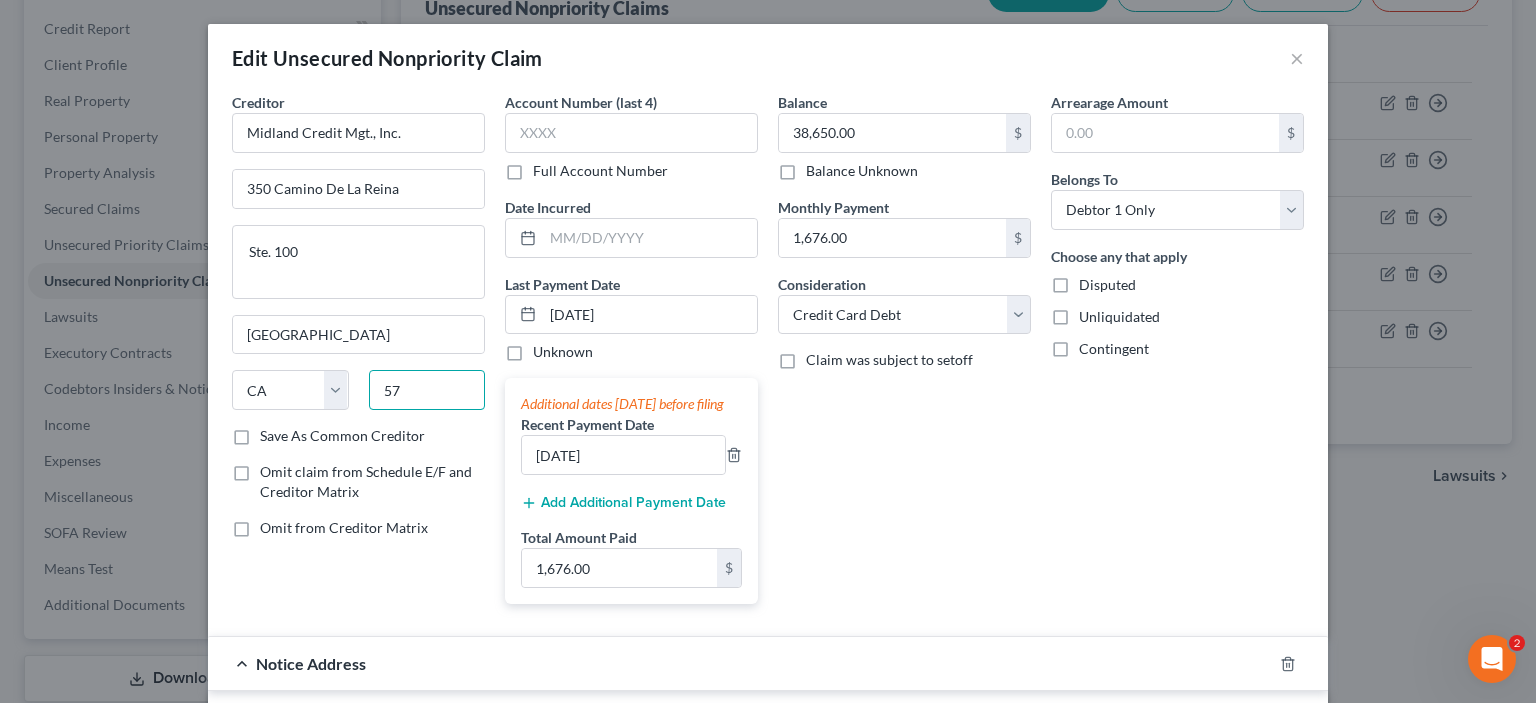 type on "5" 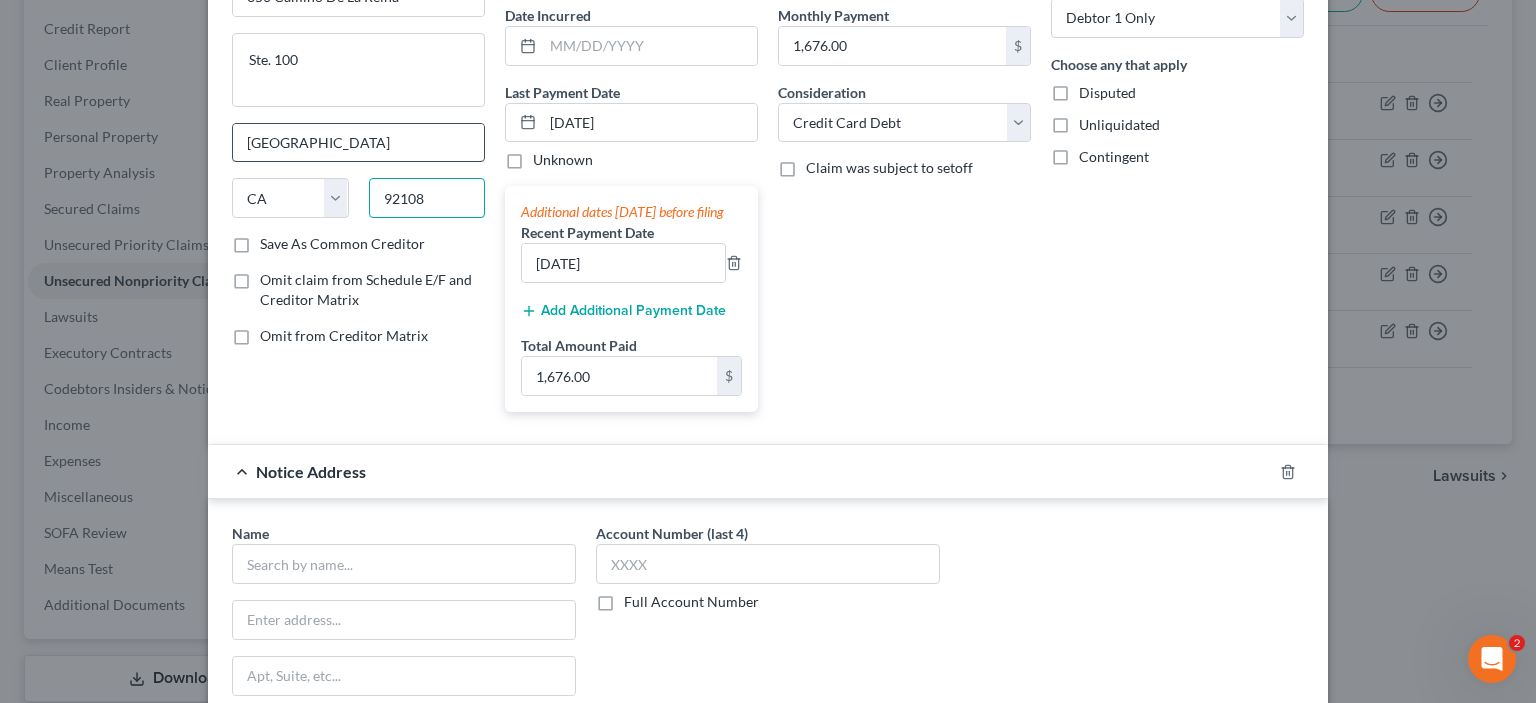 scroll, scrollTop: 233, scrollLeft: 0, axis: vertical 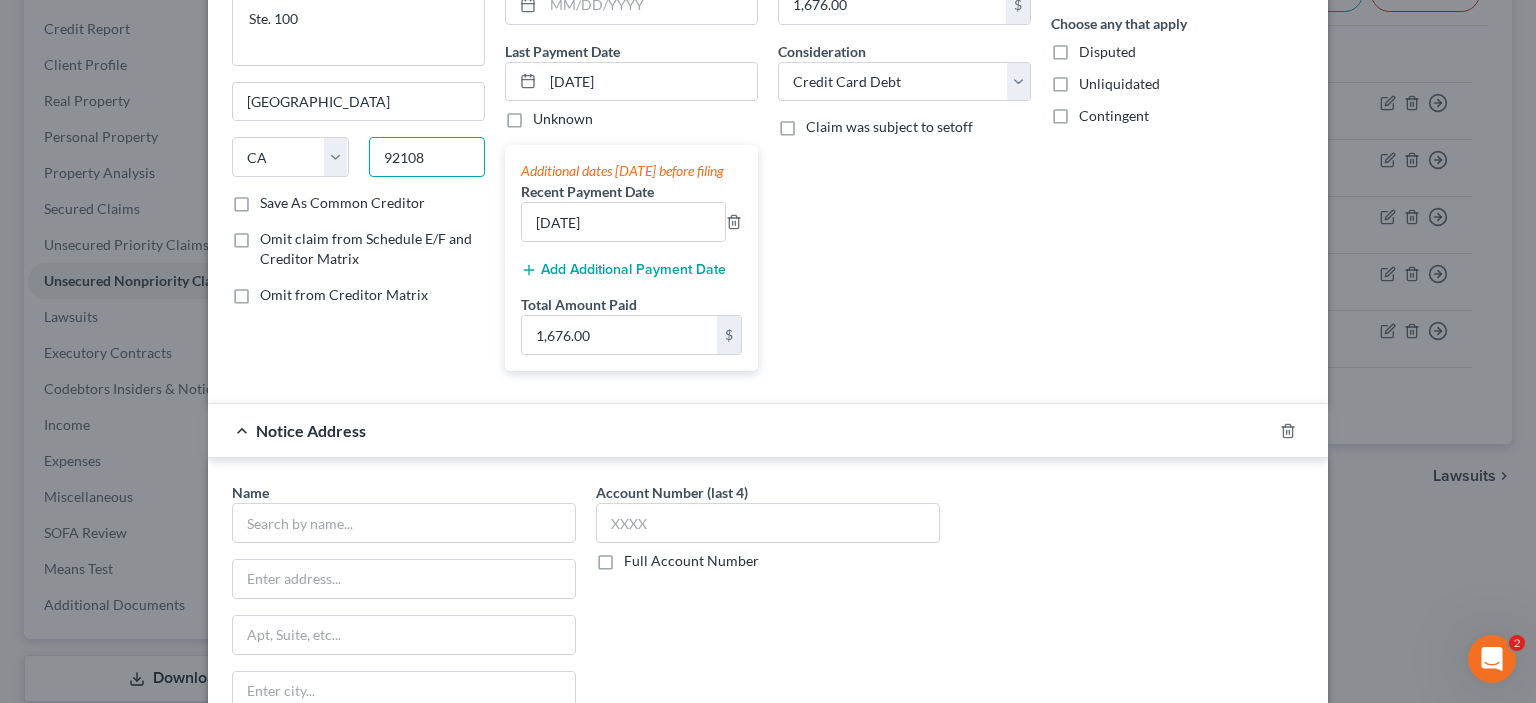 type on "92108" 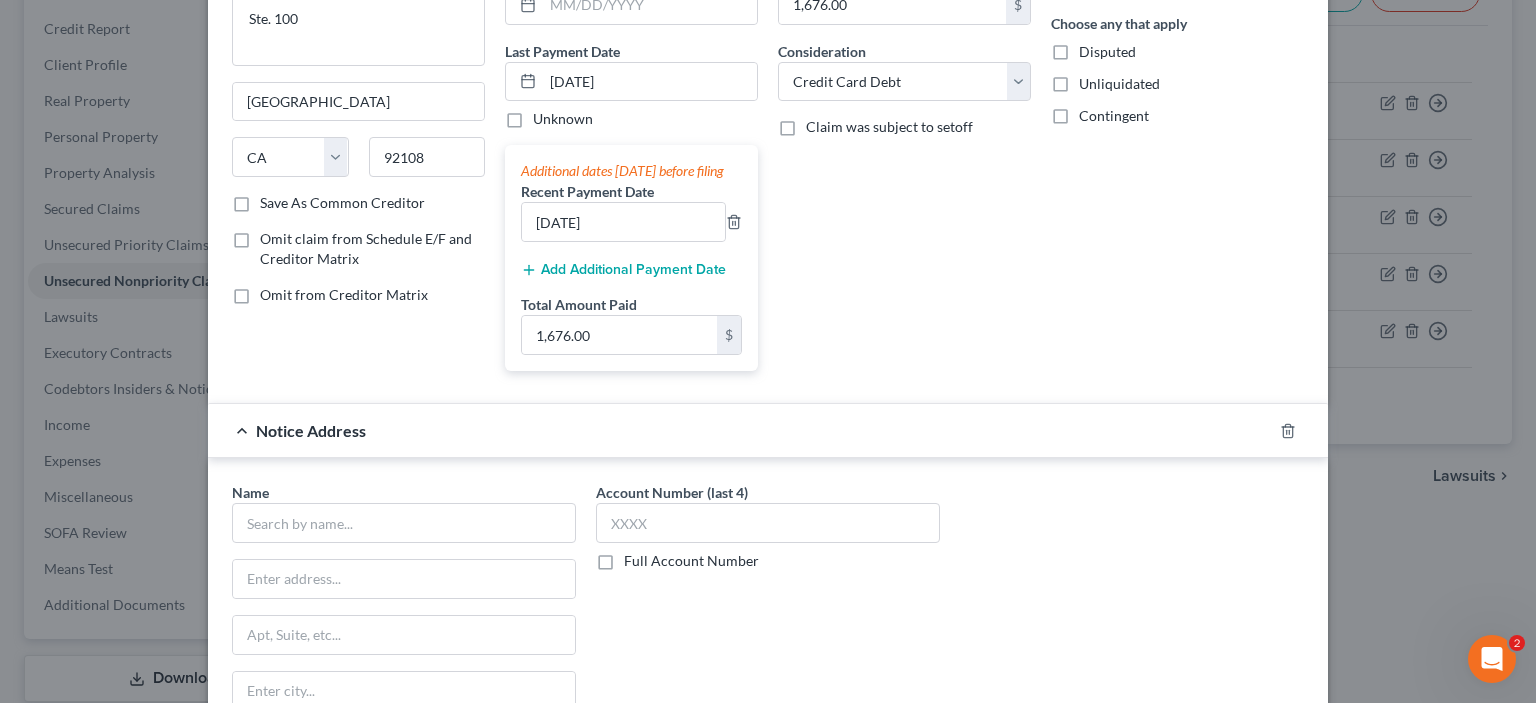 click on "Save As Common Creditor" at bounding box center [342, 203] 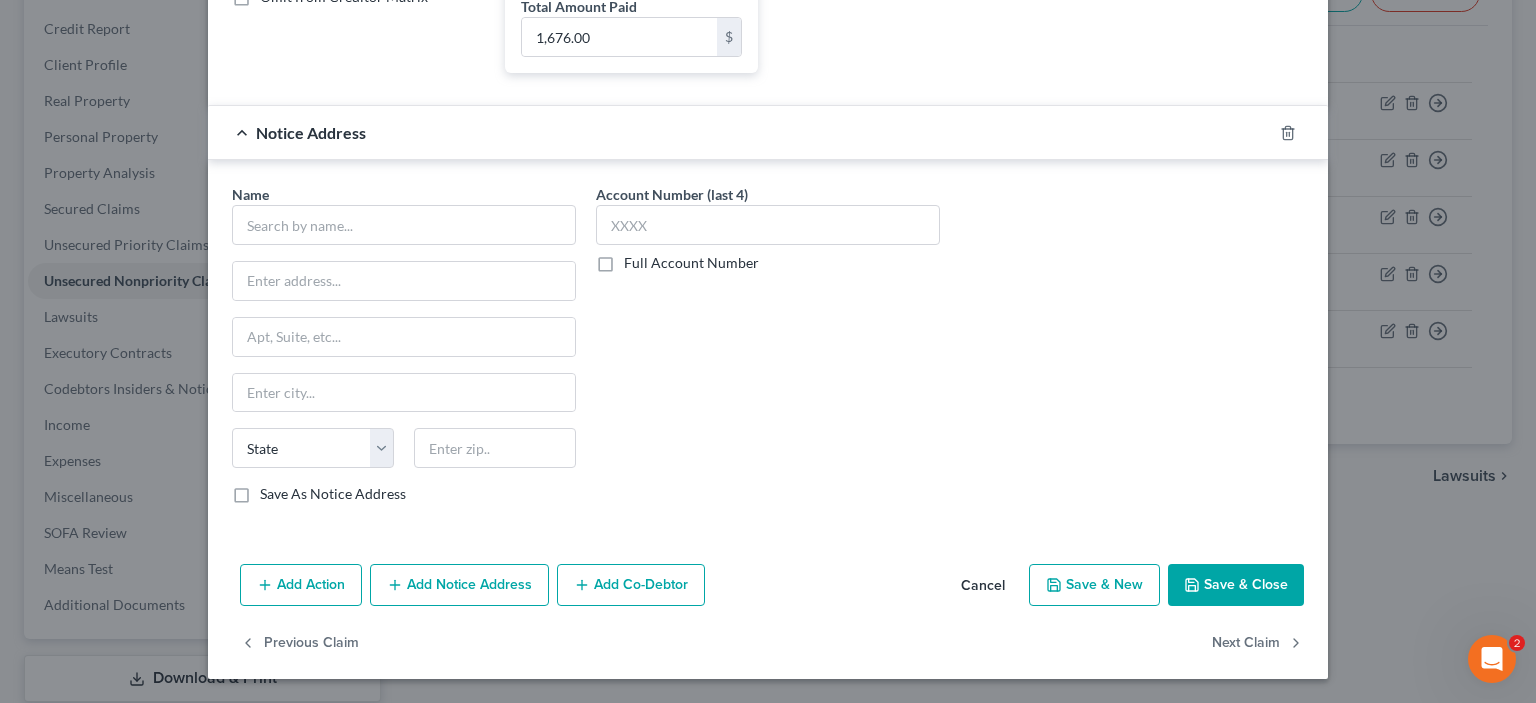 scroll, scrollTop: 700, scrollLeft: 0, axis: vertical 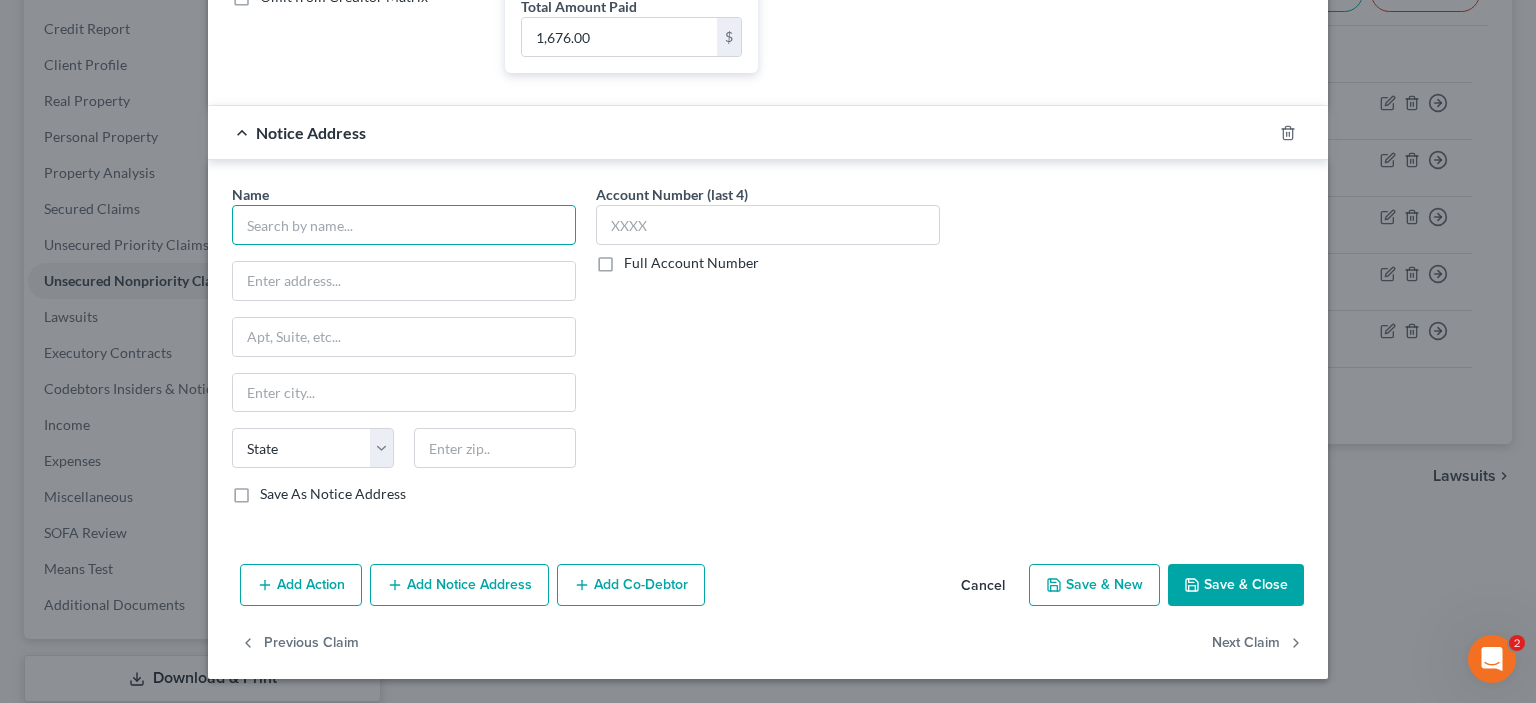 click at bounding box center [404, 225] 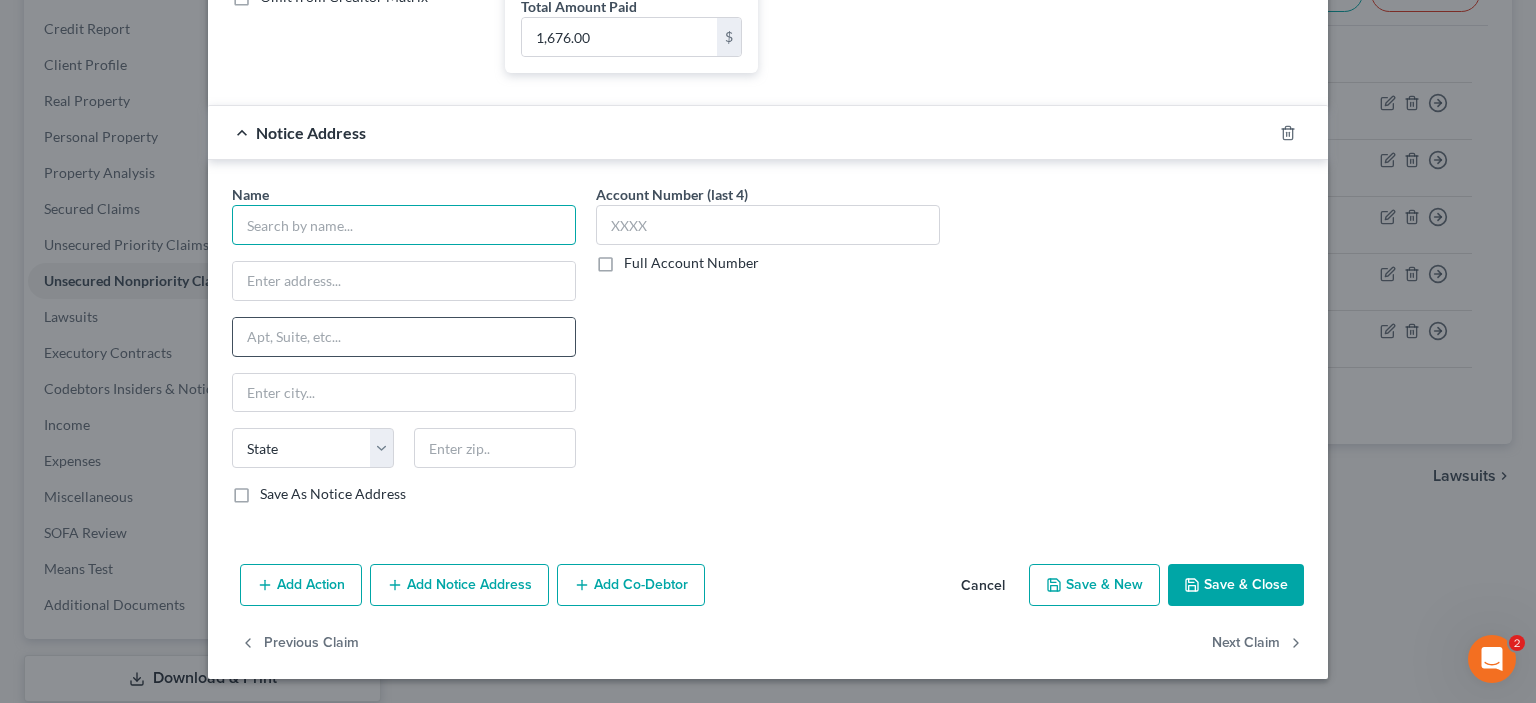 scroll, scrollTop: 700, scrollLeft: 0, axis: vertical 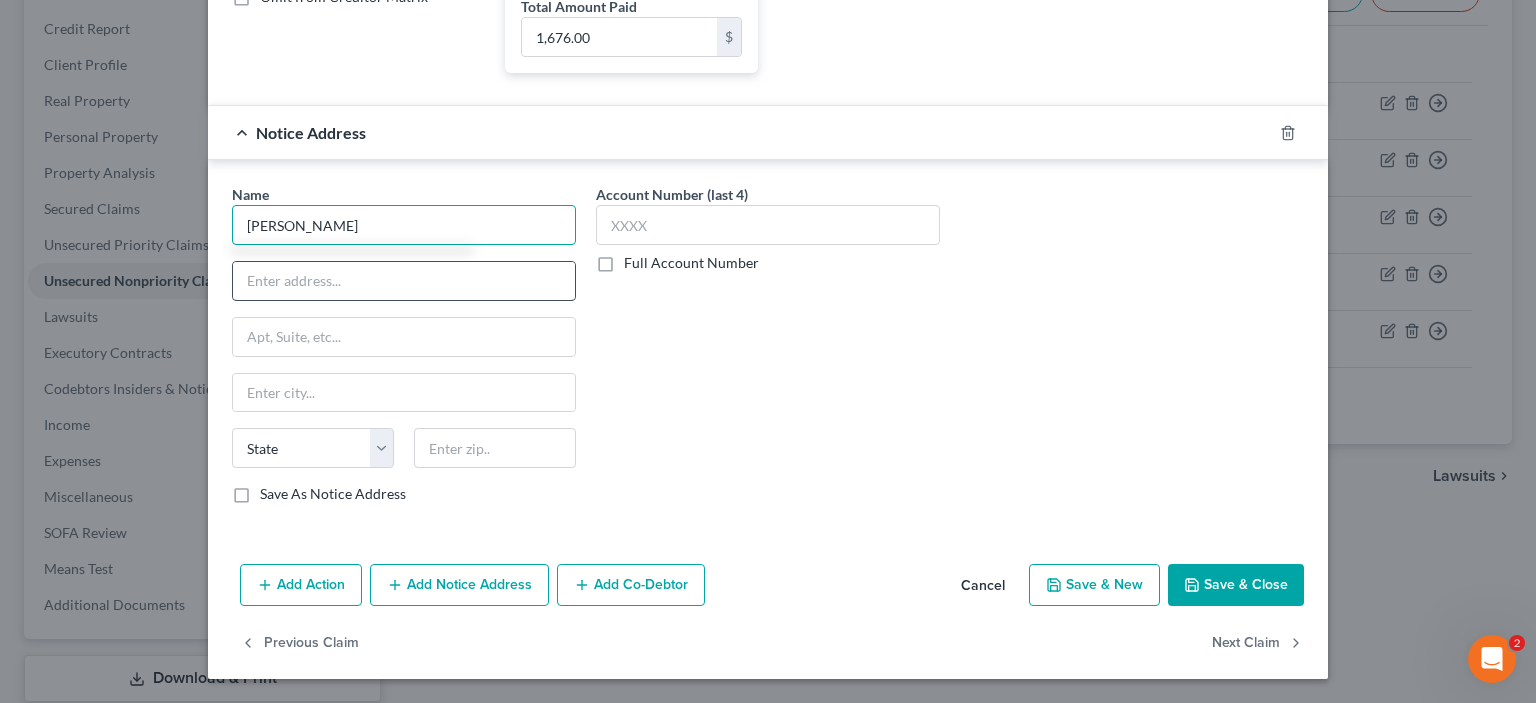 type on "[PERSON_NAME]" 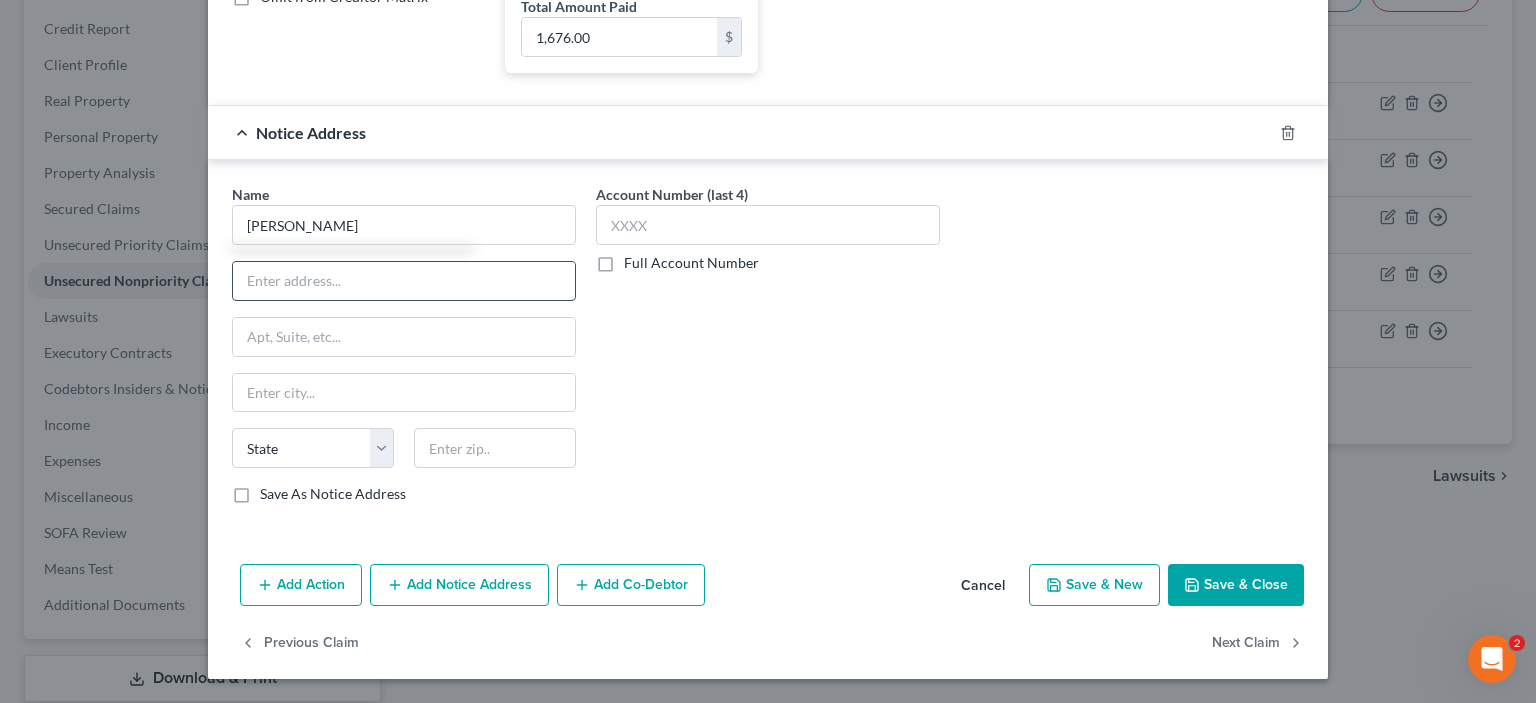 click at bounding box center [404, 281] 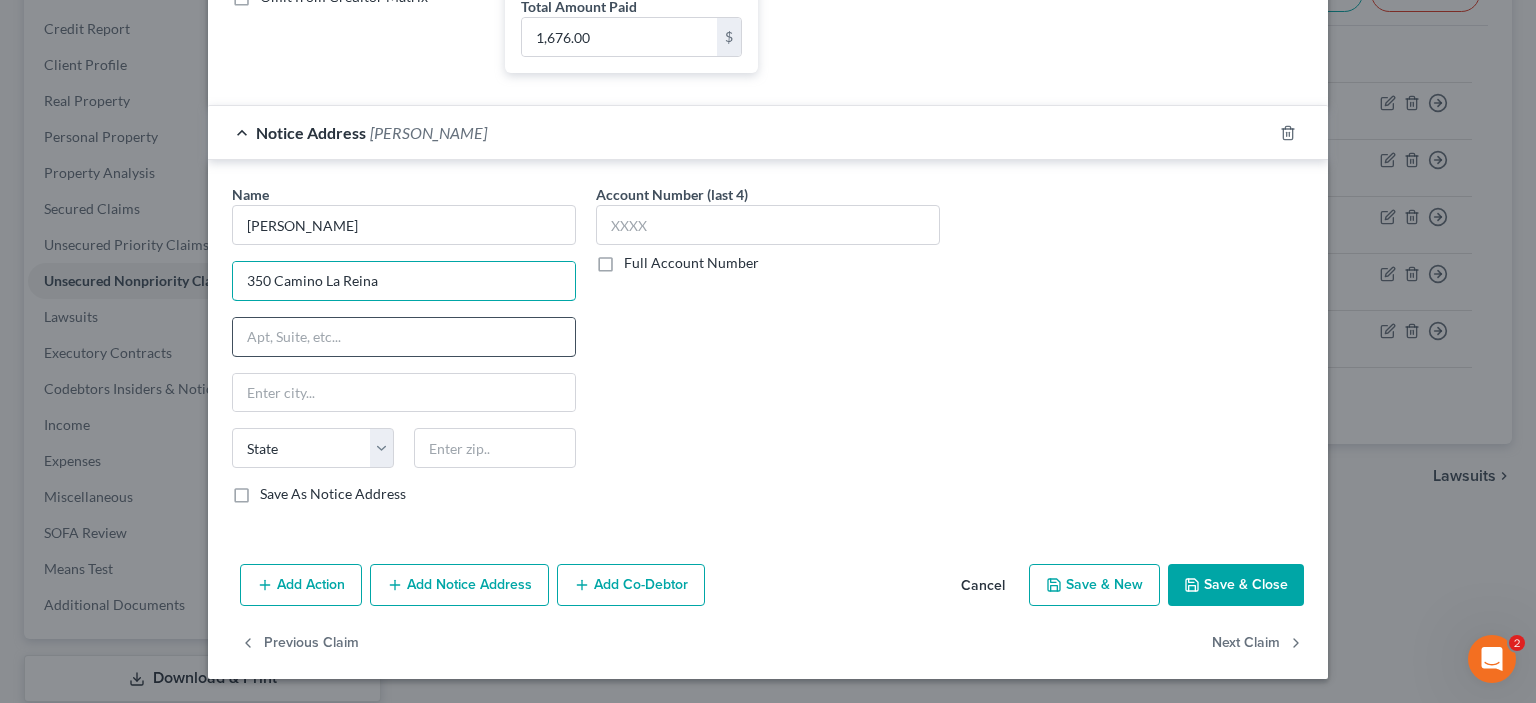 type on "350 Camino La Reina" 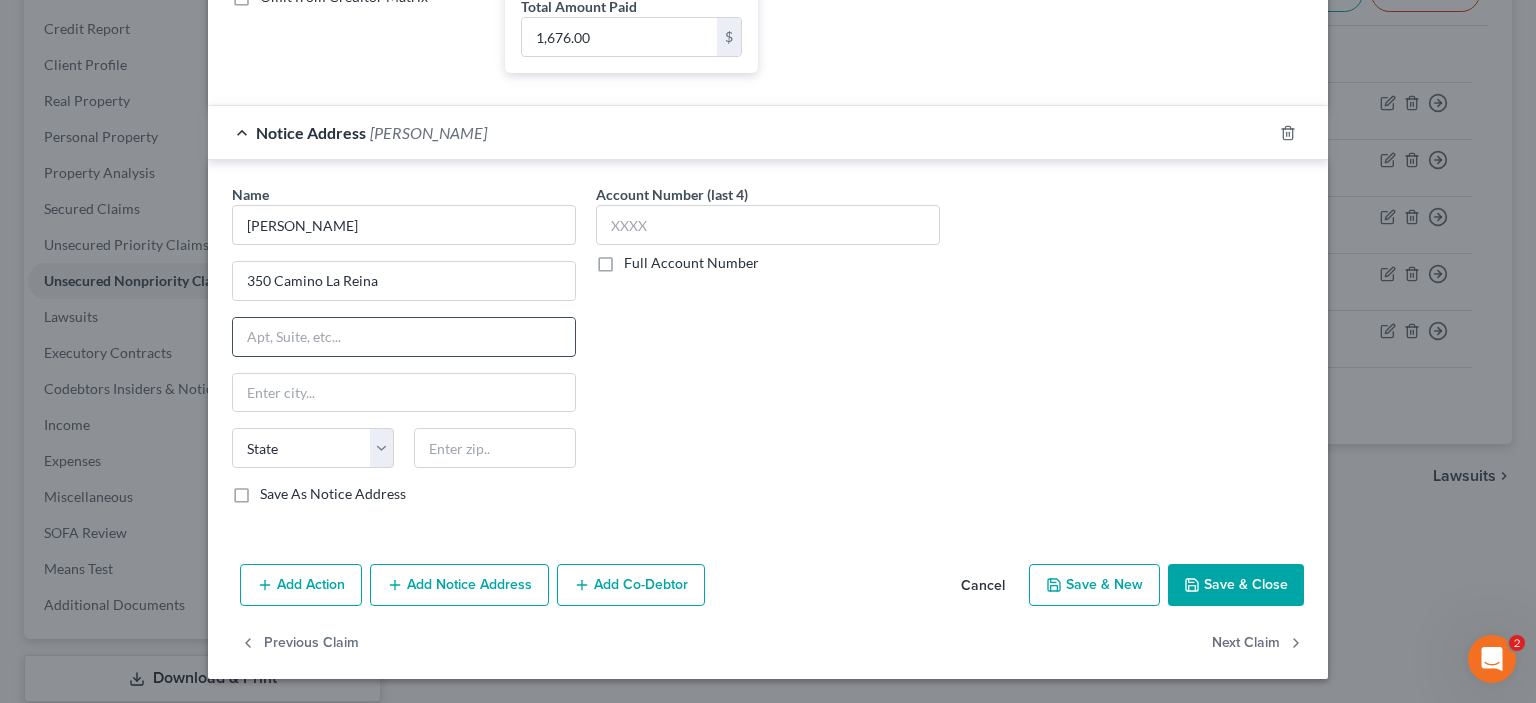 click at bounding box center (404, 337) 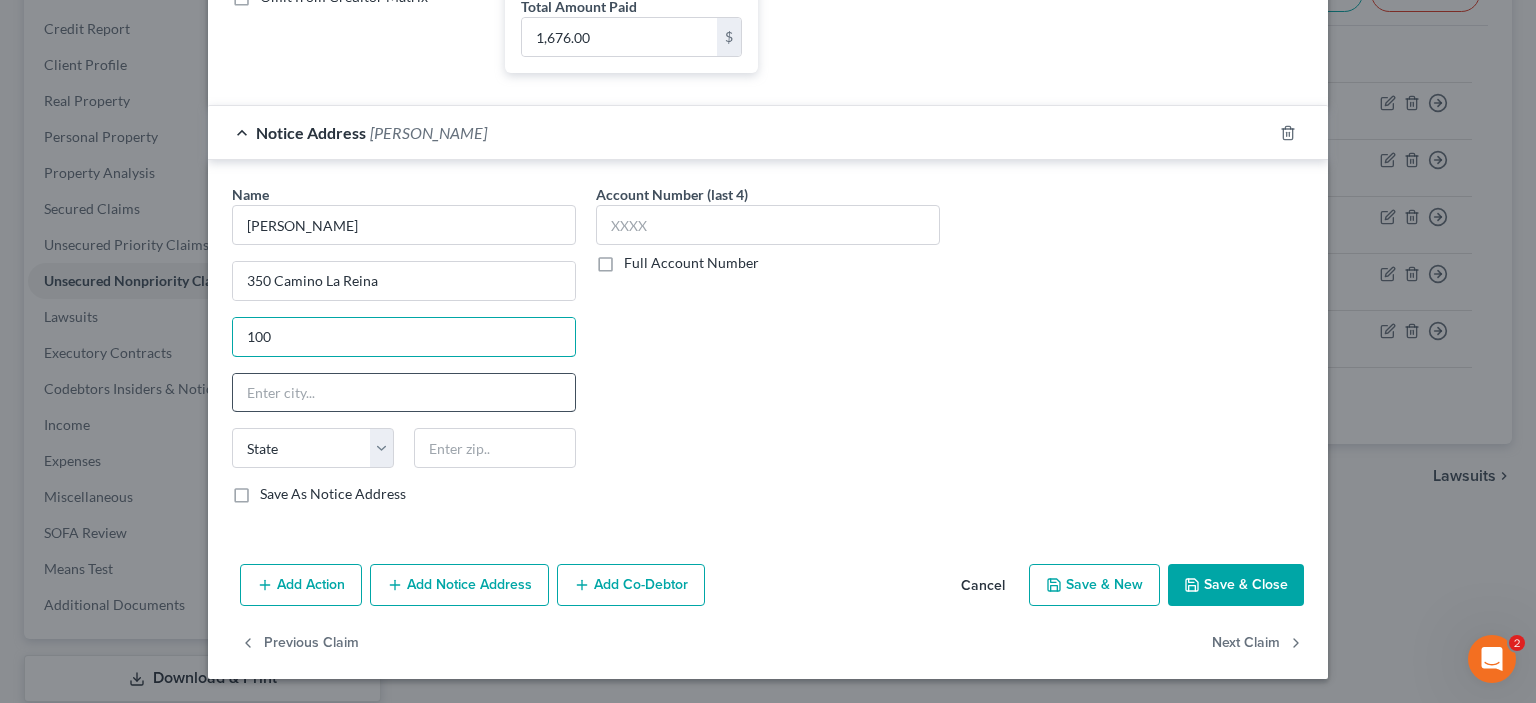 type on "100" 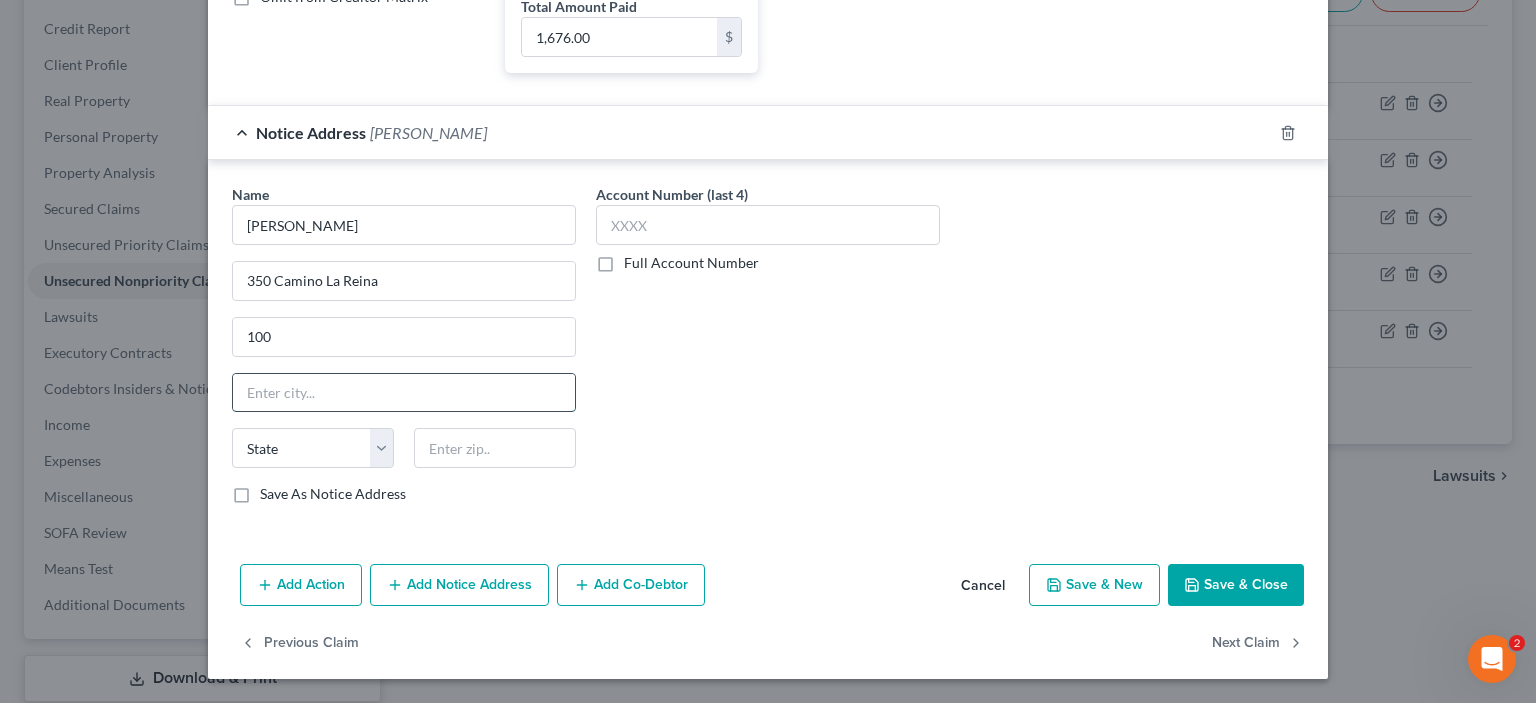 click at bounding box center (404, 393) 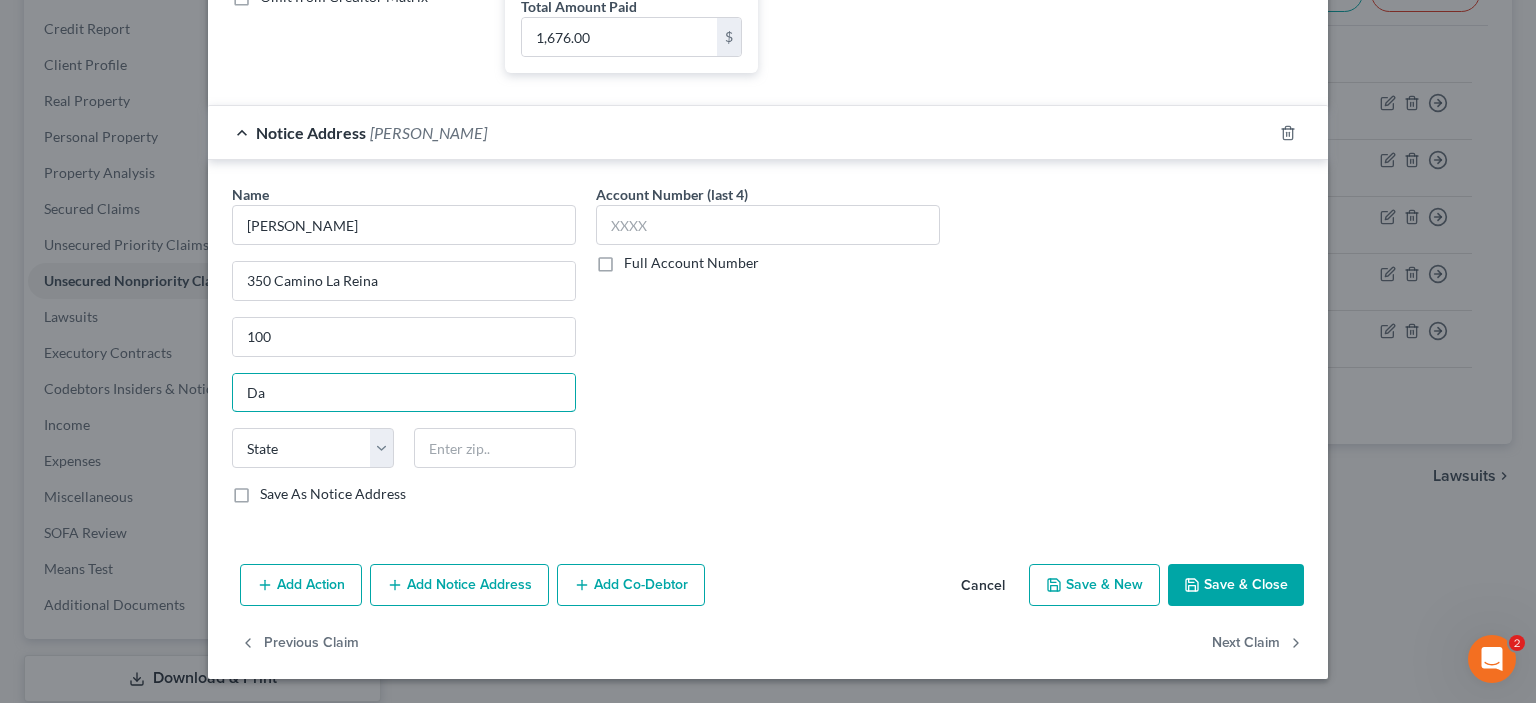 type on "D" 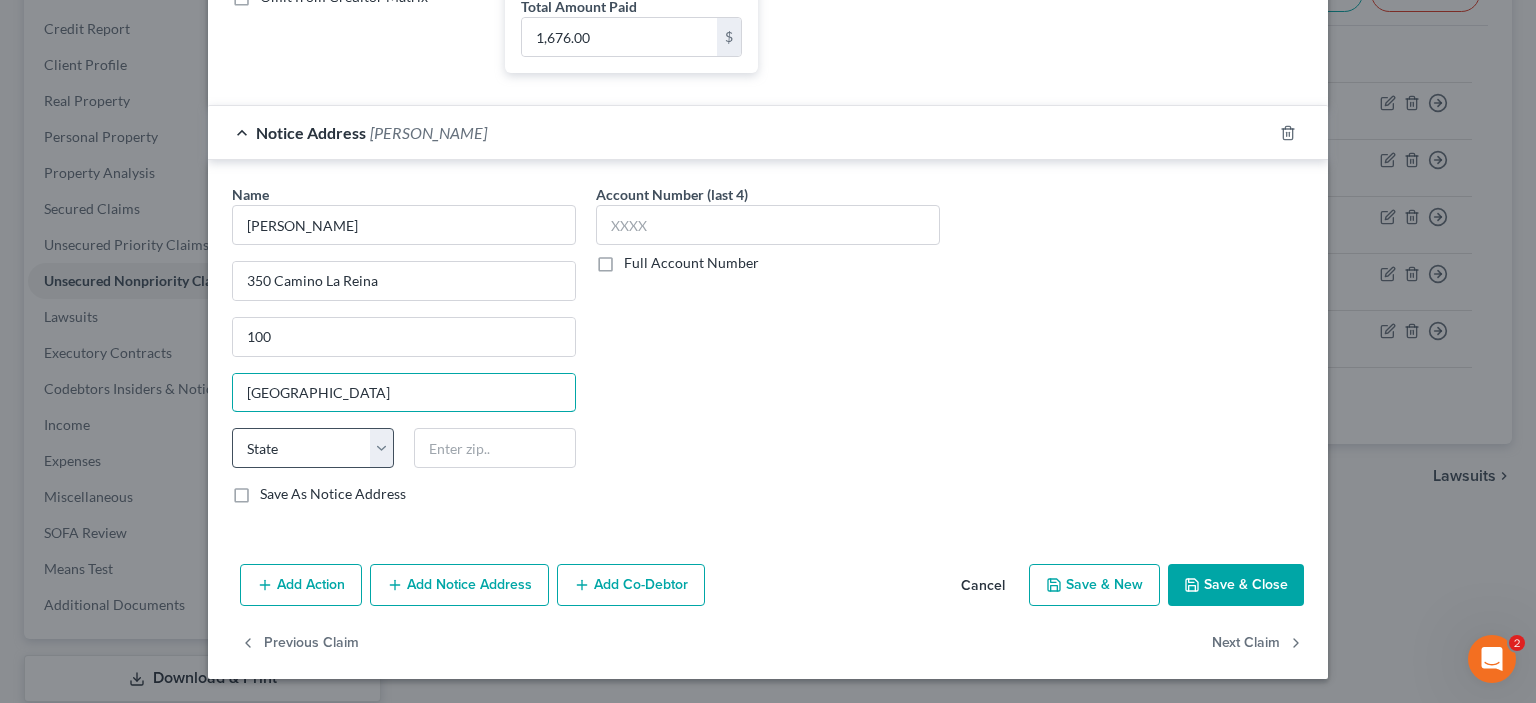 type on "[GEOGRAPHIC_DATA]" 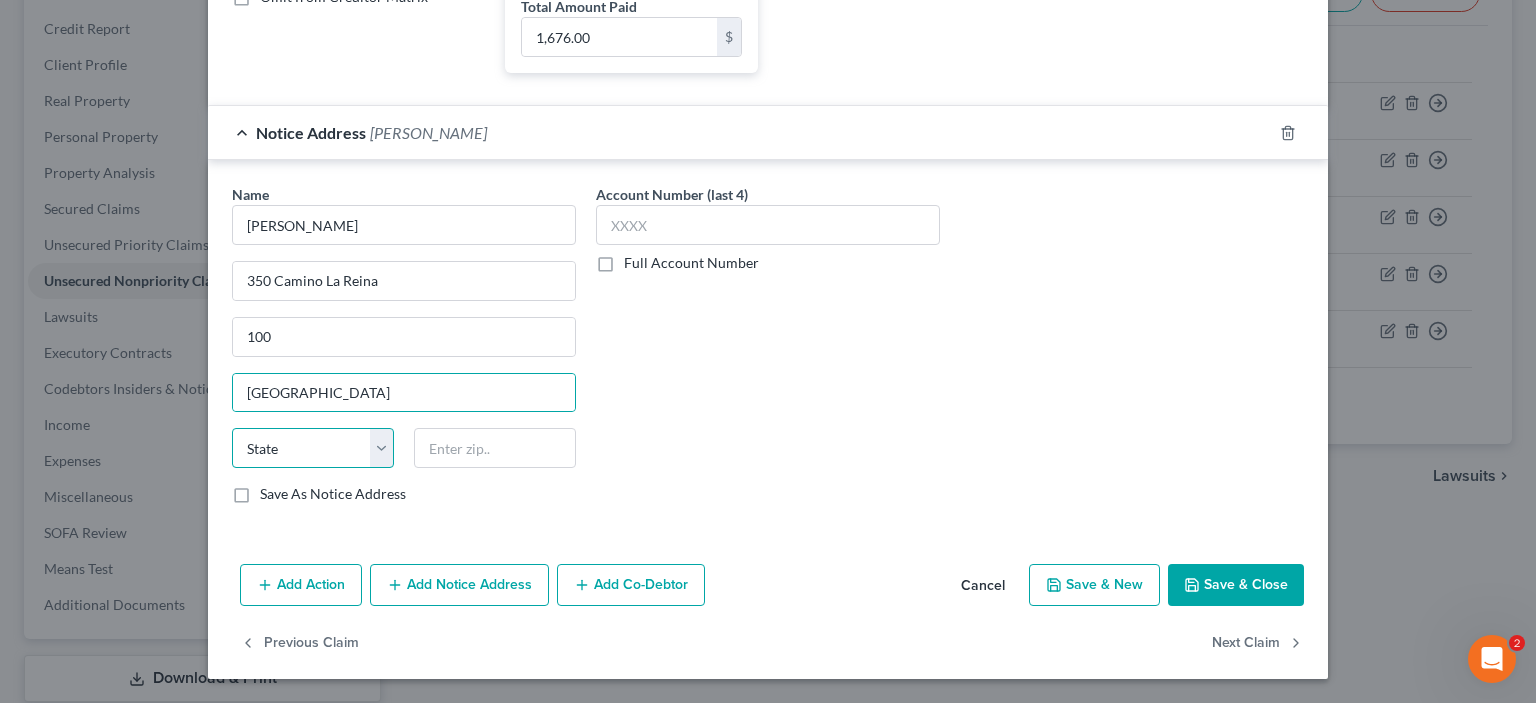 click on "State [US_STATE] AK AR AZ CA CO CT DE DC [GEOGRAPHIC_DATA] [GEOGRAPHIC_DATA] GU HI ID IL IN [GEOGRAPHIC_DATA] [GEOGRAPHIC_DATA] [GEOGRAPHIC_DATA] LA ME MD [GEOGRAPHIC_DATA] [GEOGRAPHIC_DATA] [GEOGRAPHIC_DATA] [GEOGRAPHIC_DATA] [GEOGRAPHIC_DATA] MT NC [GEOGRAPHIC_DATA] [GEOGRAPHIC_DATA] [GEOGRAPHIC_DATA] NH [GEOGRAPHIC_DATA] [GEOGRAPHIC_DATA] [GEOGRAPHIC_DATA] [GEOGRAPHIC_DATA] [GEOGRAPHIC_DATA] [GEOGRAPHIC_DATA] [GEOGRAPHIC_DATA] PR RI SC SD [GEOGRAPHIC_DATA] [GEOGRAPHIC_DATA] [GEOGRAPHIC_DATA] VI [GEOGRAPHIC_DATA] [GEOGRAPHIC_DATA] [GEOGRAPHIC_DATA] WV WI WY" at bounding box center (313, 448) 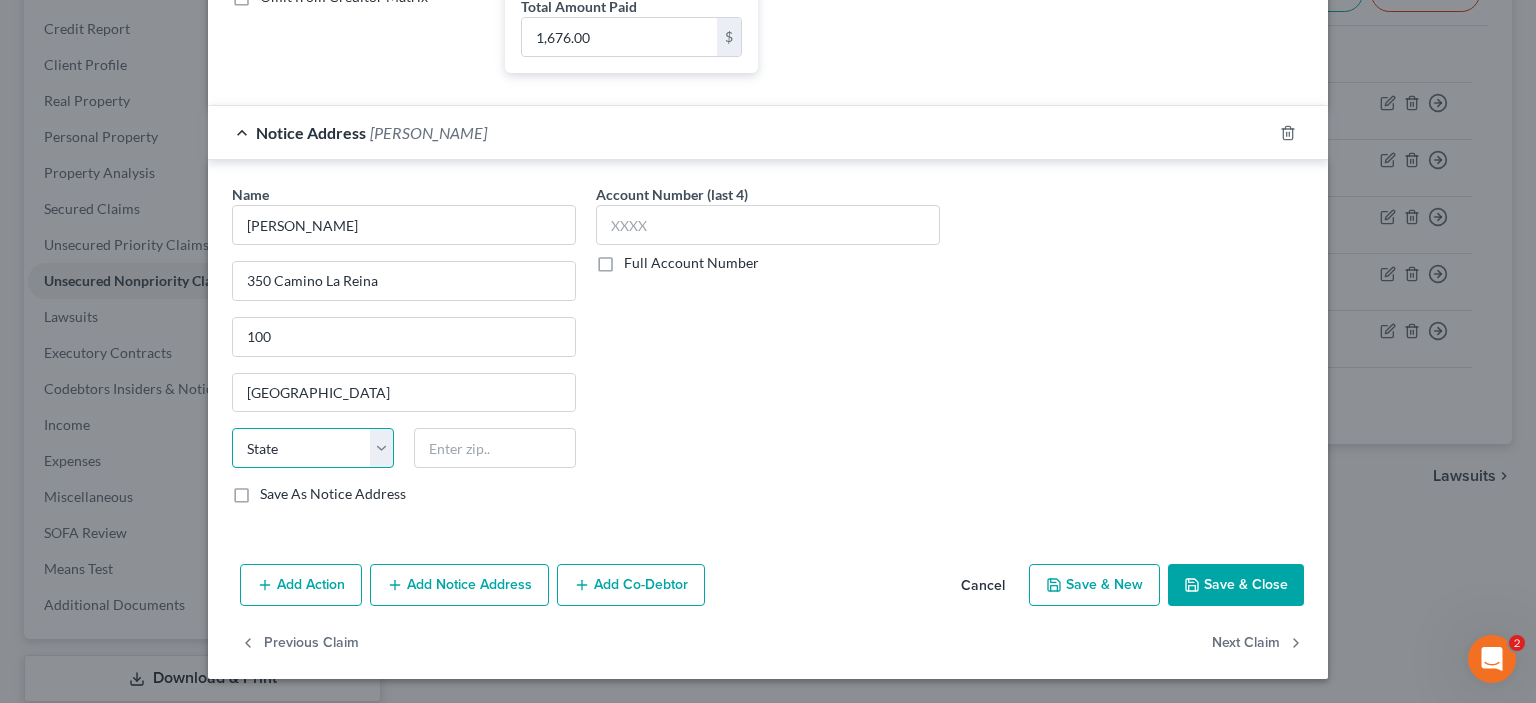 select on "4" 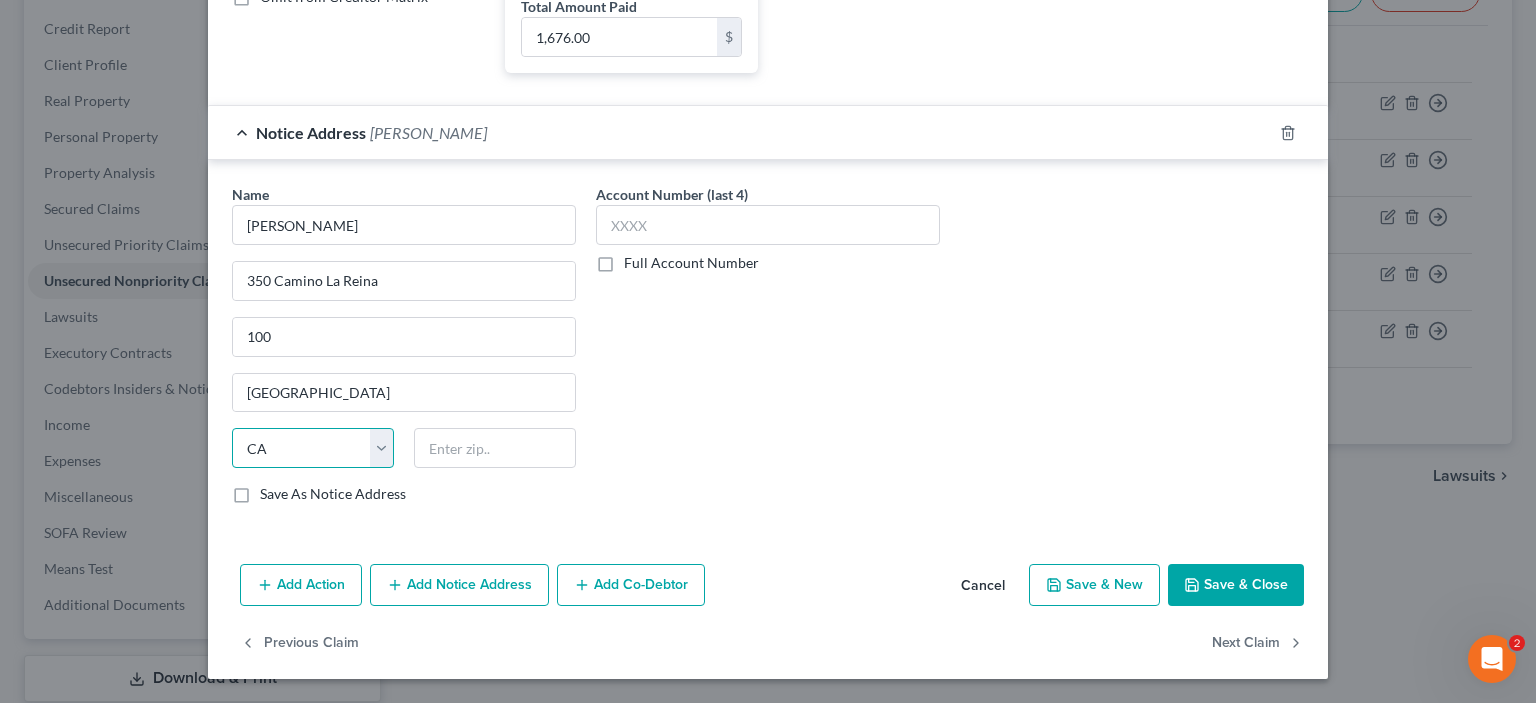 click on "State [US_STATE] AK AR AZ CA CO CT DE DC [GEOGRAPHIC_DATA] [GEOGRAPHIC_DATA] GU HI ID IL IN [GEOGRAPHIC_DATA] [GEOGRAPHIC_DATA] [GEOGRAPHIC_DATA] LA ME MD [GEOGRAPHIC_DATA] [GEOGRAPHIC_DATA] [GEOGRAPHIC_DATA] [GEOGRAPHIC_DATA] [GEOGRAPHIC_DATA] MT NC [GEOGRAPHIC_DATA] [GEOGRAPHIC_DATA] [GEOGRAPHIC_DATA] NH [GEOGRAPHIC_DATA] [GEOGRAPHIC_DATA] [GEOGRAPHIC_DATA] [GEOGRAPHIC_DATA] [GEOGRAPHIC_DATA] [GEOGRAPHIC_DATA] [GEOGRAPHIC_DATA] PR RI SC SD [GEOGRAPHIC_DATA] [GEOGRAPHIC_DATA] [GEOGRAPHIC_DATA] VI [GEOGRAPHIC_DATA] [GEOGRAPHIC_DATA] [GEOGRAPHIC_DATA] WV WI WY" at bounding box center (313, 448) 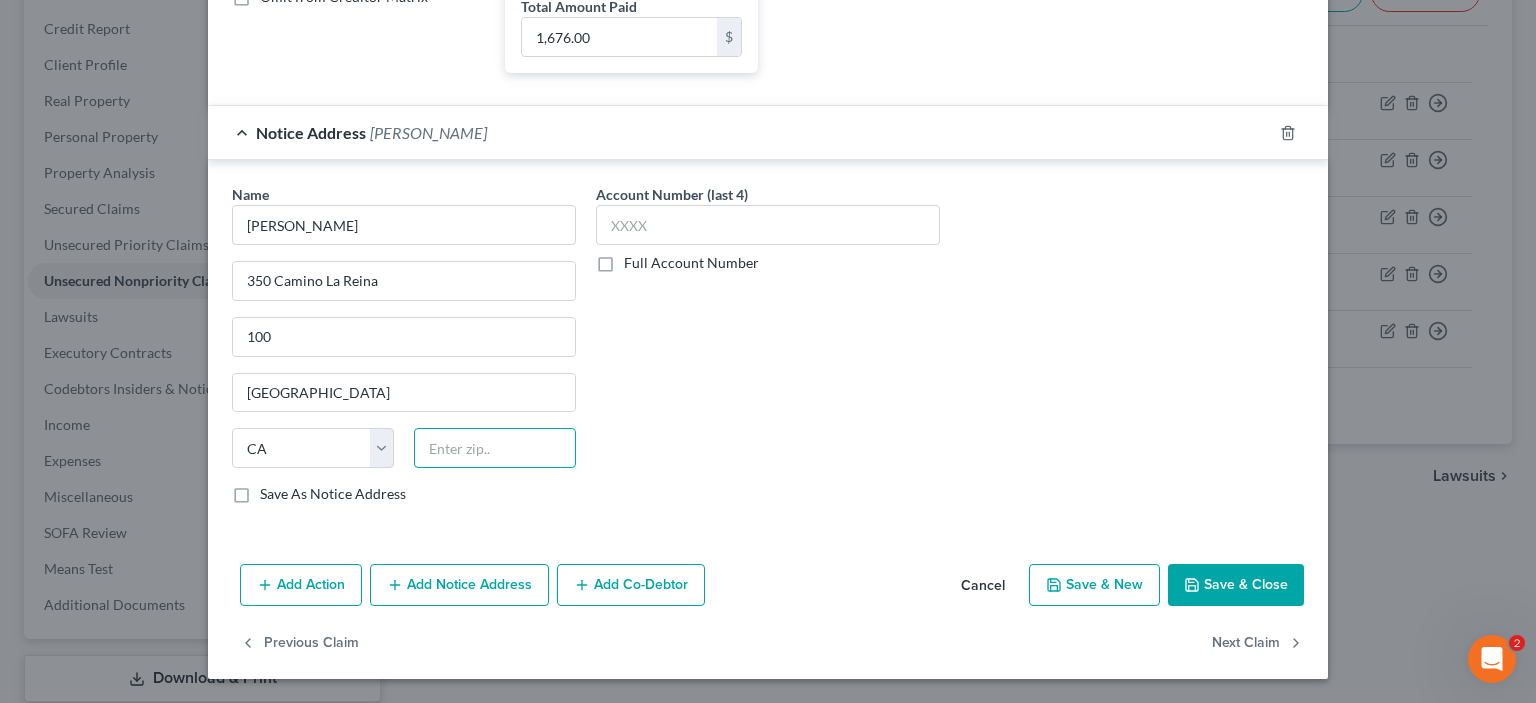 click at bounding box center (495, 448) 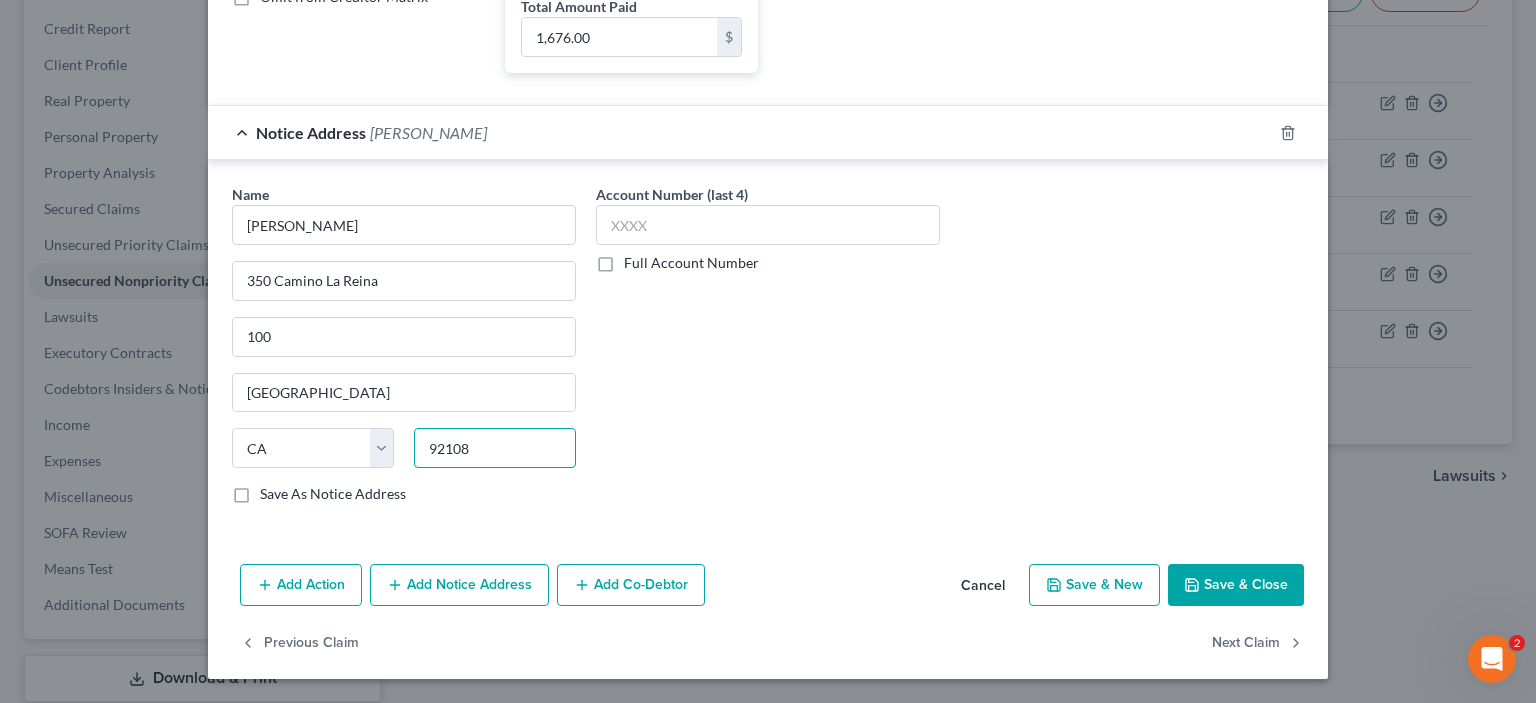 scroll, scrollTop: 851, scrollLeft: 0, axis: vertical 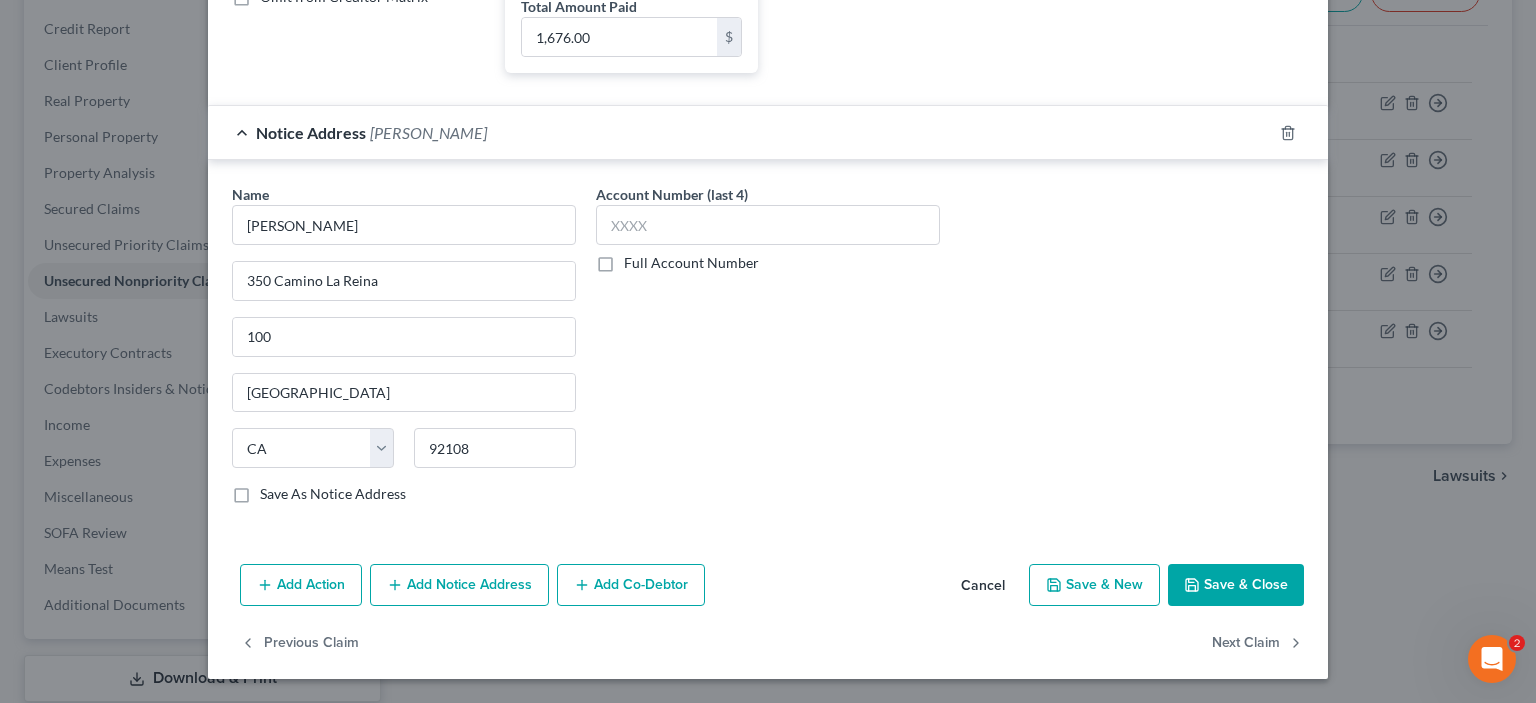 click on "Save As Notice Address" at bounding box center (333, 494) 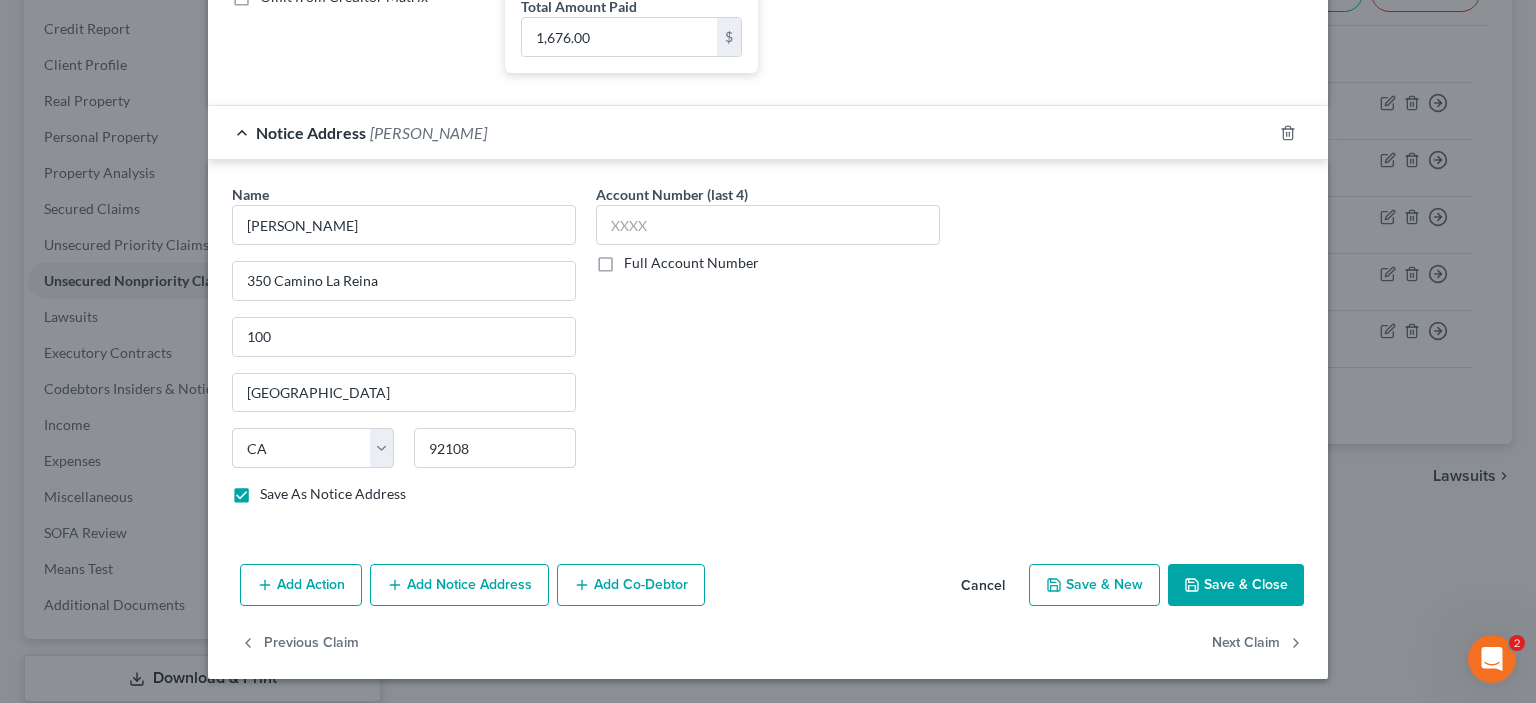 scroll, scrollTop: 617, scrollLeft: 0, axis: vertical 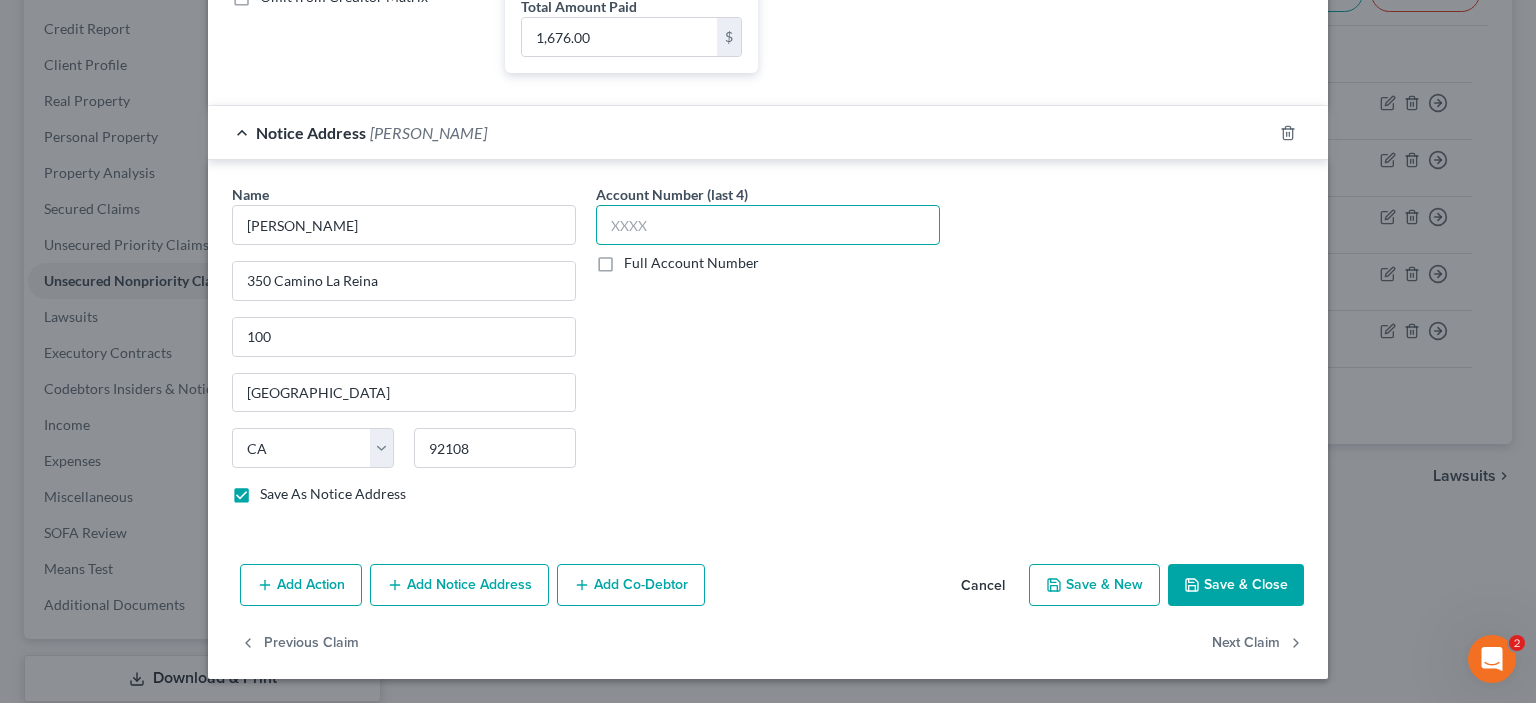 drag, startPoint x: 558, startPoint y: 348, endPoint x: 620, endPoint y: 471, distance: 137.74251 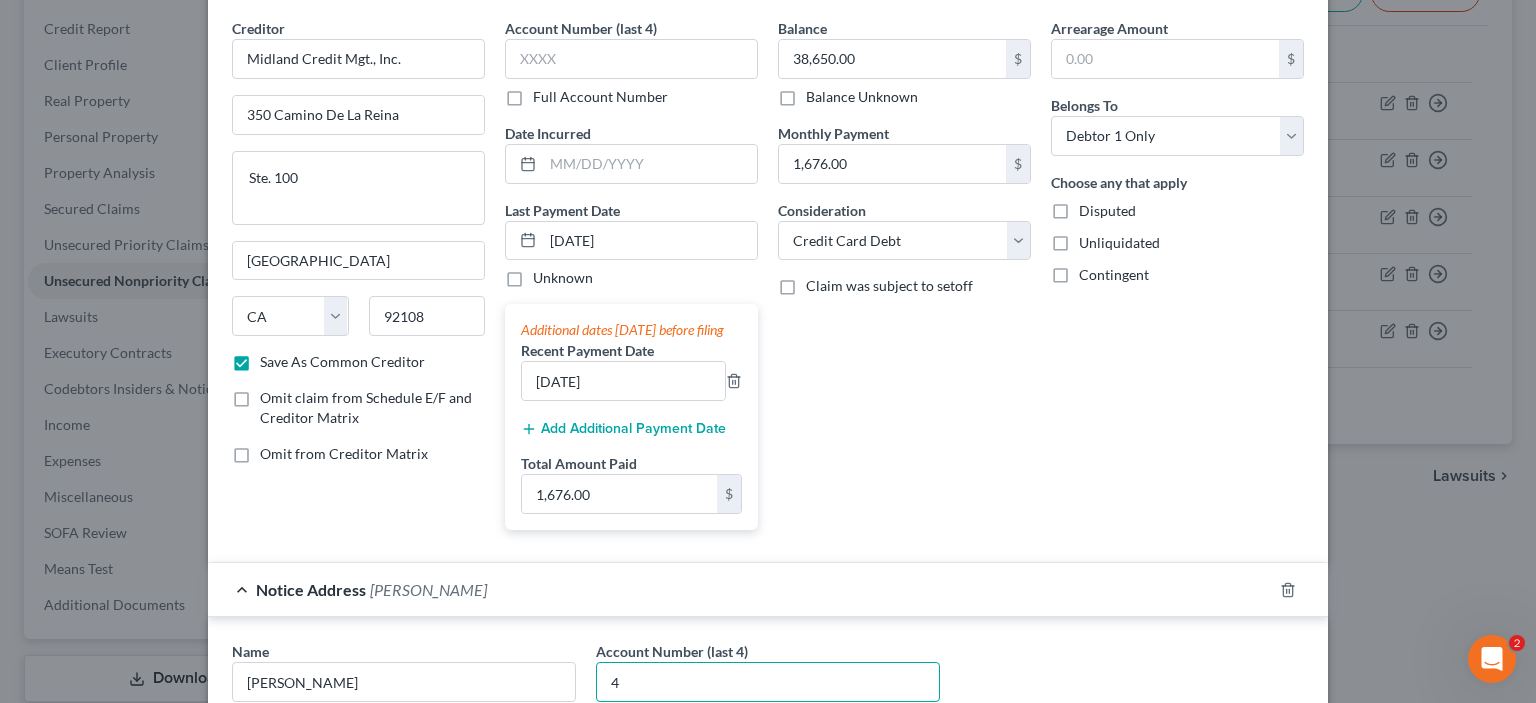 scroll, scrollTop: 0, scrollLeft: 0, axis: both 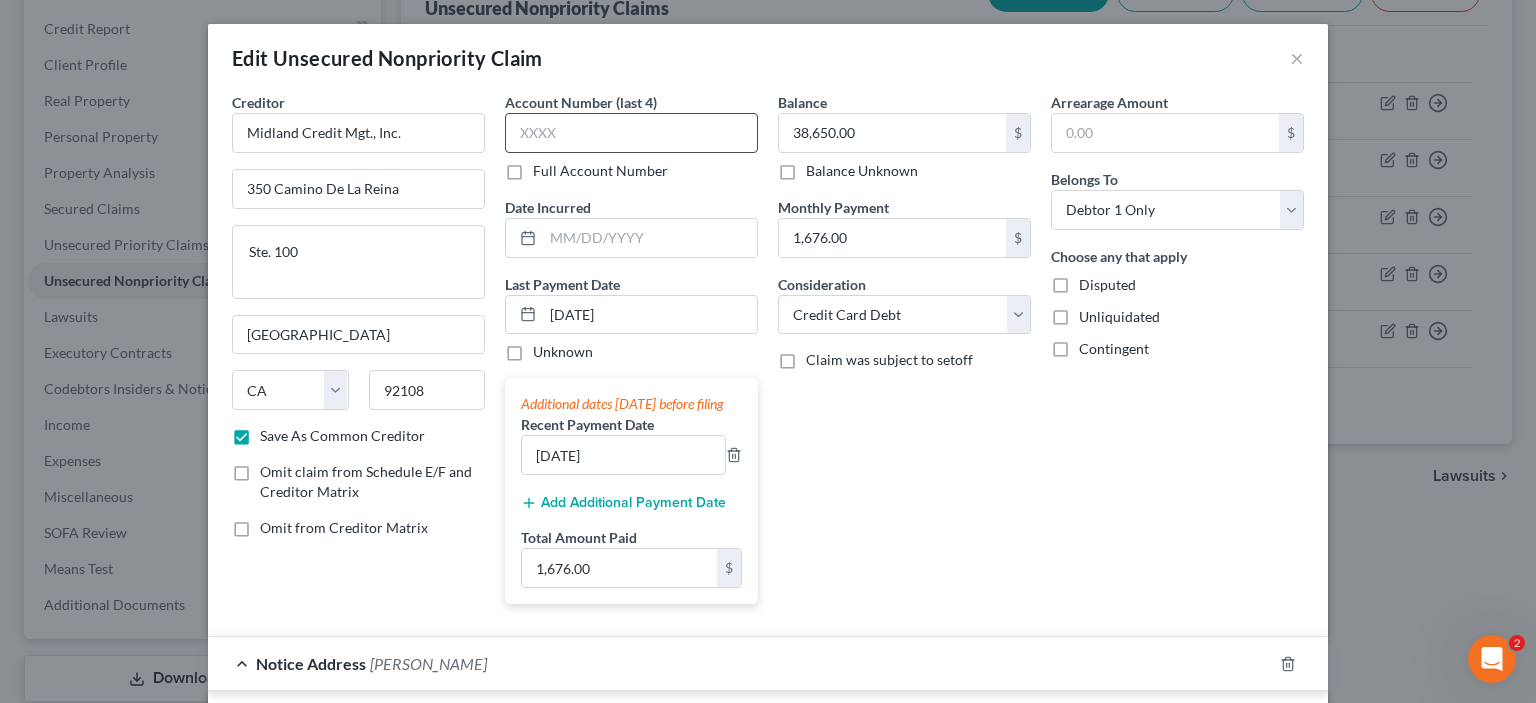 type on "4" 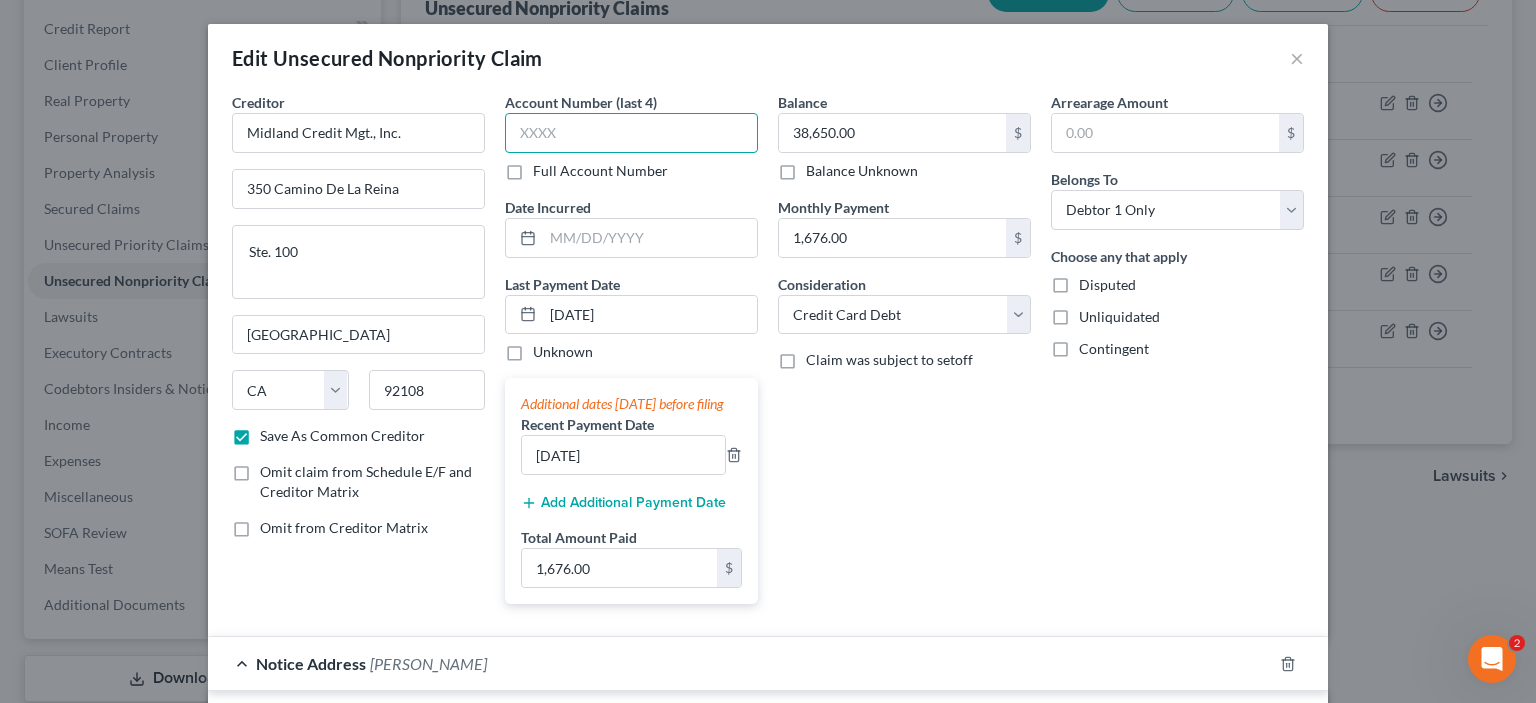 click at bounding box center [631, 133] 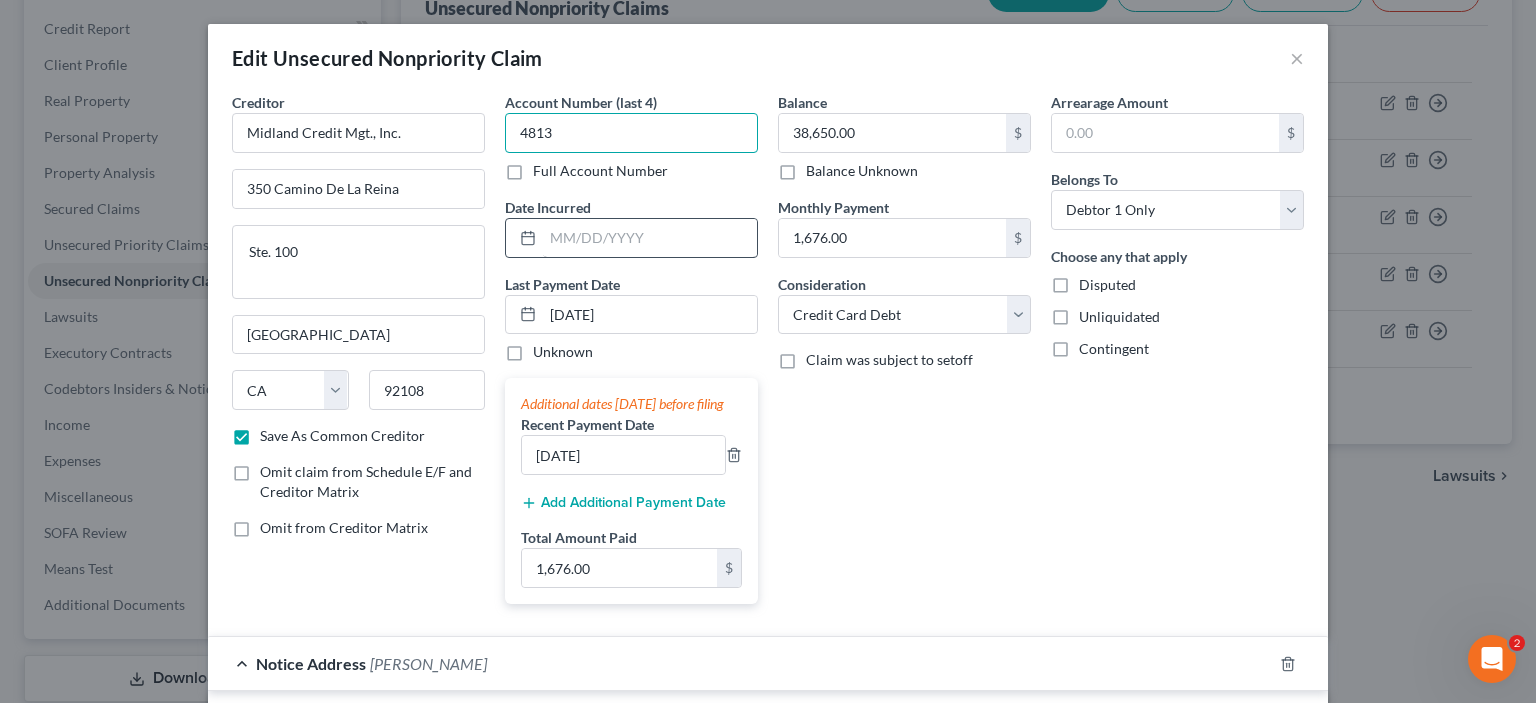 type on "4813" 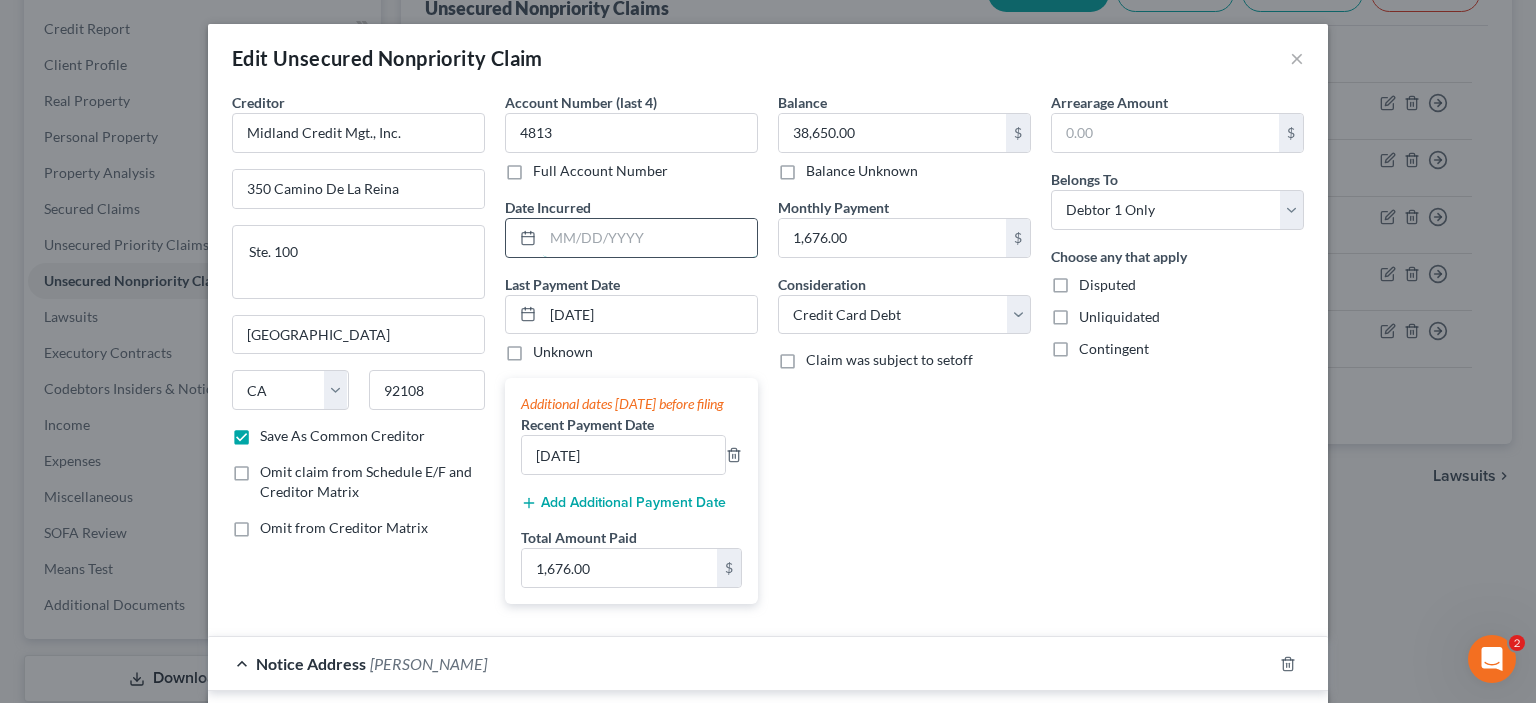 click at bounding box center (650, 238) 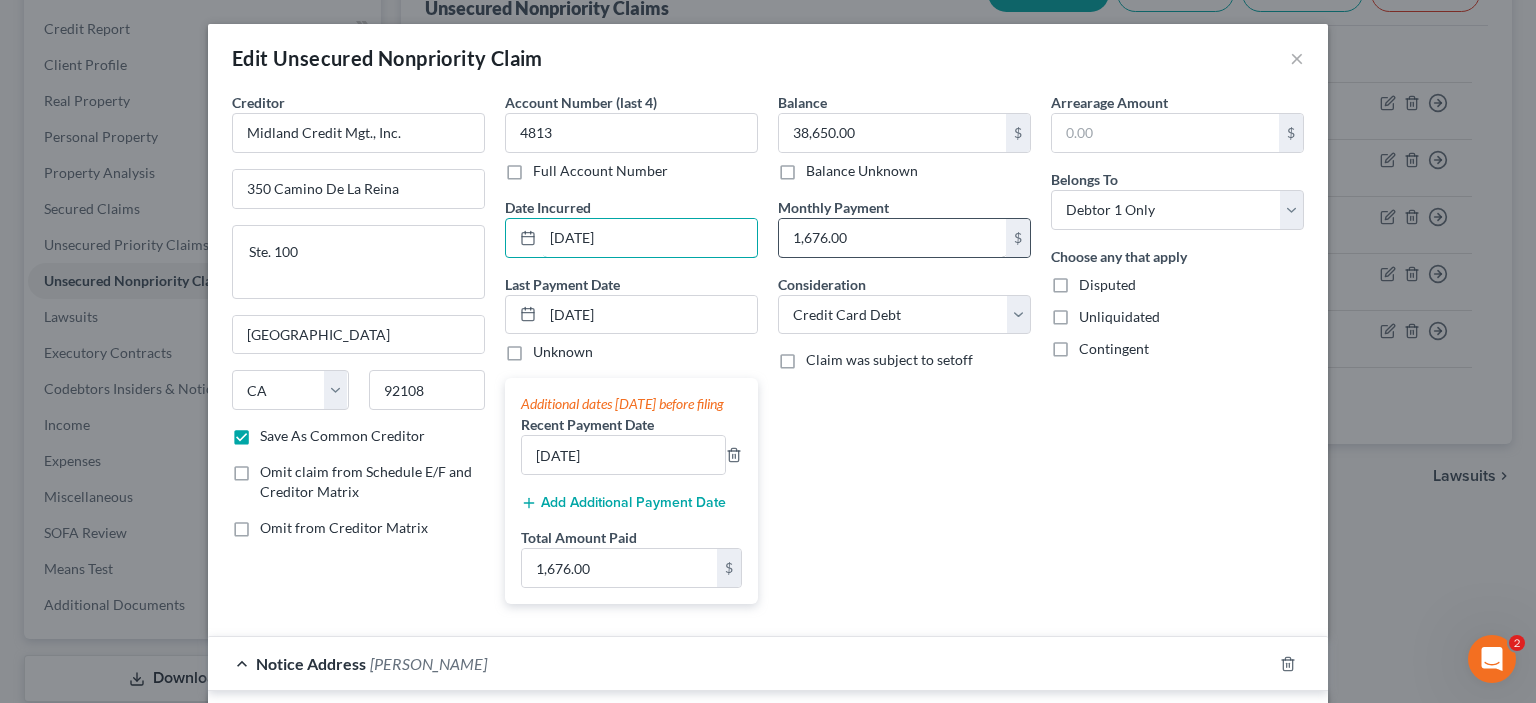 type on "[DATE]" 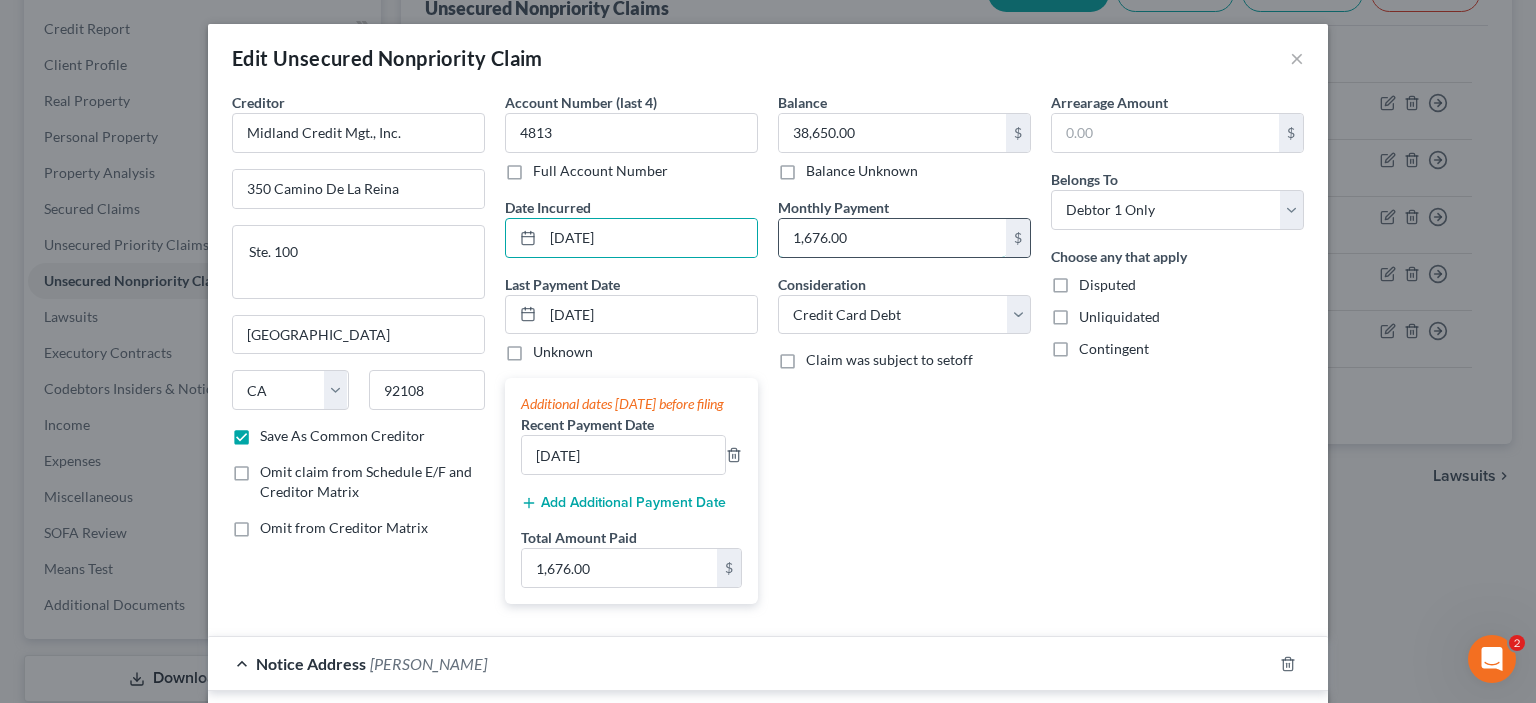 click on "1,676.00" at bounding box center [892, 238] 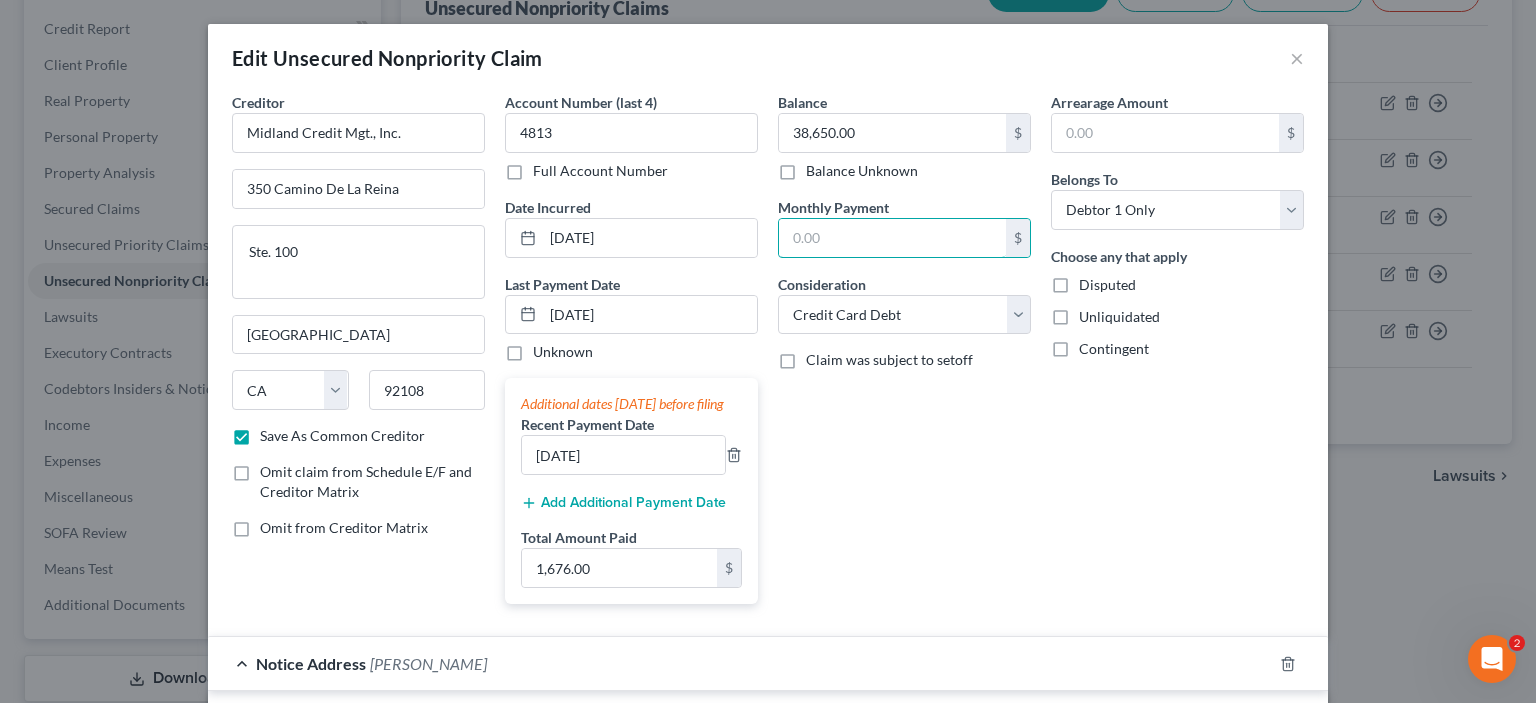 scroll, scrollTop: 233, scrollLeft: 0, axis: vertical 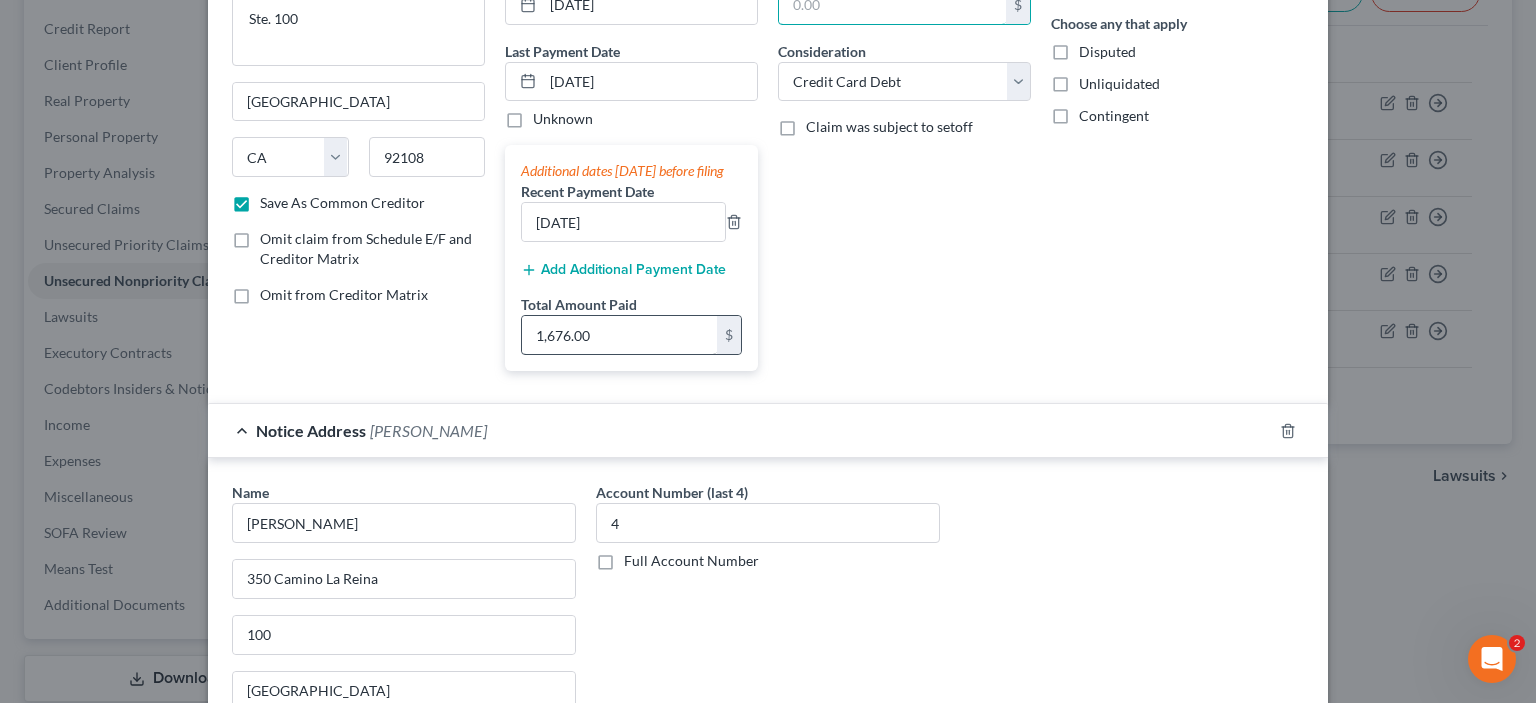 type 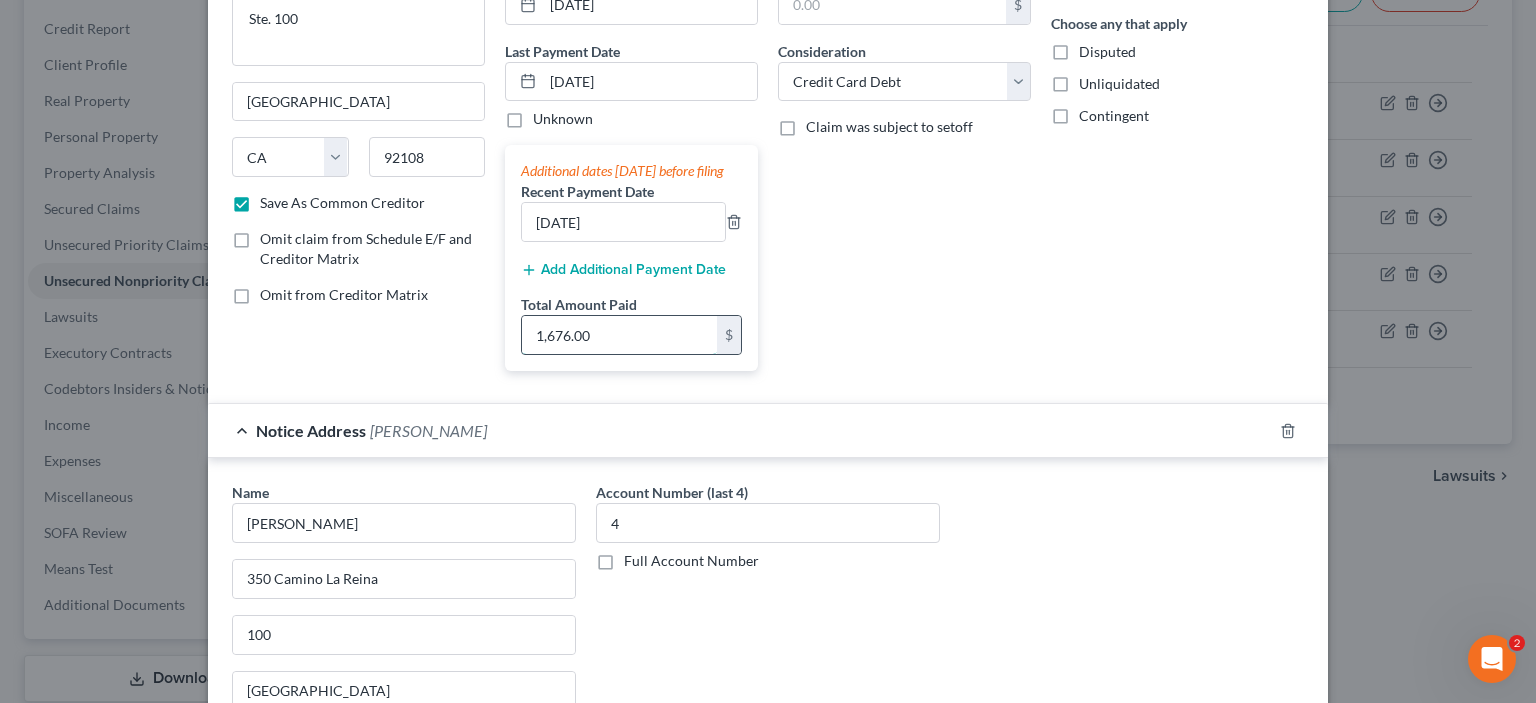 click on "1,676.00" at bounding box center (619, 335) 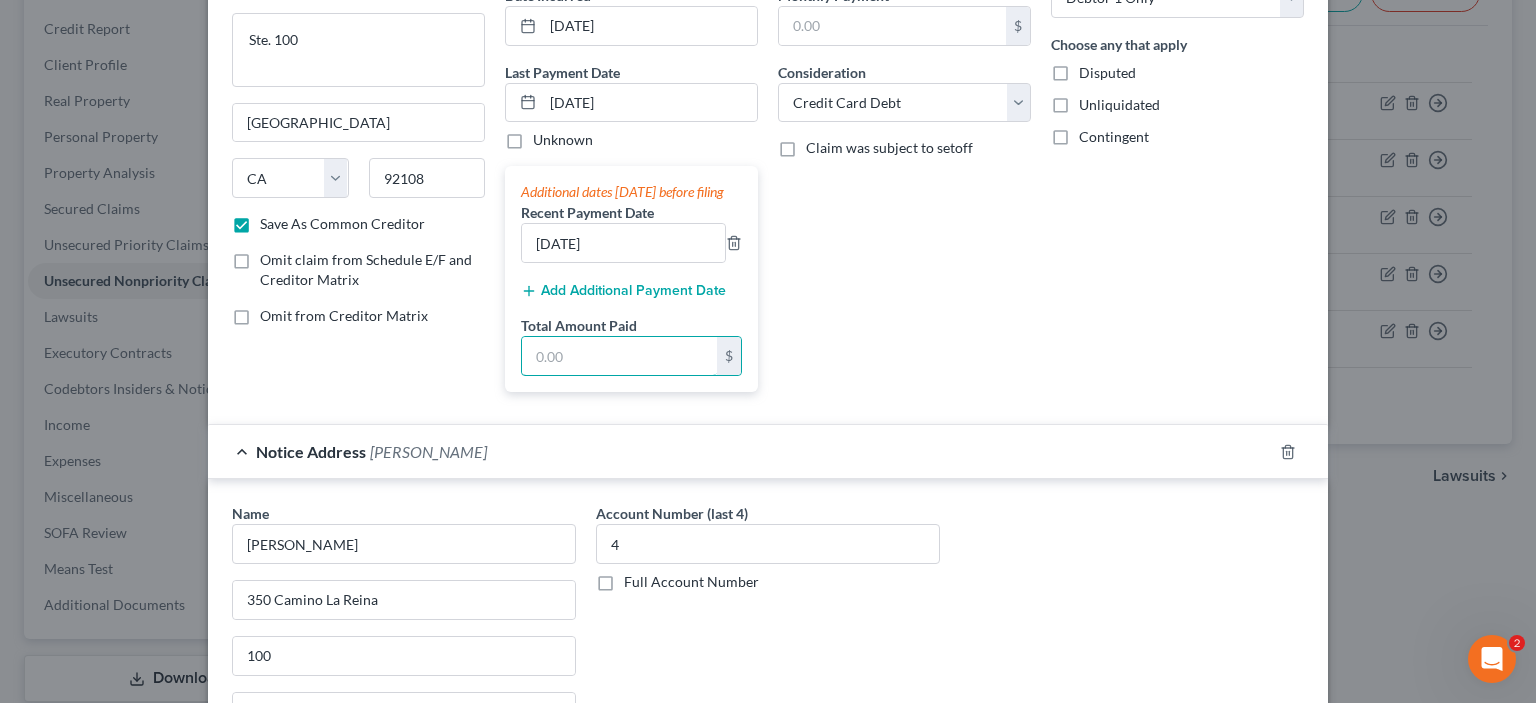 scroll, scrollTop: 233, scrollLeft: 0, axis: vertical 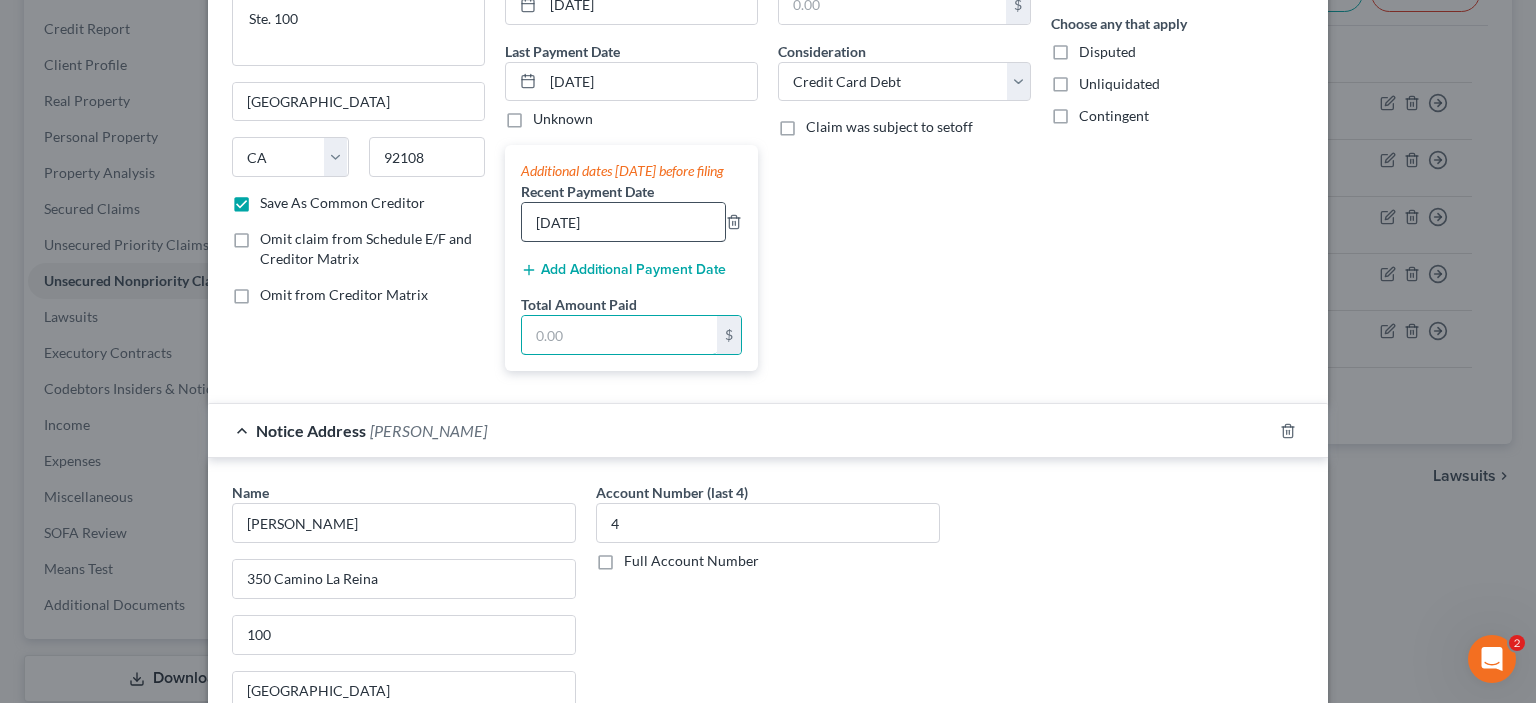 type 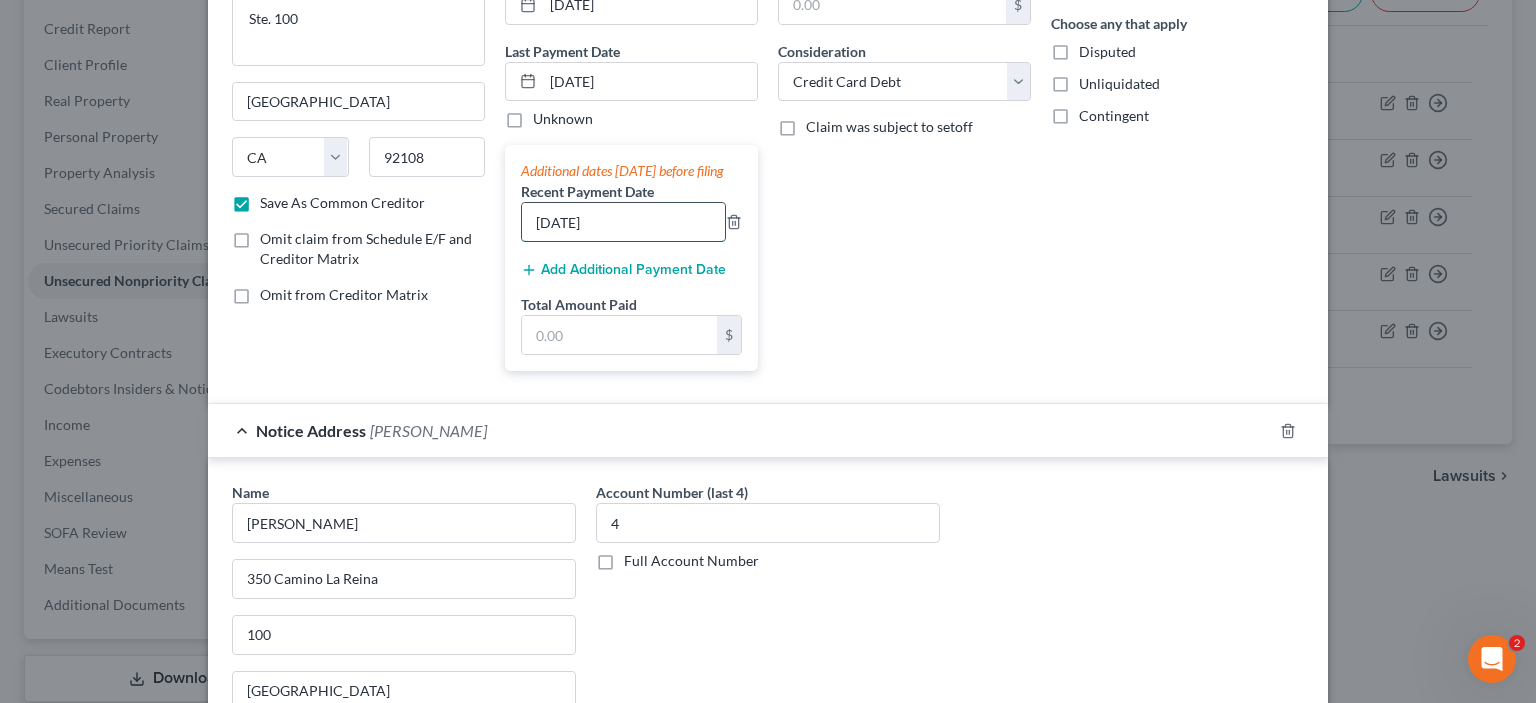 click on "[DATE]" at bounding box center (623, 222) 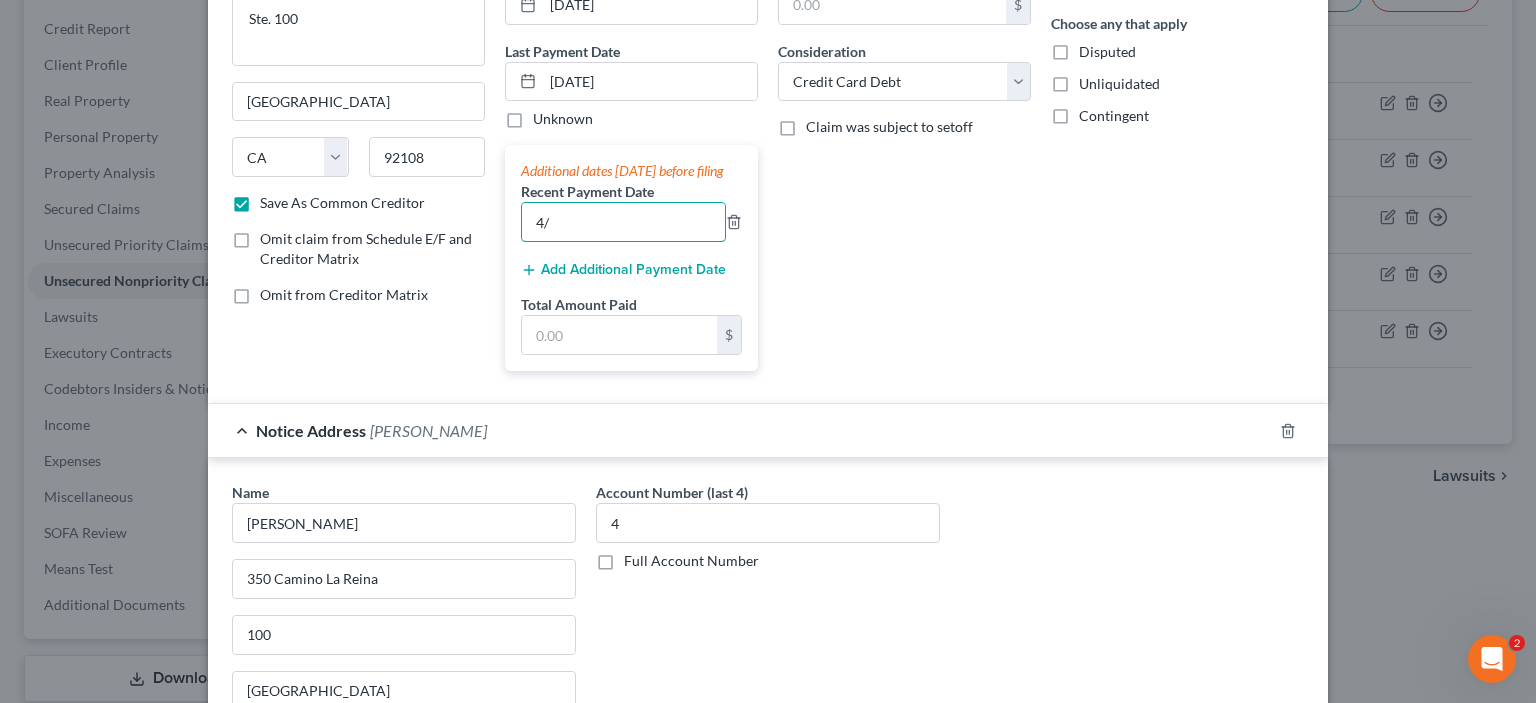 type on "4" 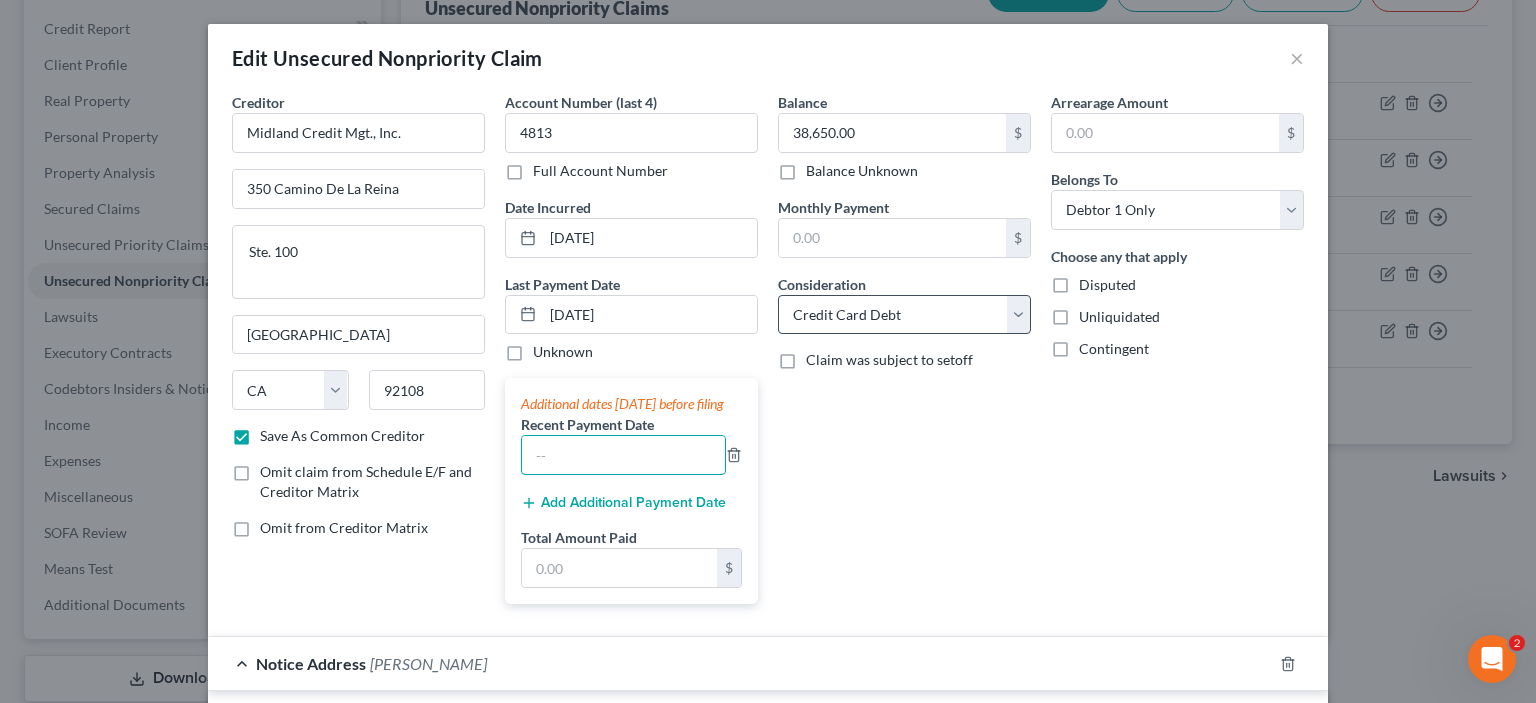 scroll, scrollTop: 233, scrollLeft: 0, axis: vertical 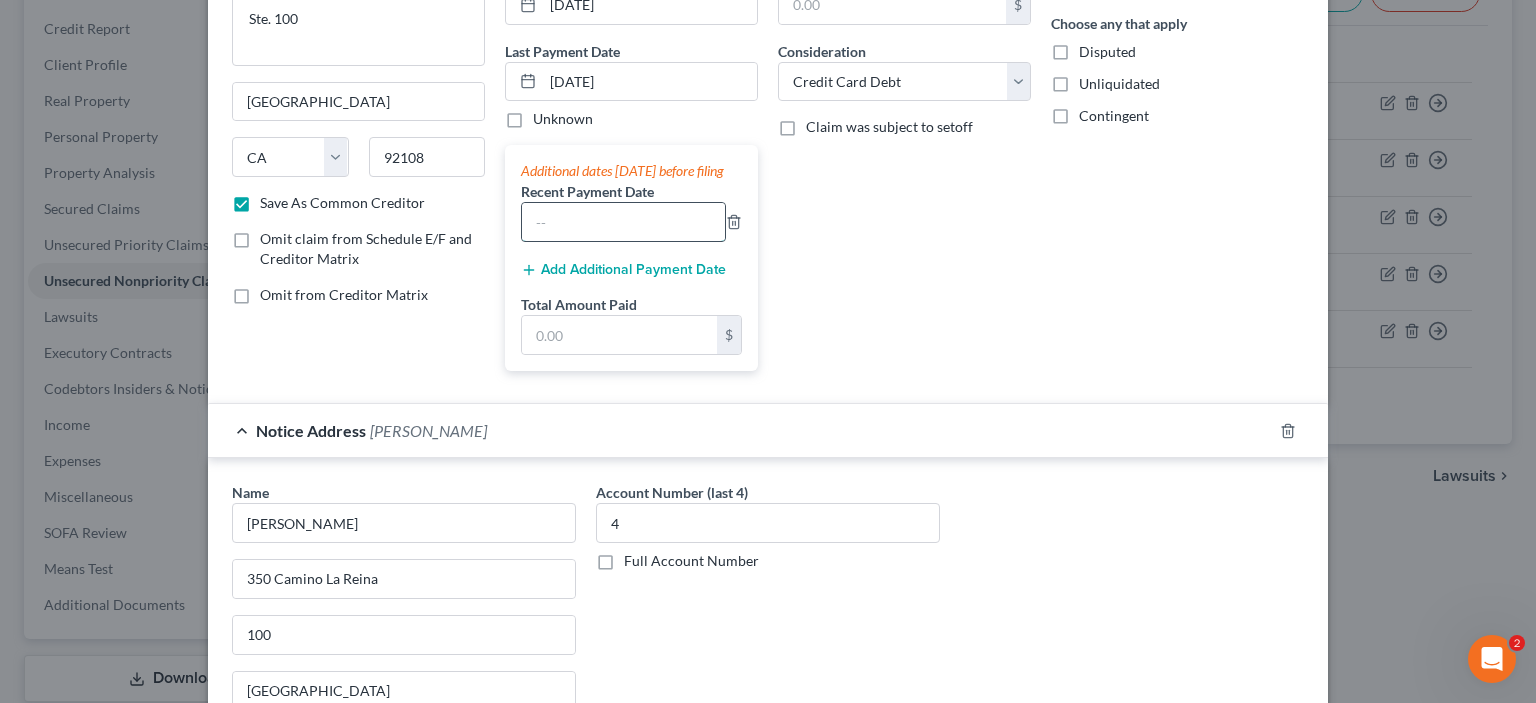 click at bounding box center (623, 222) 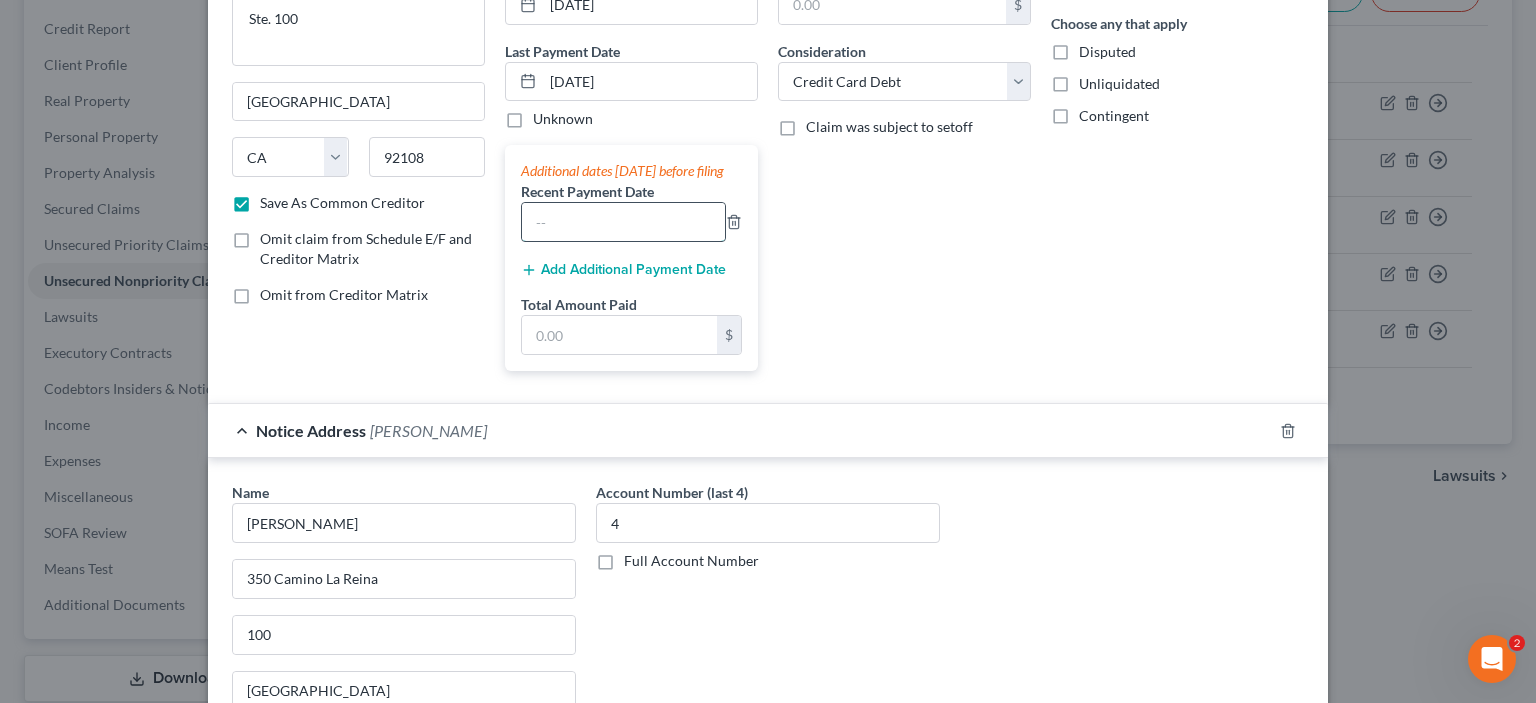 drag, startPoint x: 491, startPoint y: 359, endPoint x: 574, endPoint y: 375, distance: 84.5281 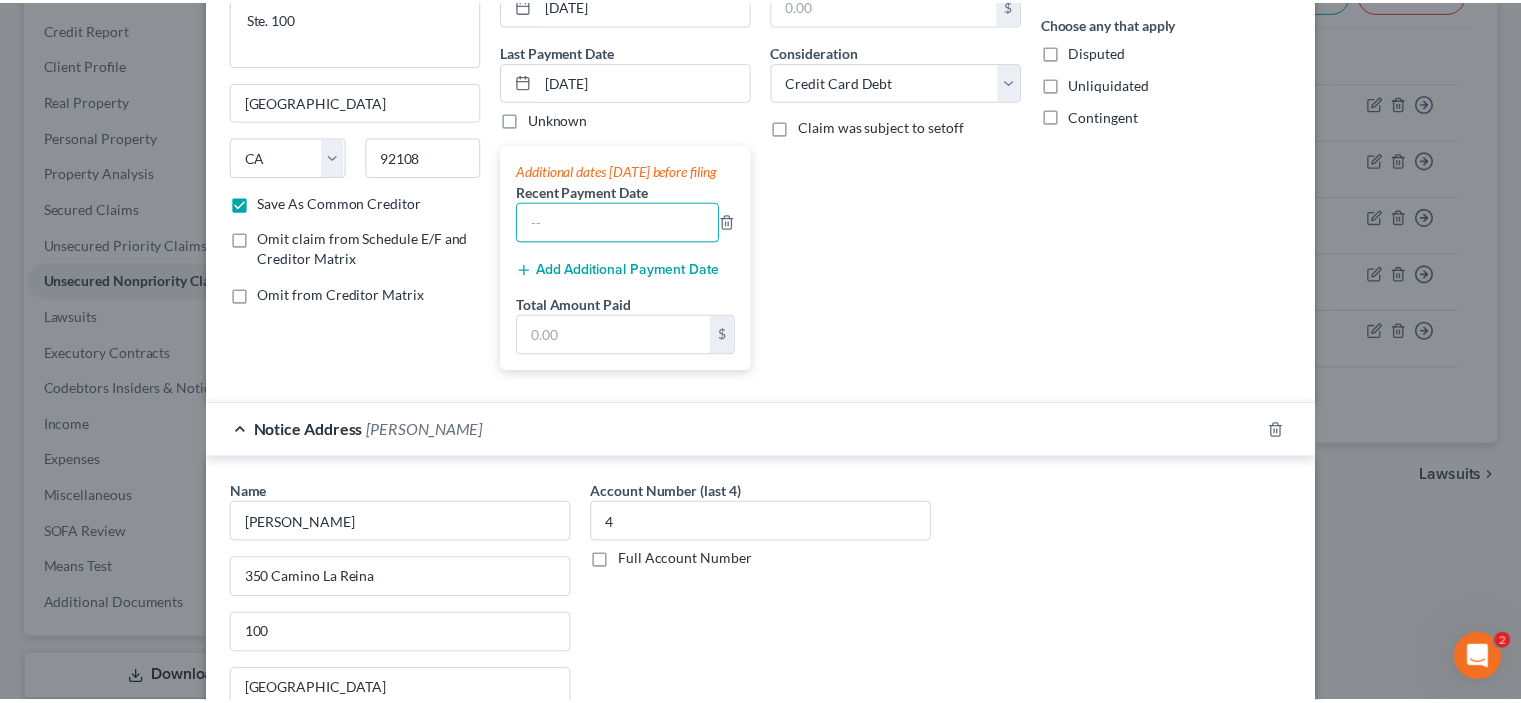 scroll, scrollTop: 0, scrollLeft: 0, axis: both 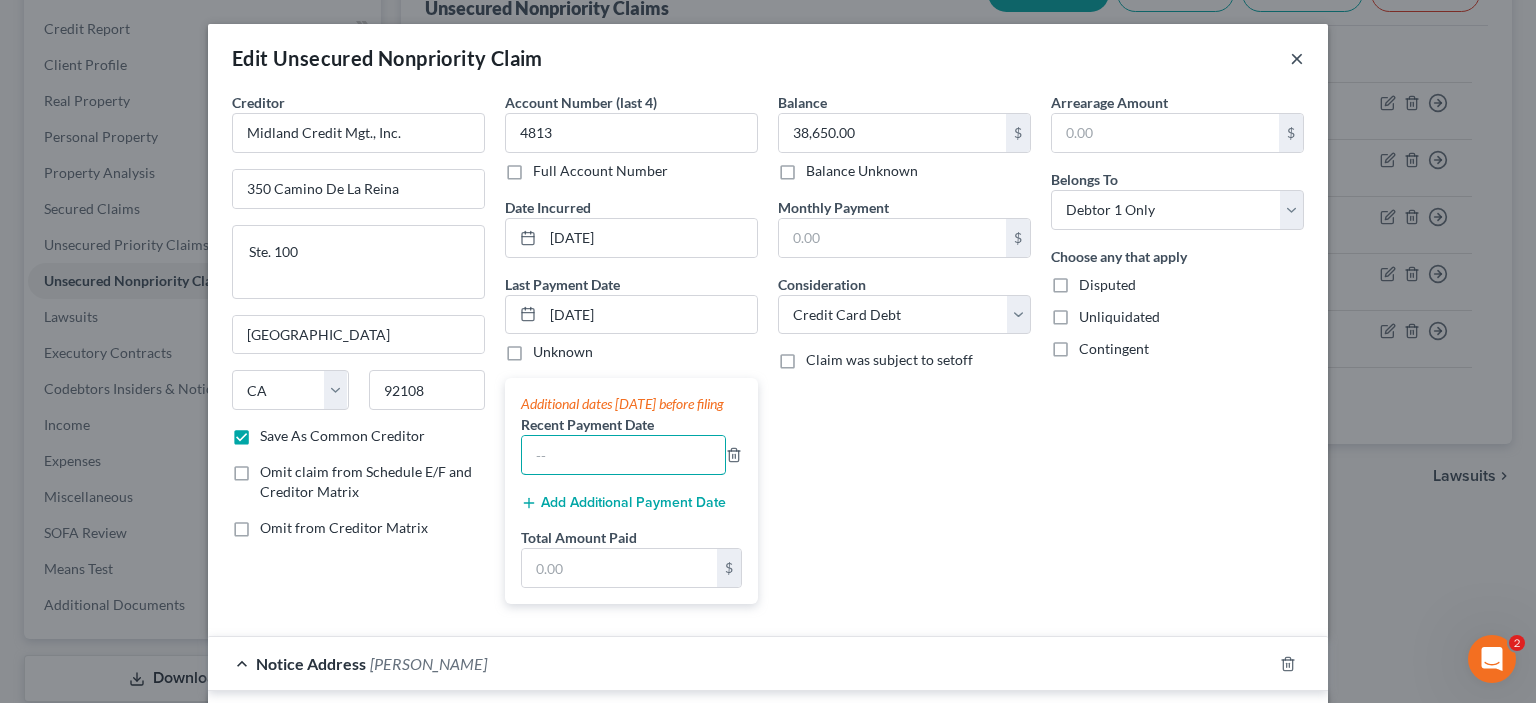 type 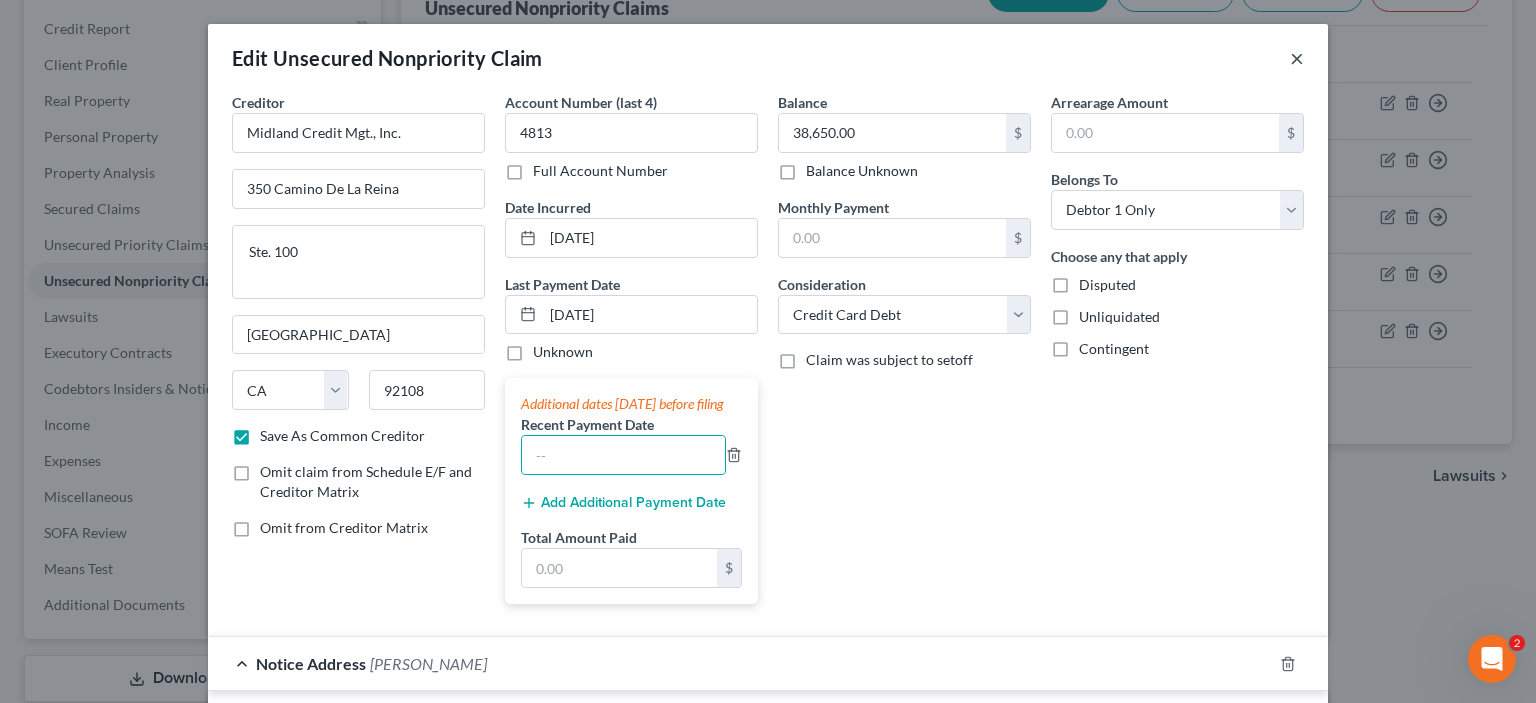 click on "×" at bounding box center (1297, 58) 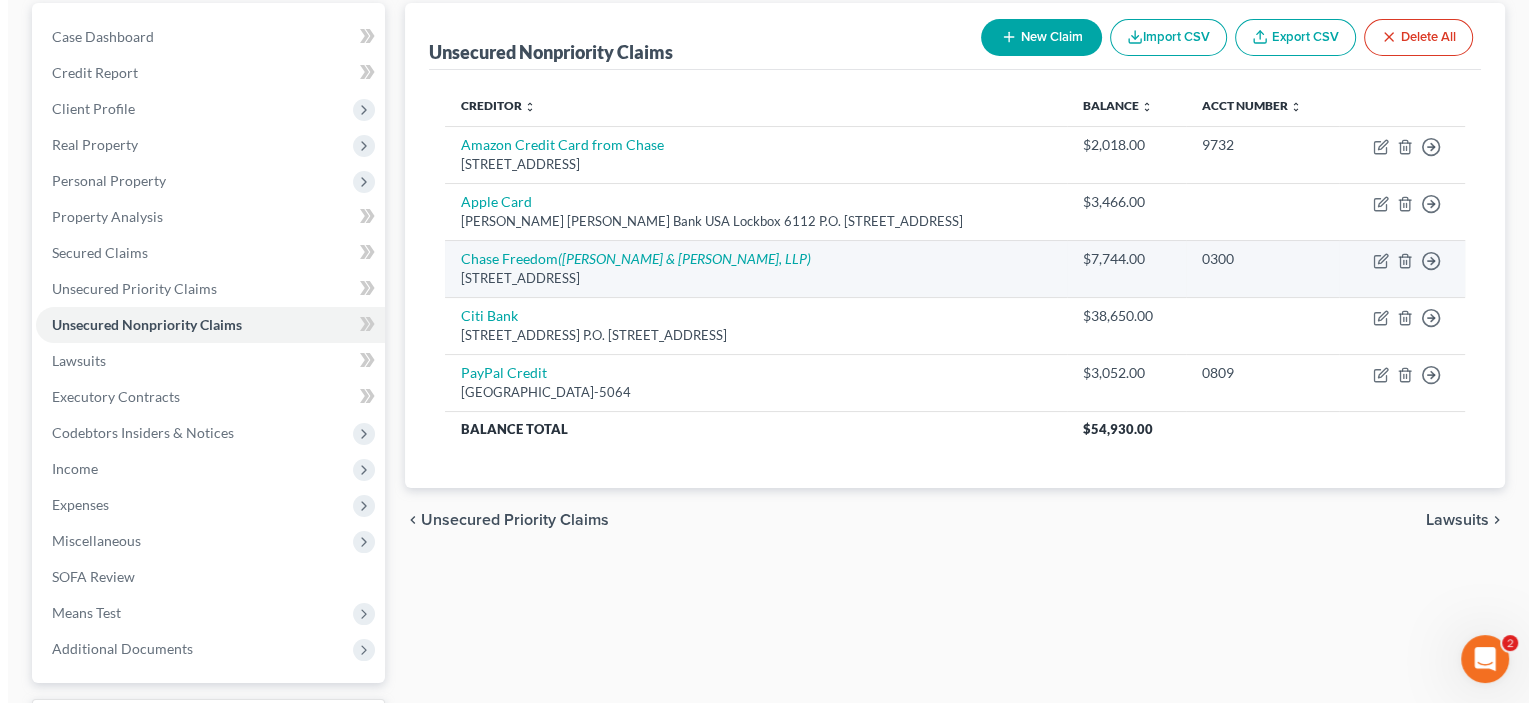 scroll, scrollTop: 233, scrollLeft: 0, axis: vertical 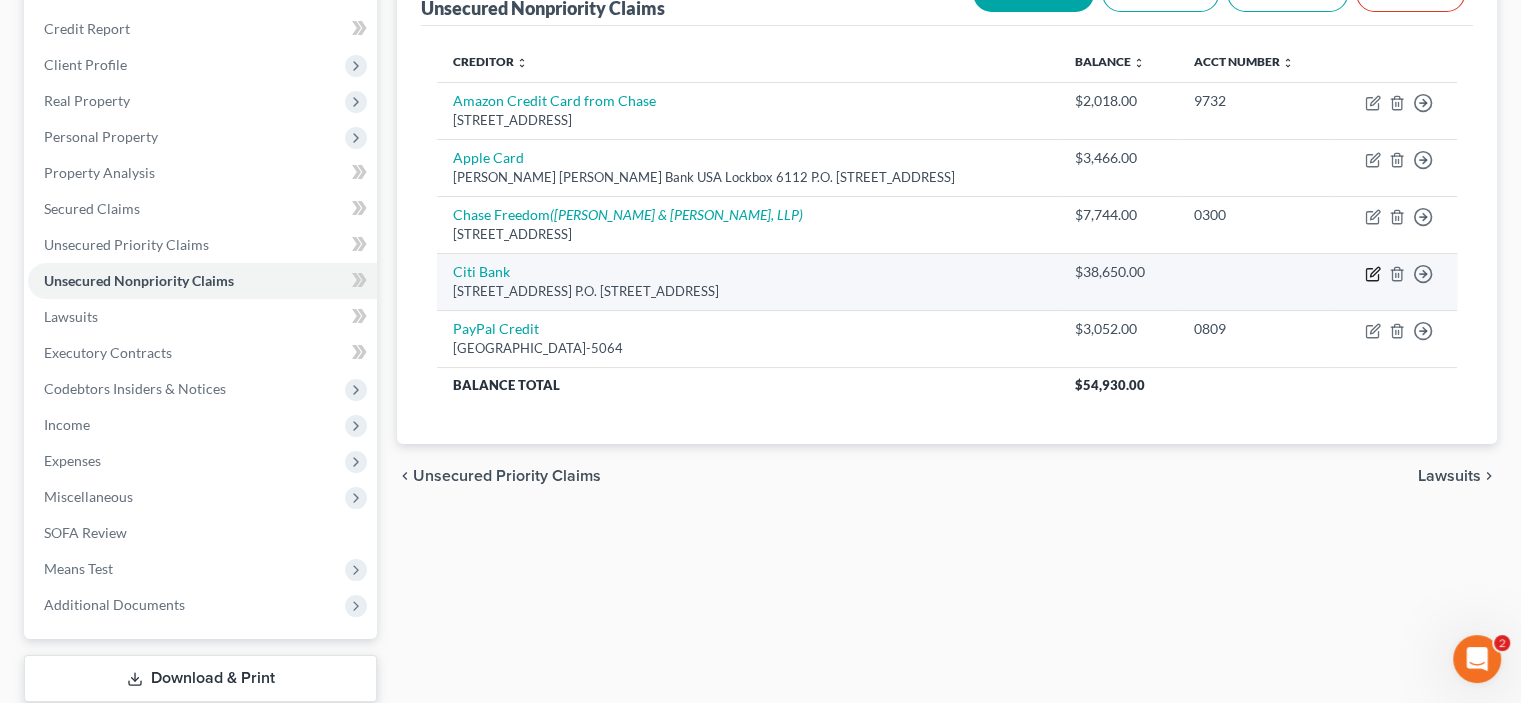 click 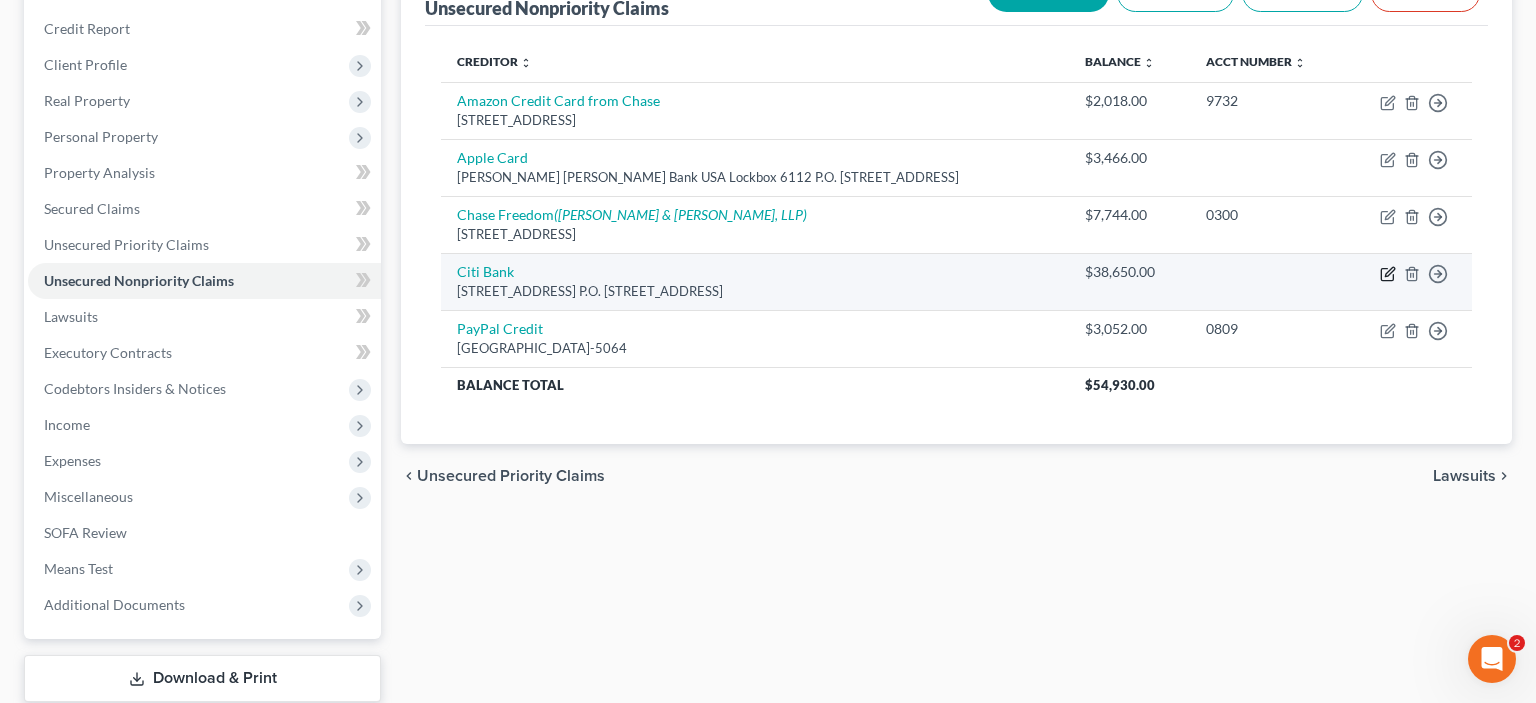 select on "43" 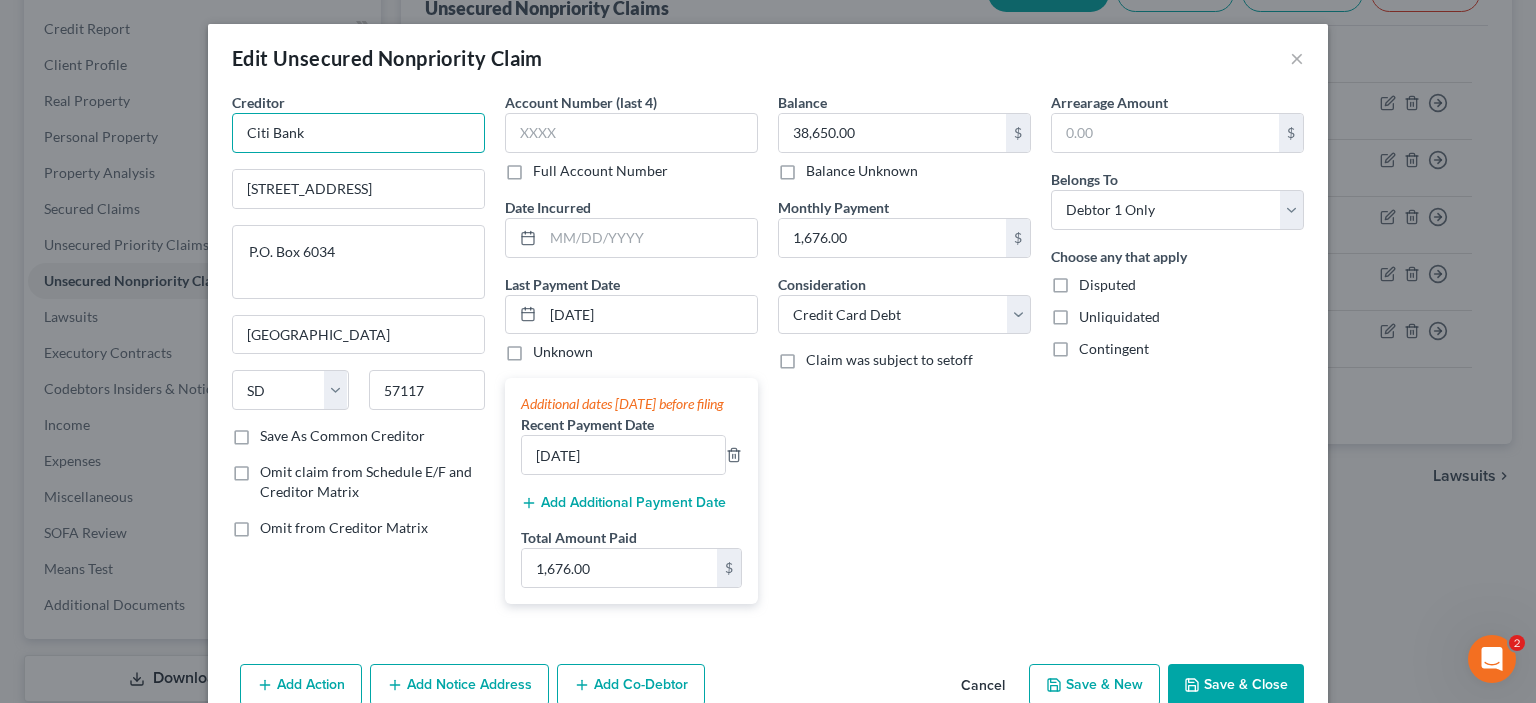 click on "Citi Bank" at bounding box center [358, 133] 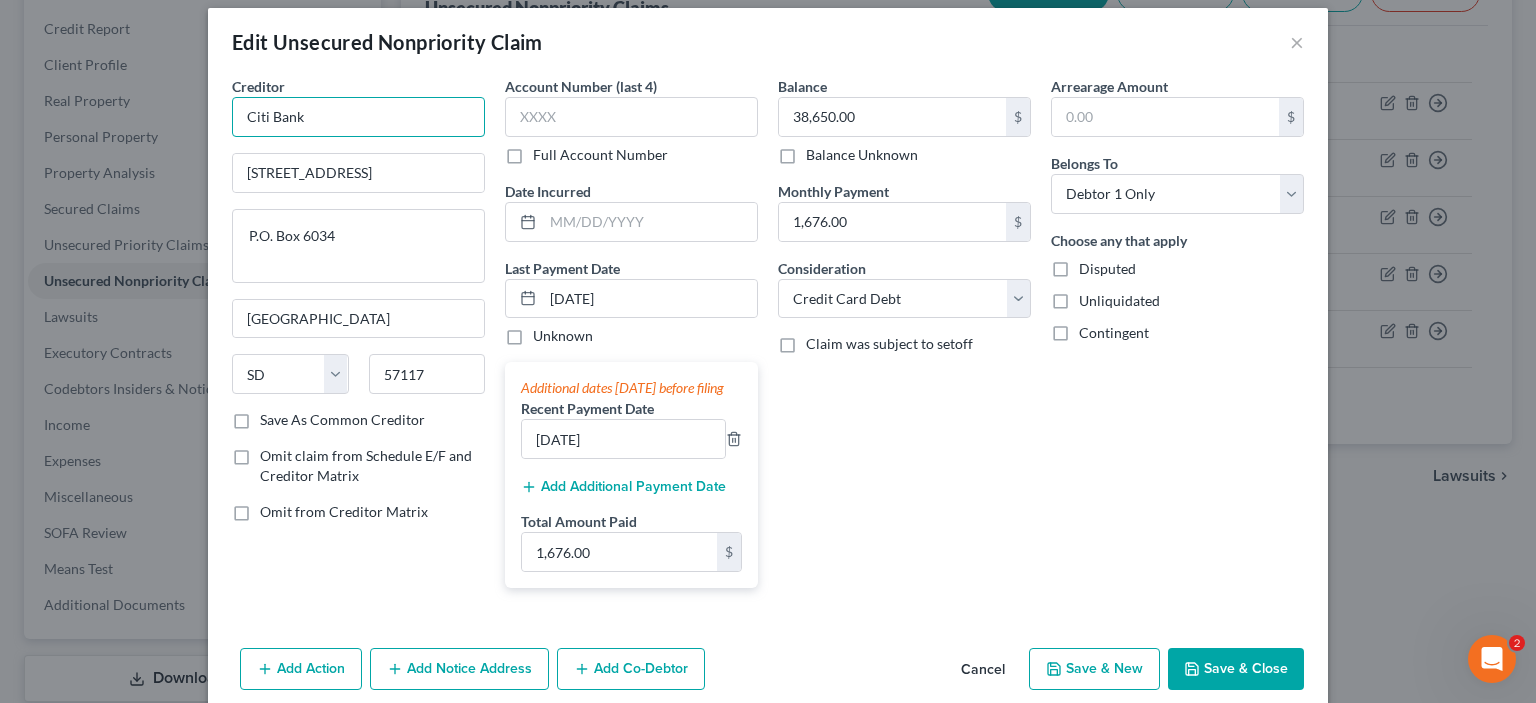 scroll, scrollTop: 0, scrollLeft: 0, axis: both 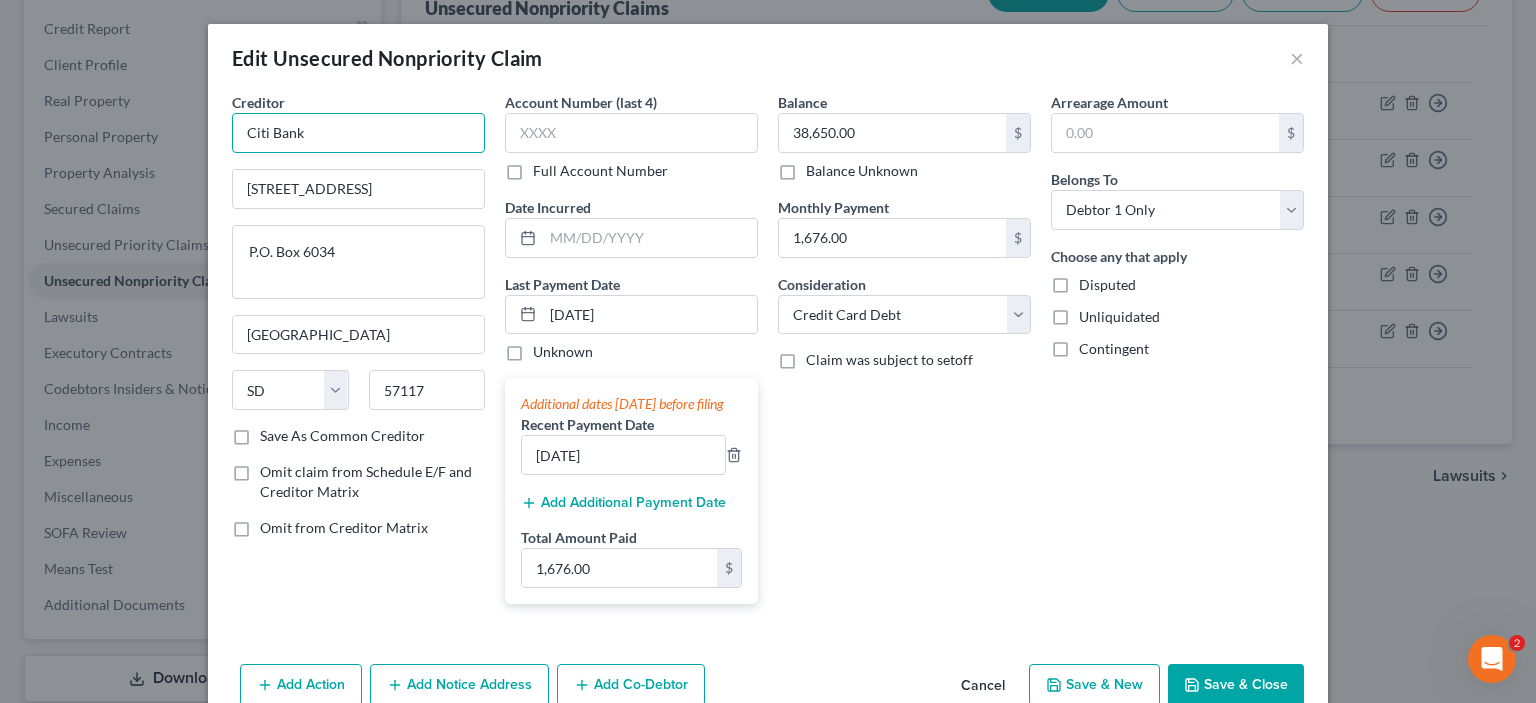 drag, startPoint x: 196, startPoint y: 169, endPoint x: 218, endPoint y: 117, distance: 56.462376 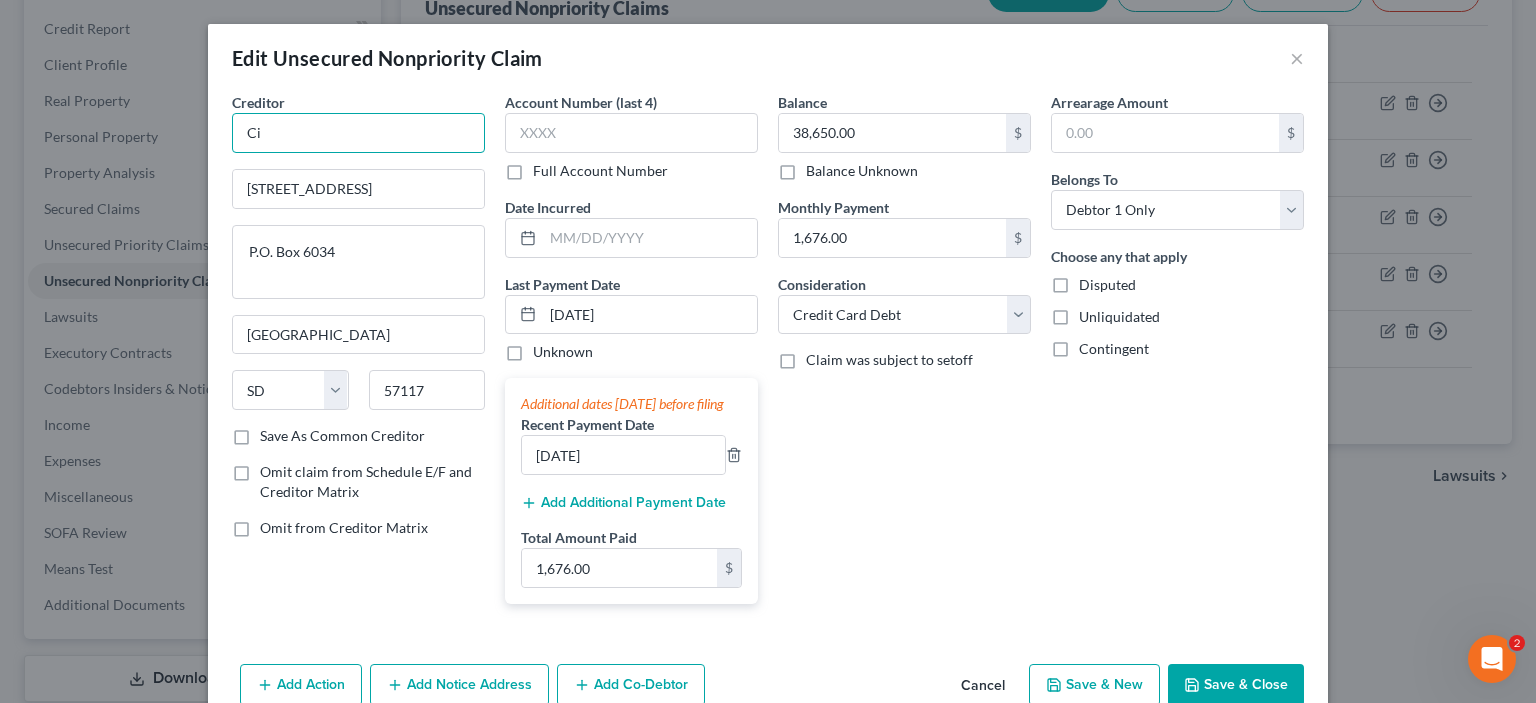 type on "C" 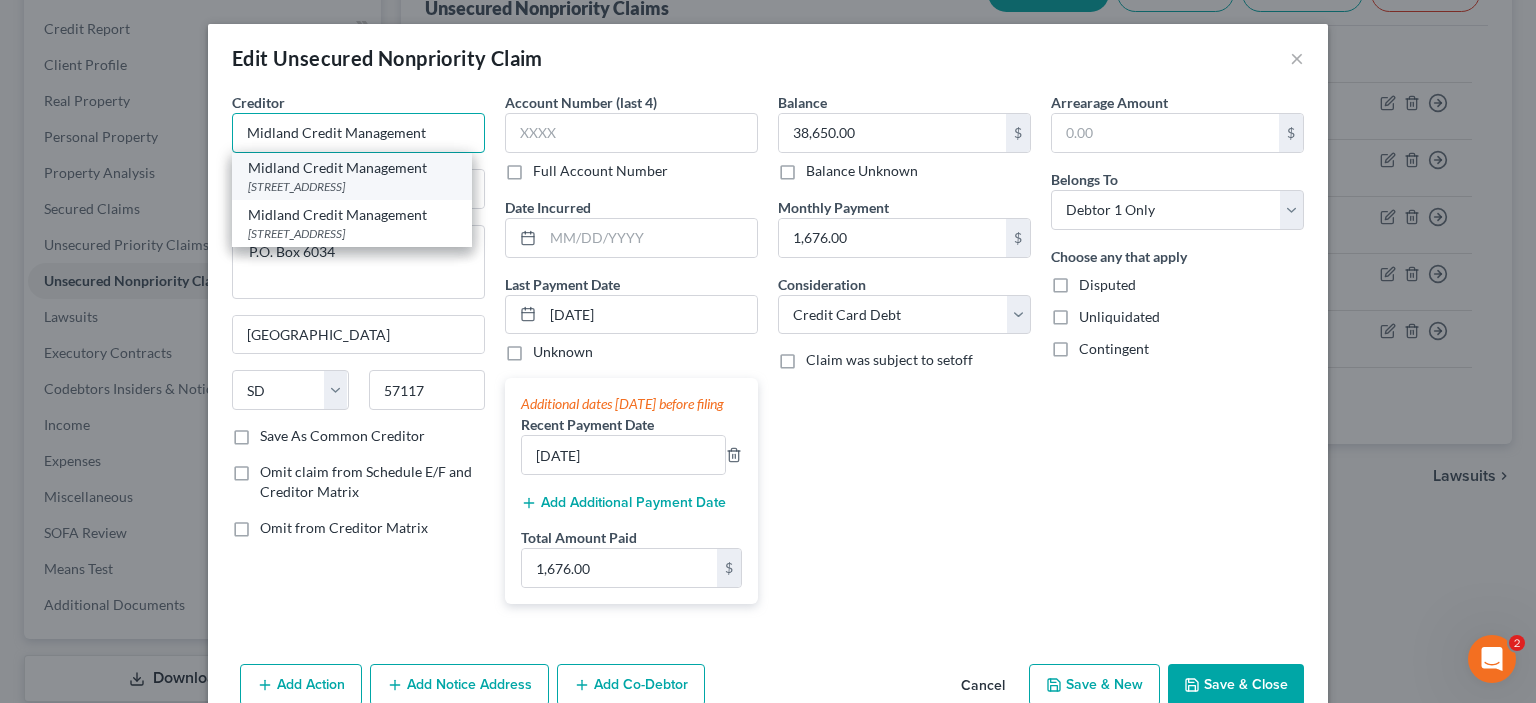 type on "Midland Credit Management" 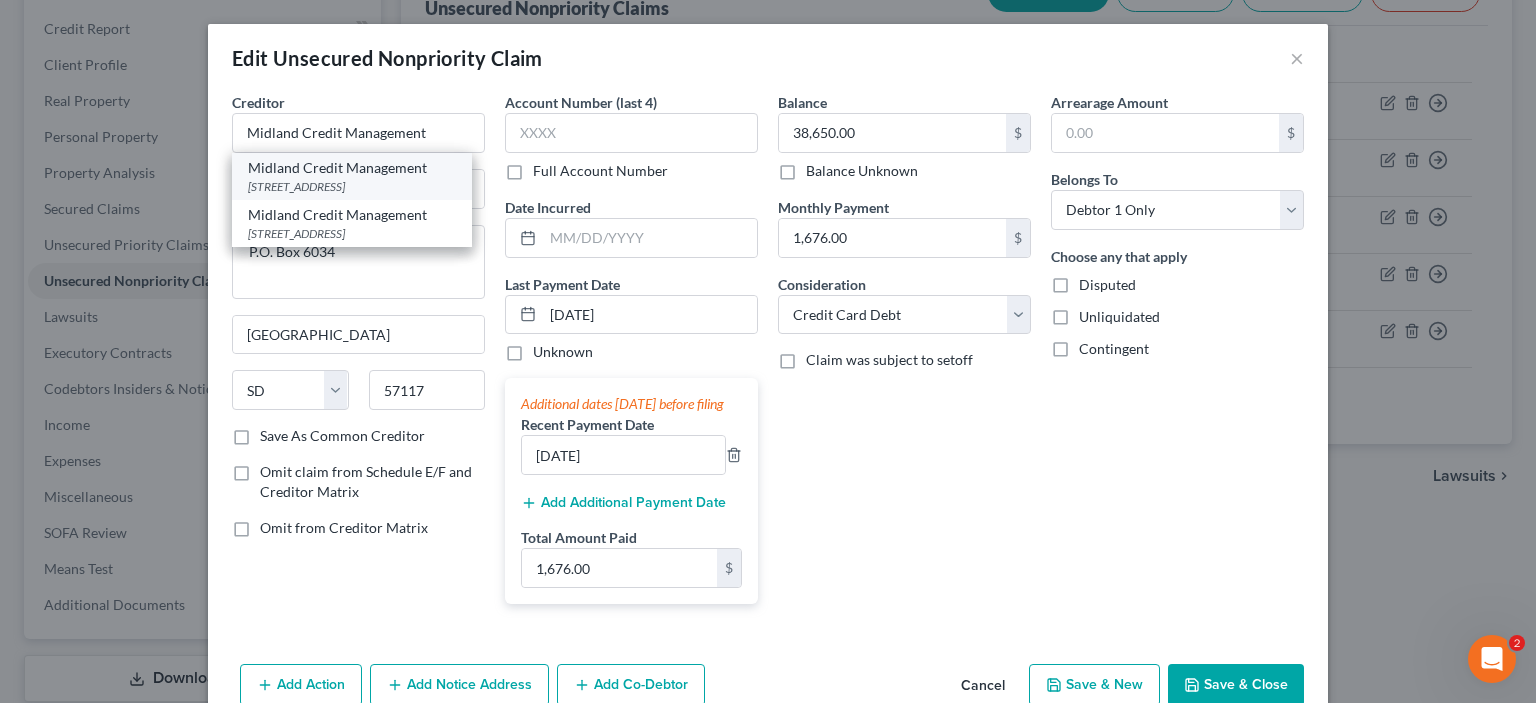 drag, startPoint x: 267, startPoint y: 215, endPoint x: 255, endPoint y: 216, distance: 12.0415945 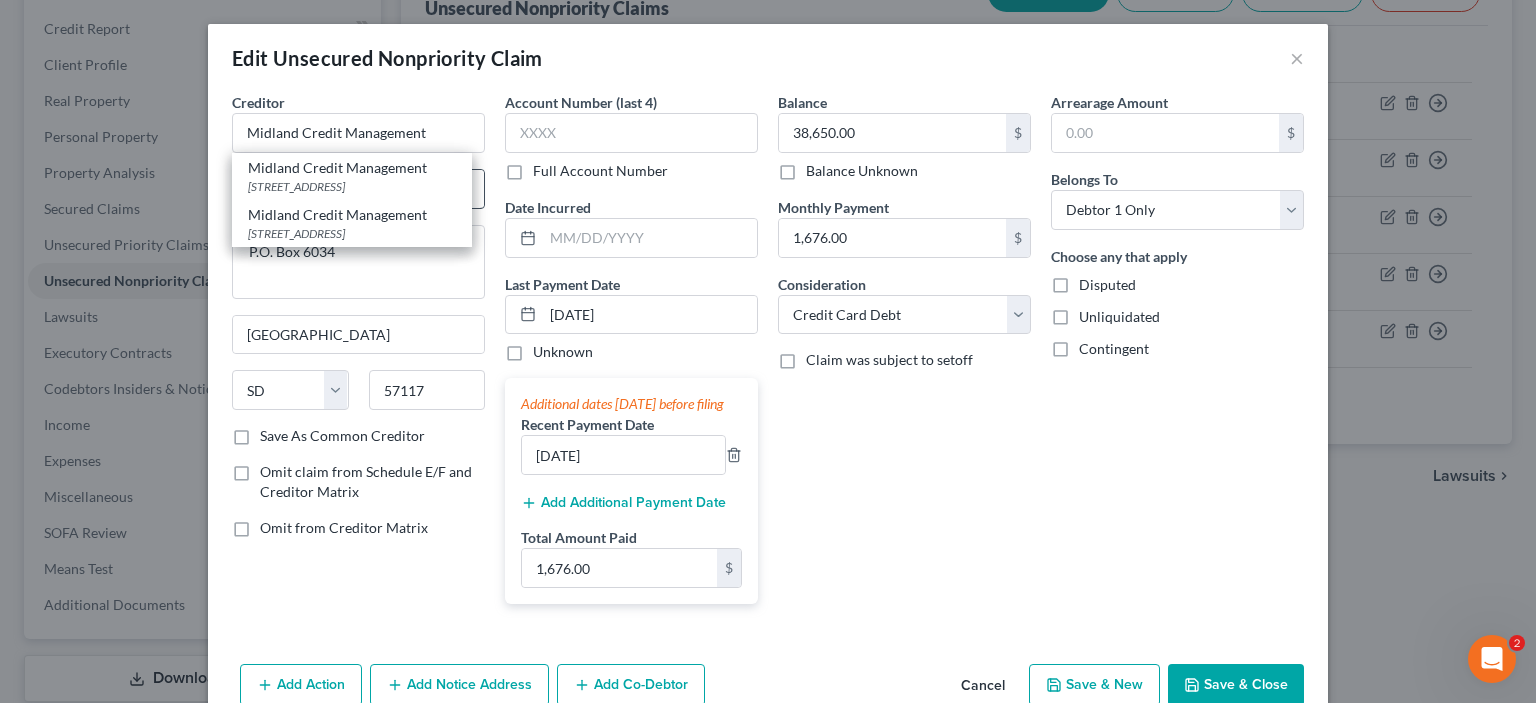 type on "50 Camino De La Reina" 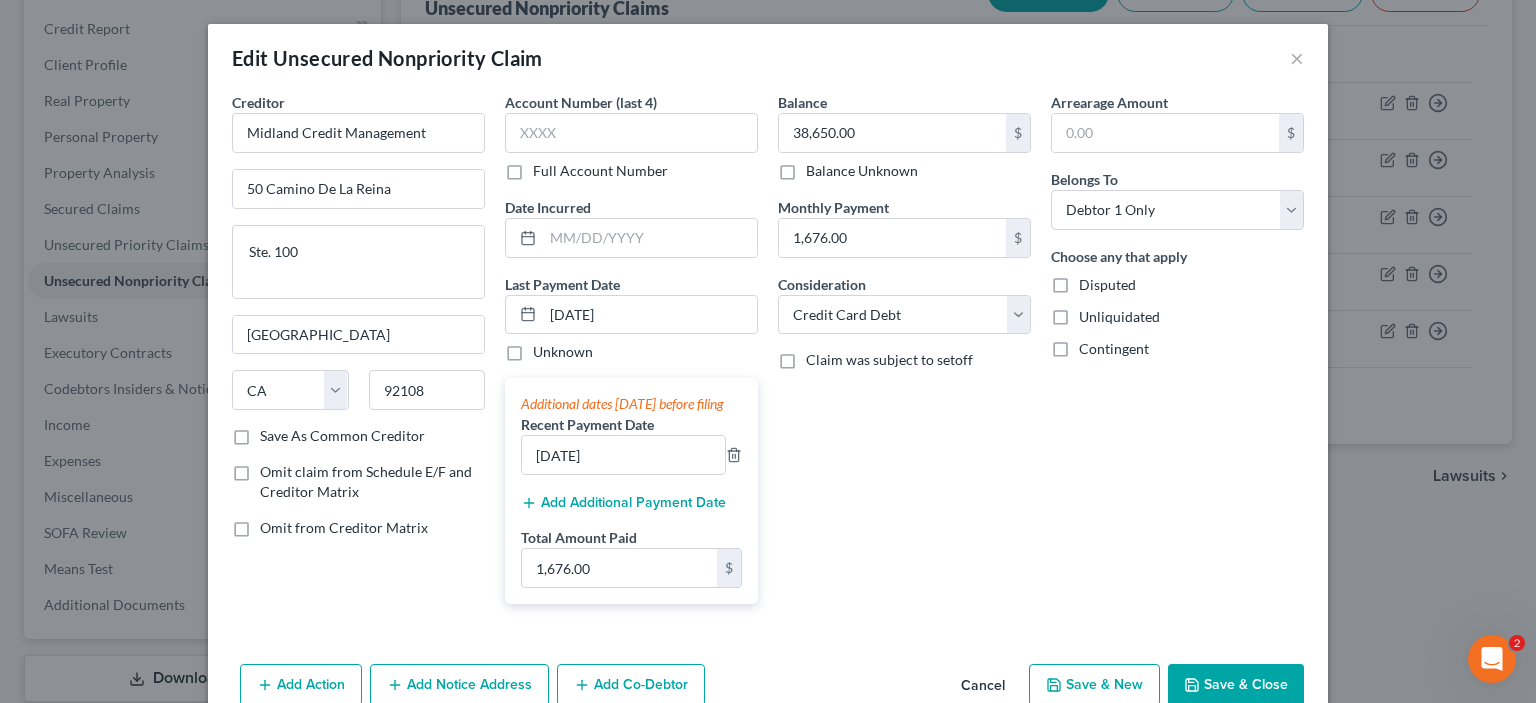 click on "Save As Common Creditor" at bounding box center (342, 436) 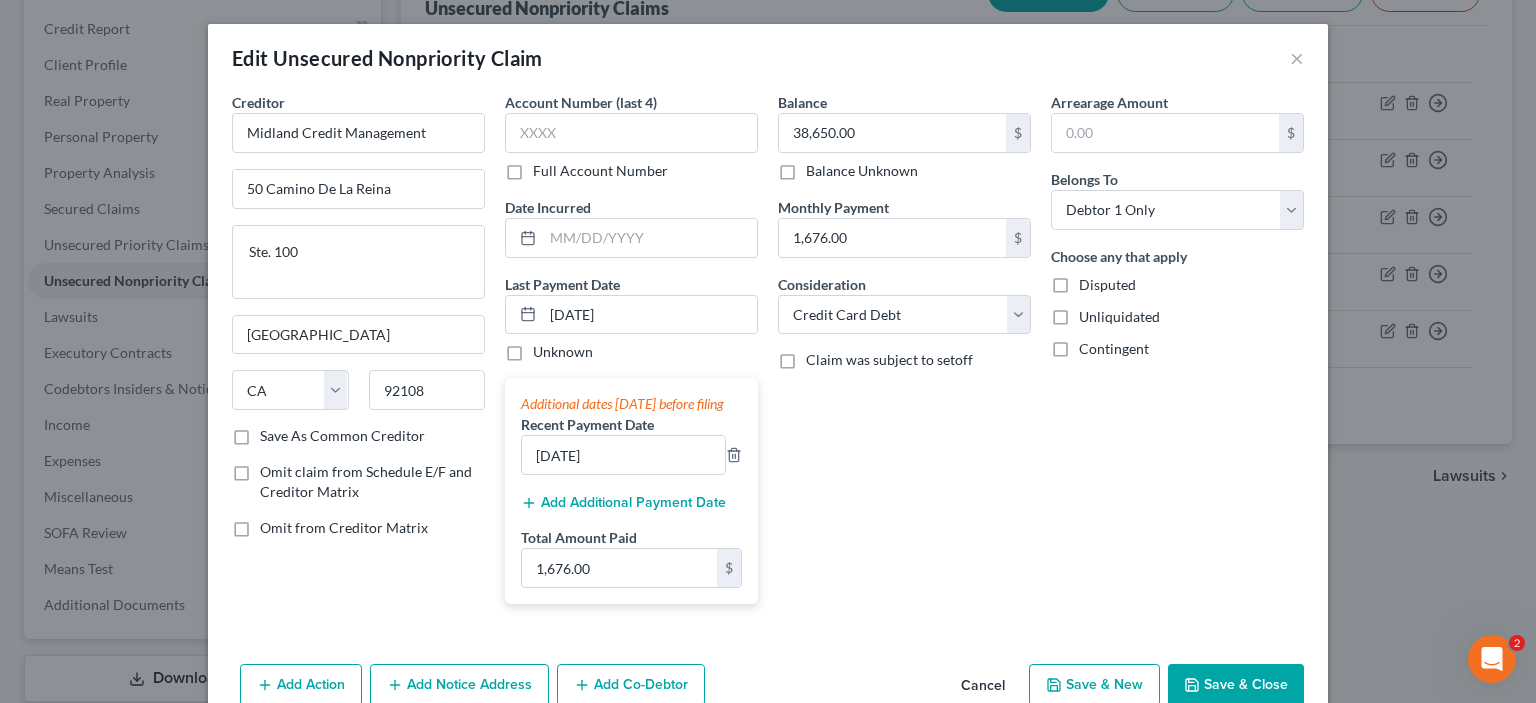 click on "Save As Common Creditor" at bounding box center [274, 432] 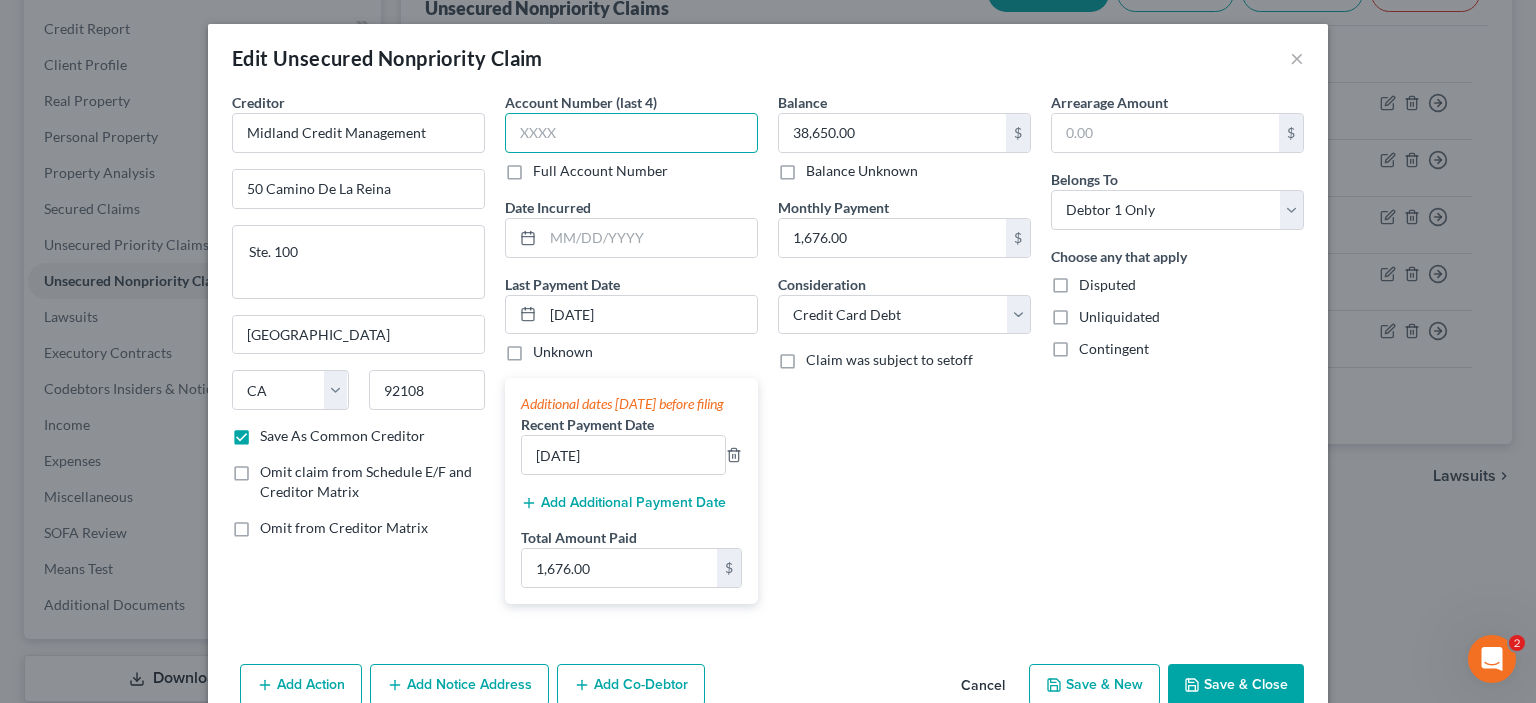click at bounding box center [631, 133] 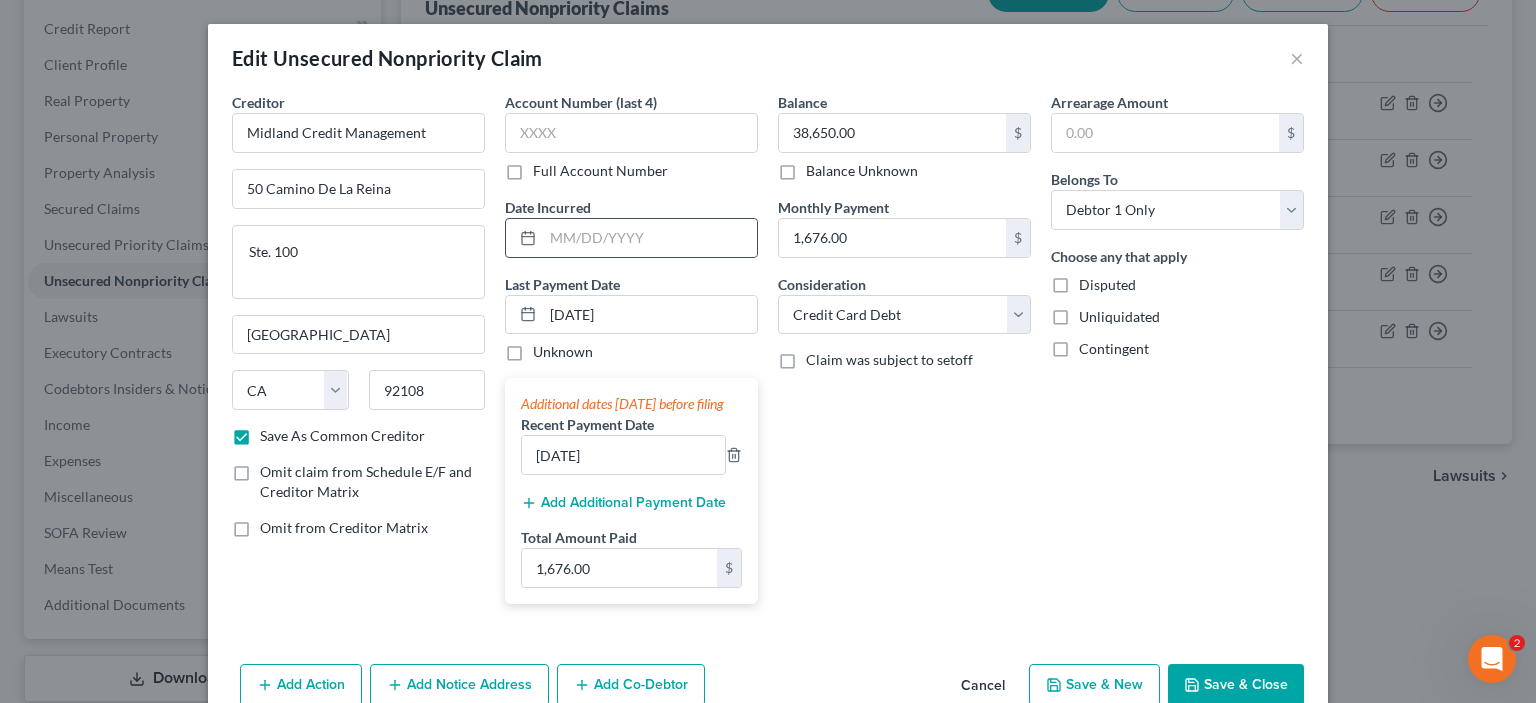 click at bounding box center (524, 238) 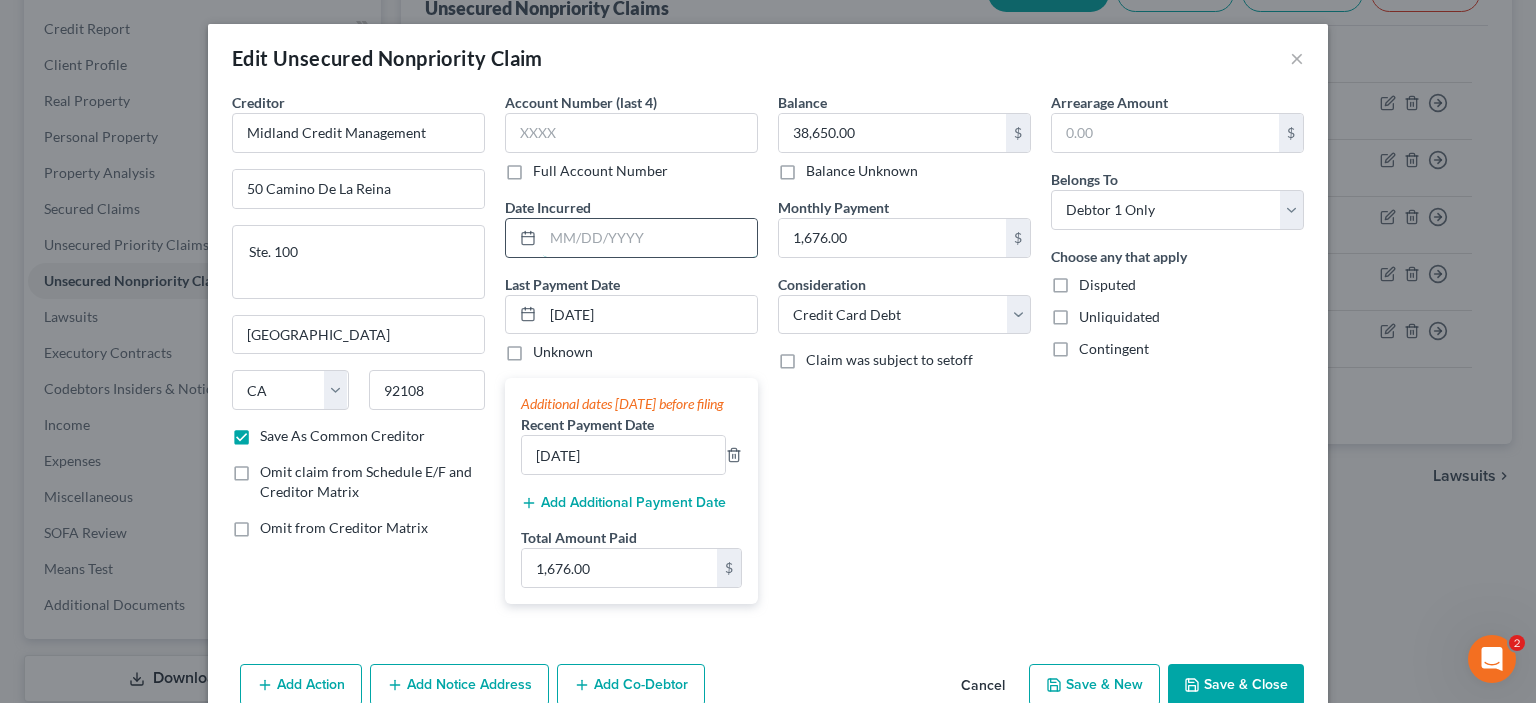 click at bounding box center (650, 238) 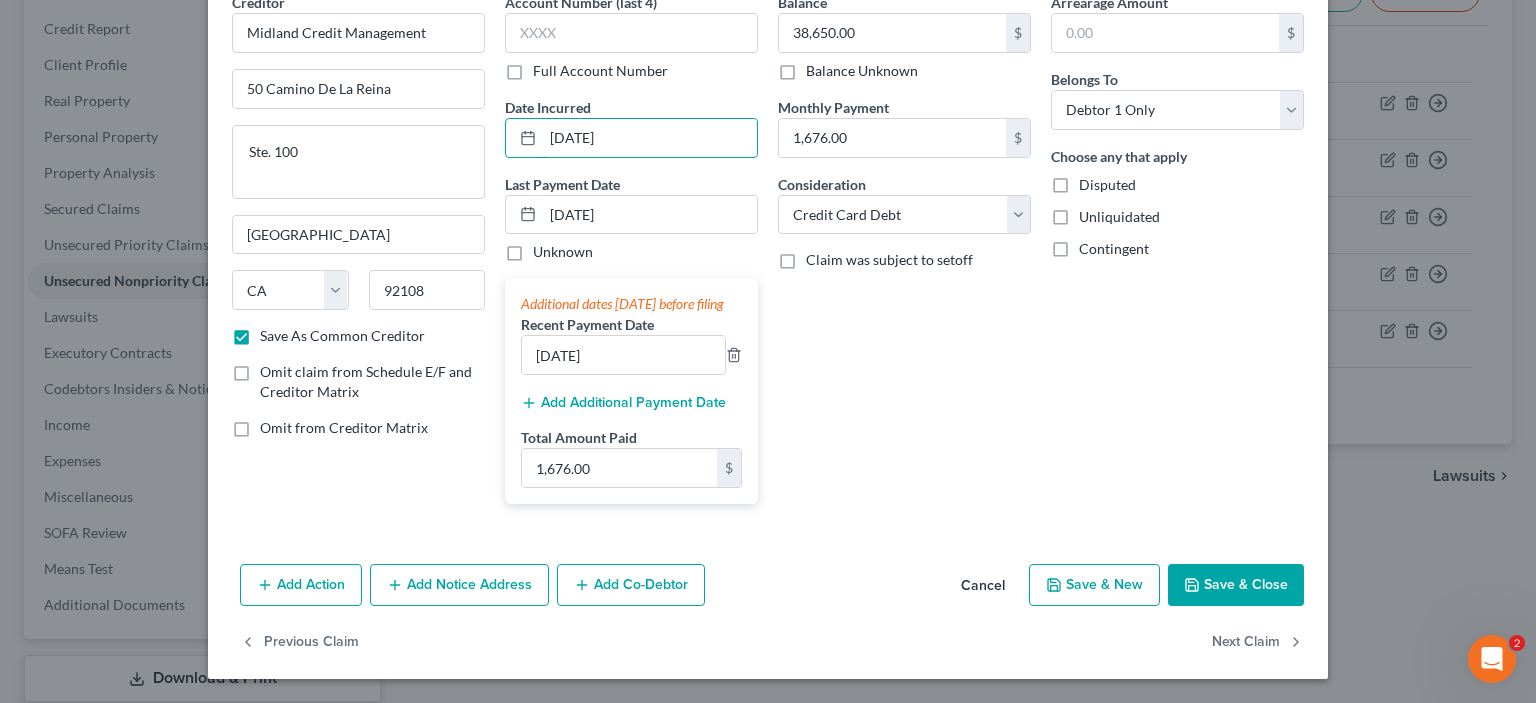 scroll, scrollTop: 233, scrollLeft: 0, axis: vertical 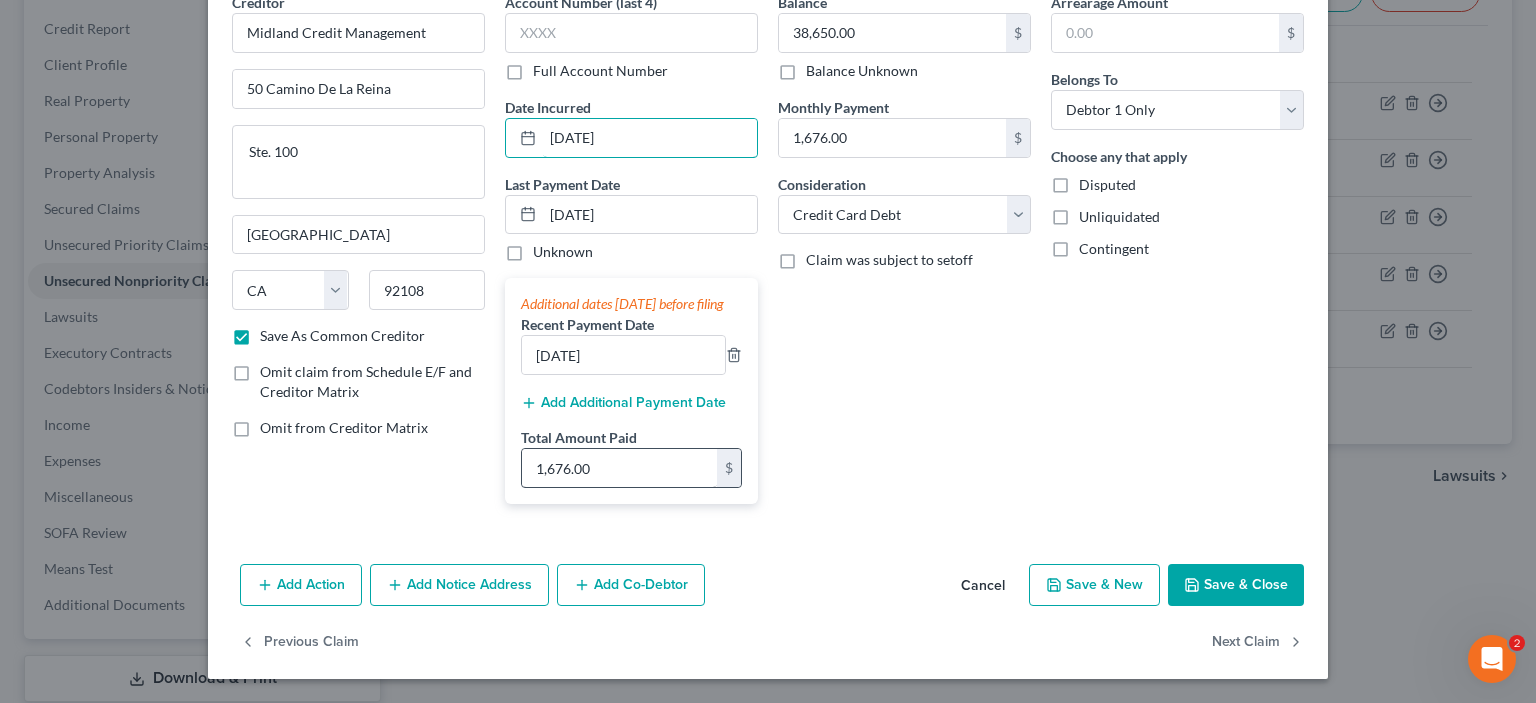 type on "[DATE]" 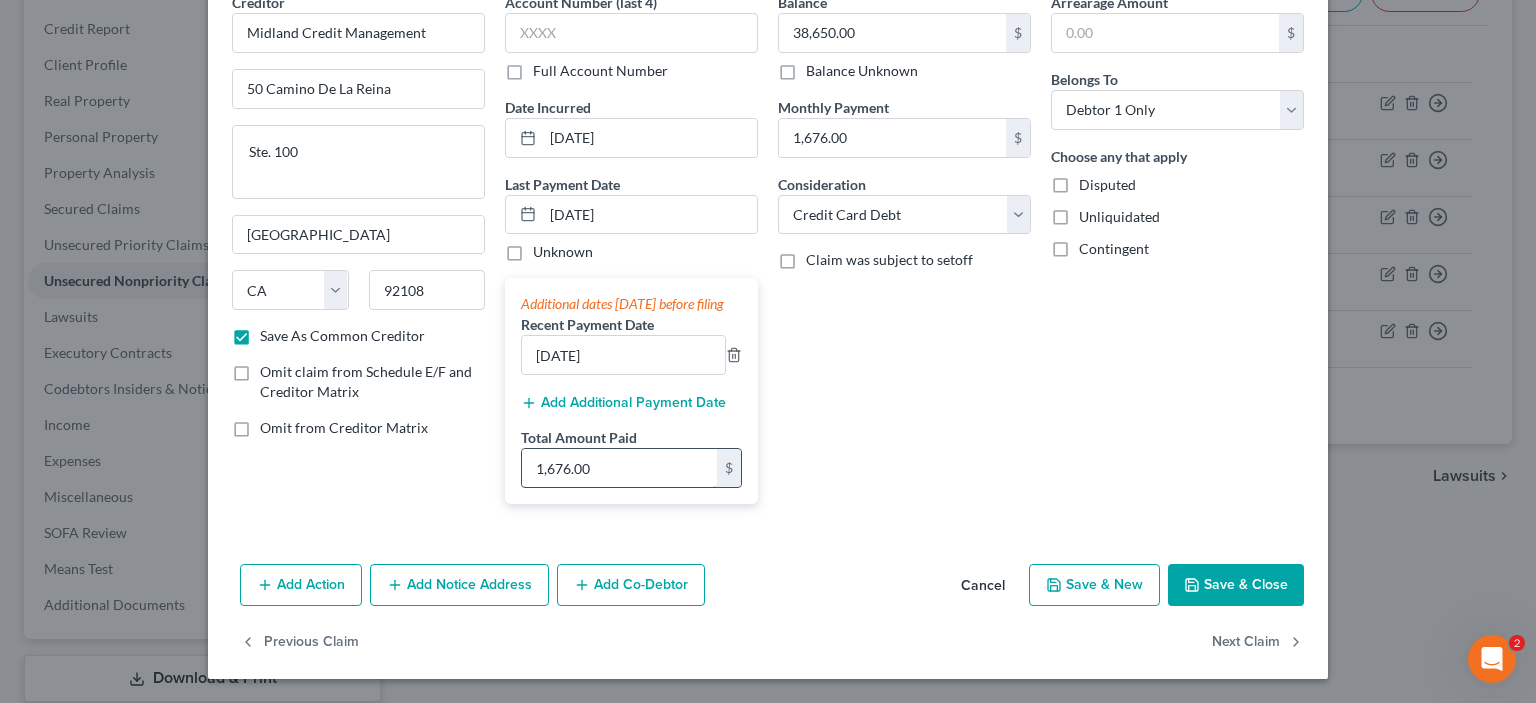 click on "1,676.00" at bounding box center (619, 468) 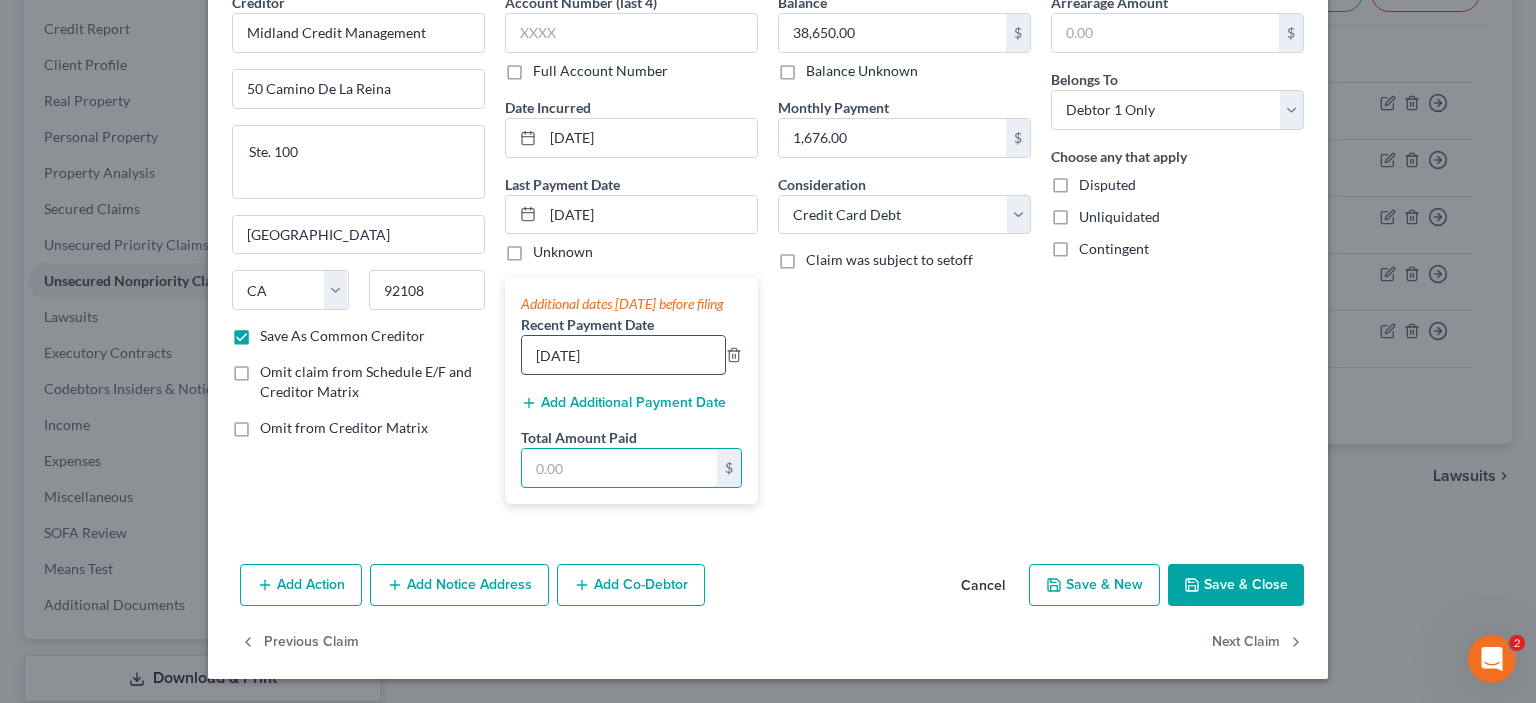type 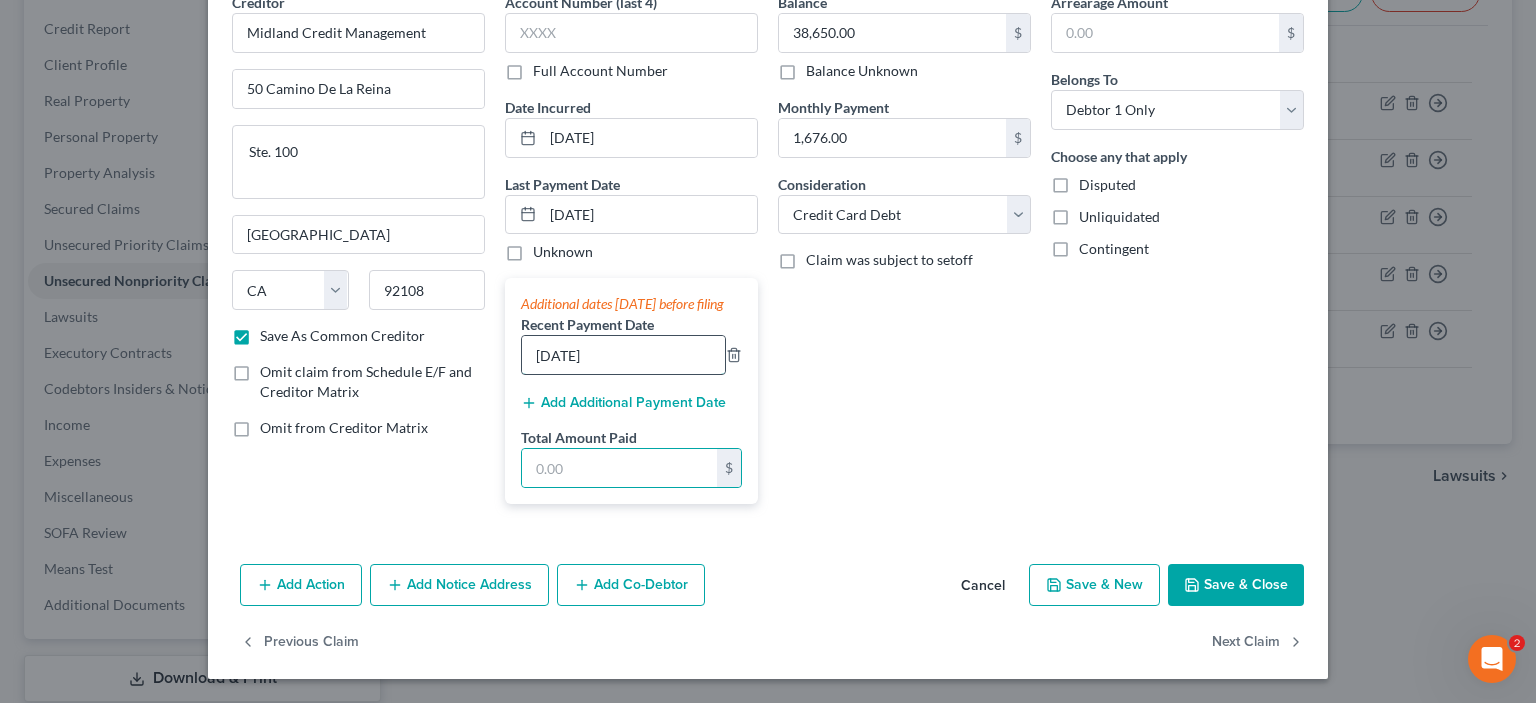 click on "[DATE]" at bounding box center [623, 355] 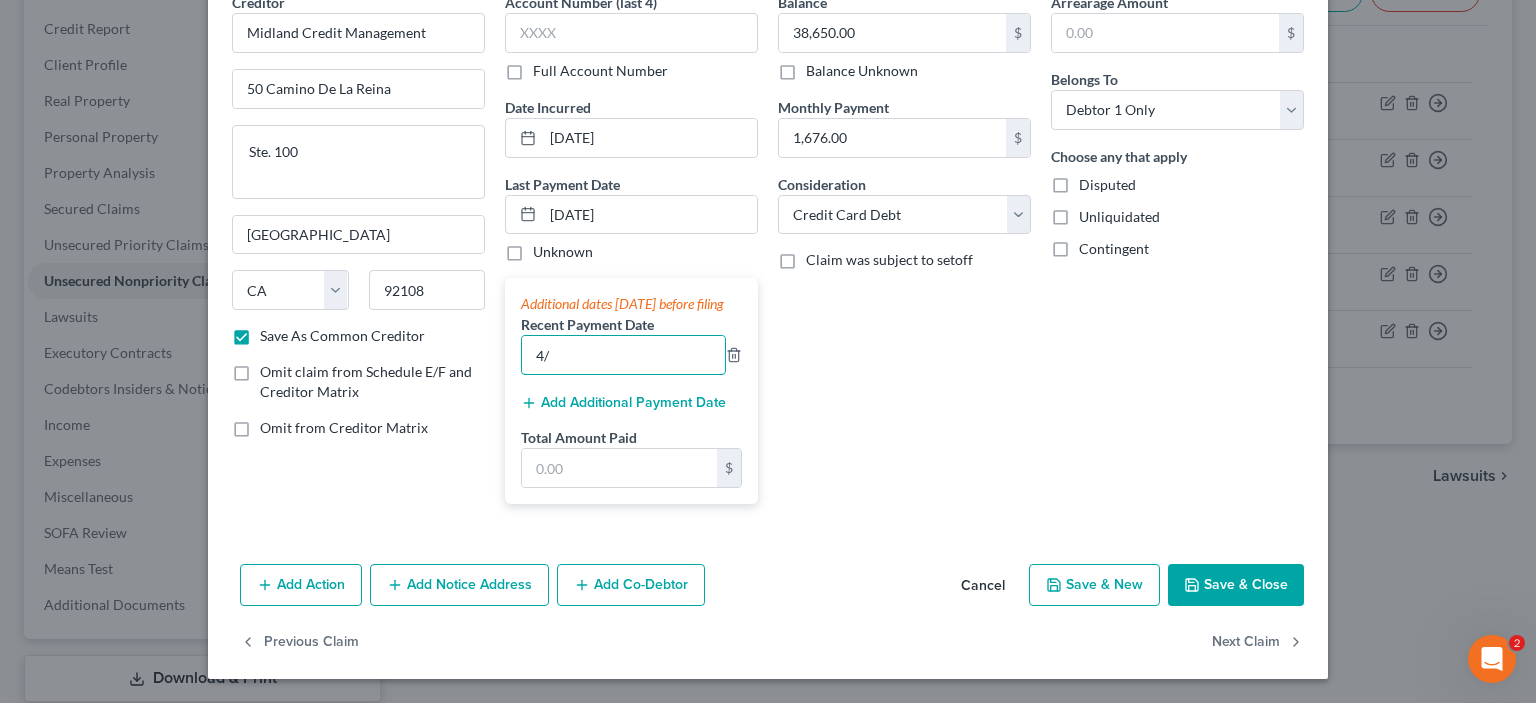 type on "4" 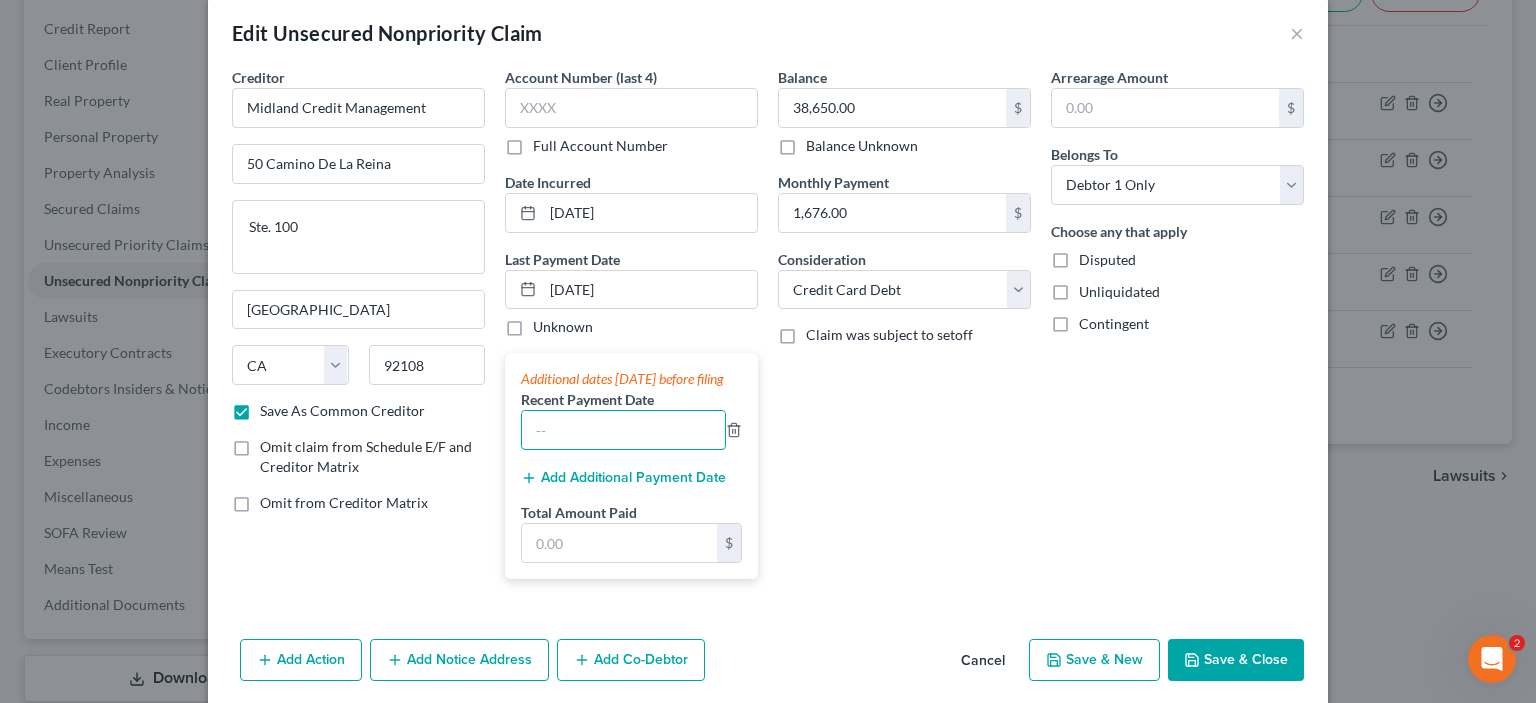 scroll, scrollTop: 0, scrollLeft: 0, axis: both 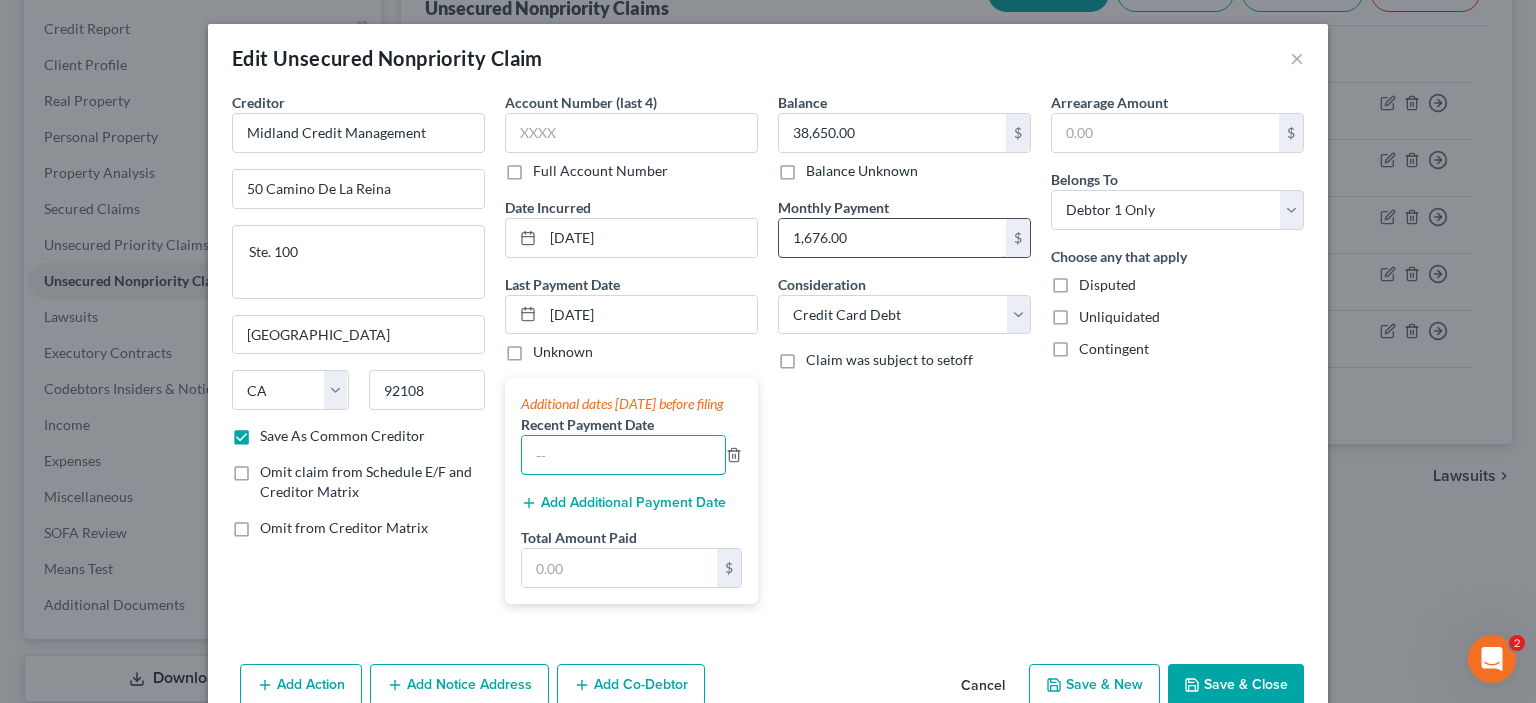 type 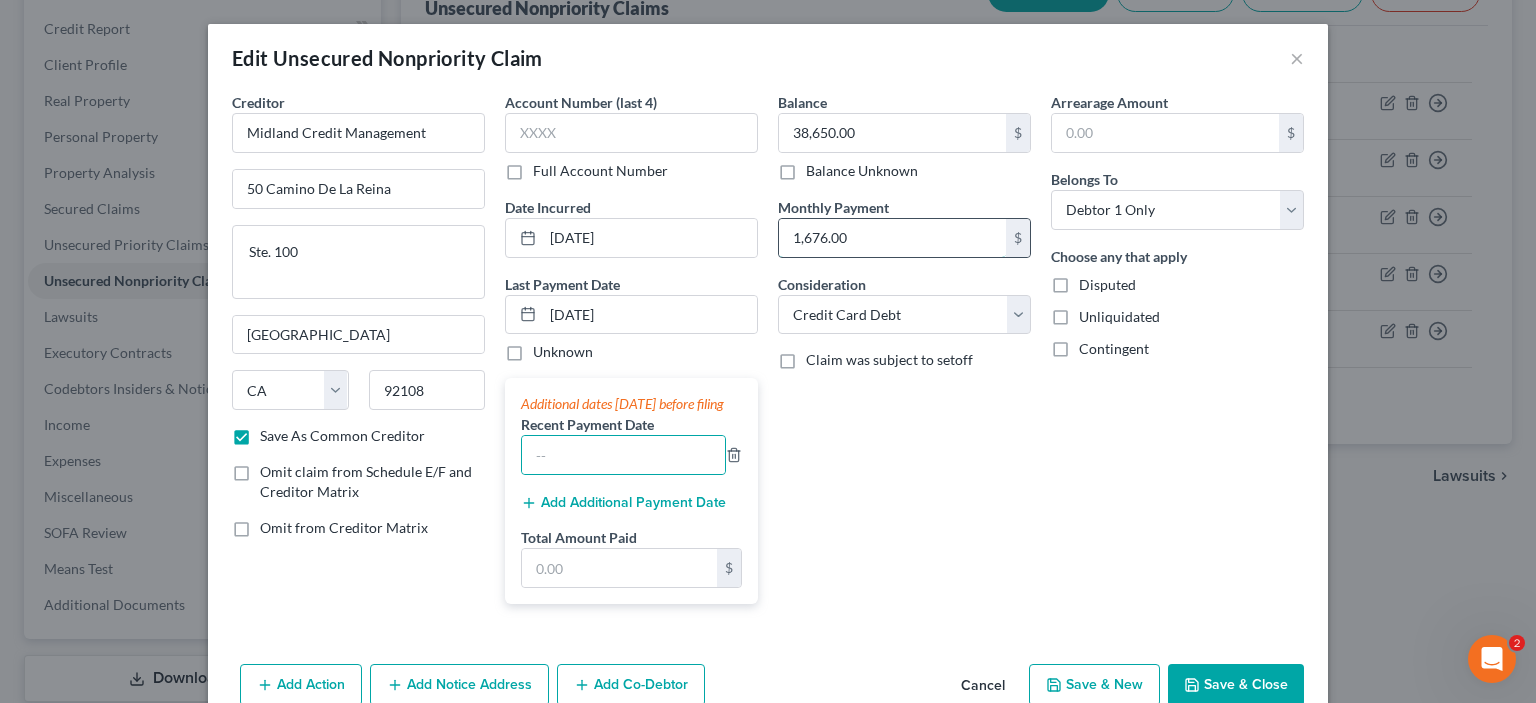 click on "1,676.00" at bounding box center [892, 238] 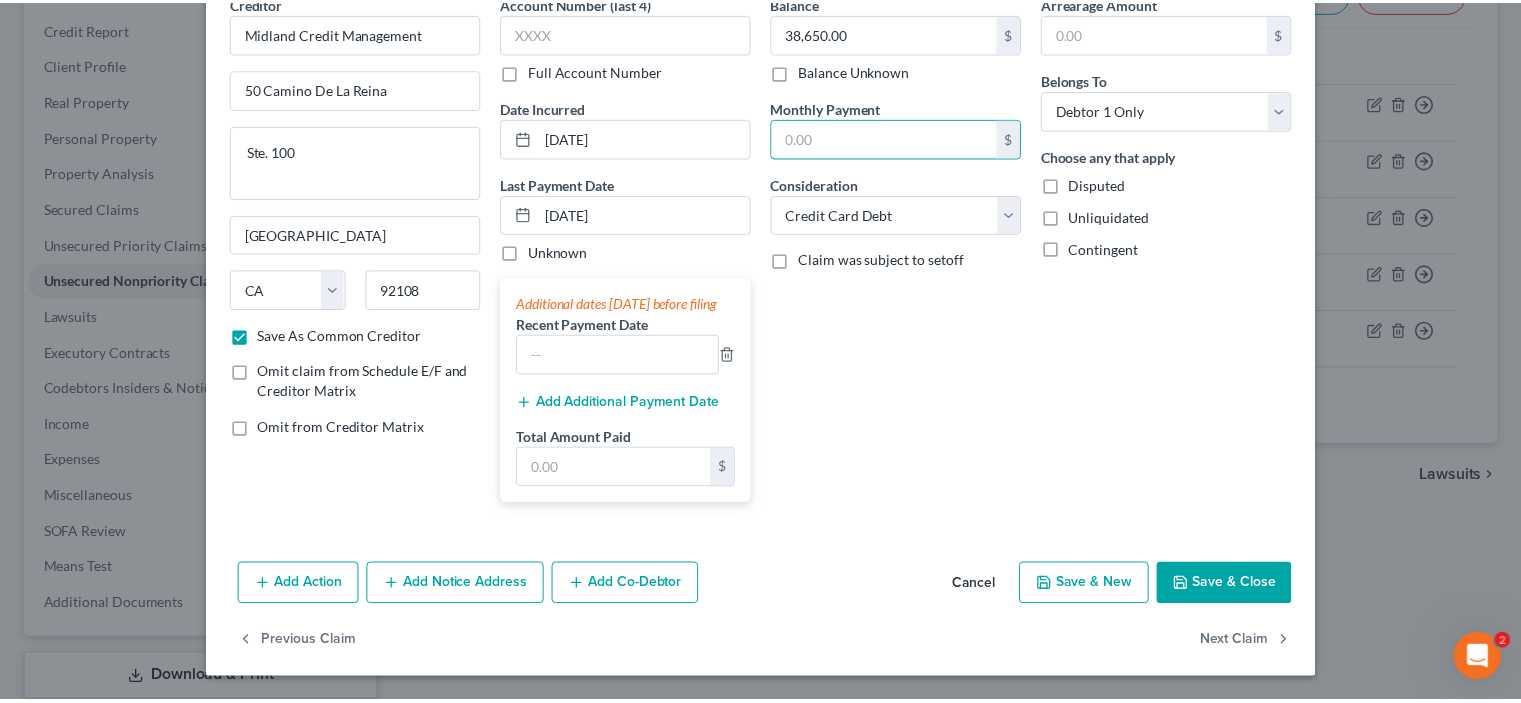 scroll, scrollTop: 233, scrollLeft: 0, axis: vertical 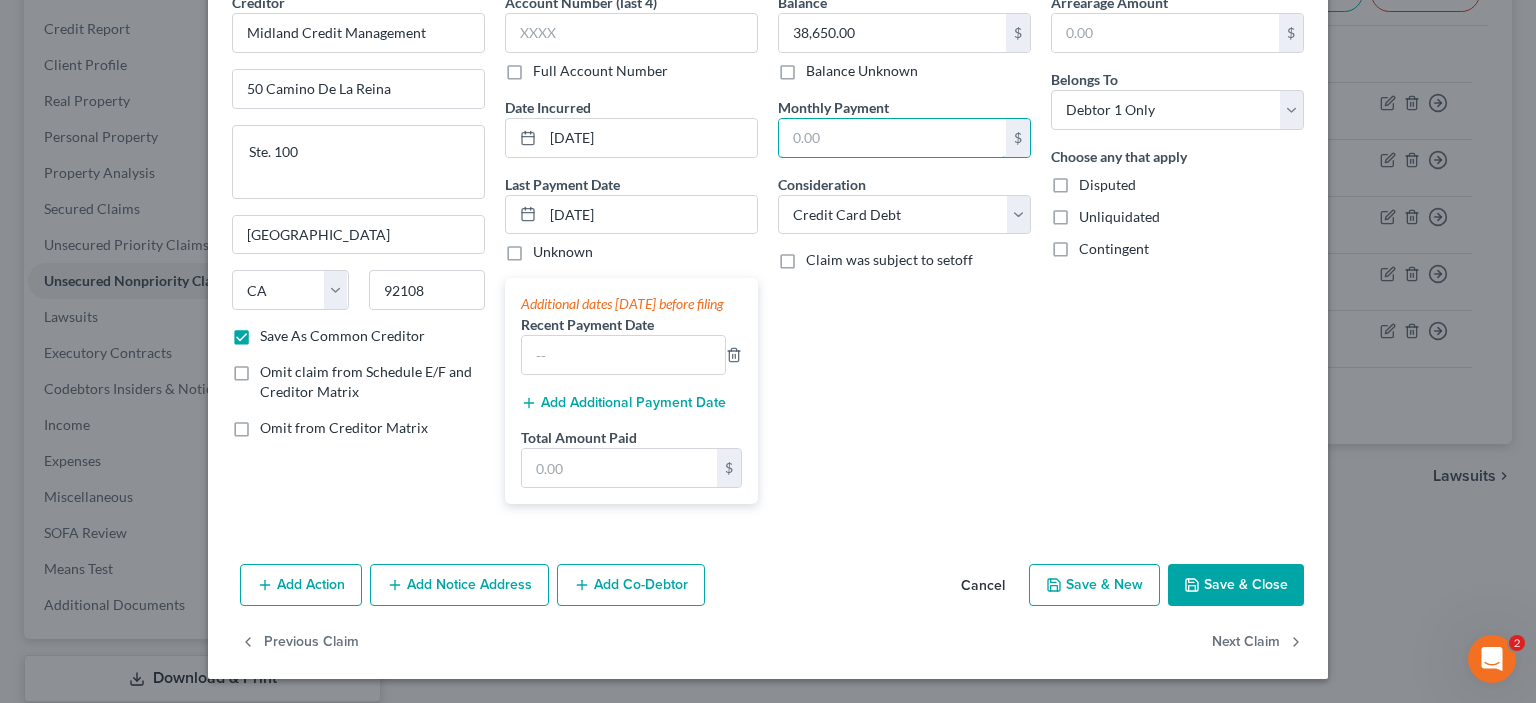 type 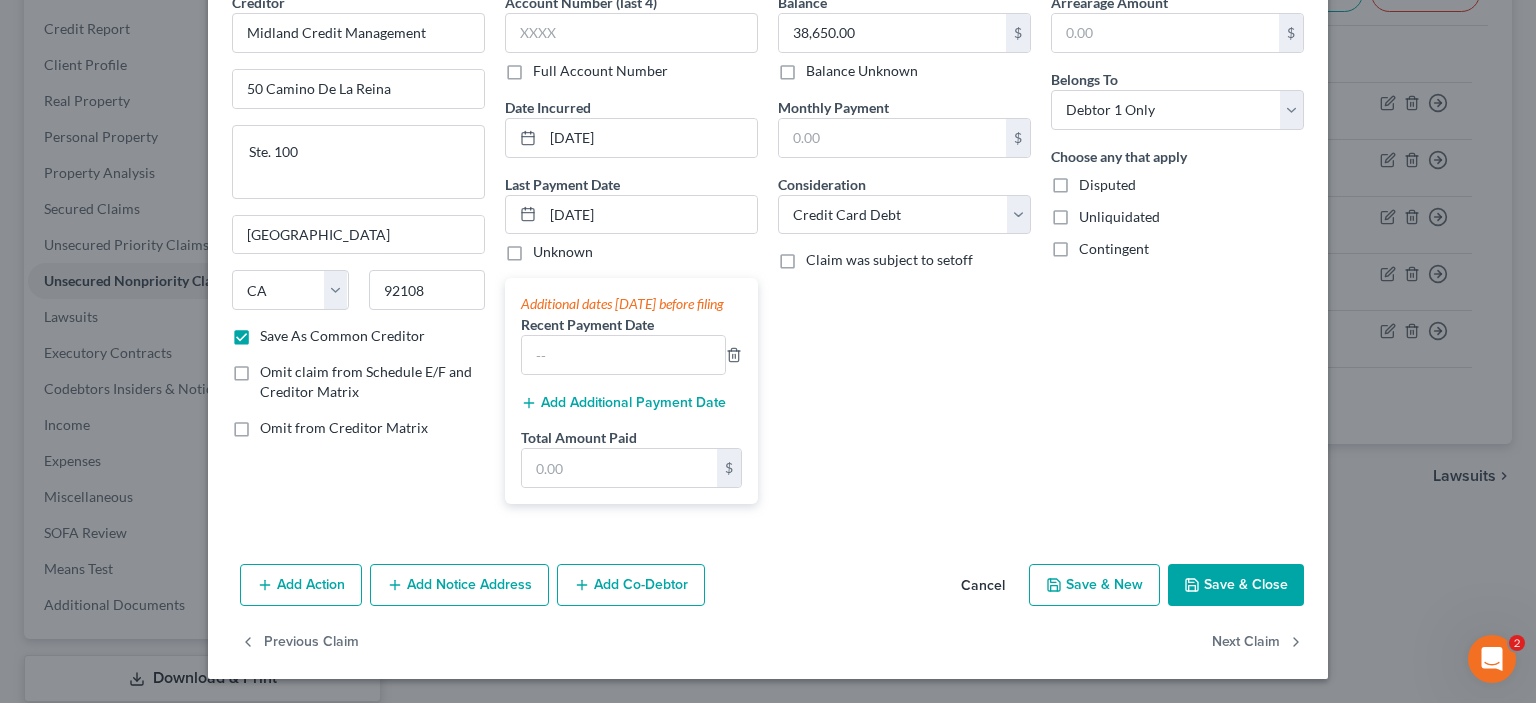 click on "Save & Close" at bounding box center (1236, 585) 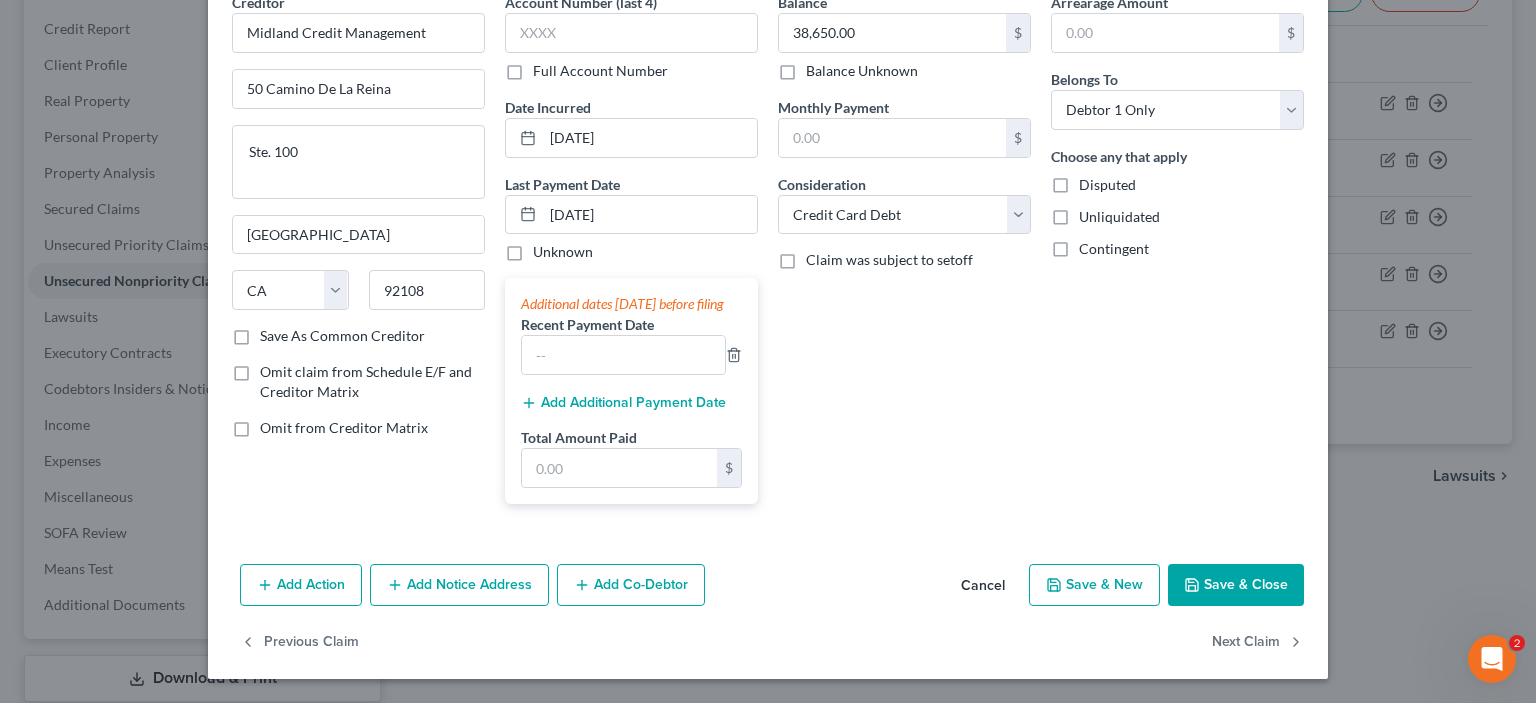 checkbox on "false" 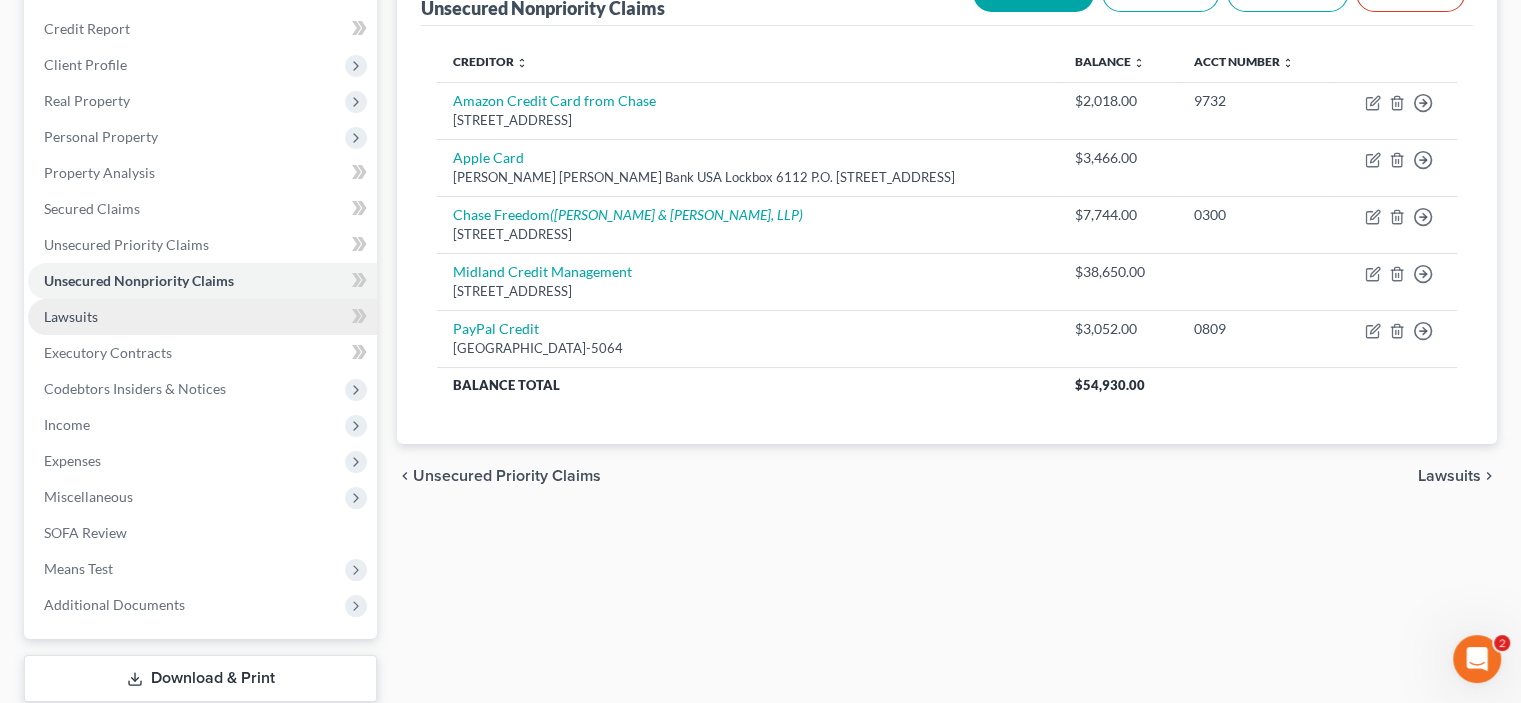 click on "Lawsuits" at bounding box center [71, 316] 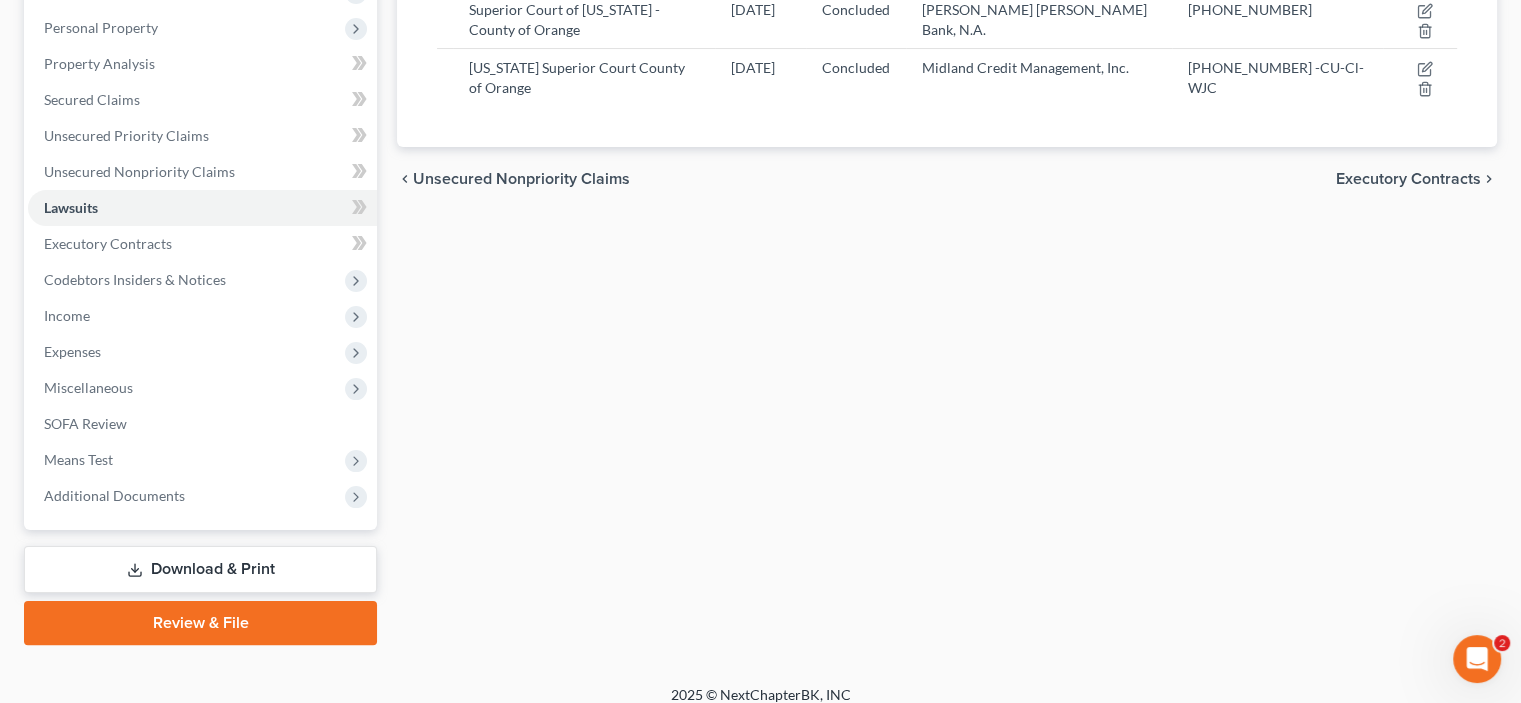 scroll, scrollTop: 387, scrollLeft: 0, axis: vertical 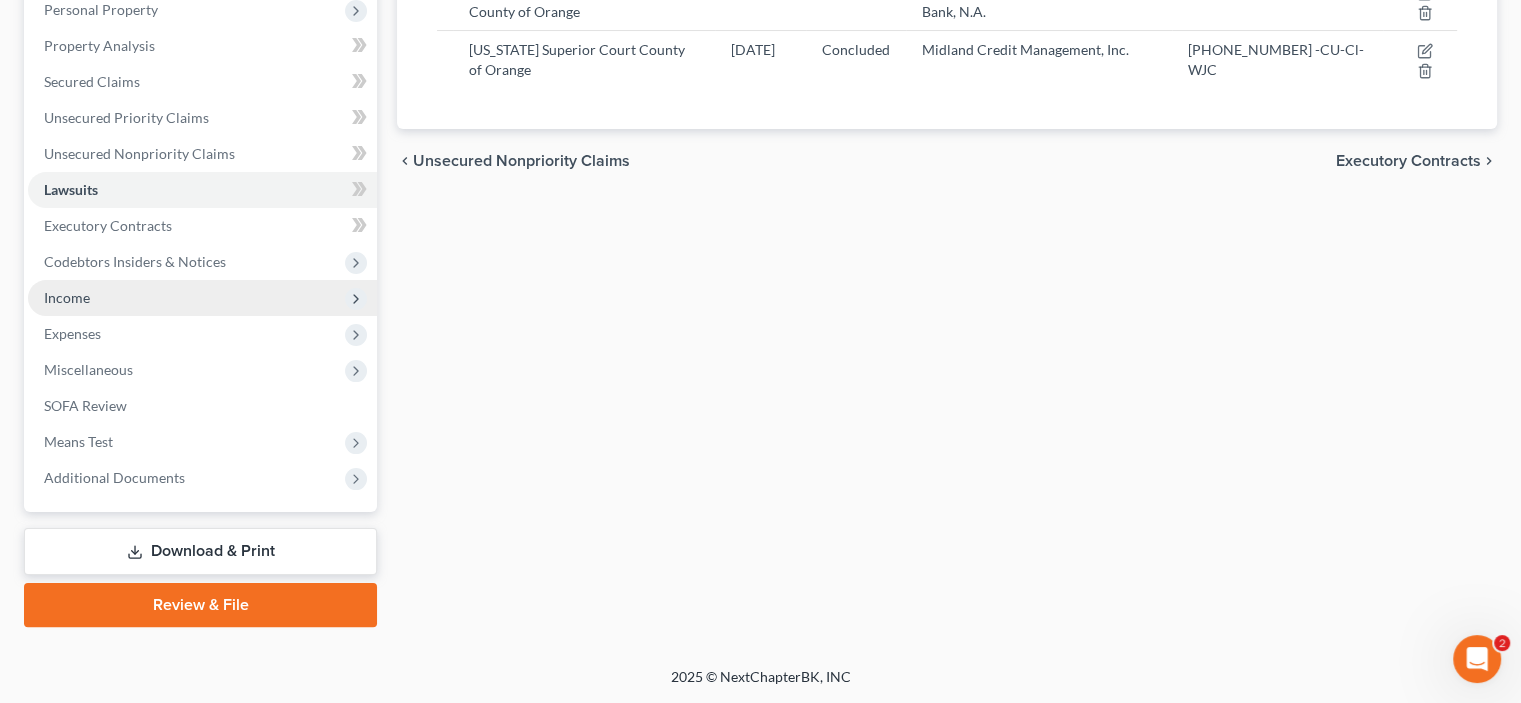 click on "Income" at bounding box center [67, 297] 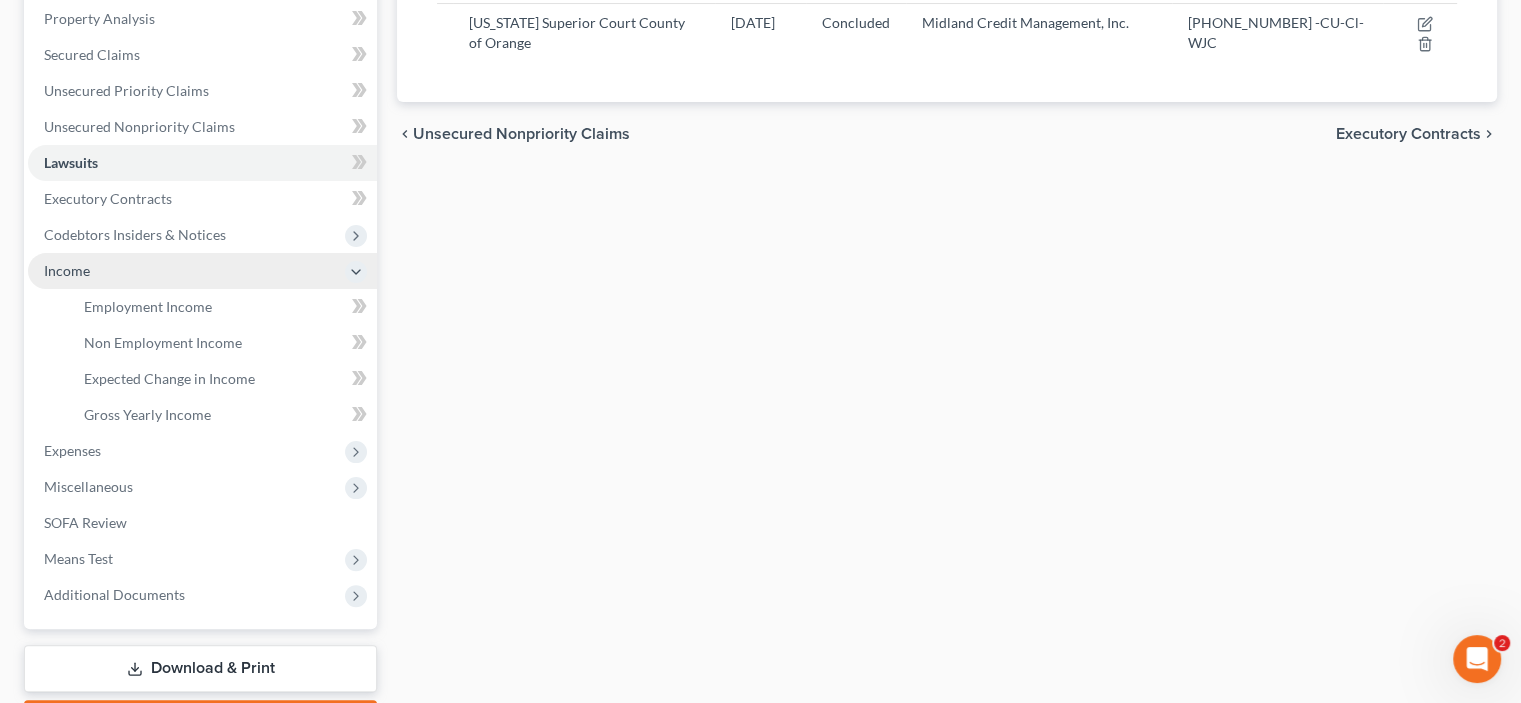 scroll, scrollTop: 620, scrollLeft: 0, axis: vertical 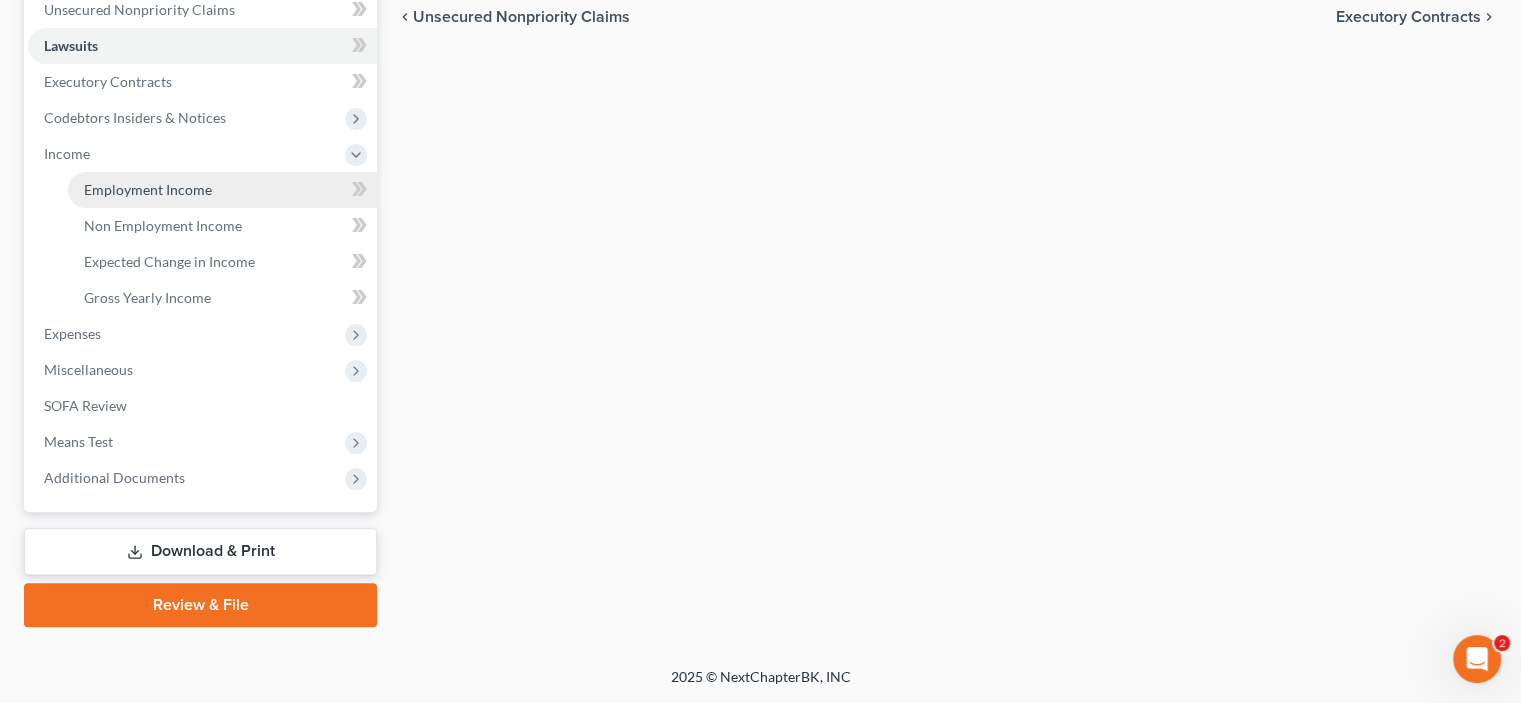 click on "Employment Income" at bounding box center [148, 189] 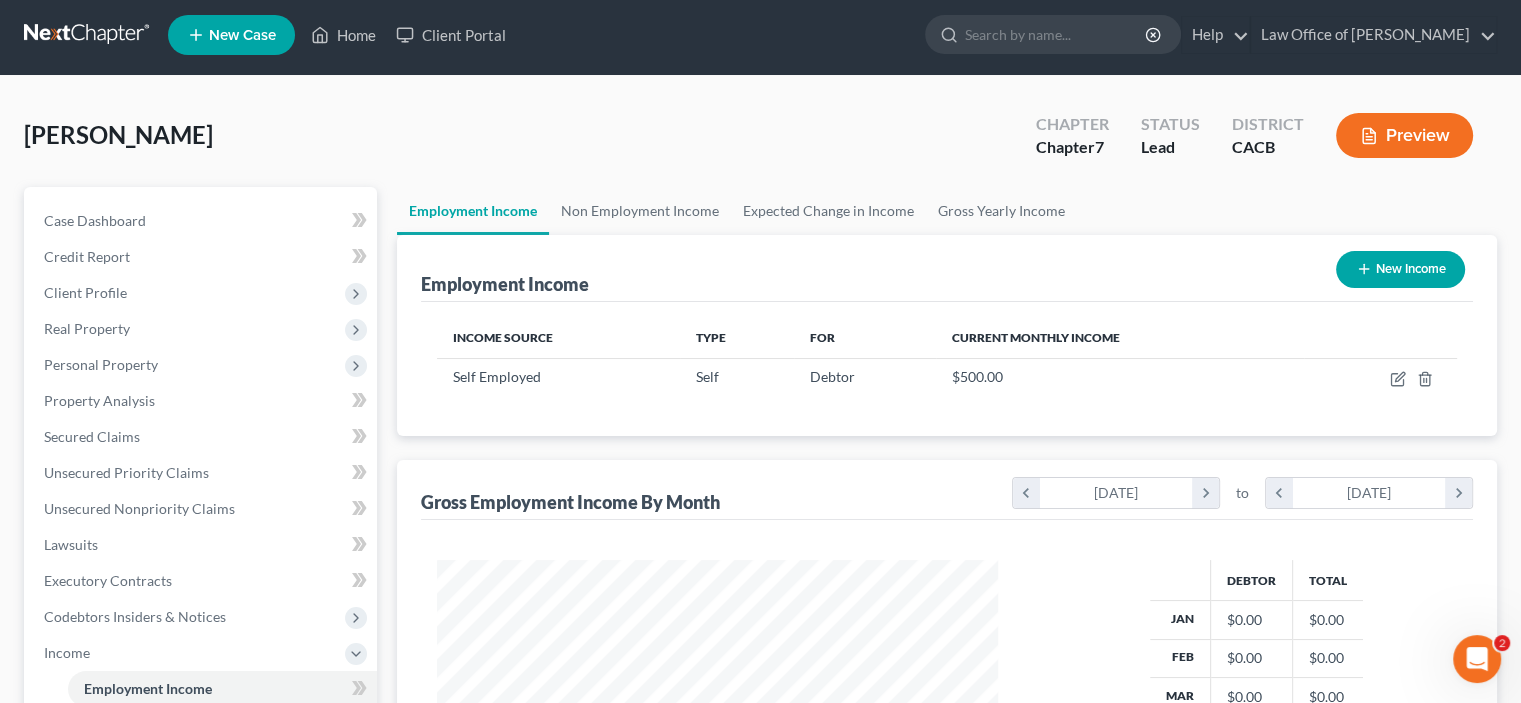 scroll, scrollTop: 0, scrollLeft: 0, axis: both 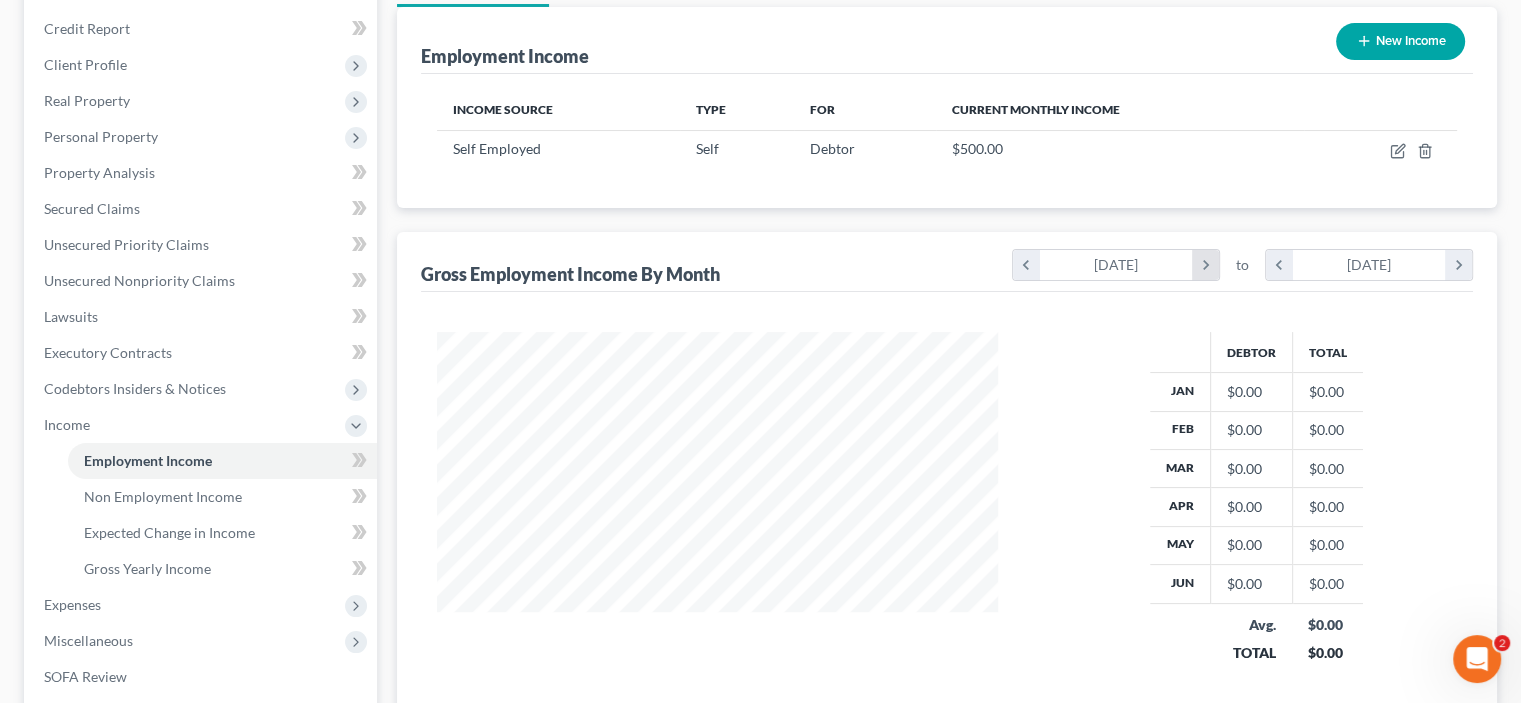 click on "chevron_right" at bounding box center [1205, 265] 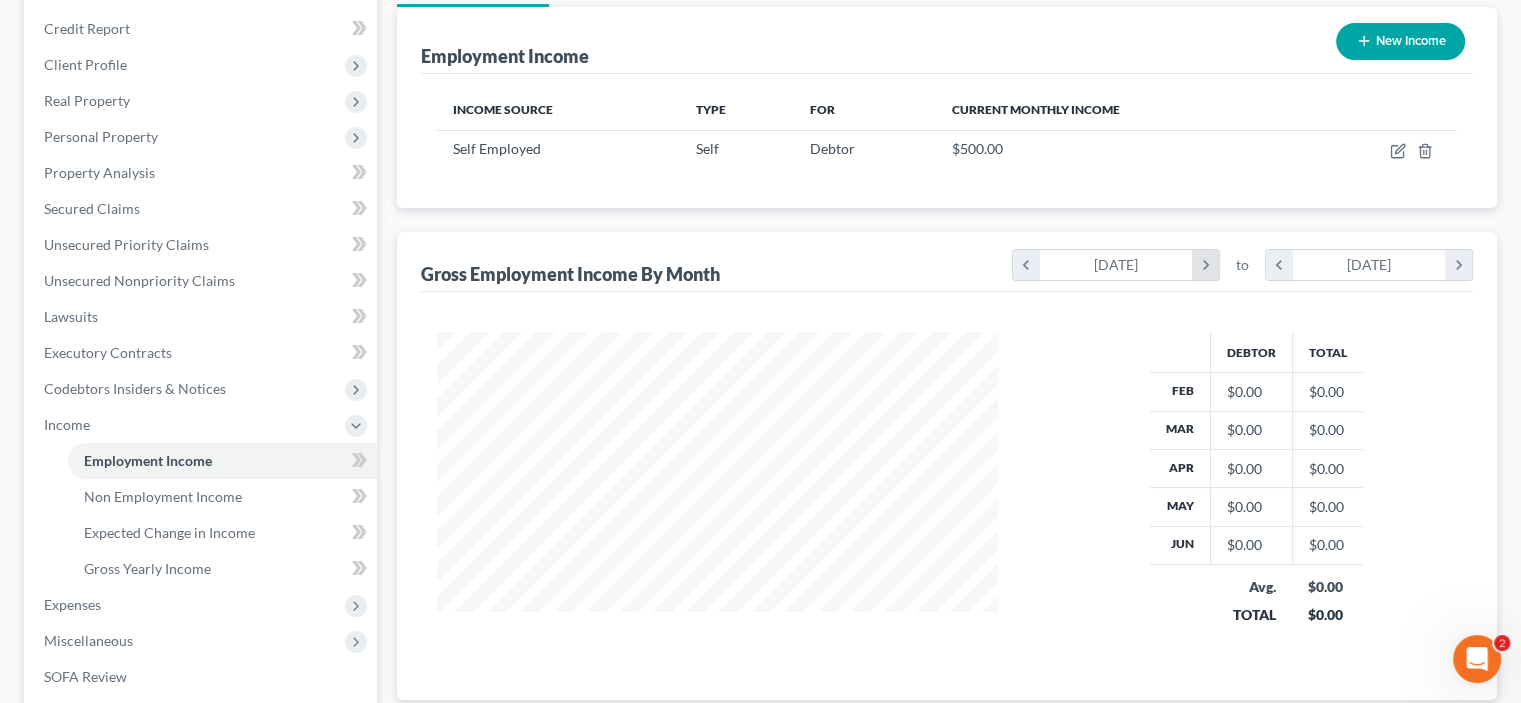 scroll, scrollTop: 396, scrollLeft: 601, axis: both 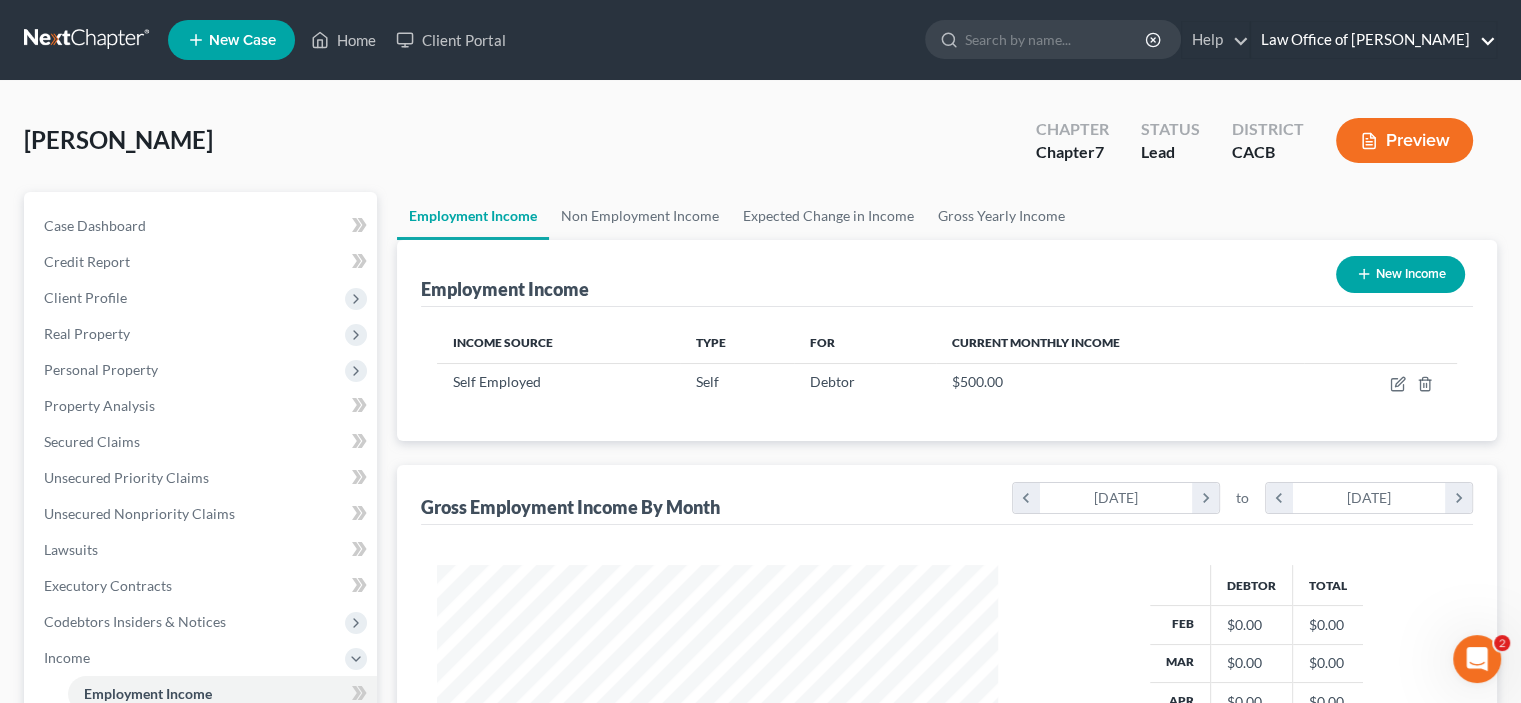click on "Law Office of [PERSON_NAME]" at bounding box center (1373, 40) 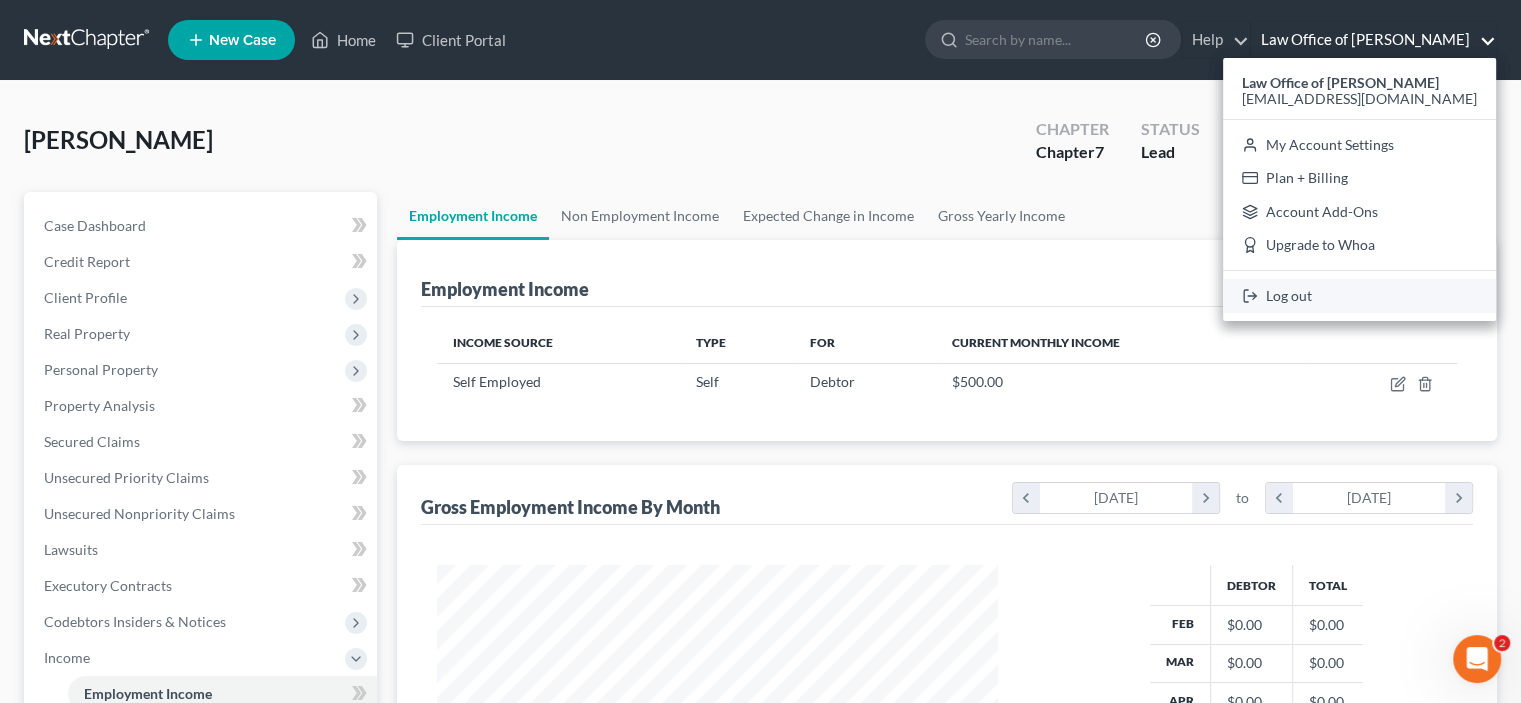 click on "Log out" at bounding box center [1359, 296] 